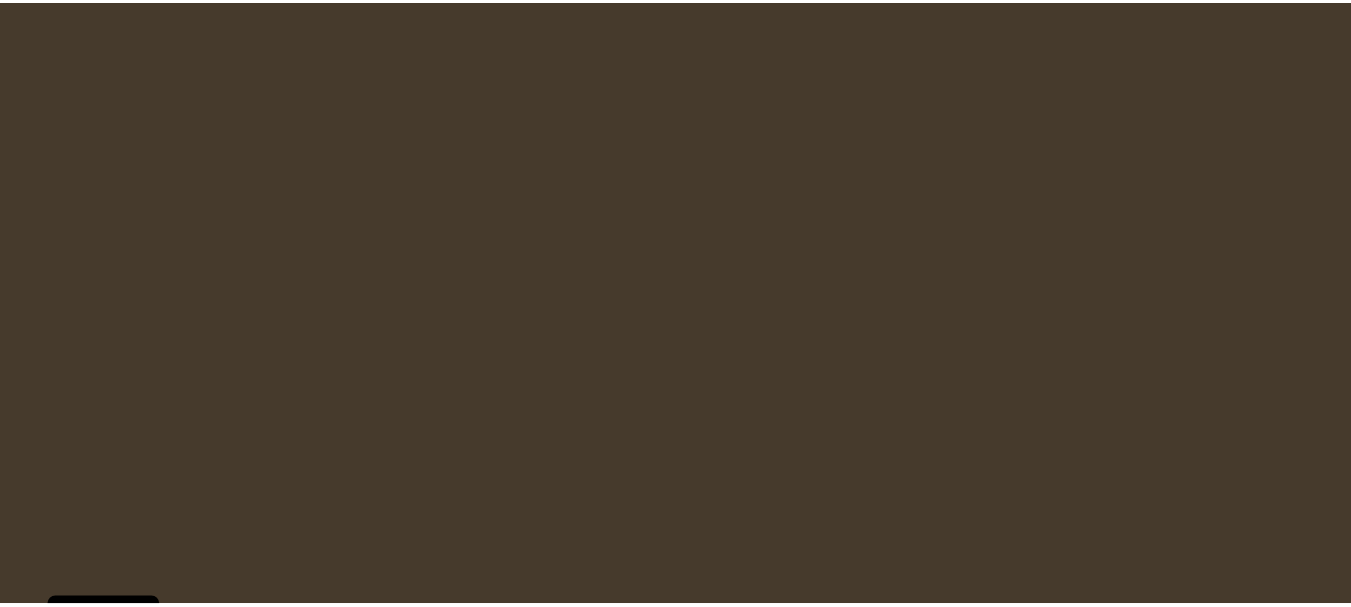 scroll, scrollTop: 0, scrollLeft: 0, axis: both 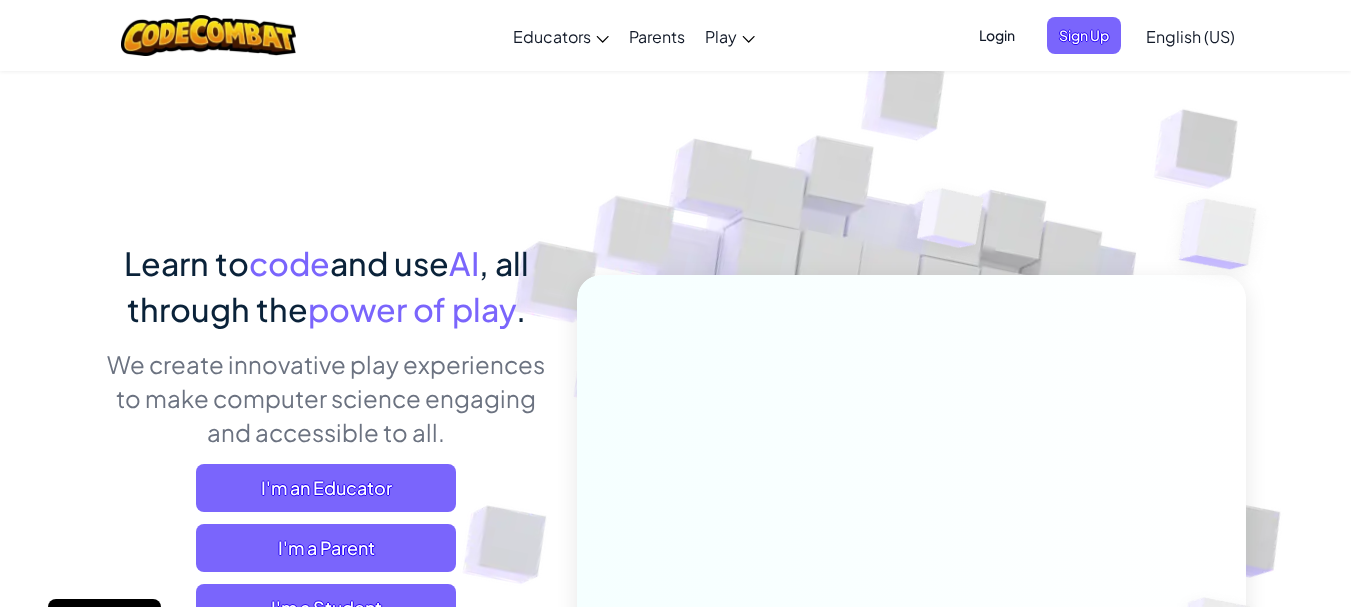 click on "Login" at bounding box center (997, 35) 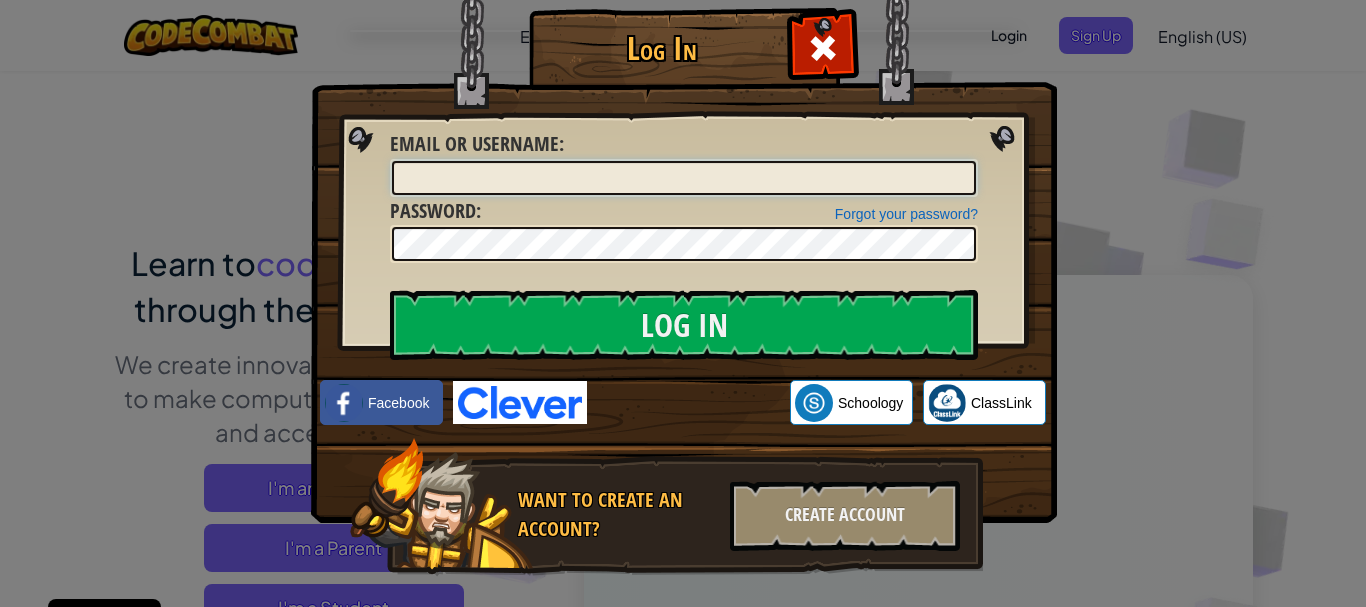 click on "Email or Username :" at bounding box center (684, 178) 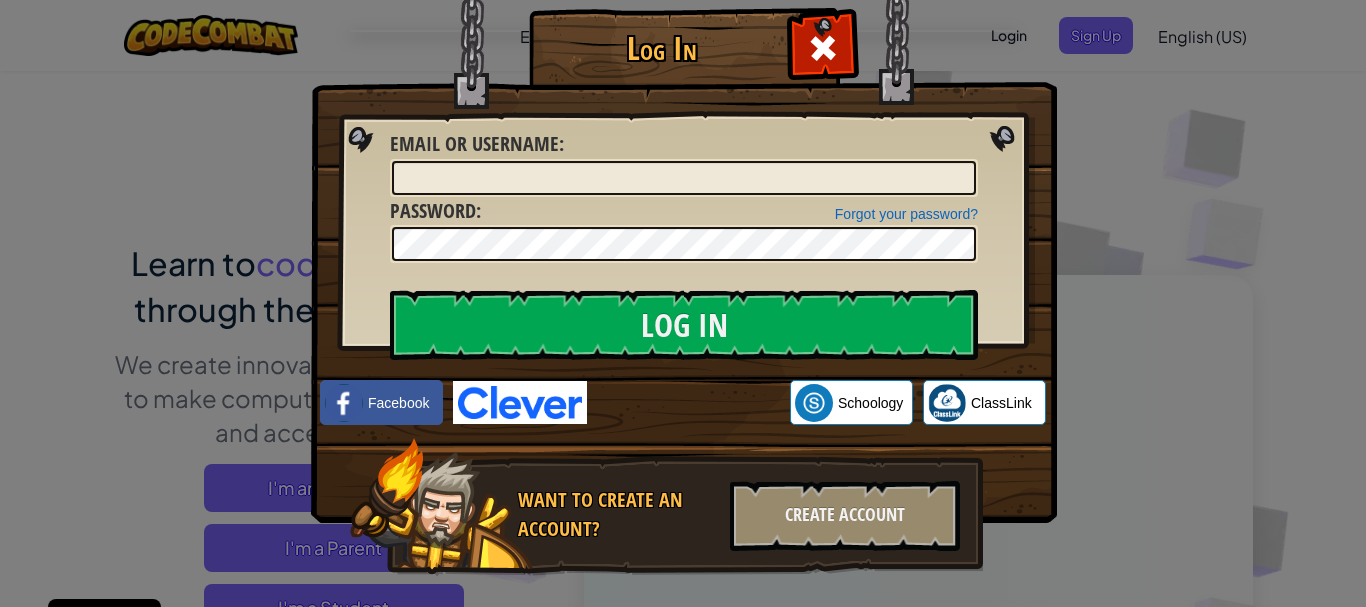 click on "Log In Unknown Error Email or Username : Forgot your password? Password : Log In Logging In Facebook Schoology ClassLink Want to create an account? Create Account" at bounding box center [683, 303] 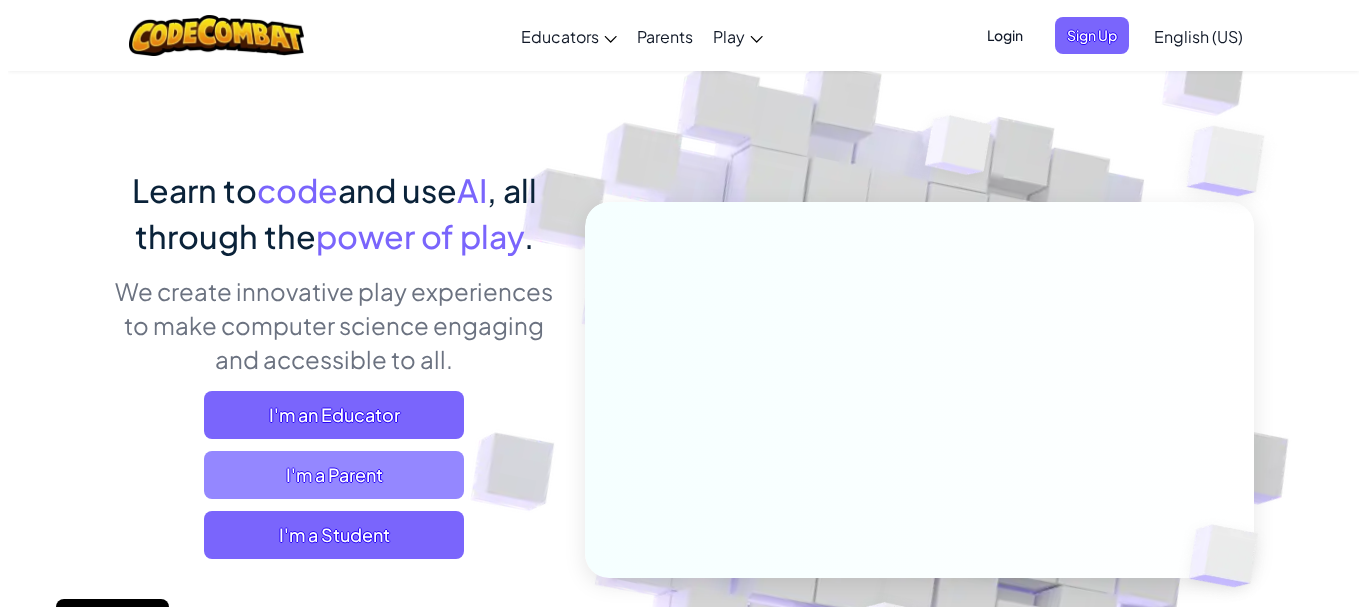 scroll, scrollTop: 74, scrollLeft: 0, axis: vertical 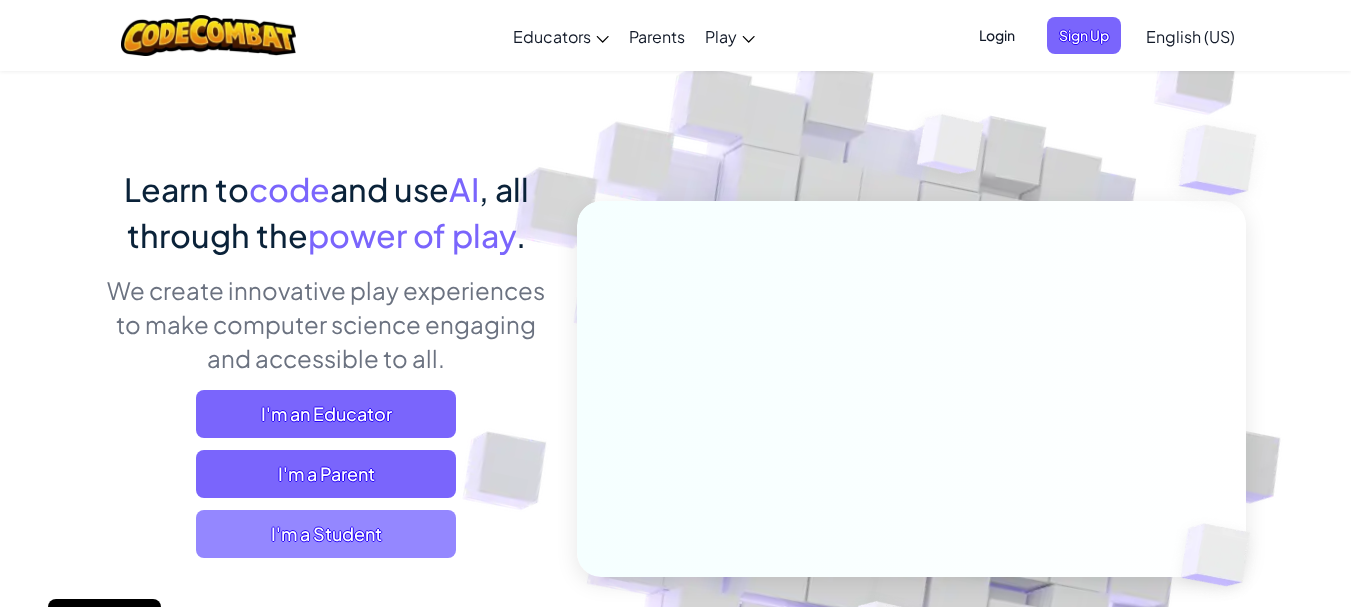 click on "I'm a Student" at bounding box center (326, 534) 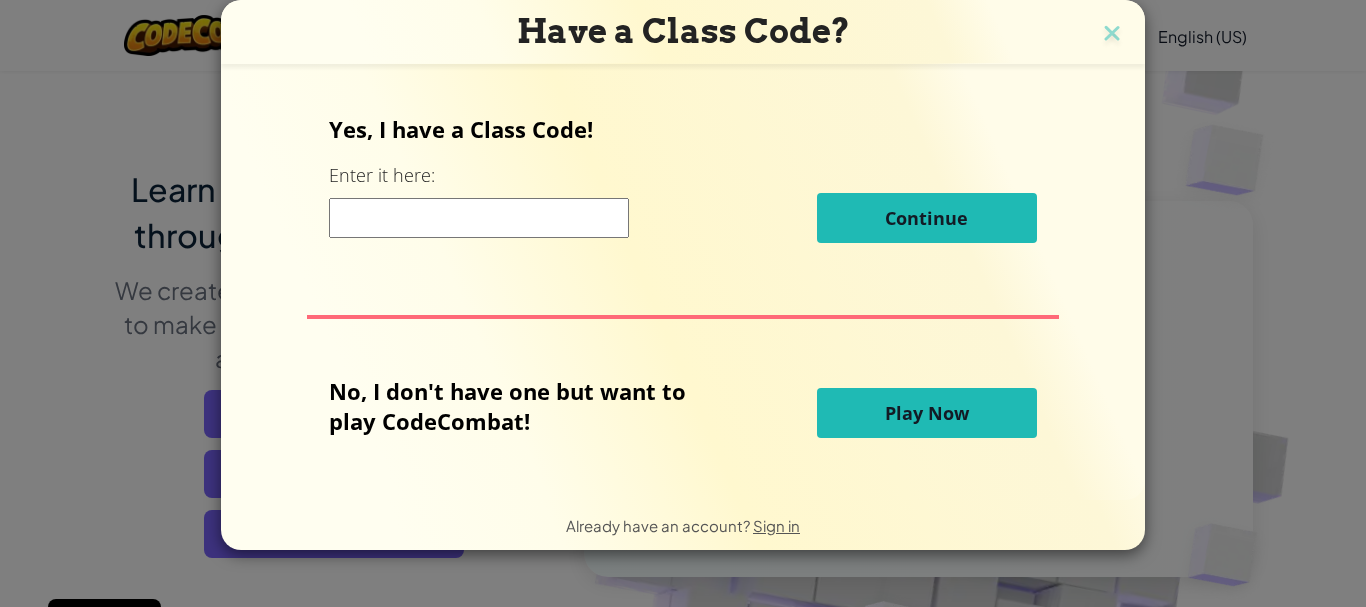 click at bounding box center (479, 218) 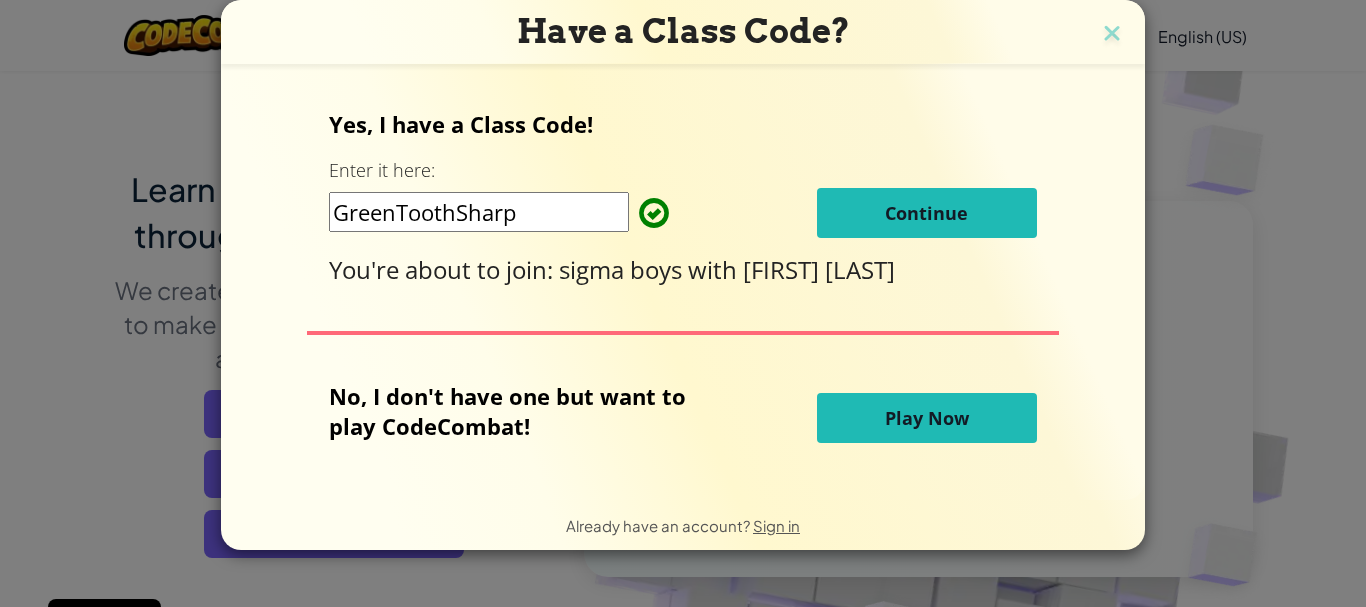 click on "Continue" at bounding box center [926, 213] 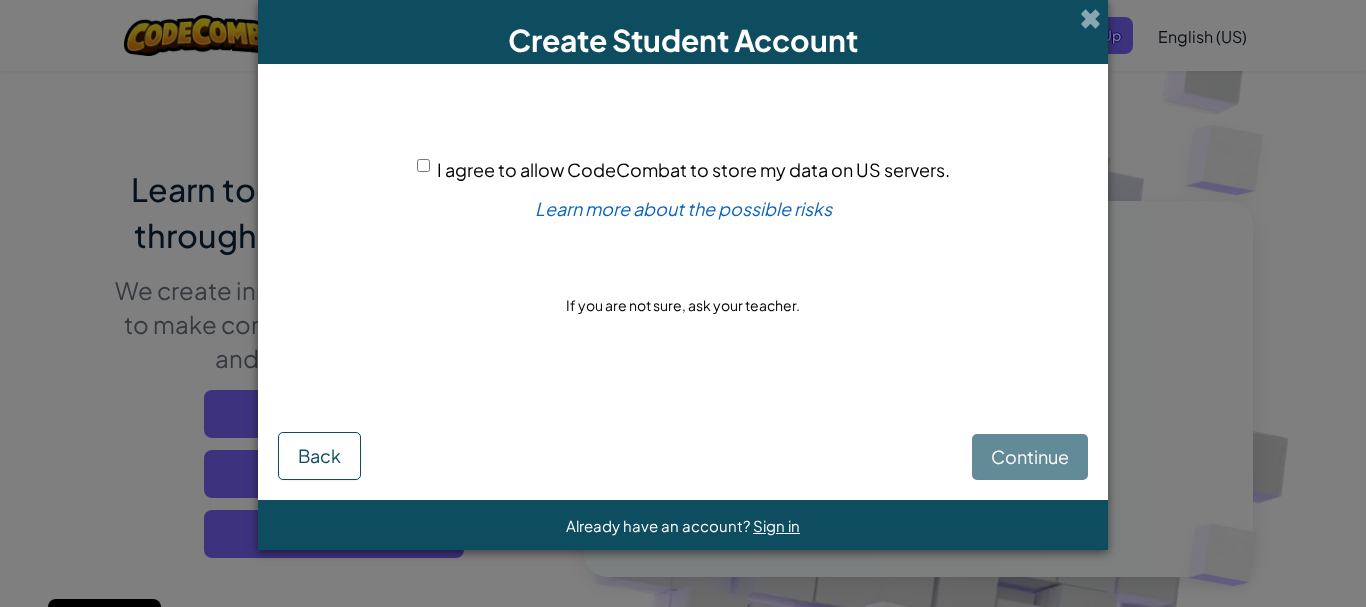 click on "I agree to allow CodeCombat to store my data on US servers." at bounding box center (423, 165) 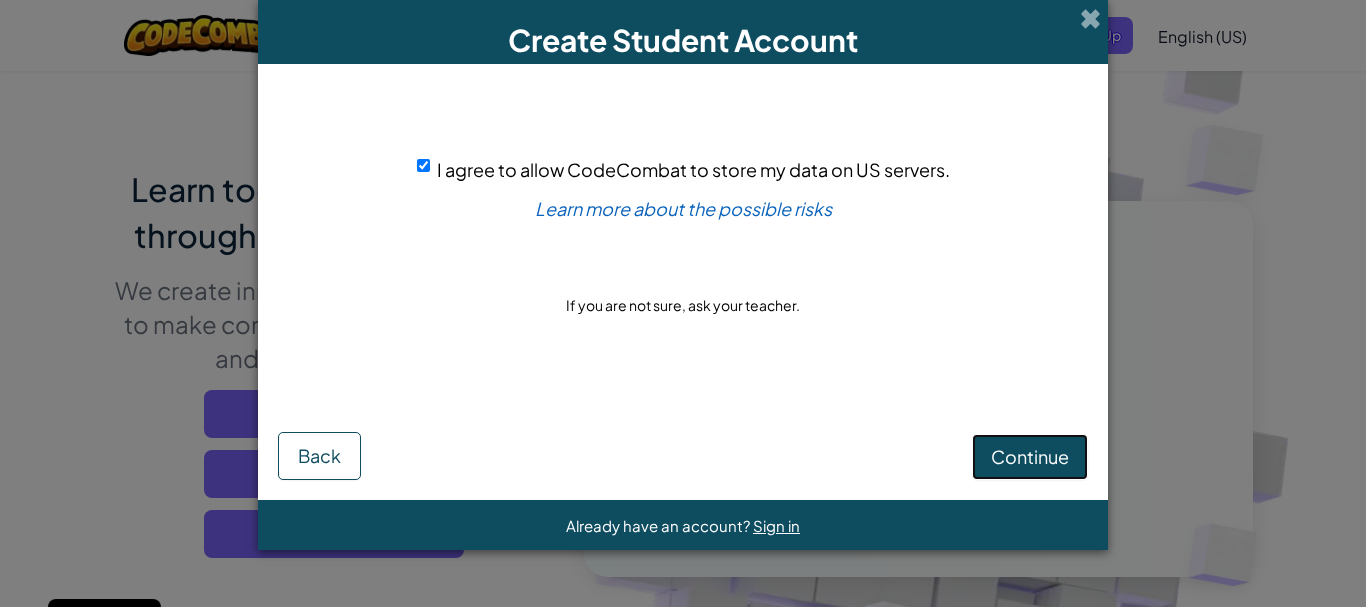 click on "Continue" at bounding box center [1030, 456] 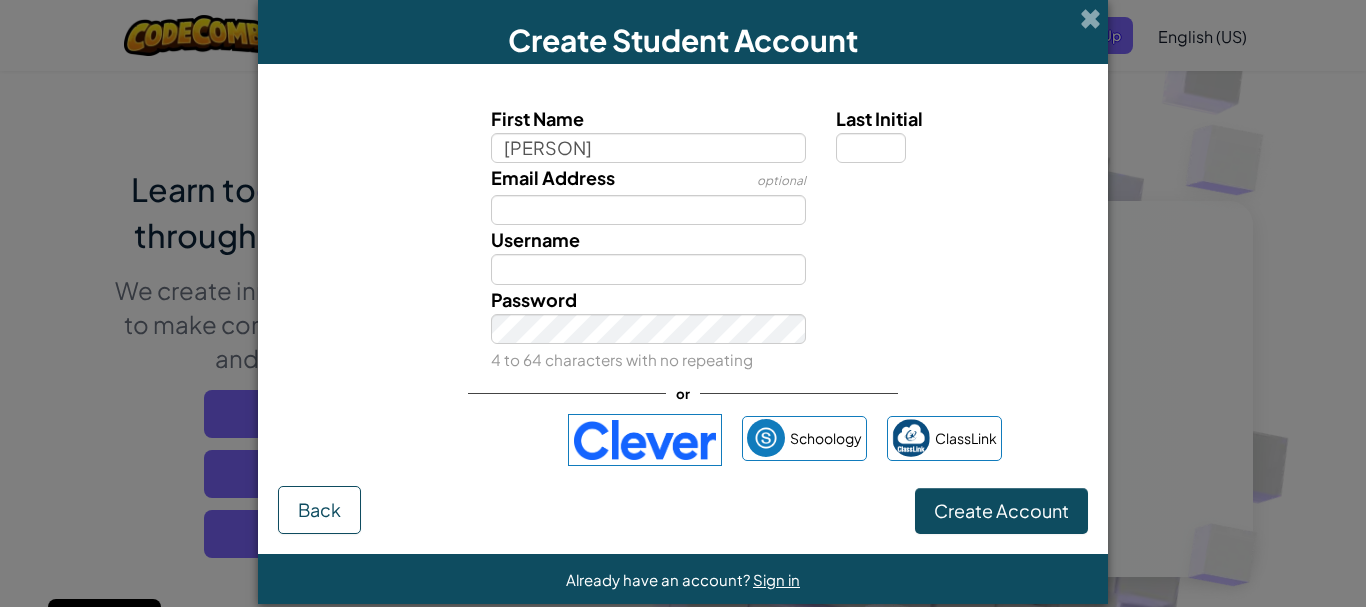 type on "Wenxi" 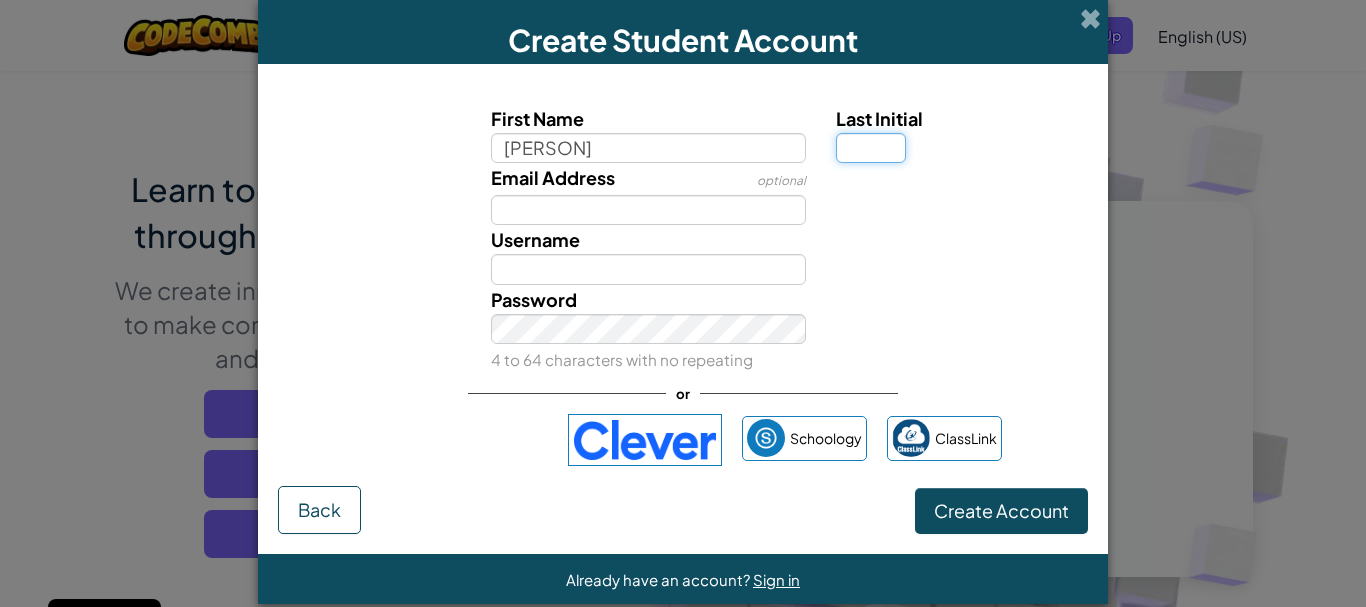 type on "Wenxi" 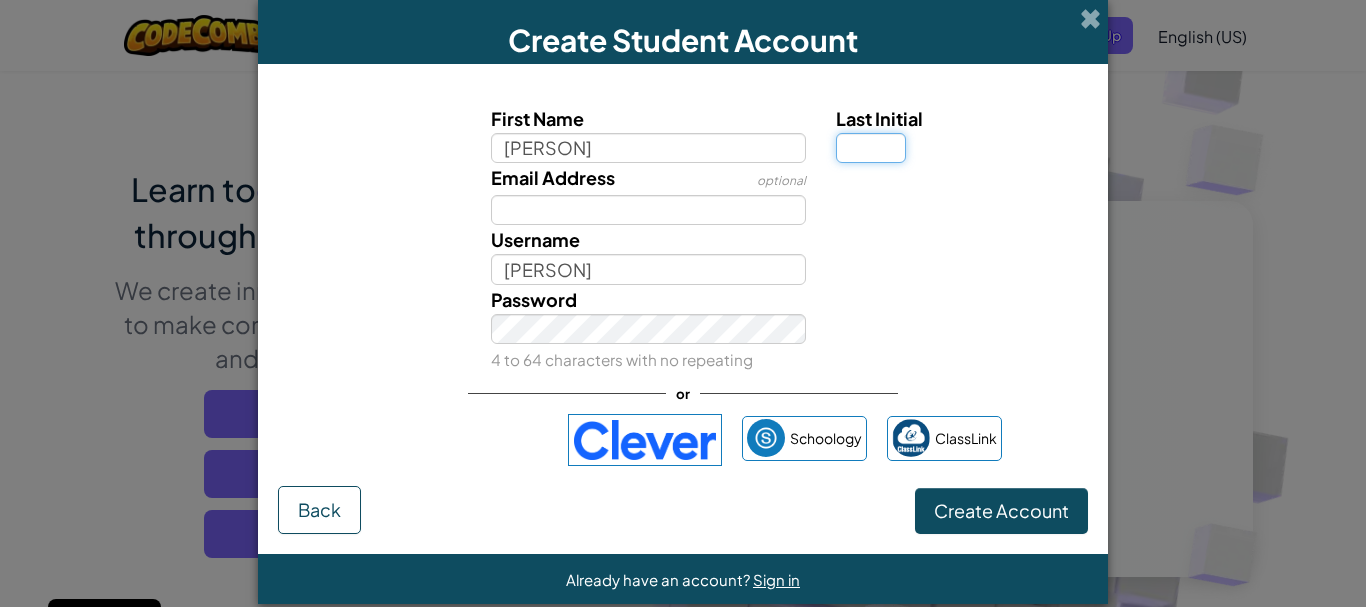 click on "Last Initial" at bounding box center [871, 148] 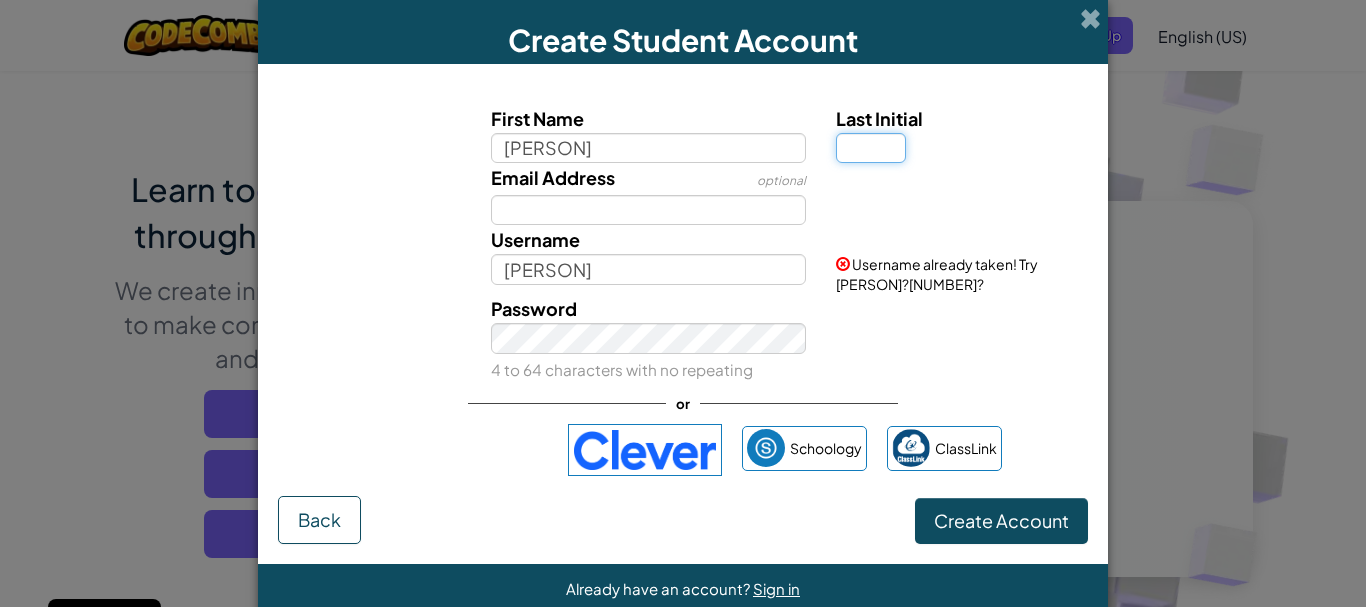click on "Last Initial" at bounding box center [871, 148] 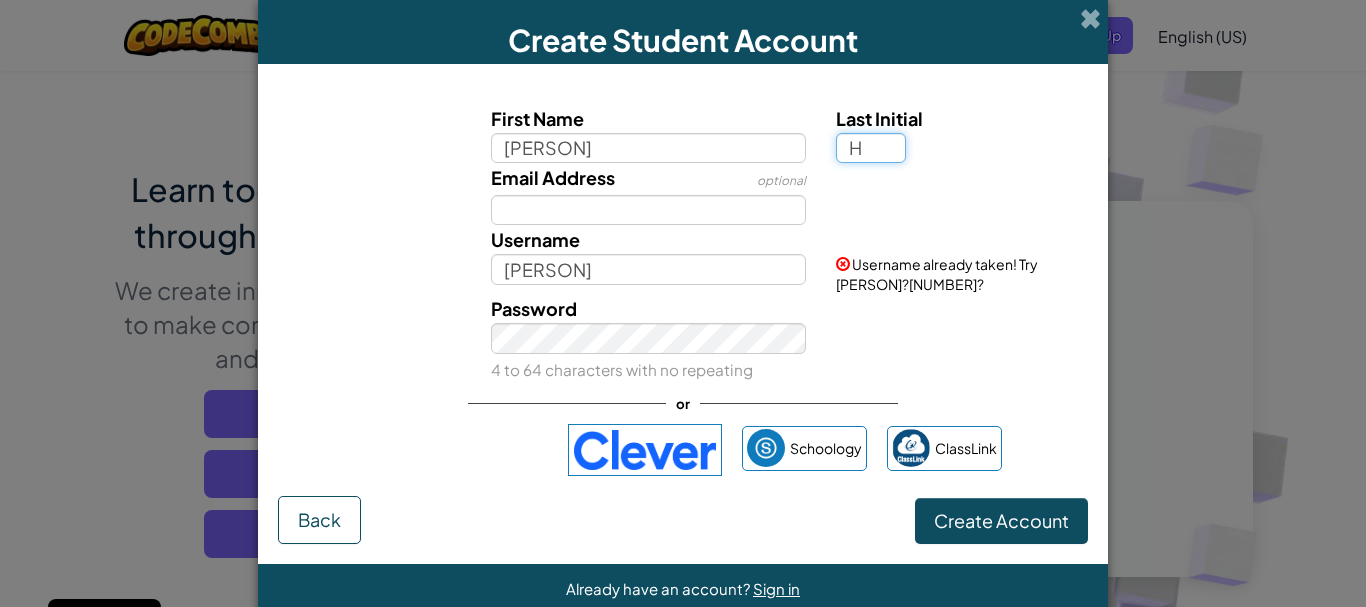 type on "H" 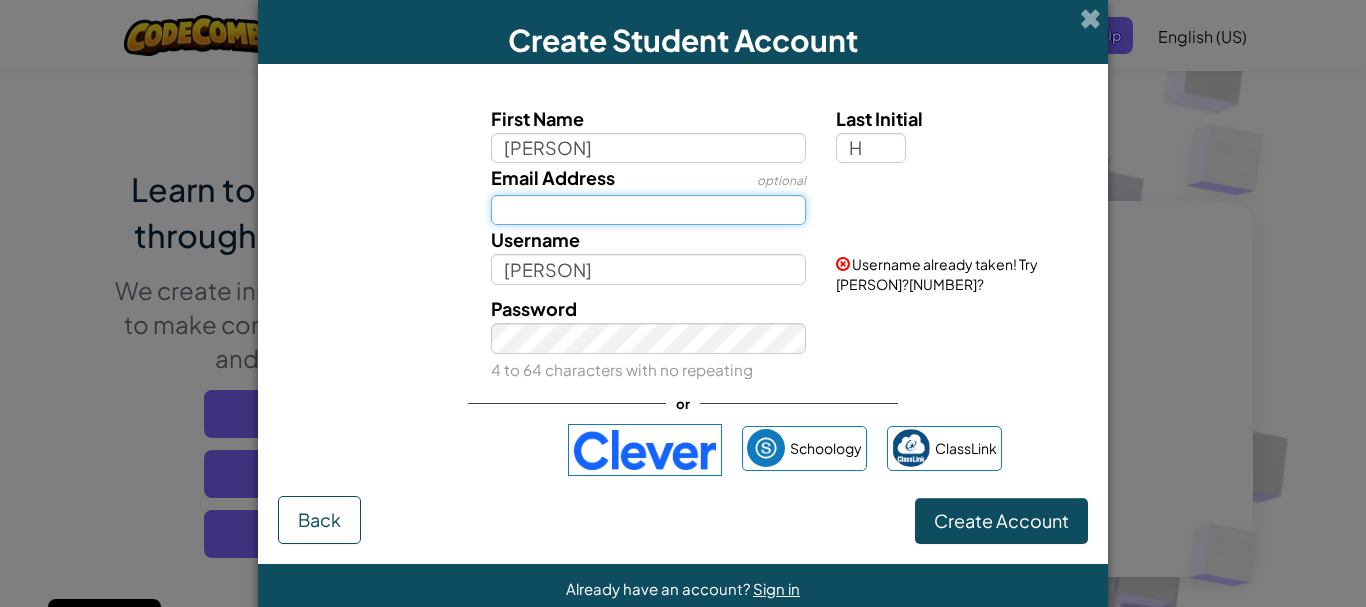 type on "WenxiH" 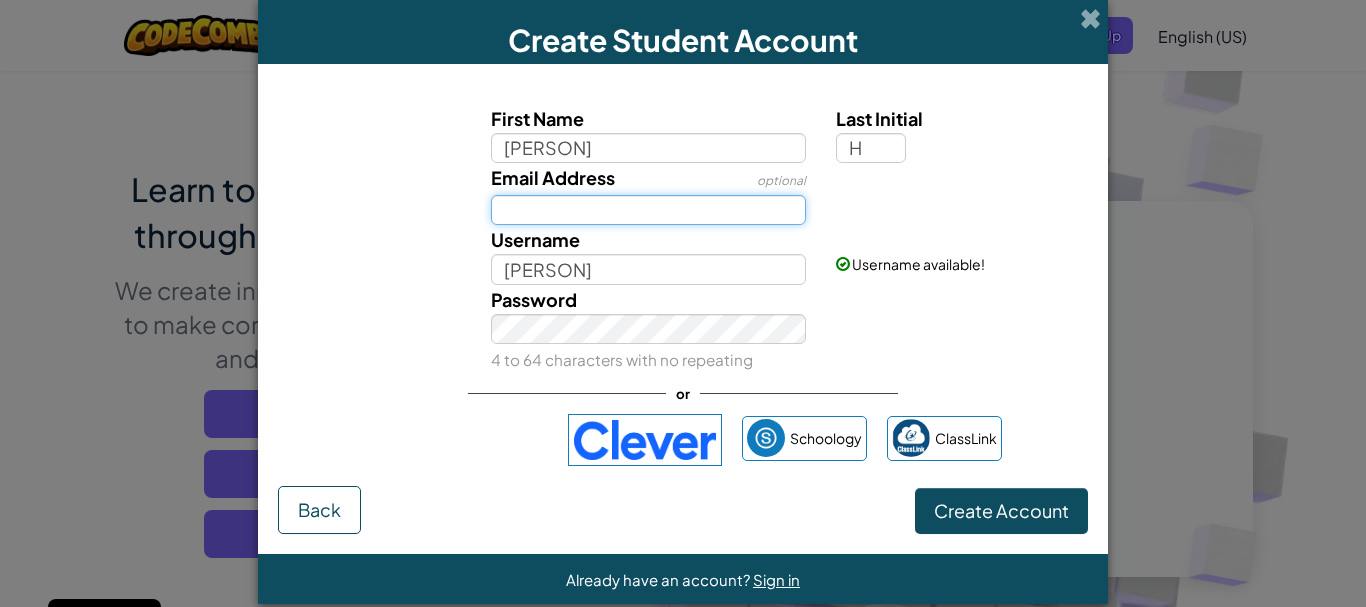 click on "Email Address" at bounding box center [649, 210] 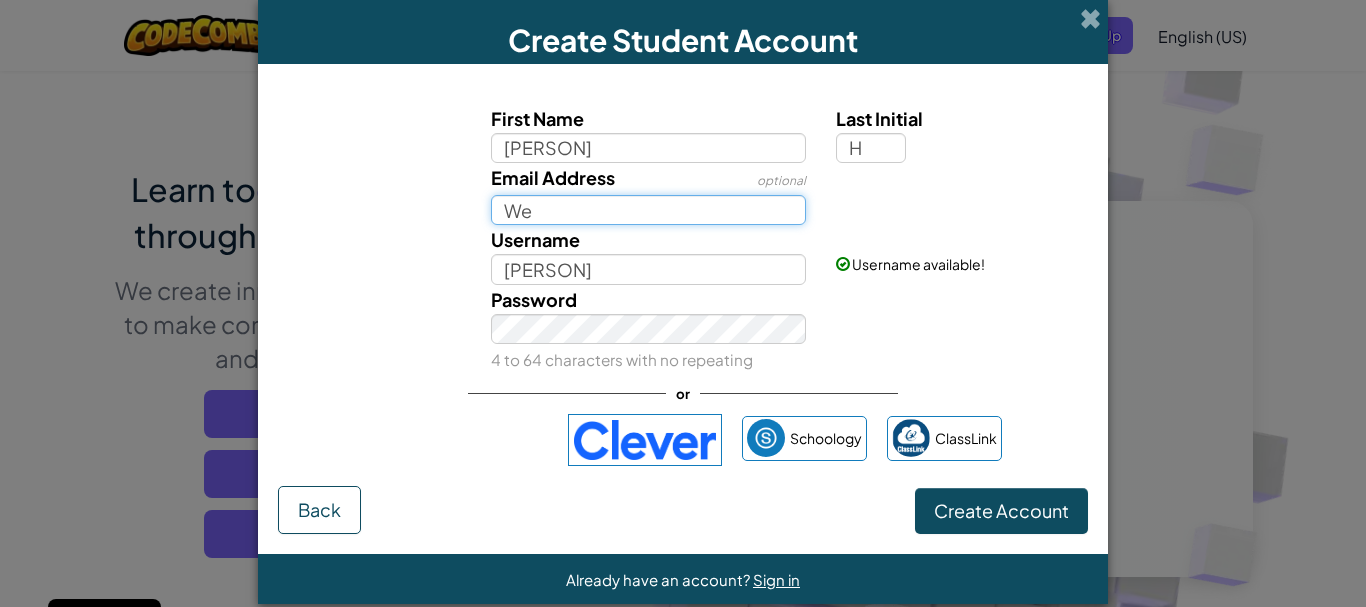 type on "W" 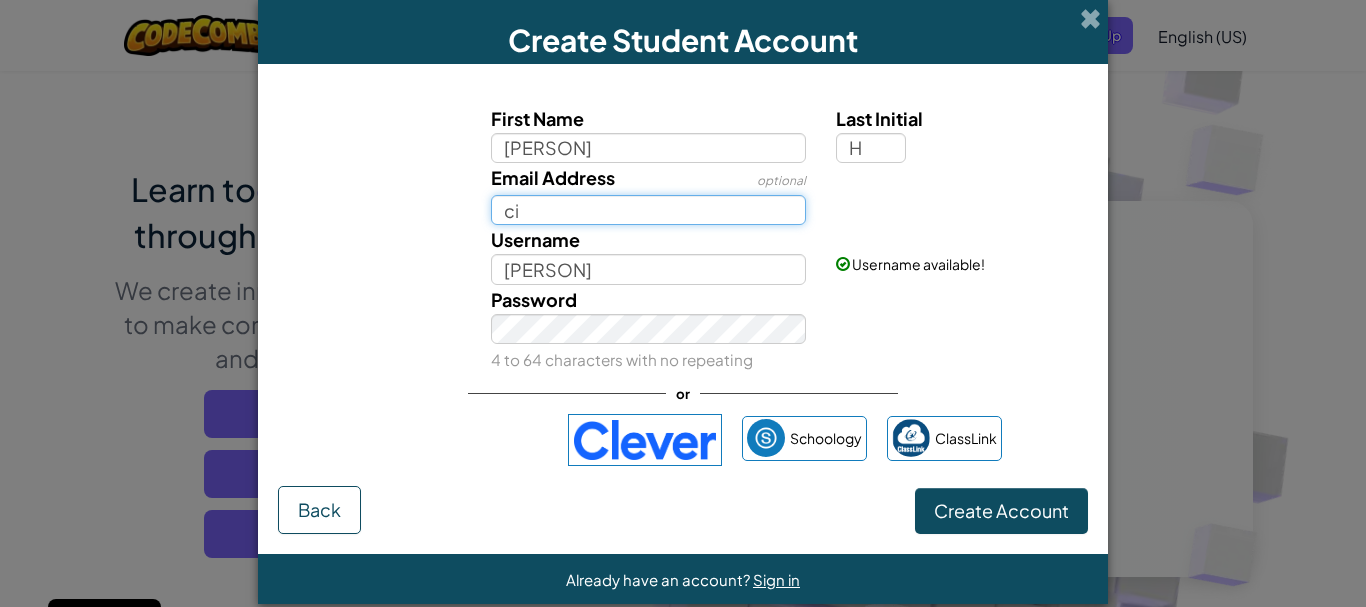 type on "c" 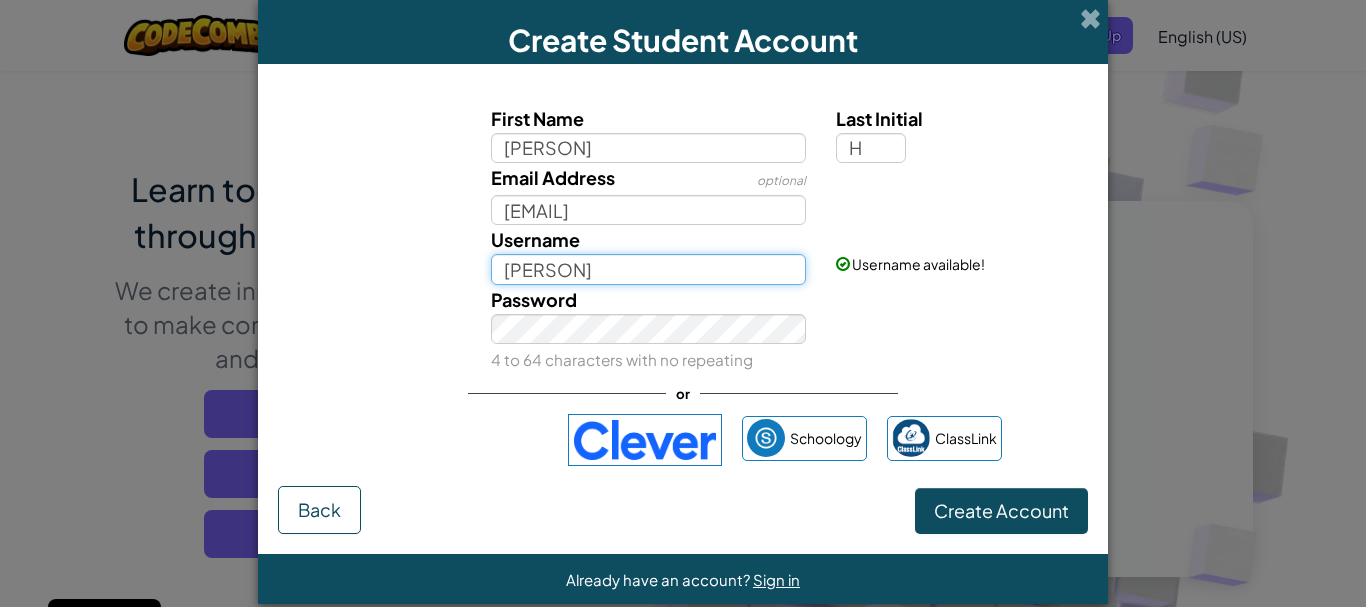 click on "WenxiH" at bounding box center [649, 269] 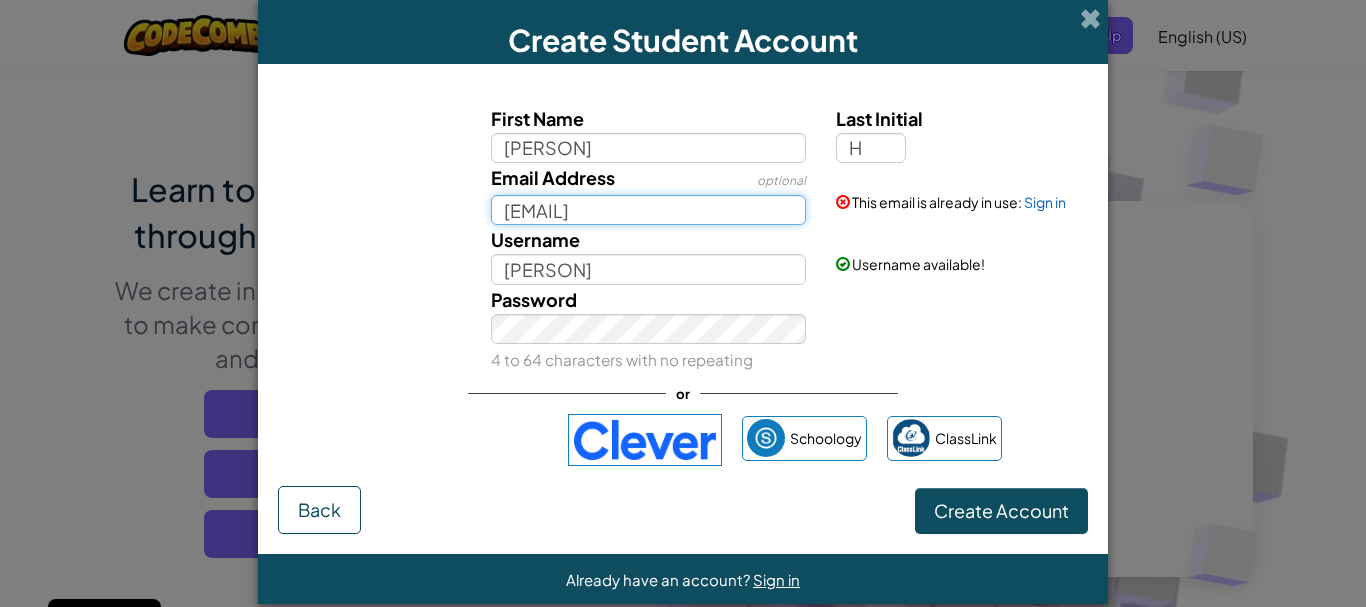 click on "codermindsnl@gmail.com" at bounding box center (649, 210) 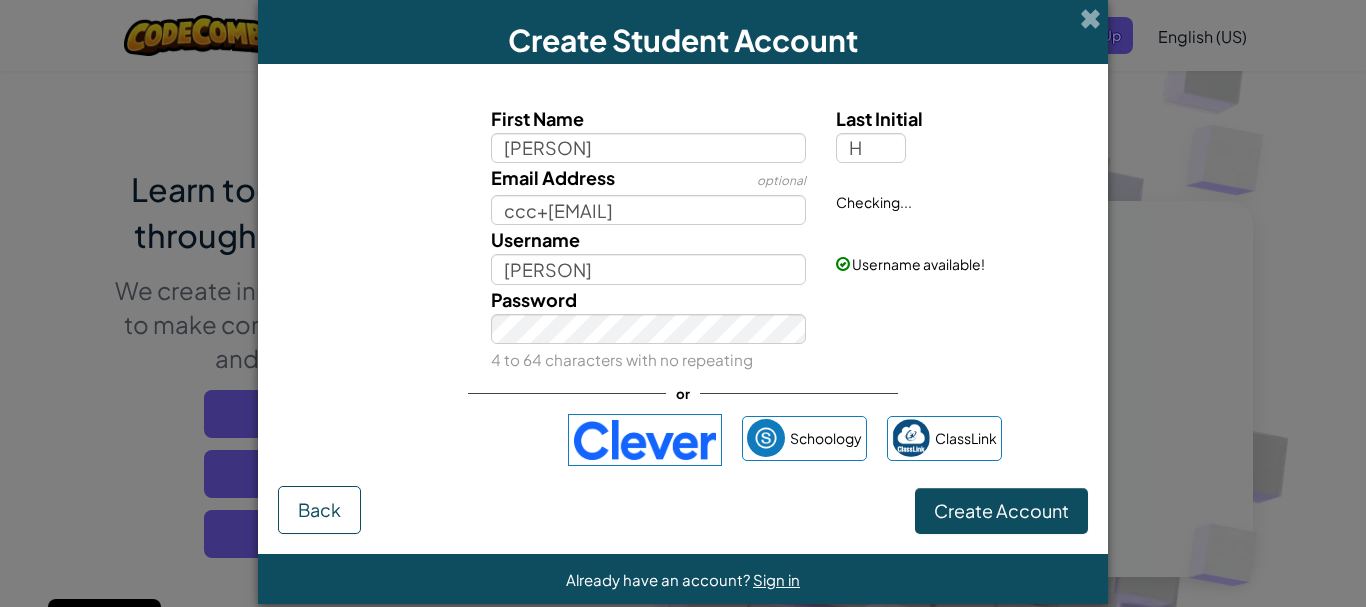 click on "Username WenxiH   Username available!" at bounding box center (683, 254) 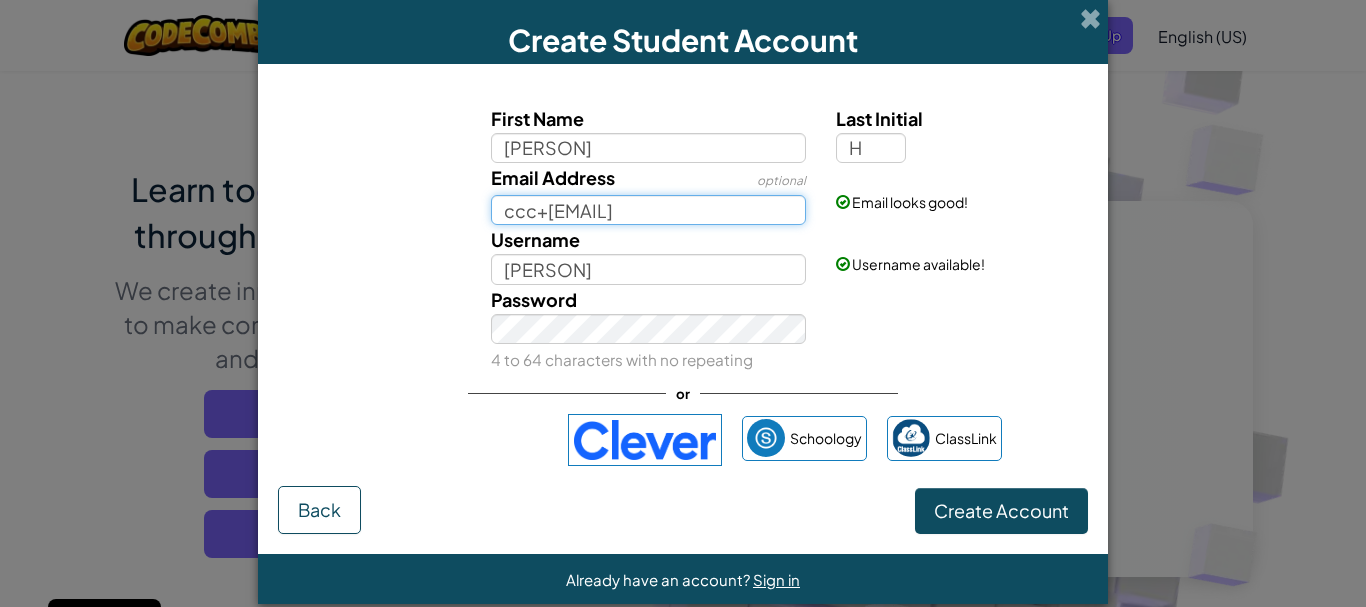 drag, startPoint x: 528, startPoint y: 210, endPoint x: 447, endPoint y: 210, distance: 81 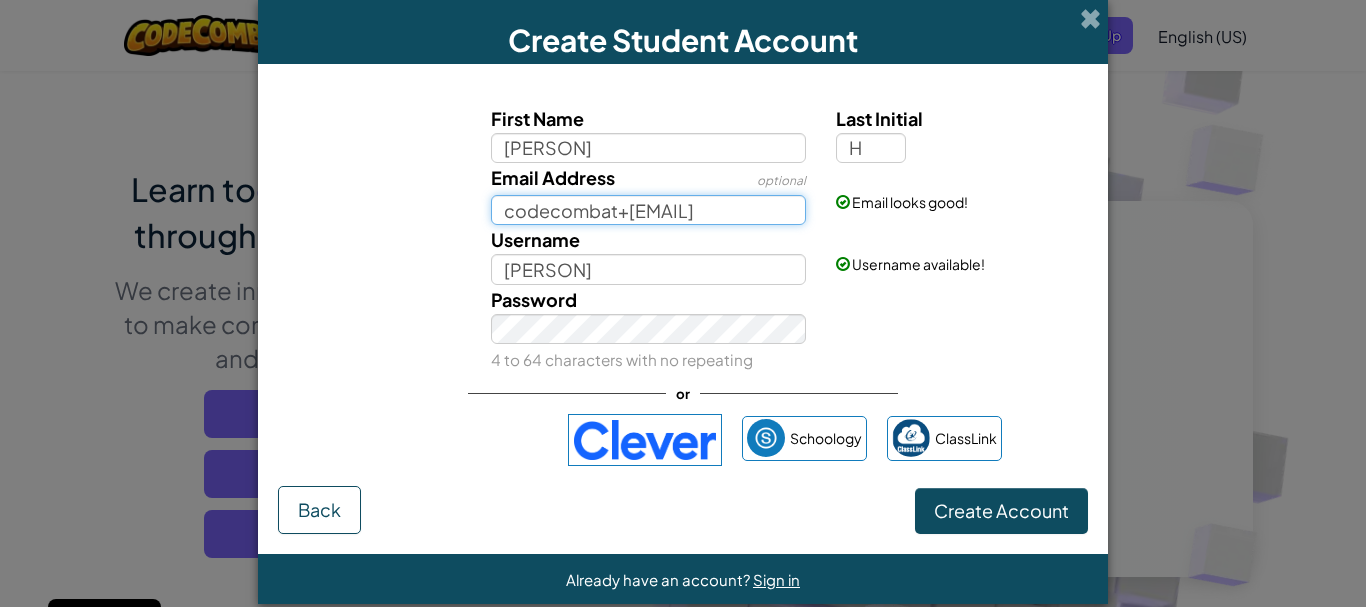 type on "codecombat+codermindsnl@gmail.com" 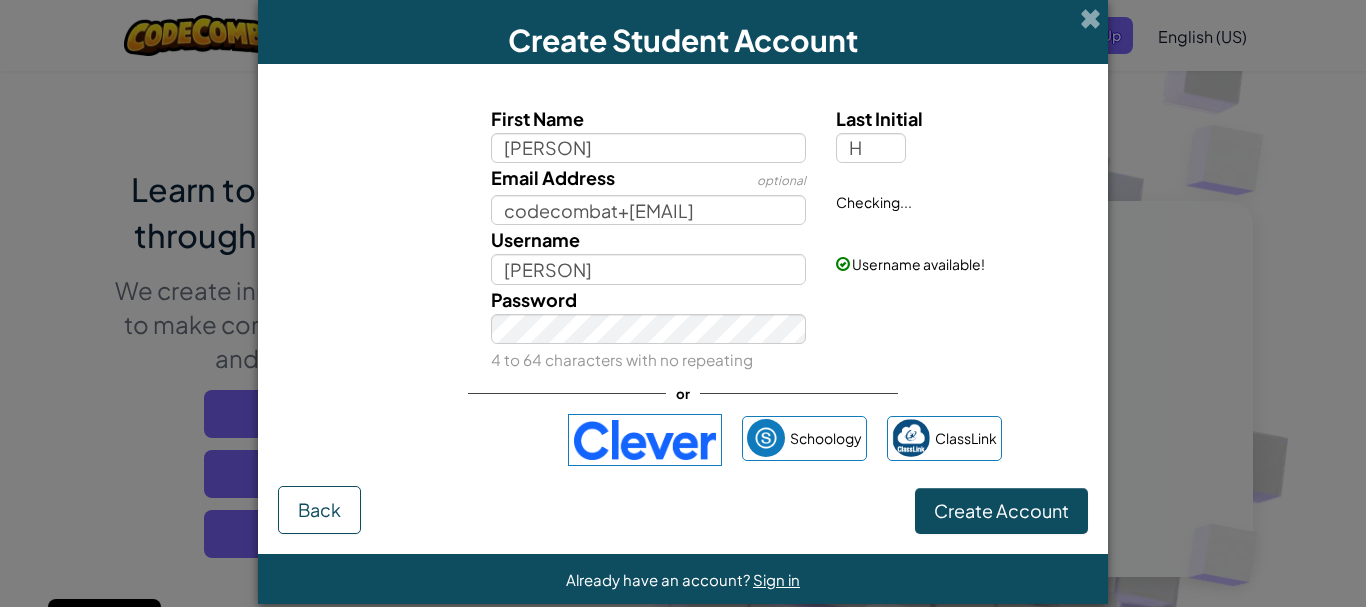 click on "Username" at bounding box center [535, 239] 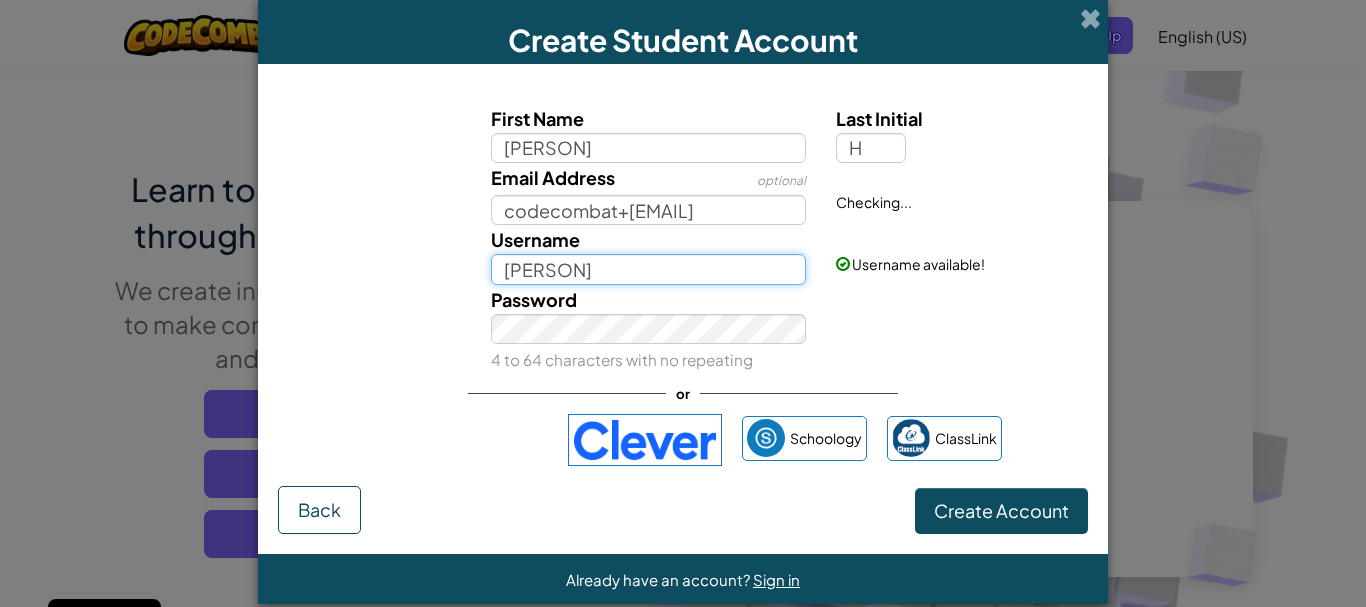 click on "WenxiH" at bounding box center [649, 269] 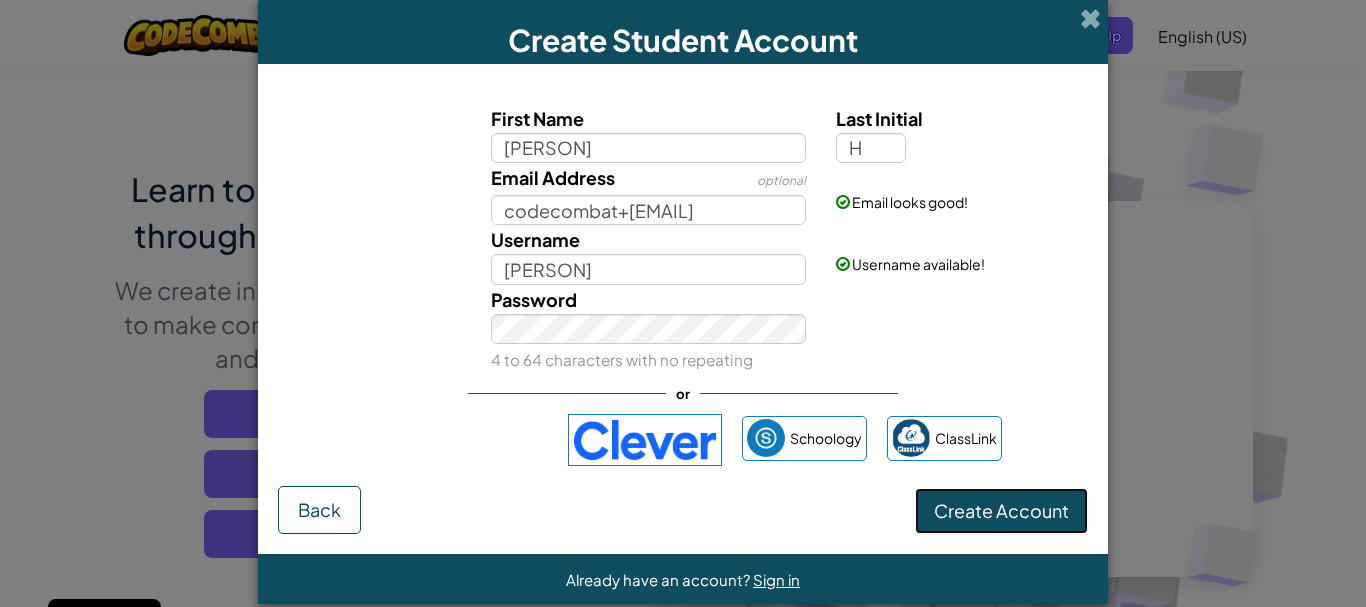 click on "Create Account" at bounding box center [1001, 510] 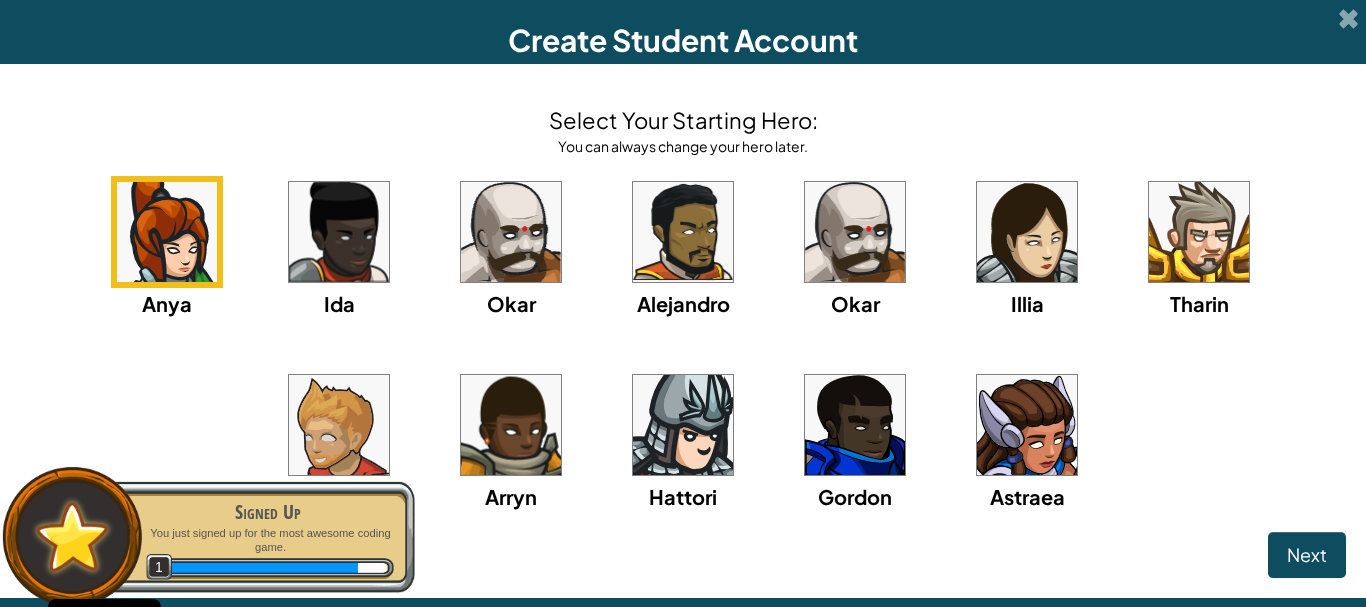 click at bounding box center [855, 232] 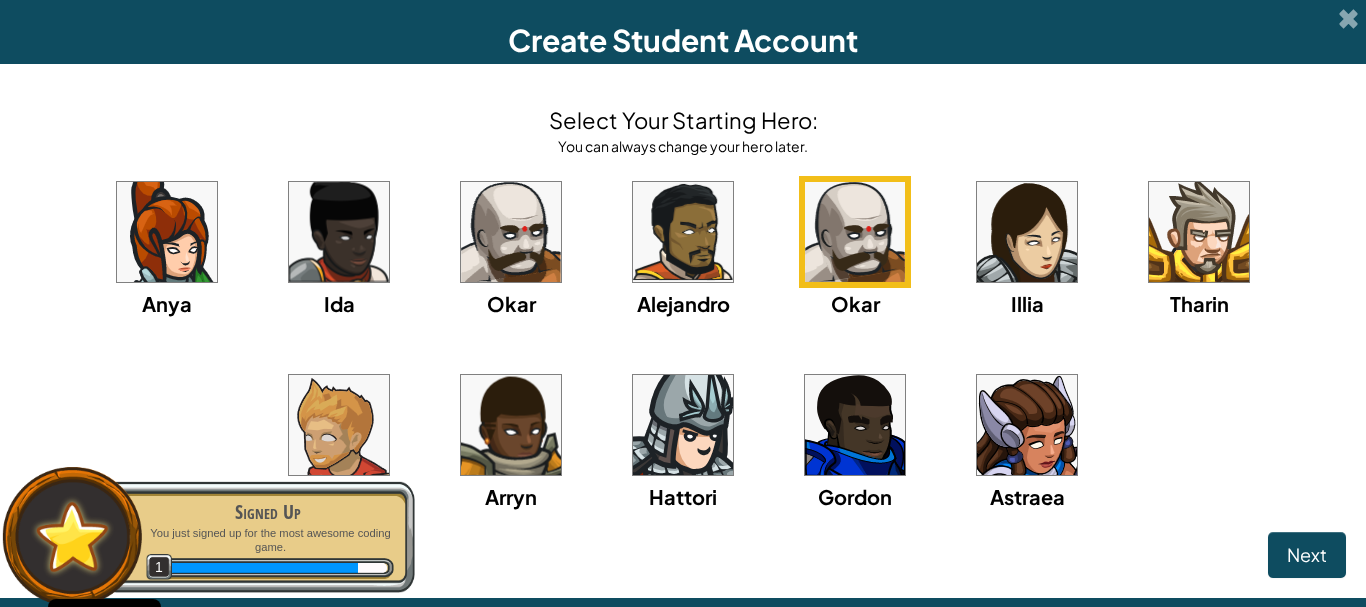 click at bounding box center [1199, 232] 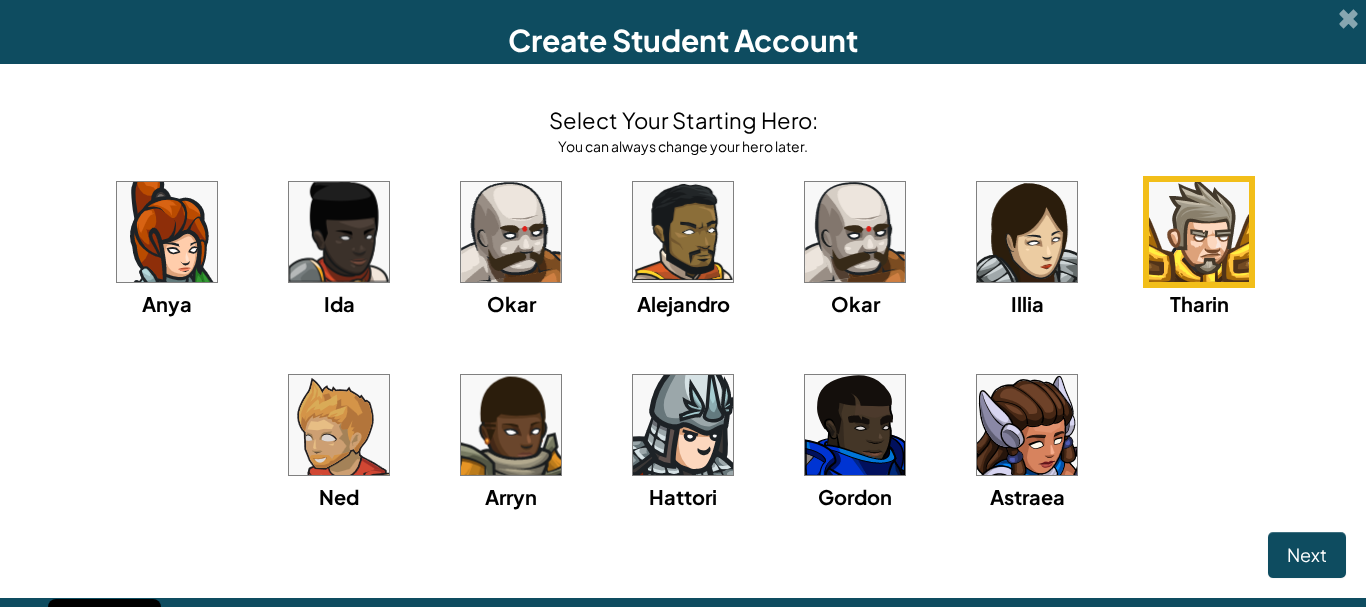 click at bounding box center [167, 232] 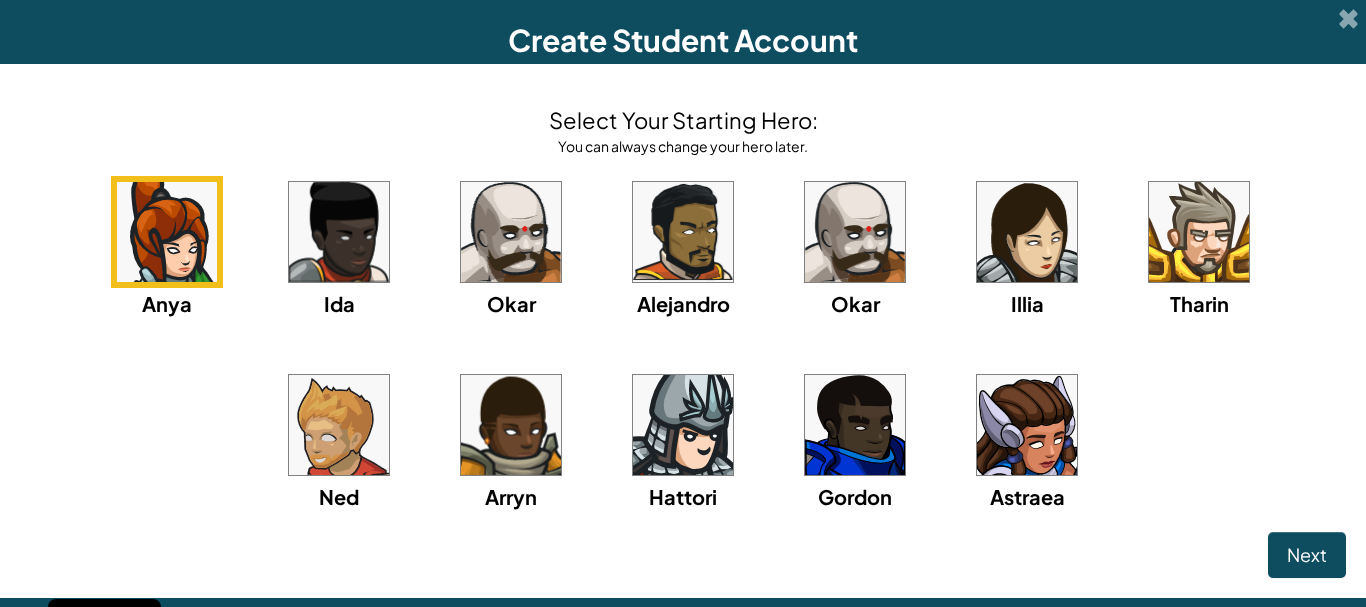 click at bounding box center (1027, 425) 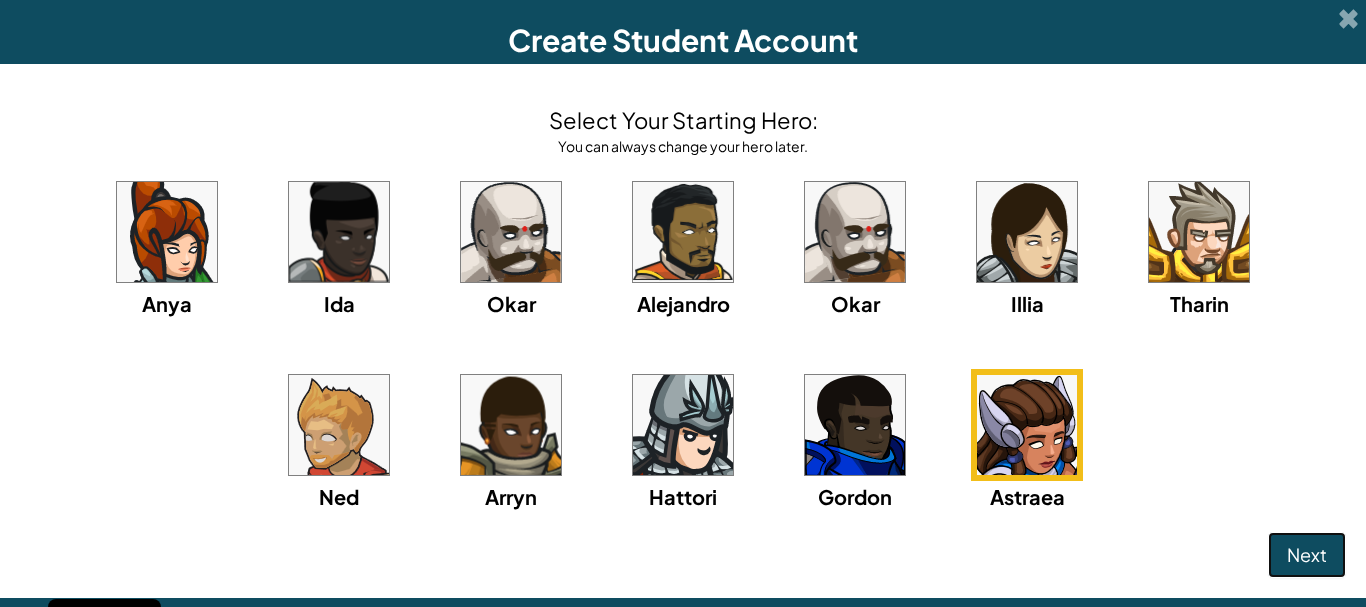 click on "Next" at bounding box center (1307, 555) 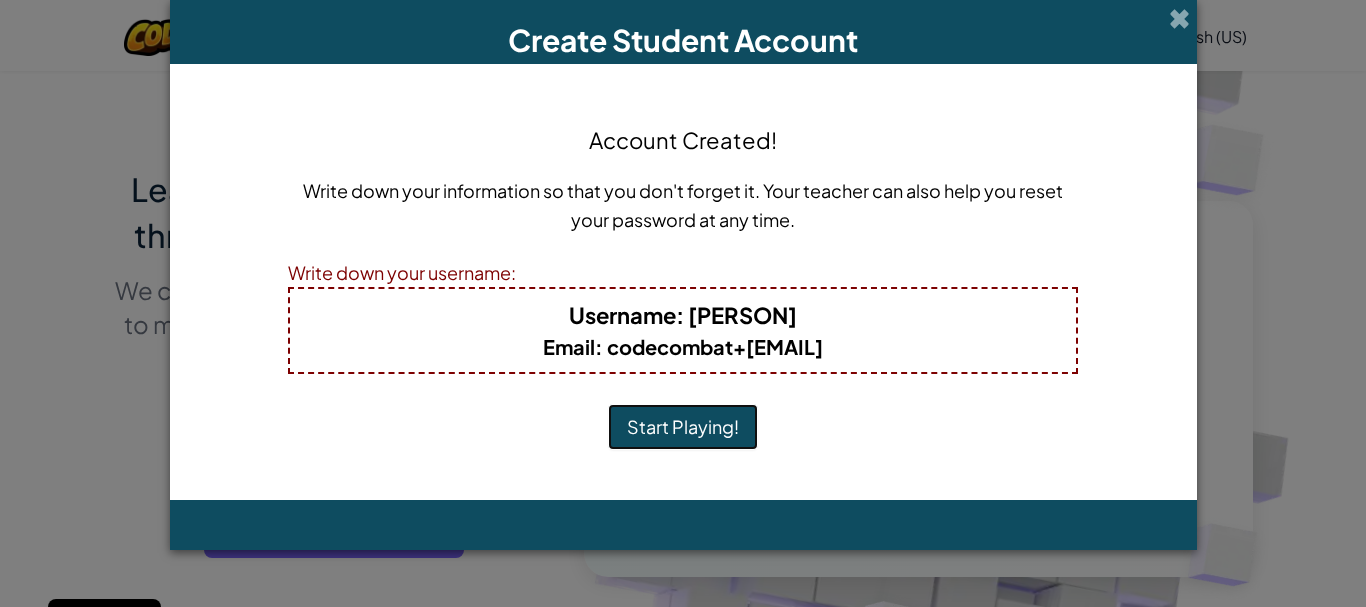 click on "Start Playing!" at bounding box center [683, 427] 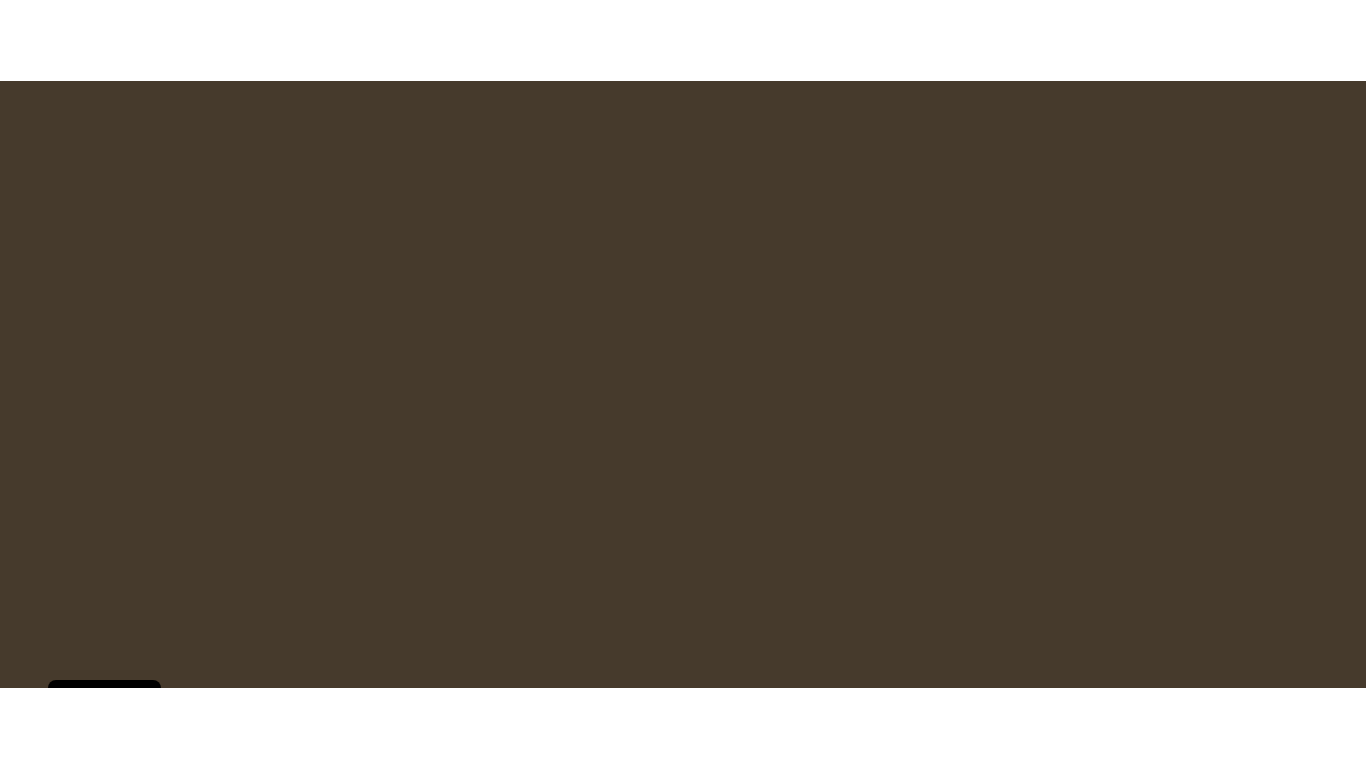 scroll, scrollTop: 0, scrollLeft: 0, axis: both 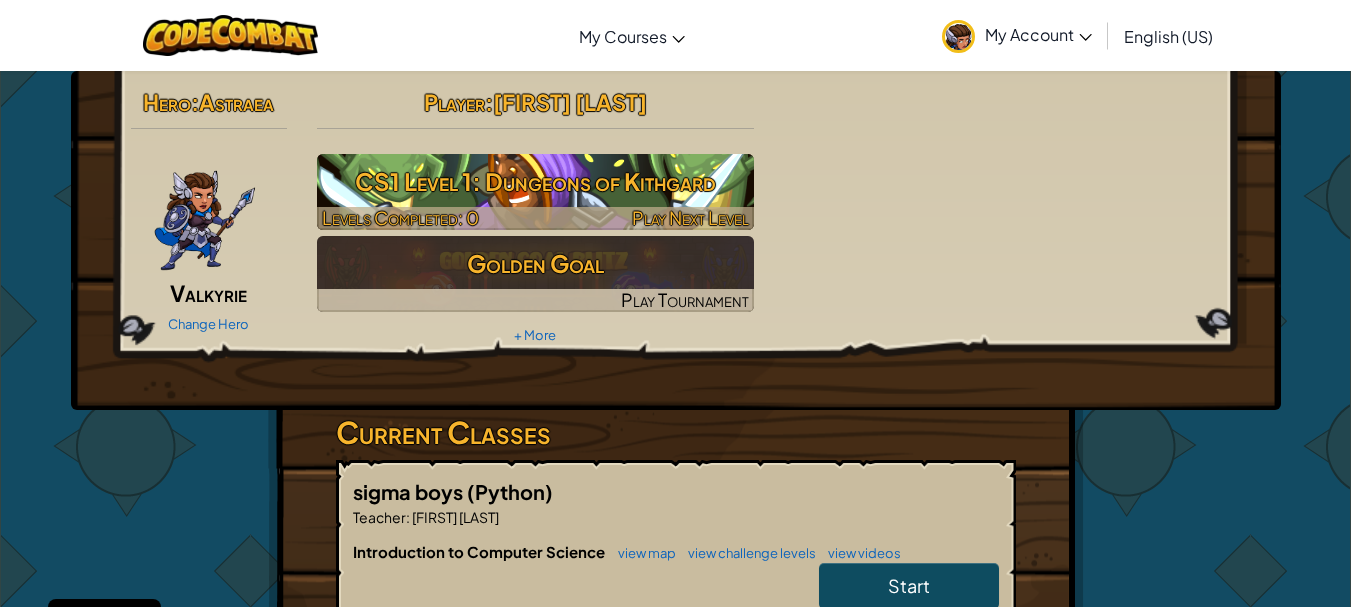 click on "CS1 Level 1: Dungeons of Kithgard" at bounding box center [535, 181] 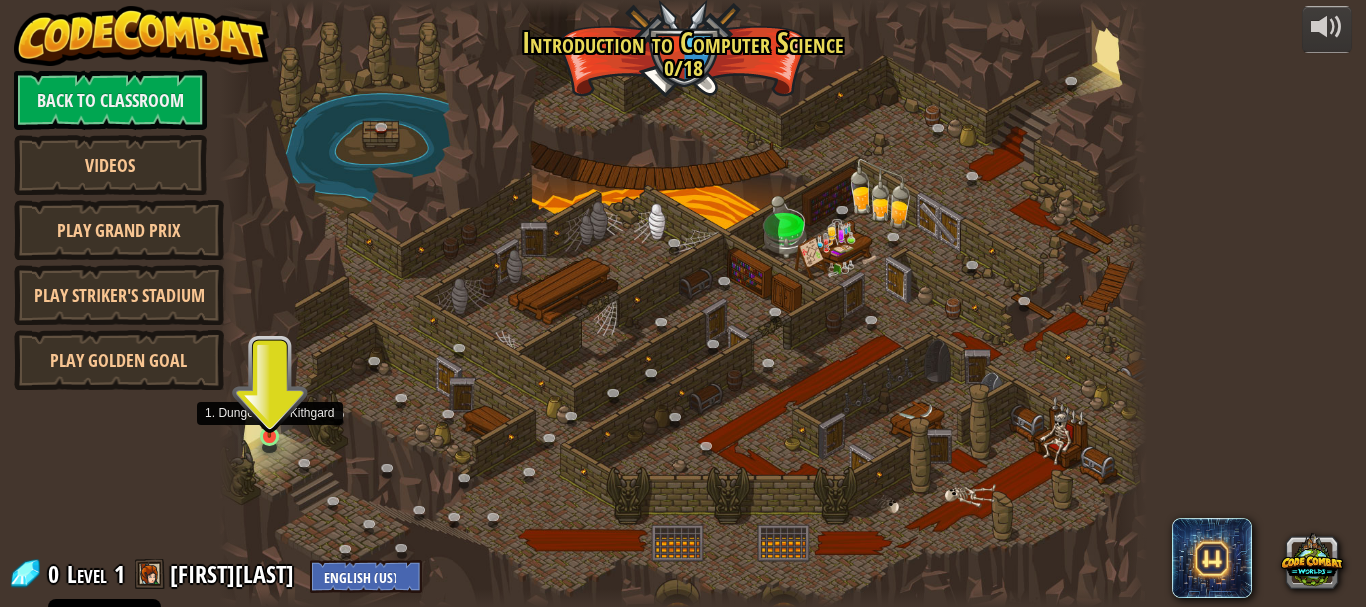 click at bounding box center (269, 413) 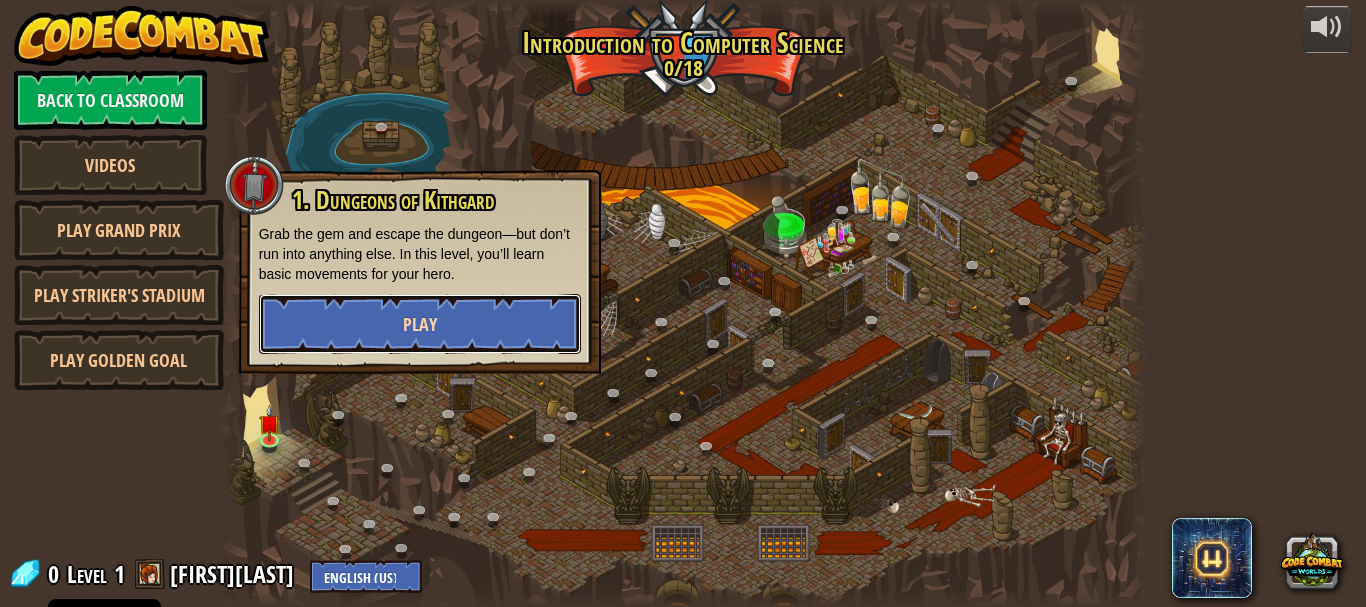 click on "Play" at bounding box center (420, 324) 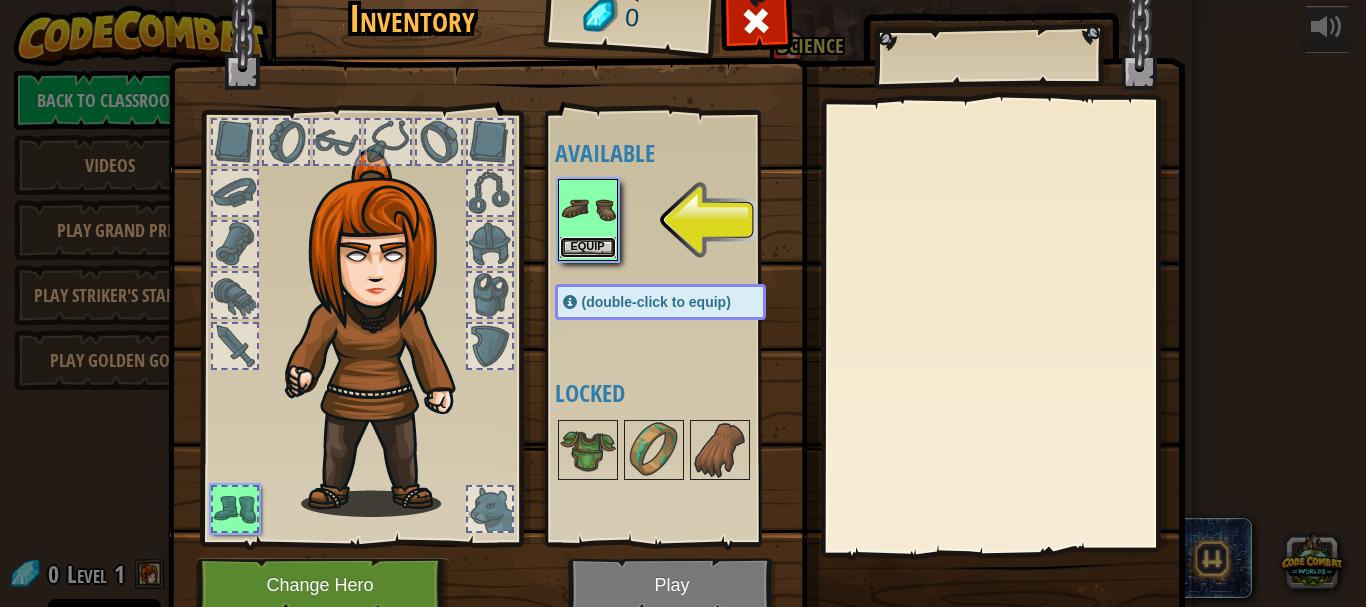 click on "Equip" at bounding box center [588, 247] 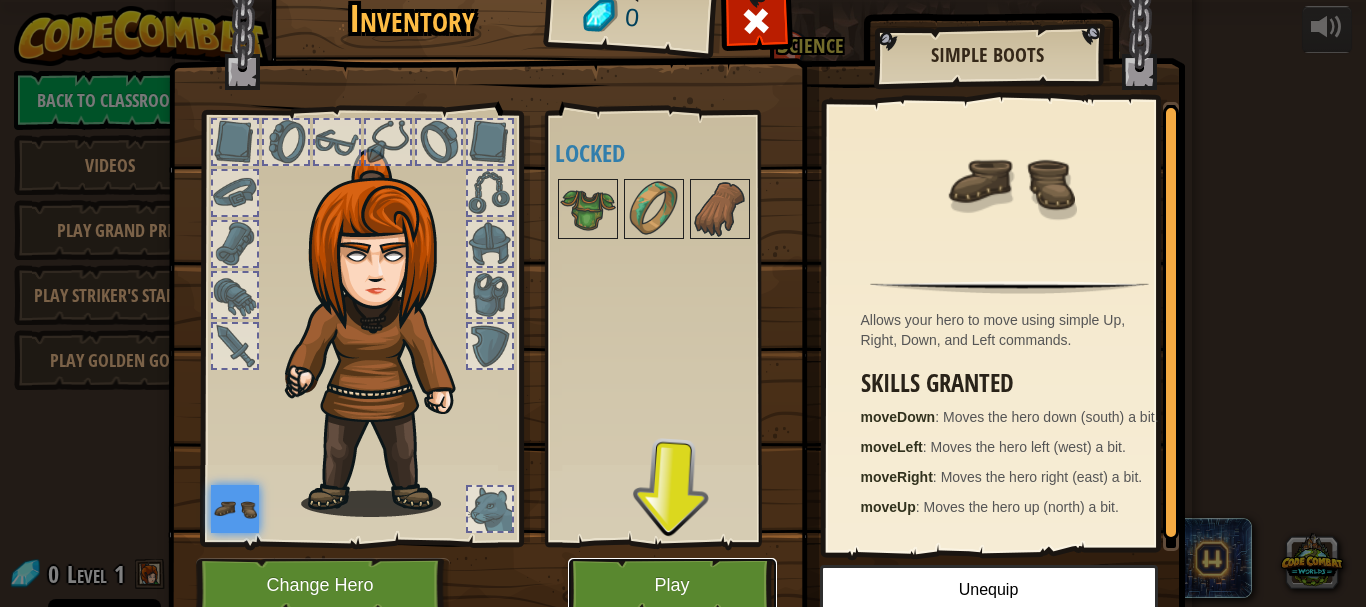 click on "Play" at bounding box center [672, 585] 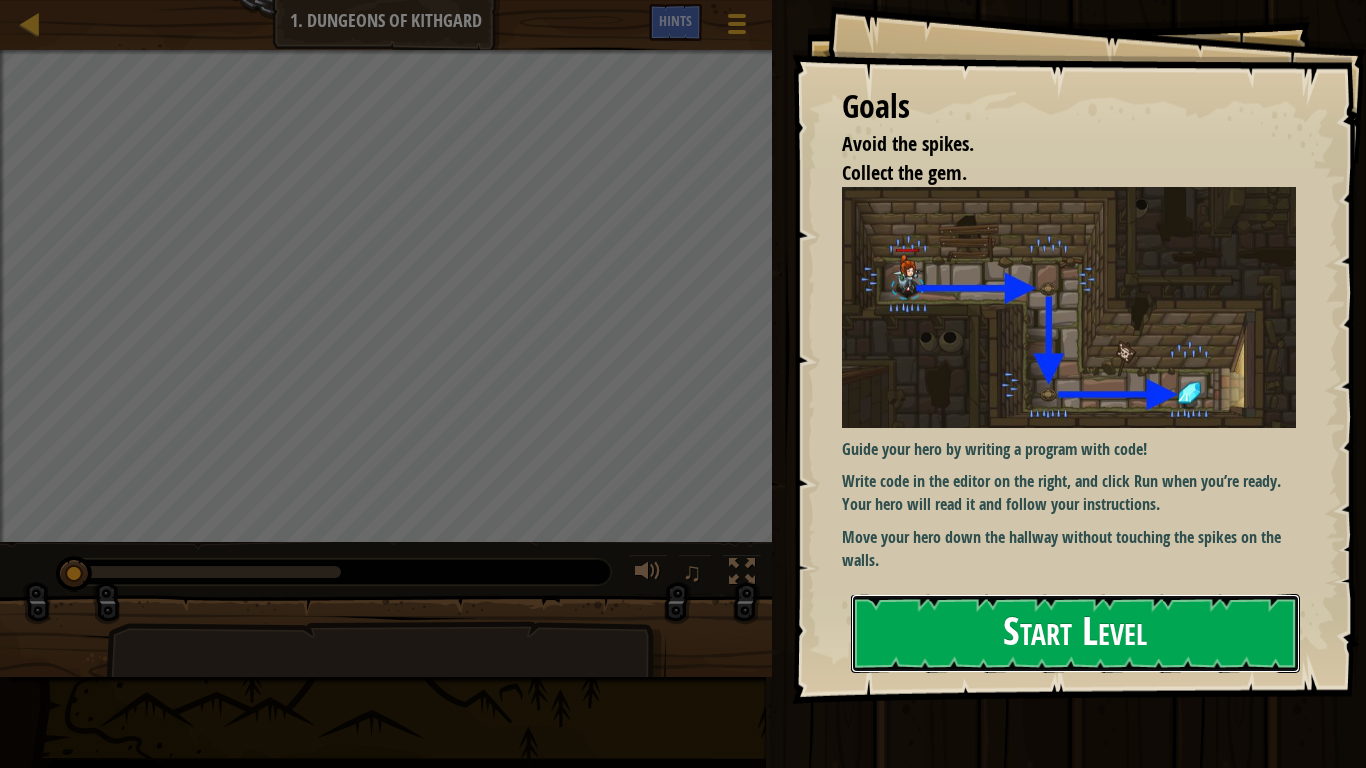 click on "Start Level" at bounding box center (1075, 633) 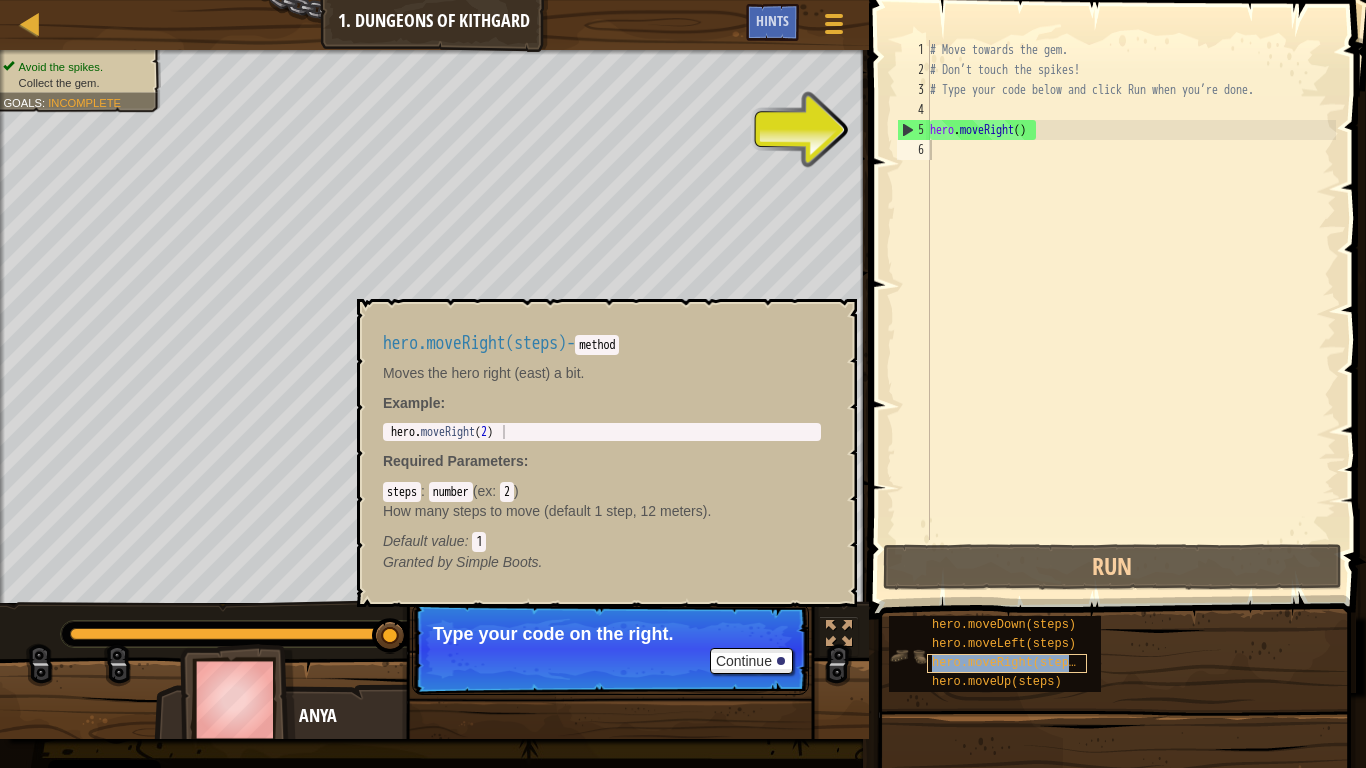 click on "hero.moveRight(steps)" at bounding box center [1007, 663] 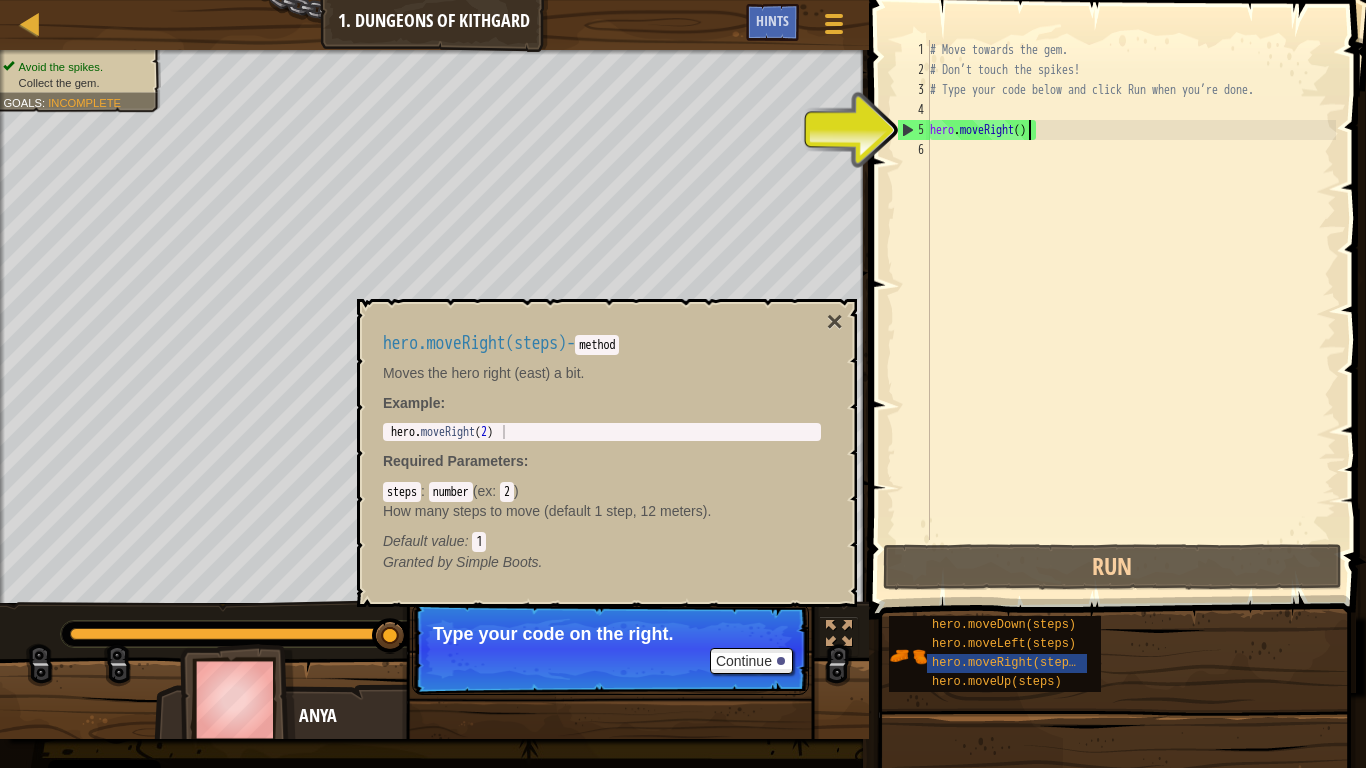 click on "# Move towards the gem. # Don’t touch the spikes! # Type your code below and click Run when you’re done. hero . moveRight ( )" at bounding box center [1131, 310] 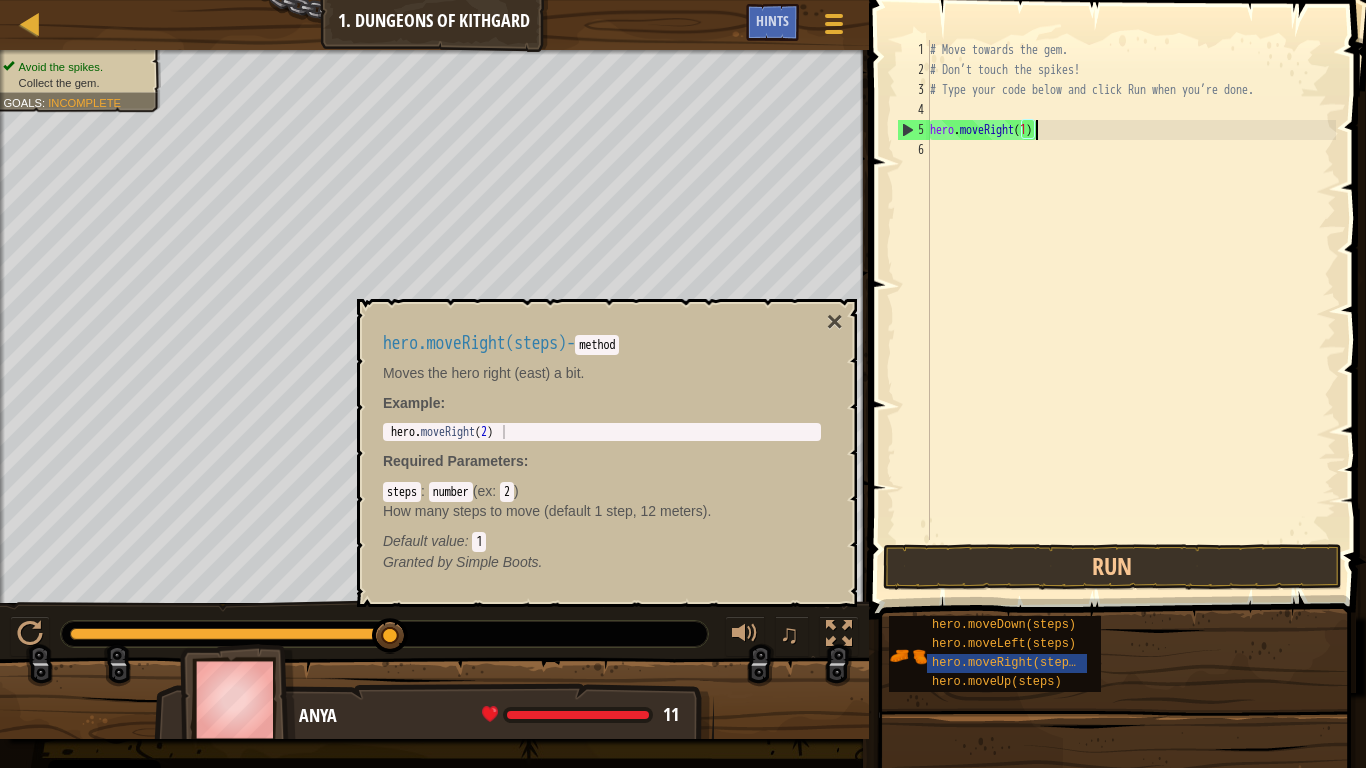 scroll, scrollTop: 9, scrollLeft: 8, axis: both 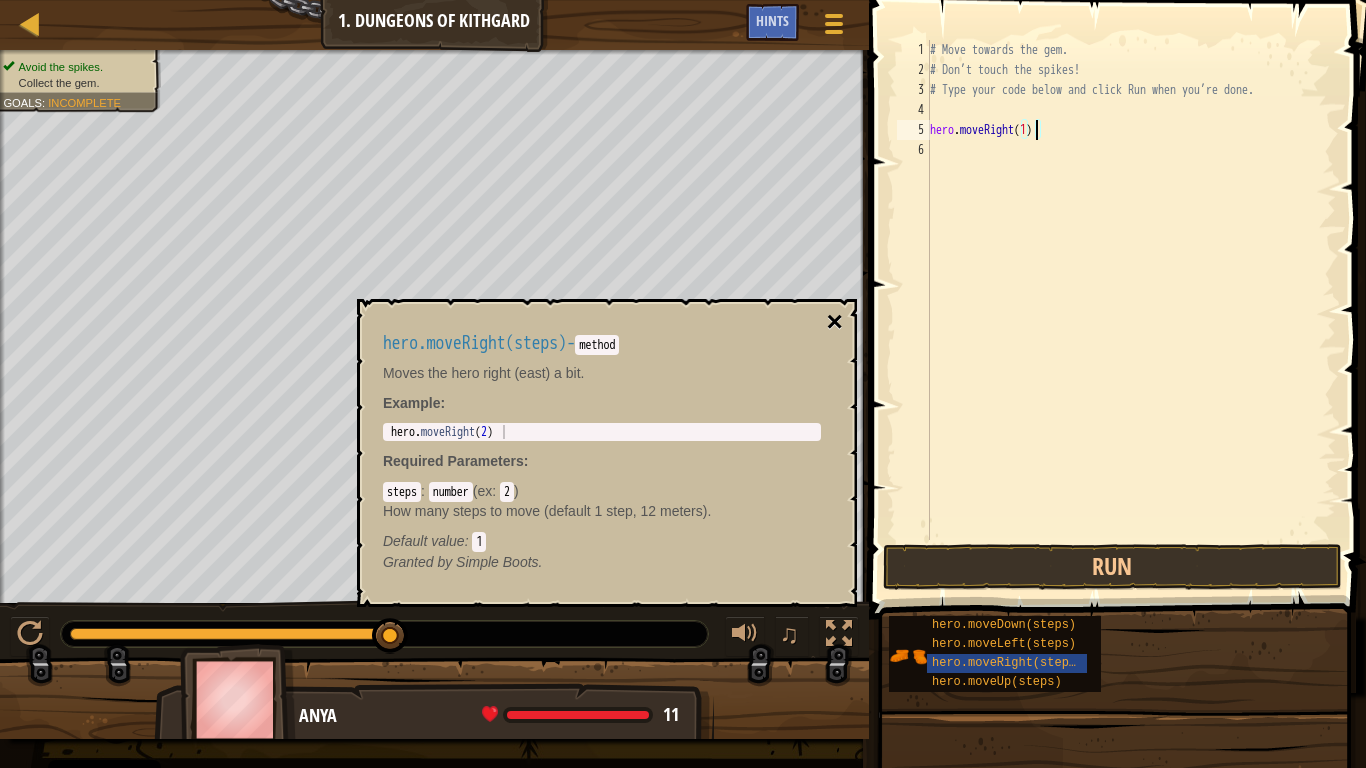 type on "hero.moveRight(1)" 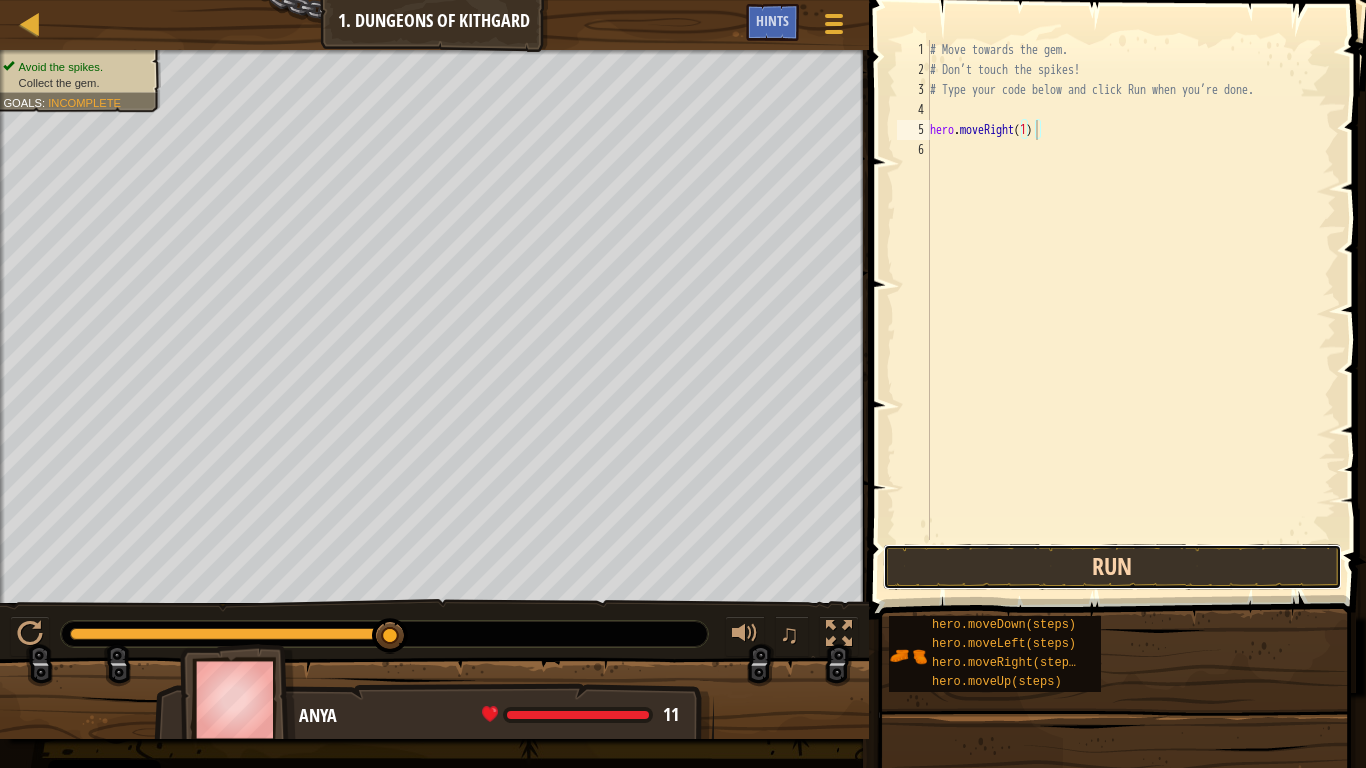 click on "Run" at bounding box center (1112, 567) 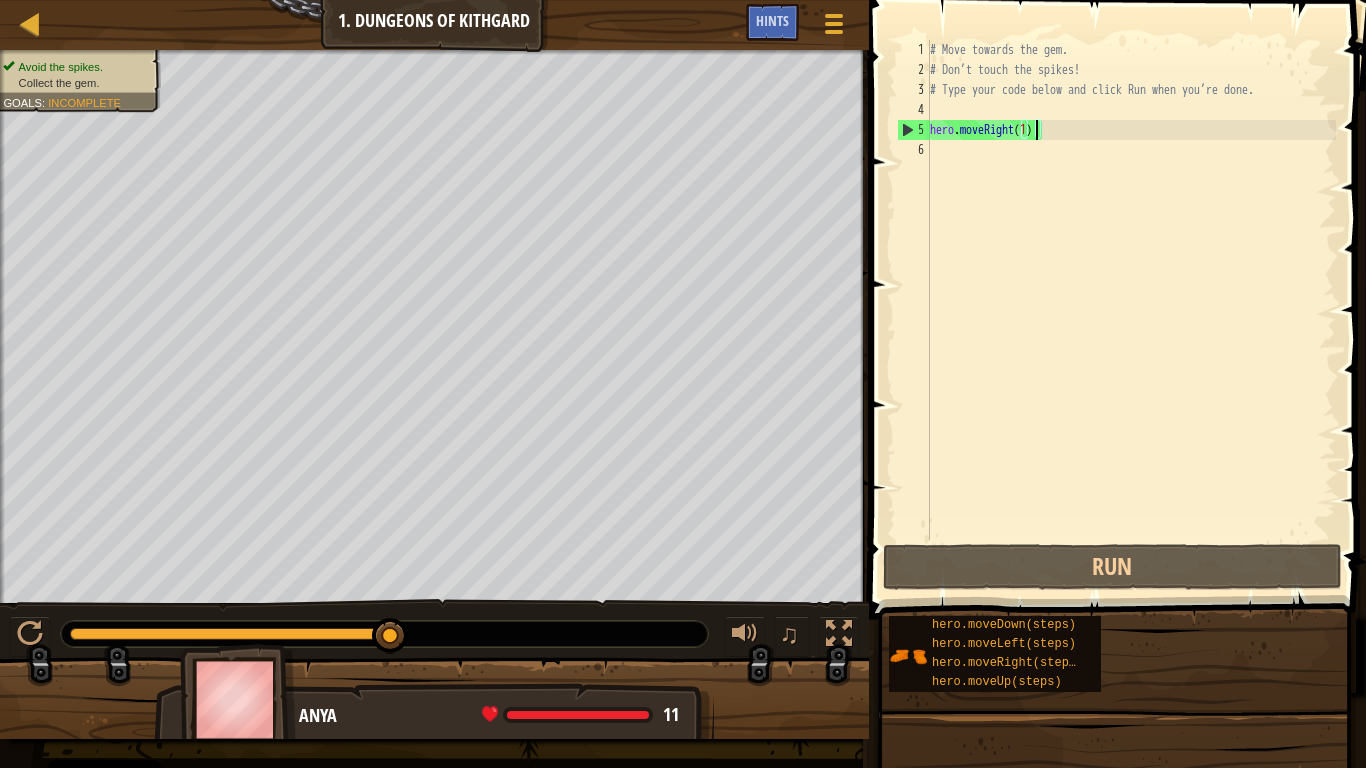 click on "hero.moveDown(steps) hero.moveLeft(steps) hero.moveRight(steps) hero.moveUp(steps)" at bounding box center (1120, 654) 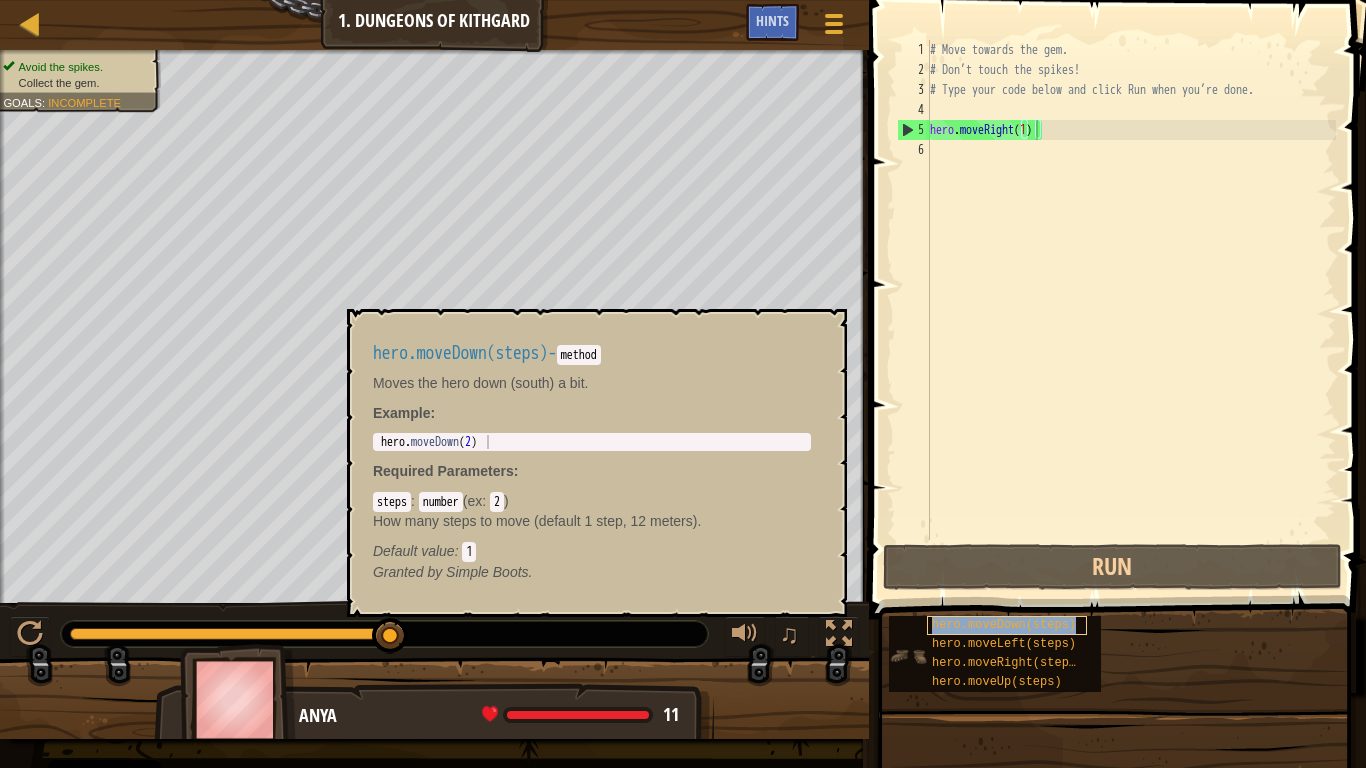 click on "hero.moveDown(steps)" at bounding box center [1004, 625] 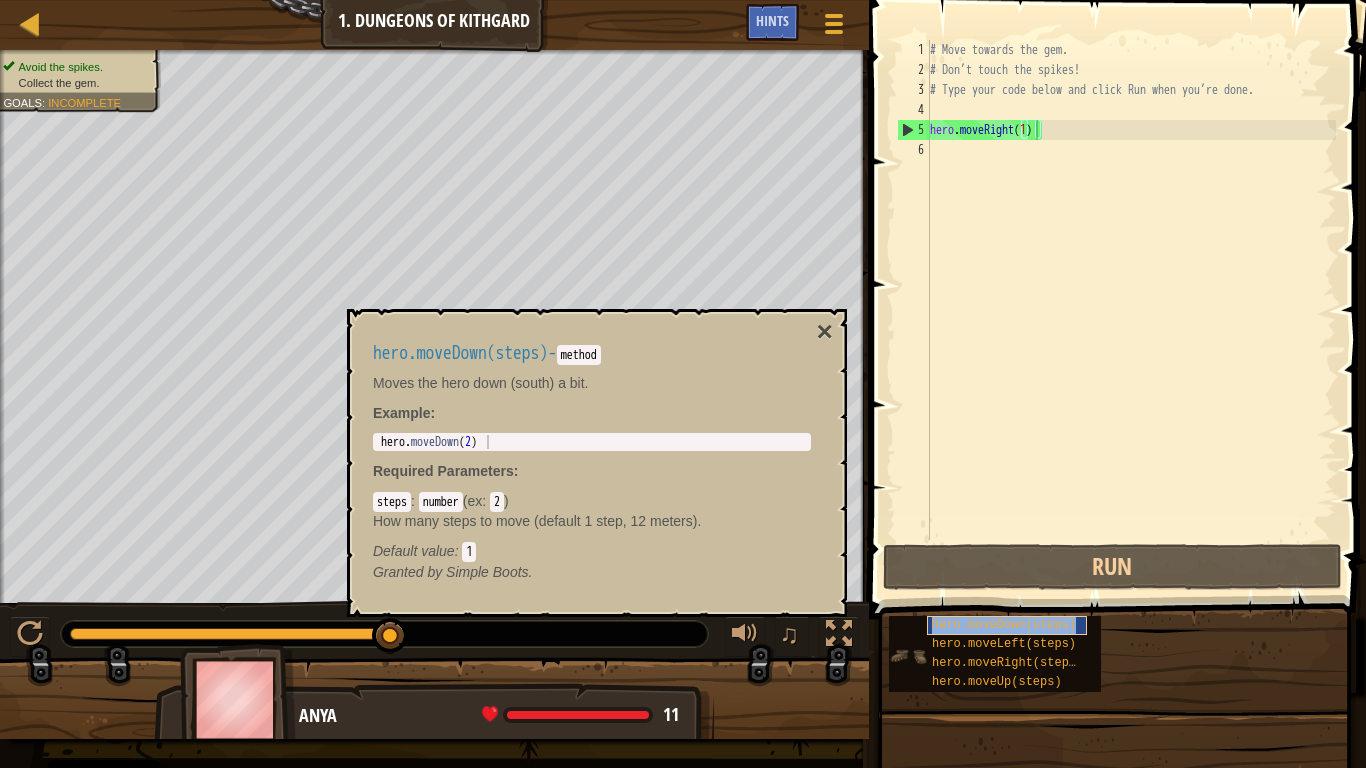click on "hero.moveDown(steps)" at bounding box center [1004, 625] 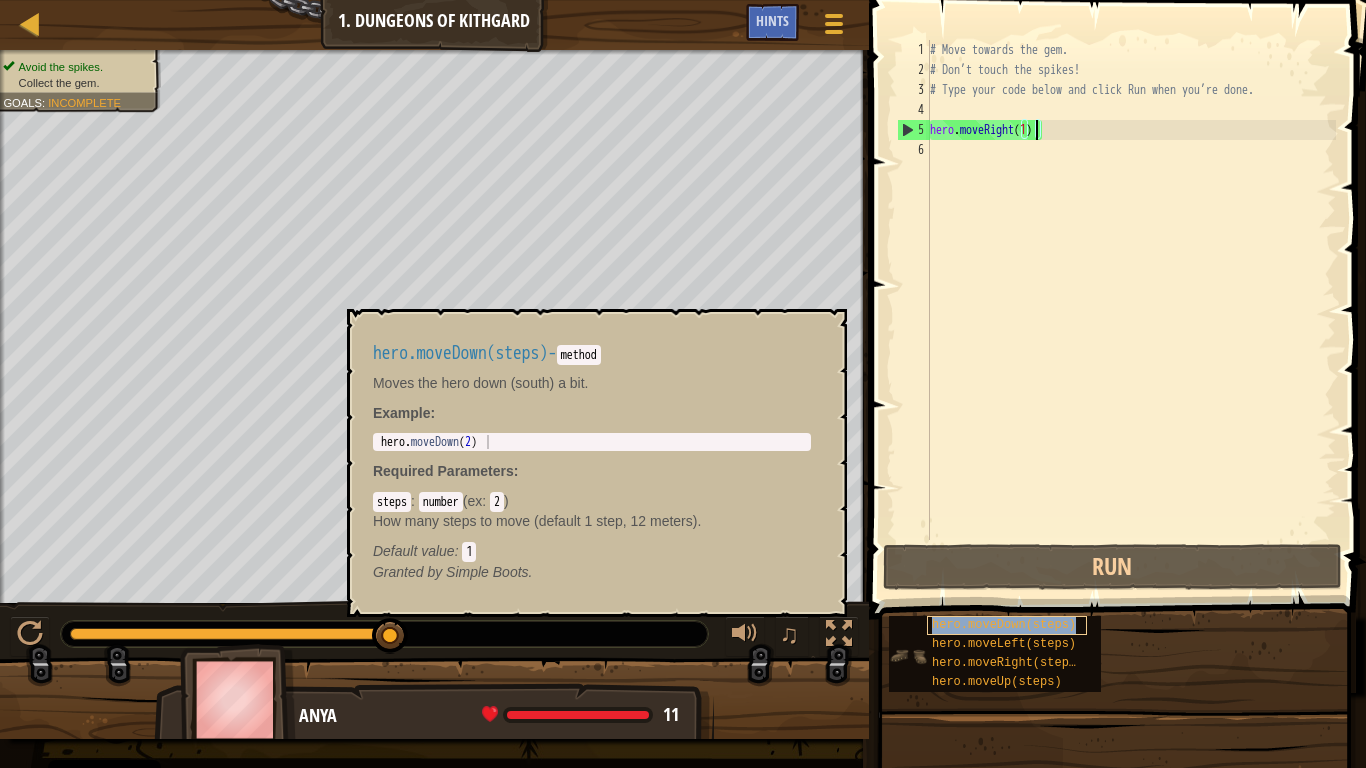 click on "hero.moveDown(steps)" at bounding box center (1004, 625) 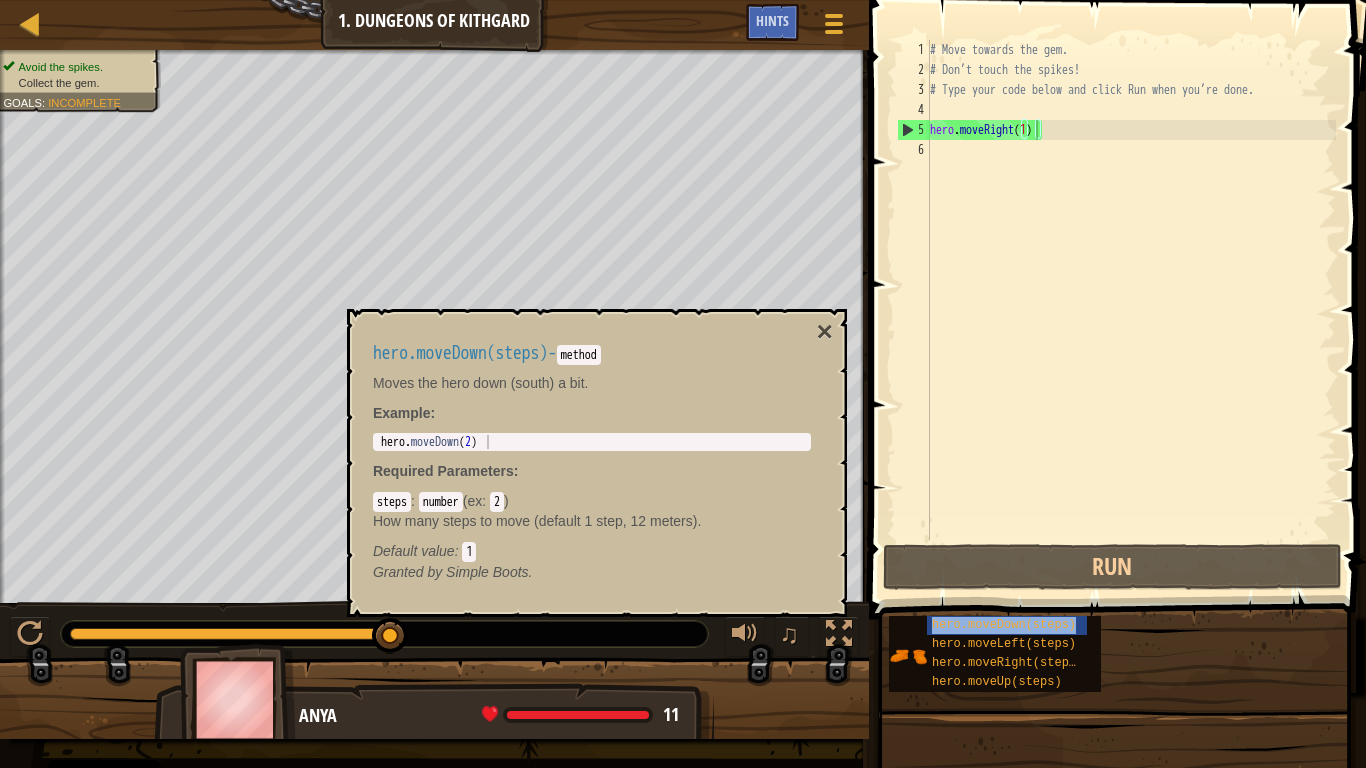 drag, startPoint x: 1030, startPoint y: 620, endPoint x: 1054, endPoint y: 431, distance: 190.51772 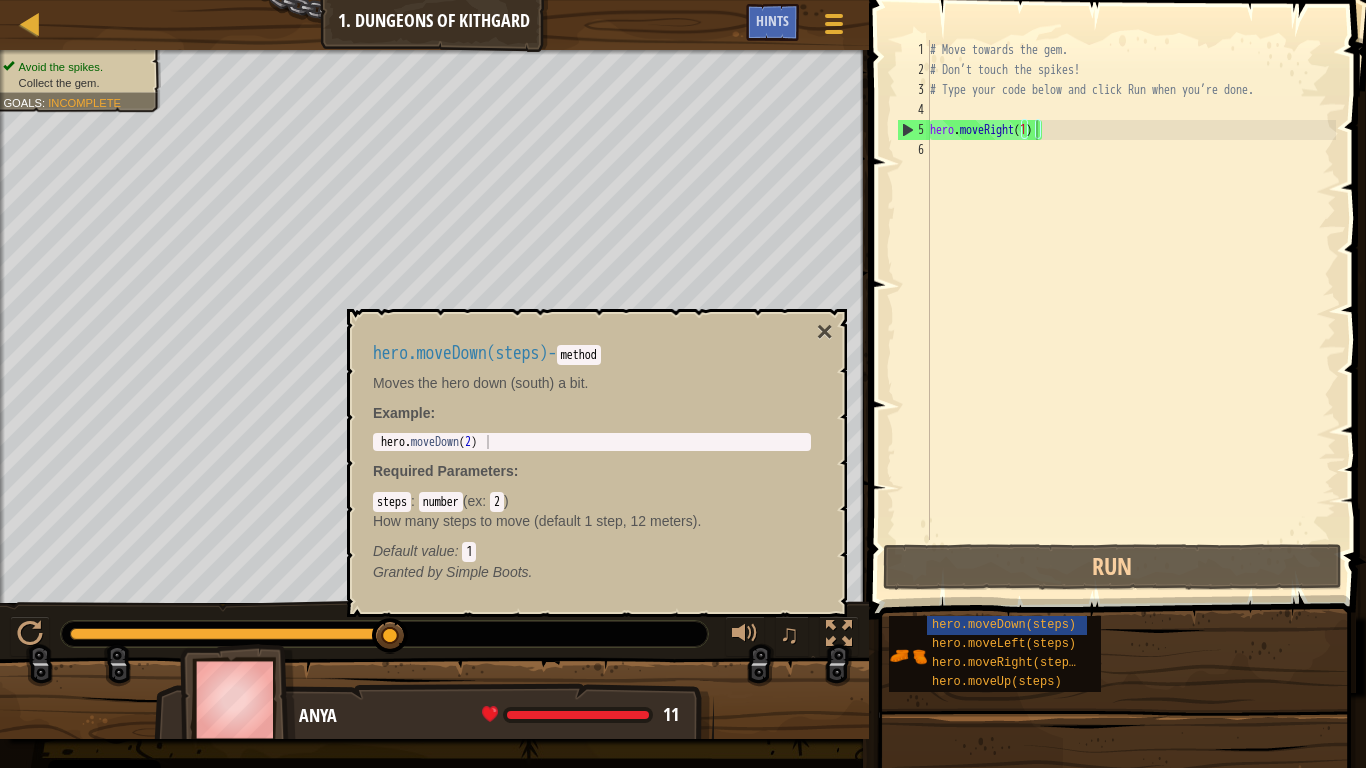 click on "# Move towards the gem. # Don’t touch the spikes! # Type your code below and click Run when you’re done. hero . moveRight ( 1 )" at bounding box center [1131, 310] 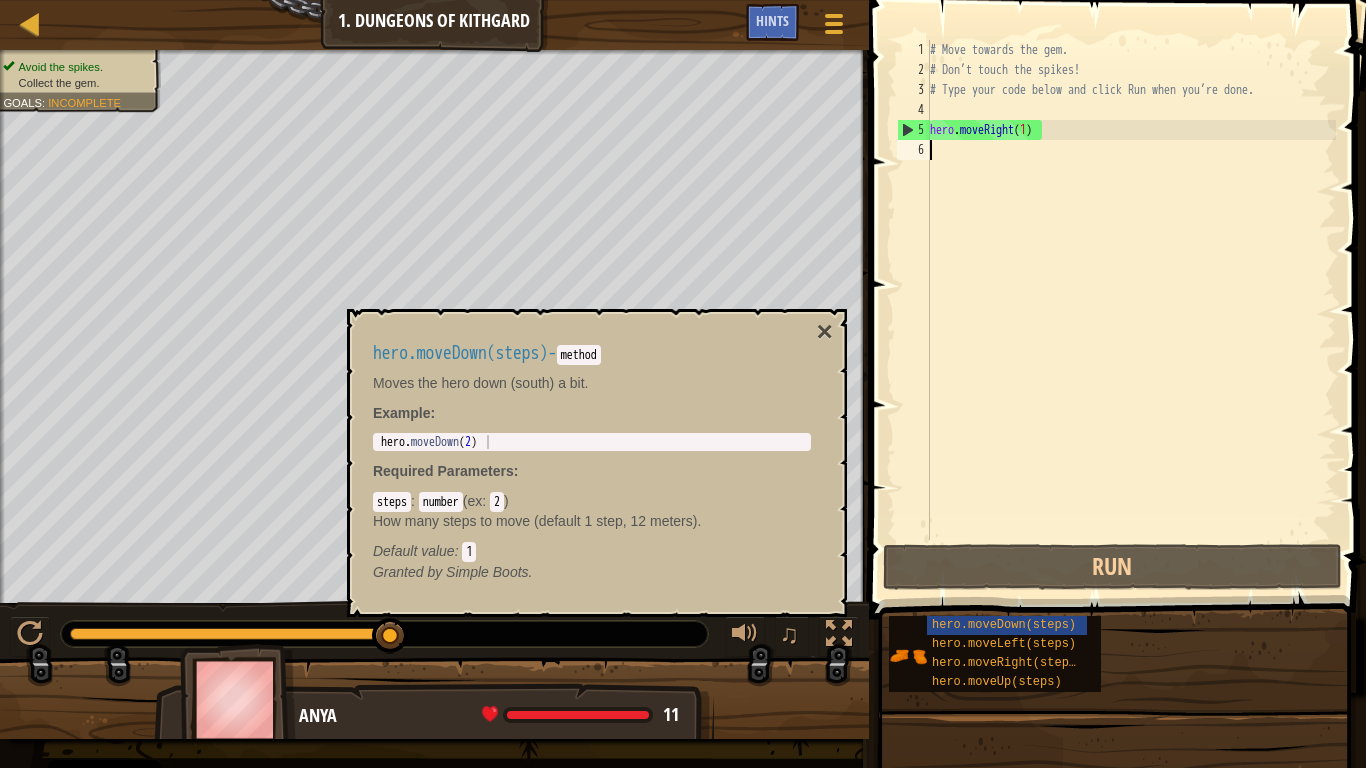 scroll, scrollTop: 9, scrollLeft: 0, axis: vertical 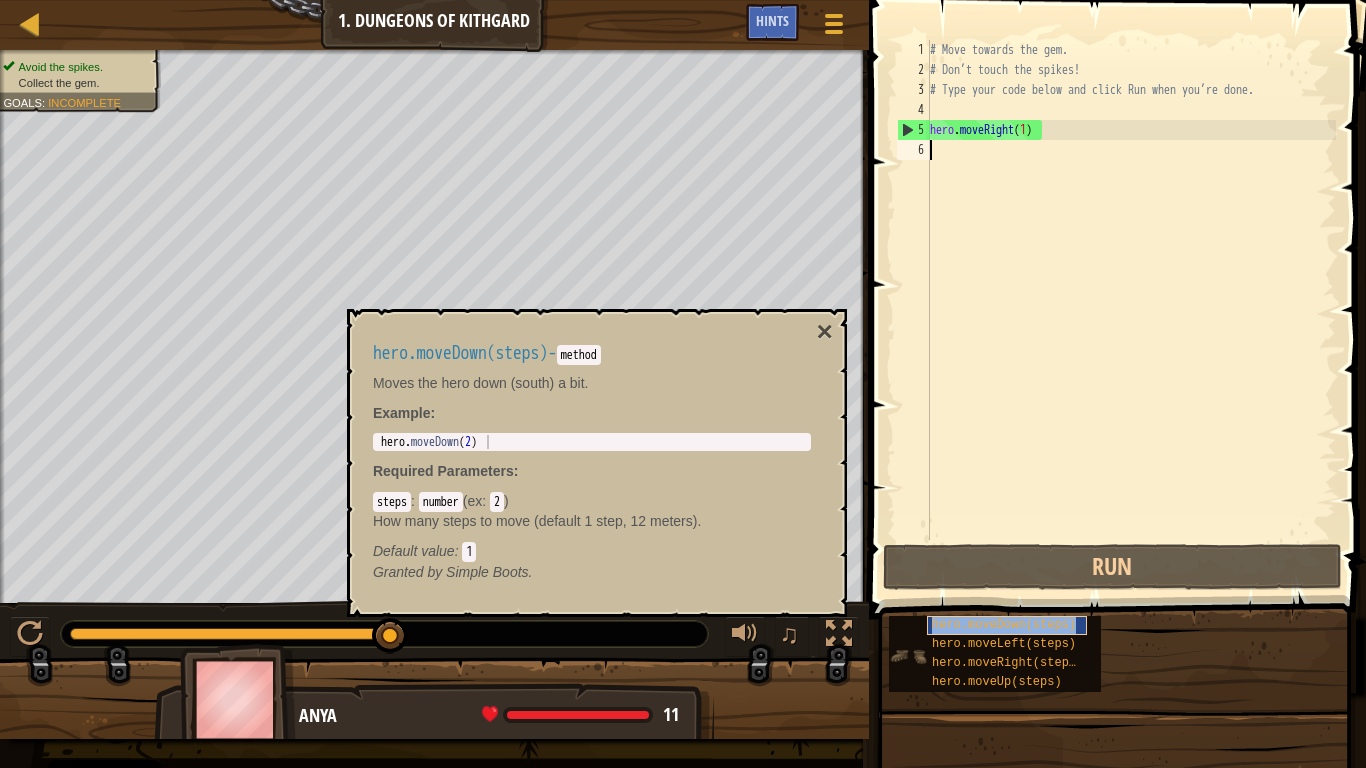 click on "hero.moveDown(steps)" at bounding box center (1004, 625) 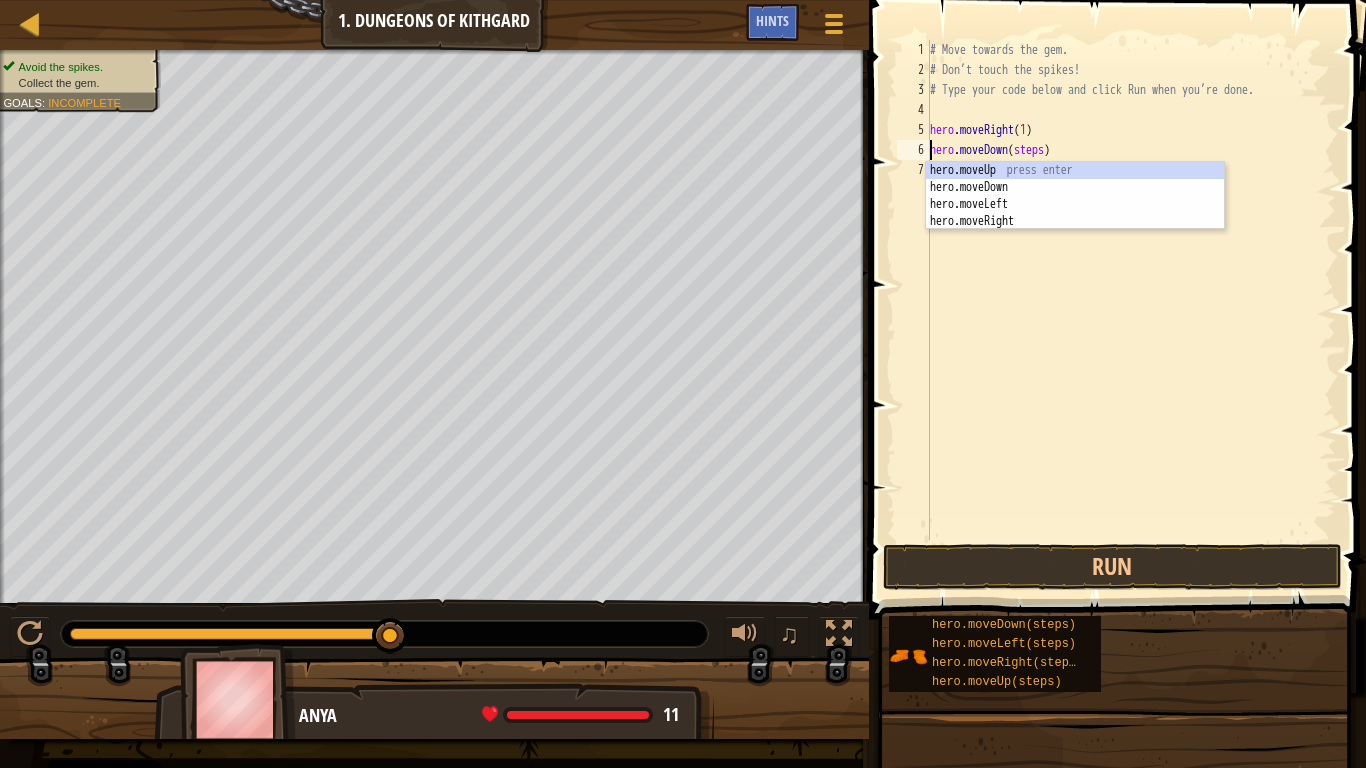 click on "# Move towards the gem. # Don’t touch the spikes! # Type your code below and click Run when you’re done. hero . moveRight ( 1 ) hero . moveDown ( steps )" at bounding box center [1131, 310] 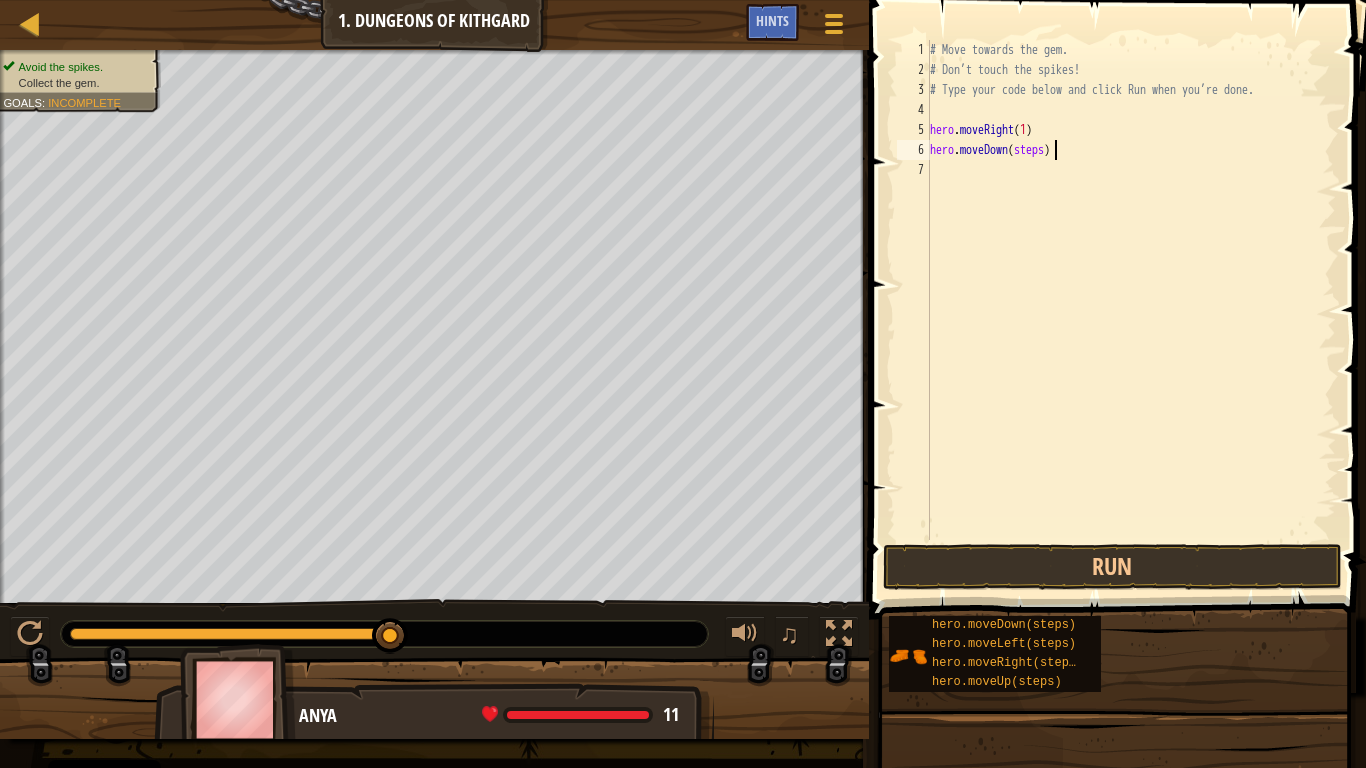 click on "# Move towards the gem. # Don’t touch the spikes! # Type your code below and click Run when you’re done. hero . moveRight ( 1 ) hero . moveDown ( steps )" at bounding box center [1131, 310] 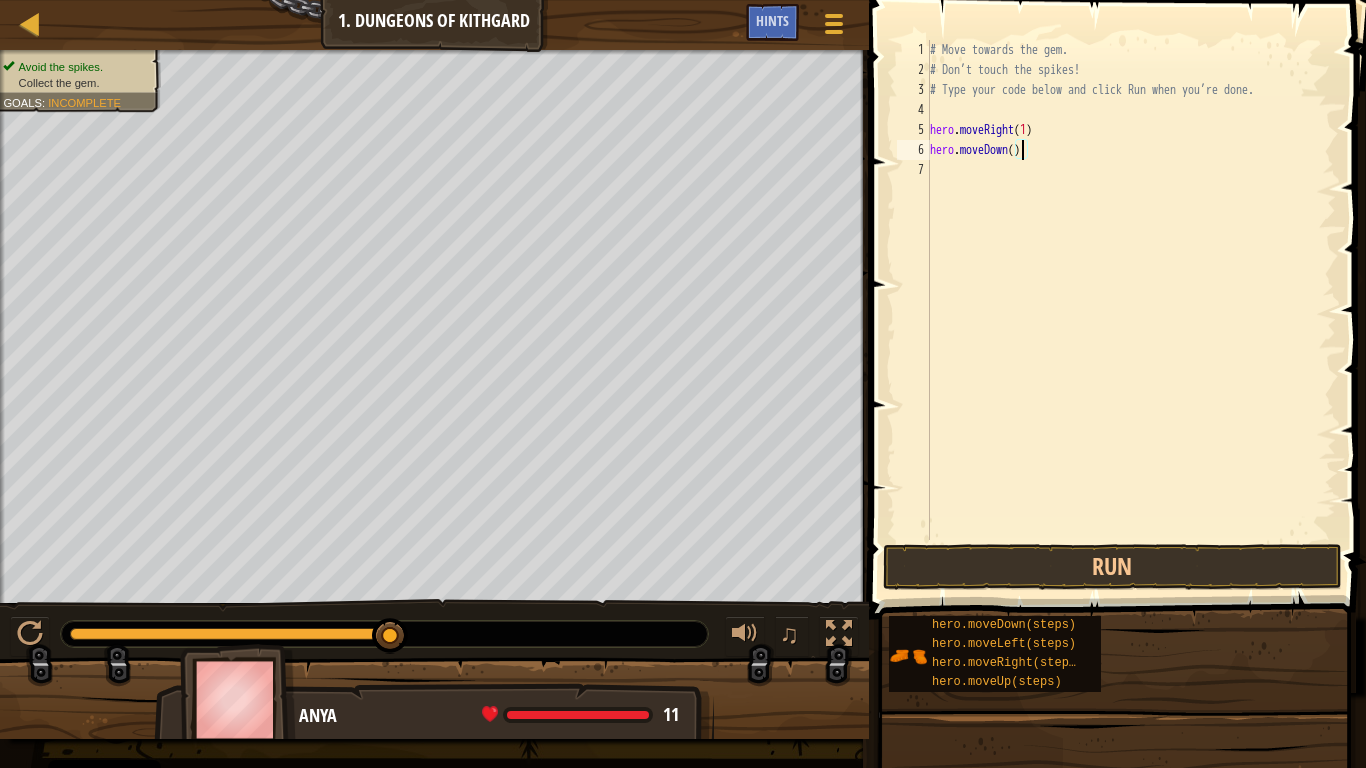 scroll, scrollTop: 9, scrollLeft: 7, axis: both 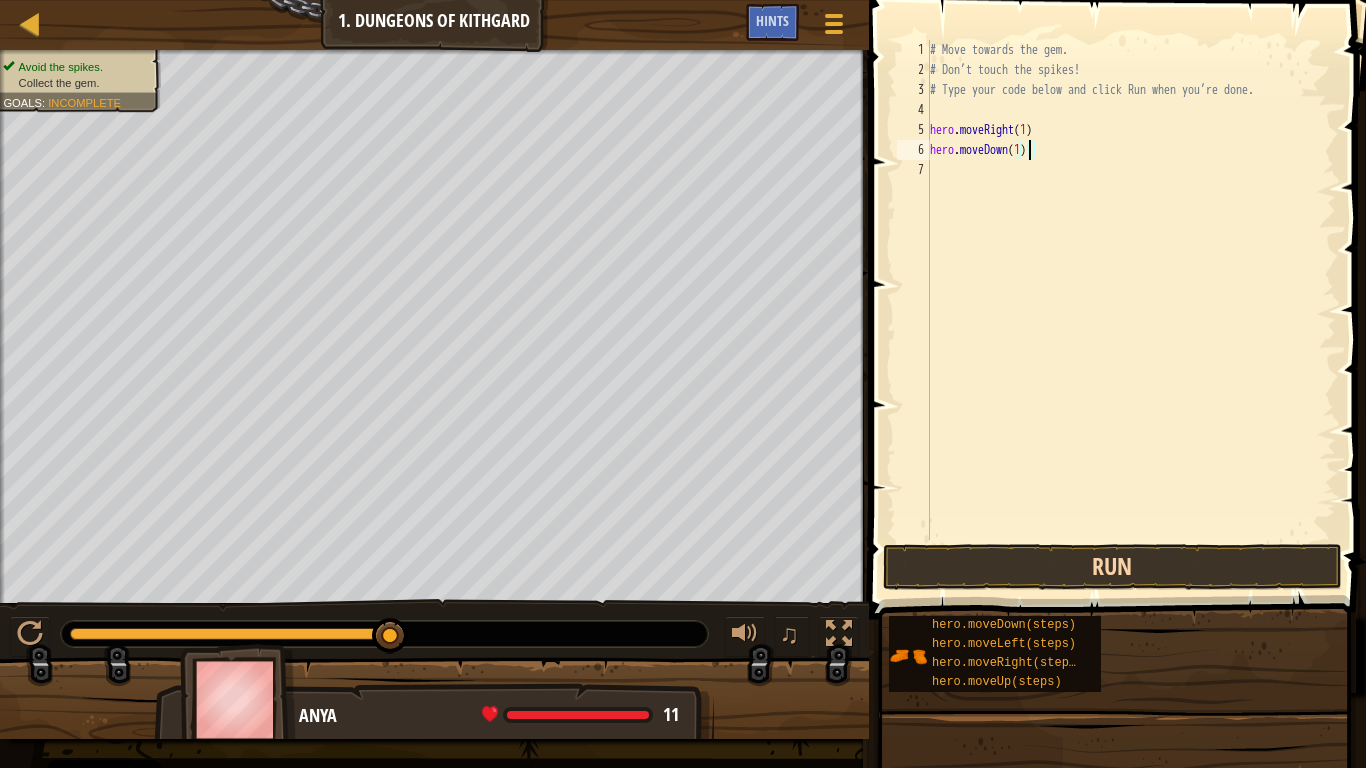 type on "hero.moveDown(1)" 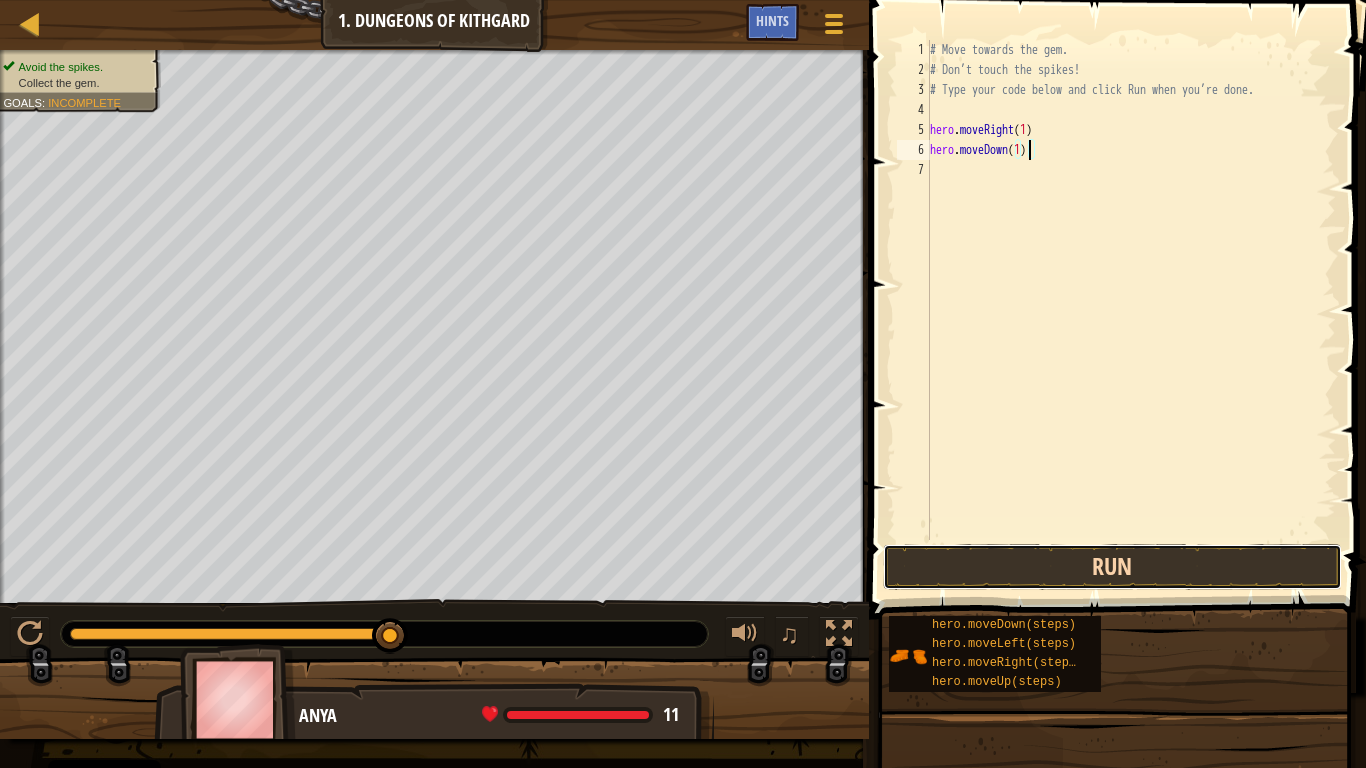 click on "Run" at bounding box center (1112, 567) 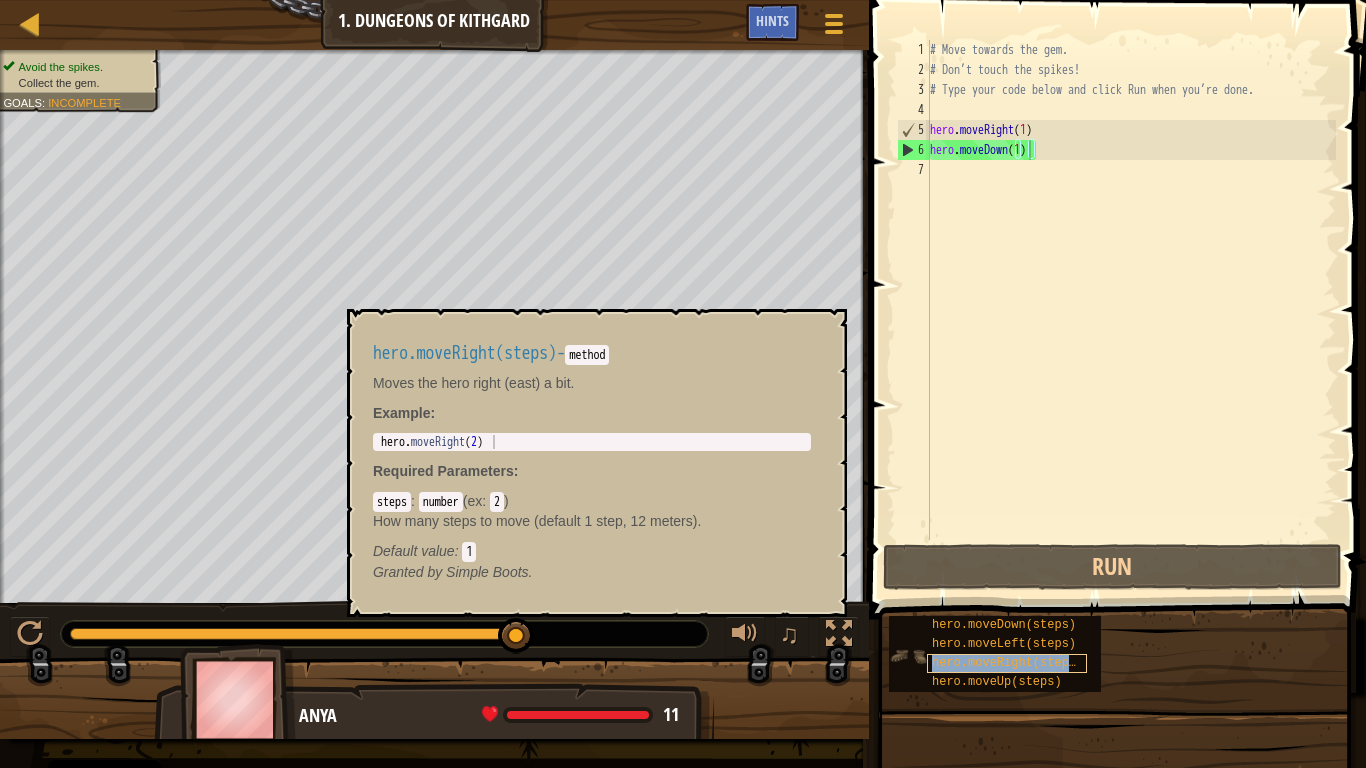 click on "hero.moveRight(steps)" at bounding box center [1007, 663] 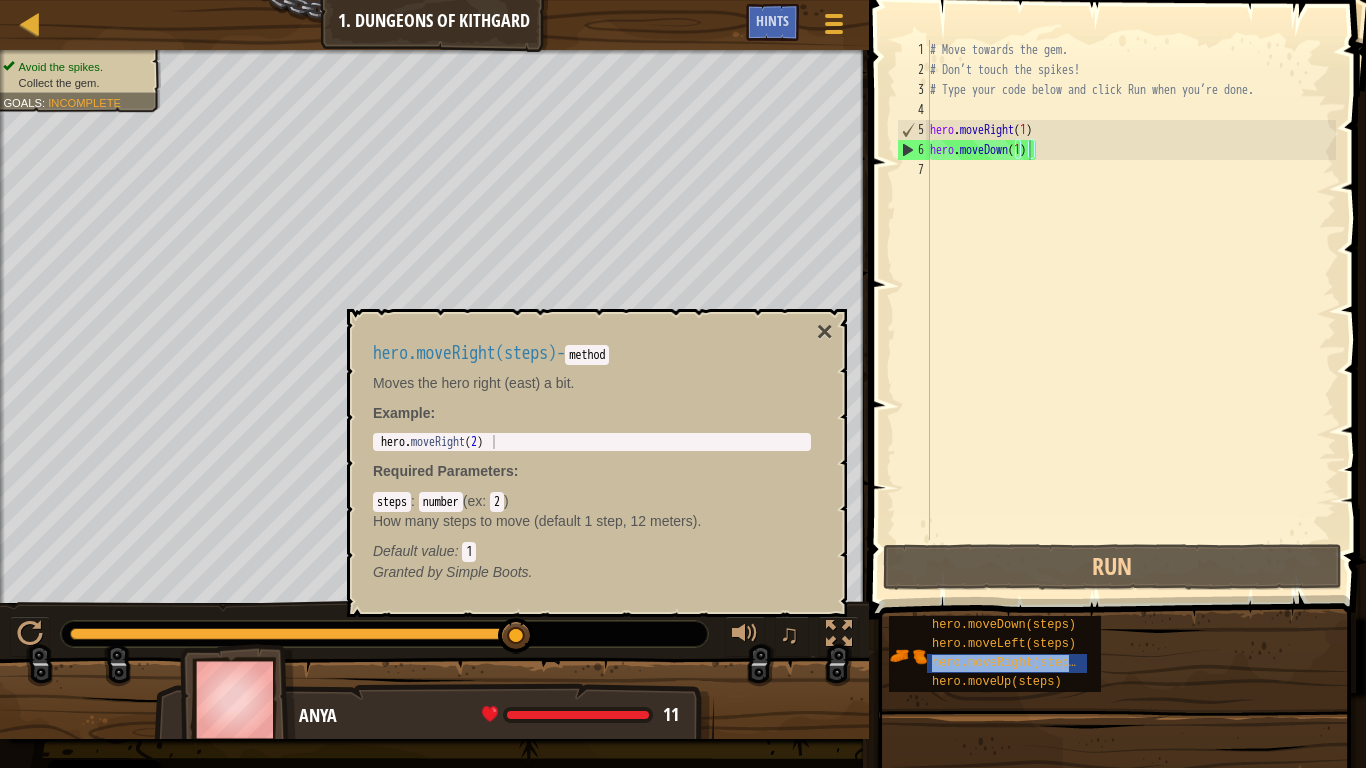drag, startPoint x: 962, startPoint y: 655, endPoint x: 1023, endPoint y: 349, distance: 312.02084 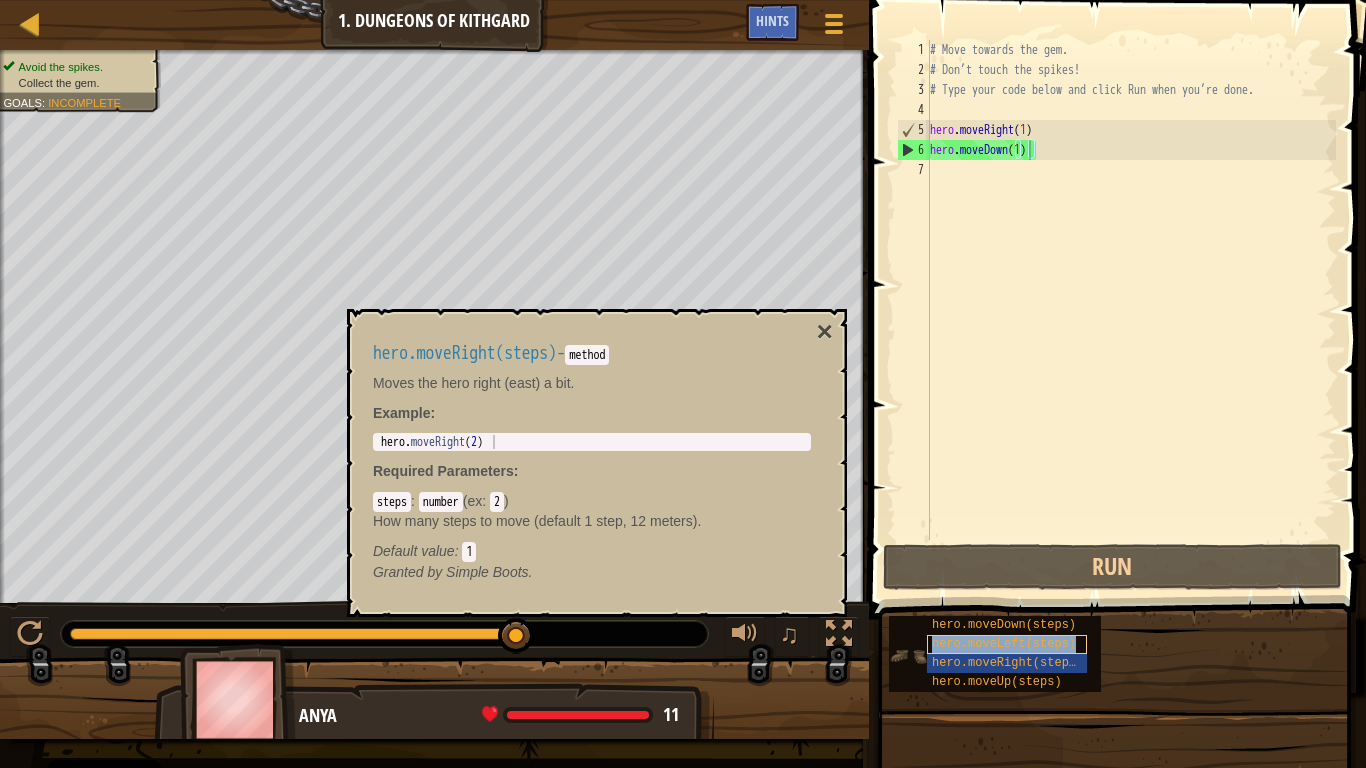 drag, startPoint x: 1023, startPoint y: 349, endPoint x: 959, endPoint y: 653, distance: 310.66382 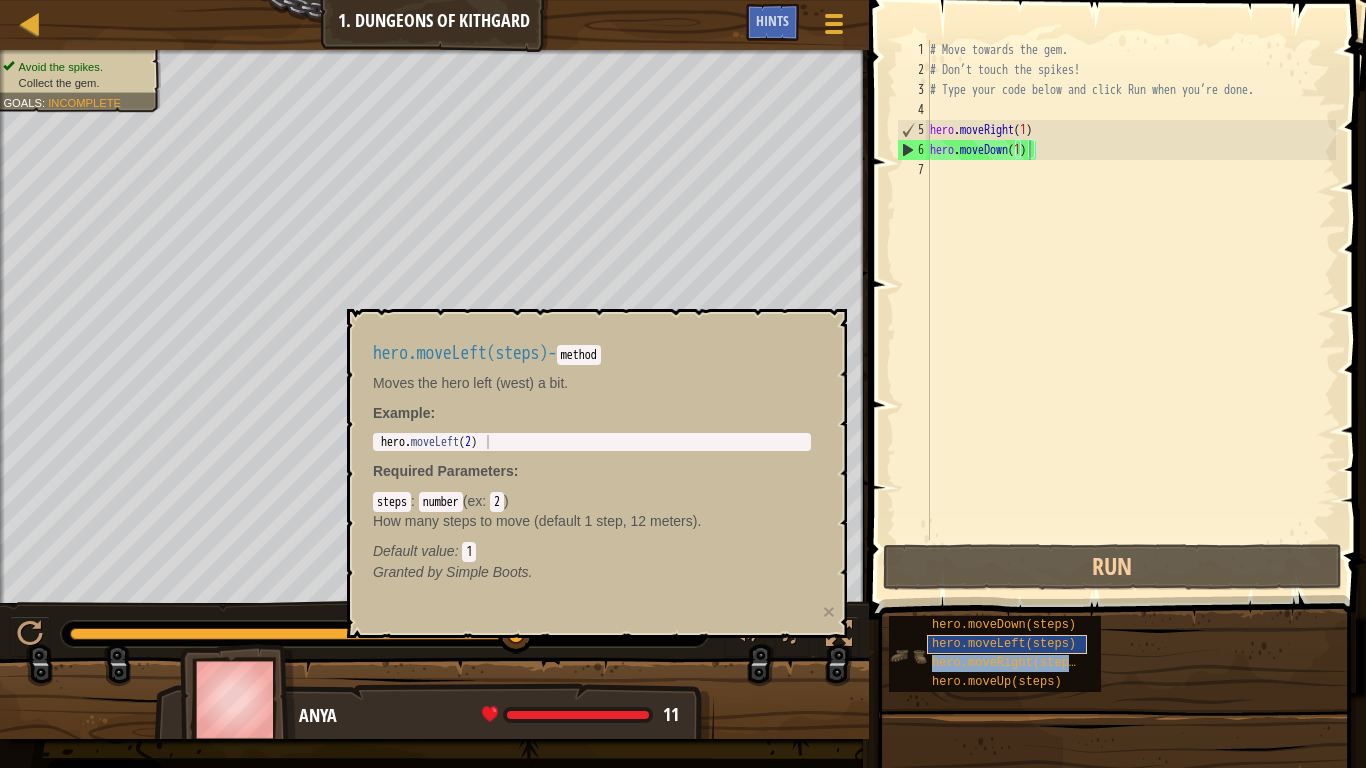 scroll, scrollTop: 9, scrollLeft: 0, axis: vertical 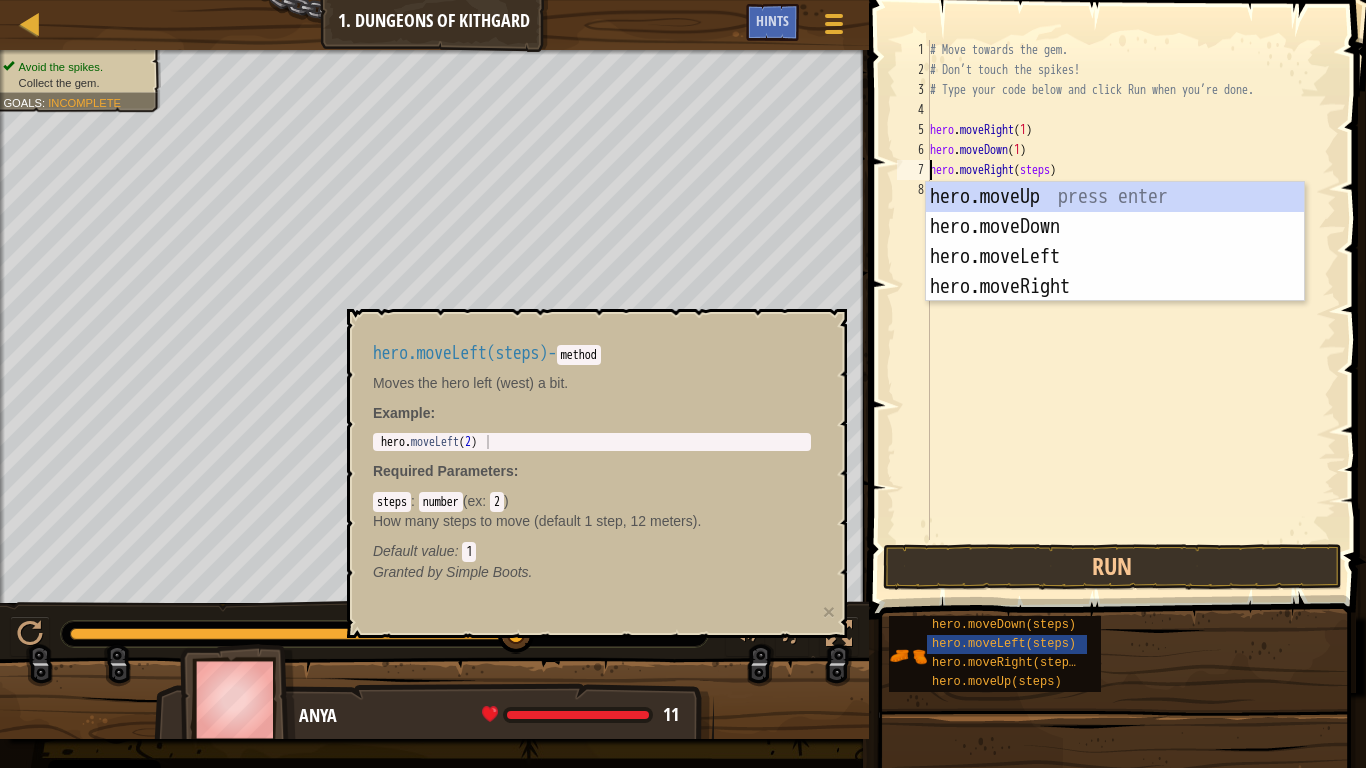 click on "# Move towards the gem. # Don’t touch the spikes! # Type your code below and click Run when you’re done. hero . moveRight ( 1 ) hero . moveDown ( 1 ) hero . moveRight ( steps )" at bounding box center (1131, 310) 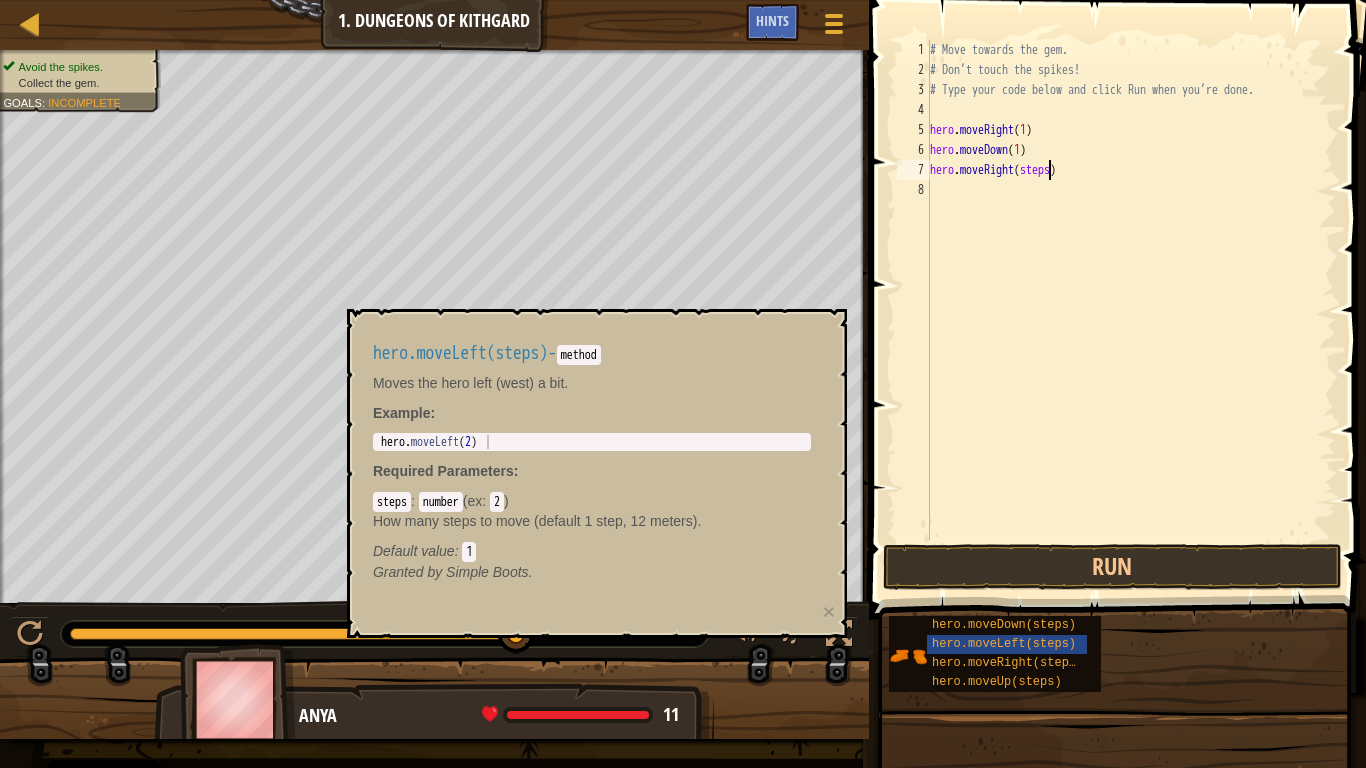 click on "# Move towards the gem. # Don’t touch the spikes! # Type your code below and click Run when you’re done. hero . moveRight ( 1 ) hero . moveDown ( 1 ) hero . moveRight ( steps )" at bounding box center [1131, 310] 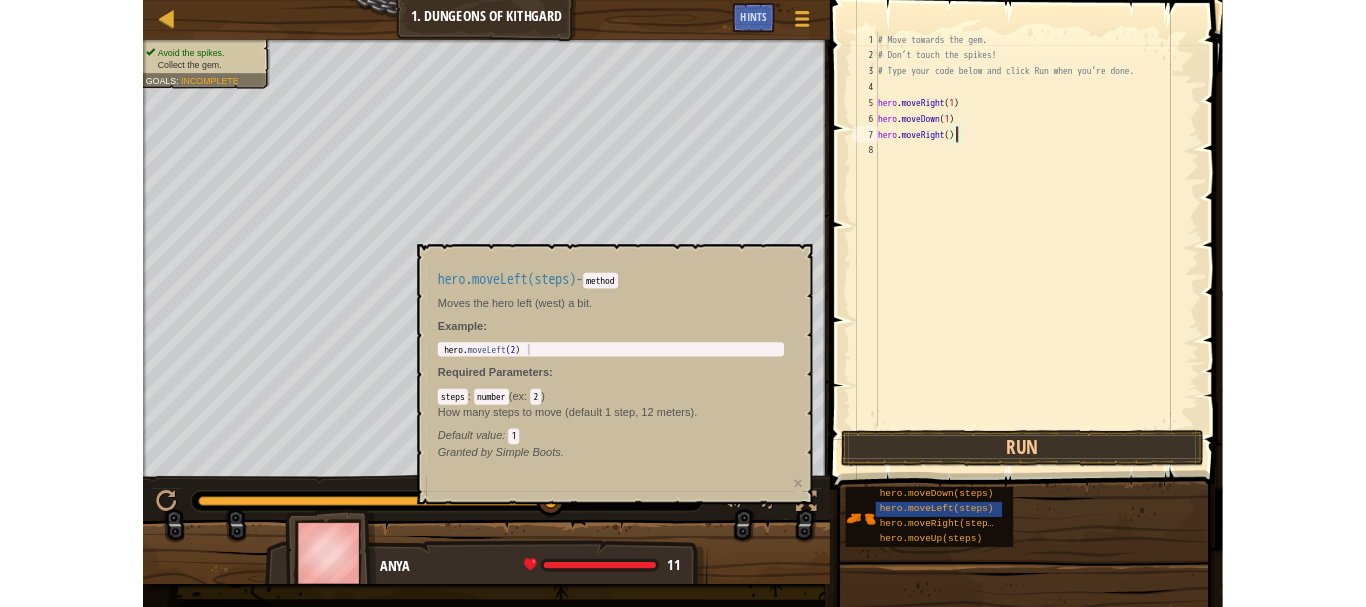 scroll, scrollTop: 9, scrollLeft: 8, axis: both 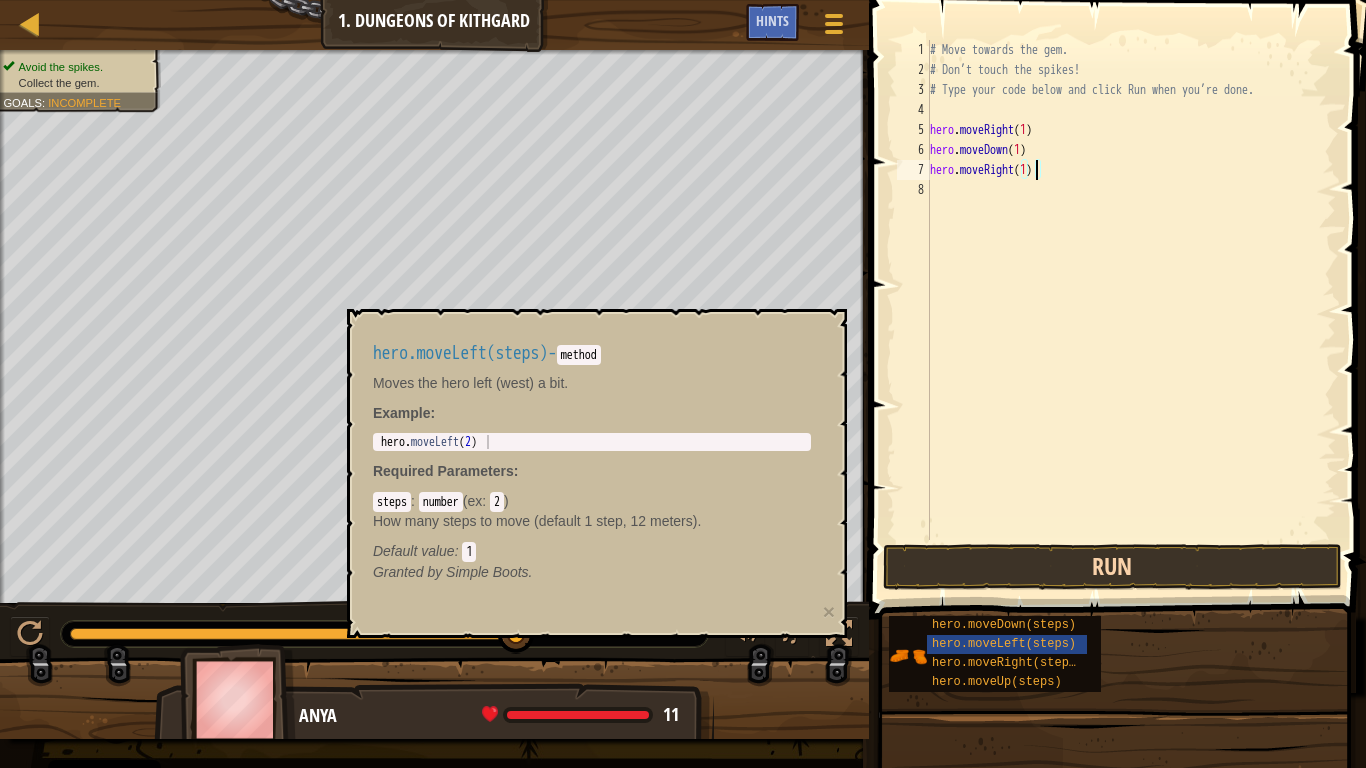 type on "hero.moveRight(1)" 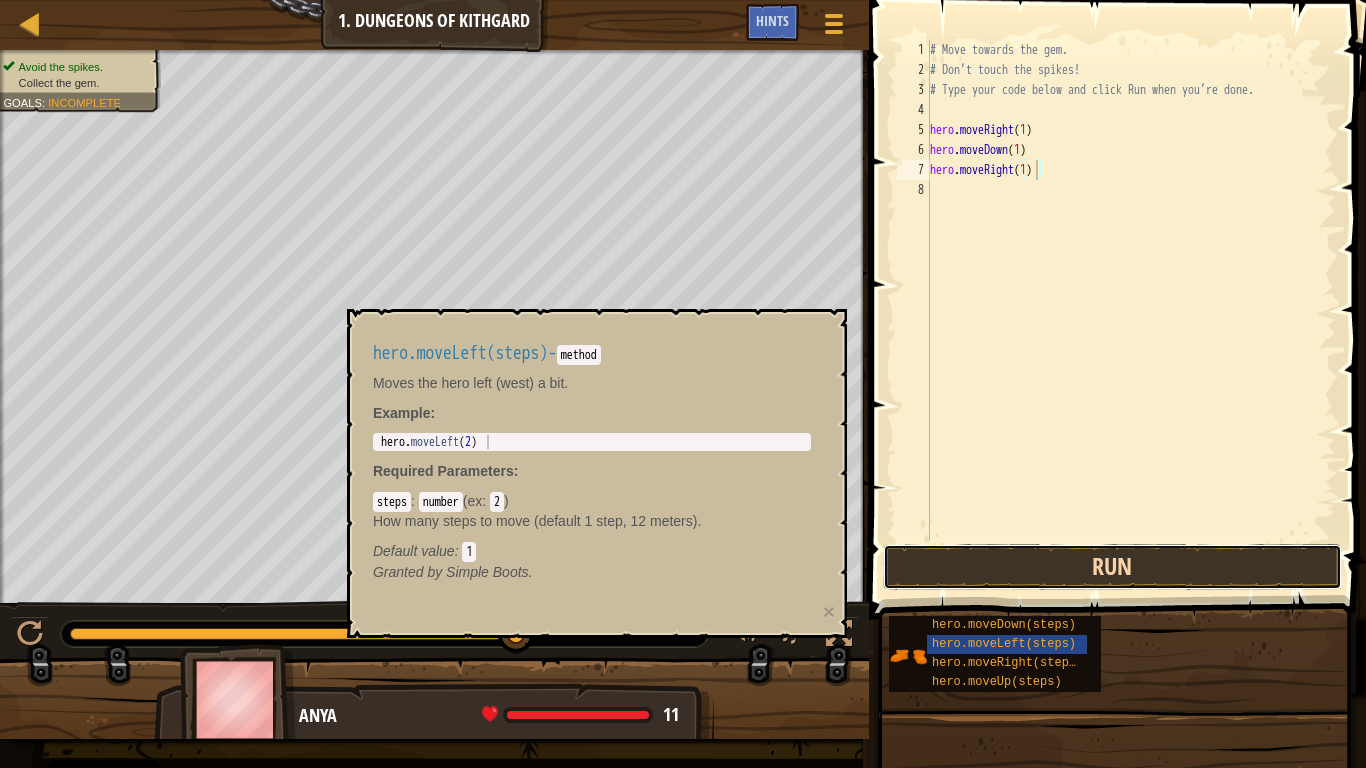 click on "Run" at bounding box center (1112, 567) 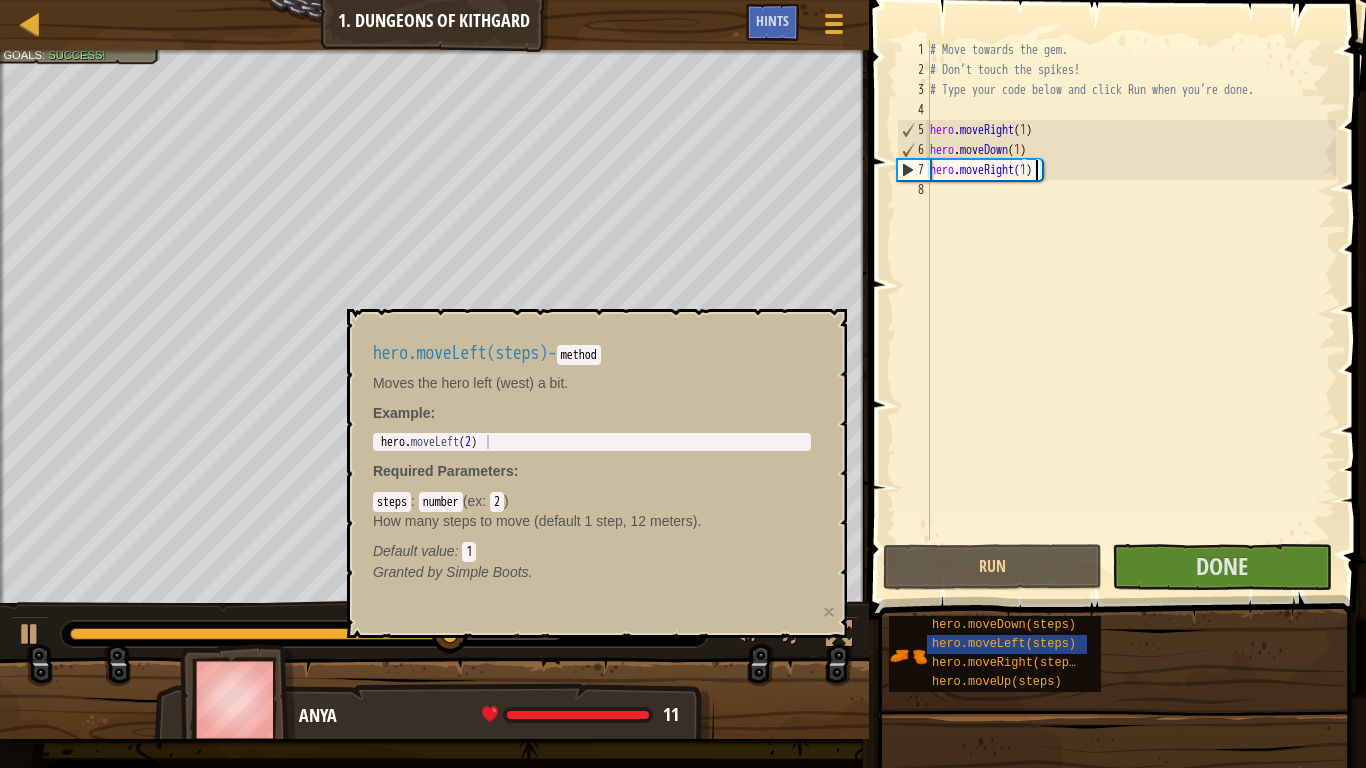 click on "hero.moveLeft(steps)  -  method Moves the hero left (west) a bit.
Example : 1 hero . moveLeft ( 2 )     הההההההההההההההההההההההההההההההההההההההההההההההההההההההההההההההההההההההההההההההההההההההההההההההההההההההההההההההההההההההההההההההההההההההההההההההההההההההההההההההההההההההההההההההההההההההההההההההההההההההההההההההההההההההההההההההההההההההההההההההההההההההההההההההה XXXXXXXXXXXXXXXXXXXXXXXXXXXXXXXXXXXXXXXXXXXXXXXXXXXXXXXXXXXXXXXXXXXXXXXXXXXXXXXXXXXXXXXXXXXXXXXXXXXXXXXXXXXXXXXXXXXXXXXXXXXXXXXXXXXXXXXXXXXXXXXXXXXXXXXXXXXXXXXXXXXXXXXXXXXXXXXXXXXXXXXXXXXXXXXXXXXXXXXXXXXXXXXXXXXXXXXXXXXXXXXXXXXXXXXXXXXXXXXXXXXXXXXXXXXXXXXX Required Parameters : steps : number  ( ex : 2 ) How many steps to move (default 1 step, 12 meters).
Default value : 1 Granted by Simple Boots." at bounding box center (597, 473) 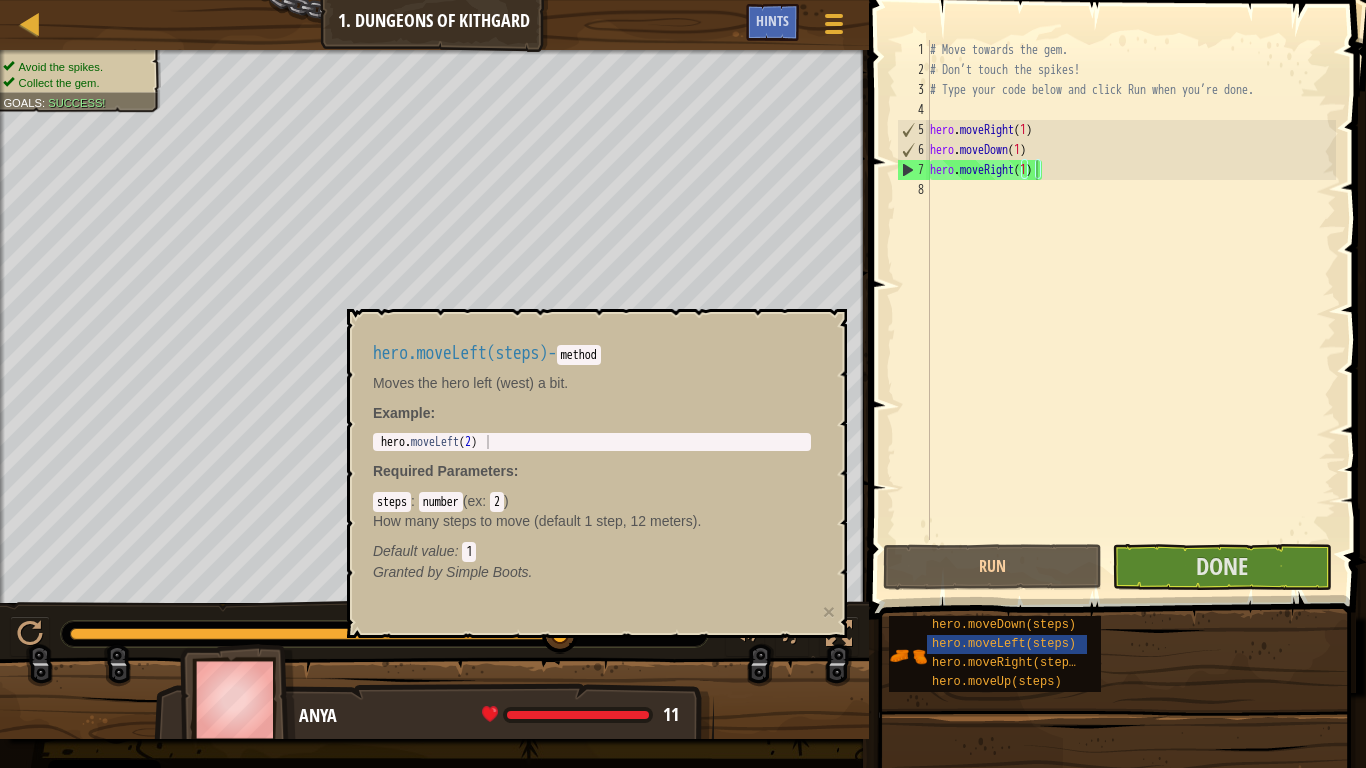 click on "hero.moveLeft(steps)  -  method Moves the hero left (west) a bit.
Example : 1 hero . moveLeft ( 2 )     הההההההההההההההההההההההההההההההההההההההההההההההההההההההההההההההההההההההההההההההההההההההההההההההההההההההההההההההההההההההההההההההההההההההההההההההההההההההההההההההההההההההההההההההההההההההההההההההההההההההההההההההההההההההההההההההההההההההההההההההההההההההההההההההה XXXXXXXXXXXXXXXXXXXXXXXXXXXXXXXXXXXXXXXXXXXXXXXXXXXXXXXXXXXXXXXXXXXXXXXXXXXXXXXXXXXXXXXXXXXXXXXXXXXXXXXXXXXXXXXXXXXXXXXXXXXXXXXXXXXXXXXXXXXXXXXXXXXXXXXXXXXXXXXXXXXXXXXXXXXXXXXXXXXXXXXXXXXXXXXXXXXXXXXXXXXXXXXXXXXXXXXXXXXXXXXXXXXXXXXXXXXXXXXXXXXXXXXXXXXXXXXX Required Parameters : steps : number  ( ex : 2 ) How many steps to move (default 1 step, 12 meters).
Default value : 1 Granted by Simple Boots." at bounding box center [592, 463] 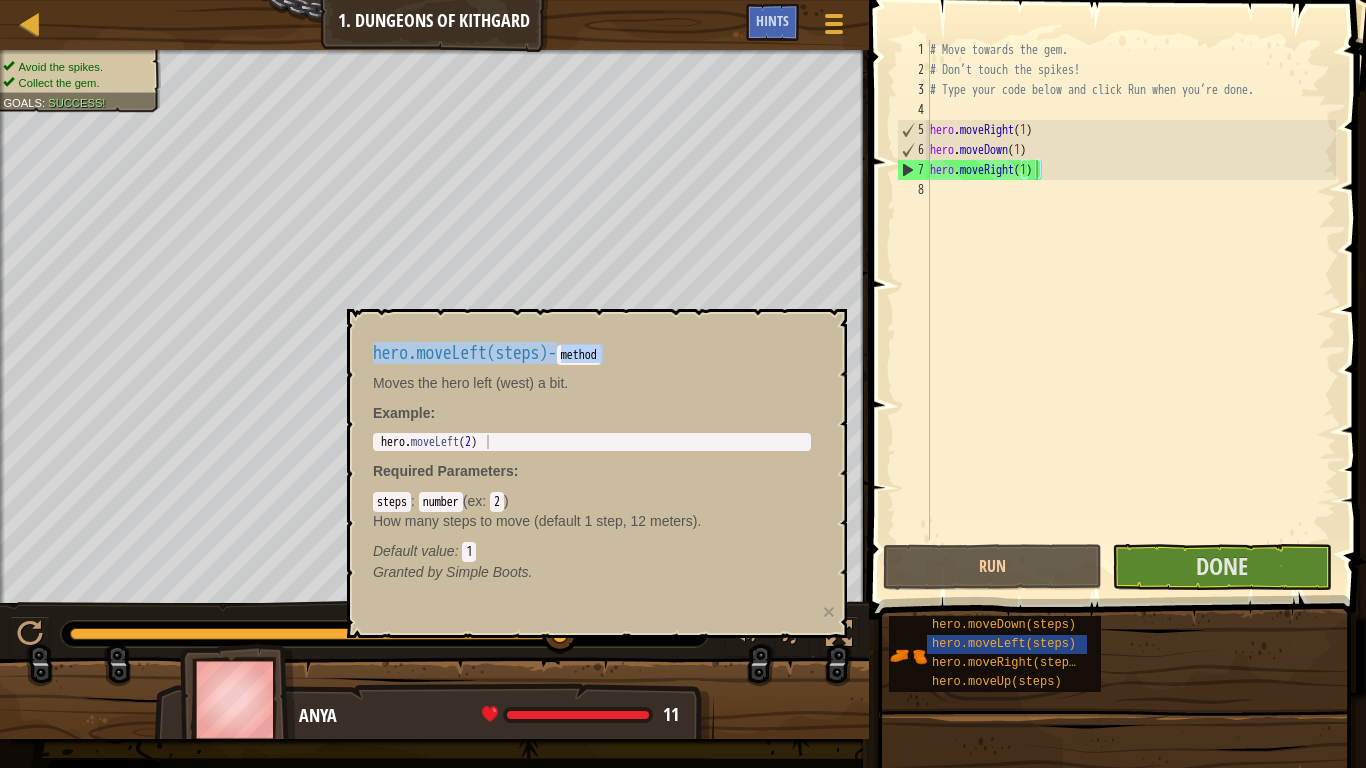 click on "hero.moveLeft(steps)  -  method Moves the hero left (west) a bit.
Example : 1 hero . moveLeft ( 2 )     הההההההההההההההההההההההההההההההההההההההההההההההההההההההההההההההההההההההההההההההההההההההההההההההההההההההההההההההההההההההההההההההההההההההההההההההההההההההההההההההההההההההההההההההההההההההההההההההההההההההההההההההההההההההההההההההההההההההההההההההההההההההההההההההה XXXXXXXXXXXXXXXXXXXXXXXXXXXXXXXXXXXXXXXXXXXXXXXXXXXXXXXXXXXXXXXXXXXXXXXXXXXXXXXXXXXXXXXXXXXXXXXXXXXXXXXXXXXXXXXXXXXXXXXXXXXXXXXXXXXXXXXXXXXXXXXXXXXXXXXXXXXXXXXXXXXXXXXXXXXXXXXXXXXXXXXXXXXXXXXXXXXXXXXXXXXXXXXXXXXXXXXXXXXXXXXXXXXXXXXXXXXXXXXXXXXXXXXXXXXXXXXX Required Parameters : steps : number  ( ex : 2 ) How many steps to move (default 1 step, 12 meters).
Default value : 1 Granted by Simple Boots." at bounding box center (592, 463) 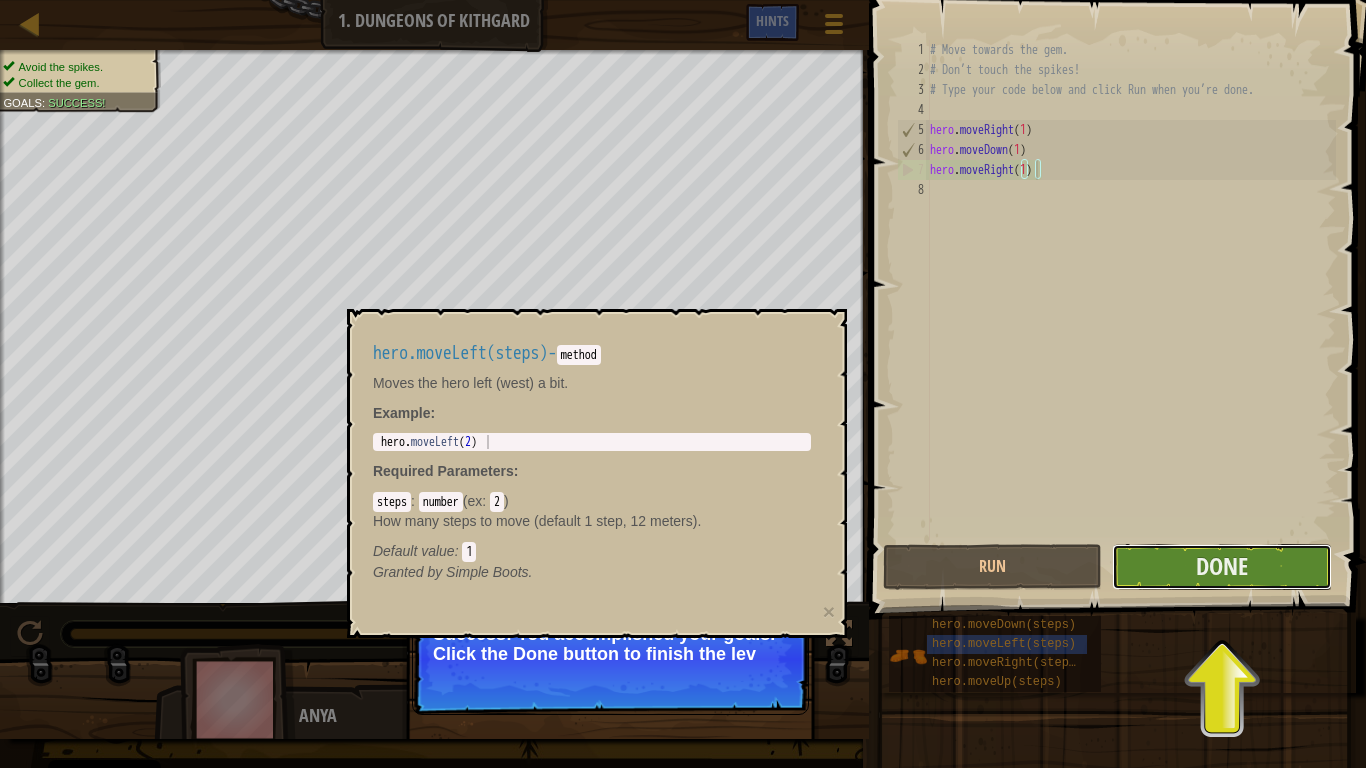 click on "Done" at bounding box center (1221, 567) 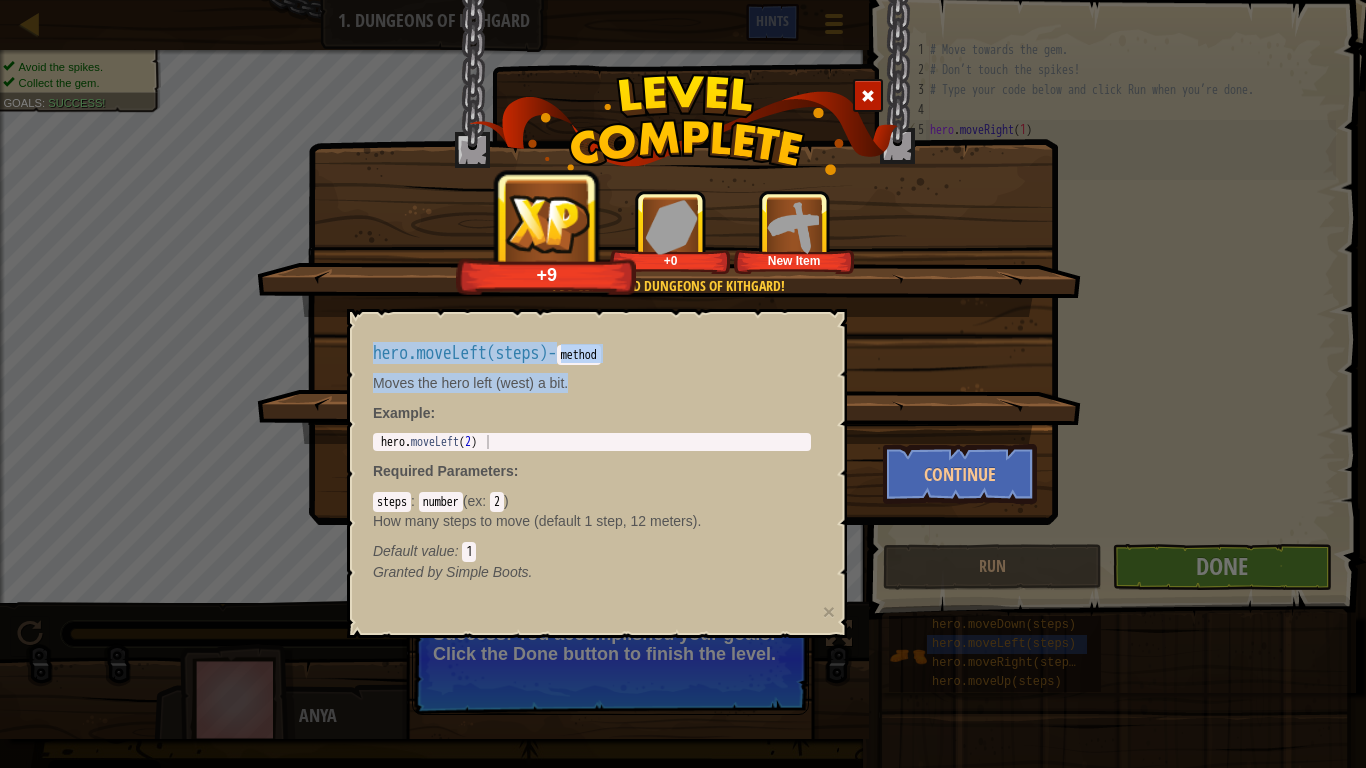 drag, startPoint x: 743, startPoint y: 393, endPoint x: 1141, endPoint y: 764, distance: 544.10016 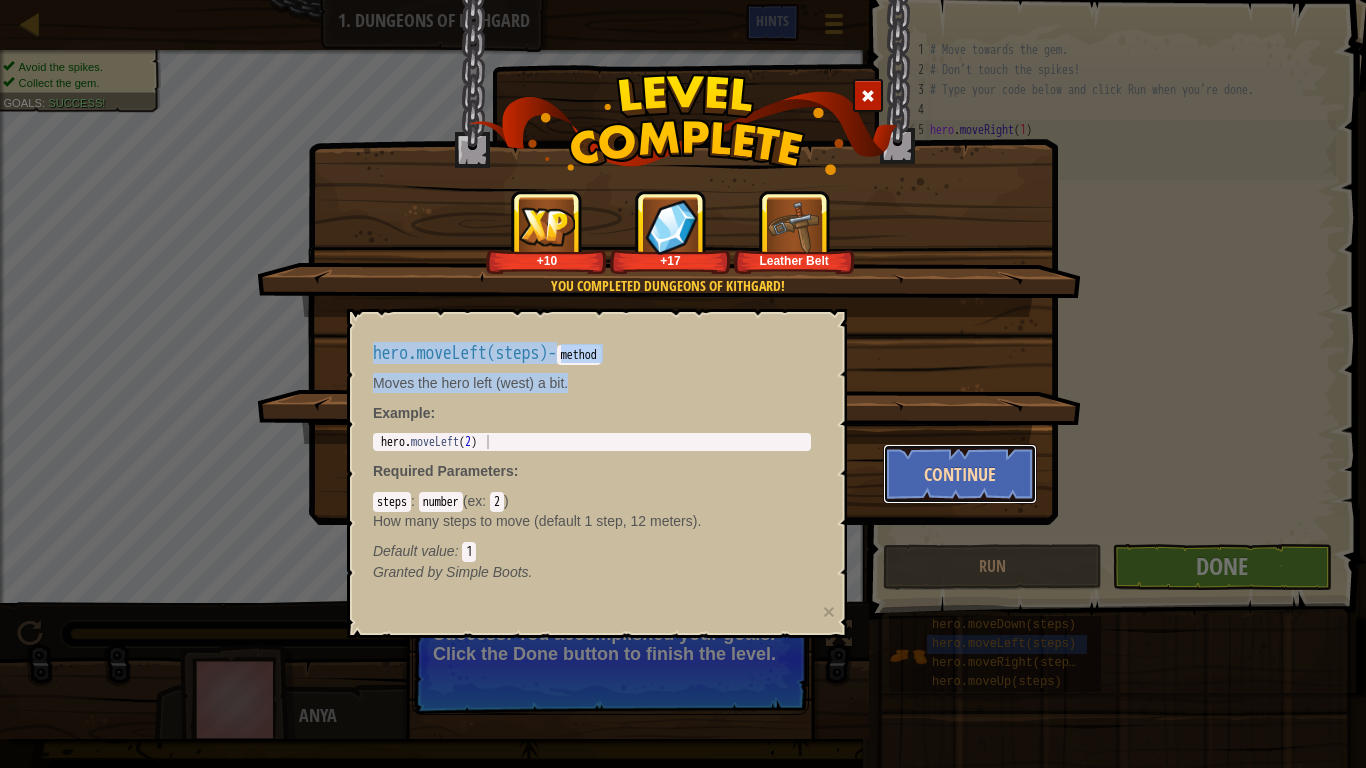 click on "Continue" at bounding box center (960, 474) 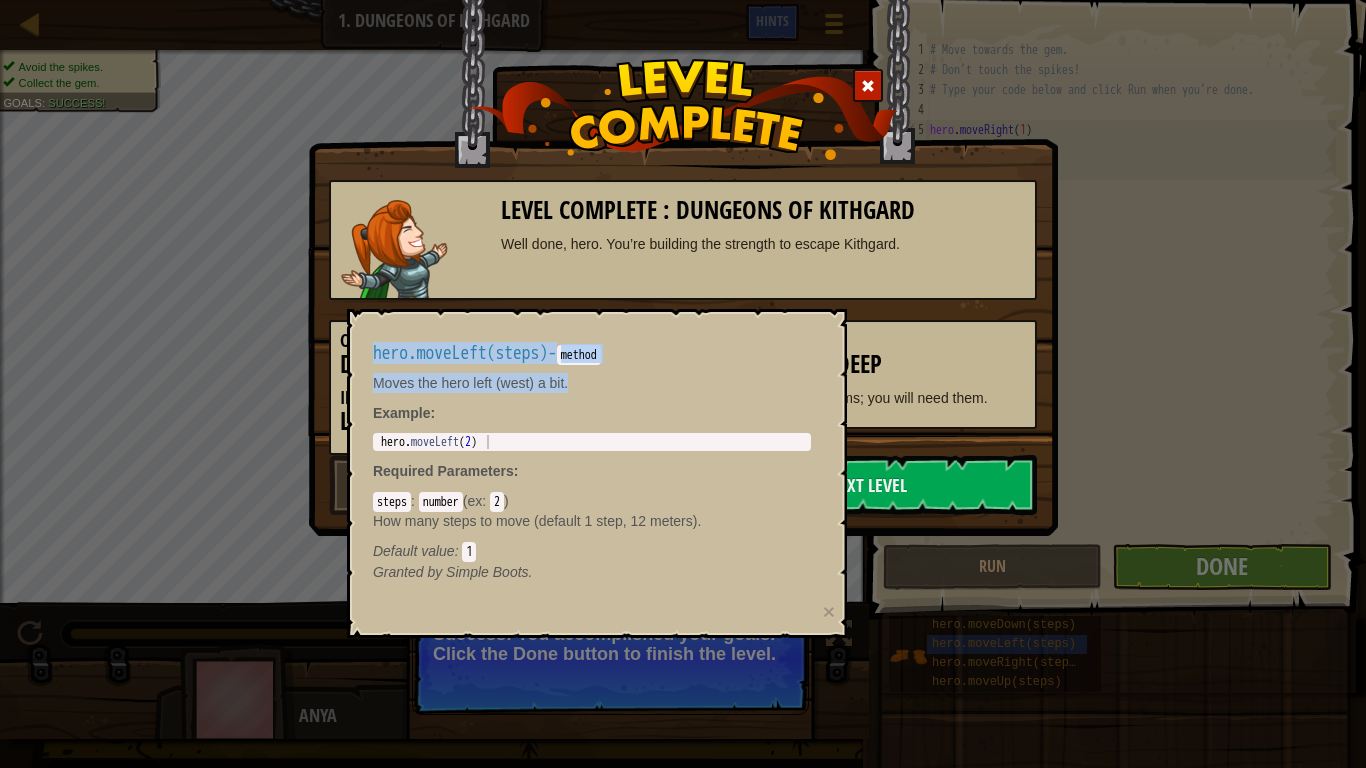click on "Next Level" at bounding box center [867, 485] 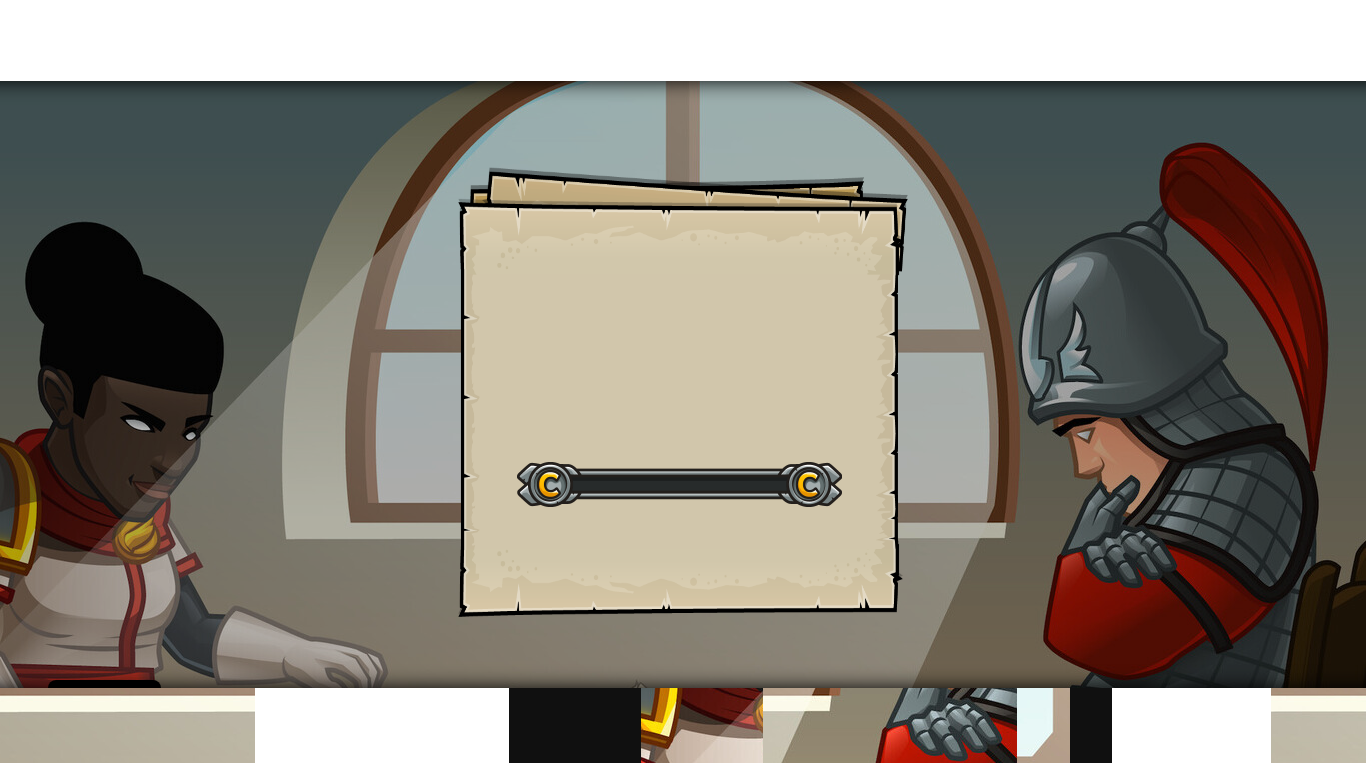 scroll, scrollTop: 0, scrollLeft: 0, axis: both 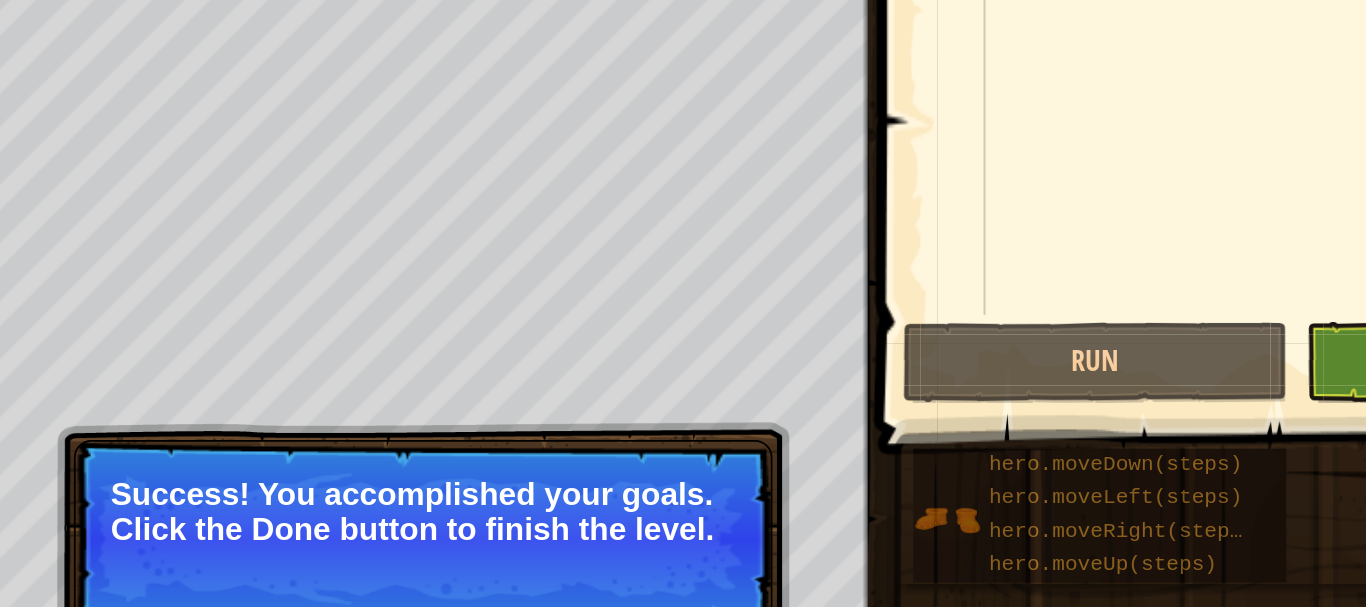 click on "1 2 3 4 5 6 7 8" at bounding box center [913, 500040] 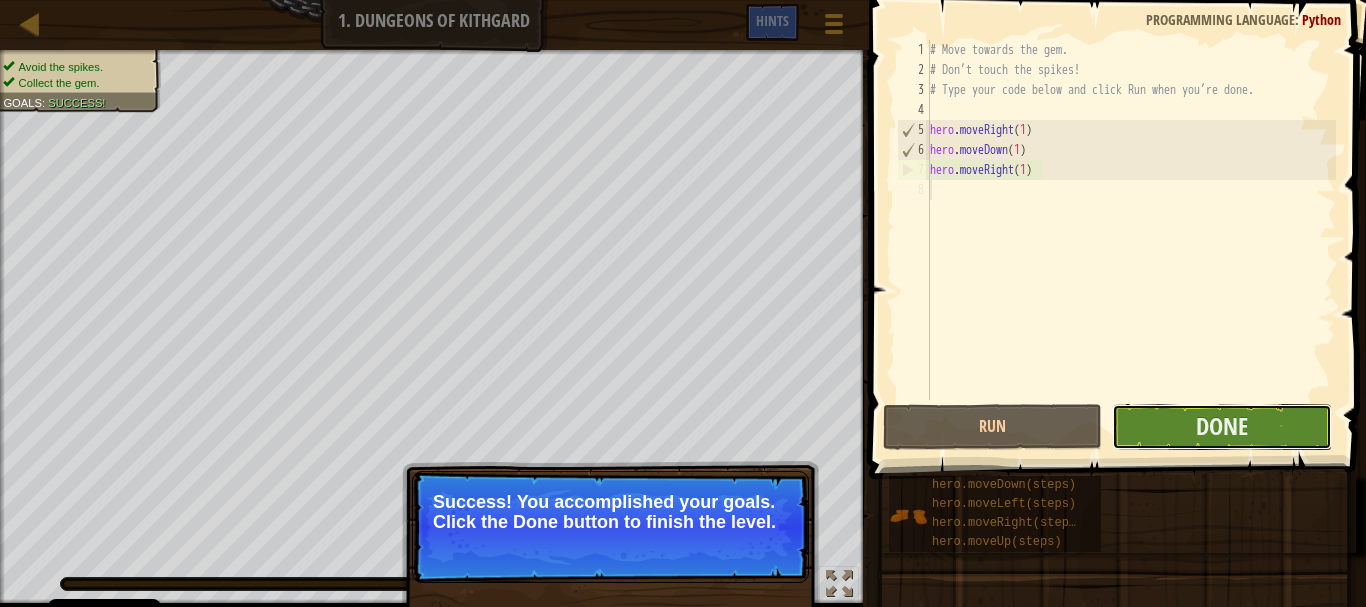 click on "Done" at bounding box center (1221, 427) 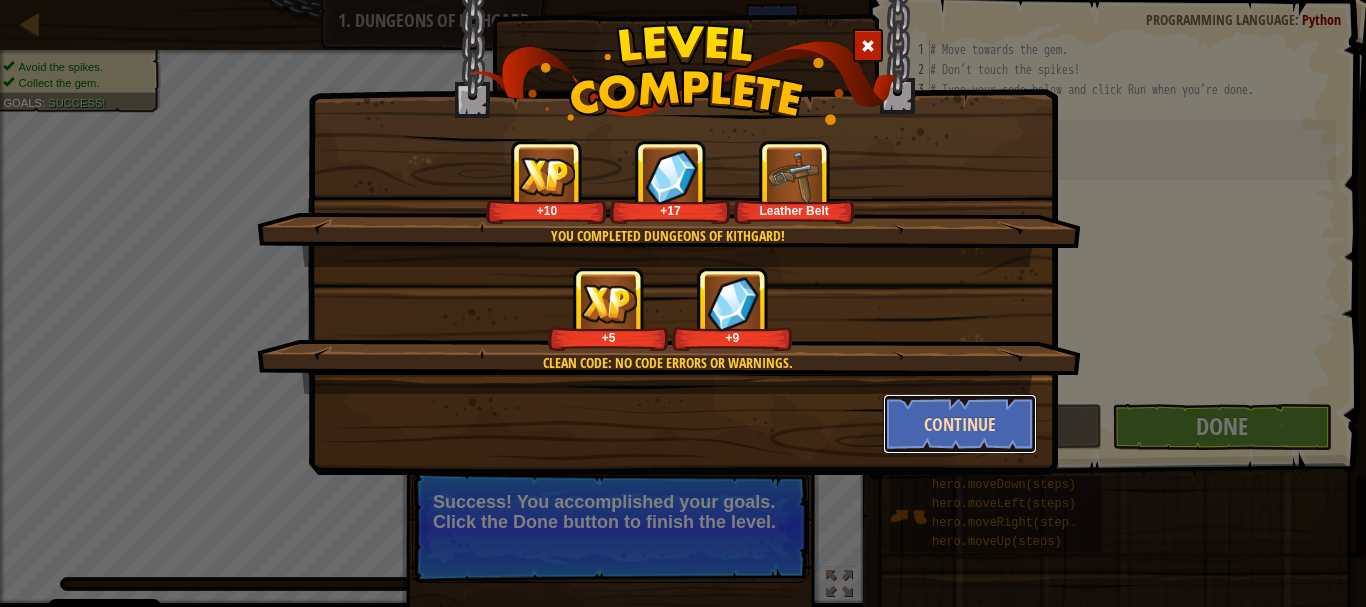 click on "Continue" at bounding box center (960, 424) 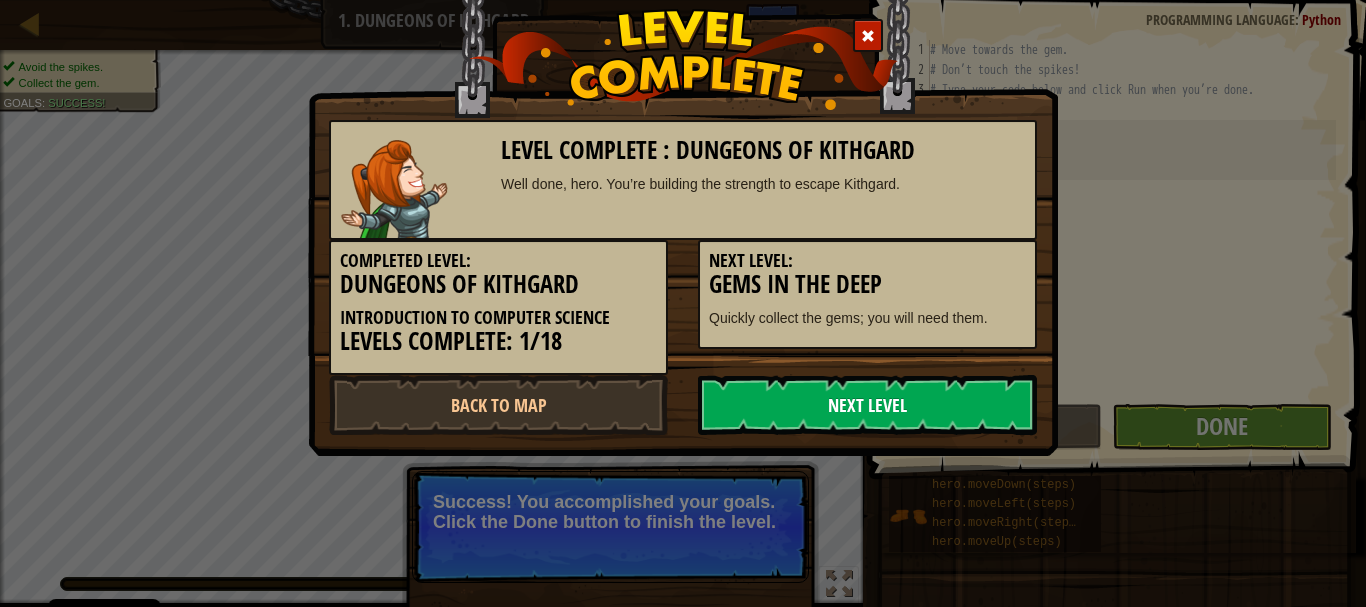 click on "Next Level" at bounding box center [867, 405] 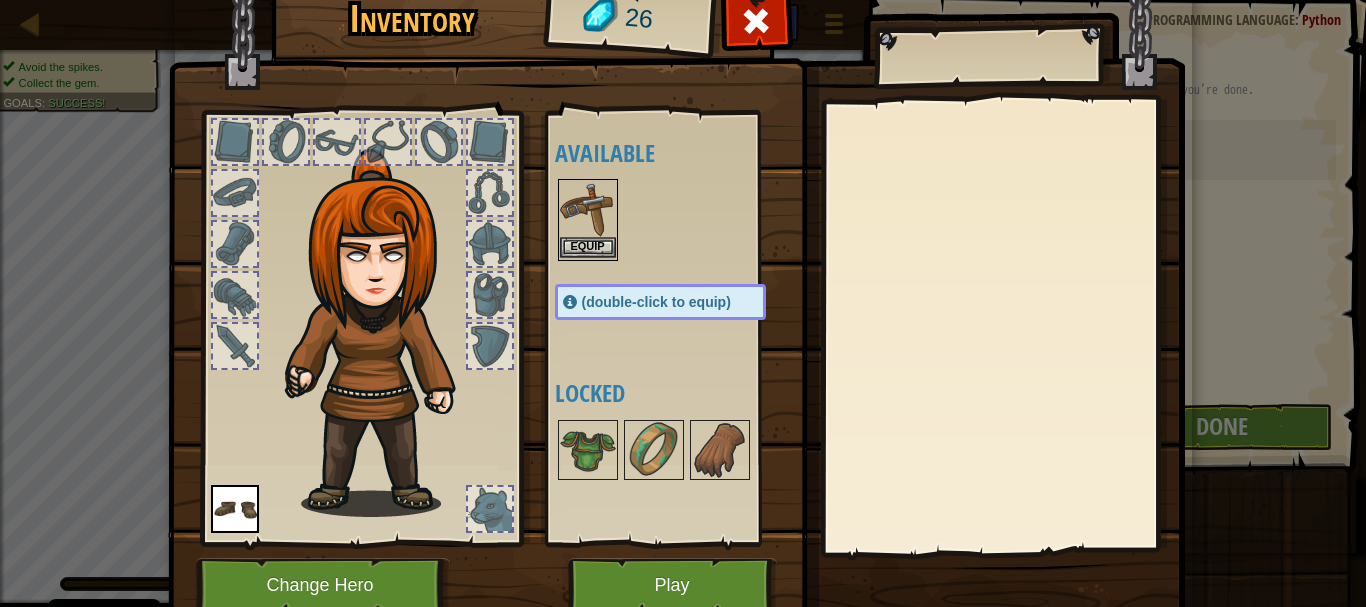 click at bounding box center [588, 209] 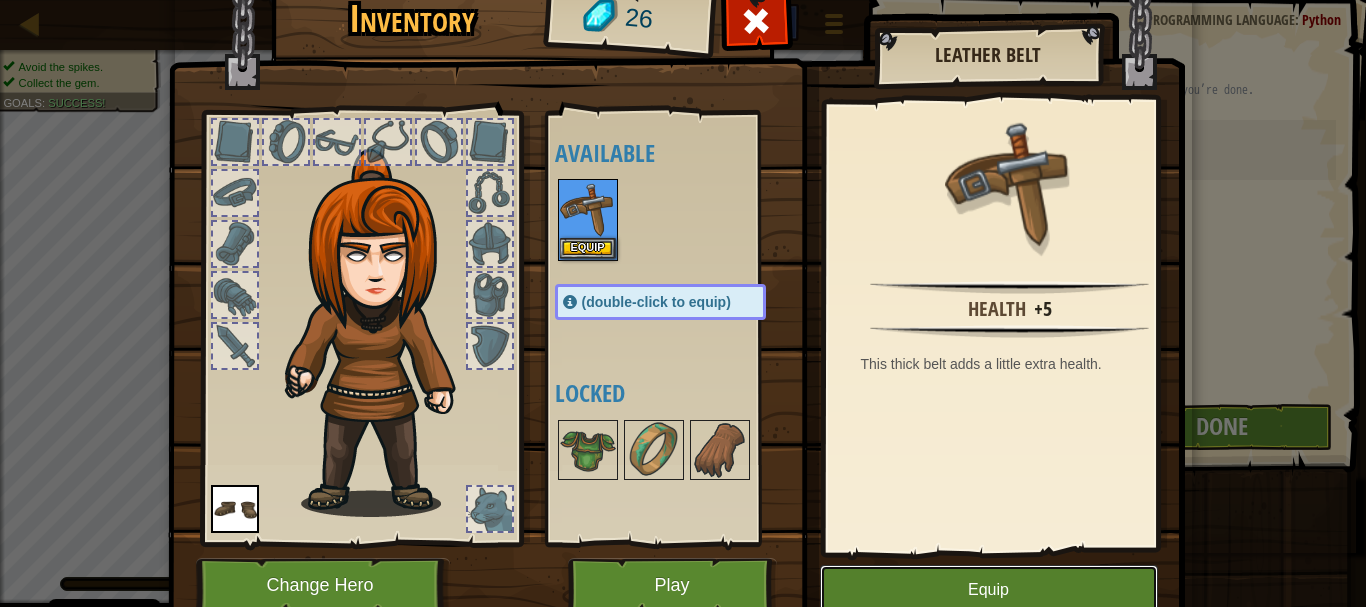 click on "Equip" at bounding box center (989, 590) 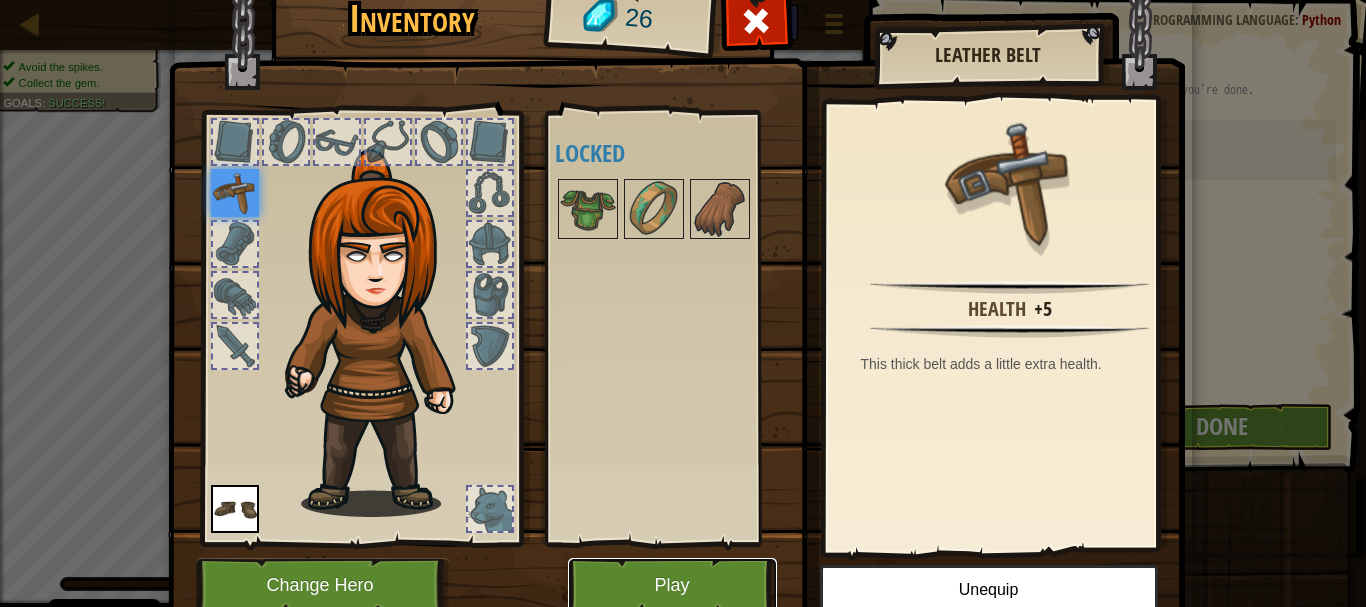 click on "Play" at bounding box center (672, 585) 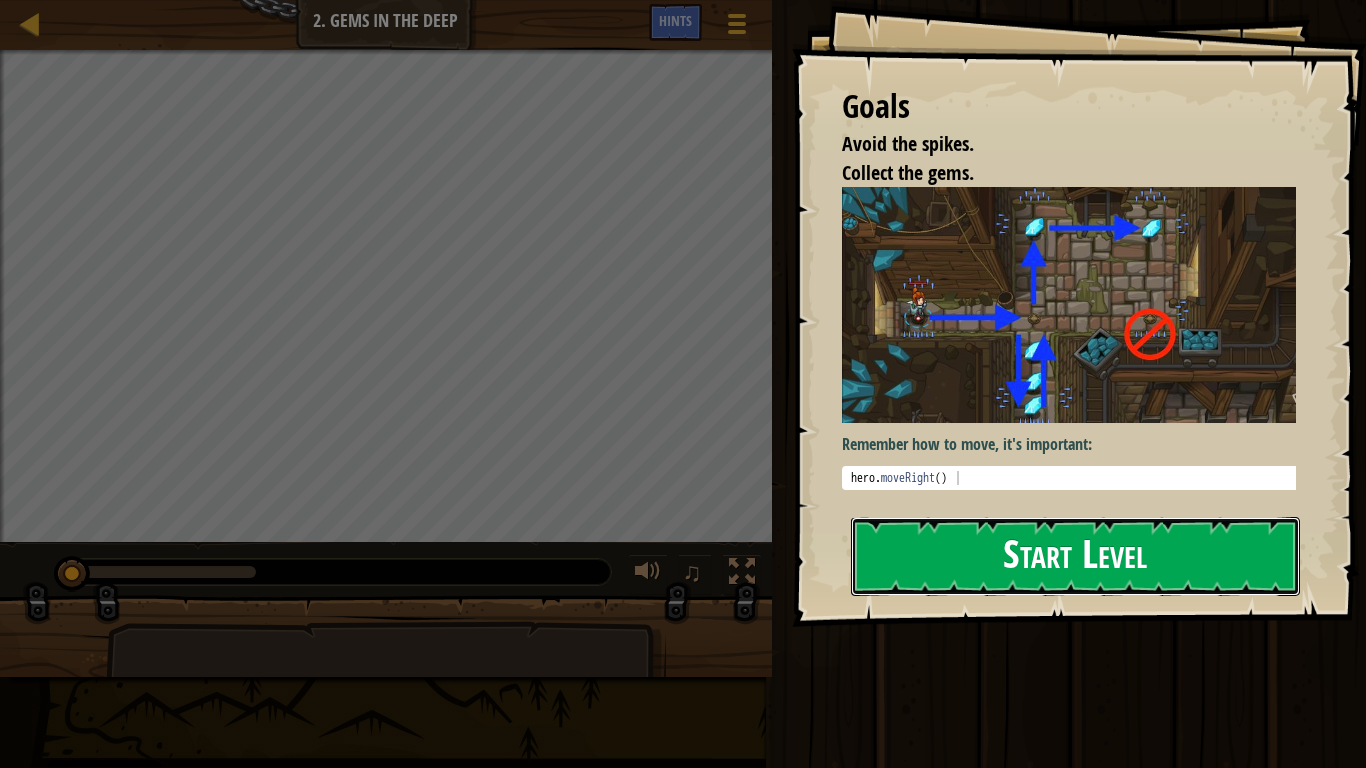click on "Start Level" at bounding box center [1075, 556] 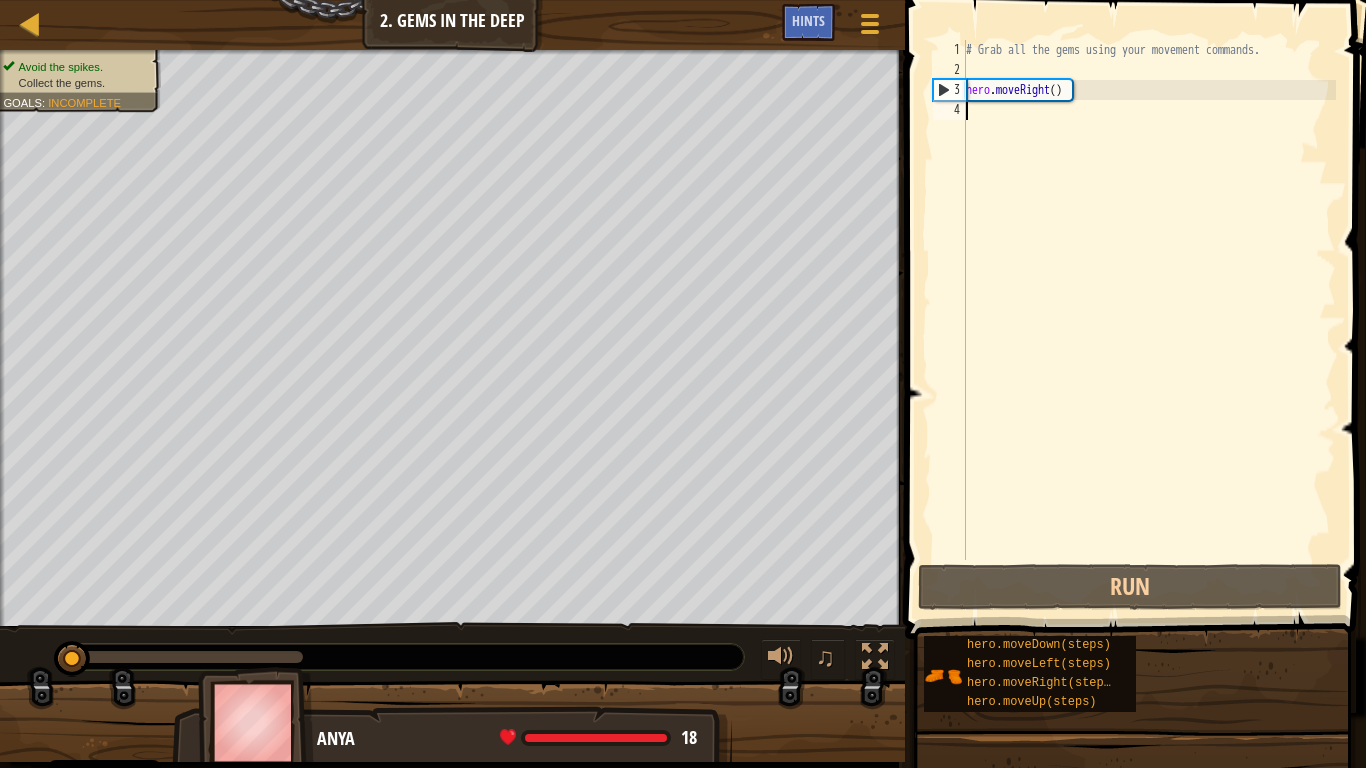 click on "# Grab all the gems using your movement commands. hero . moveRight ( )" at bounding box center [1149, 320] 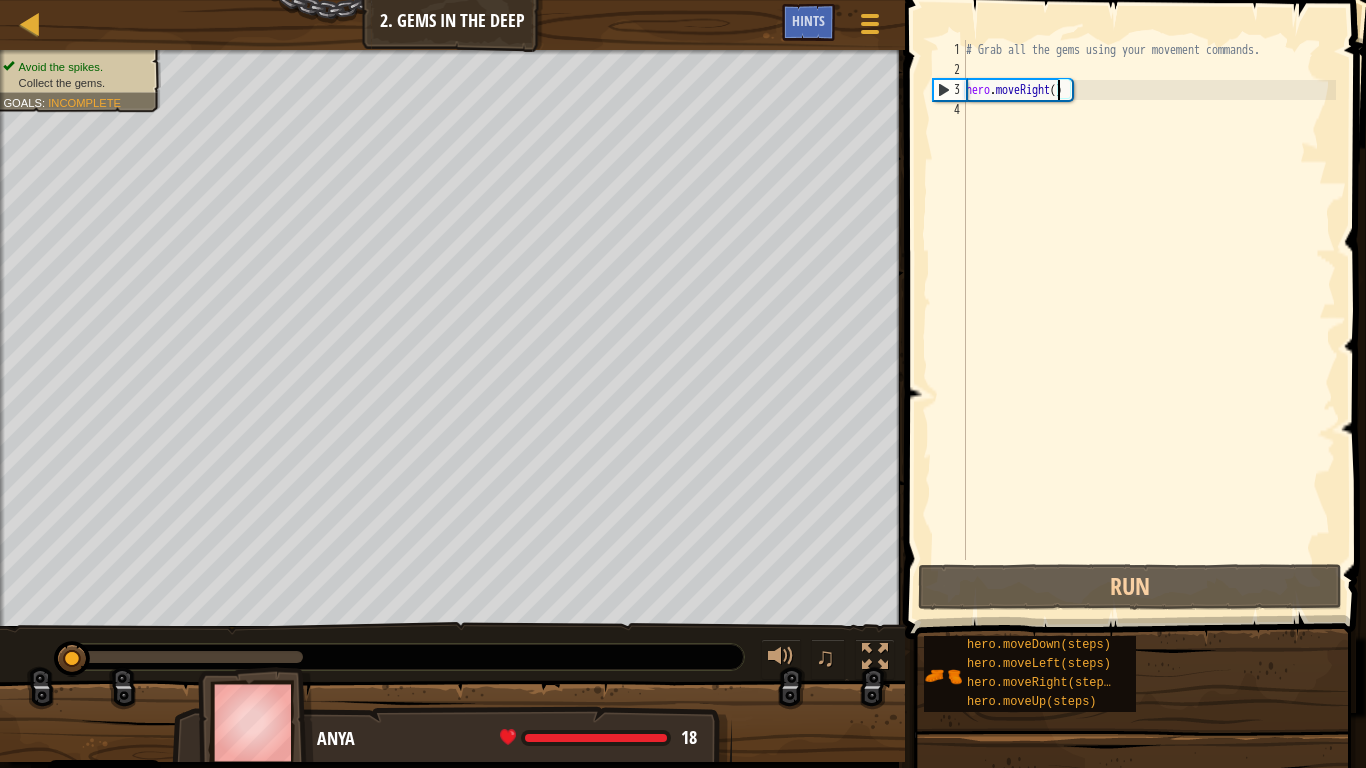 click on "# Grab all the gems using your movement commands. hero . moveRight ( )" at bounding box center (1149, 320) 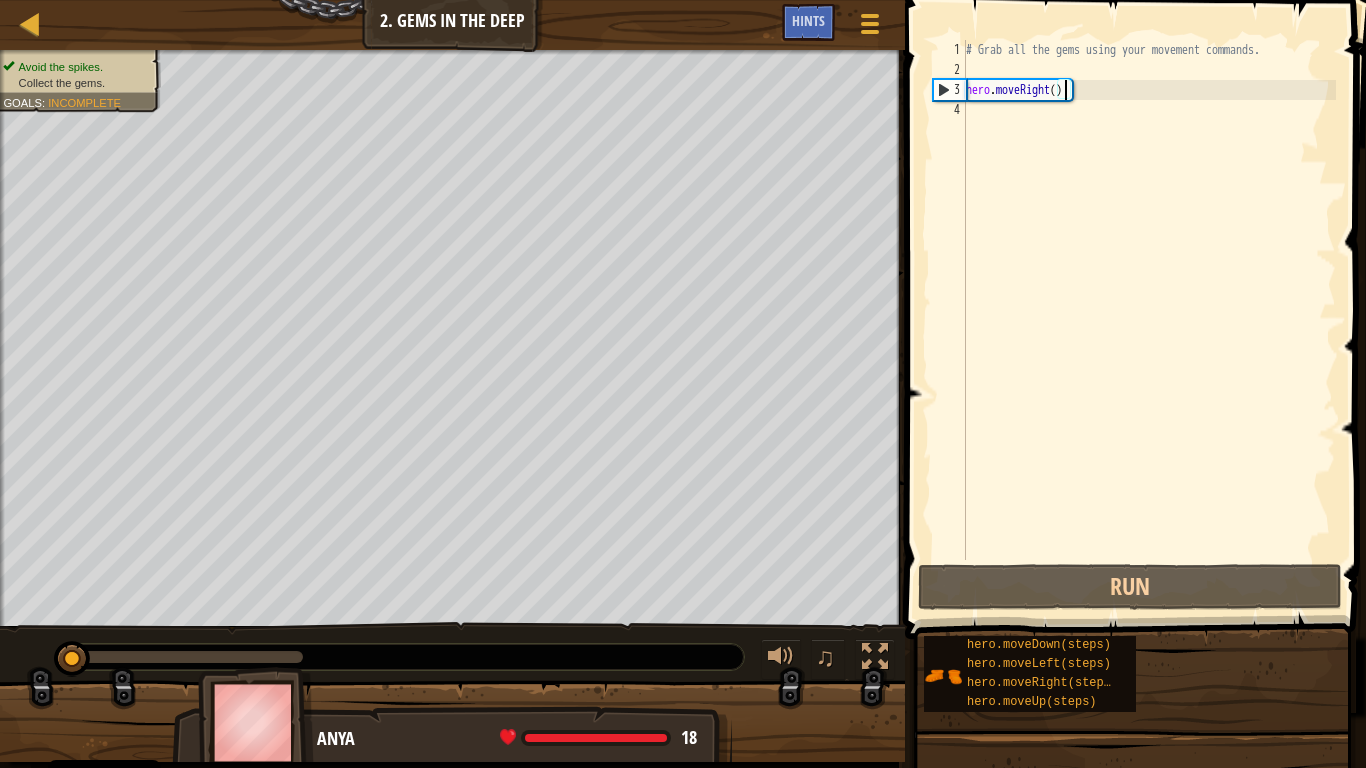 scroll, scrollTop: 9, scrollLeft: 8, axis: both 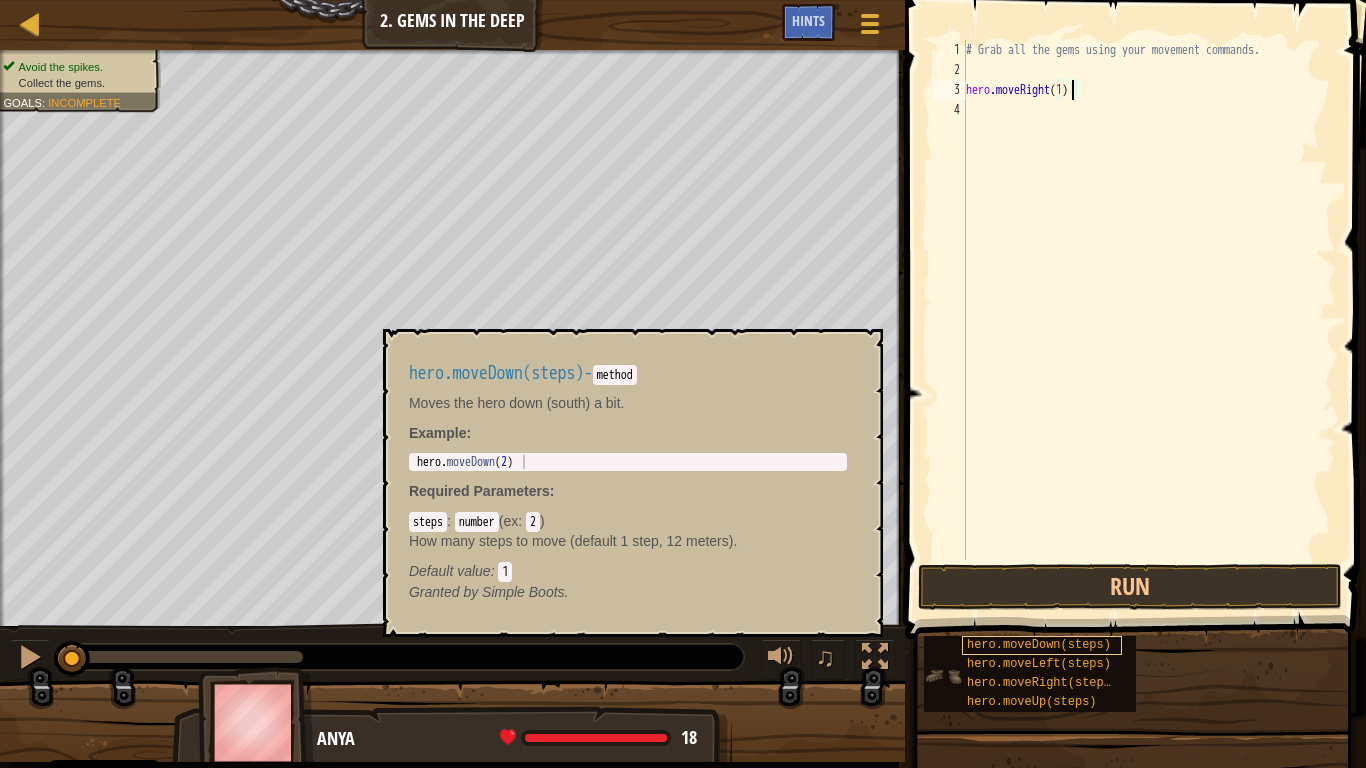 type on "hero.moveRight(1)" 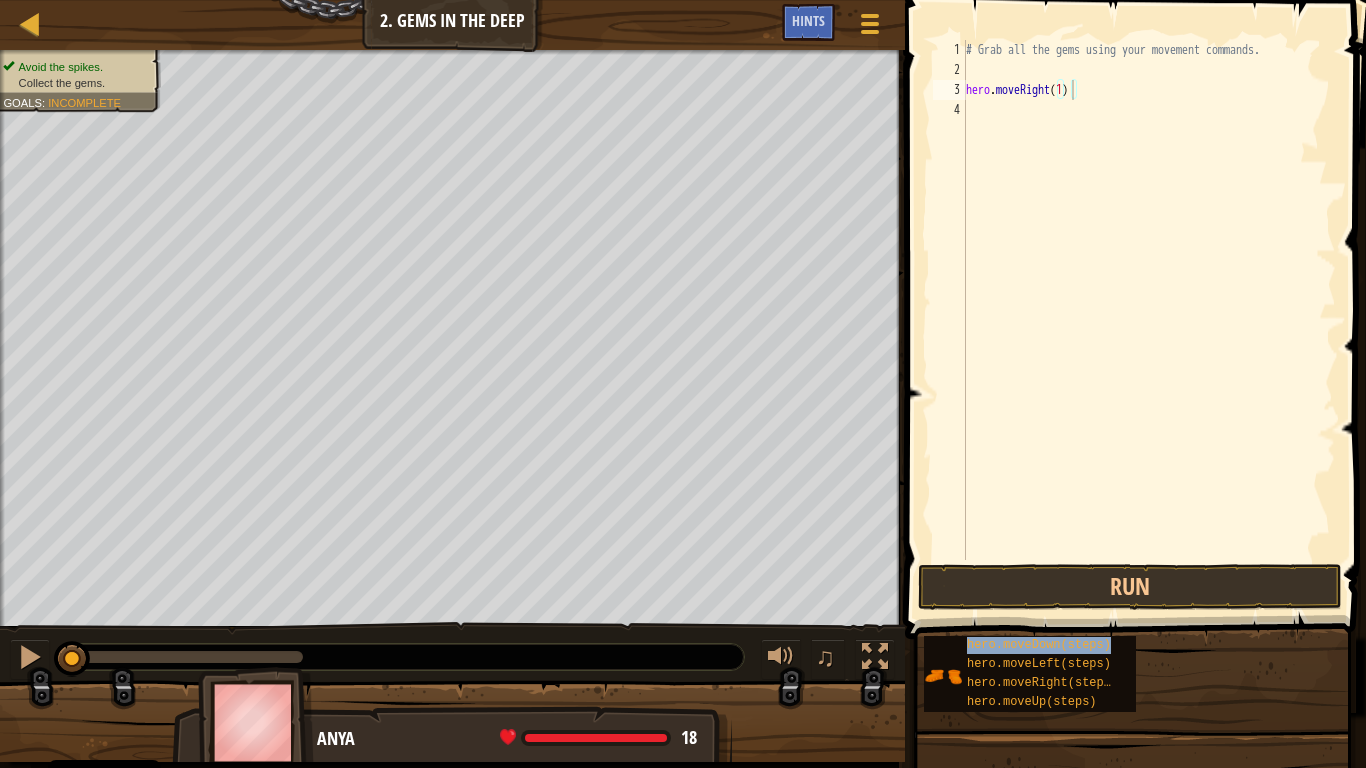 drag, startPoint x: 1008, startPoint y: 639, endPoint x: 1027, endPoint y: 480, distance: 160.1312 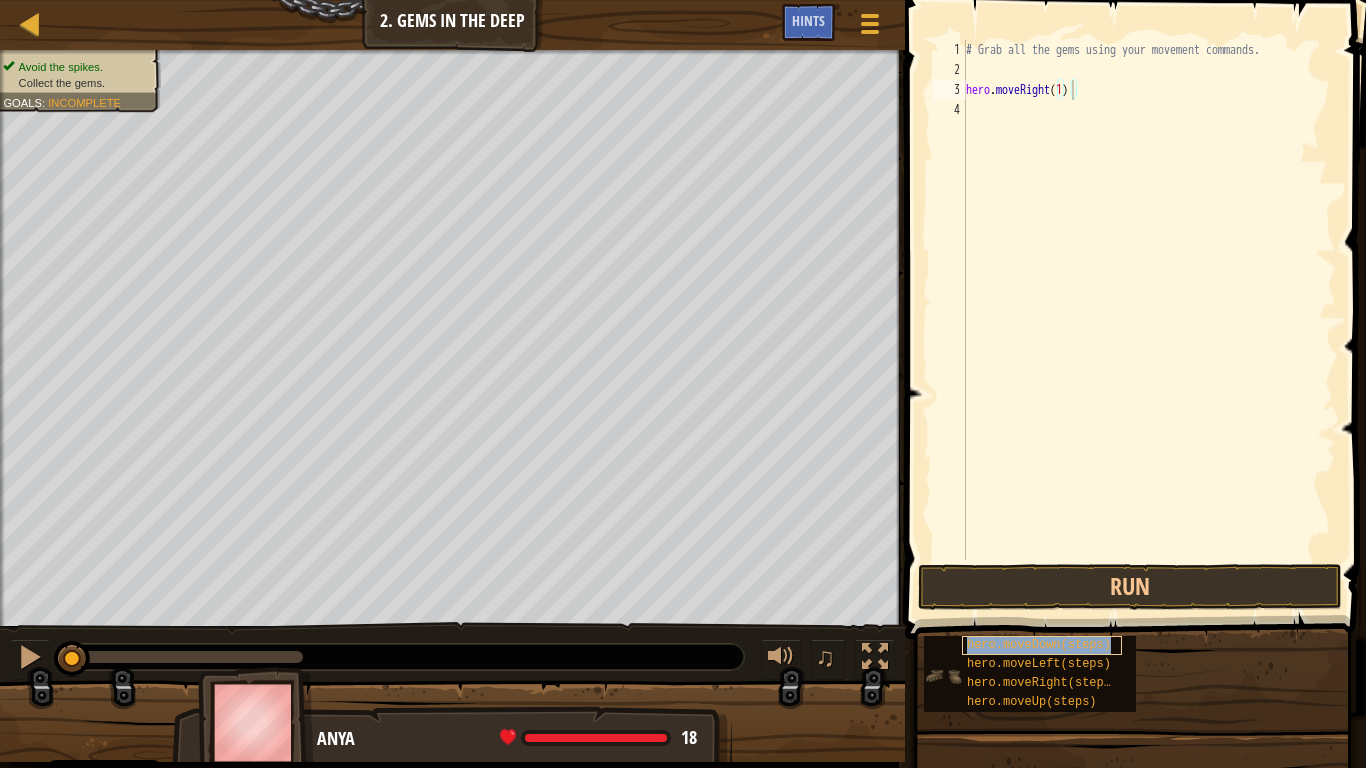 drag, startPoint x: 1027, startPoint y: 480, endPoint x: 994, endPoint y: 640, distance: 163.36769 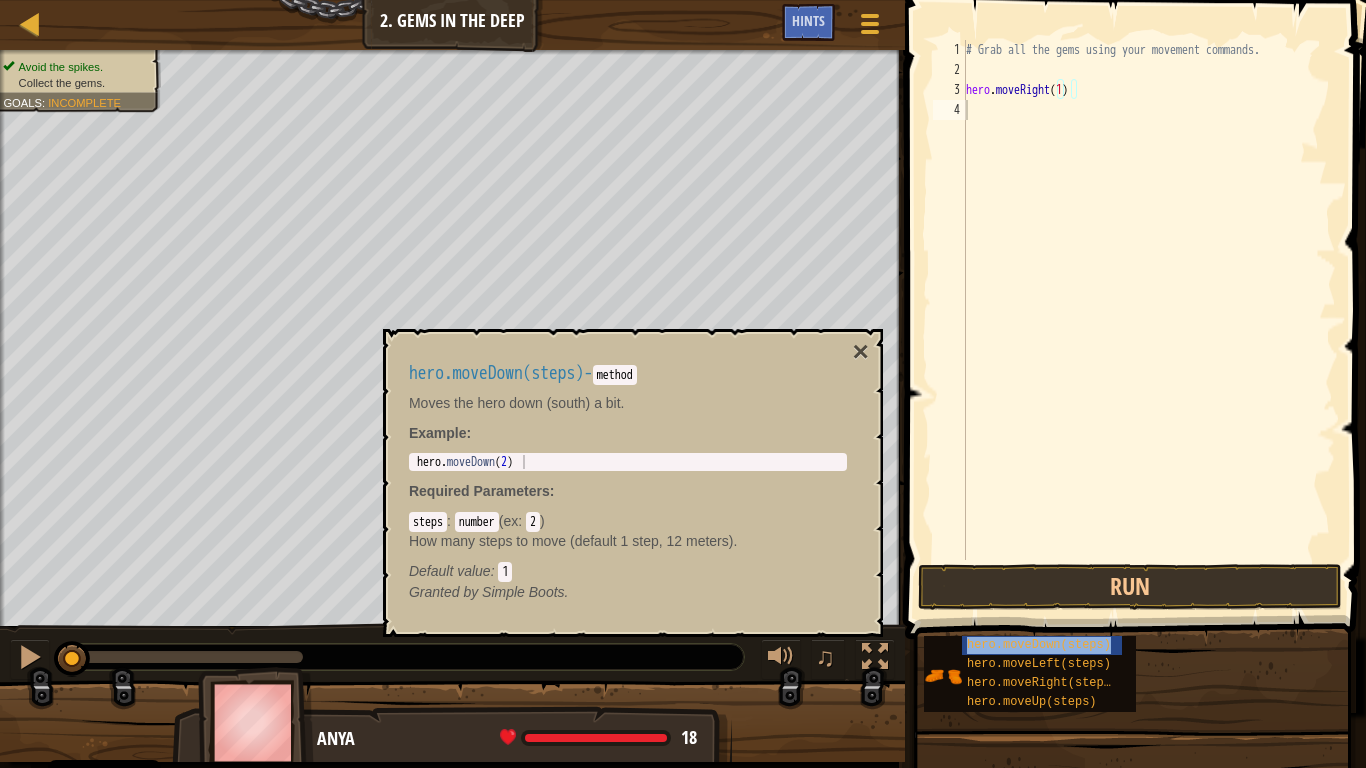 scroll, scrollTop: 9, scrollLeft: 0, axis: vertical 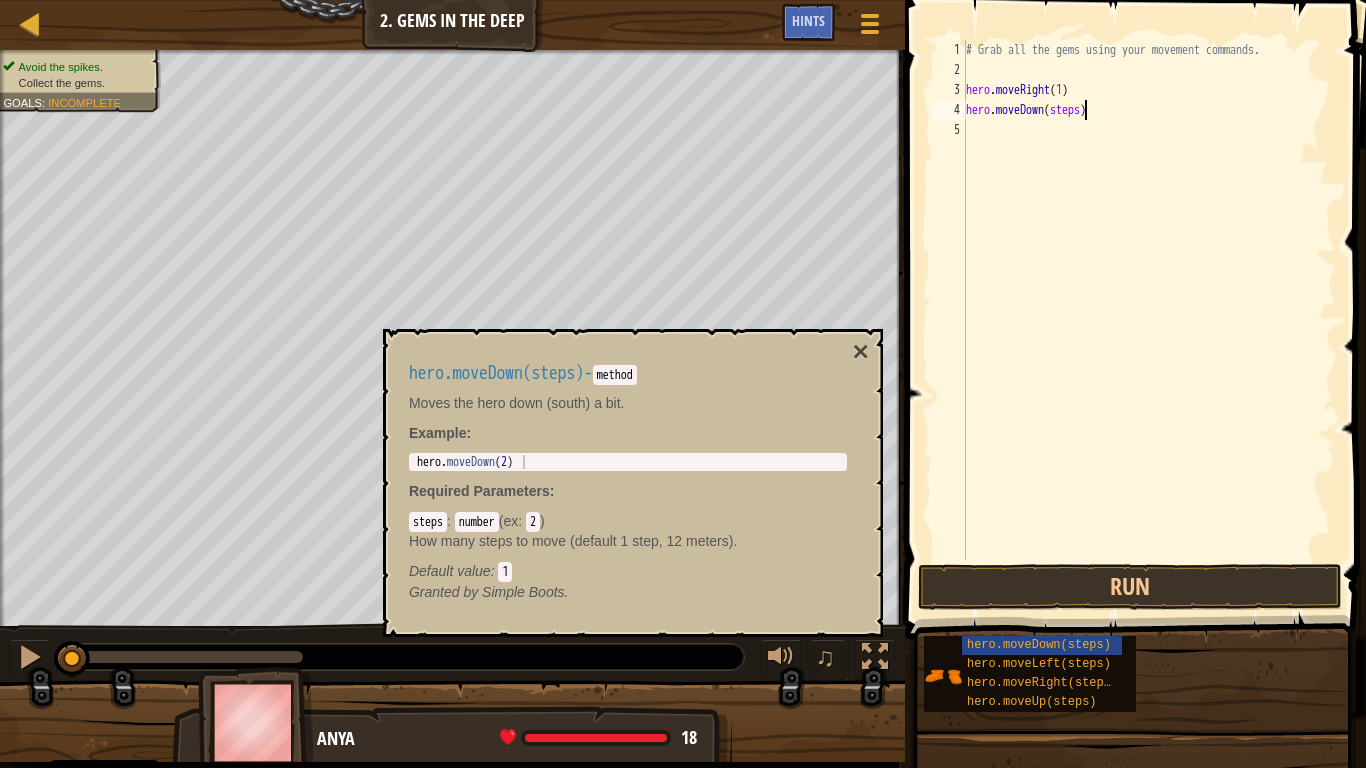 click on "hero . moveRight ( 1 ) hero . moveDown ( [NUMBER] )" at bounding box center [1149, 320] 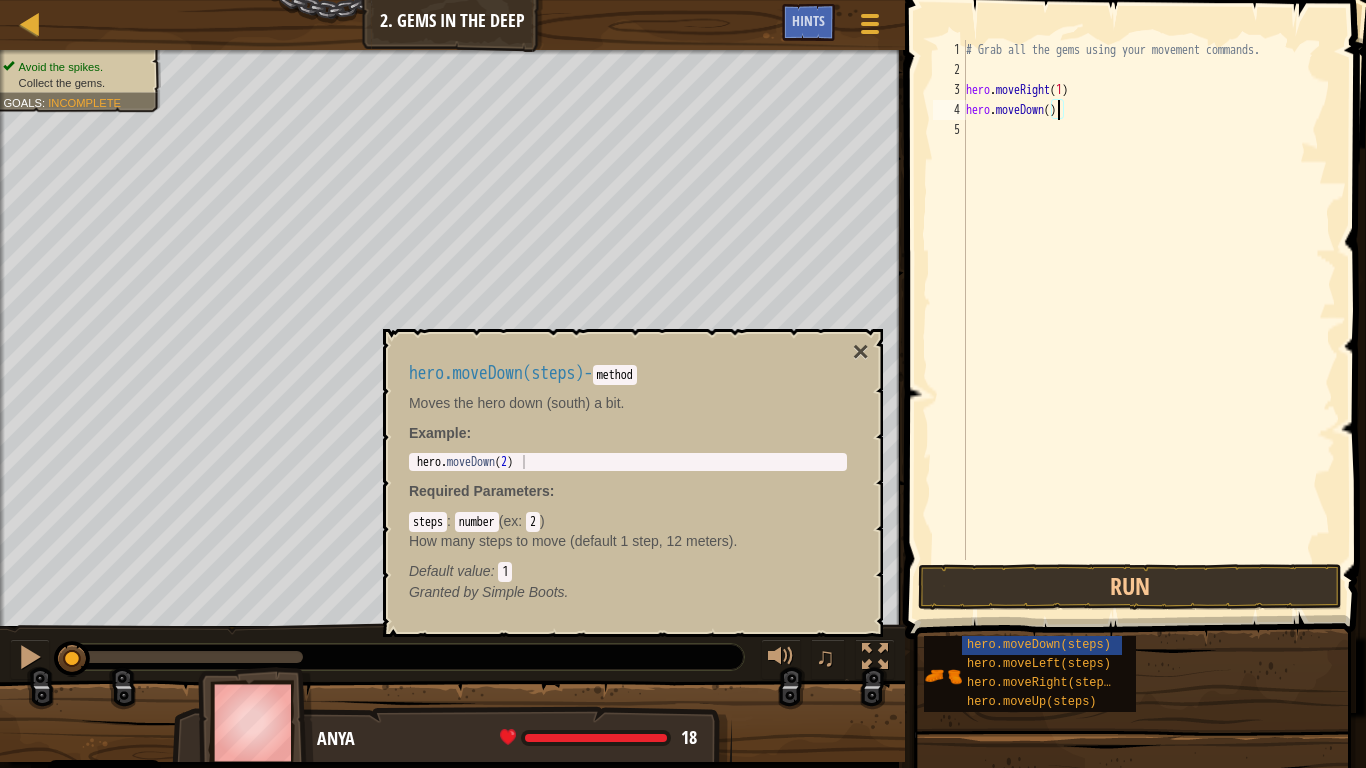 scroll, scrollTop: 9, scrollLeft: 7, axis: both 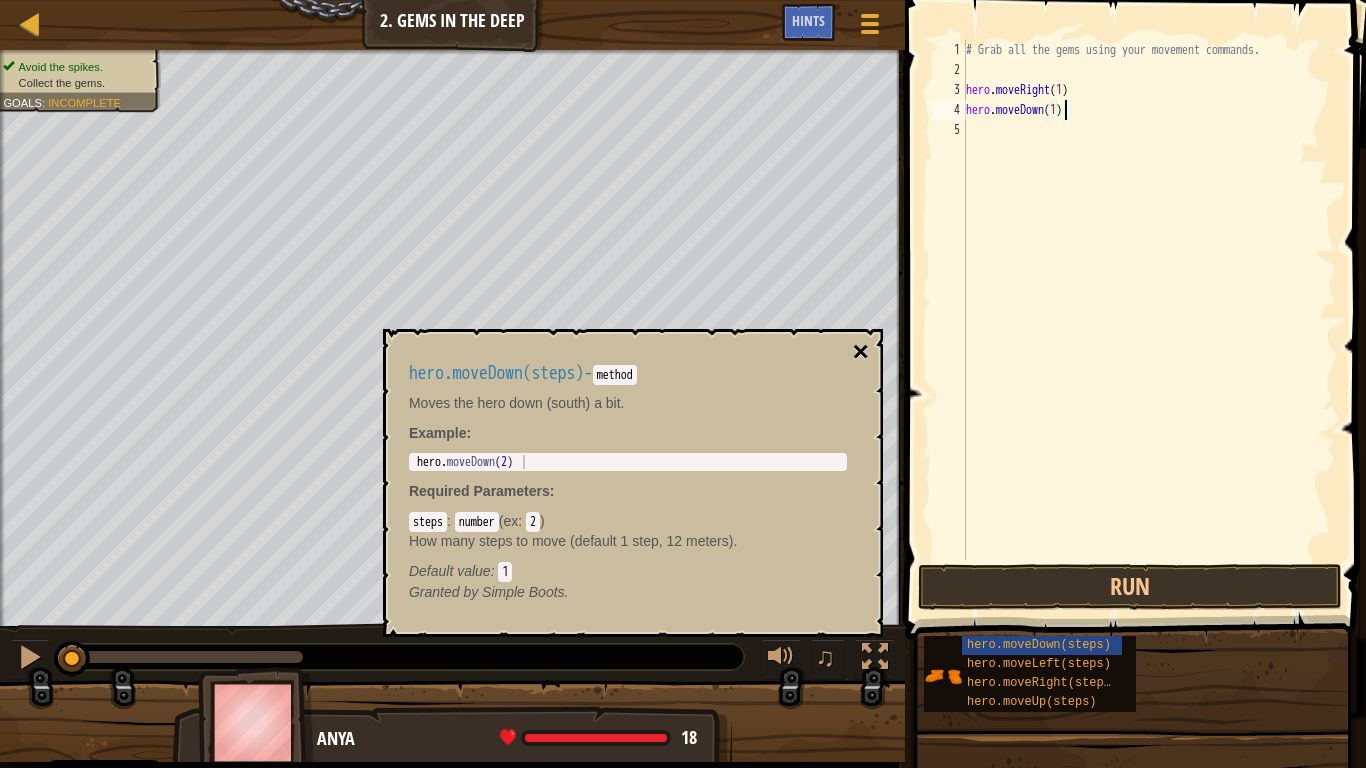 type on "hero.moveDown(1)" 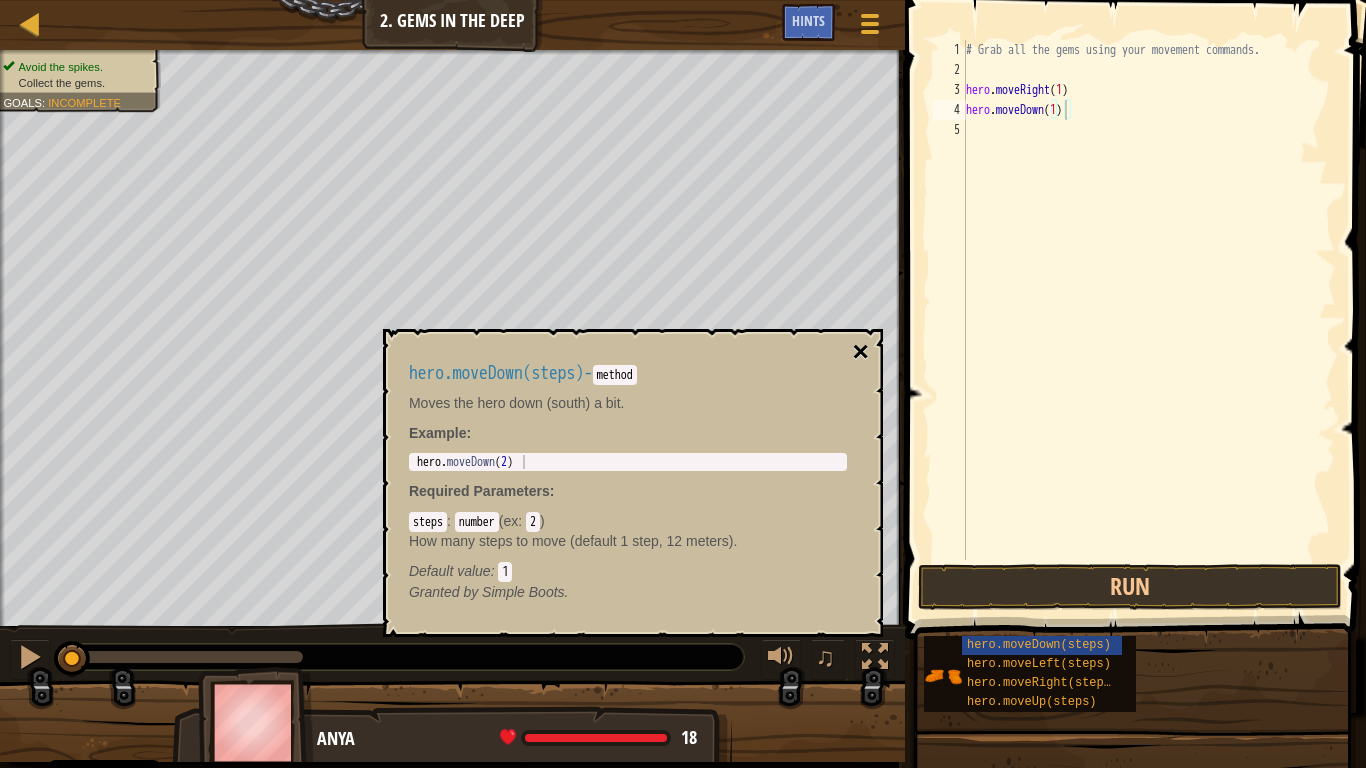 click on "×" at bounding box center [861, 352] 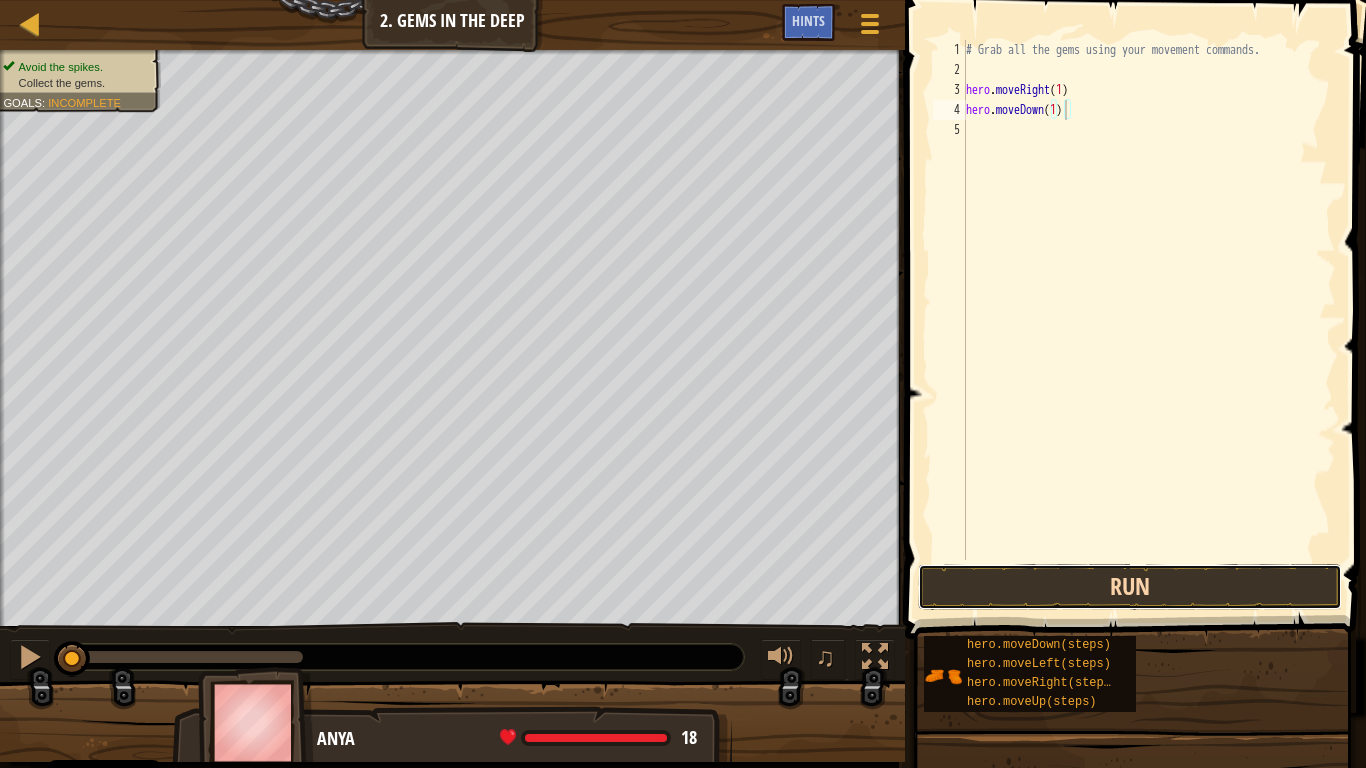 click on "Run" at bounding box center [1130, 587] 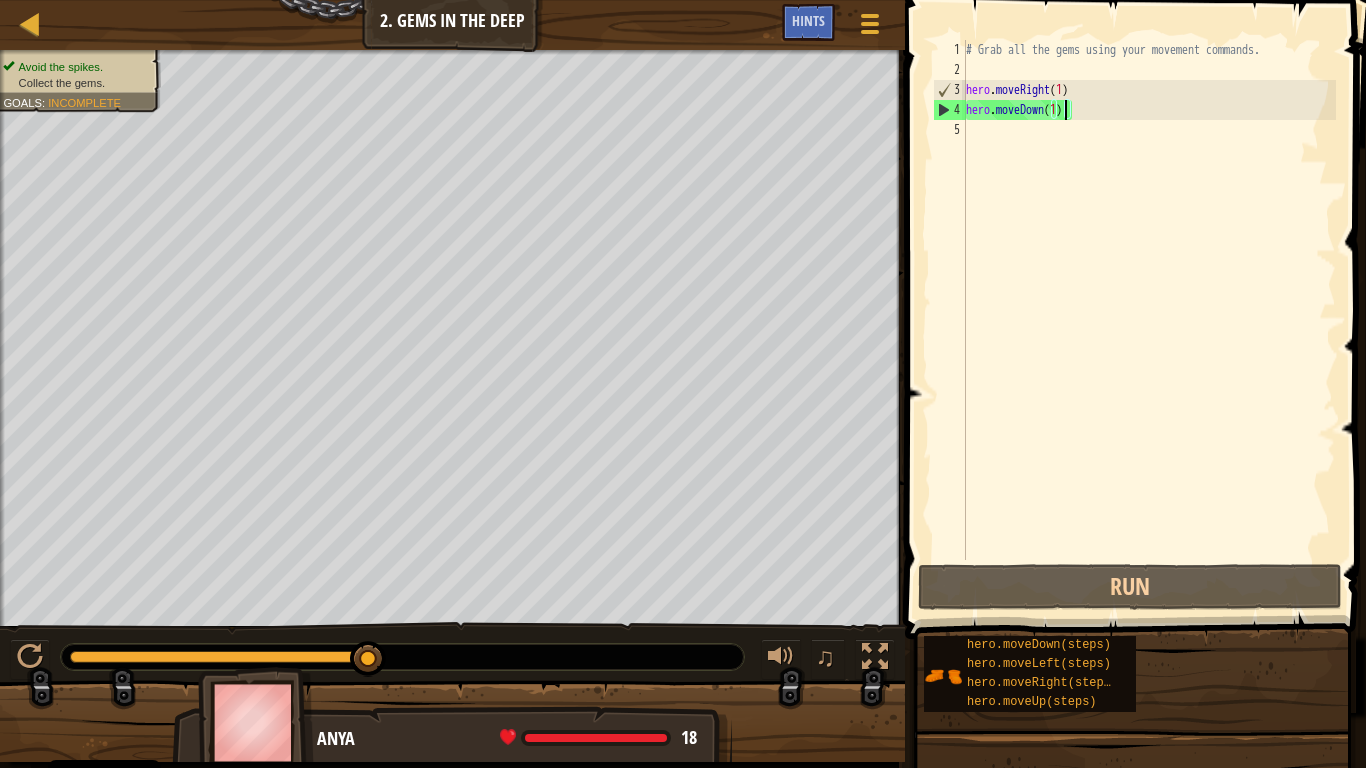 click on "# Grab all the gems using your movement commands. hero . moveRight ( 1 ) hero . moveDown ( 1 )" at bounding box center (1149, 320) 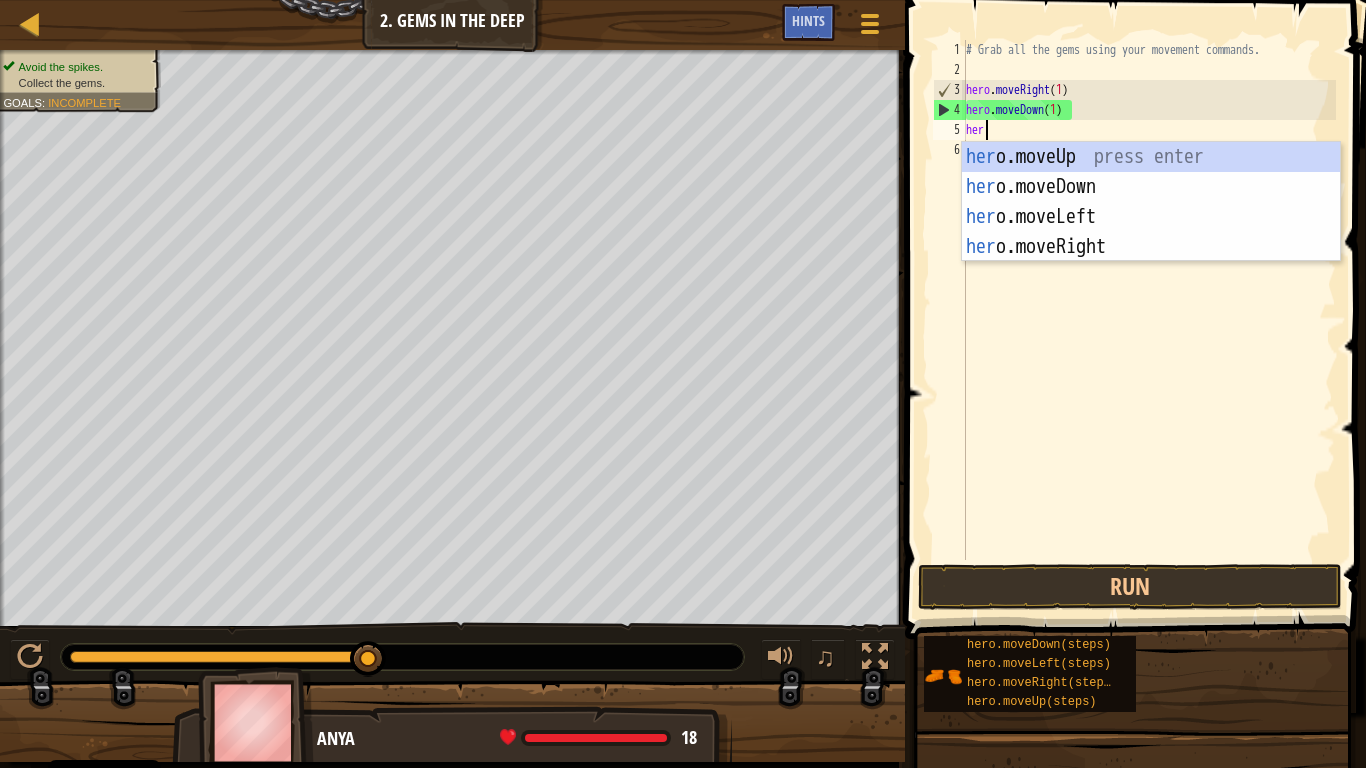 scroll, scrollTop: 9, scrollLeft: 1, axis: both 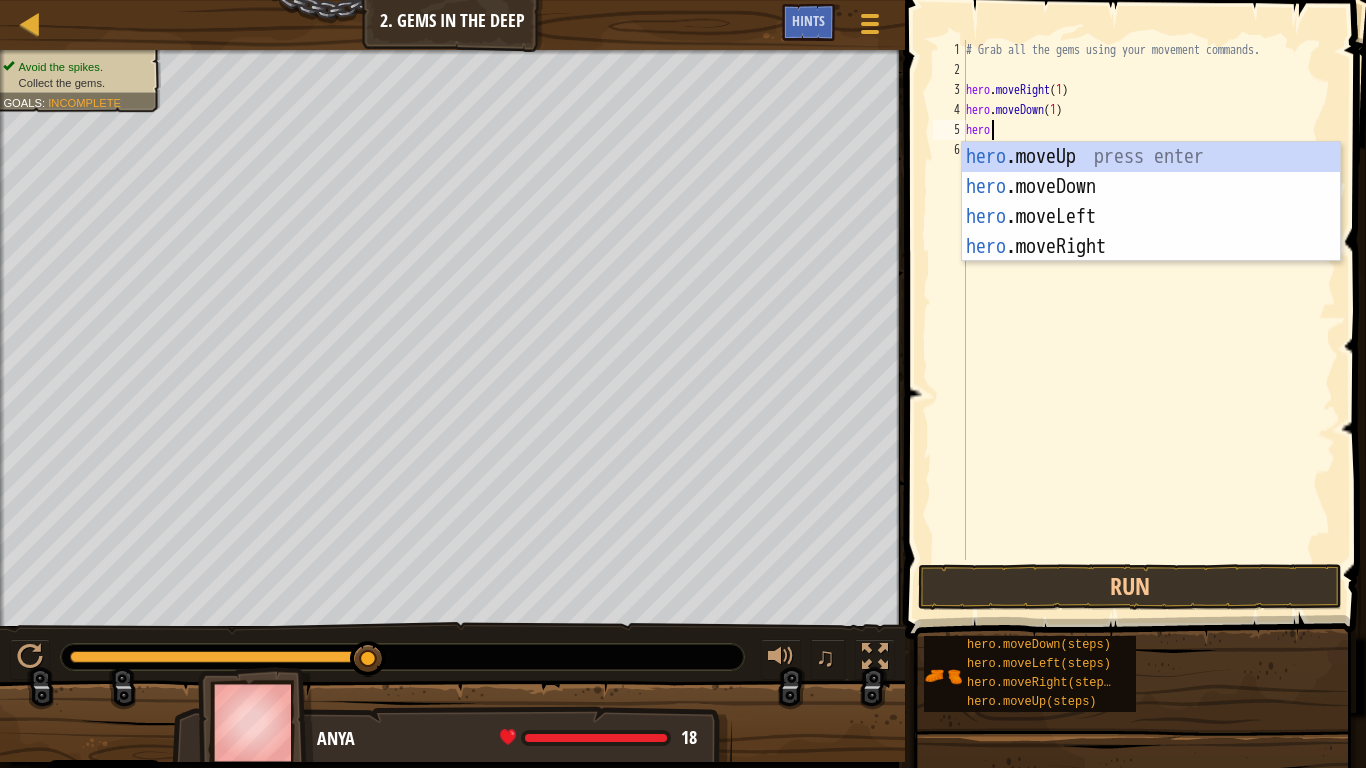 type on "hero." 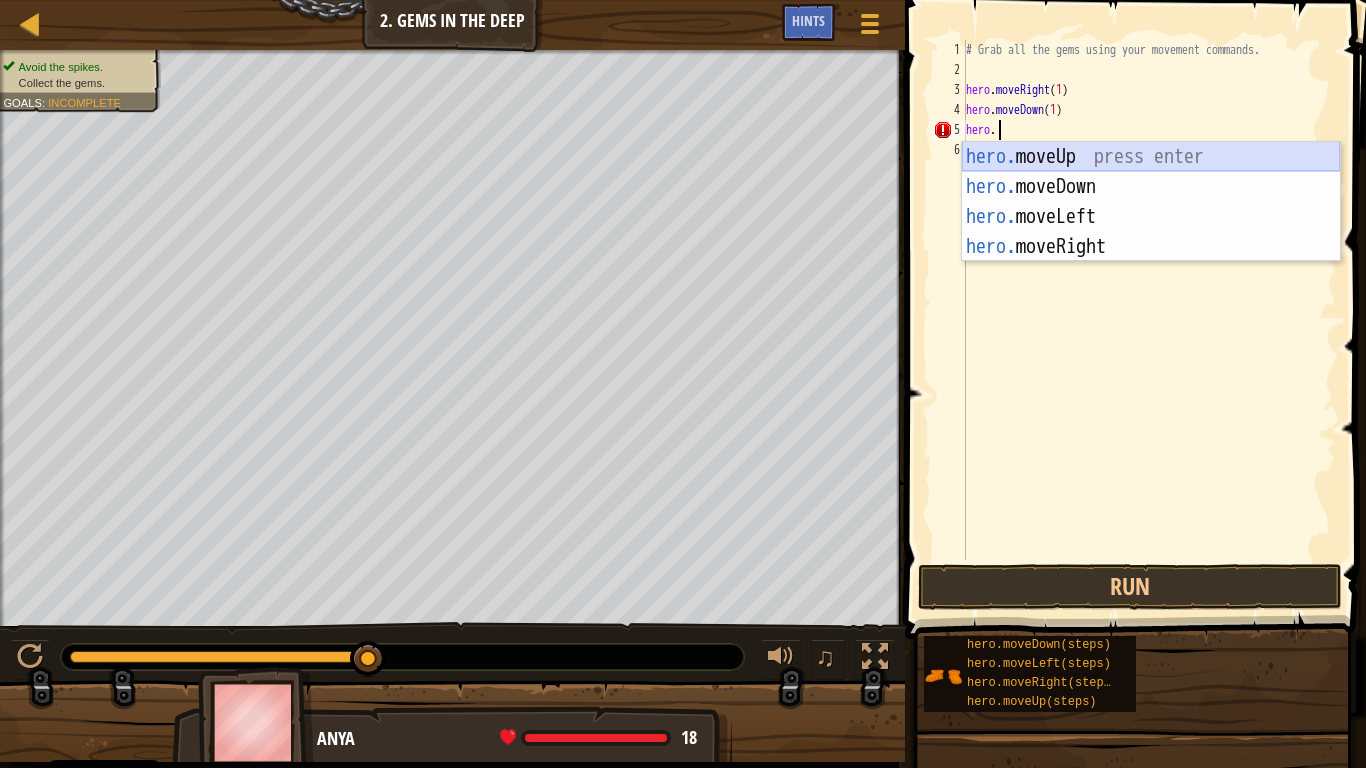 click on "hero. moveUp press enter hero. moveDown press enter hero. moveLeft press enter hero. moveRight press enter" at bounding box center (1151, 232) 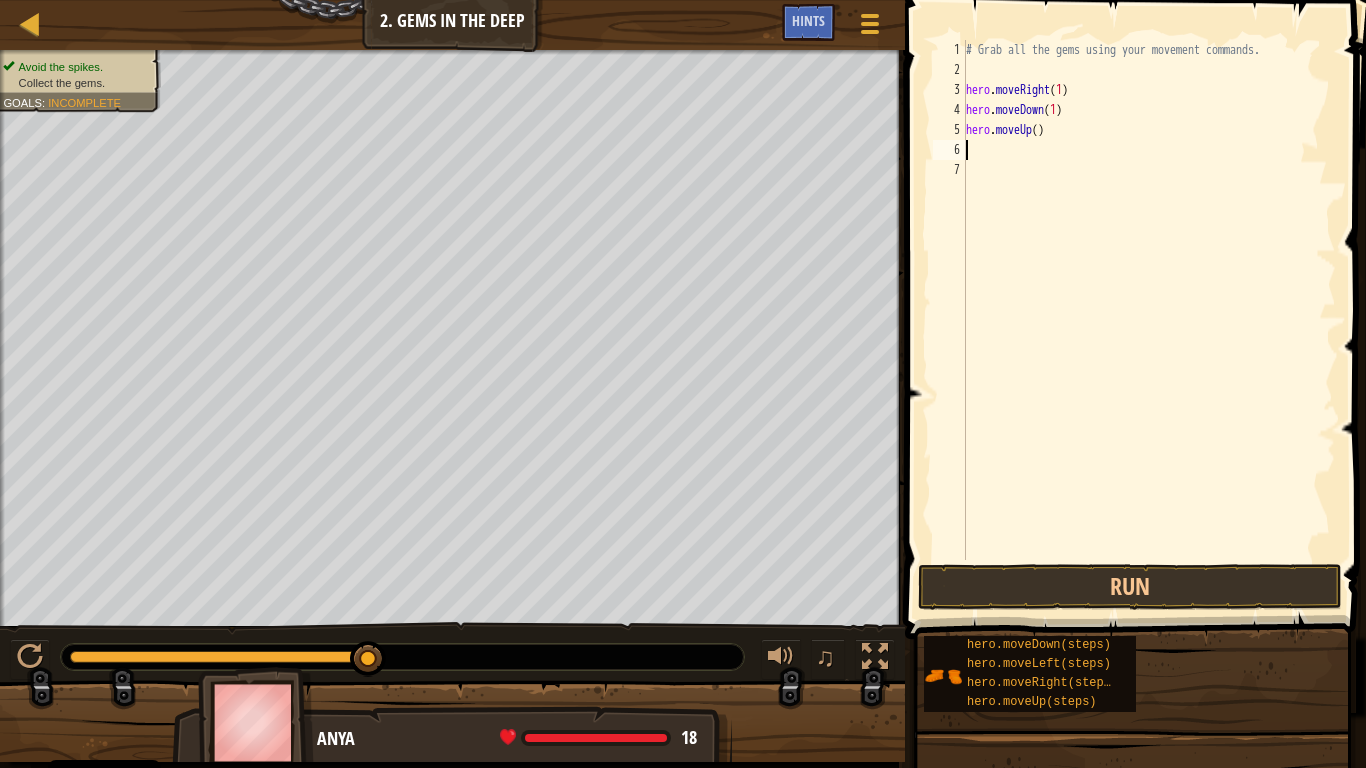 scroll, scrollTop: 9, scrollLeft: 0, axis: vertical 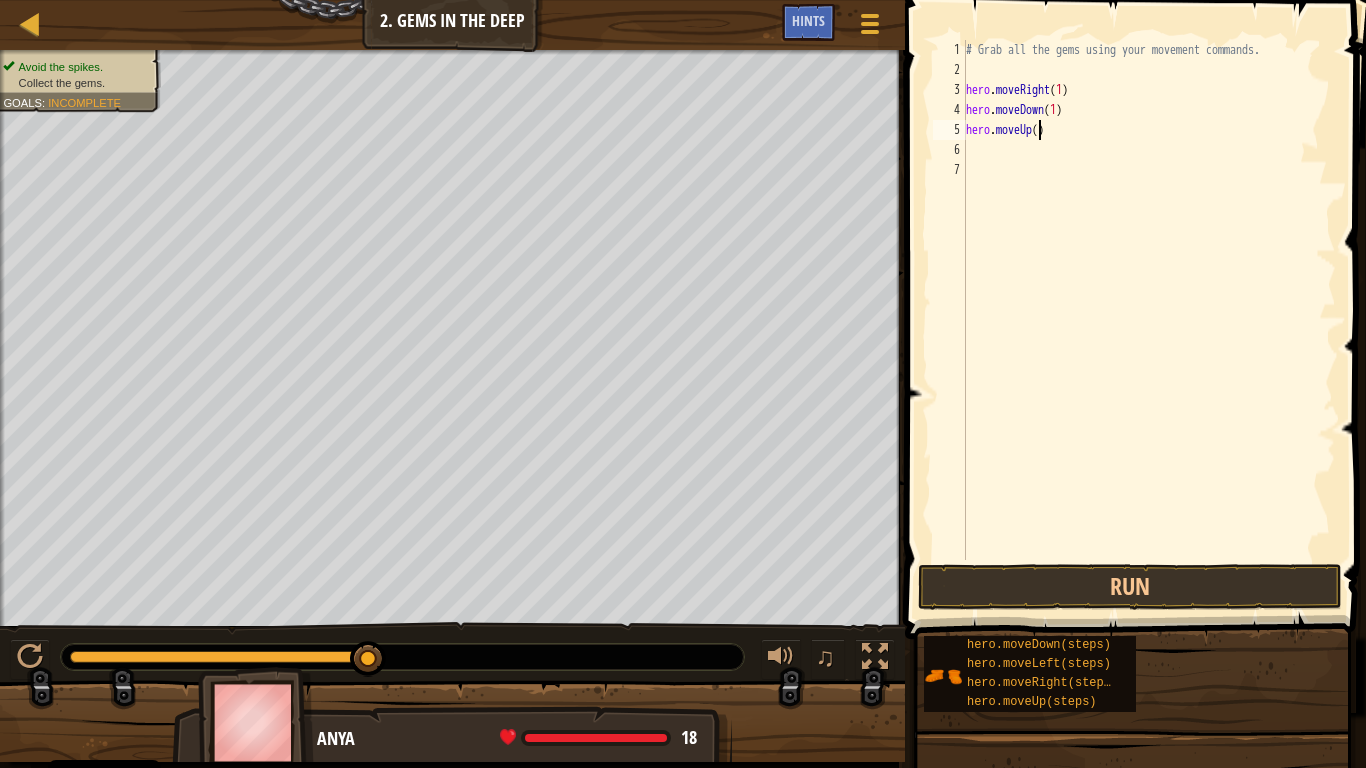 click on "# Grab all the gems using your movement commands. hero . moveRight ( 1 ) hero . moveDown ( 1 ) hero . moveUp ( )" at bounding box center [1149, 320] 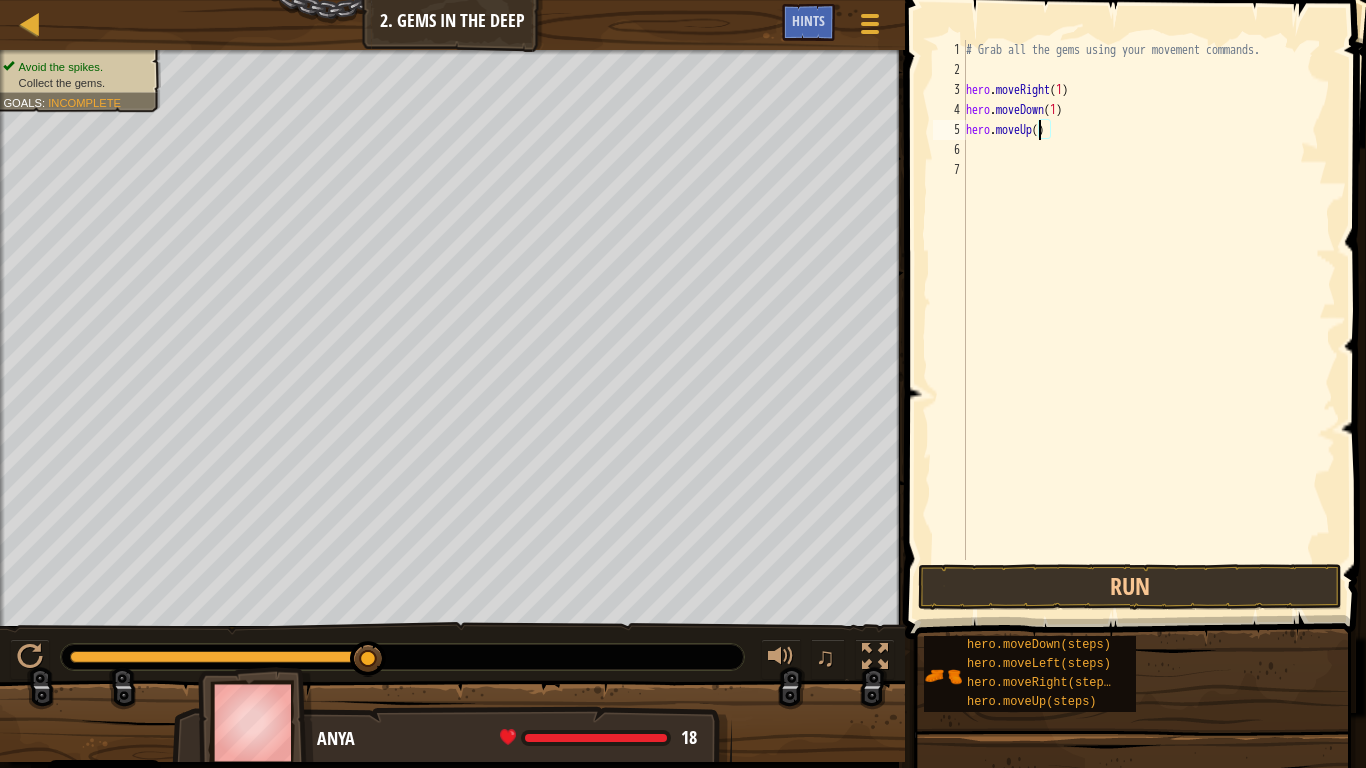 click on "# Grab all the gems using your movement commands. hero . moveRight ( 1 ) hero . moveDown ( 1 ) hero . moveUp ( )" at bounding box center (1149, 320) 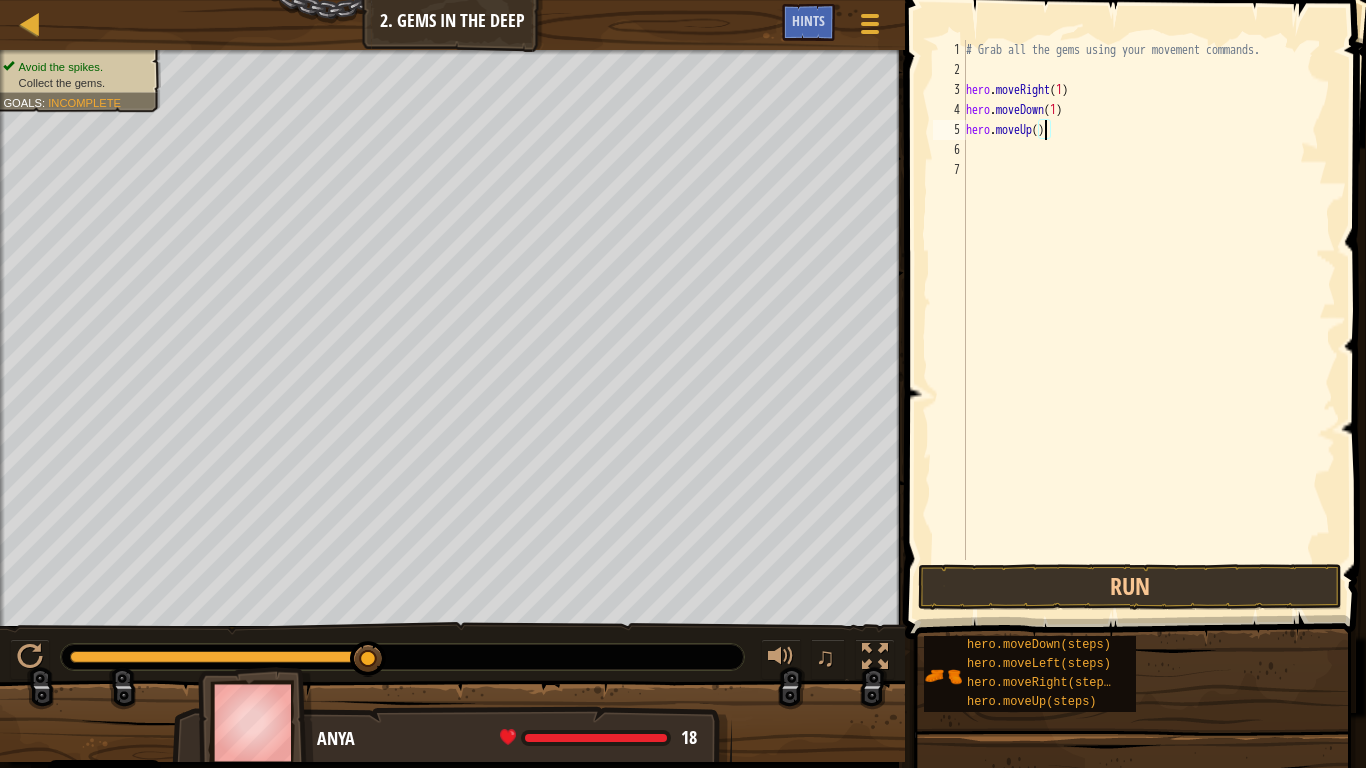type on "hero.moveUp(1)" 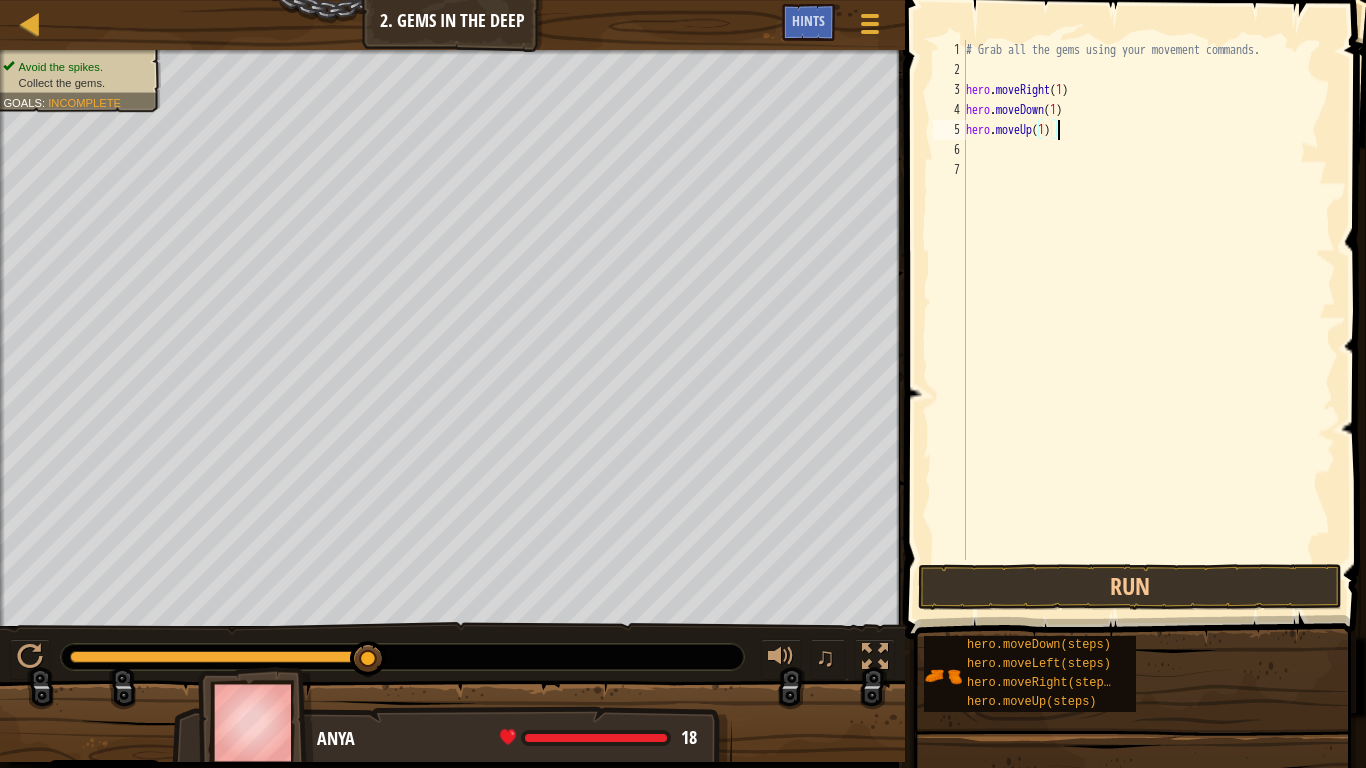 click on "# Grab all the gems using your movement commands. hero . moveRight ( [NUMBER] ) hero . moveDown ( [NUMBER] ) hero . moveUp ( [NUMBER] )" at bounding box center (1149, 320) 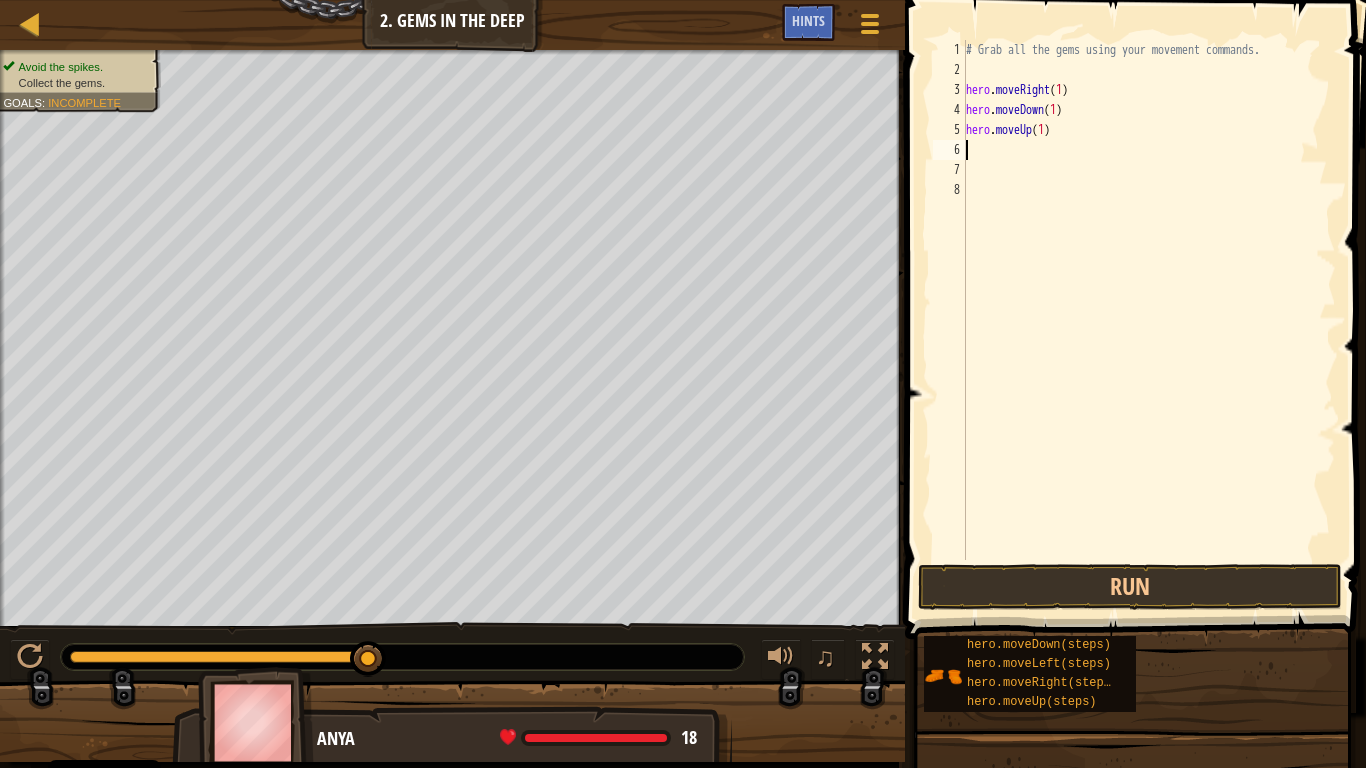 click on "# Grab all the gems using your movement commands. hero . moveRight ( [NUMBER] ) hero . moveDown ( [NUMBER] ) hero . moveUp ( [NUMBER] )" at bounding box center (1149, 320) 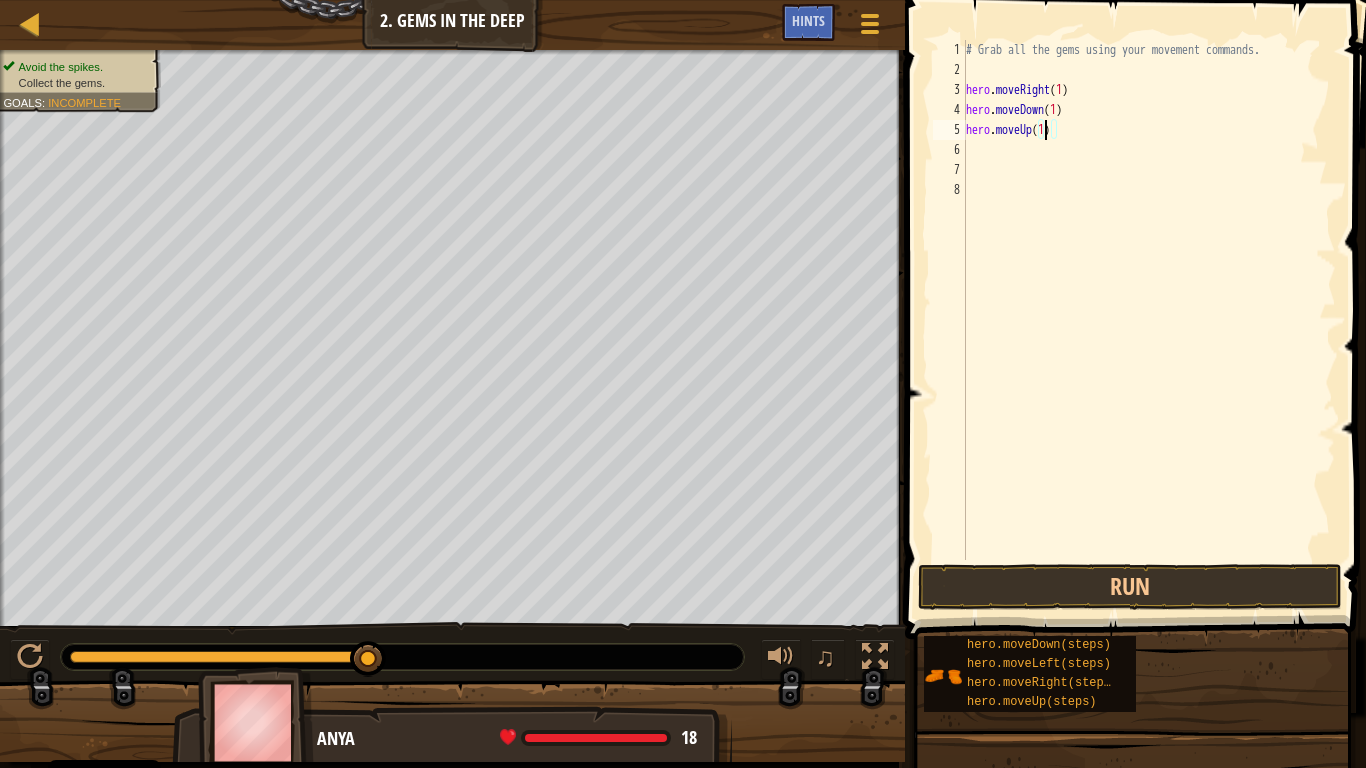 click on "# Grab all the gems using your movement commands. hero . moveRight ( [NUMBER] ) hero . moveDown ( [NUMBER] ) hero . moveUp ( [NUMBER] )" at bounding box center (1149, 320) 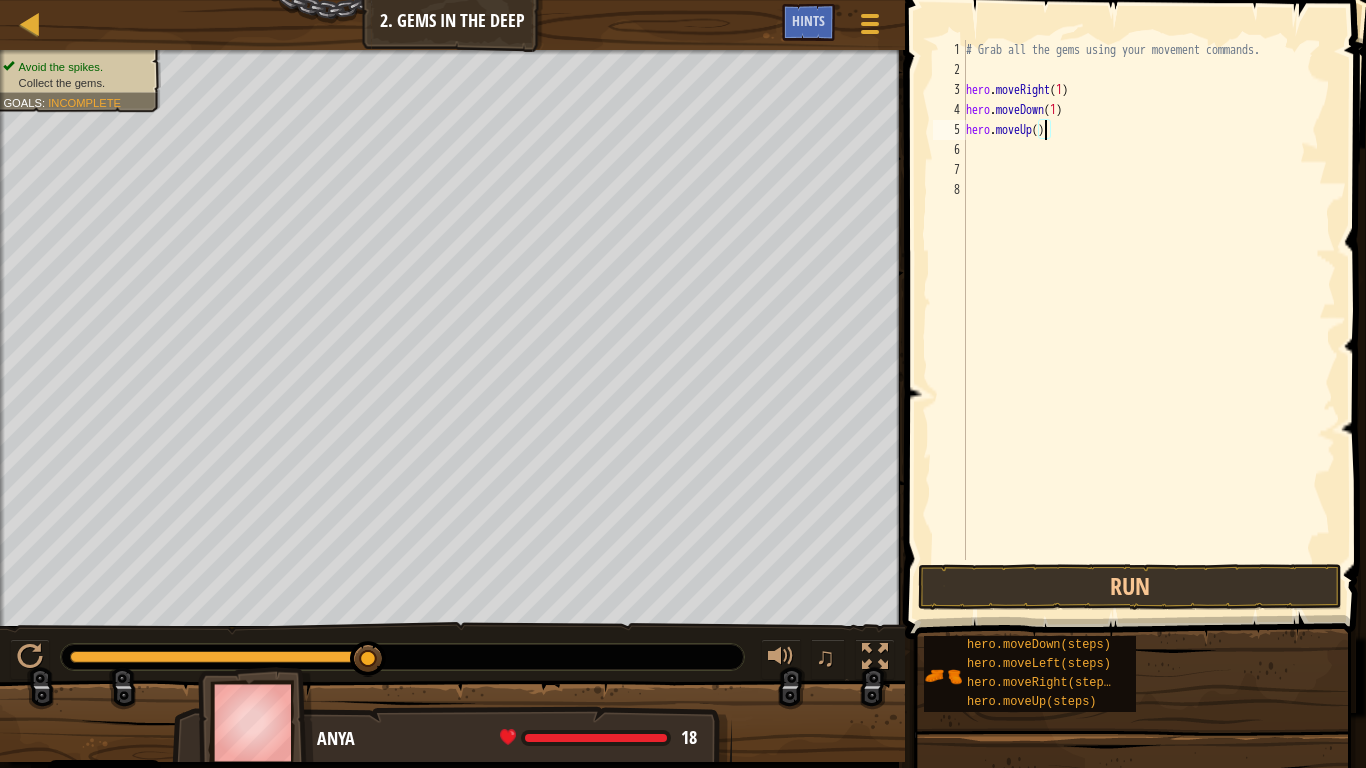type on "hero.moveUp(1)" 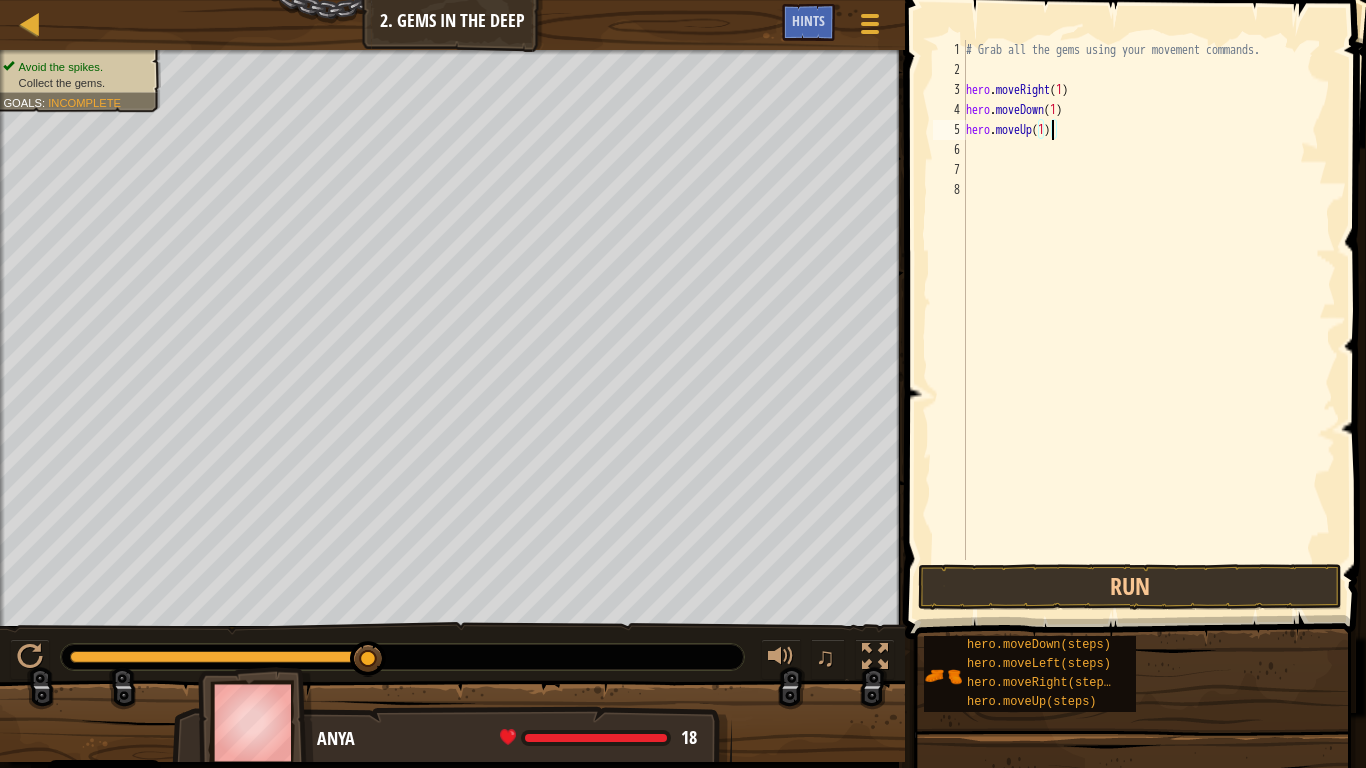 click on "# Grab all the gems using your movement commands. hero . moveRight ( [NUMBER] ) hero . moveDown ( [NUMBER] ) hero . moveUp ( [NUMBER] )" at bounding box center [1149, 320] 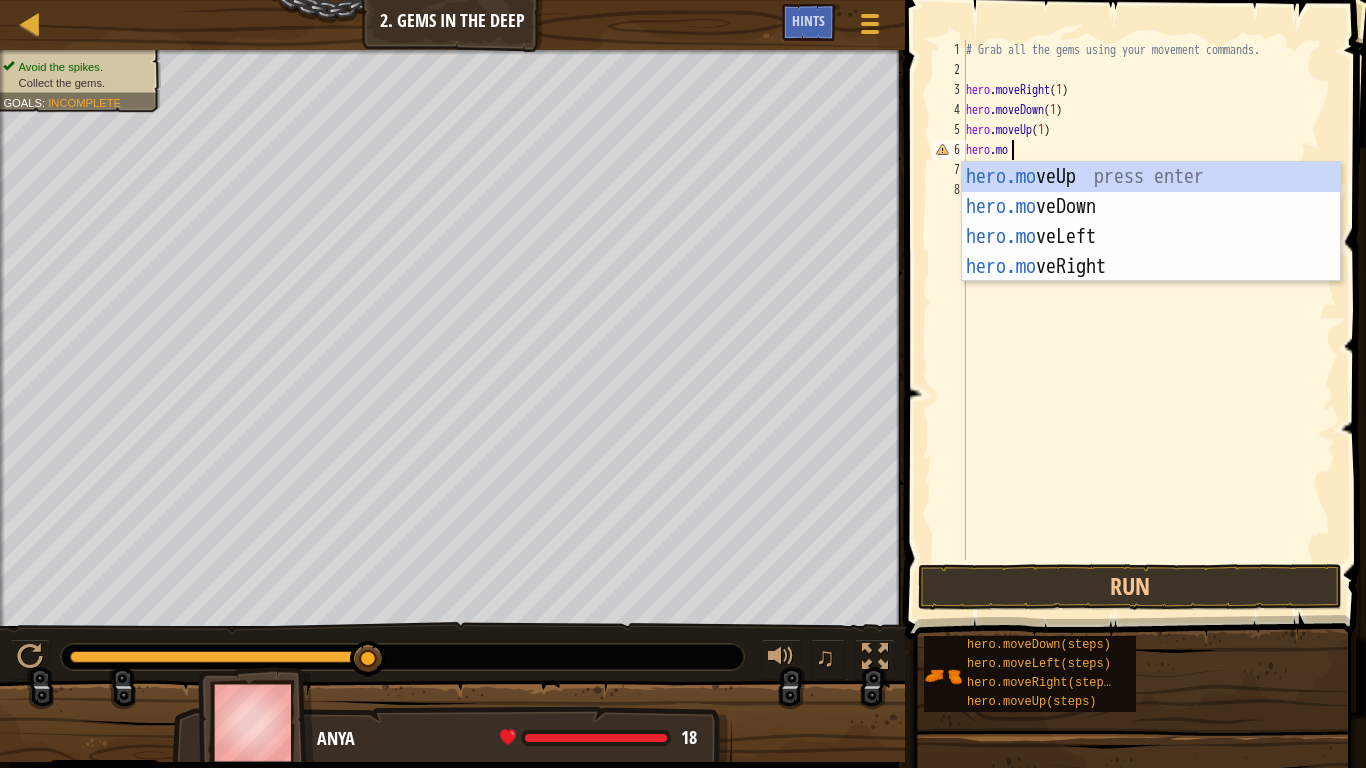 scroll, scrollTop: 9, scrollLeft: 3, axis: both 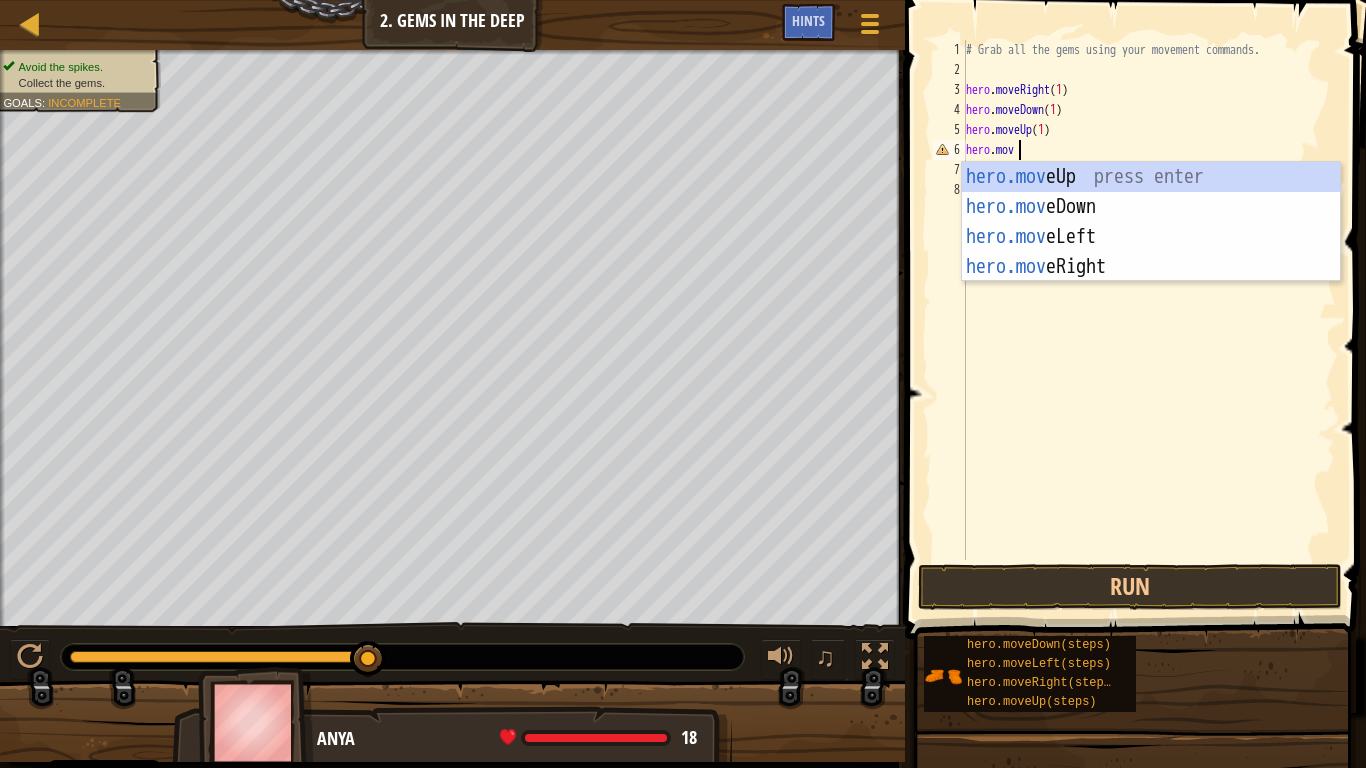 type on "hero.move" 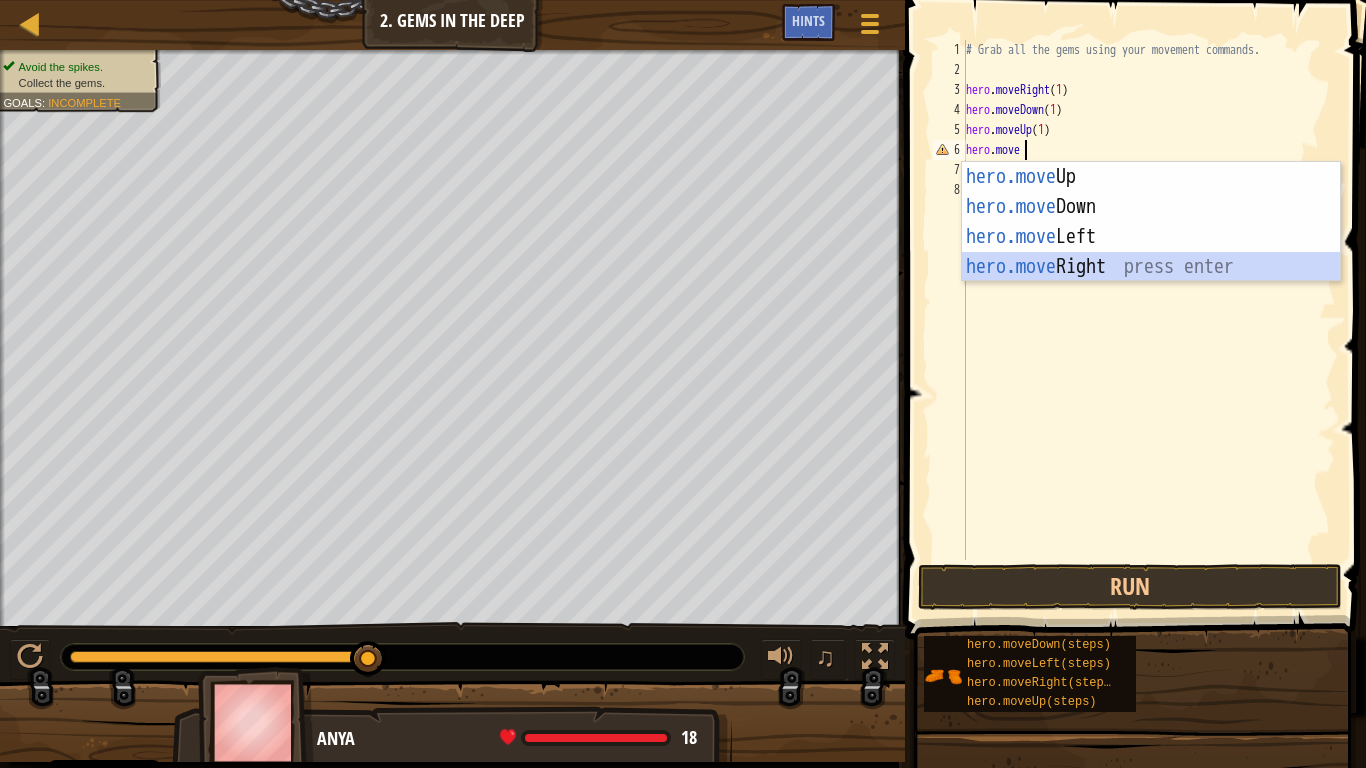 click on "hero.move Up press enter hero.move Down press enter hero.move Left press enter hero.move Right press enter" at bounding box center (1151, 252) 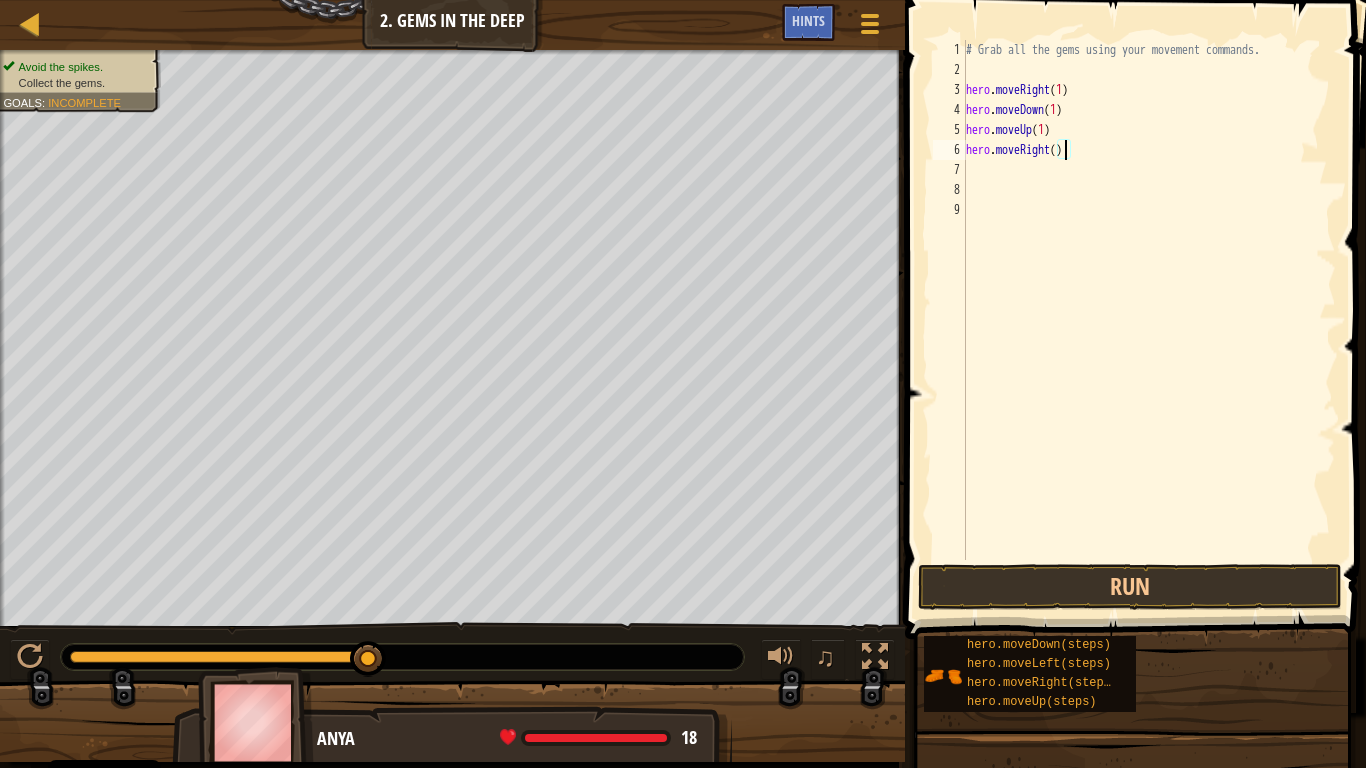 click on "hero . moveRight ( 1 ) hero . moveDown ( 1 ) hero . moveUp ( 1 ) hero . moveRight ( )" at bounding box center (1149, 320) 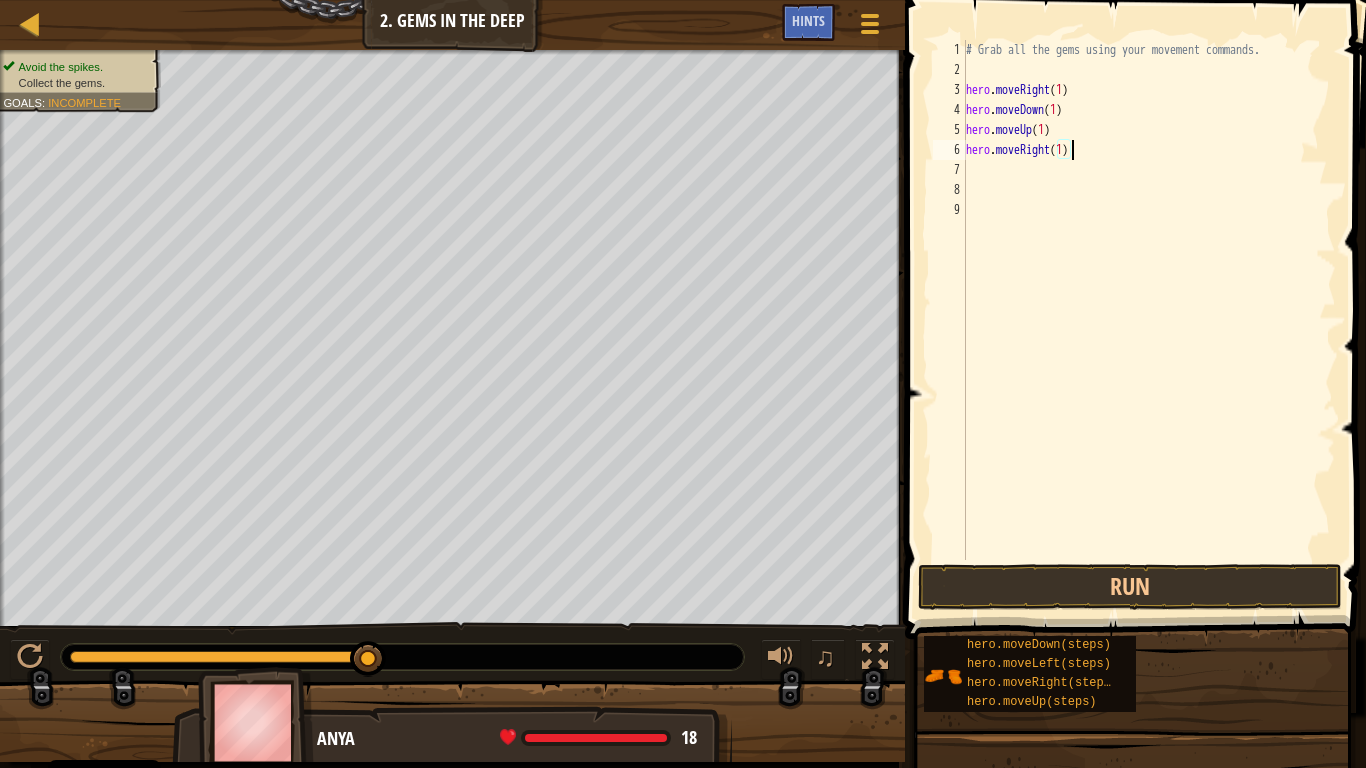 scroll, scrollTop: 9, scrollLeft: 8, axis: both 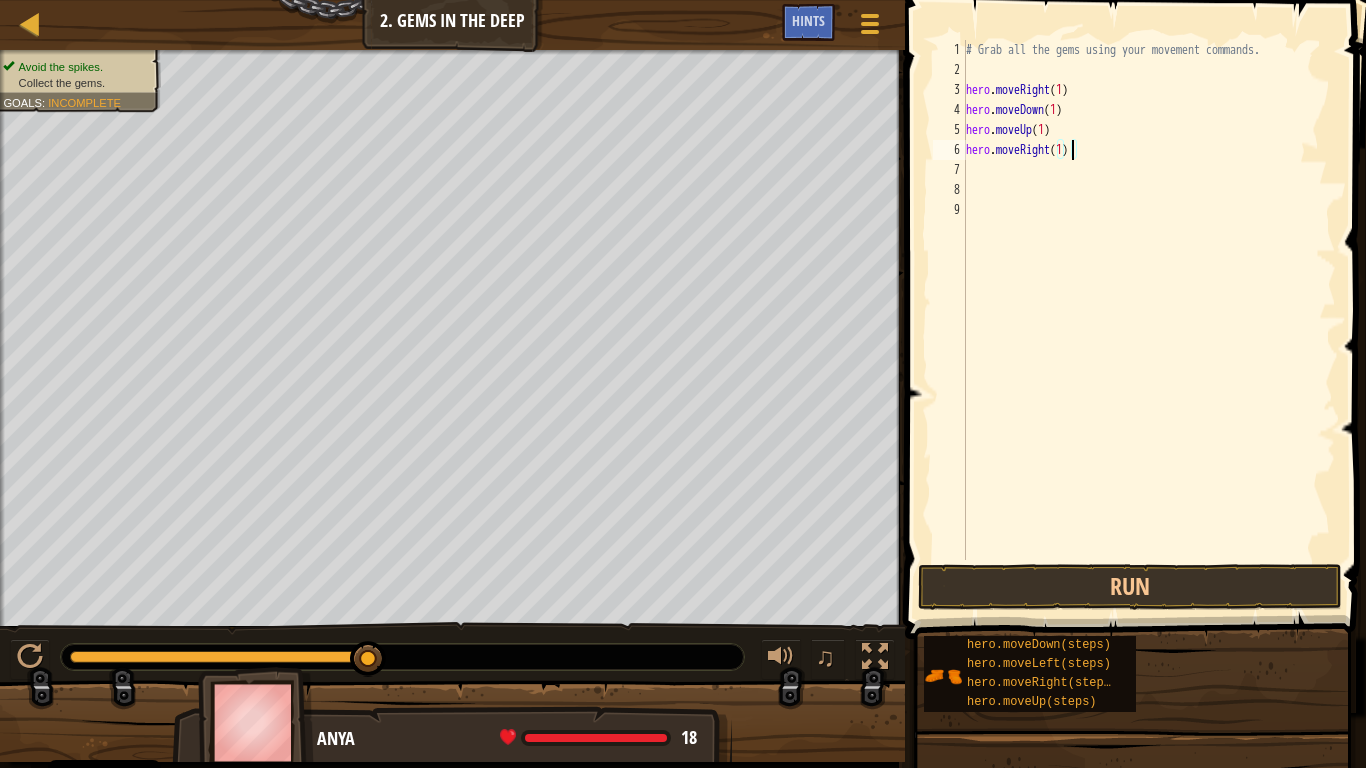 click on "7" at bounding box center (949, 170) 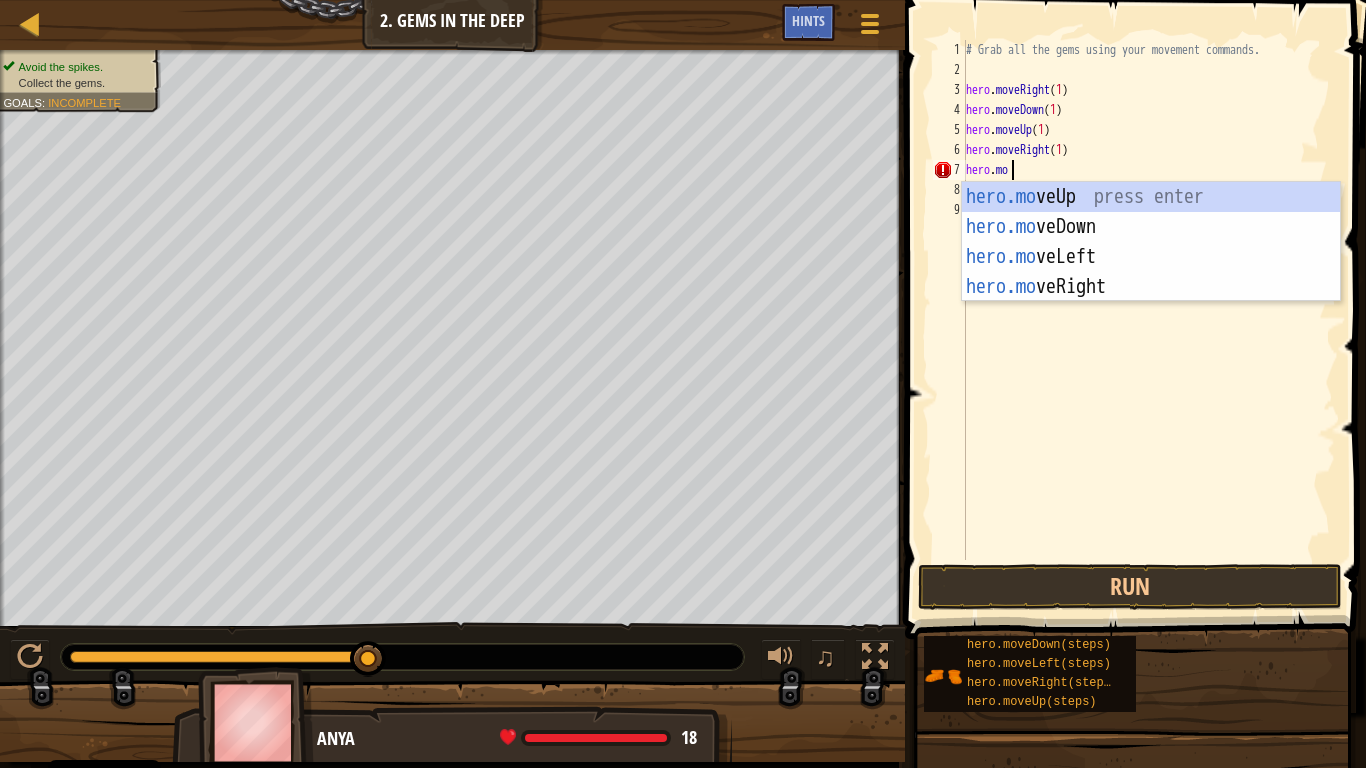 scroll, scrollTop: 9, scrollLeft: 3, axis: both 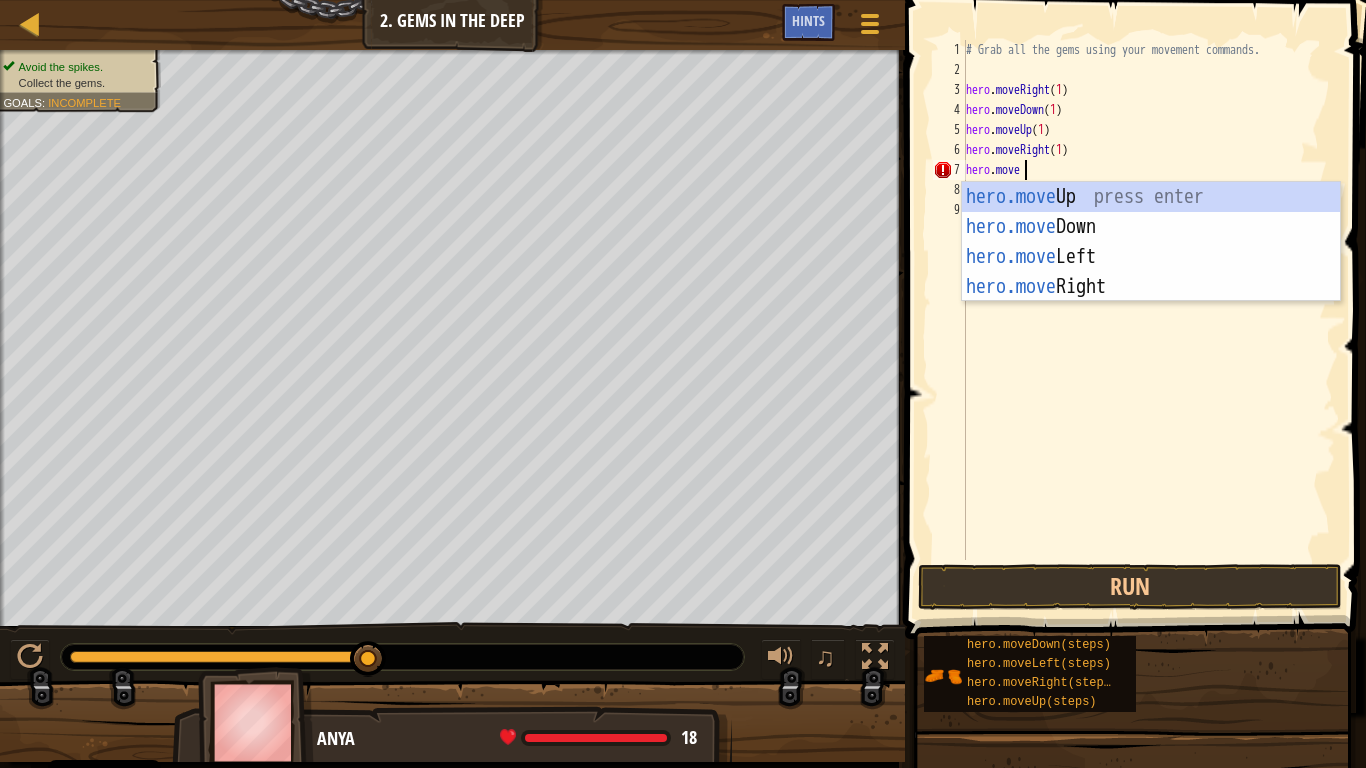 type on "hero.move" 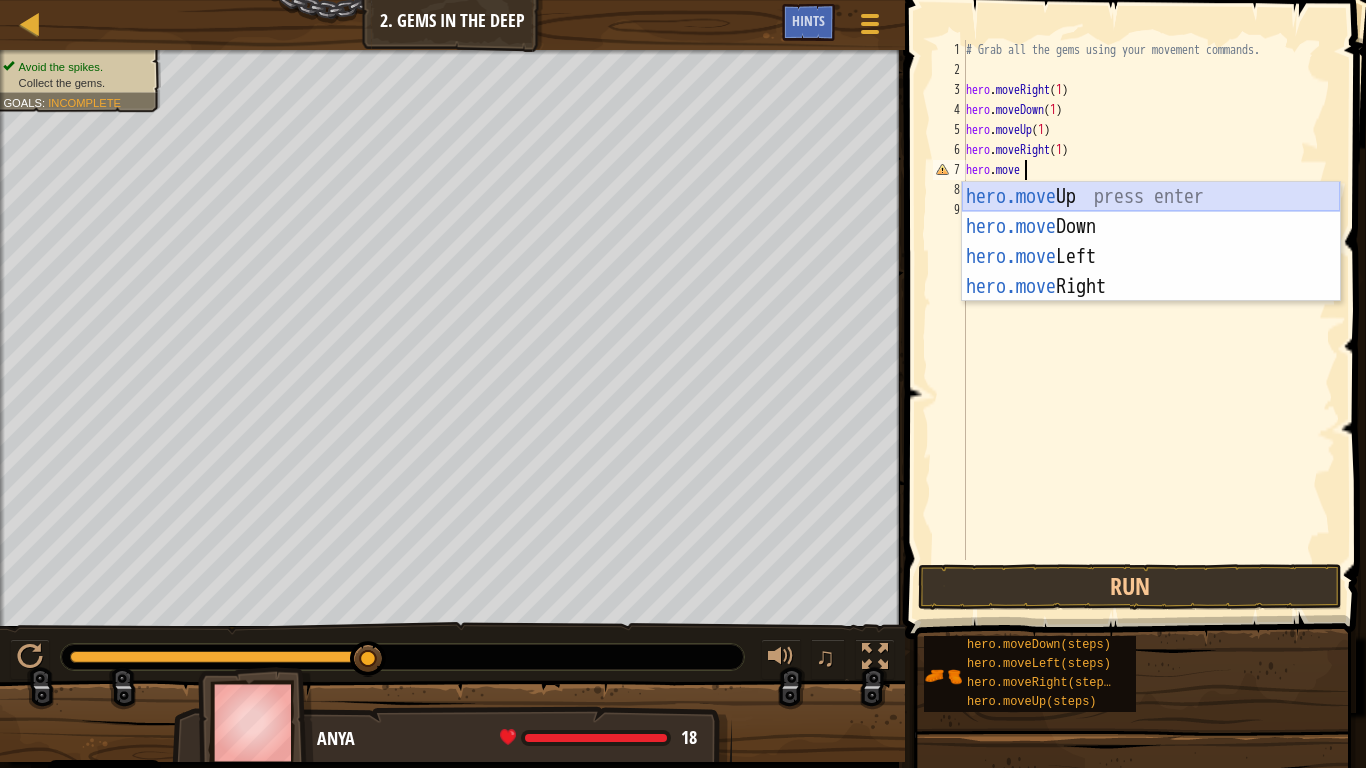 click on "hero.move Up press enter hero.move Down press enter hero.move Left press enter hero.move Right press enter" at bounding box center [1151, 272] 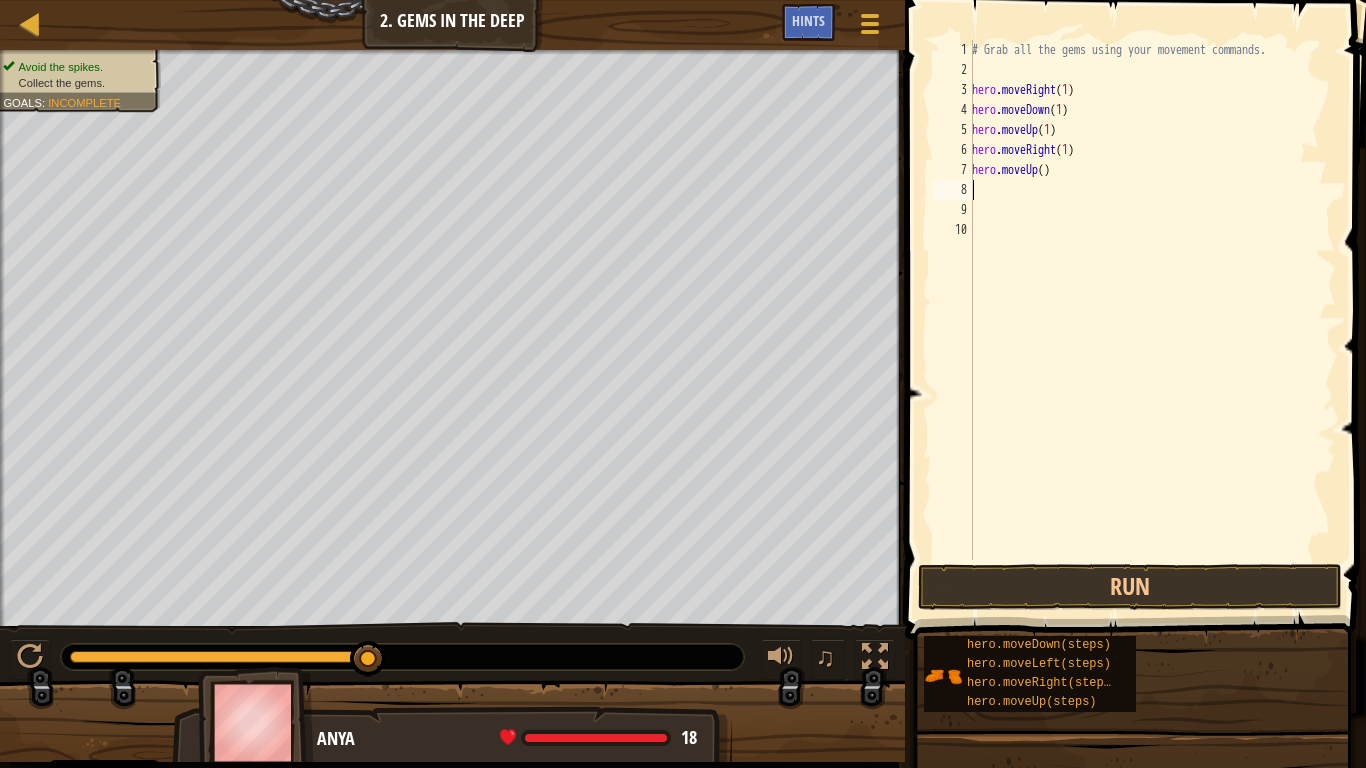 scroll, scrollTop: 9, scrollLeft: 0, axis: vertical 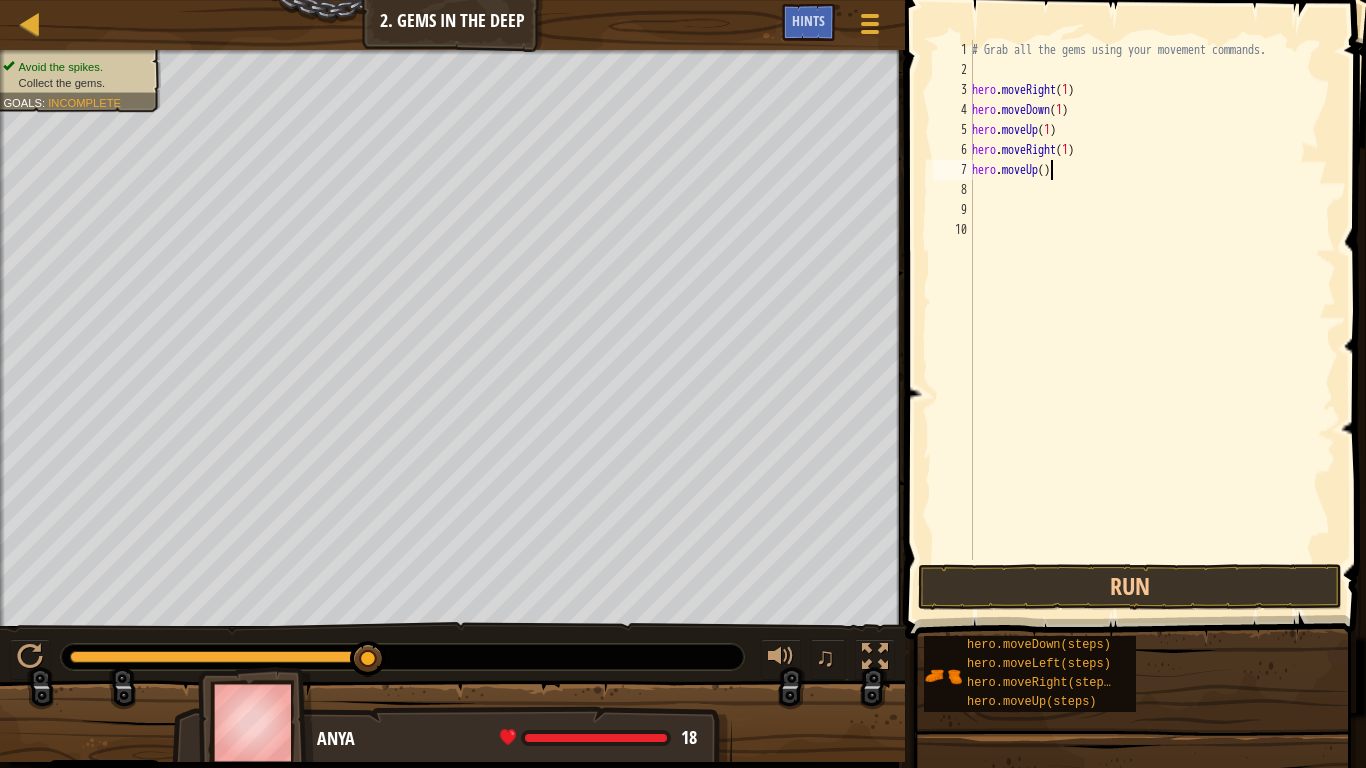 click on "hero . moveRight ( 1 ) hero . moveDown ( 1 ) hero . moveUp ( 1 ) hero . moveRight ( 1 ) hero . moveUp ( )" at bounding box center [1152, 320] 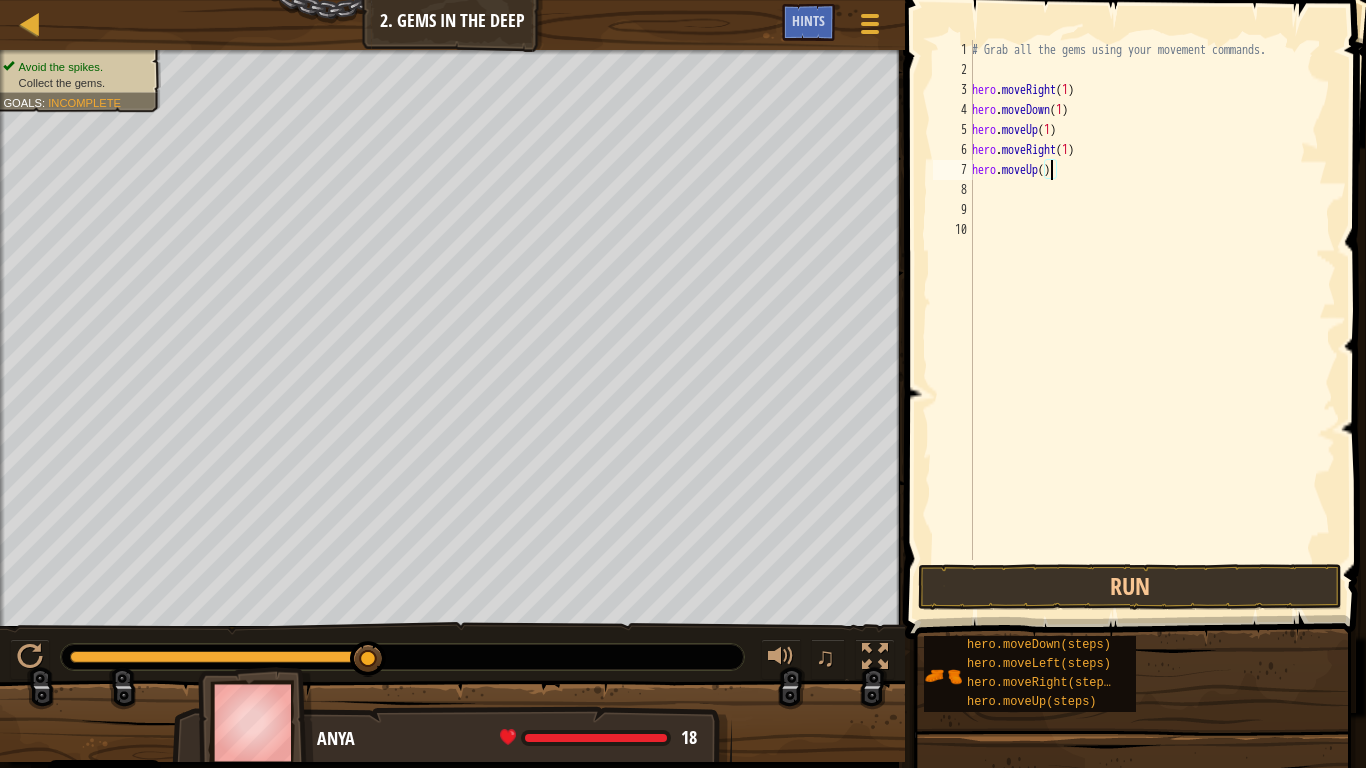 type on "hero.moveUp(1)" 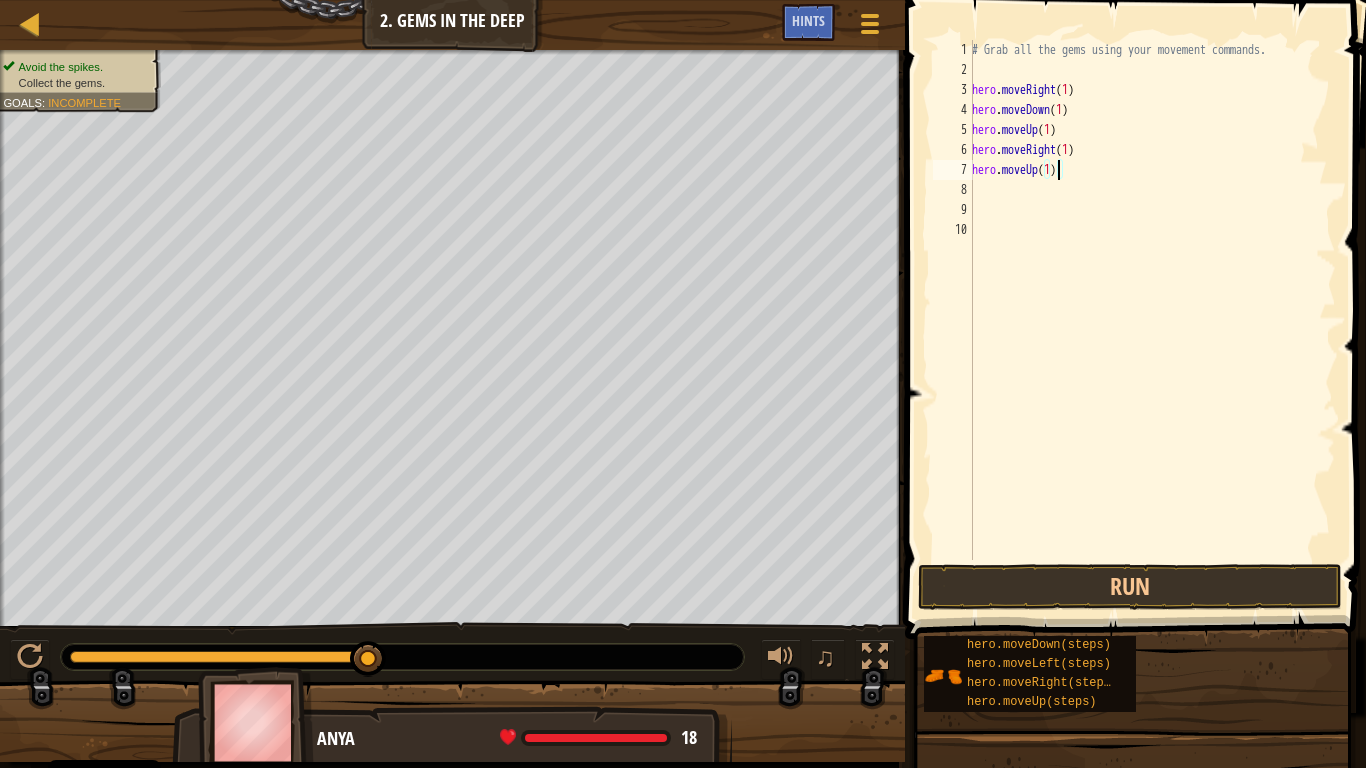 click on "# Grab all the gems using your movement commands. hero . moveRight ( [NUMBER] ) hero . moveDown ( [NUMBER] ) hero . moveUp ( [NUMBER] ) hero . moveRight ( [NUMBER] ) hero . moveUp ( [NUMBER] )" at bounding box center (1152, 320) 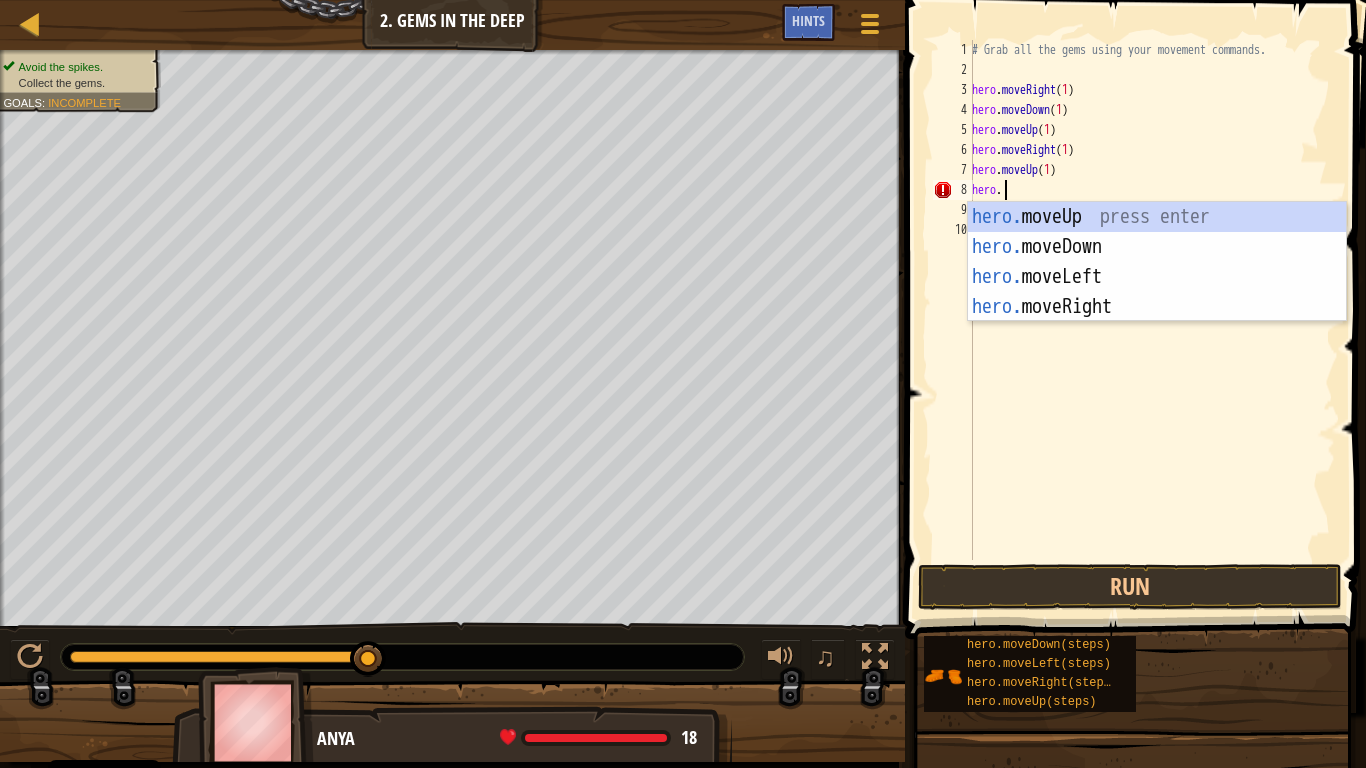 scroll, scrollTop: 9, scrollLeft: 2, axis: both 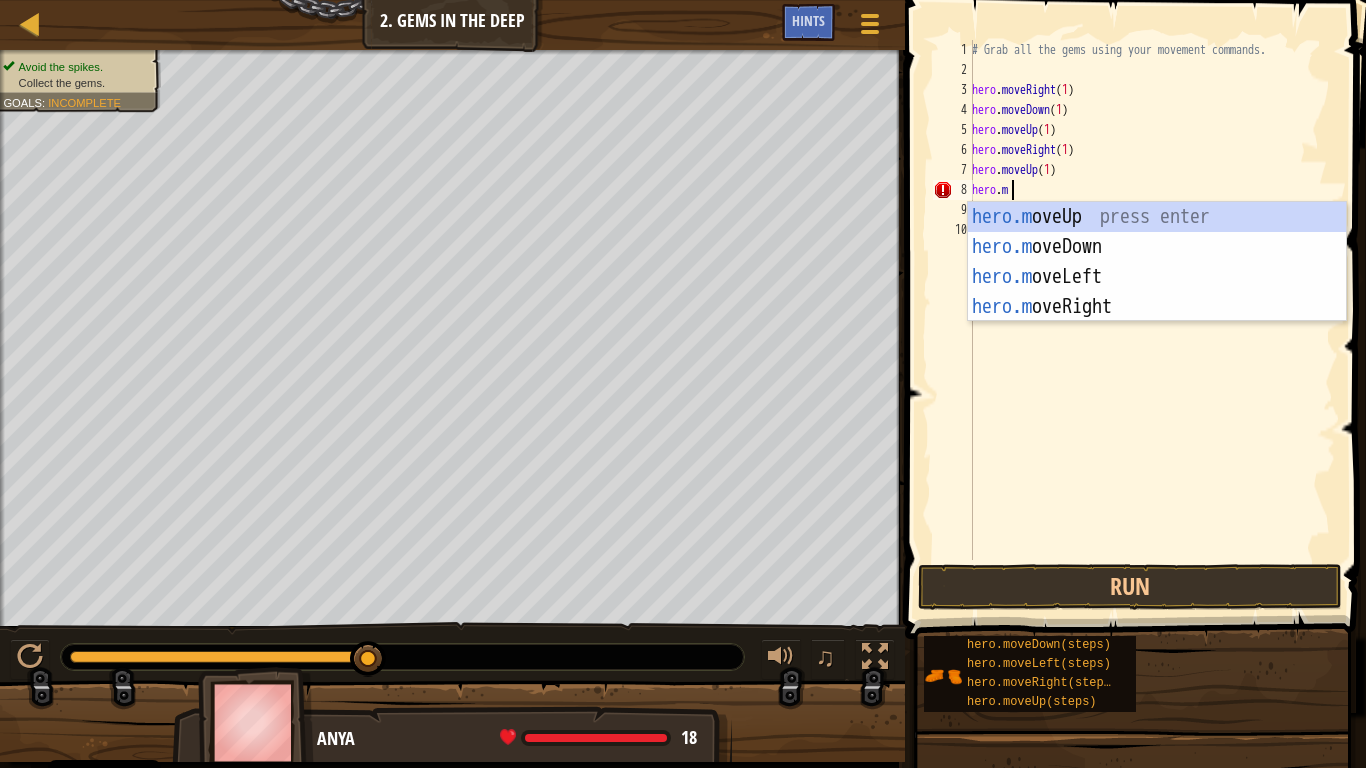 type on "hero.mo" 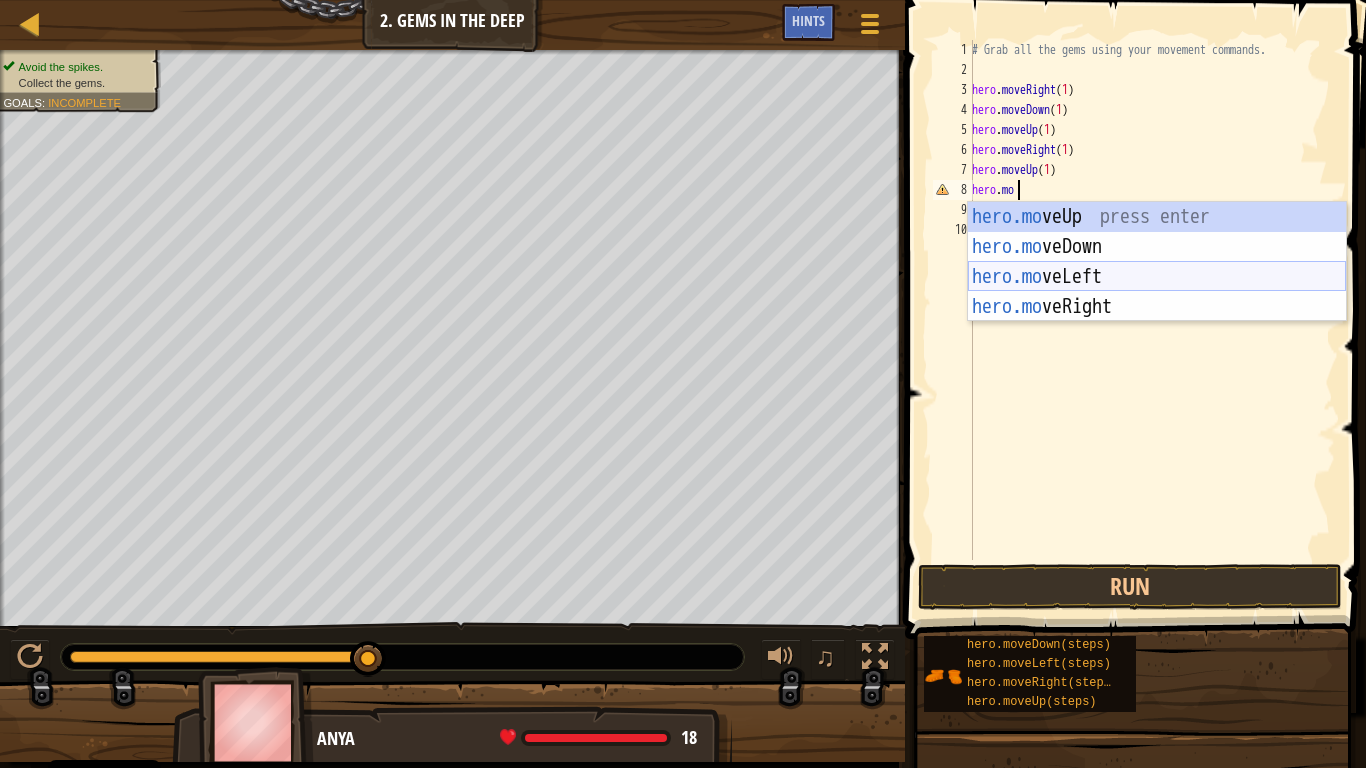 click on "hero.mo veUp press enter hero.mo veDown press enter hero.mo veLeft press enter hero.mo veRight press enter" at bounding box center (1157, 292) 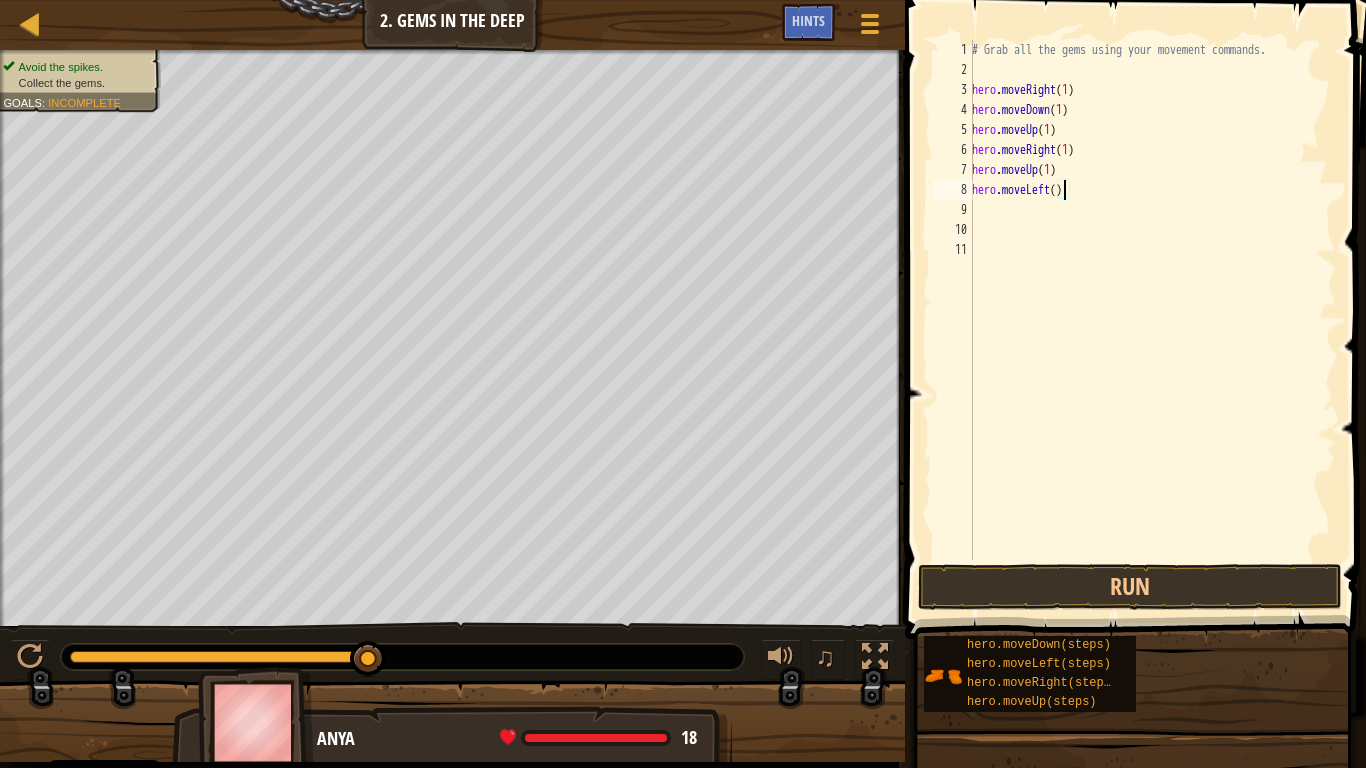 click on "# Grab all the gems using your movement commands. hero . moveRight ( [NUMBER] ) hero . moveDown ( [NUMBER] ) hero . moveUp ( [NUMBER] ) hero . moveRight ( [NUMBER] ) hero . moveUp ( [NUMBER] ) hero . moveLeft ( )" at bounding box center (1152, 320) 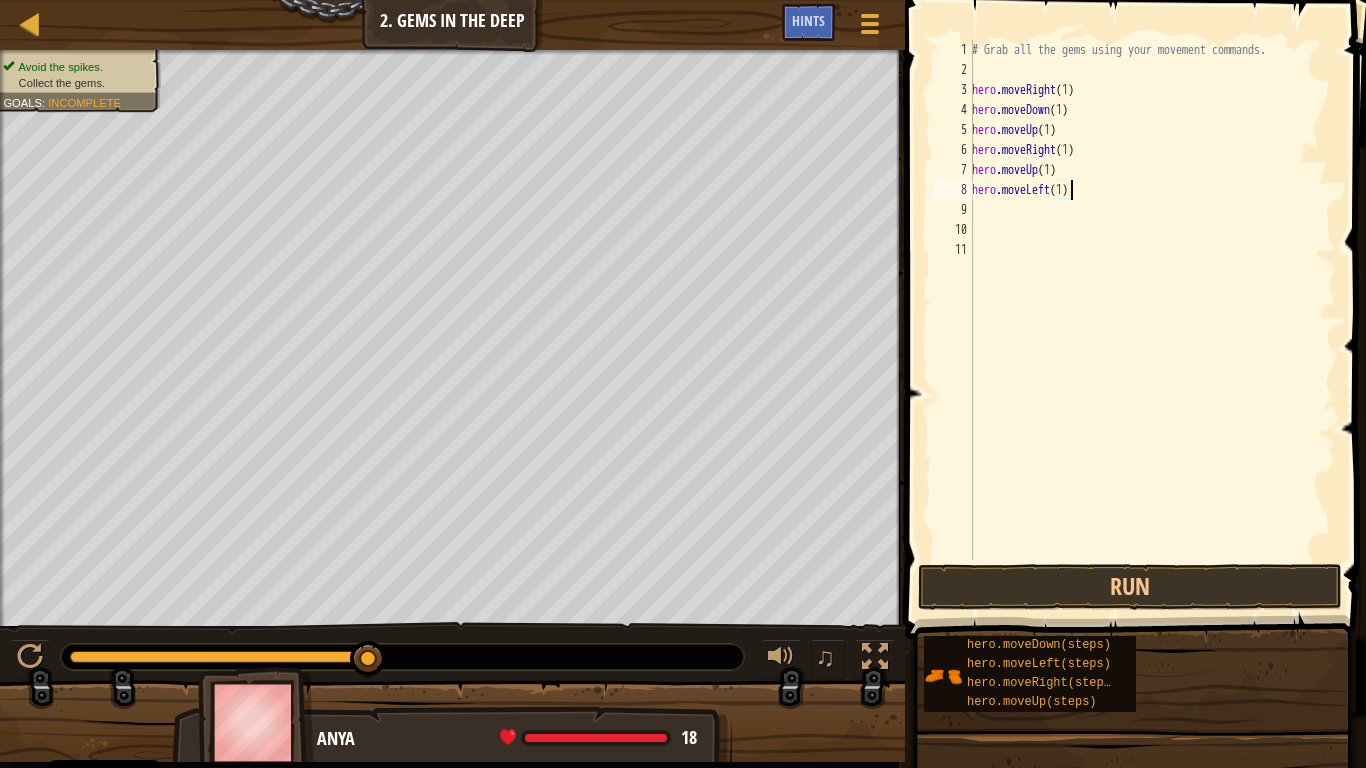scroll, scrollTop: 9, scrollLeft: 7, axis: both 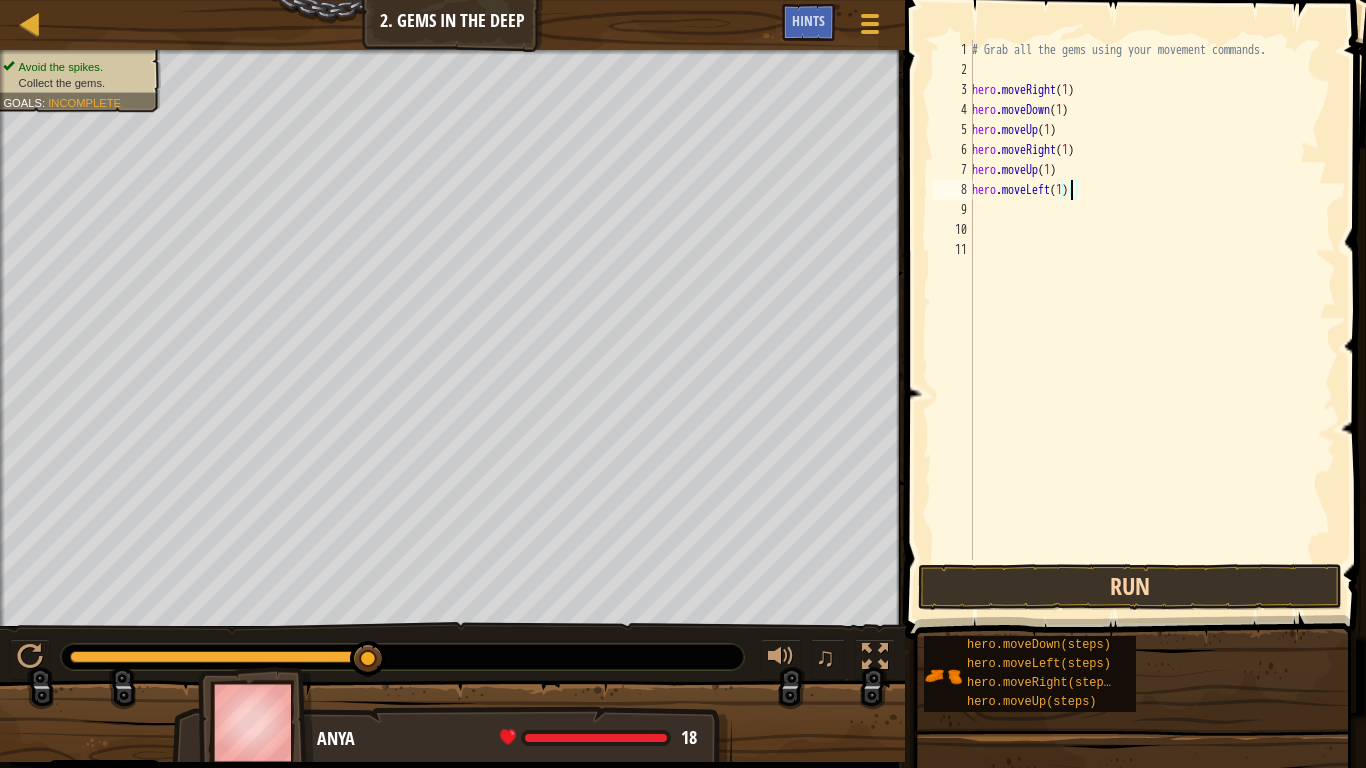 type on "hero.moveLeft(1)" 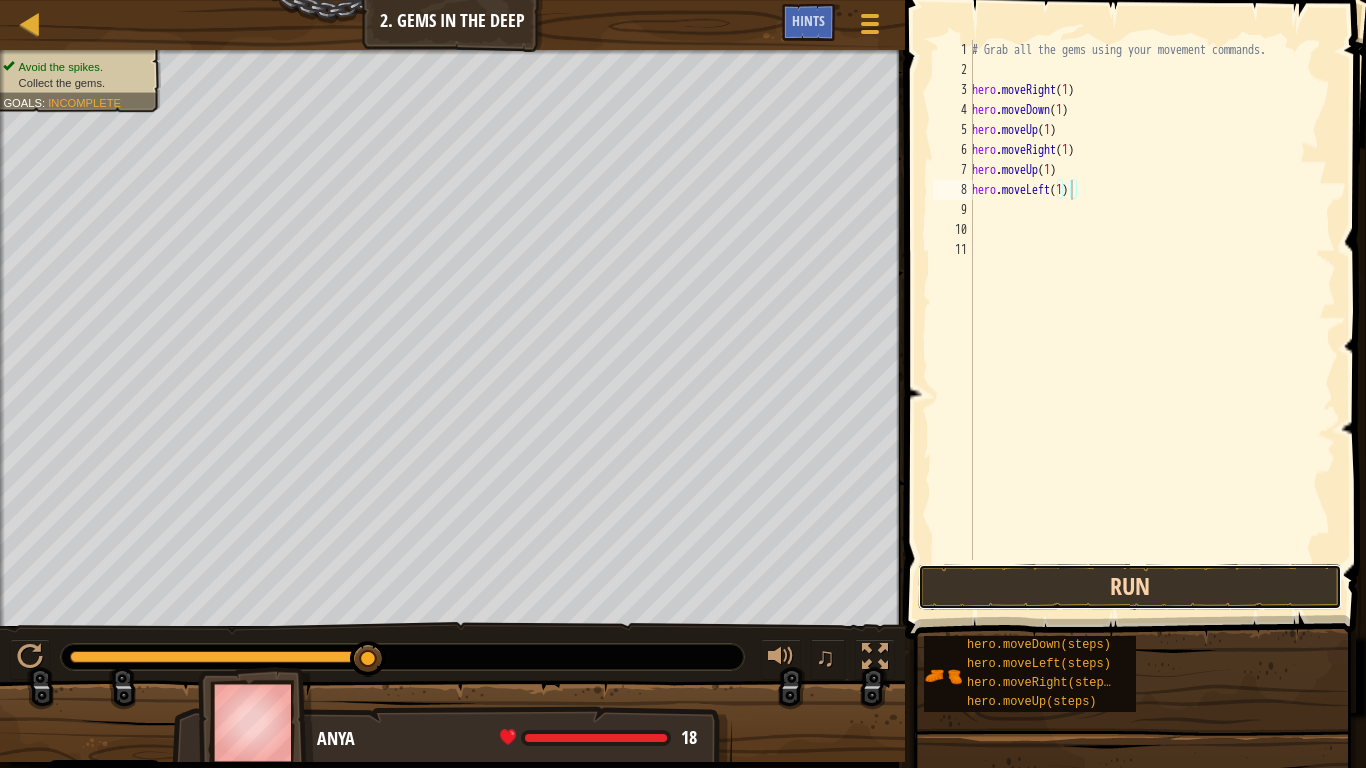 click on "Run" at bounding box center (1130, 587) 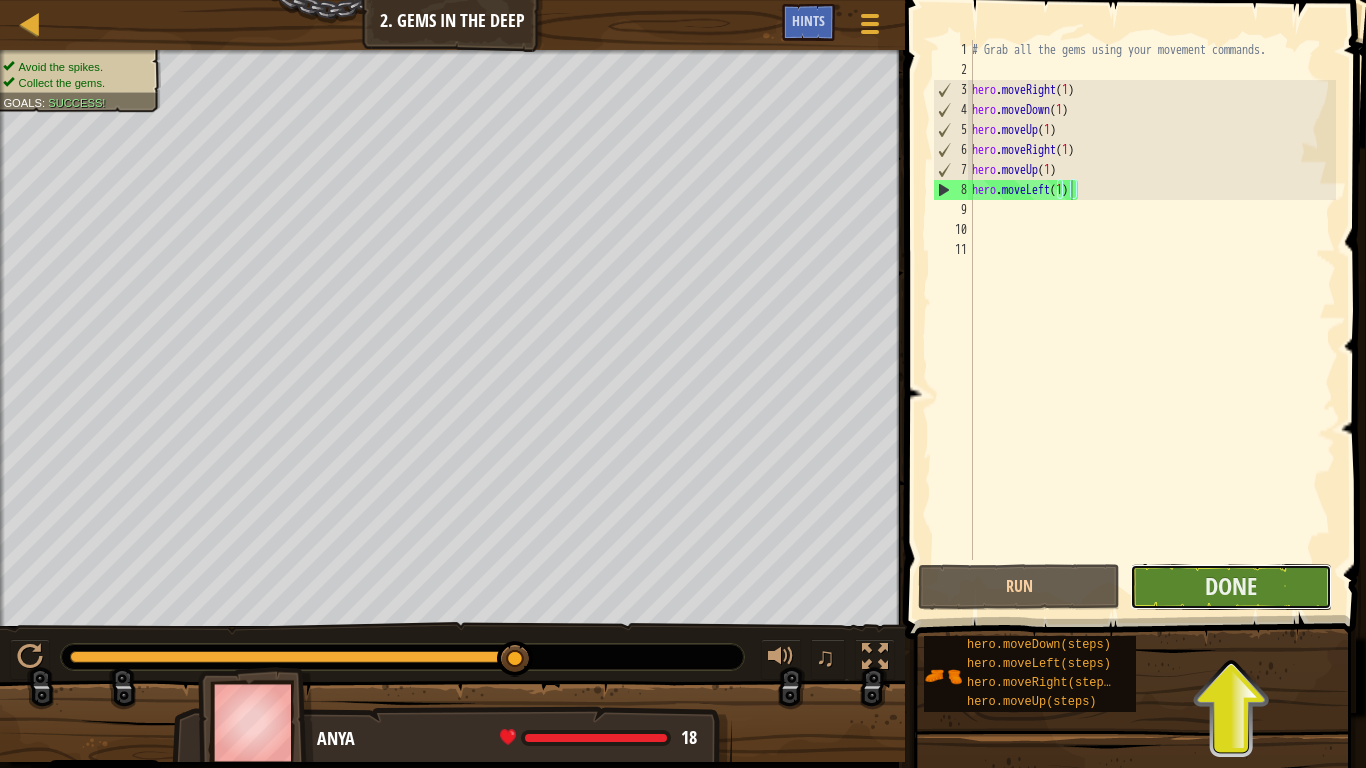 click on "Done" at bounding box center (1231, 587) 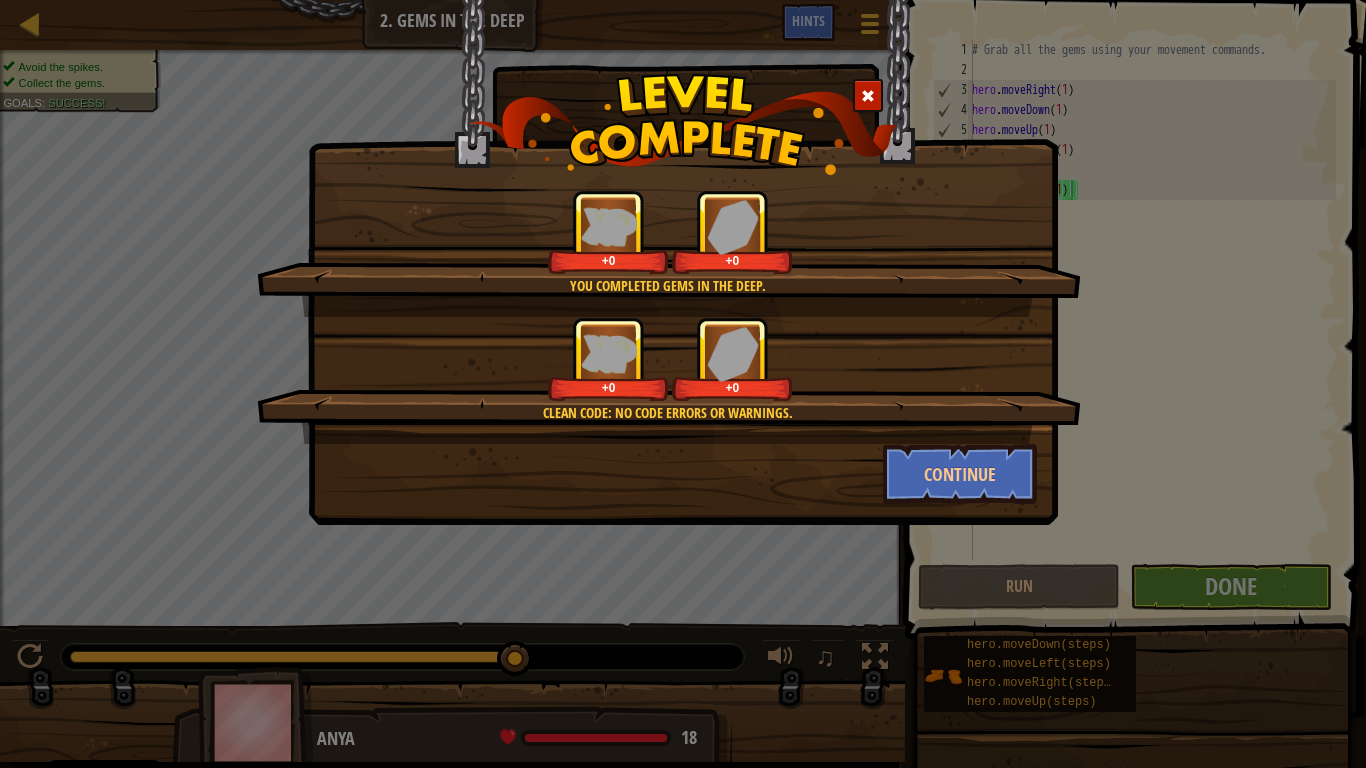 click on "You completed Gems in the Deep. +[NUMBER] +[NUMBER] Clean code: no code errors or warnings. +[NUMBER] +[NUMBER] Continue" at bounding box center (683, 384) 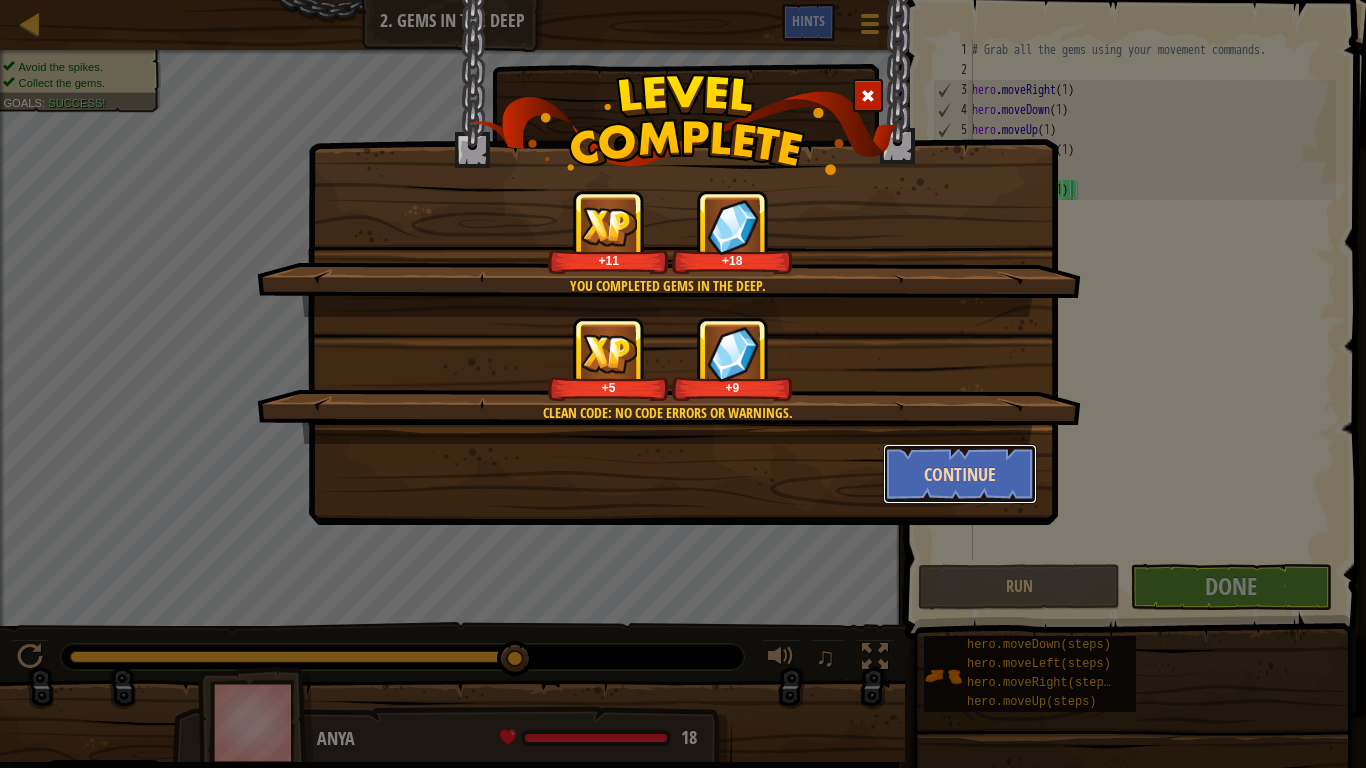 click on "Continue" at bounding box center (960, 474) 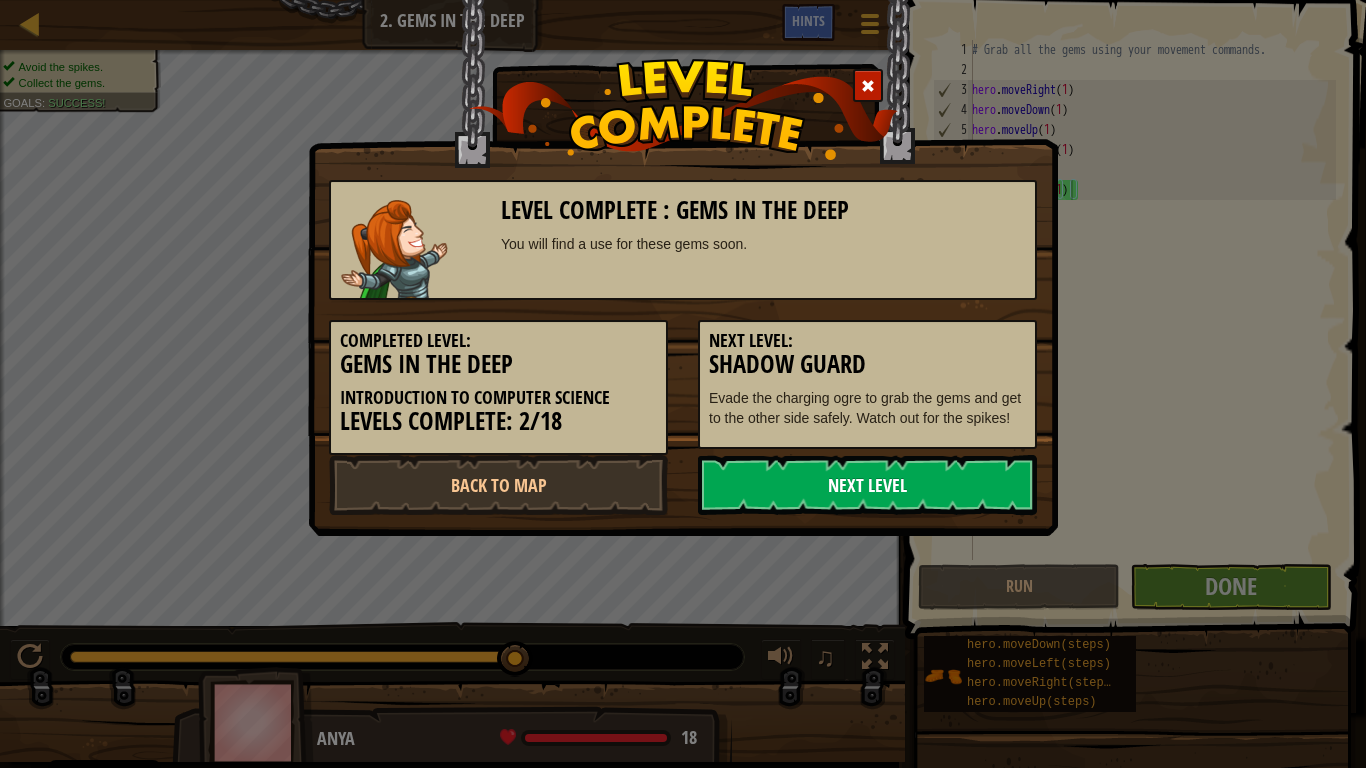 click on "Next Level" at bounding box center (867, 485) 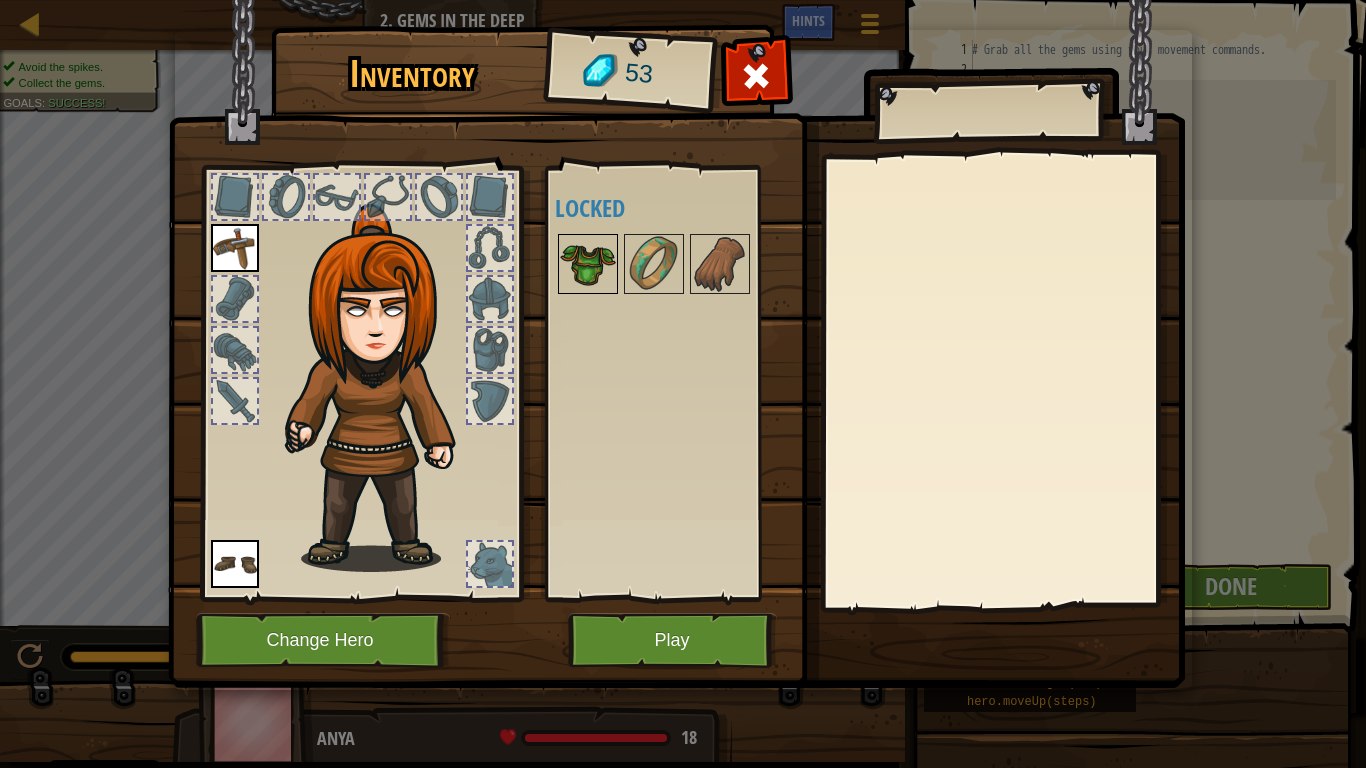 click at bounding box center [588, 264] 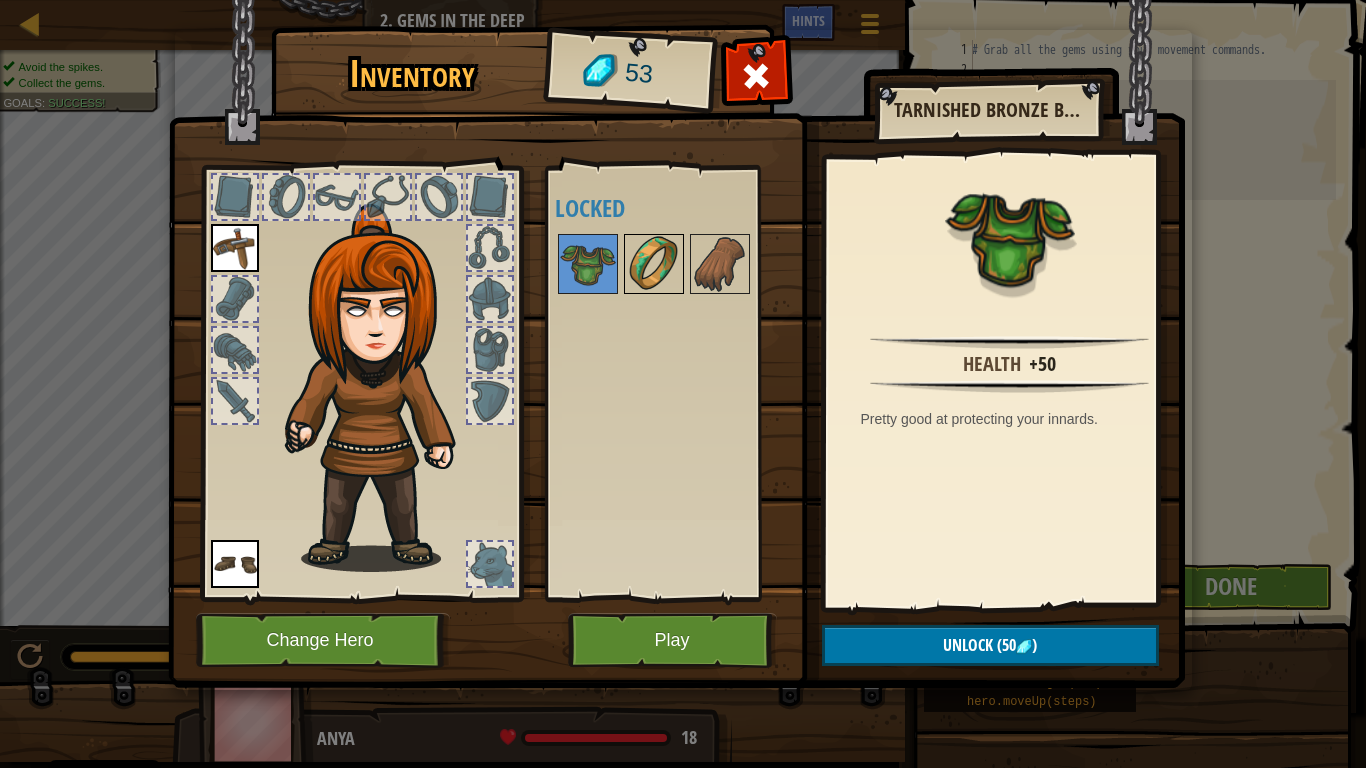 click at bounding box center [654, 264] 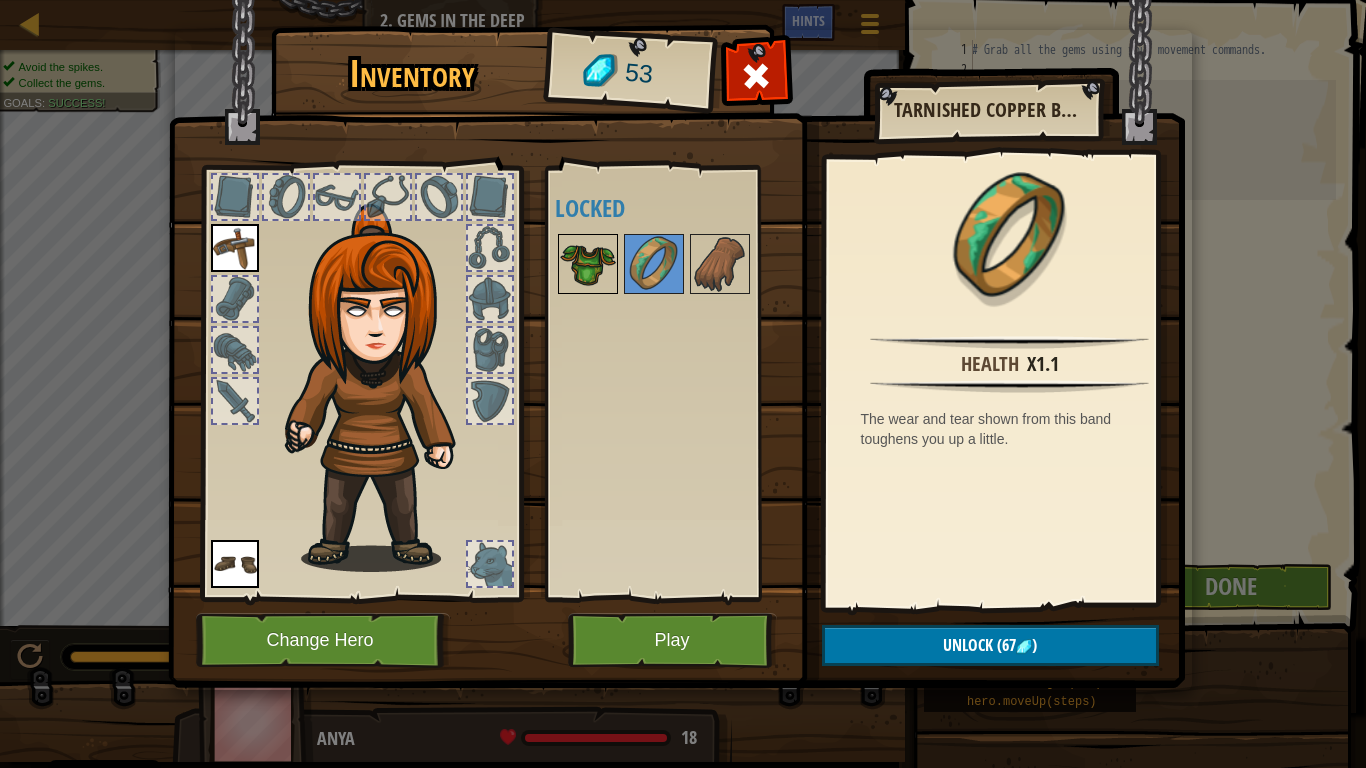 click at bounding box center [588, 264] 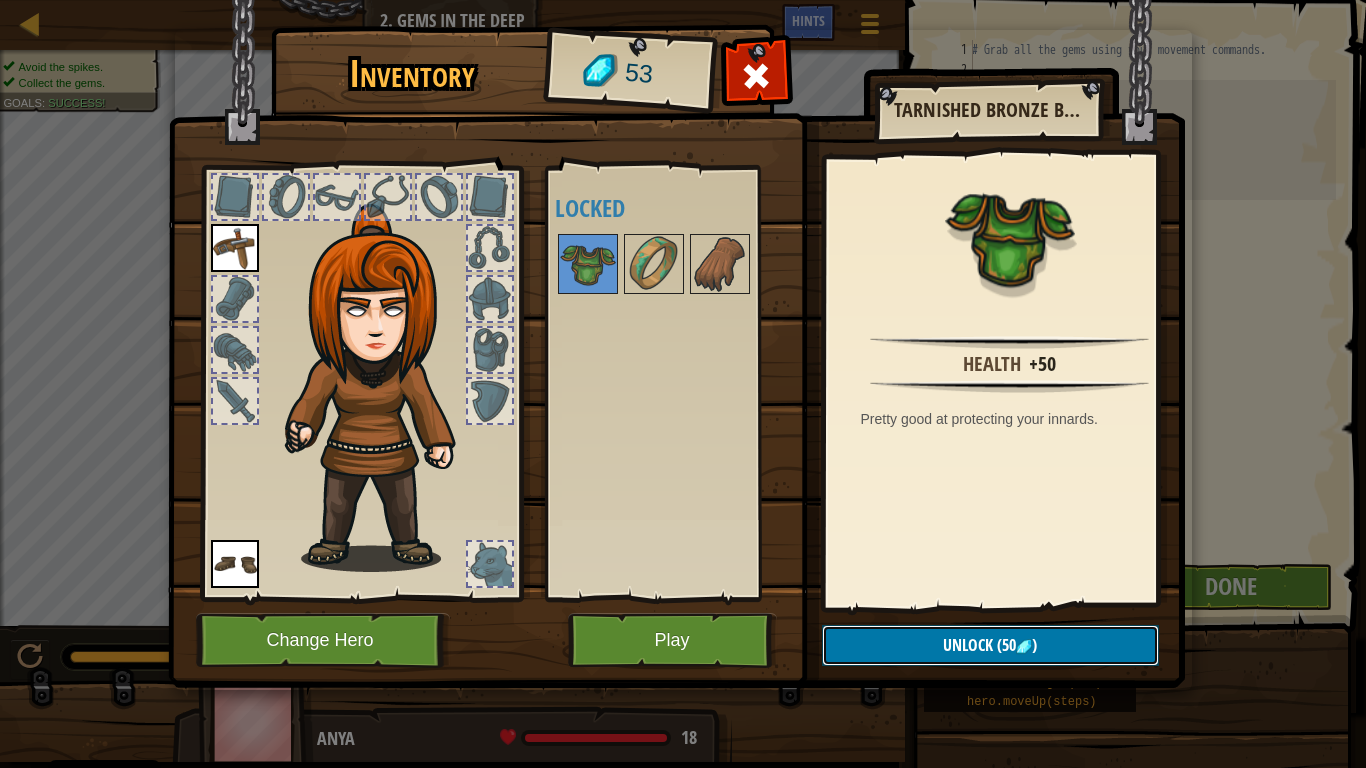 click on "Unlock (50 )" at bounding box center [990, 645] 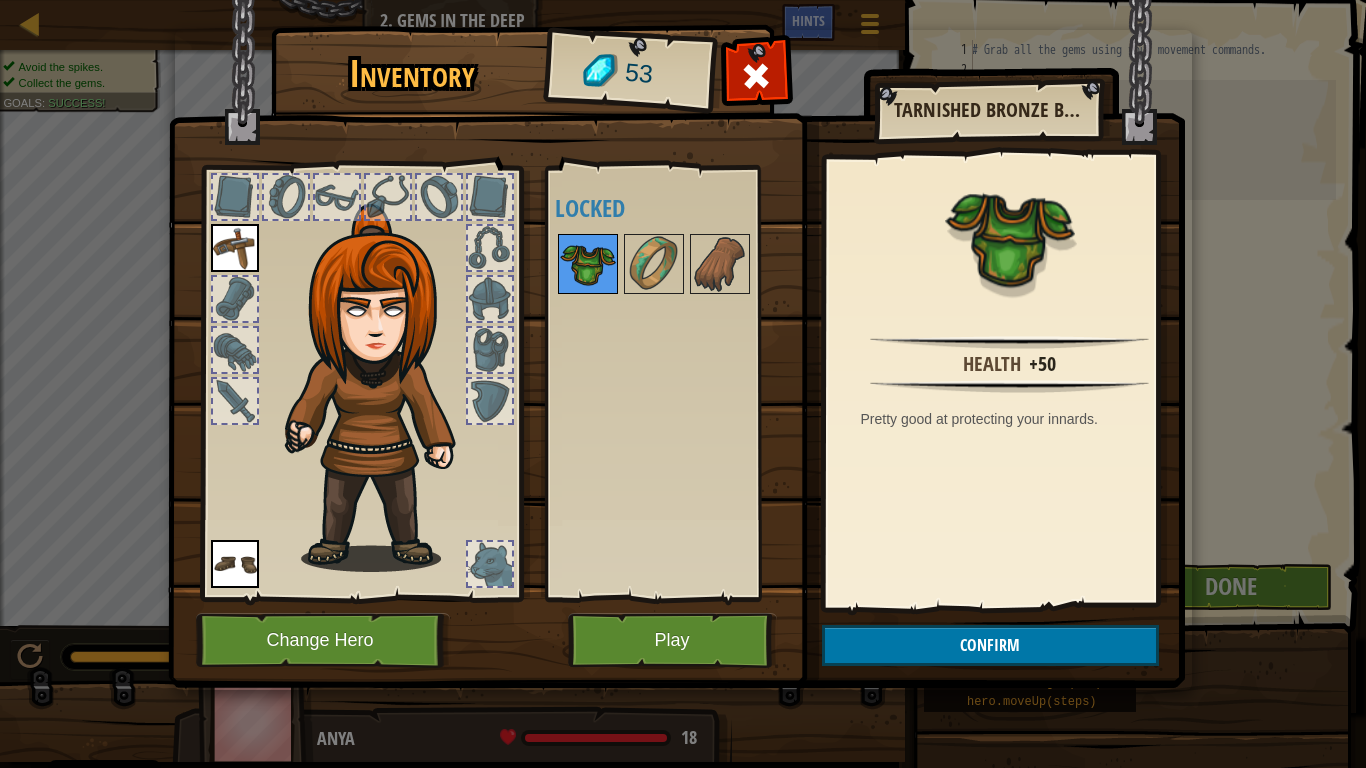 click at bounding box center [588, 264] 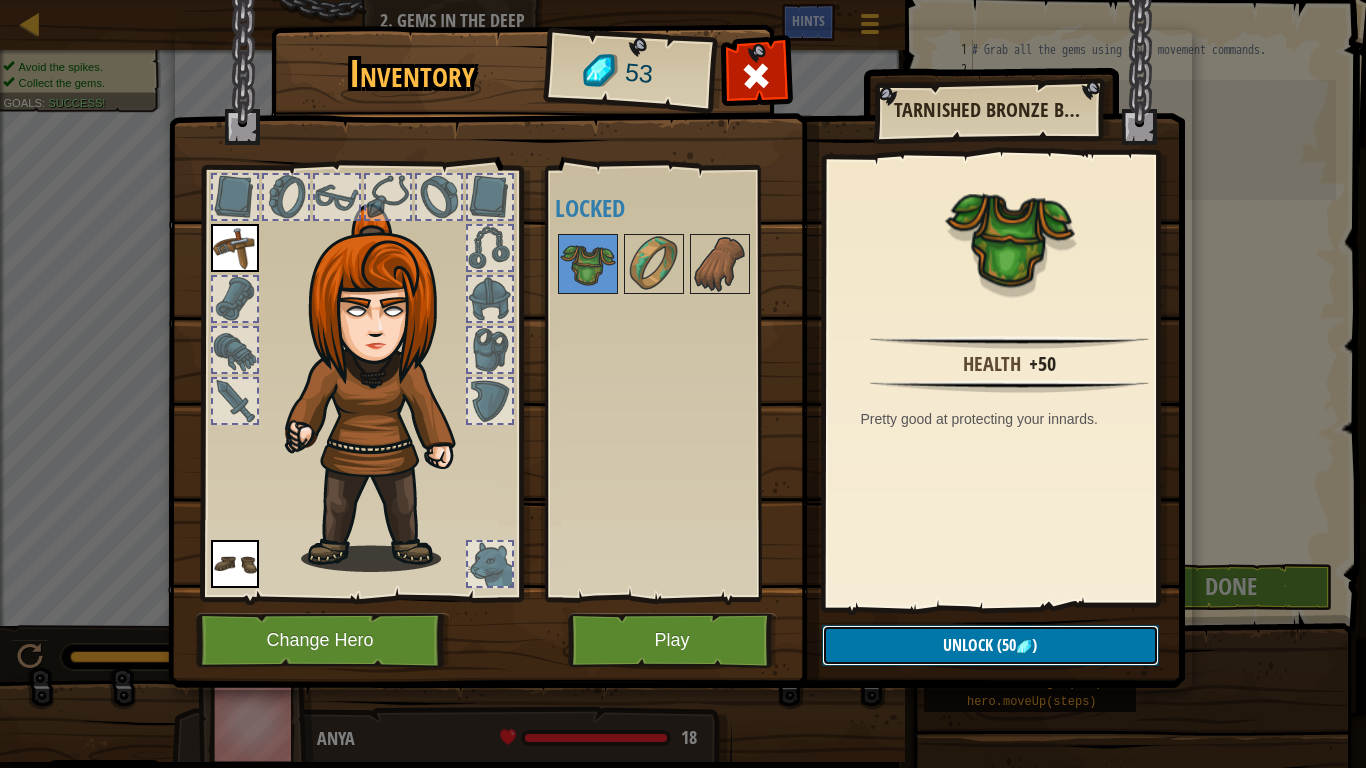 click on "Unlock (50 )" at bounding box center (990, 645) 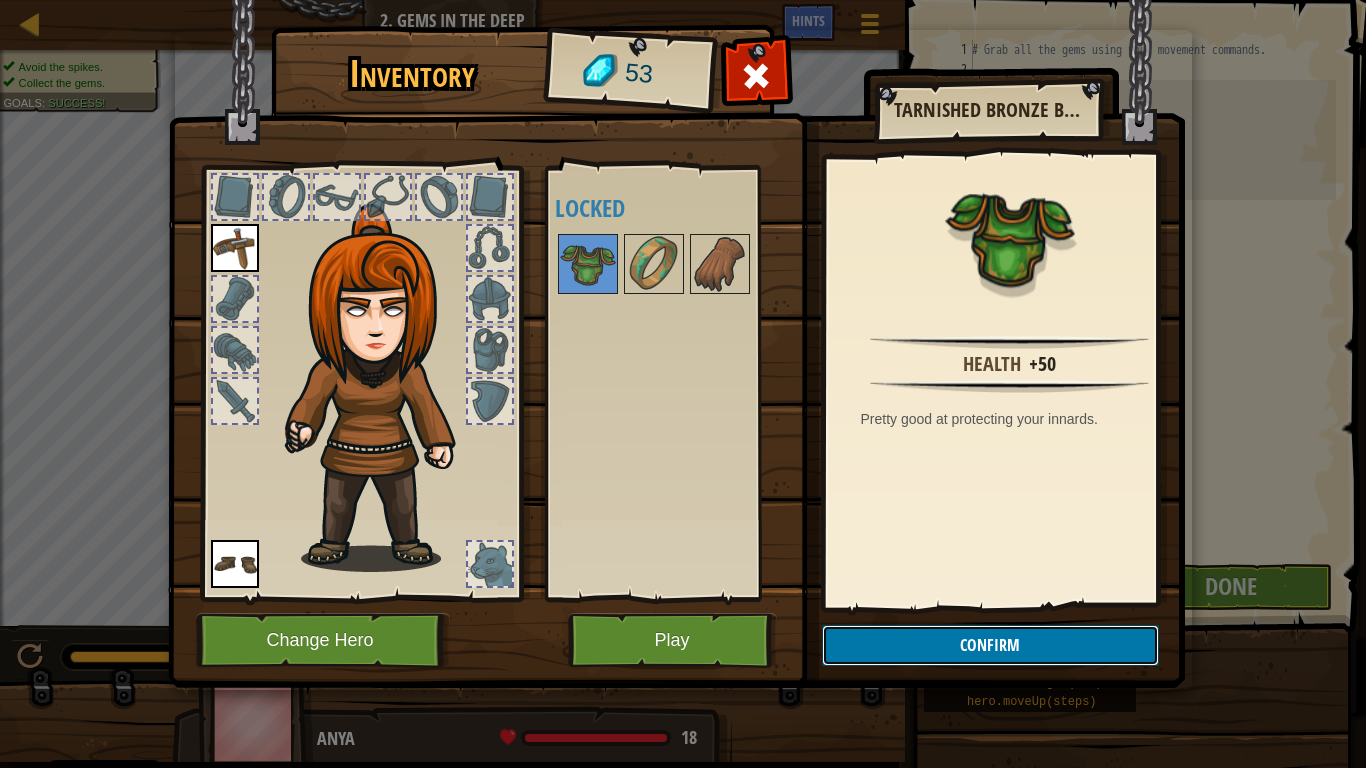 click on "Confirm" at bounding box center (990, 645) 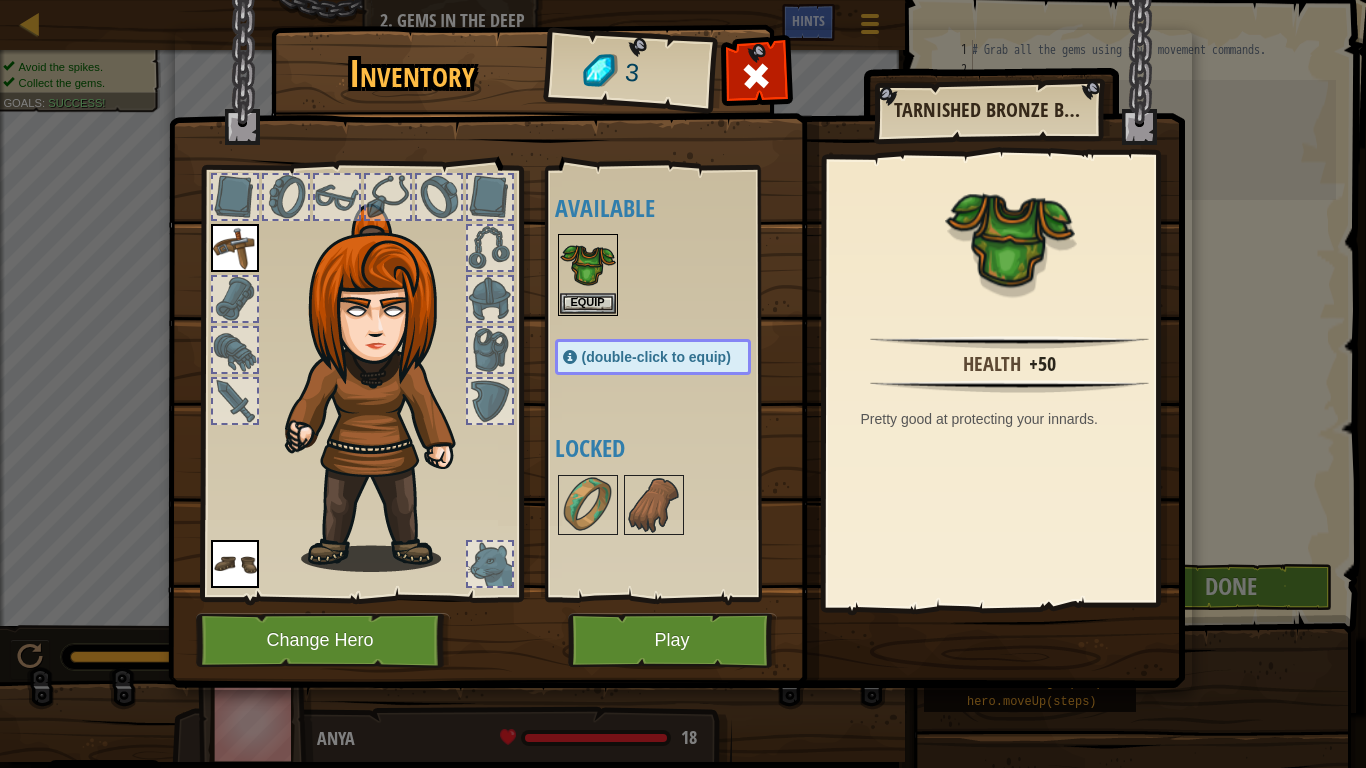 click at bounding box center (673, 275) 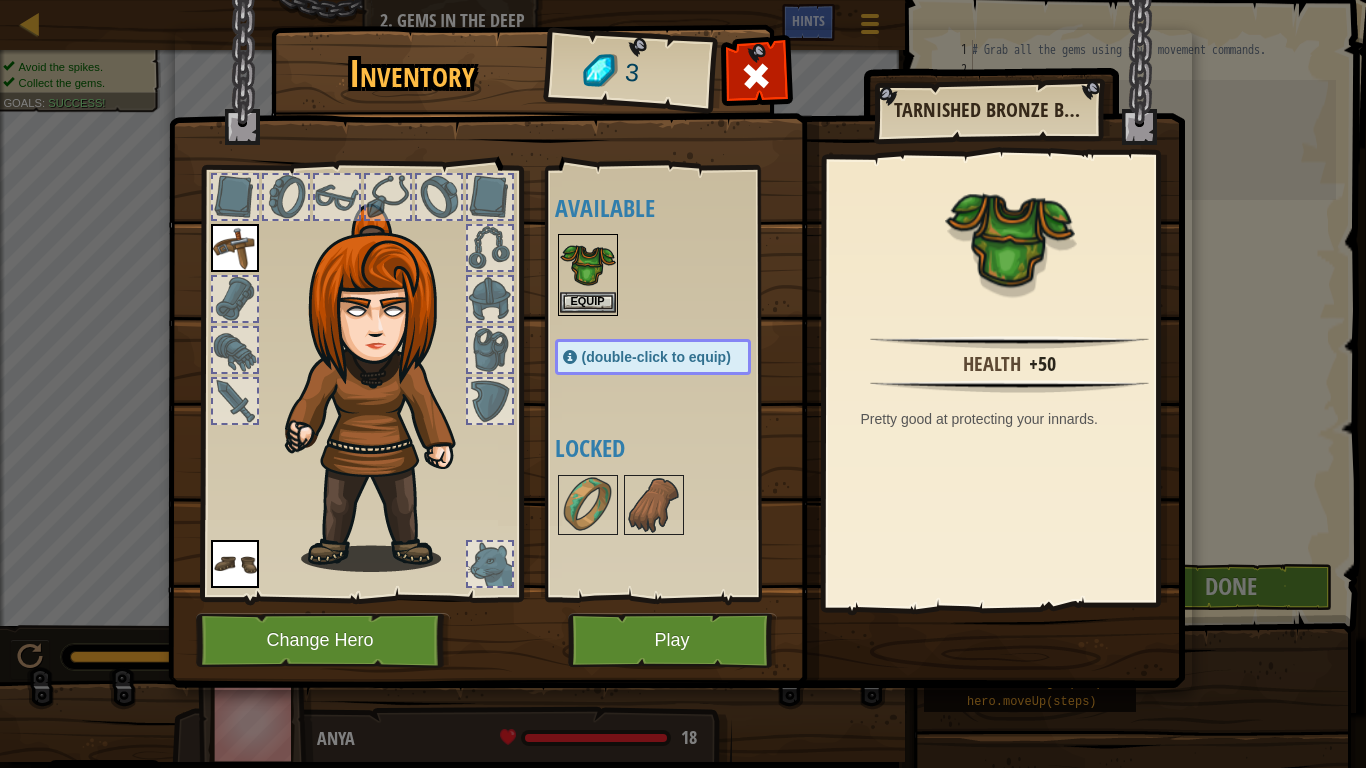 click at bounding box center [588, 264] 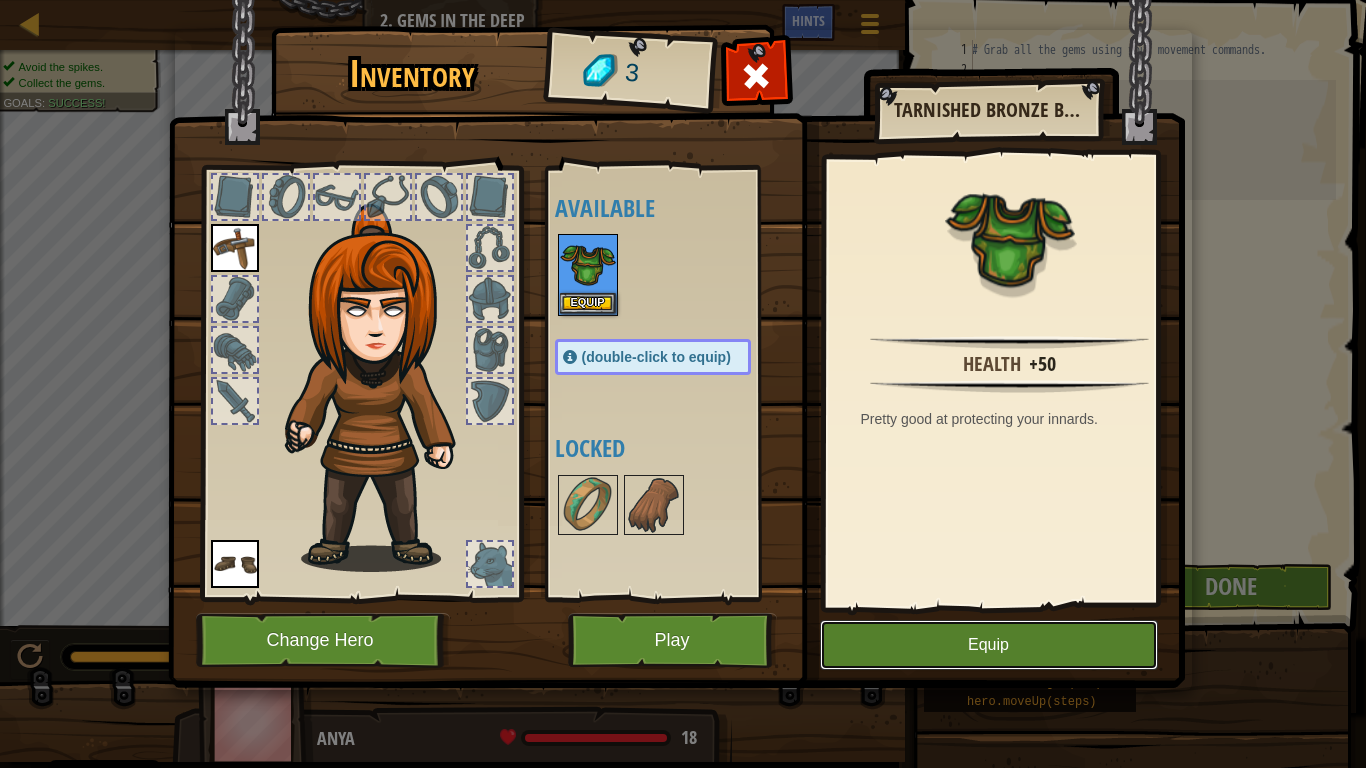 click on "Equip" at bounding box center (989, 645) 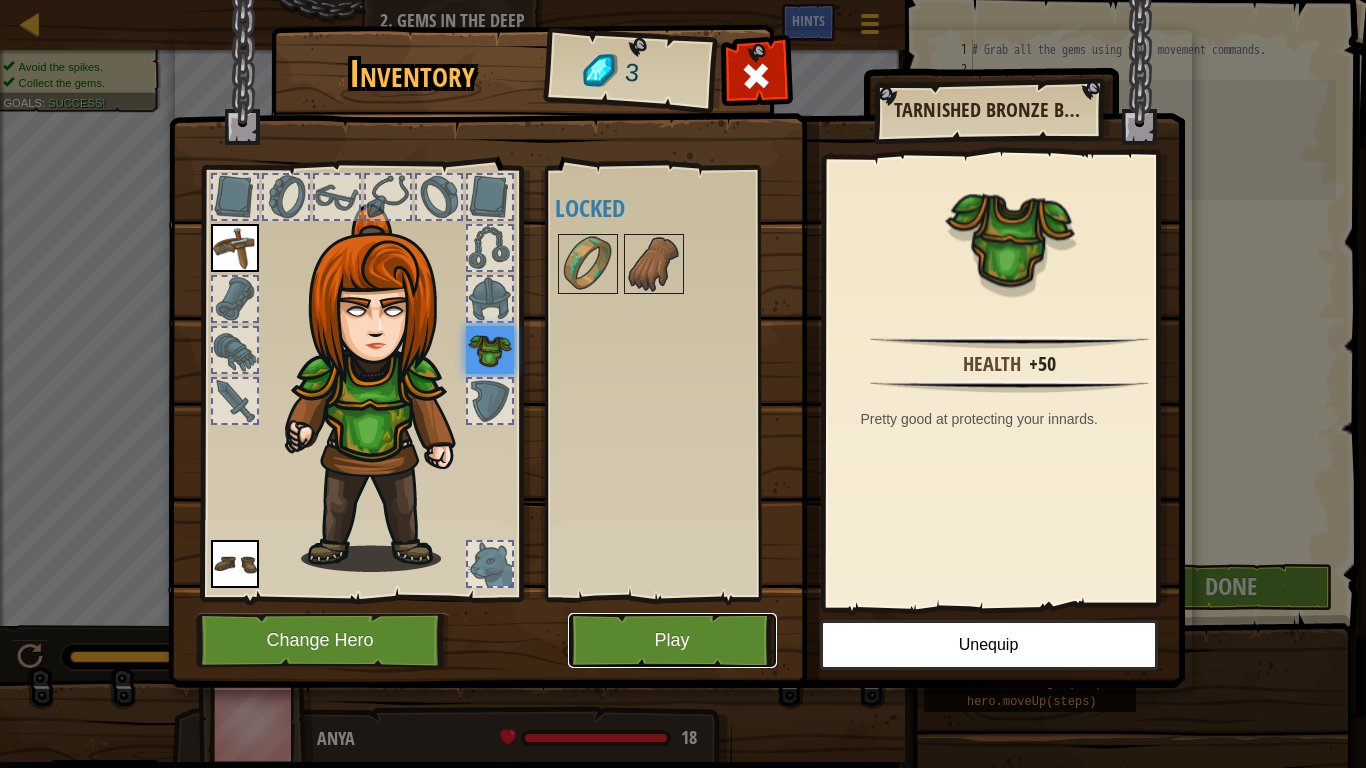 click on "Play" at bounding box center (672, 640) 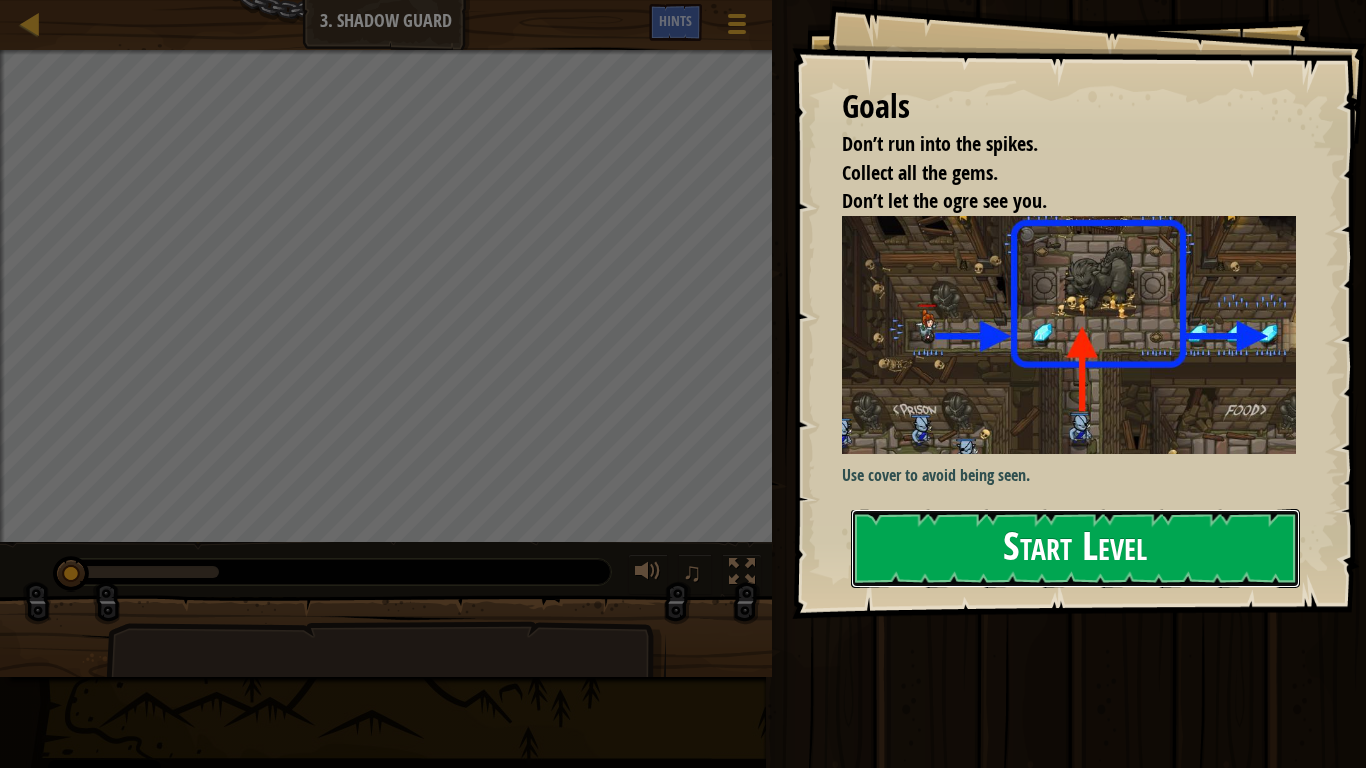 click on "Start Level" at bounding box center [1075, 548] 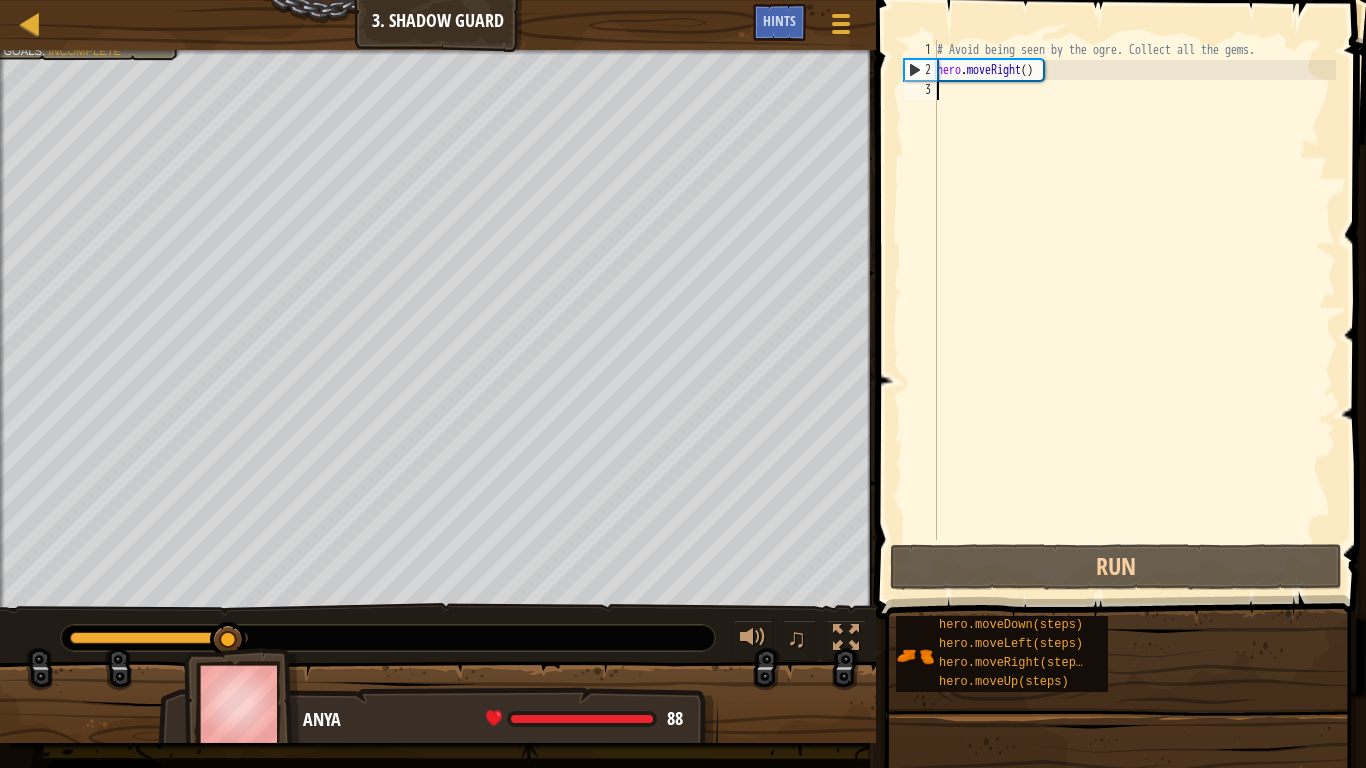 click on "# Avoid being seen by the ogre. Collect all the gems. hero . moveRight ( )" at bounding box center (1134, 310) 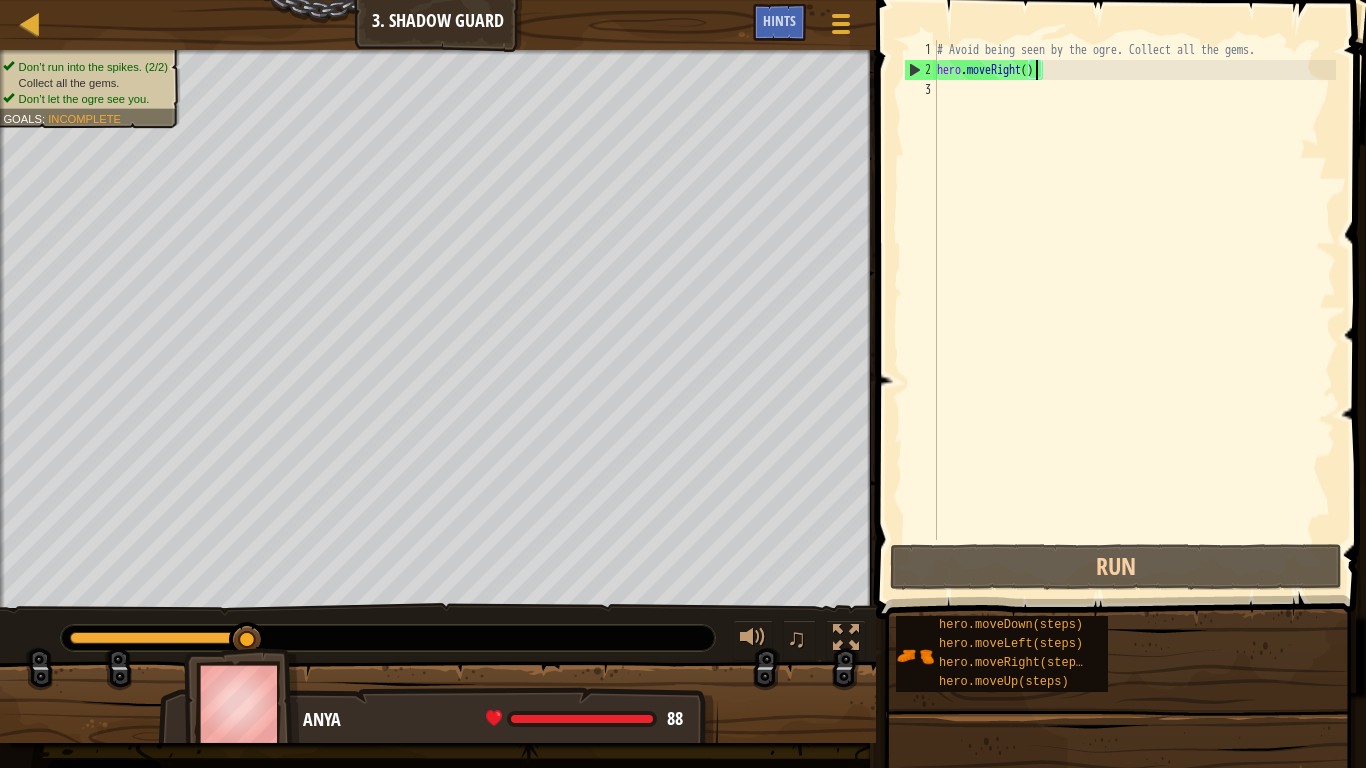 type on "hero.moveRight(1)" 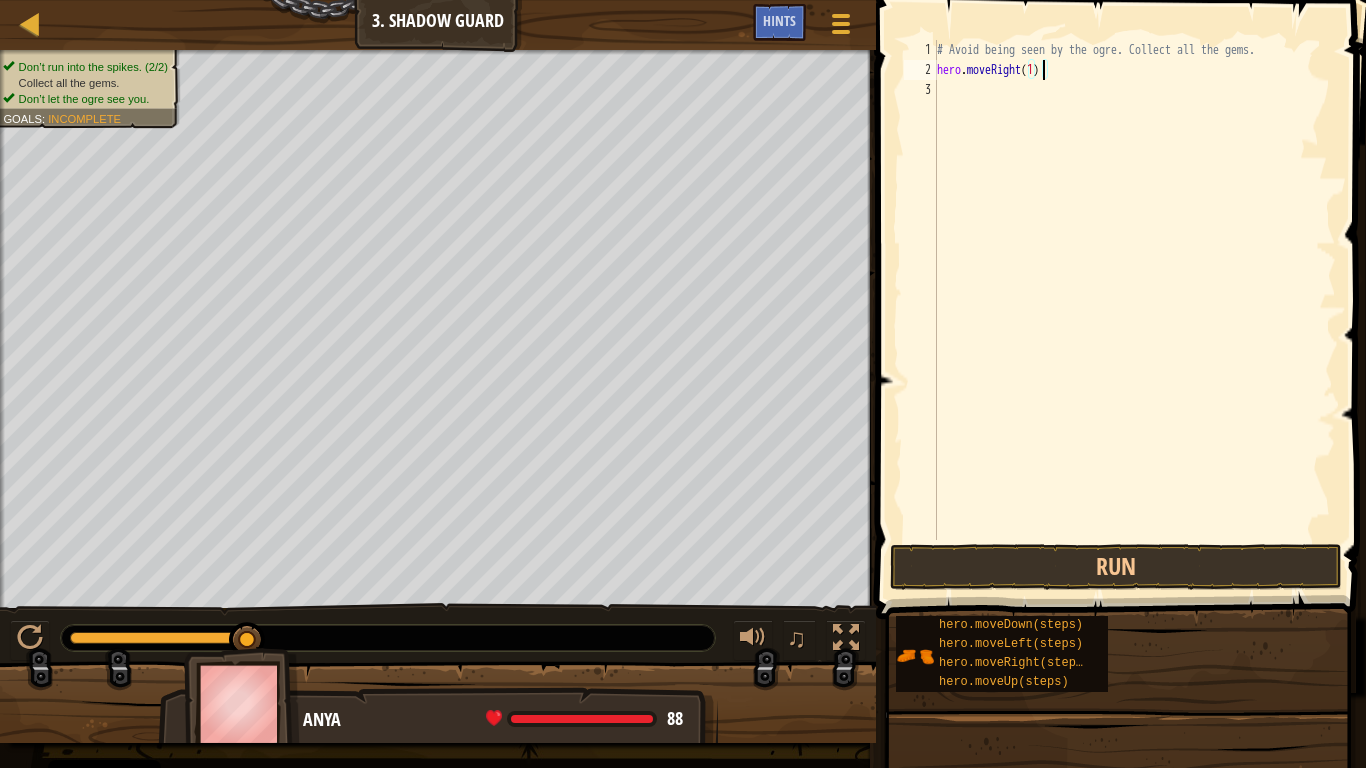 click on "# Avoid being seen by the ogre. Collect all the gems. hero . moveRight ( 1 )" at bounding box center [1134, 310] 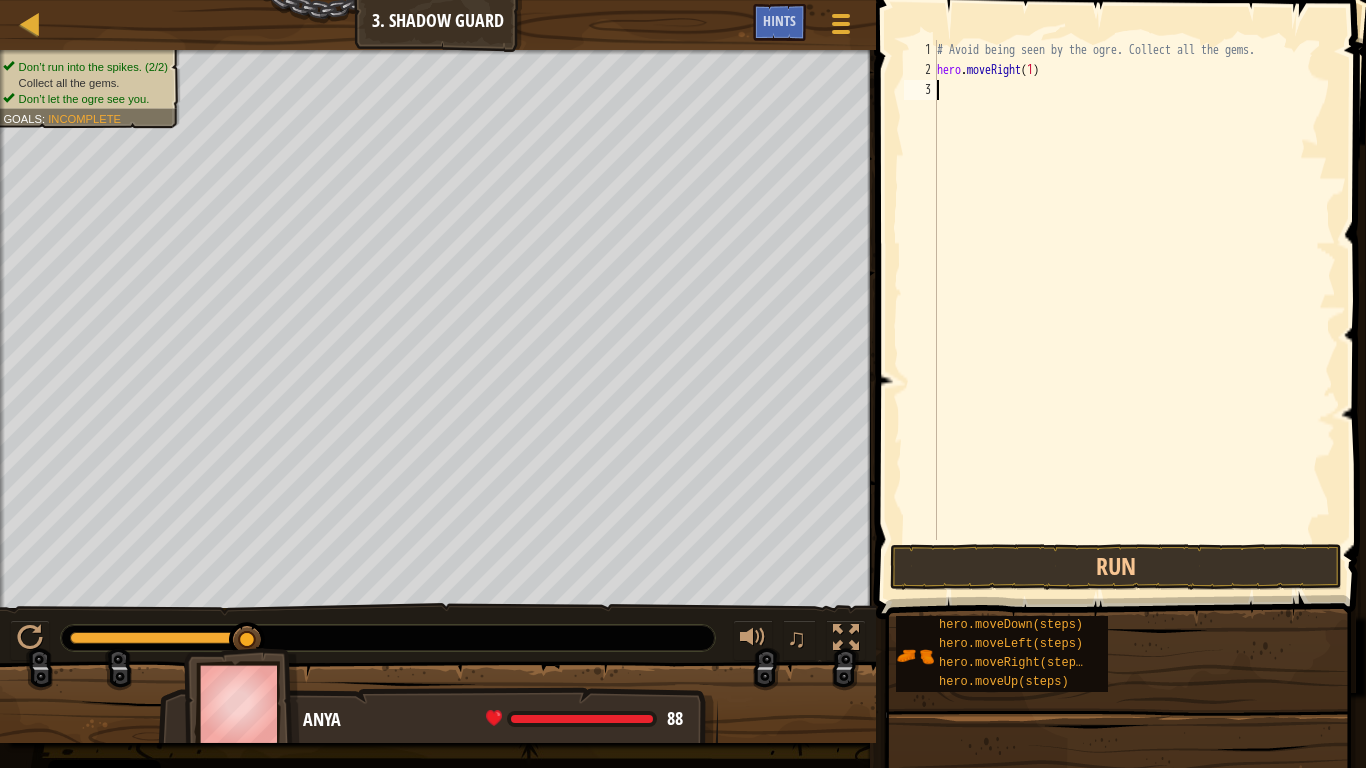 scroll, scrollTop: 9, scrollLeft: 0, axis: vertical 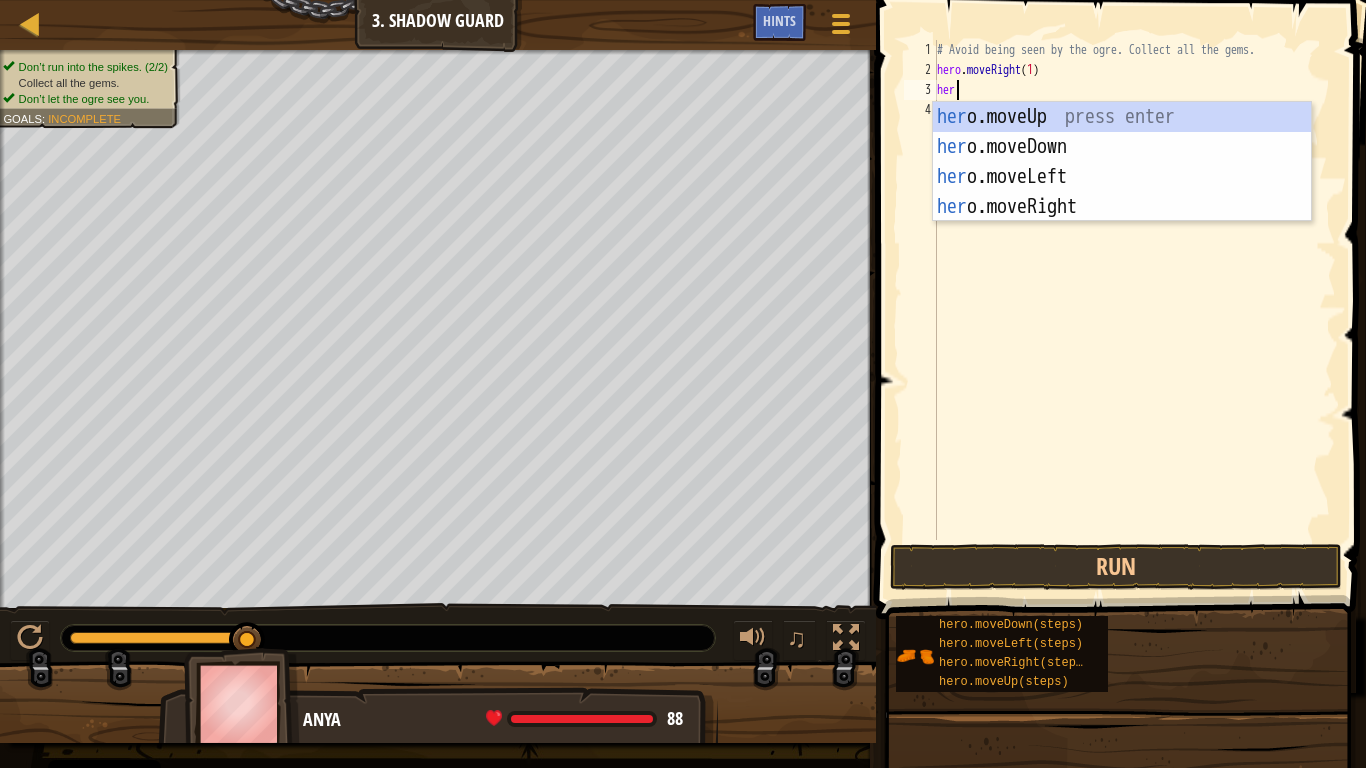type on "hero" 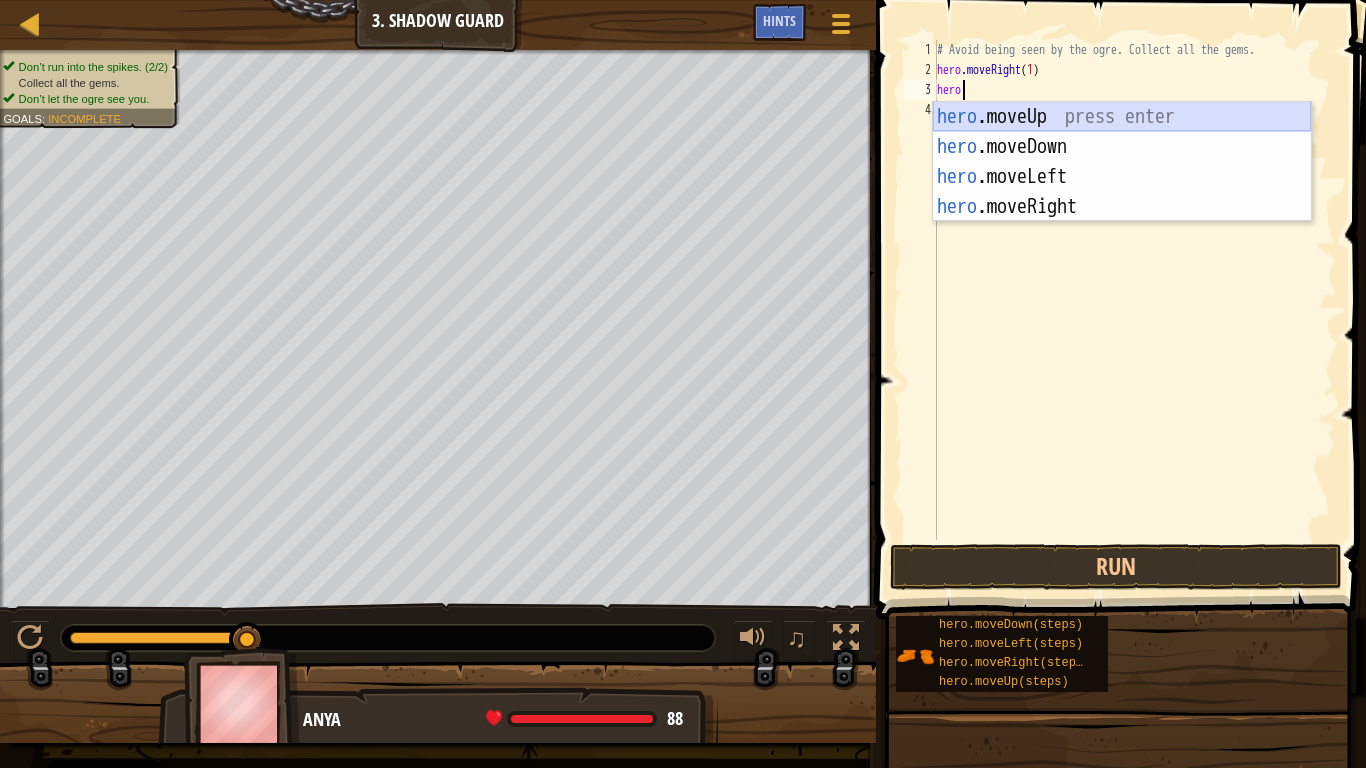 click on "hero .moveUp press enter hero .moveDown press enter hero .moveLeft press enter hero .moveRight press enter" at bounding box center [1122, 192] 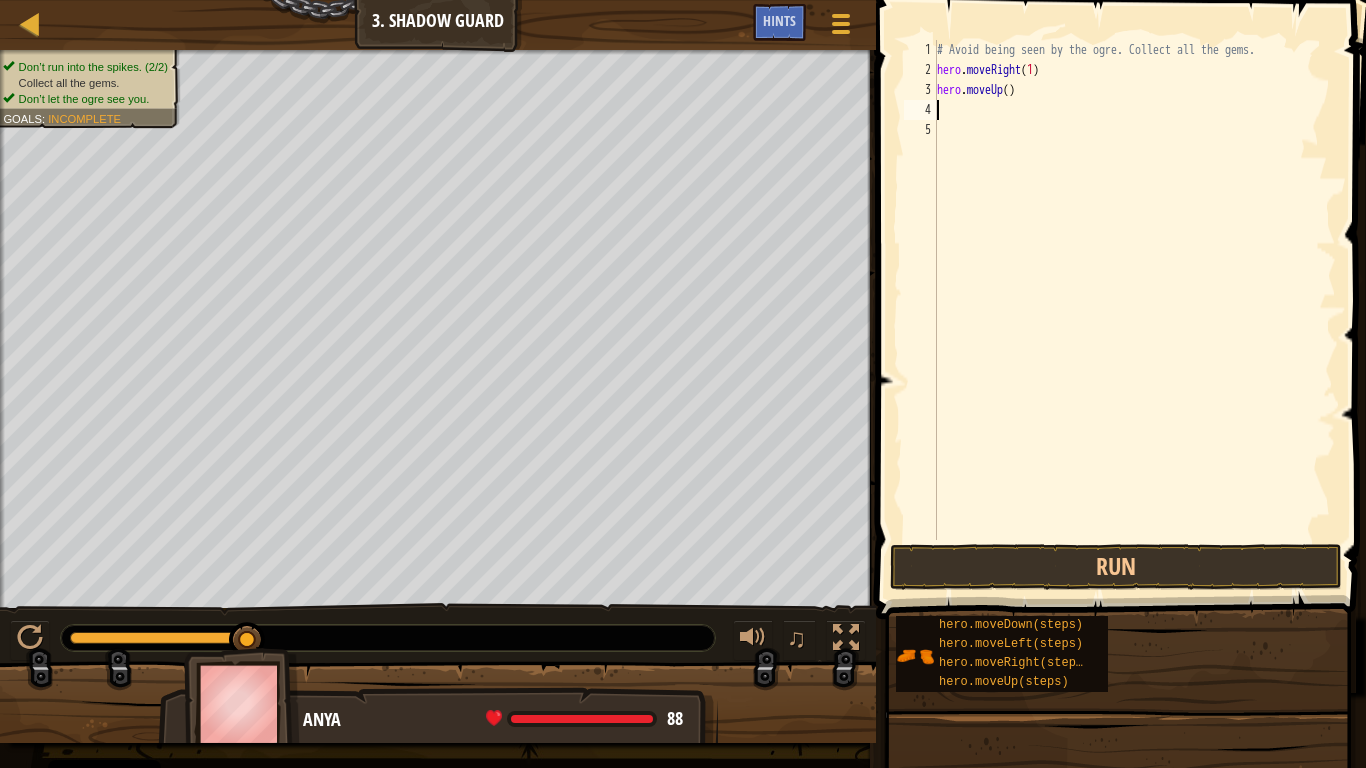 click on "# Avoid being seen by the ogre. Collect all the gems. hero . moveRight ( 1 ) hero . moveUp ( )" at bounding box center [1134, 310] 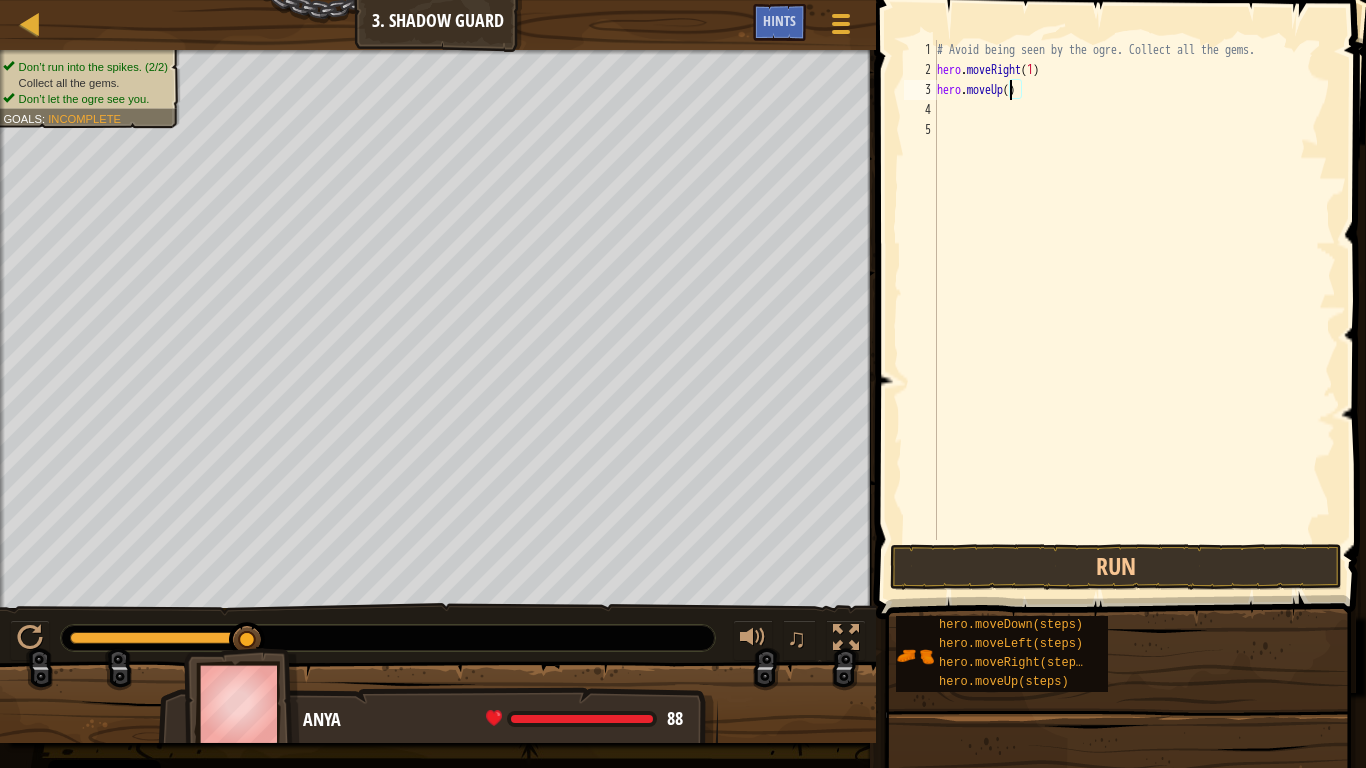 click on "# Avoid being seen by the ogre. Collect all the gems. hero . moveRight ( 1 ) hero . moveUp ( )" at bounding box center (1134, 310) 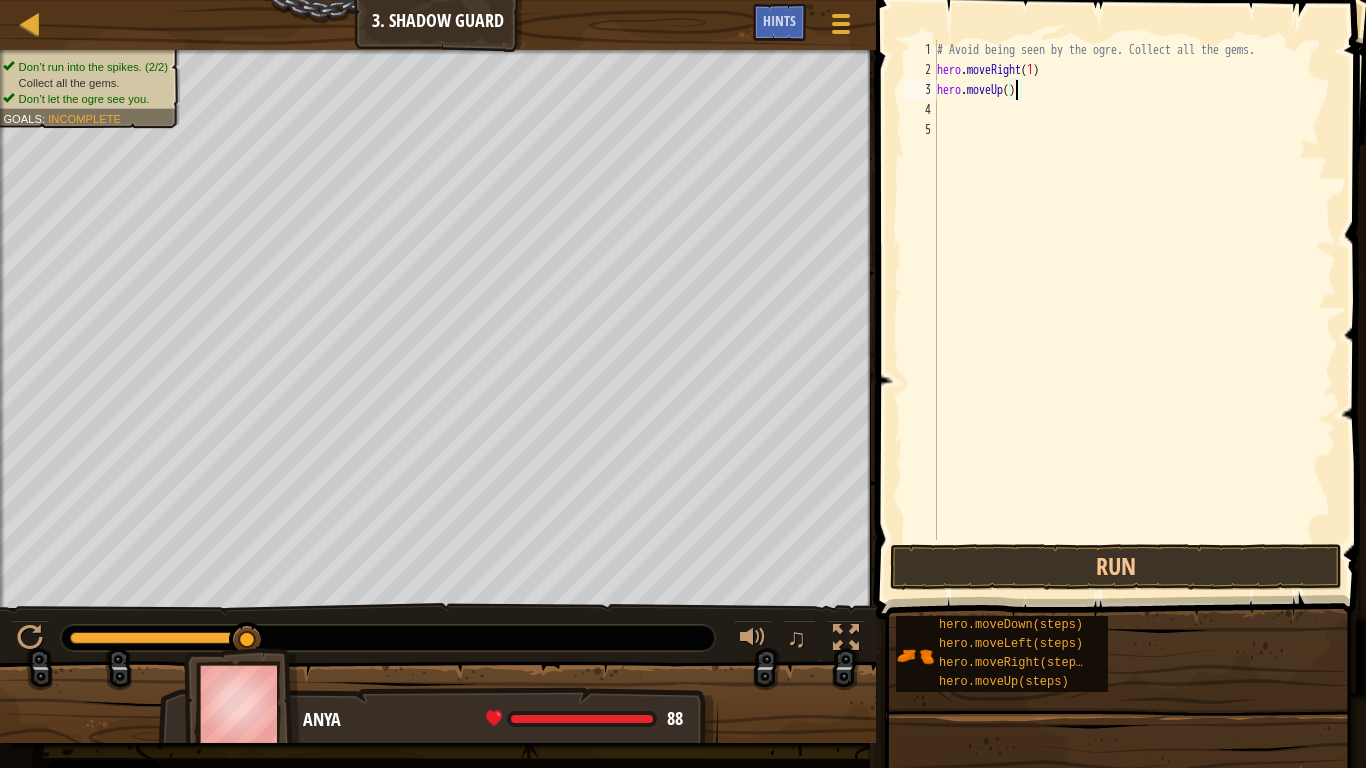 type on "hero.moveUp(1)" 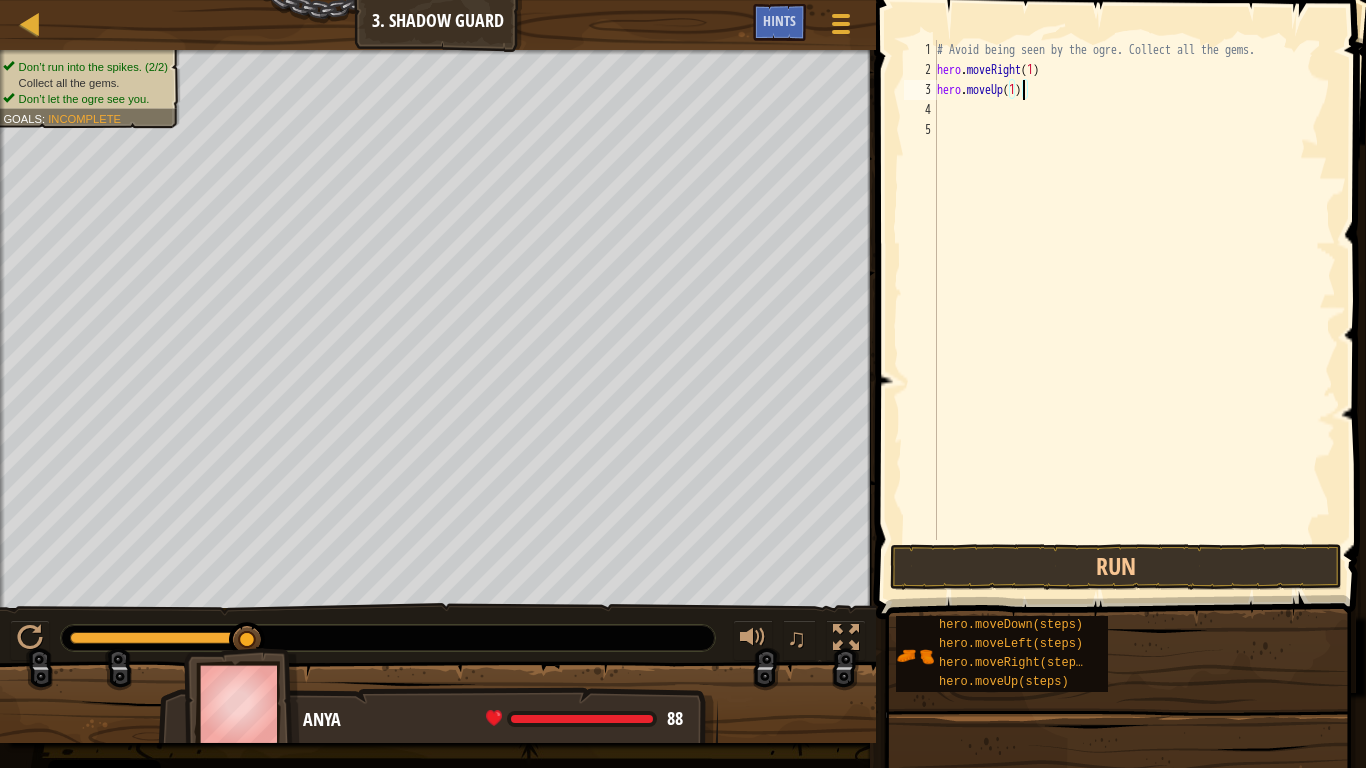 scroll, scrollTop: 9, scrollLeft: 7, axis: both 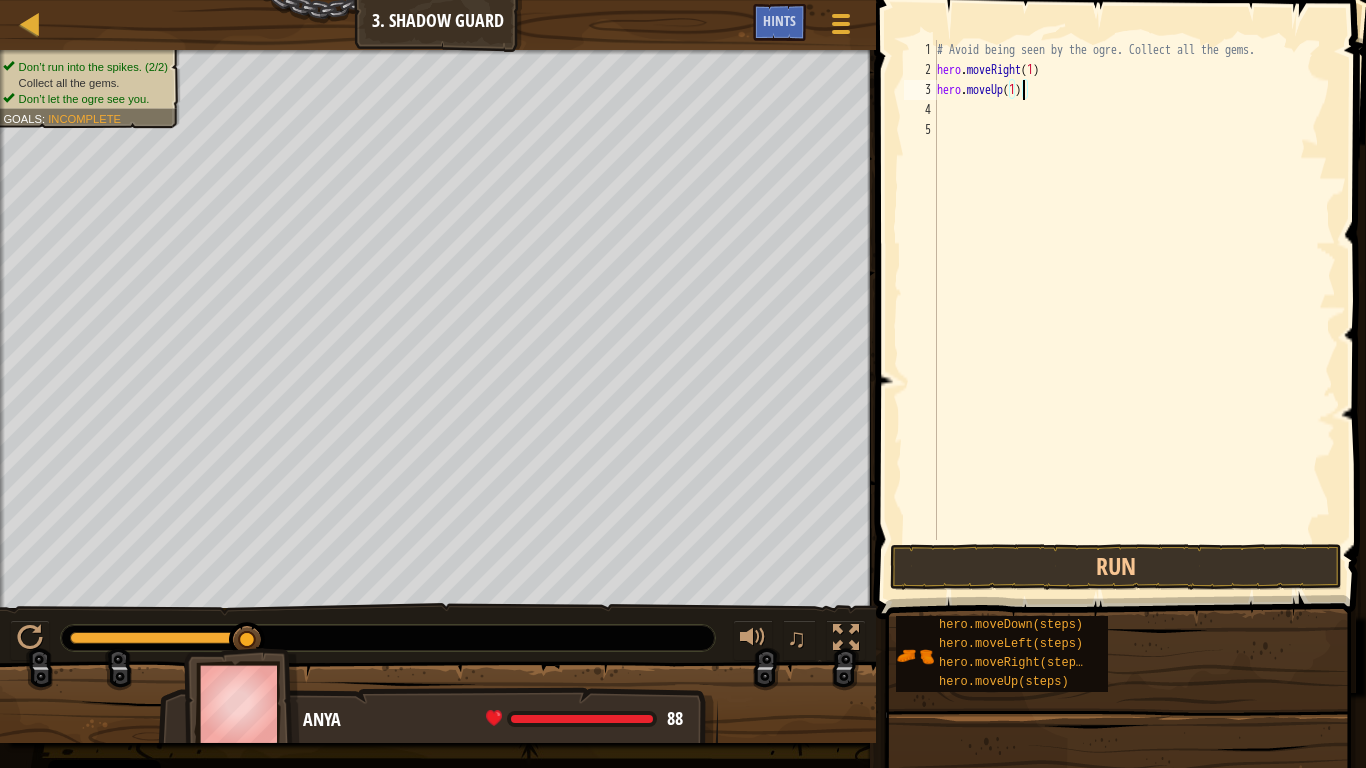 click on "# Avoid being seen by the ogre. Collect all the gems. hero . moveRight ( 1 ) hero . moveUp ( 1 )" at bounding box center (1134, 310) 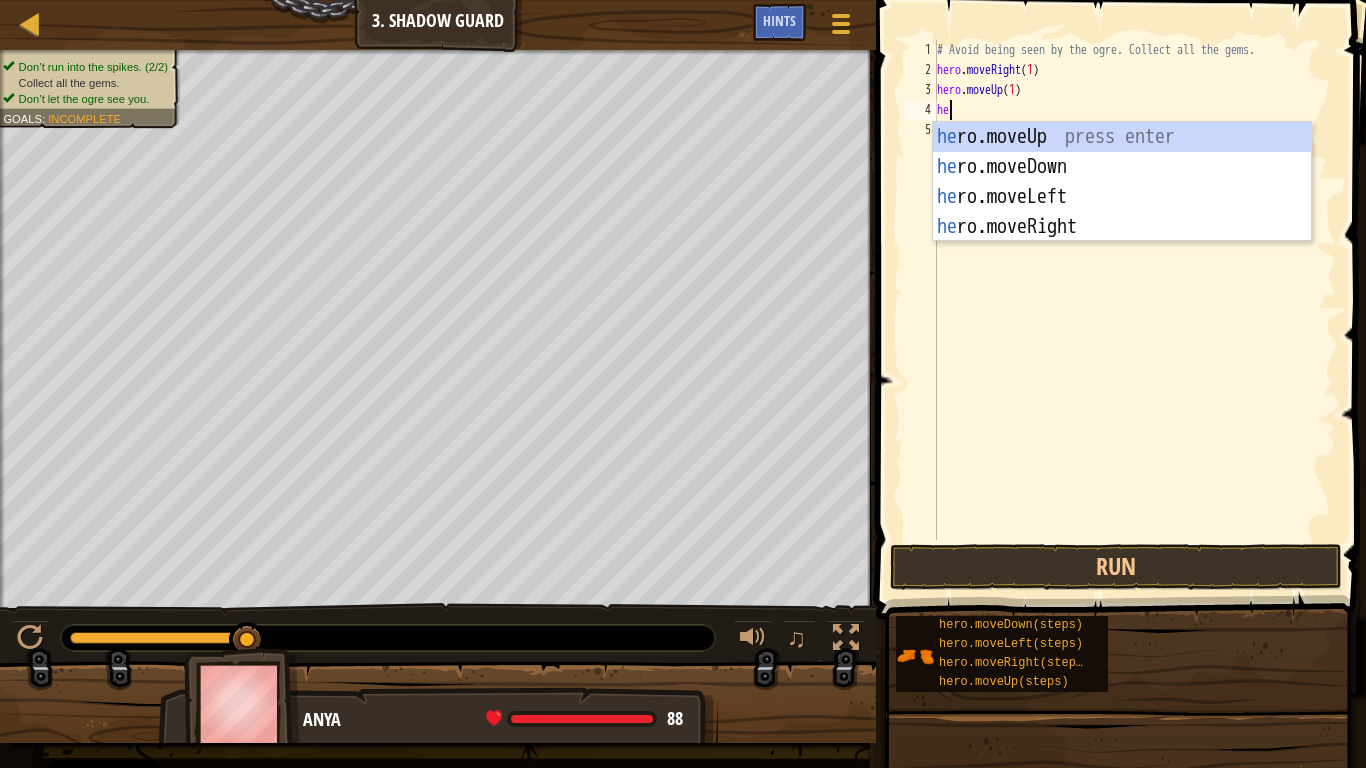 scroll, scrollTop: 9, scrollLeft: 1, axis: both 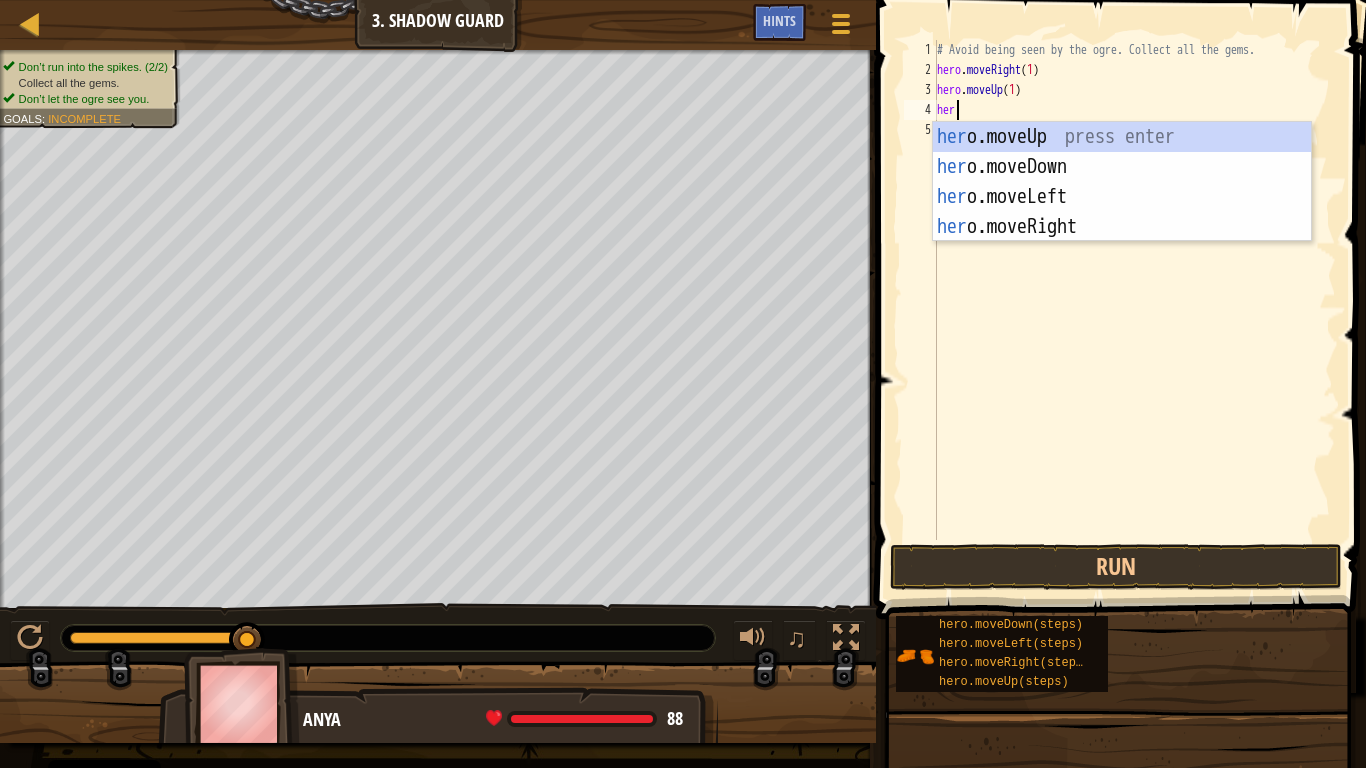 type on "hero" 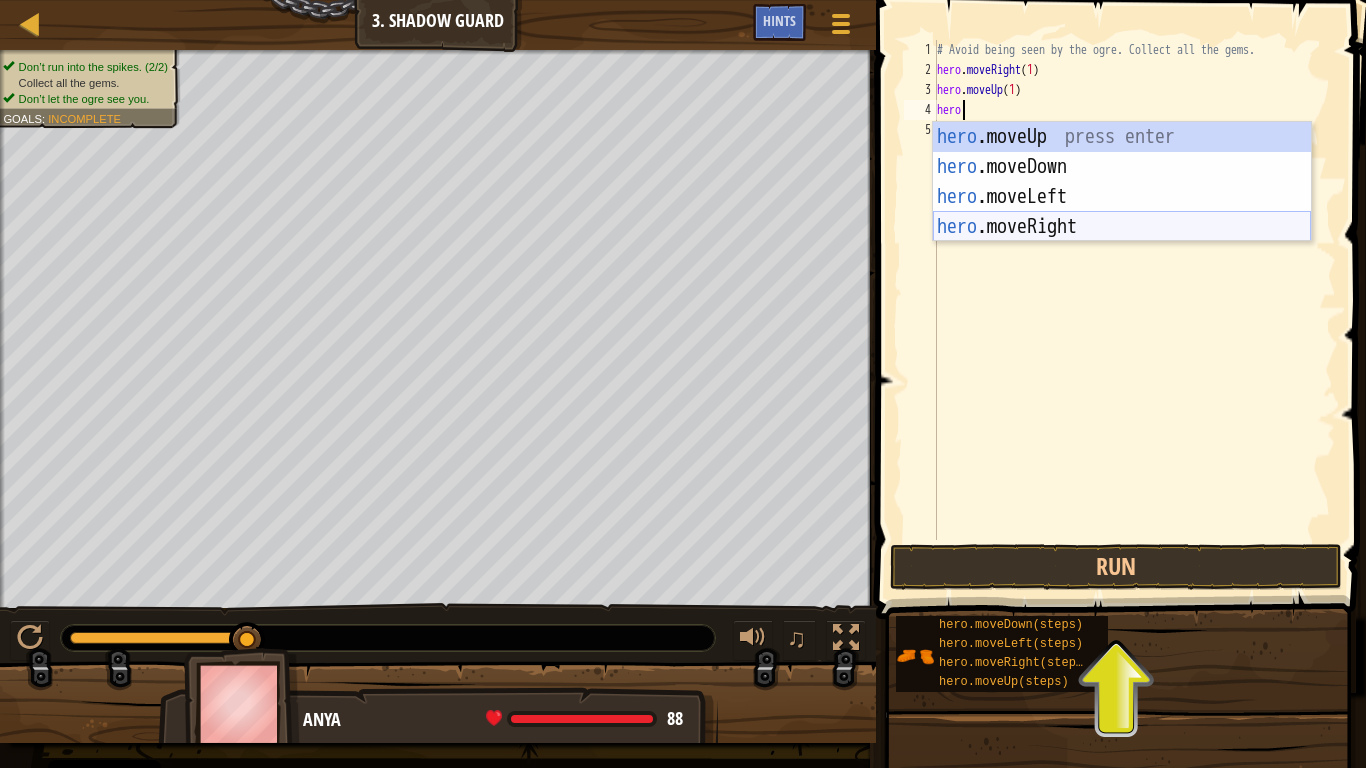 click on "hero .moveUp press enter hero .moveDown press enter hero .moveLeft press enter hero .moveRight press enter" at bounding box center (1122, 212) 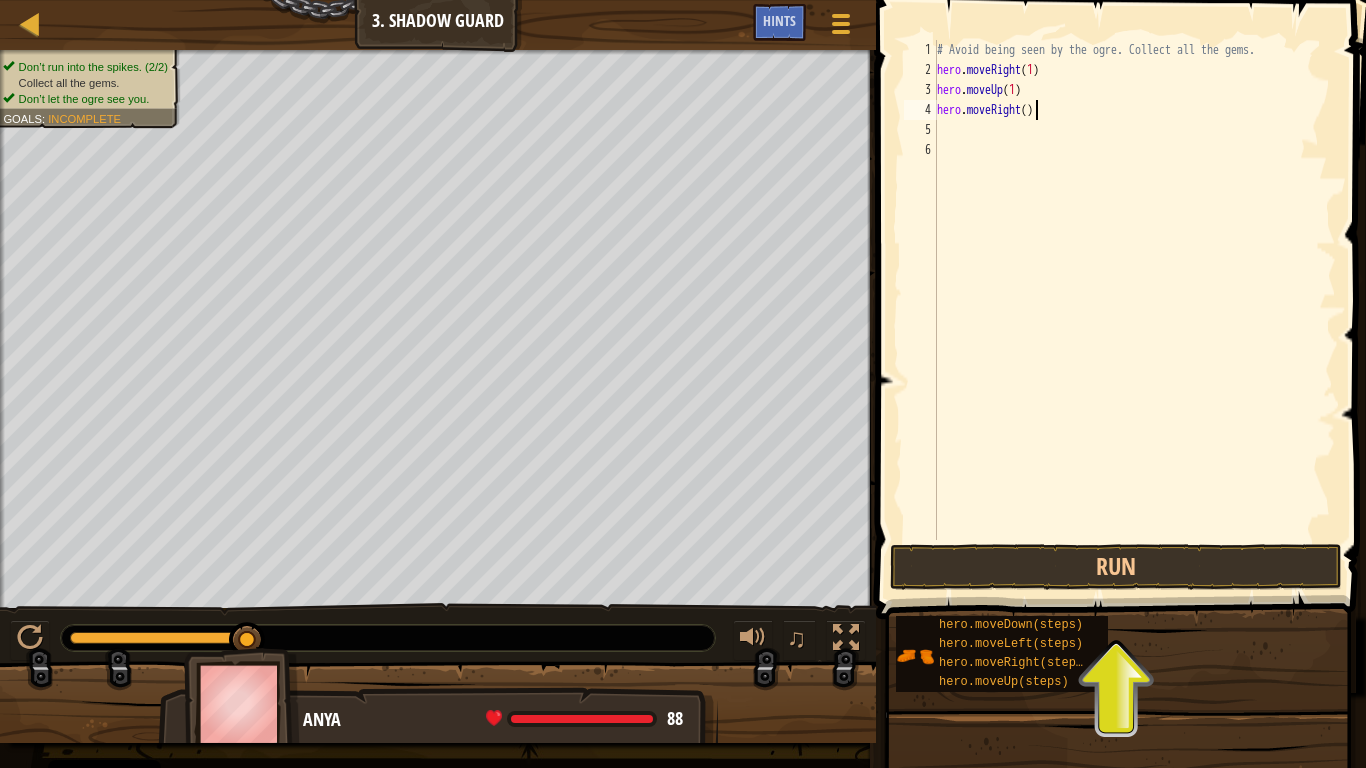 click on "# Avoid being seen by the ogre. Collect all the gems. hero . moveRight ( 1 ) hero . moveUp ( 1 ) hero . moveRight ( )" at bounding box center (1134, 310) 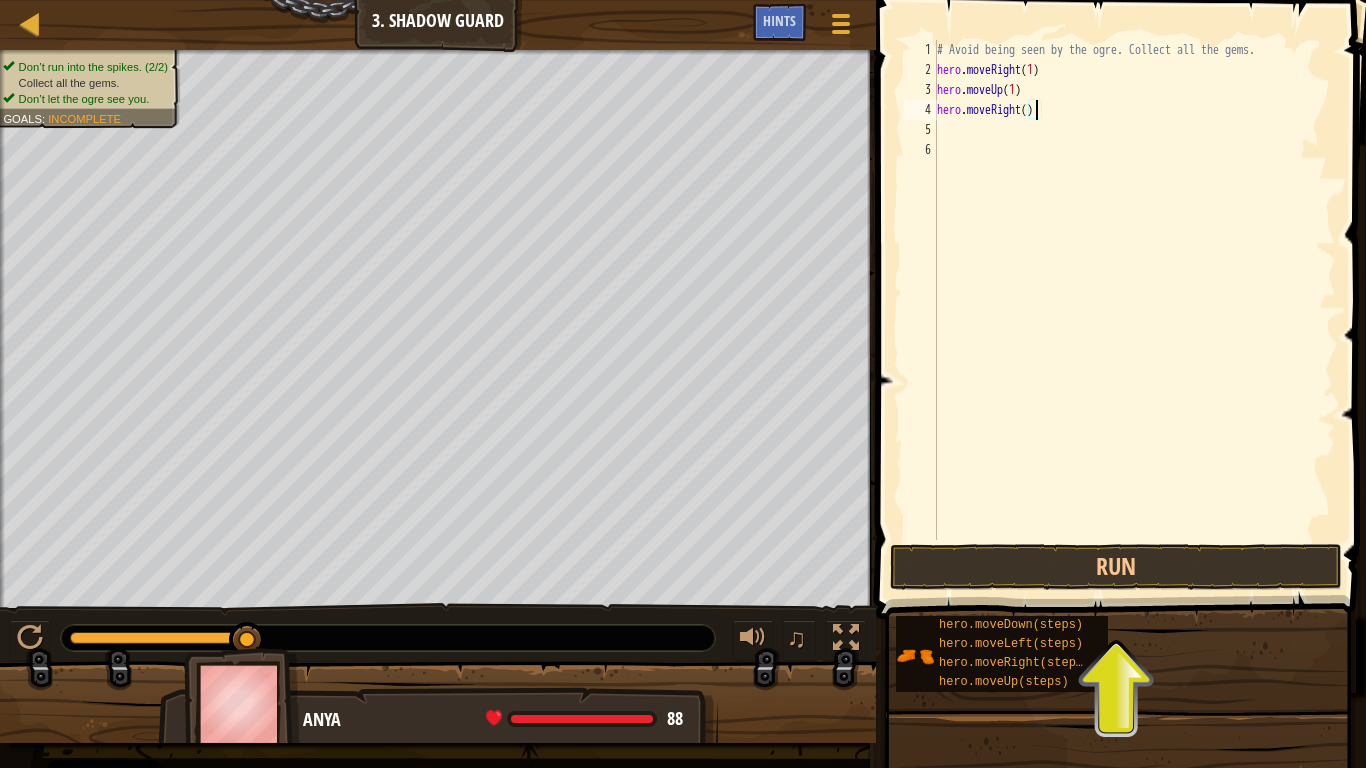 type on "hero.moveRight(1)" 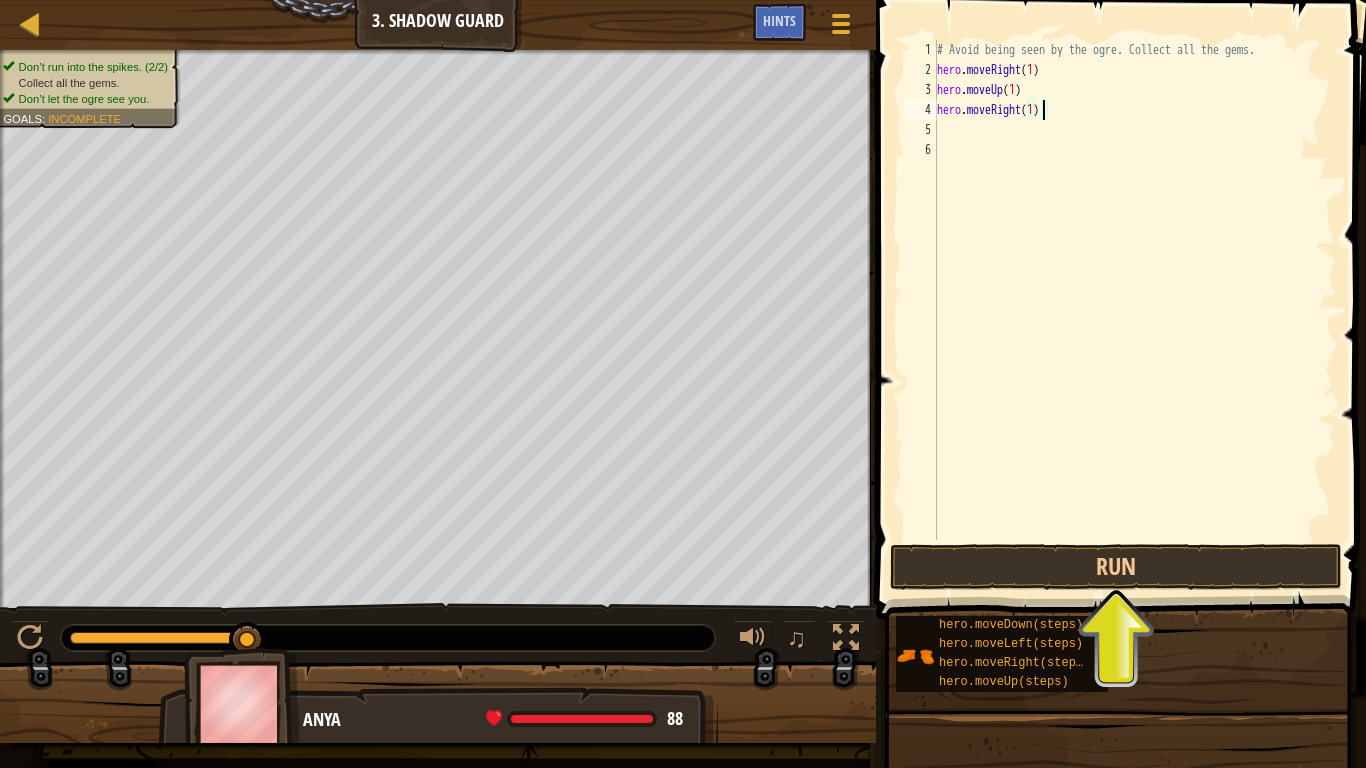 click on "# Avoid being seen by the ogre. Collect all the gems. hero . moveRight ( 1 ) hero . moveUp ( 1 ) hero . moveRight ( 1 )" at bounding box center [1134, 310] 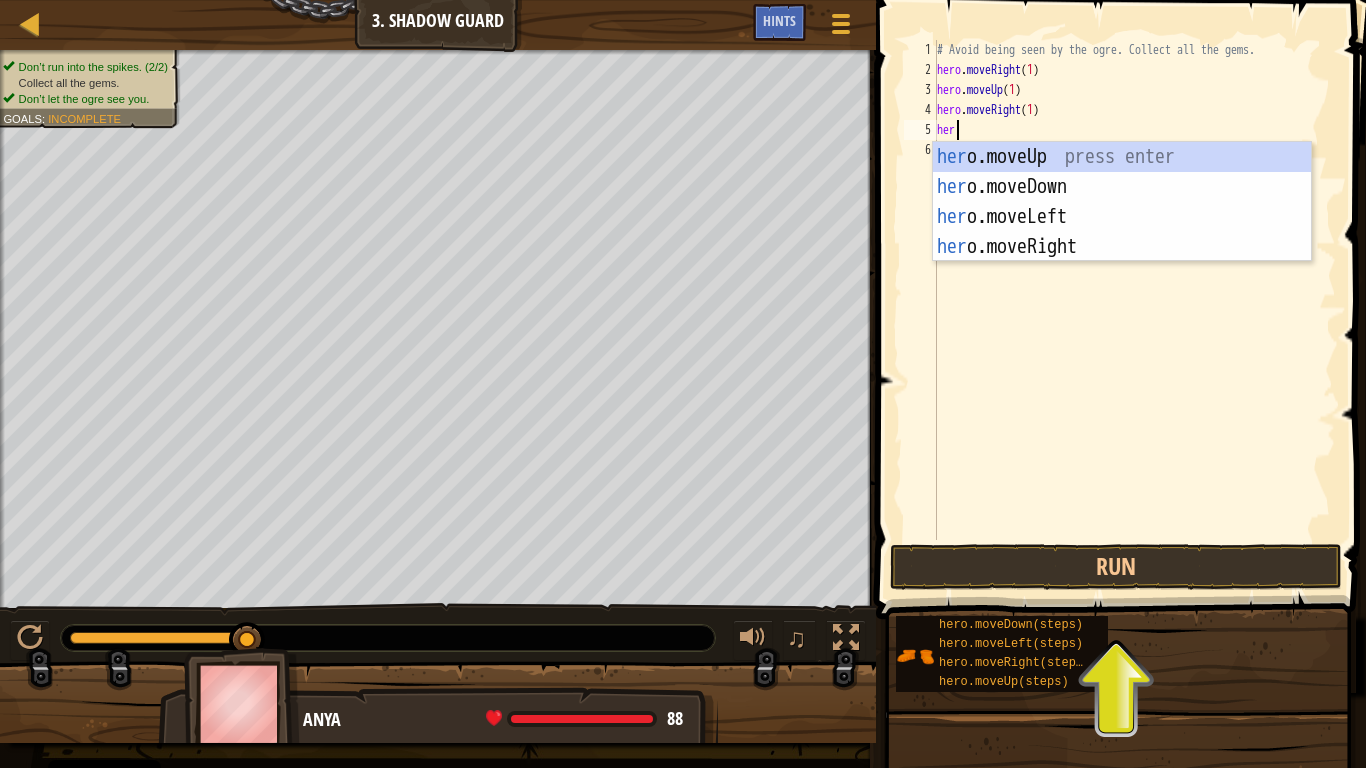 scroll, scrollTop: 9, scrollLeft: 1, axis: both 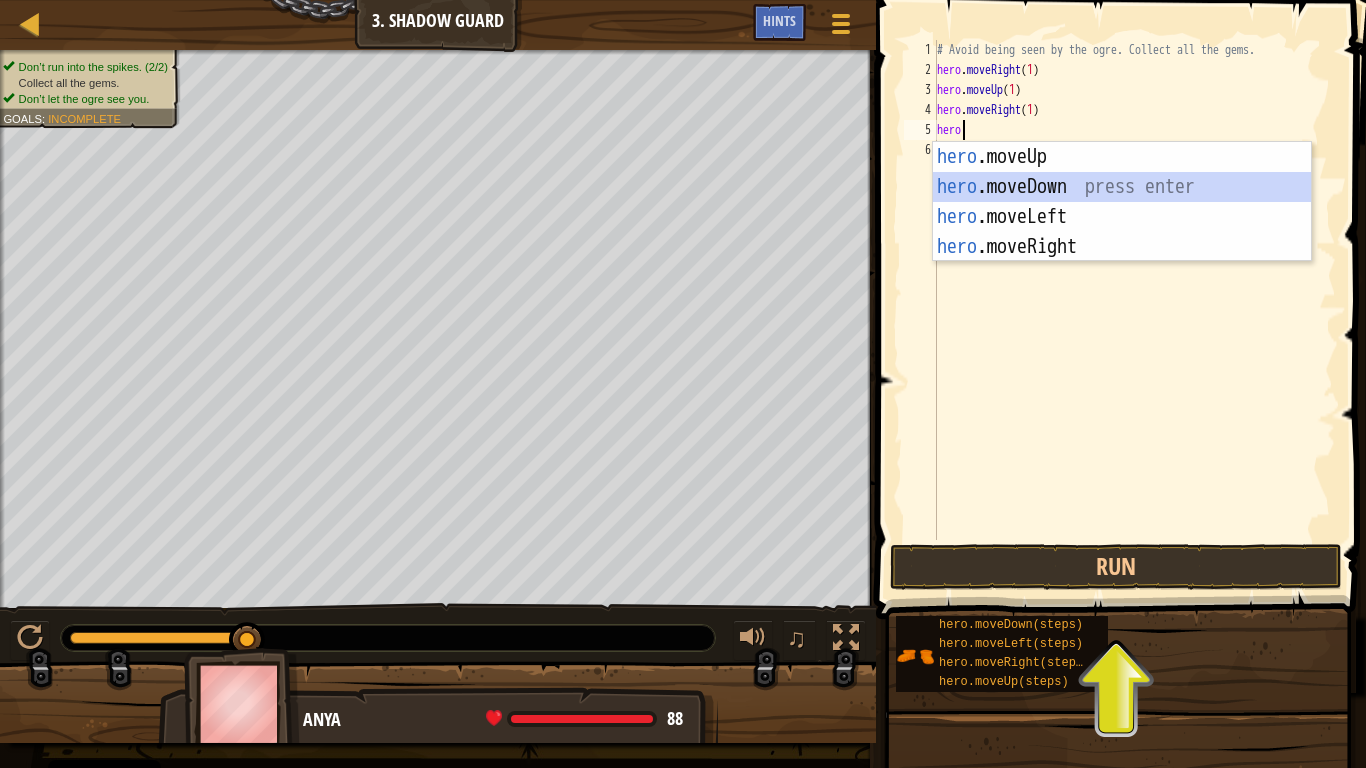 type 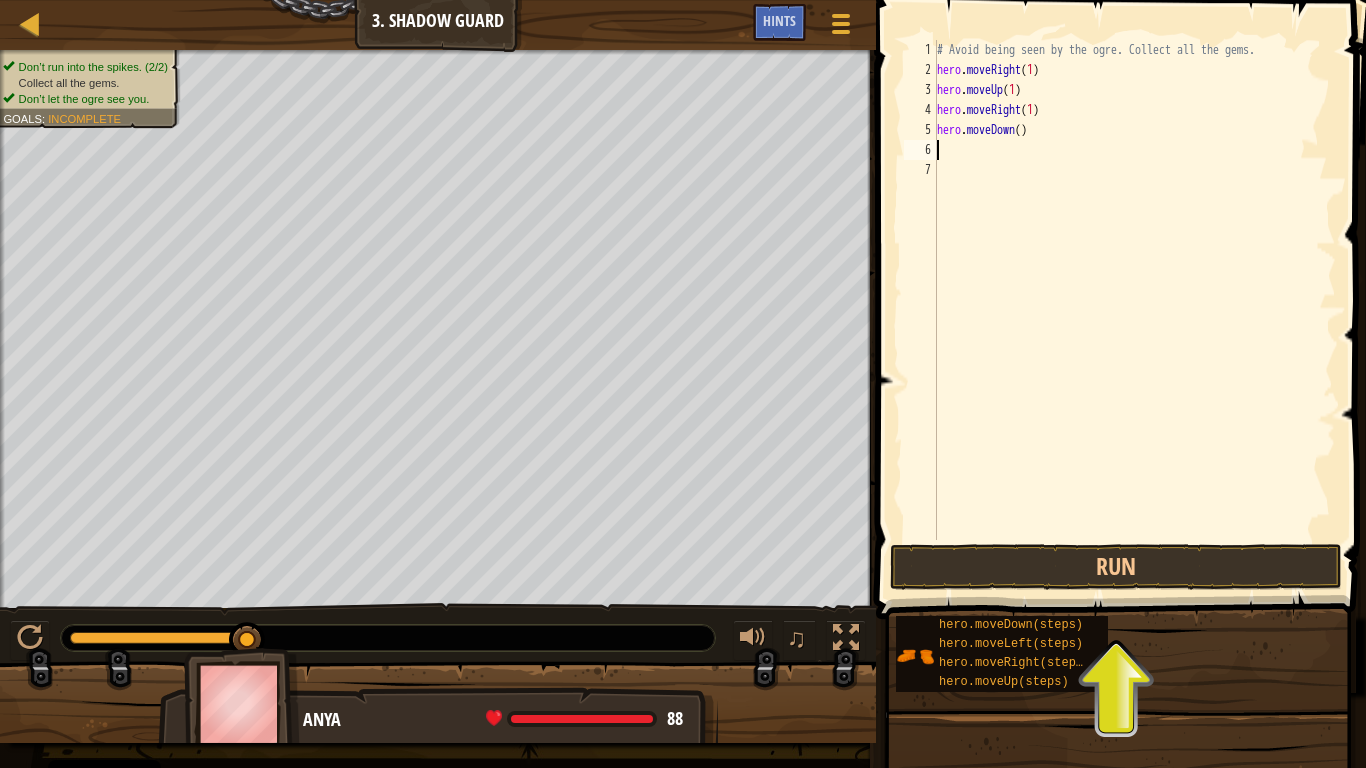 click on "# Avoid being seen by the ogre. Collect all the gems. hero . moveRight ( 1 ) hero . moveUp ( 1 ) hero . moveRight ( 1 ) hero . moveDown ( )" at bounding box center (1134, 310) 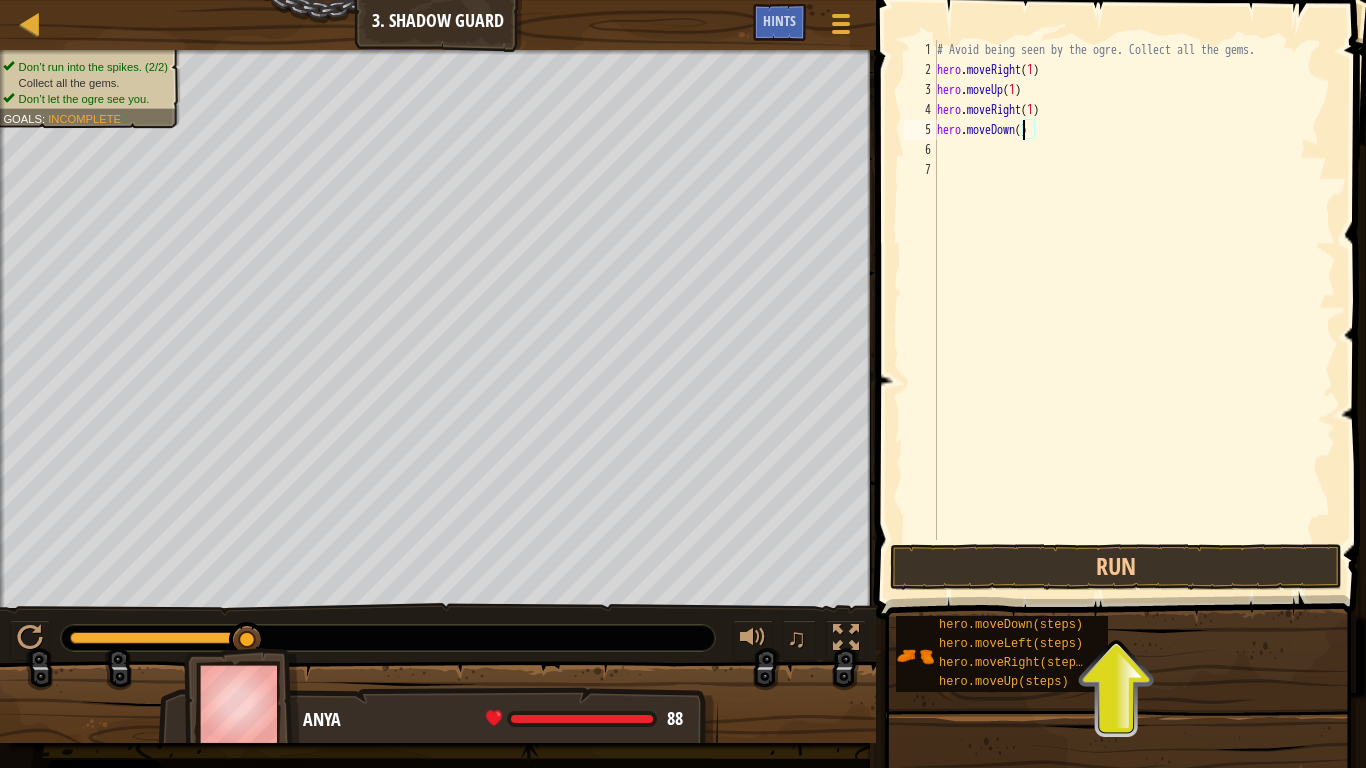 click on "# Avoid being seen by the ogre. Collect all the gems. hero . moveRight ( 1 ) hero . moveUp ( 1 ) hero . moveRight ( 1 ) hero . moveDown ( )" at bounding box center [1134, 310] 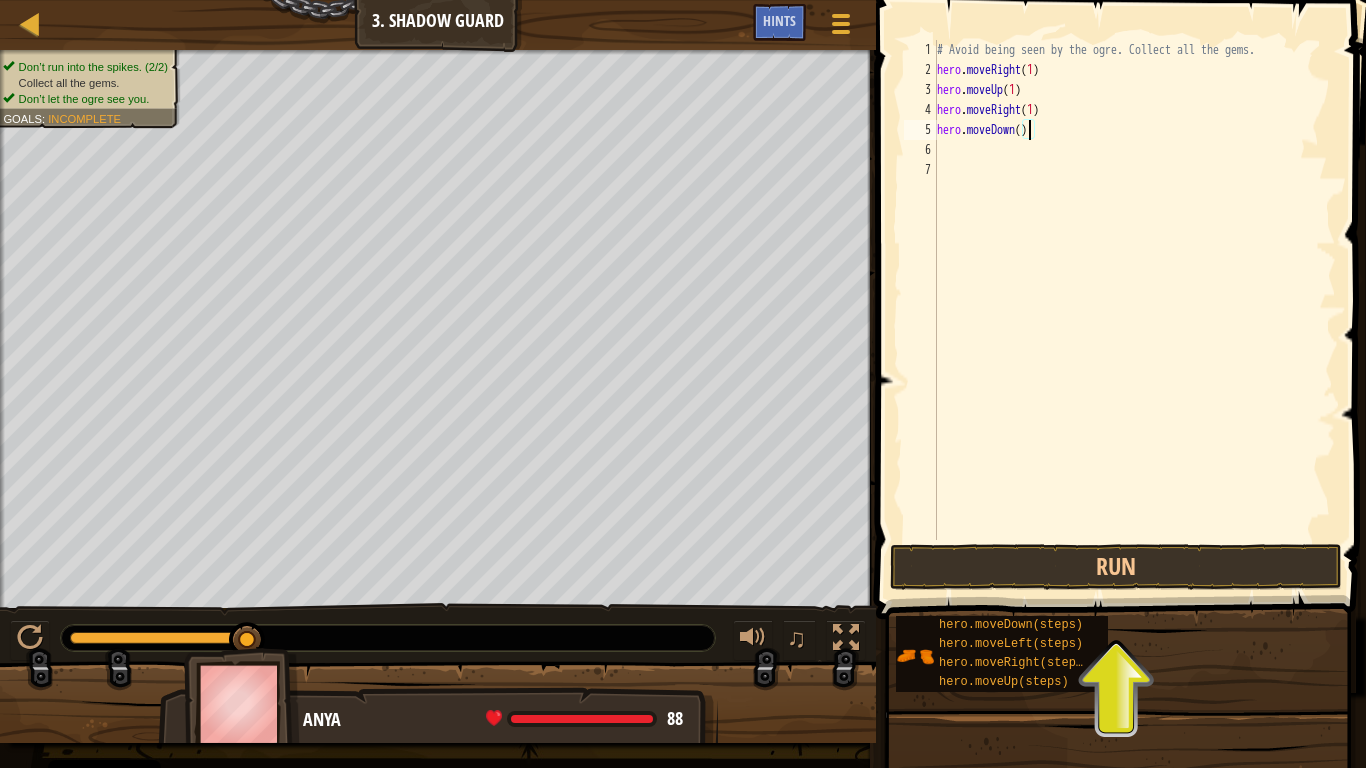 type on "hero.moveDown(1)" 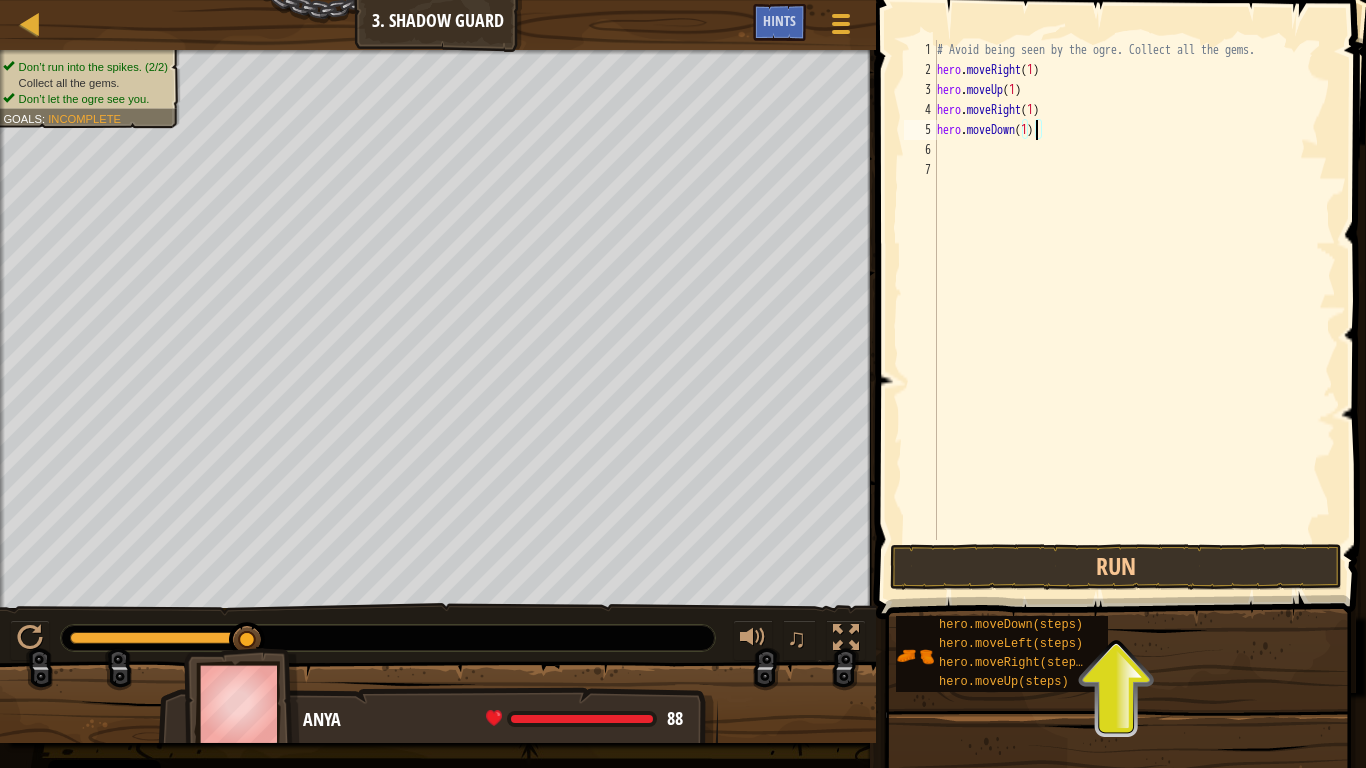 scroll, scrollTop: 9, scrollLeft: 8, axis: both 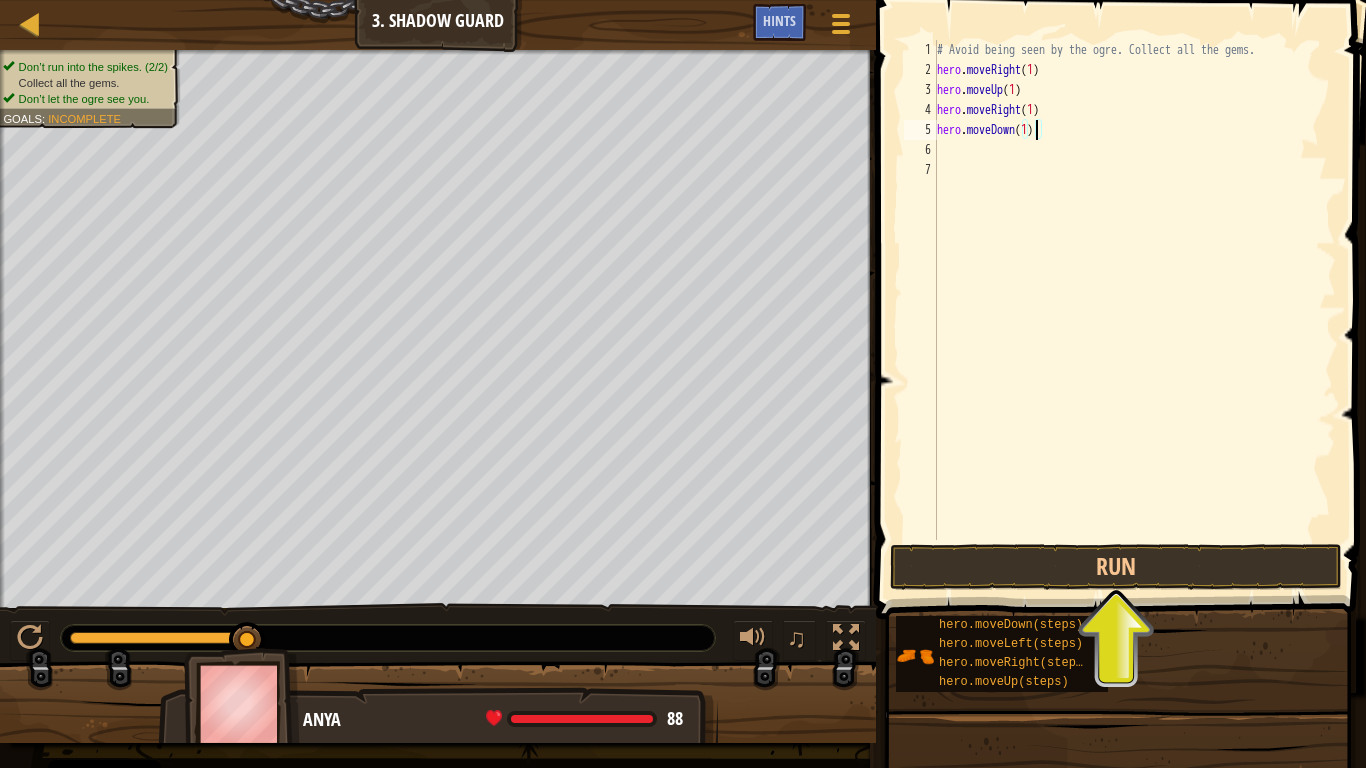 click on "# Avoid being seen by the ogre. Collect all the gems. hero . moveRight ( 1 ) hero . moveUp ( 1 ) hero . moveRight ( 1 ) hero . moveDown ( 1 )" at bounding box center [1134, 310] 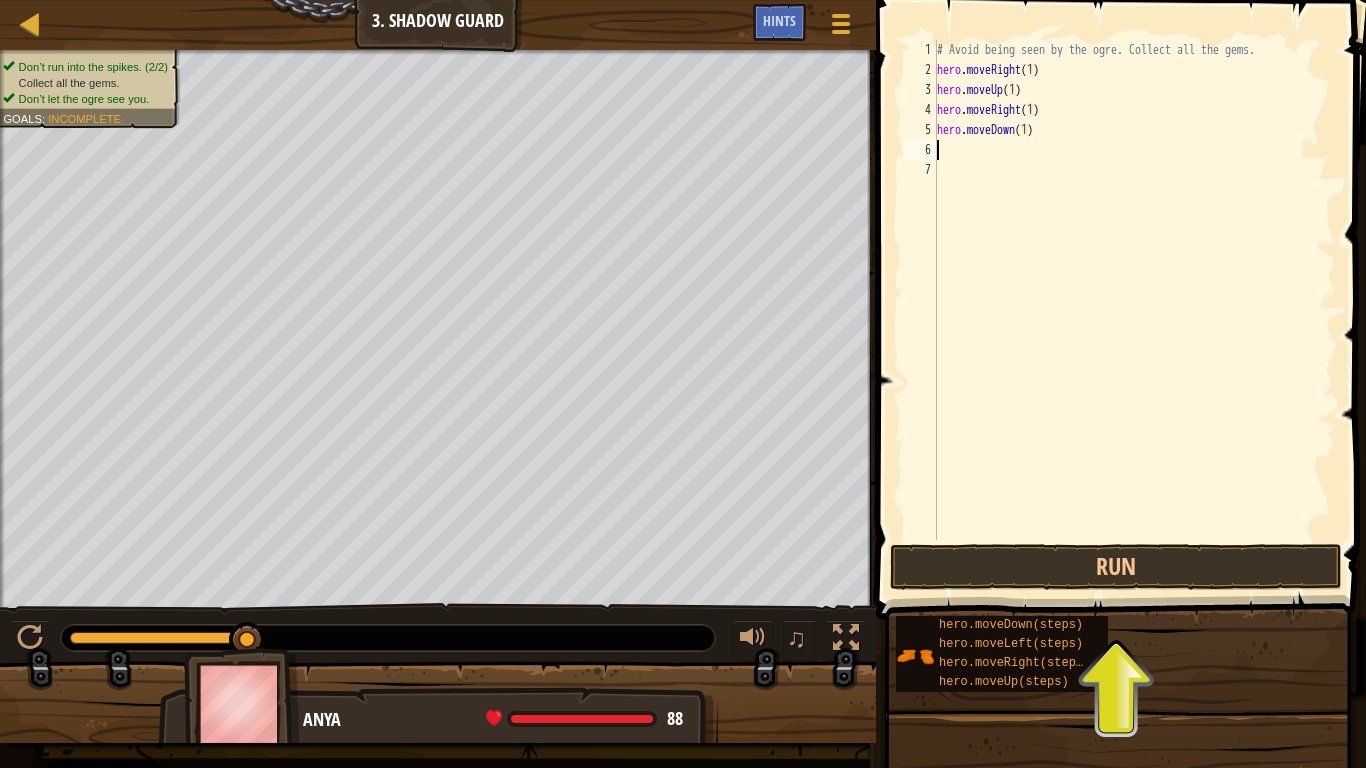 scroll, scrollTop: 9, scrollLeft: 0, axis: vertical 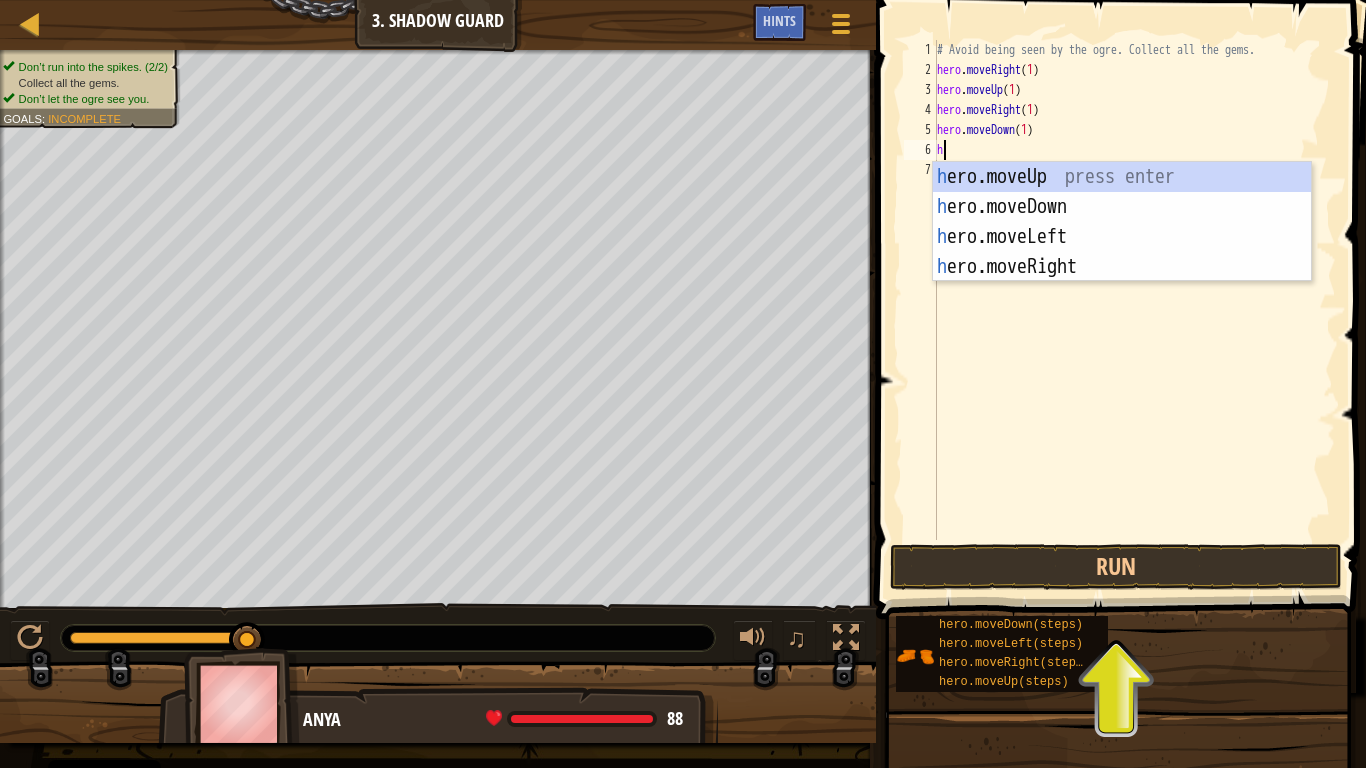 type on "he" 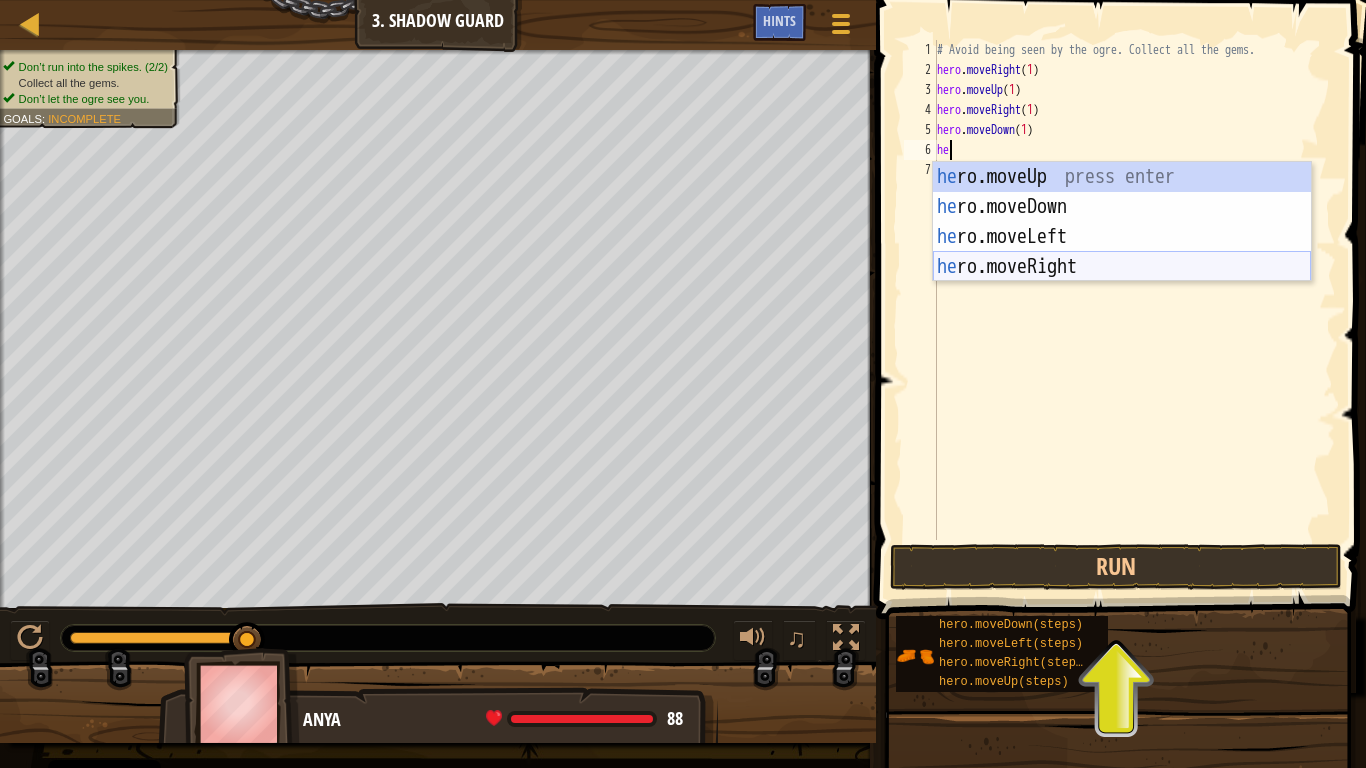 click on "he ro.moveUp press enter he ro.moveDown press enter he ro.moveLeft press enter he ro.moveRight press enter" at bounding box center [1122, 252] 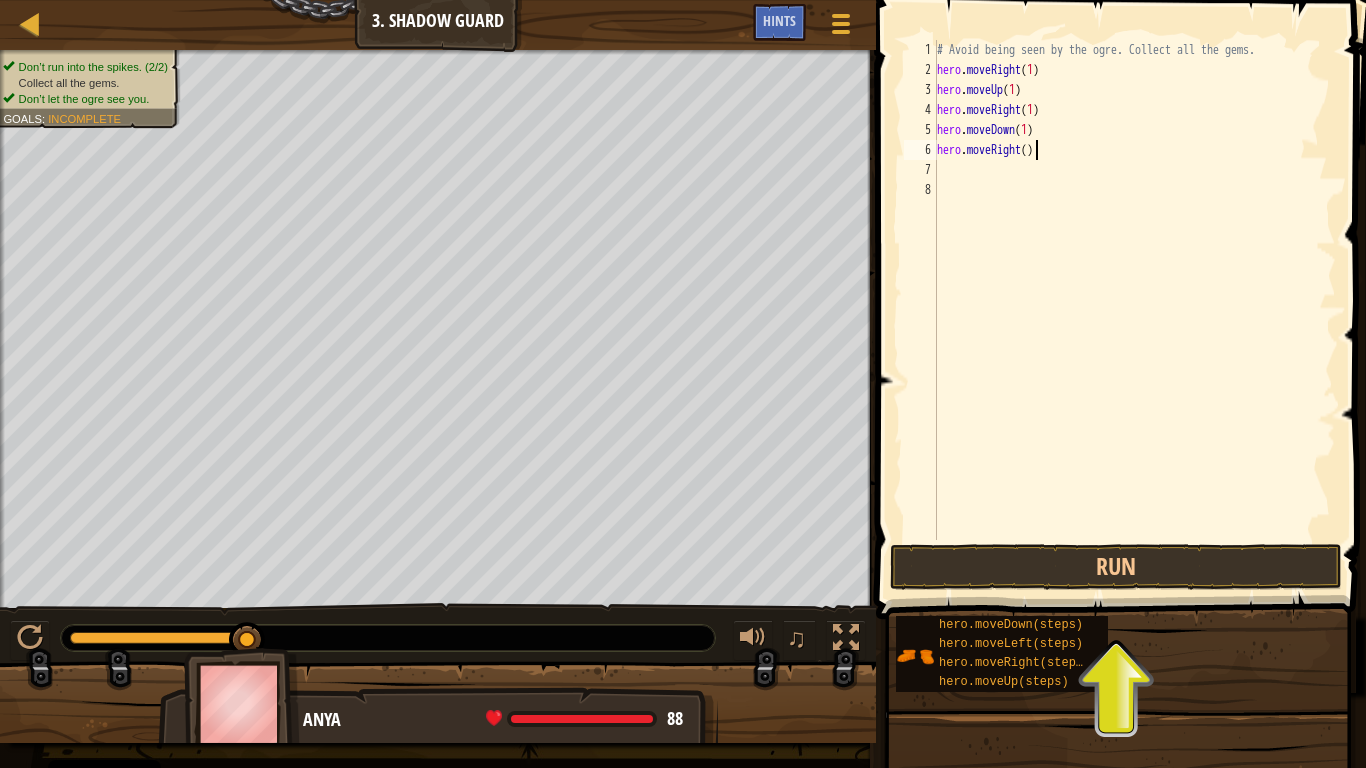 click on "# Avoid being seen by the ogre. Collect all the gems. hero . moveRight ( 1 ) hero . moveUp ( 1 ) hero . moveRight ( 1 ) hero . moveDown ( 1 ) hero . moveRight ( )" at bounding box center [1134, 310] 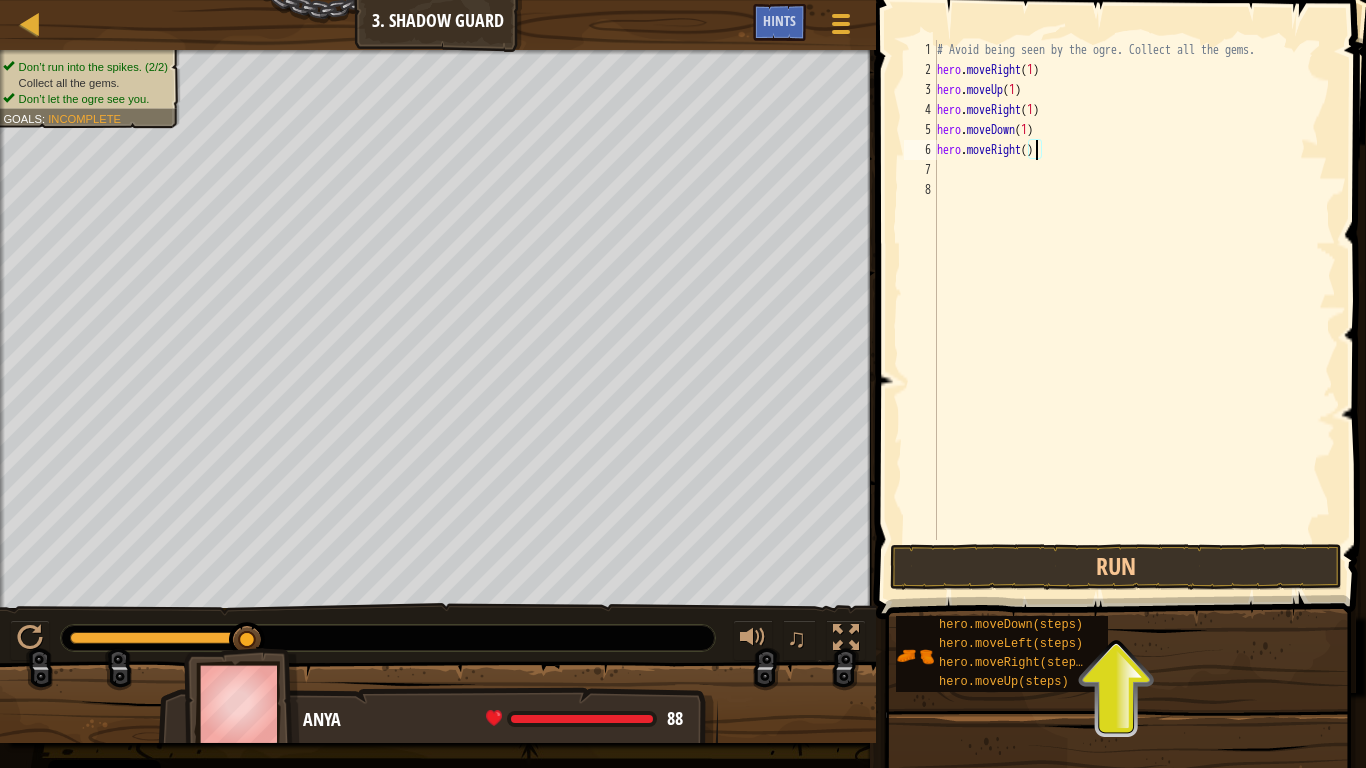 scroll, scrollTop: 9, scrollLeft: 8, axis: both 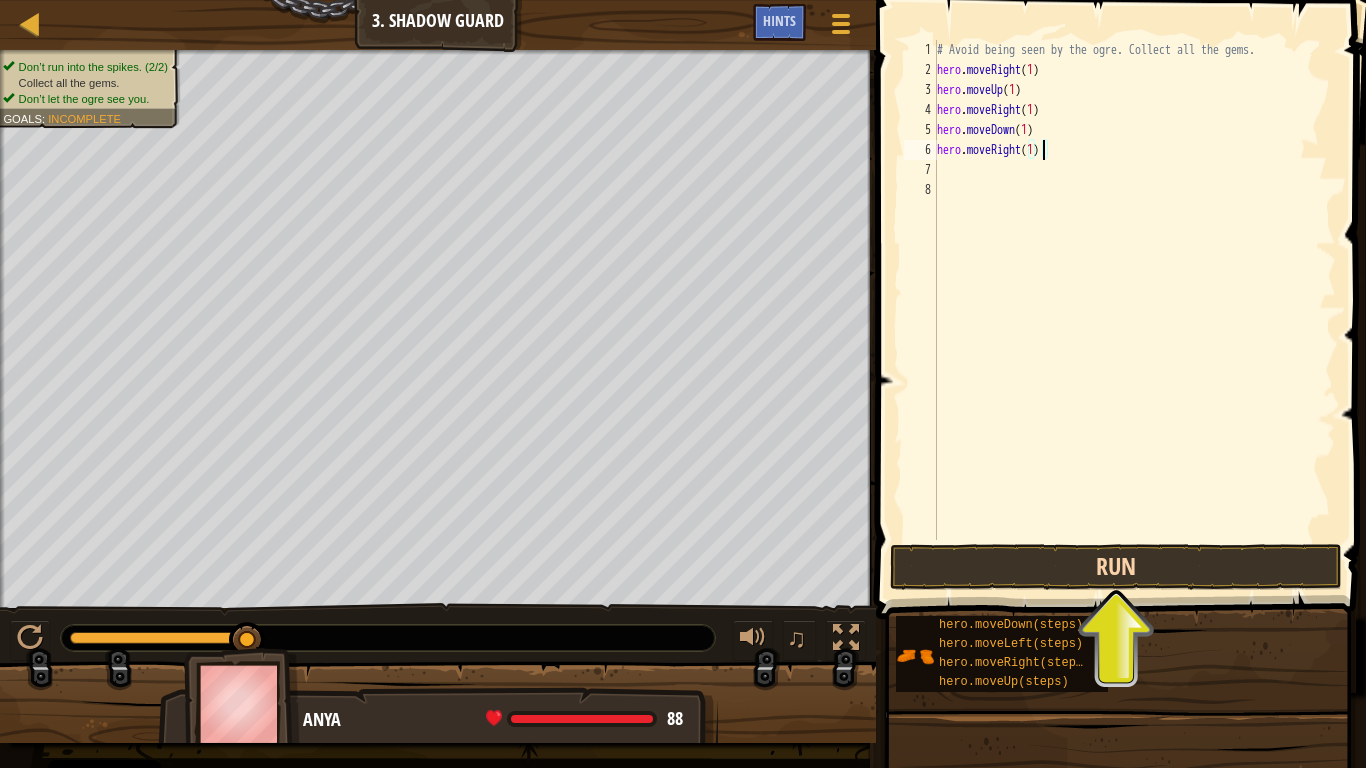 type on "hero.moveRight(1)" 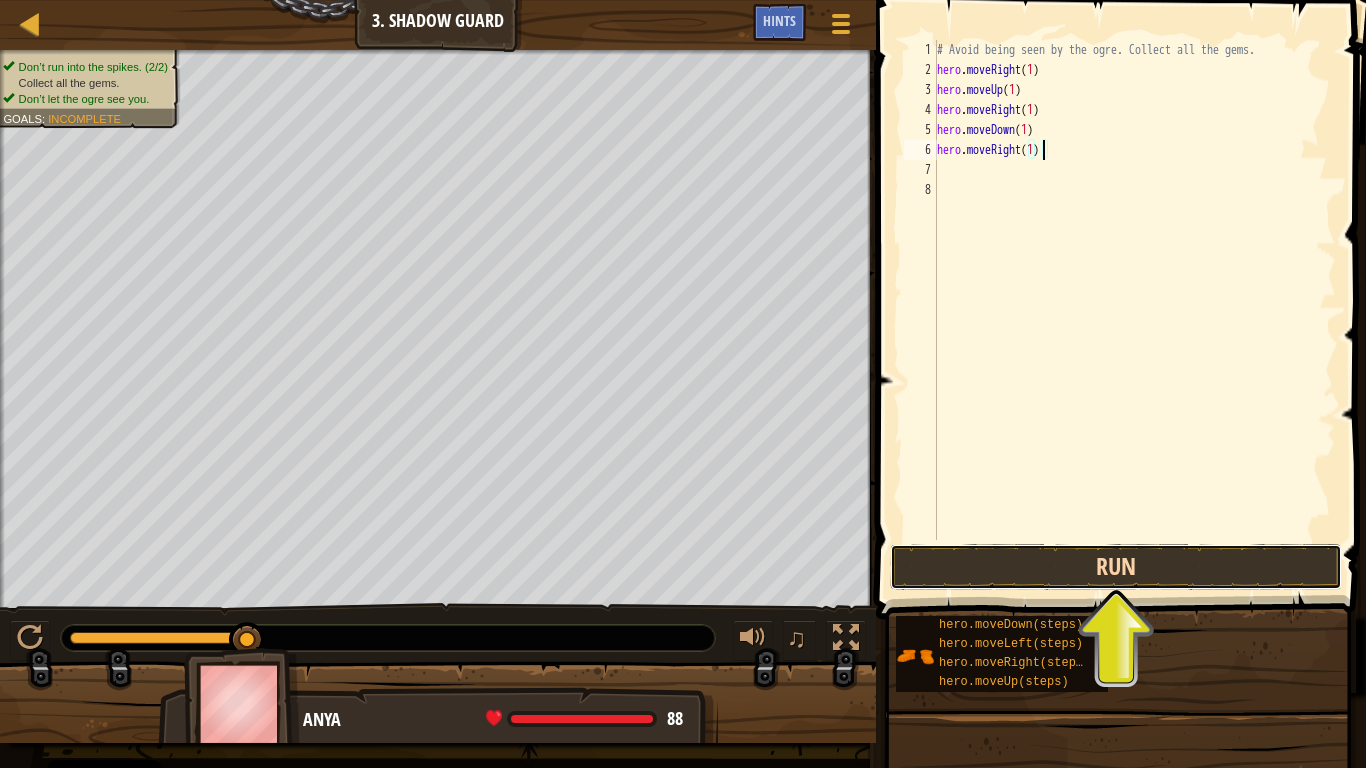 click on "Run" at bounding box center [1116, 567] 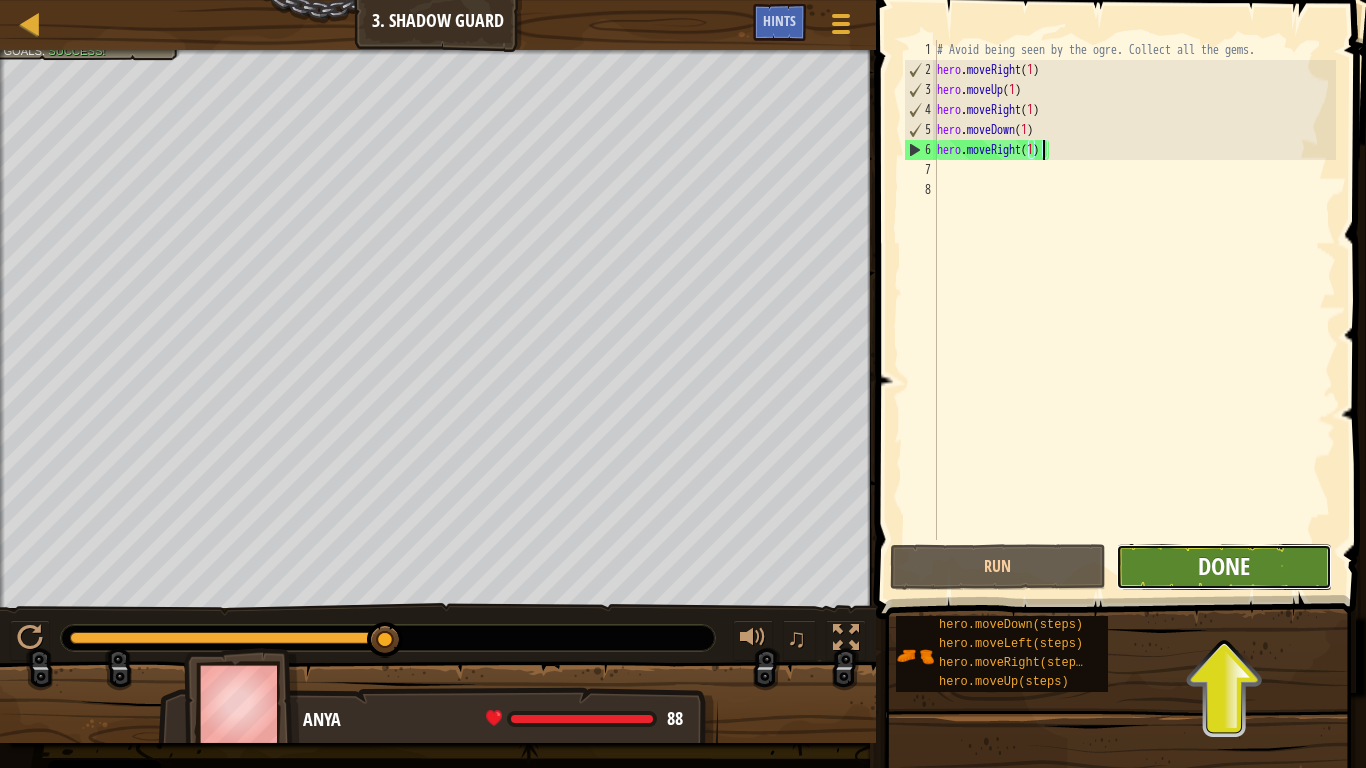 click on "Done" at bounding box center (1224, 566) 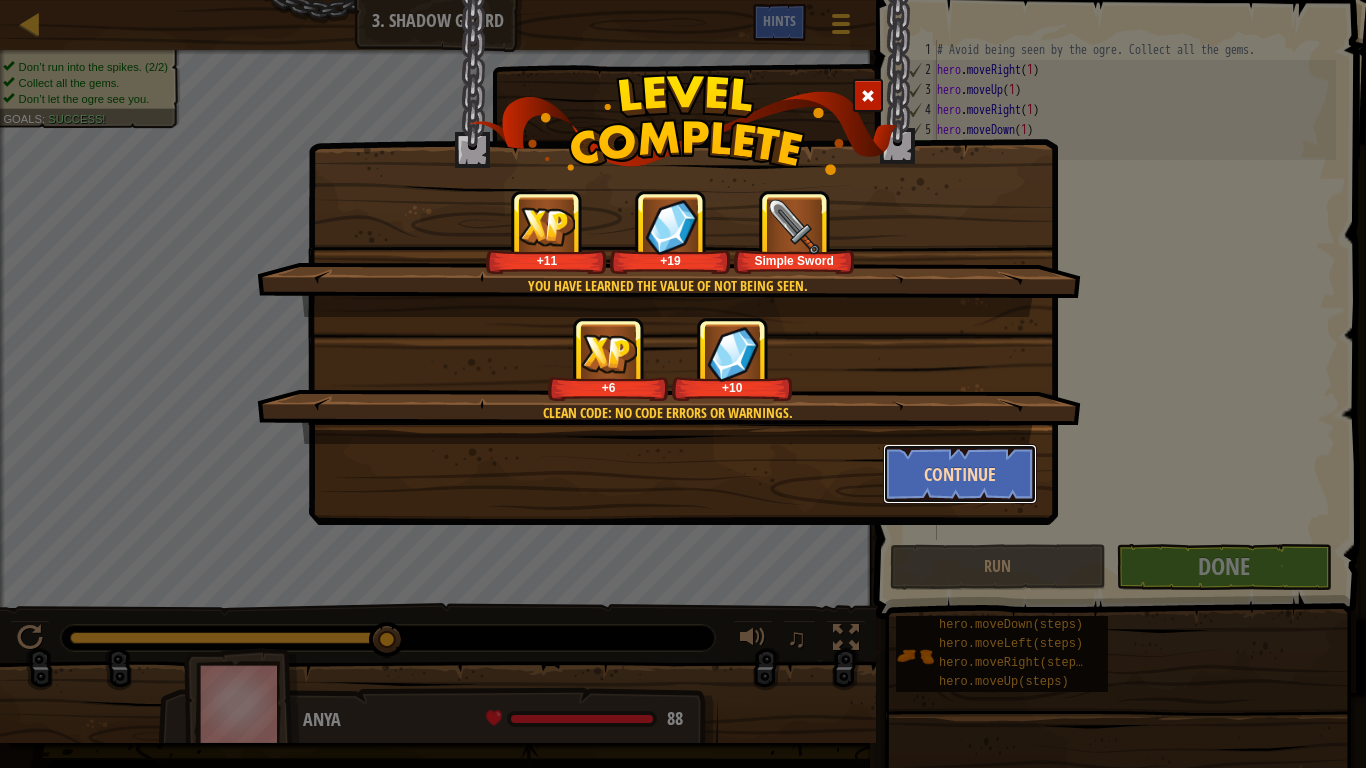 click on "Continue" at bounding box center (960, 474) 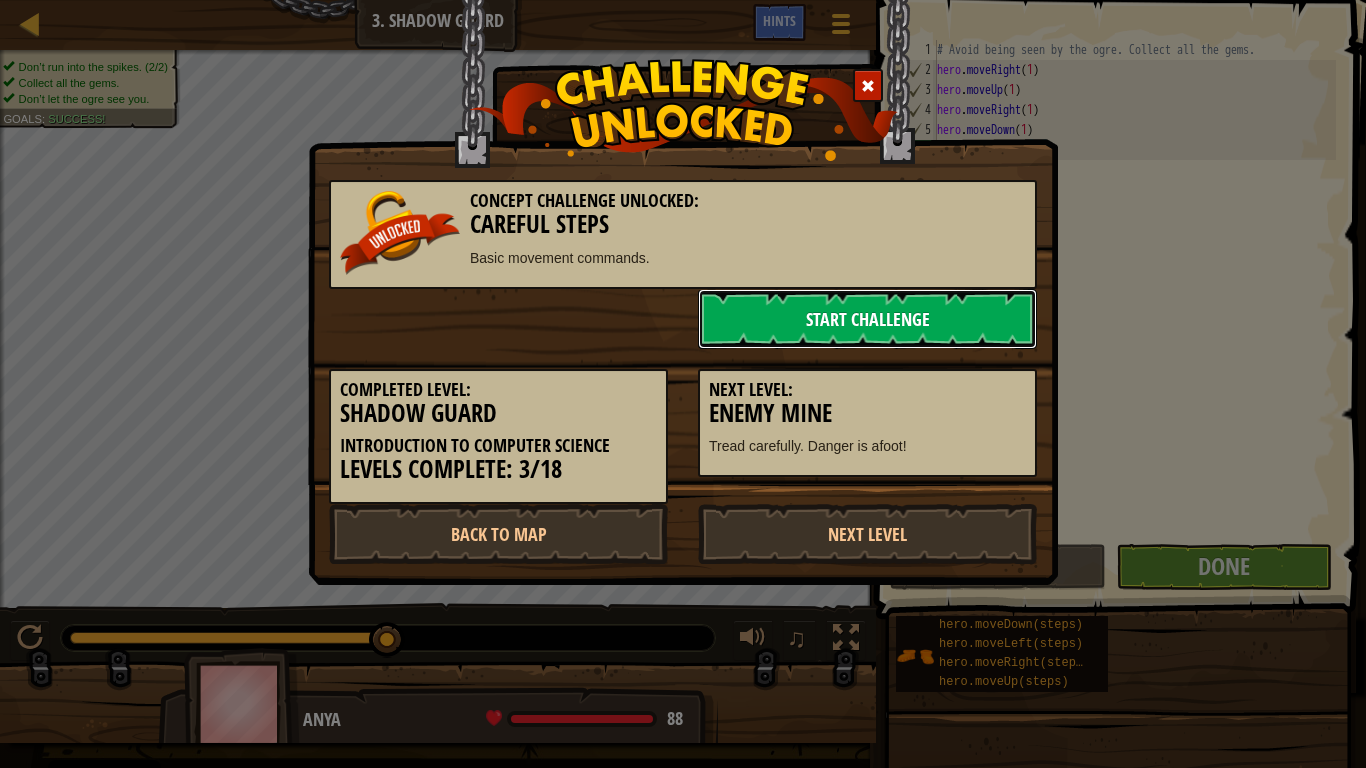 click on "Start Challenge" at bounding box center [867, 319] 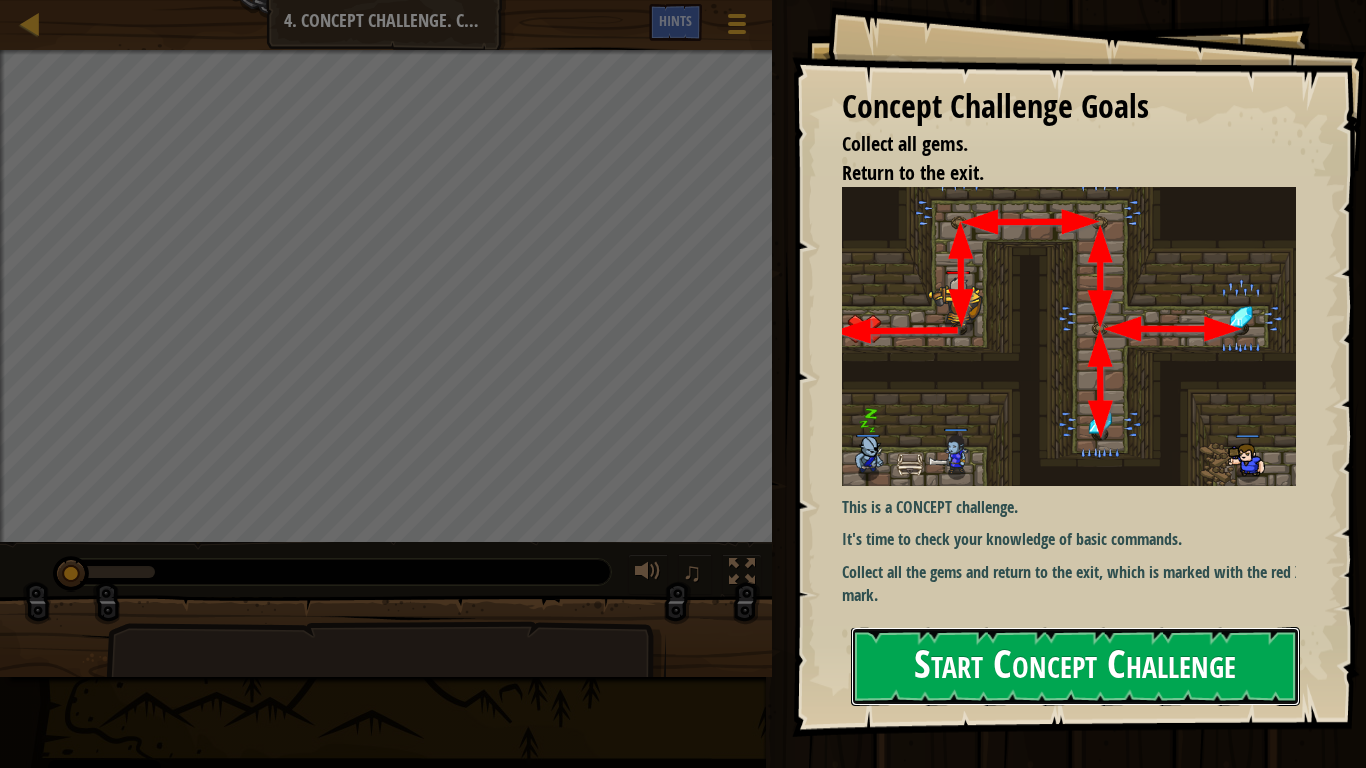 click on "Start Concept Challenge" at bounding box center [1075, 666] 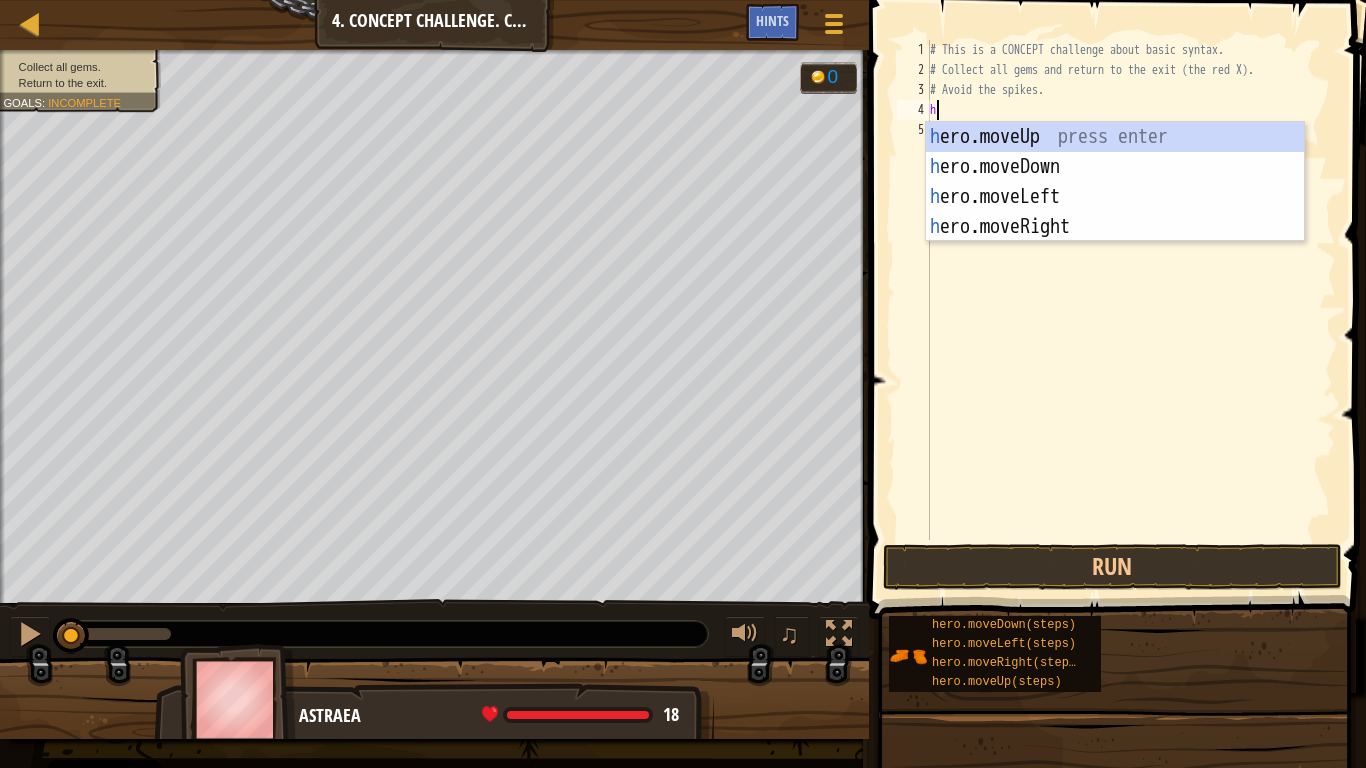 scroll, scrollTop: 9, scrollLeft: 0, axis: vertical 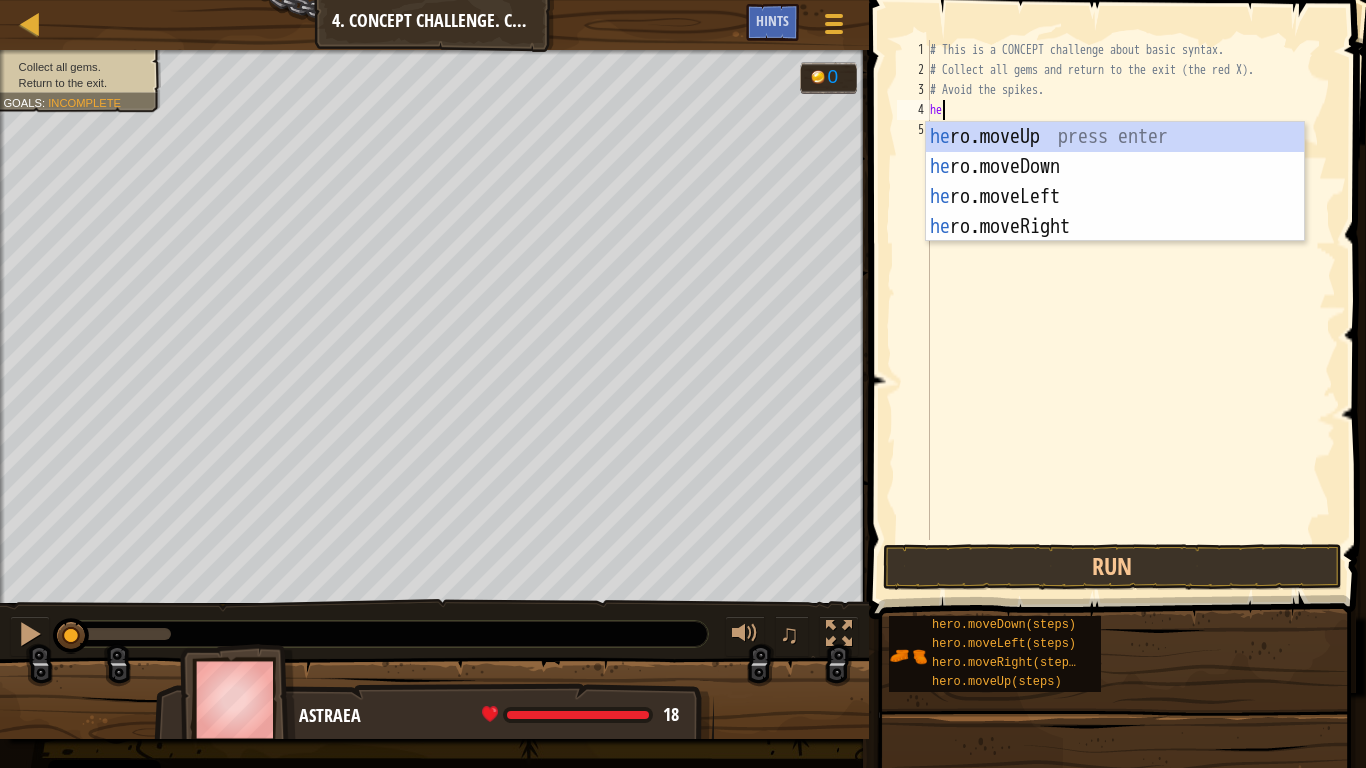 type on "hero" 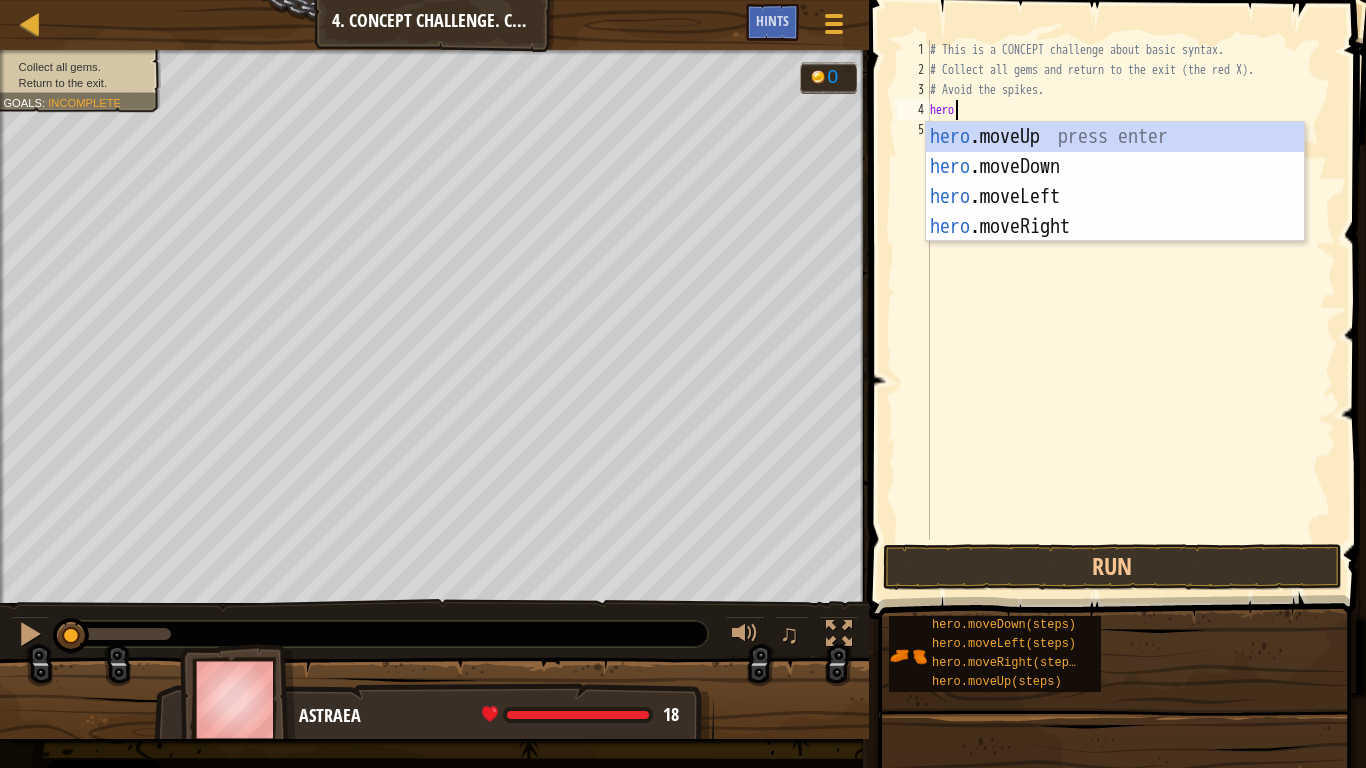 scroll, scrollTop: 9, scrollLeft: 1, axis: both 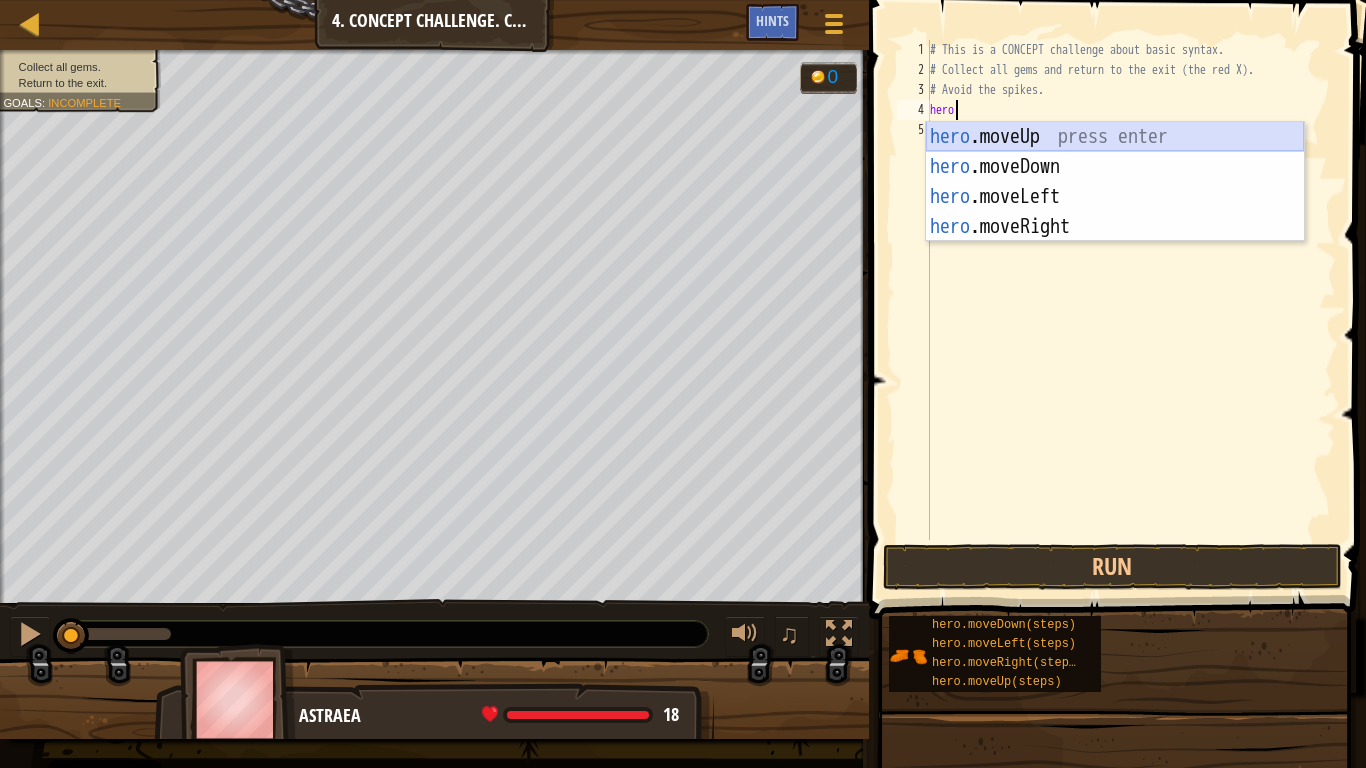 click on "hero .moveUp press enter hero .moveDown press enter hero .moveLeft press enter hero .moveRight press enter" at bounding box center (1115, 212) 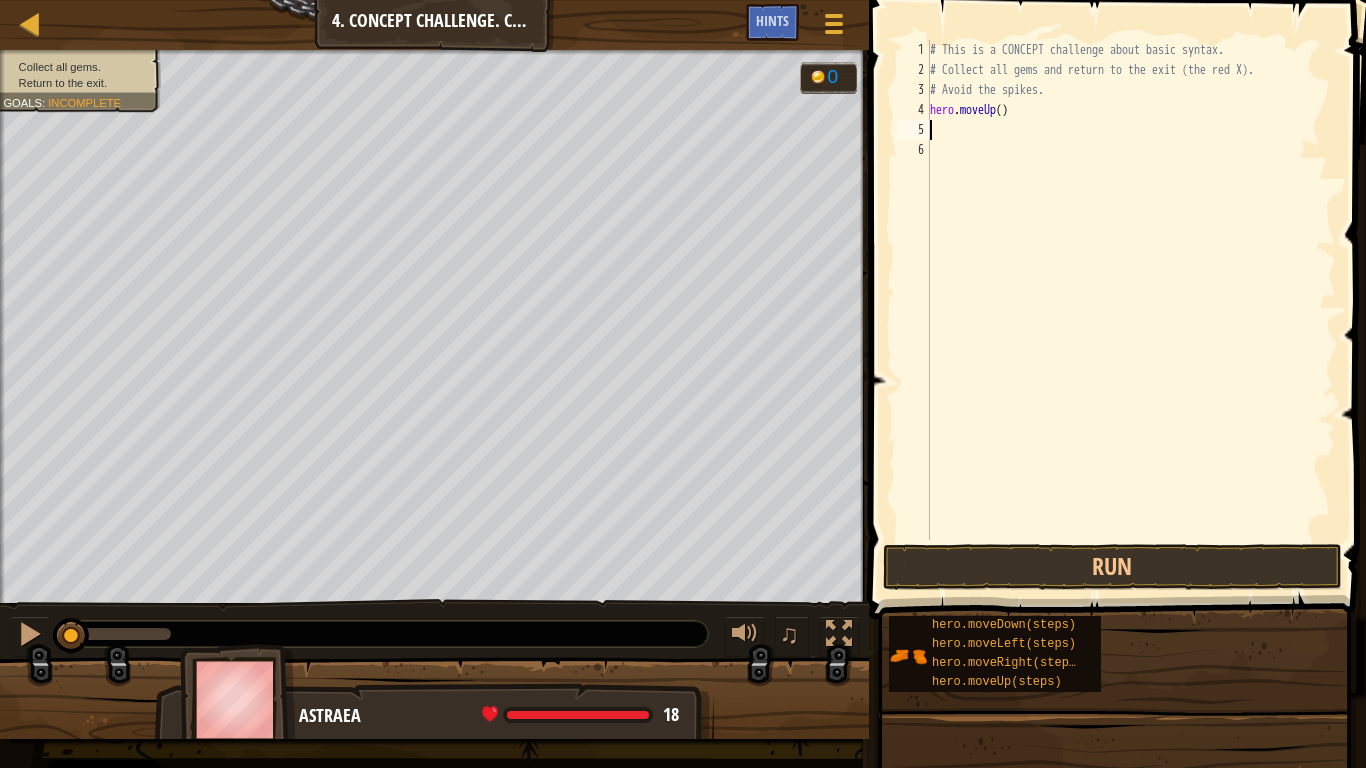 scroll, scrollTop: 9, scrollLeft: 0, axis: vertical 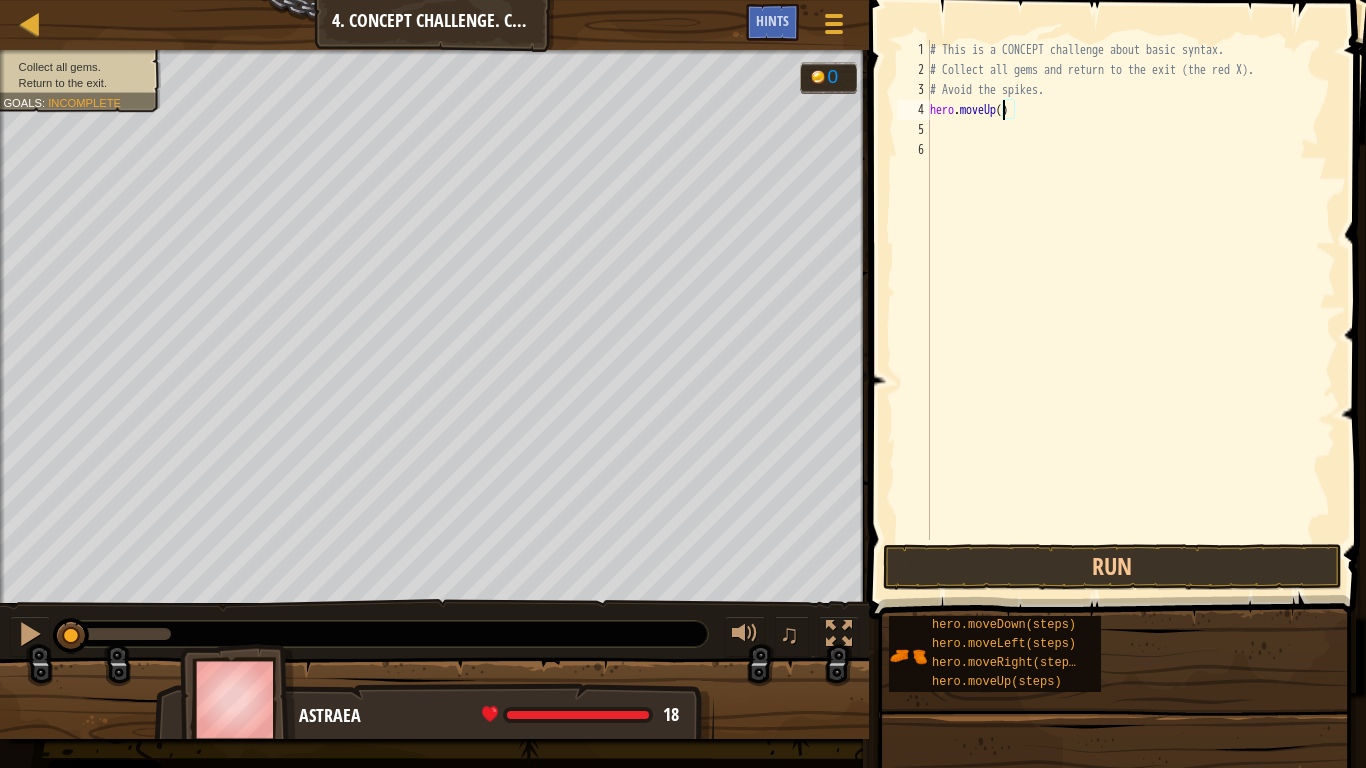 click on "hero . moveUp ( )" at bounding box center [1131, 310] 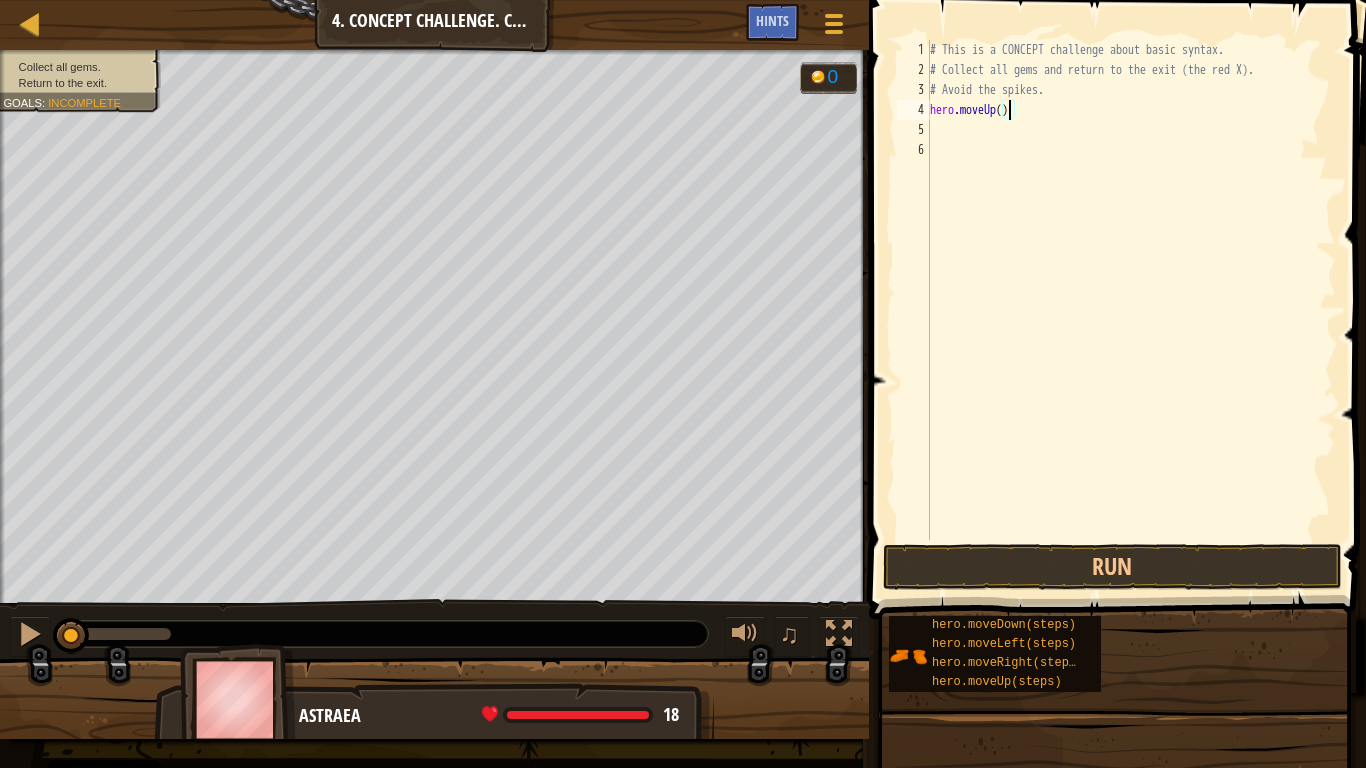 type on "hero.moveUp(1)" 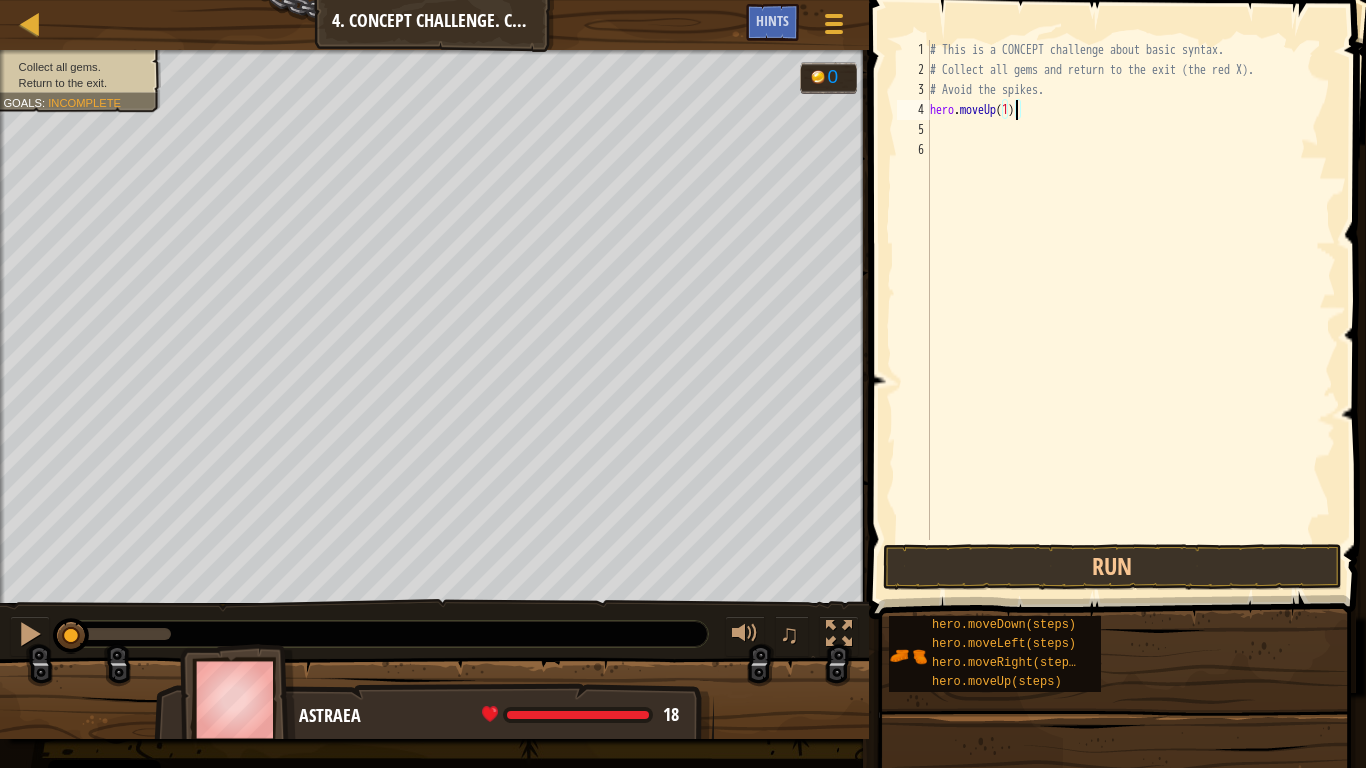 click on "# This is a CONCEPT challenge about basic syntax. # Collect all gems and return to the exit (the red X). # Avoid the spikes. hero . moveUp ( [NUMBER] )" at bounding box center [1131, 310] 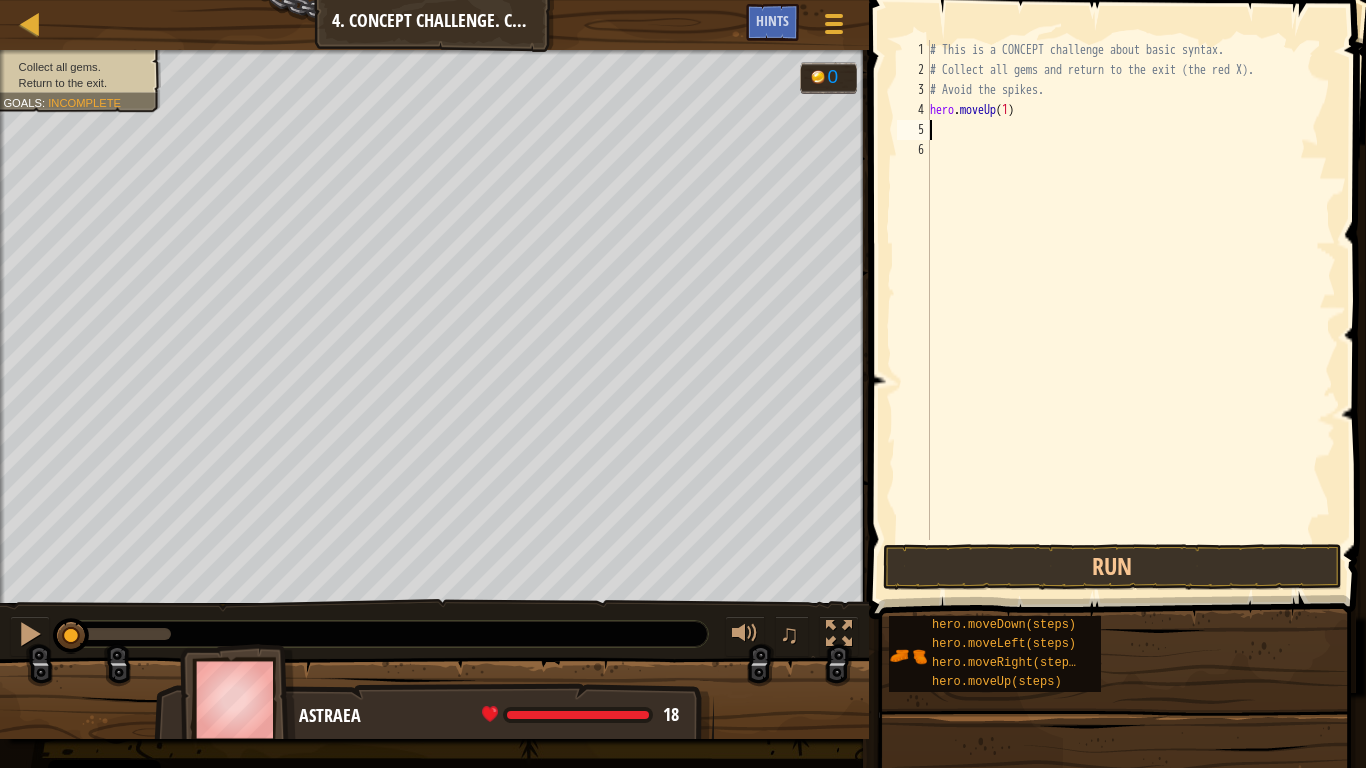 scroll, scrollTop: 9, scrollLeft: 0, axis: vertical 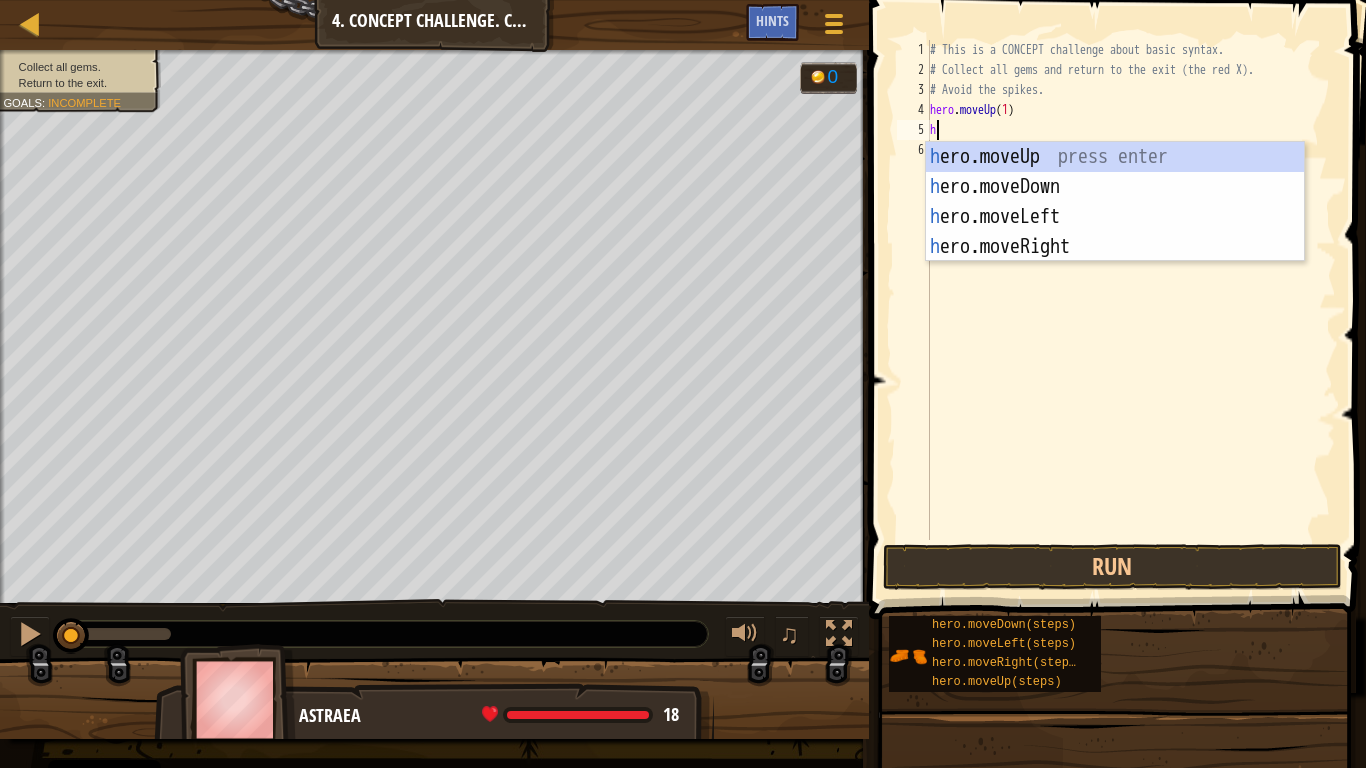 type on "he" 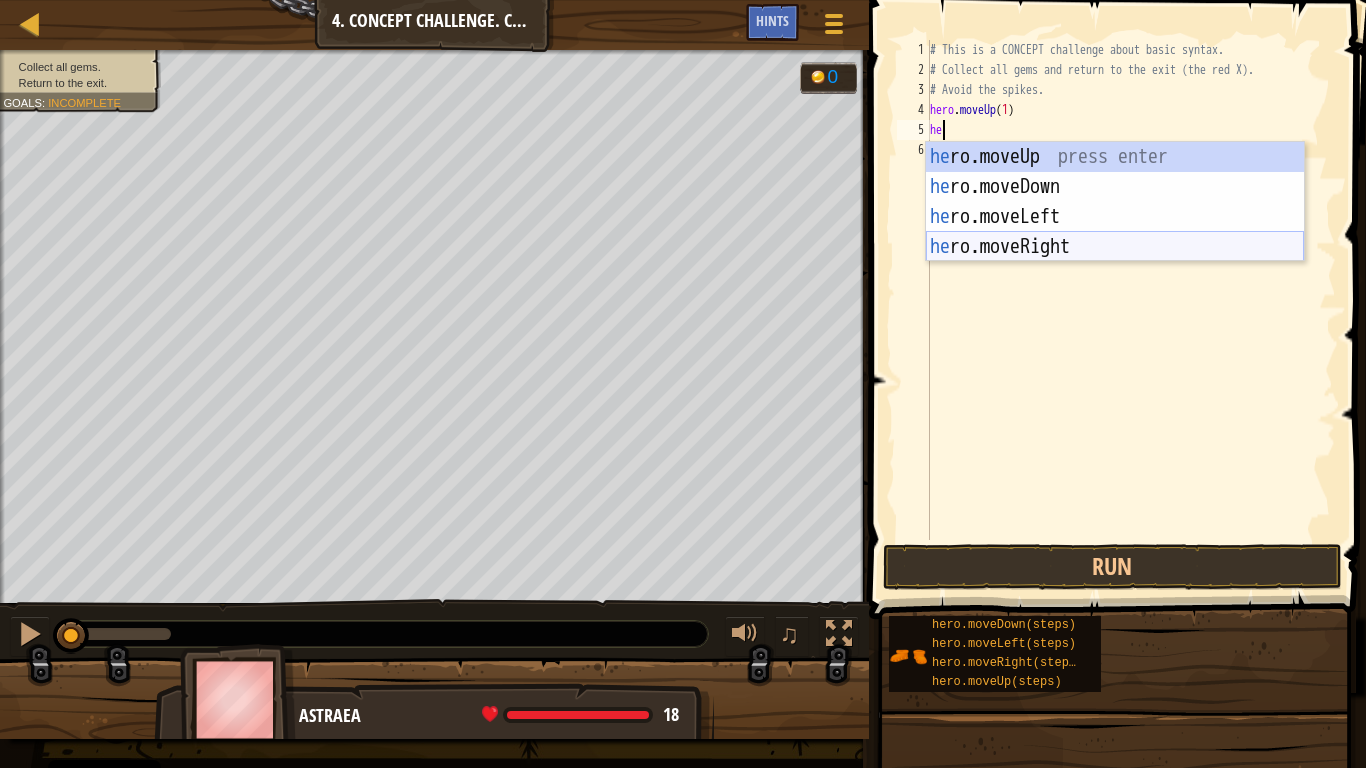 click on "he ro.moveUp press enter he ro.moveDown press enter he ro.moveLeft press enter he ro.moveRight press enter" at bounding box center [1115, 232] 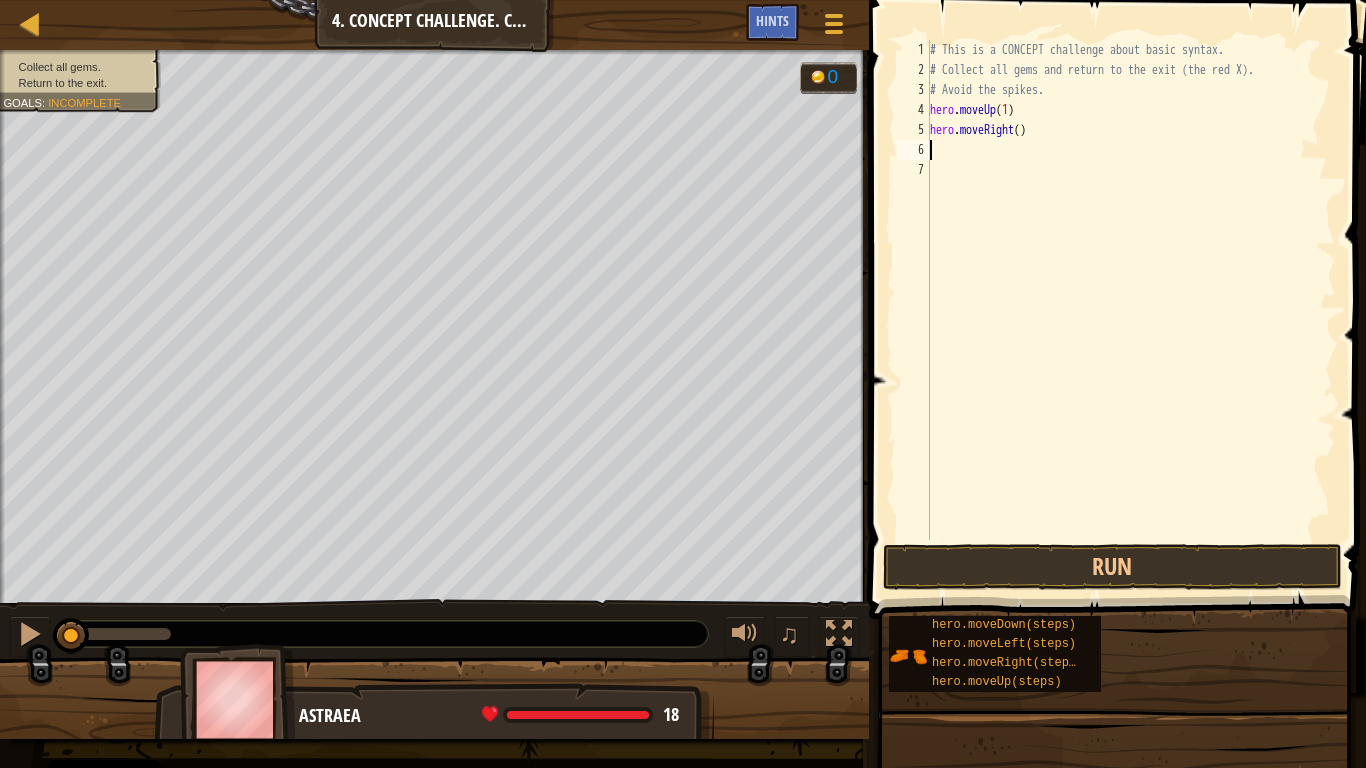 click on "# This is a CONCEPT challenge about basic syntax. # Collect all gems and return to the exit (the red X). # Avoid the spikes. hero . moveUp ( [NUMBER] ) hero . moveRight ( )" at bounding box center [1131, 310] 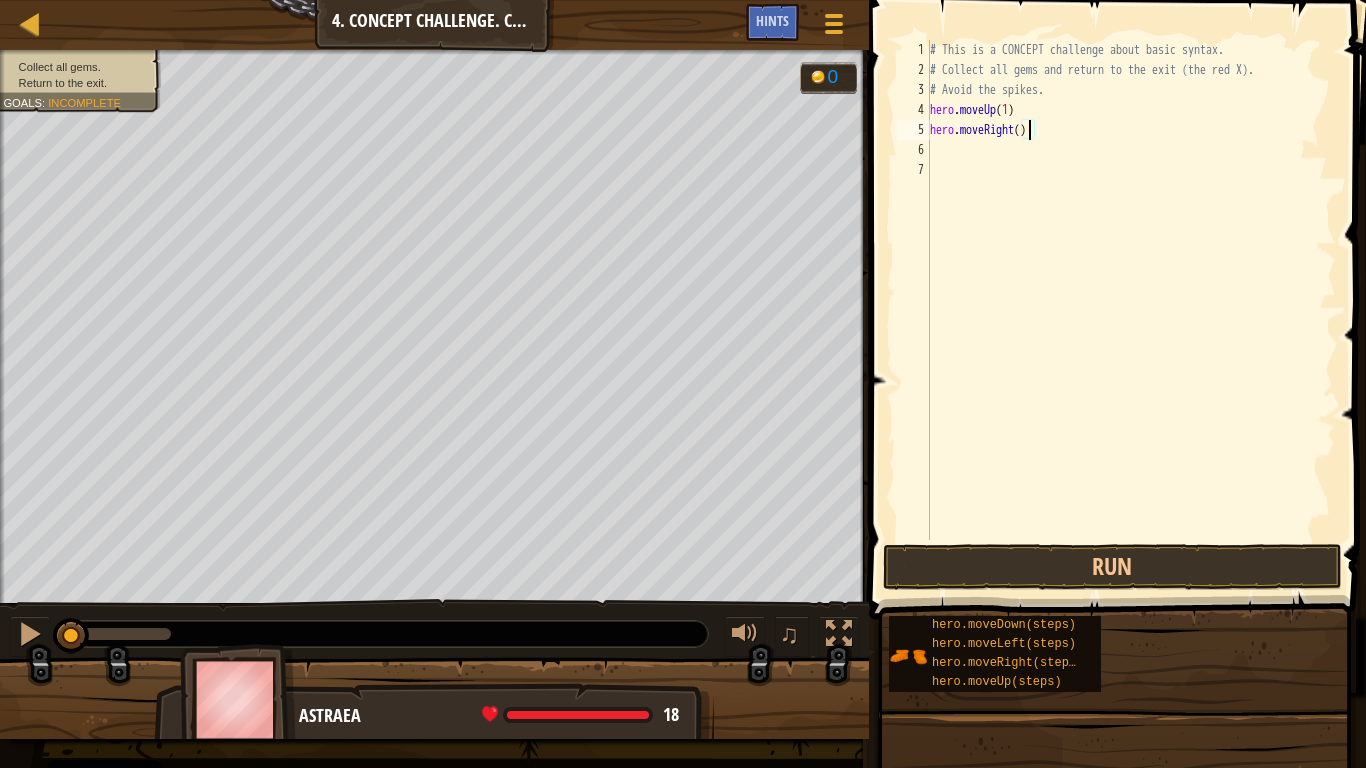 type on "hero.moveRight(1)" 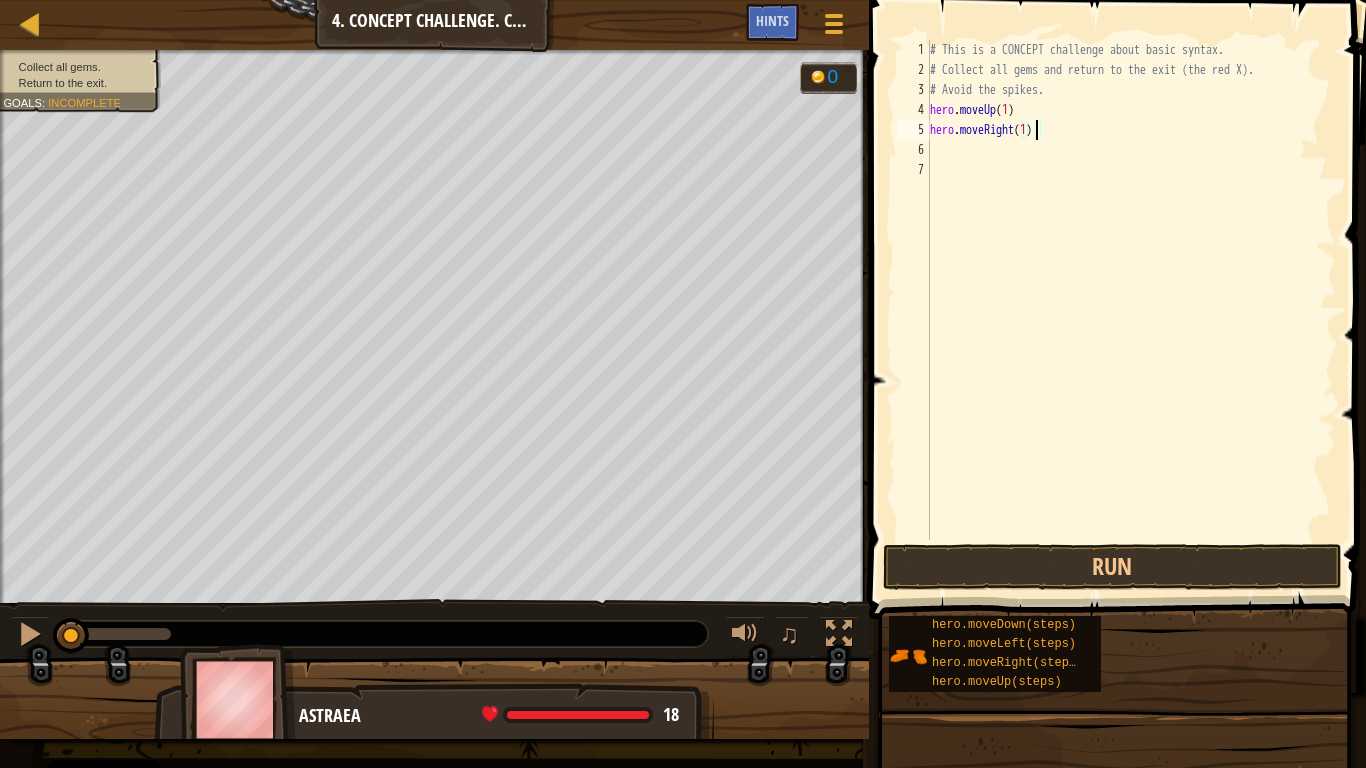 scroll, scrollTop: 9, scrollLeft: 8, axis: both 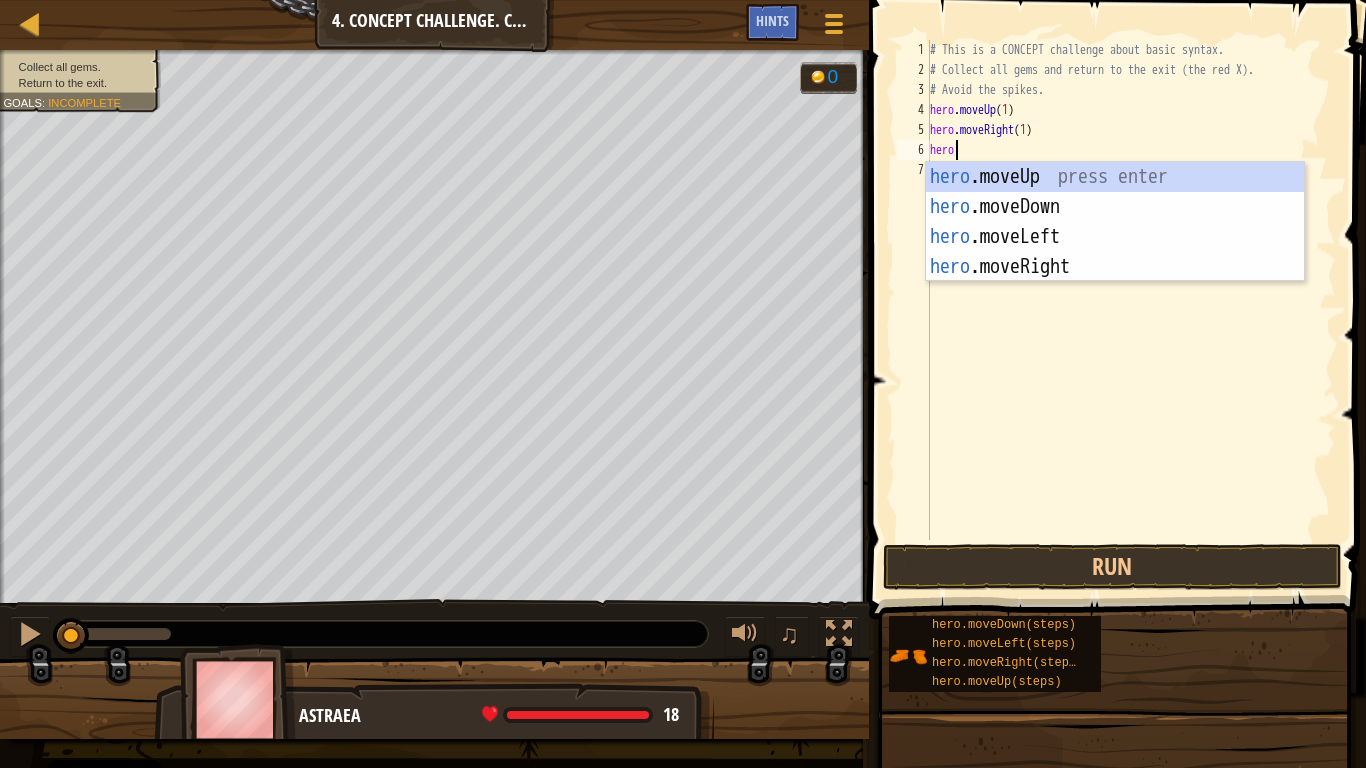 type on "hero" 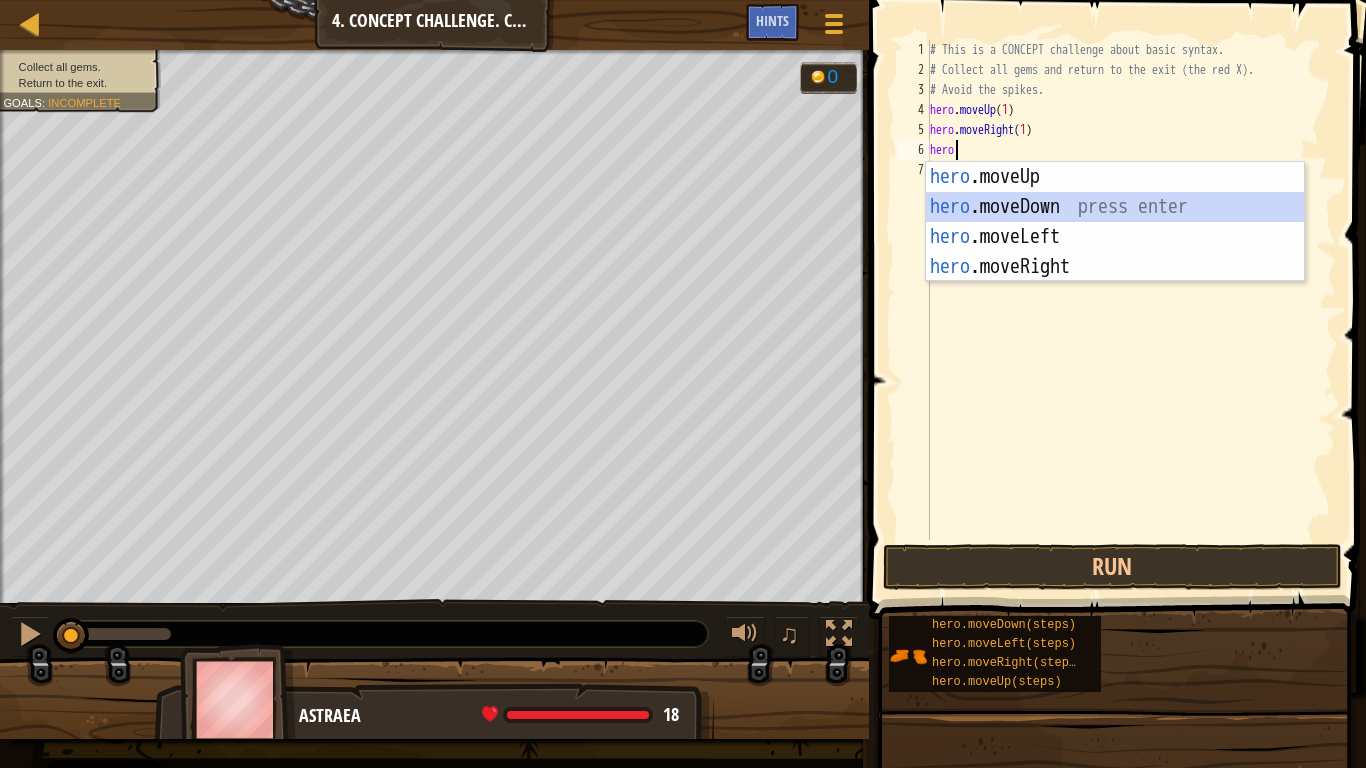 click on "hero .moveUp press enter hero .moveDown press enter hero .moveLeft press enter hero .moveRight press enter" at bounding box center (1115, 252) 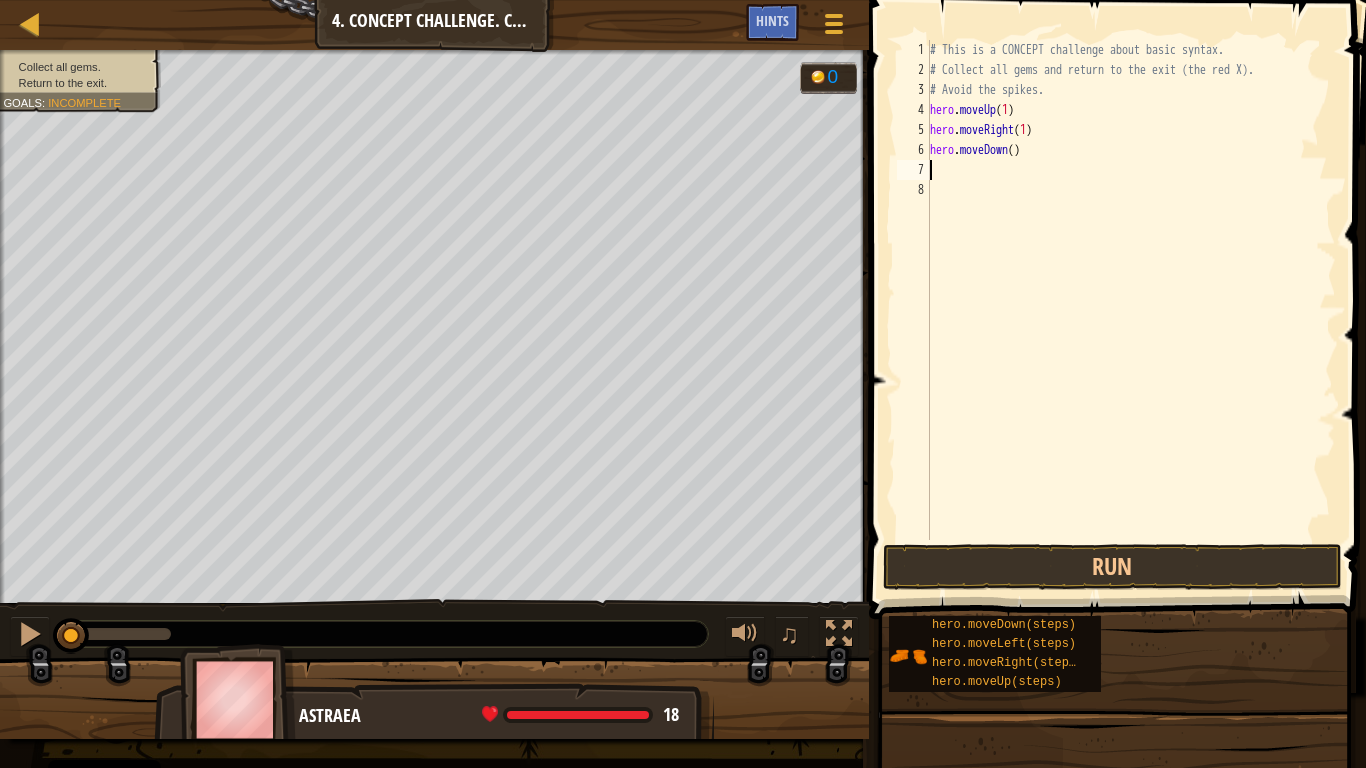 click on "hero . moveUp ( 1 ) hero . moveRight ( 1 ) hero . moveDown ( )" at bounding box center [1131, 310] 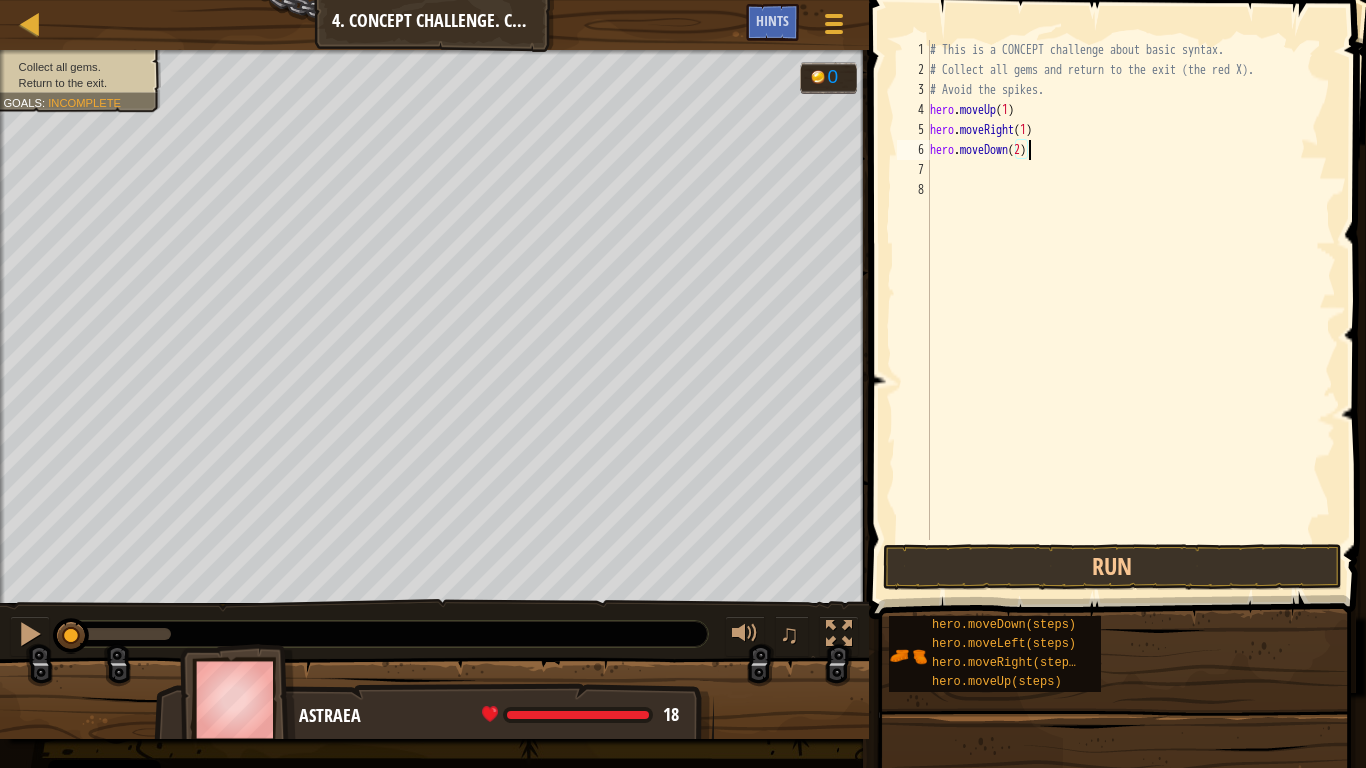 scroll, scrollTop: 9, scrollLeft: 7, axis: both 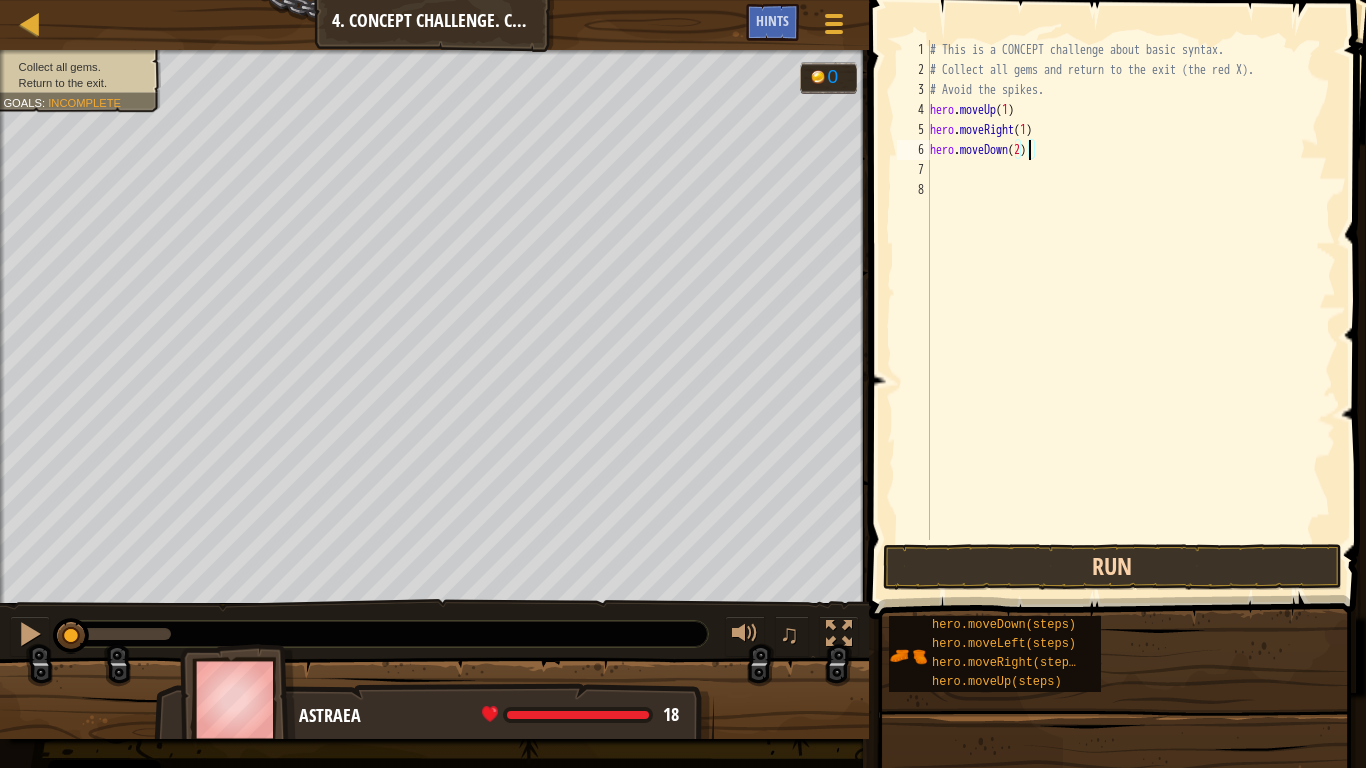 type on "hero.moveDown(2)" 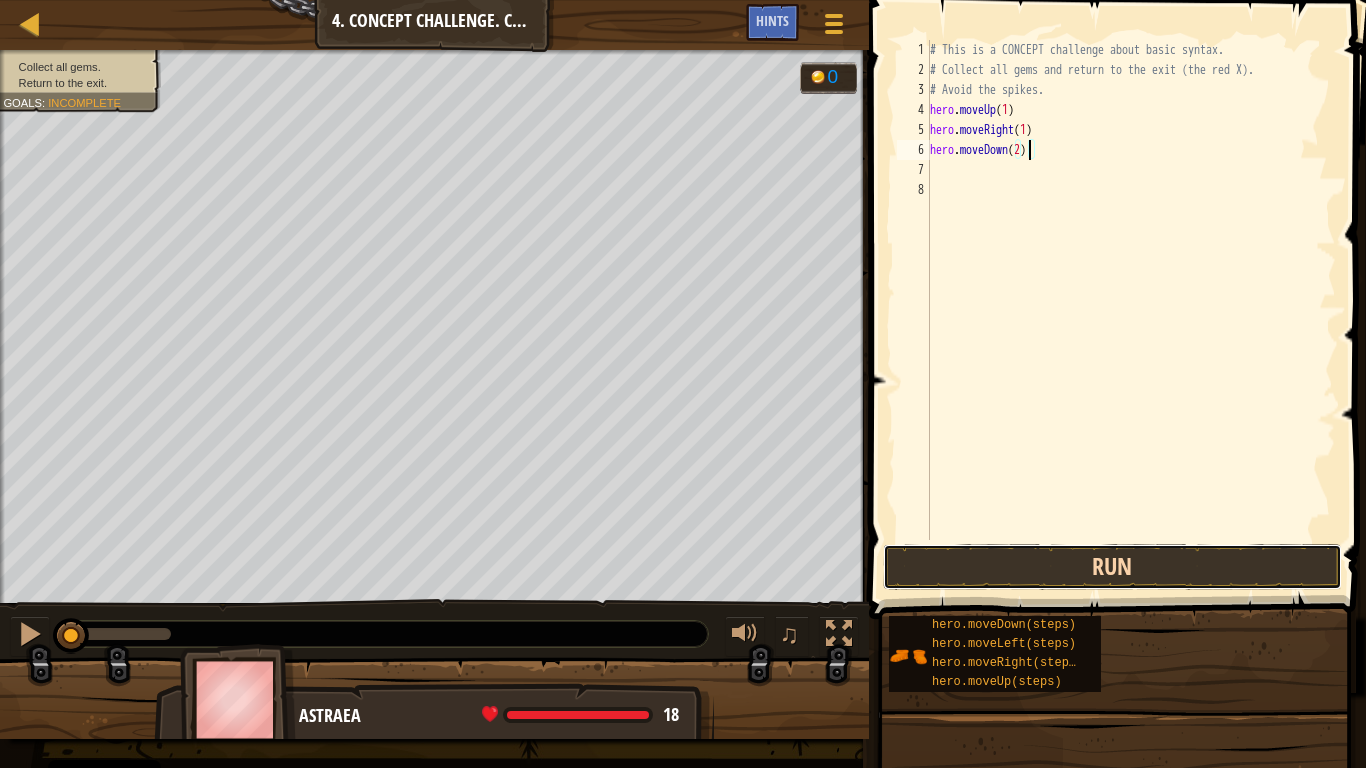 click on "Run" at bounding box center (1112, 567) 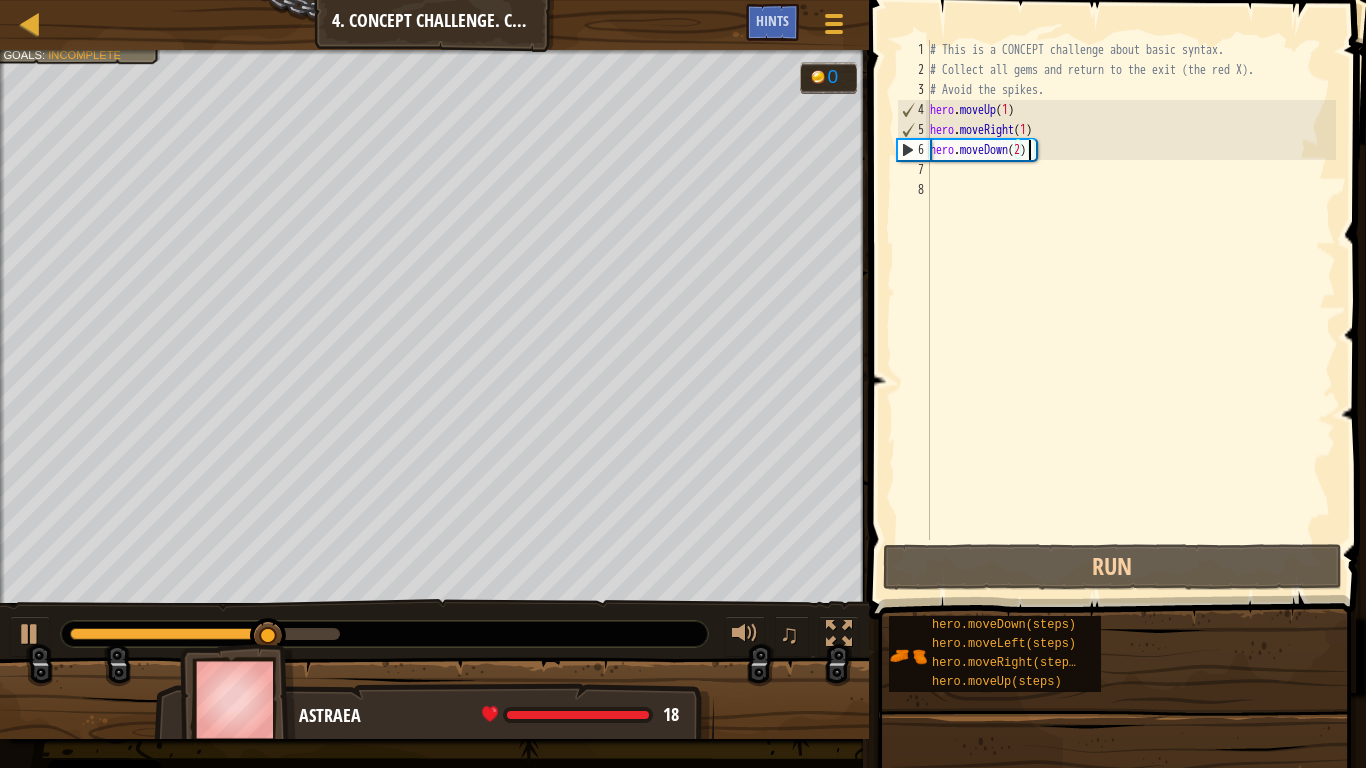 click on "# This is a CONCEPT challenge about basic syntax. # Collect all gems and return to the exit (the red X). # Avoid the spikes. hero . moveUp ( [NUMBER] ) hero . moveRight ( [NUMBER] ) hero . moveDown ( [NUMBER] )" at bounding box center (1131, 310) 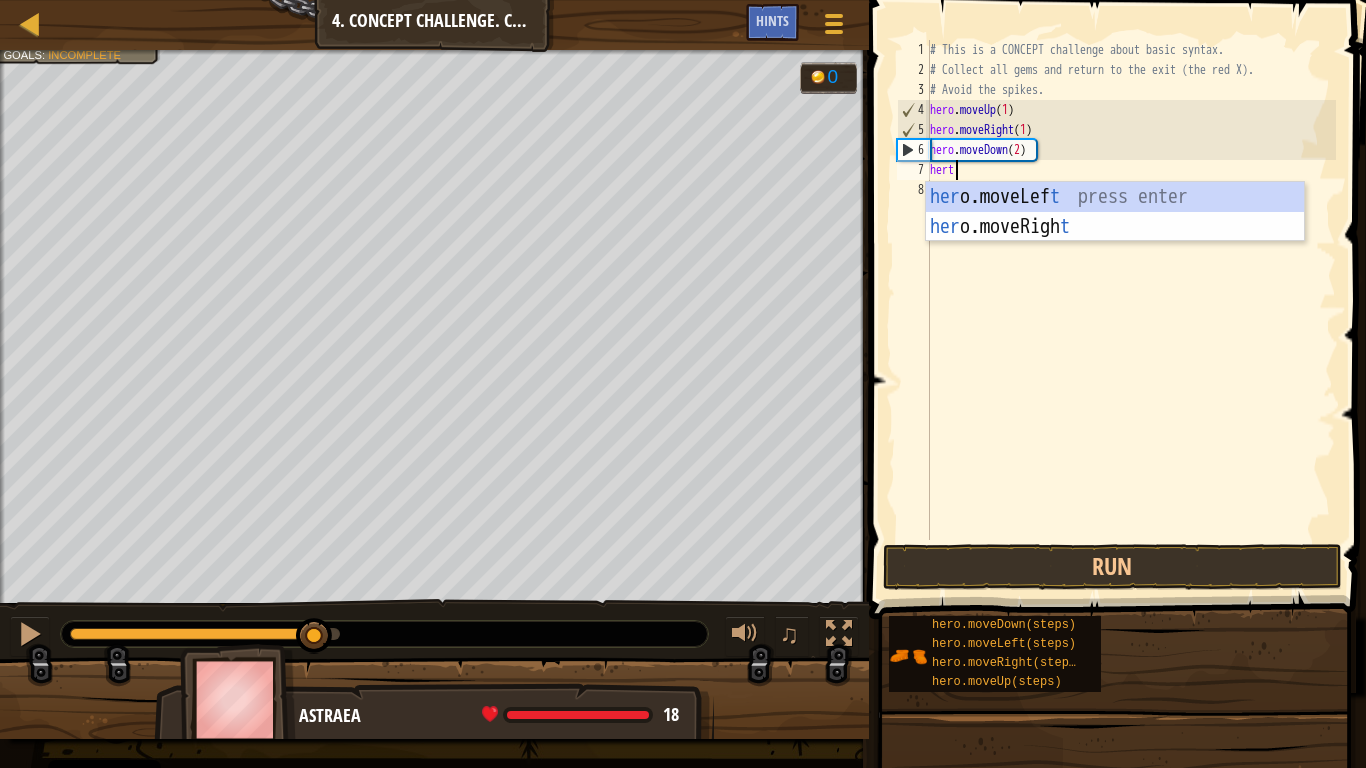 scroll, scrollTop: 9, scrollLeft: 1, axis: both 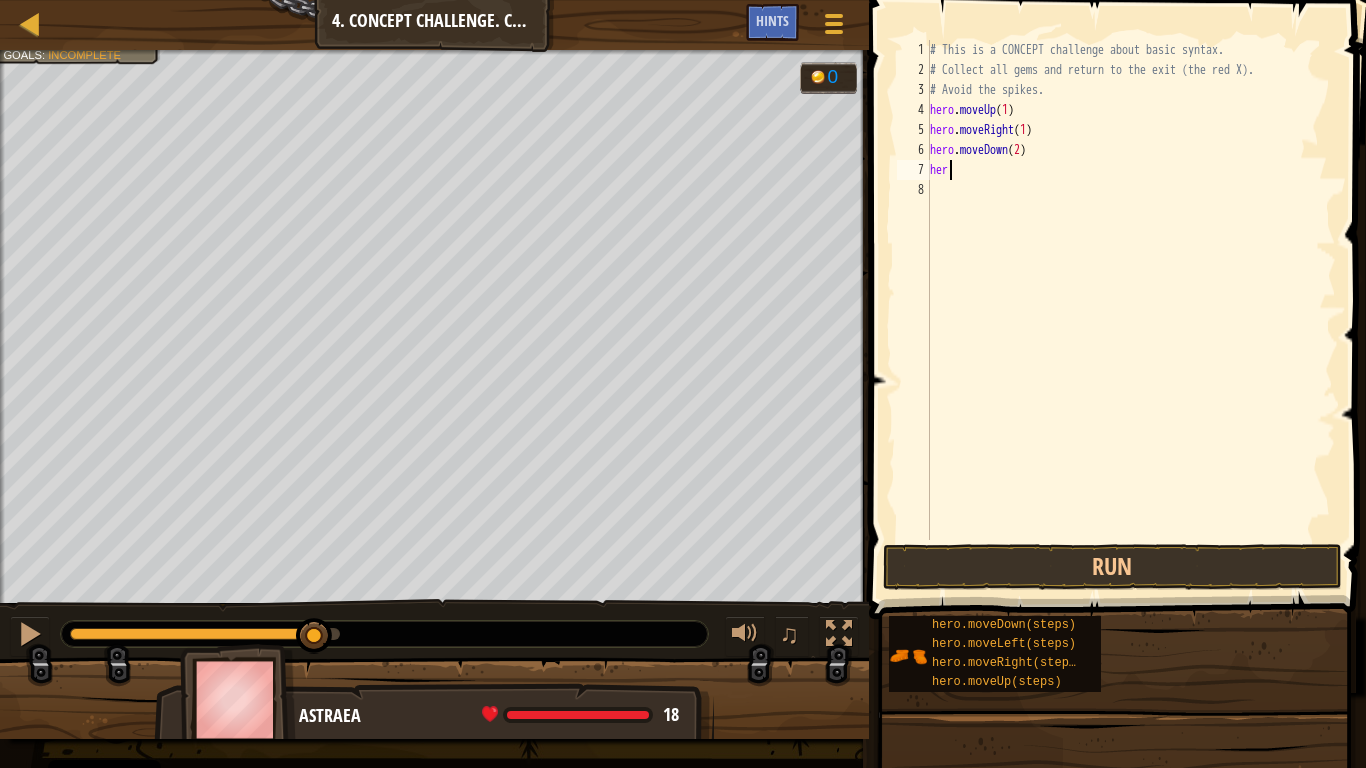 type on "hero" 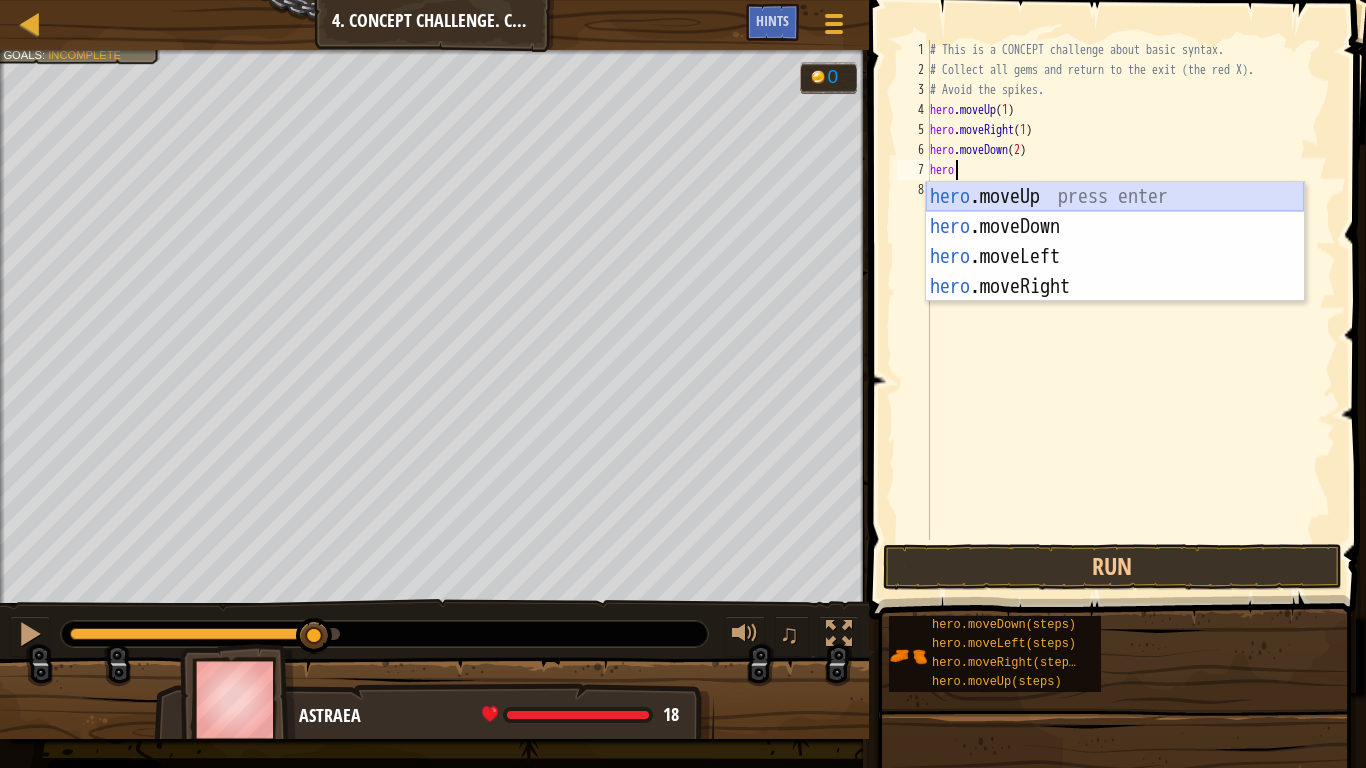 click on "hero .moveUp press enter hero .moveDown press enter hero .moveLeft press enter hero .moveRight press enter" at bounding box center [1115, 272] 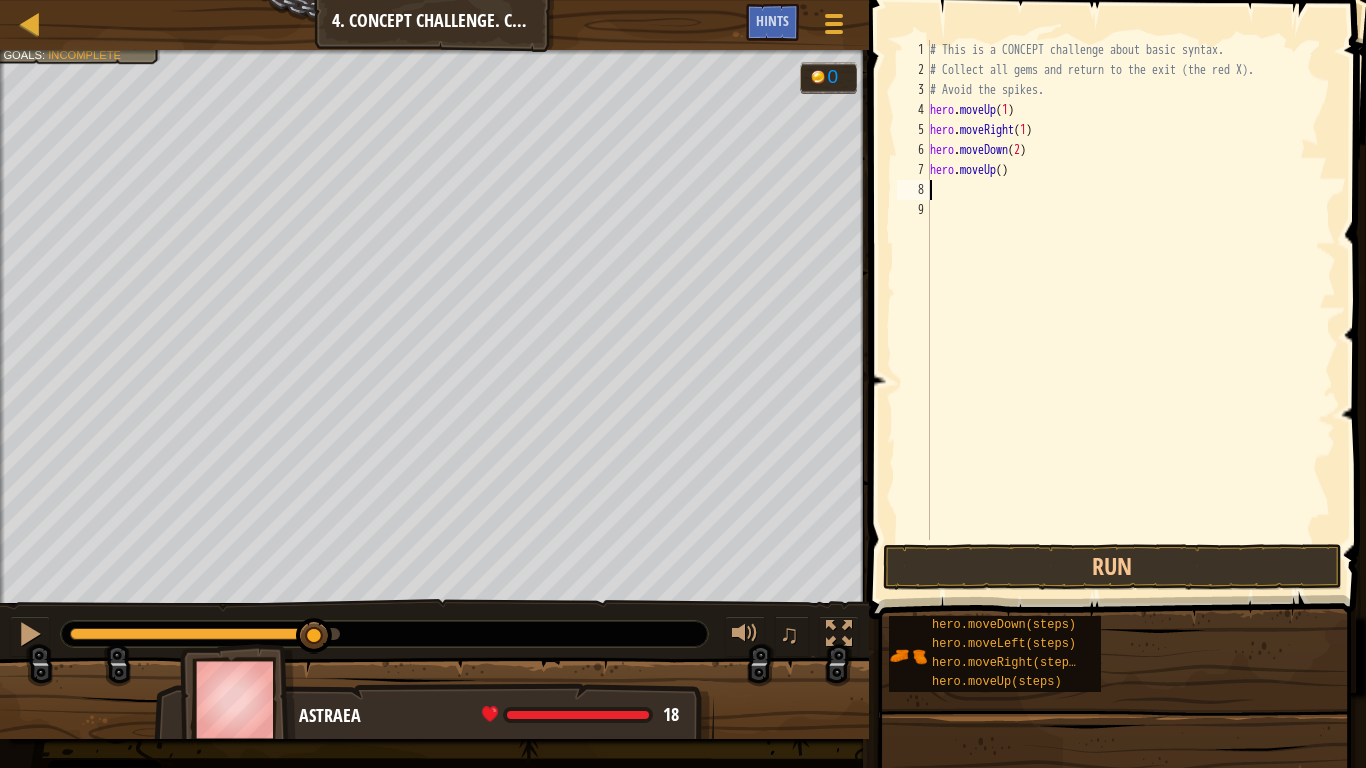 scroll, scrollTop: 9, scrollLeft: 0, axis: vertical 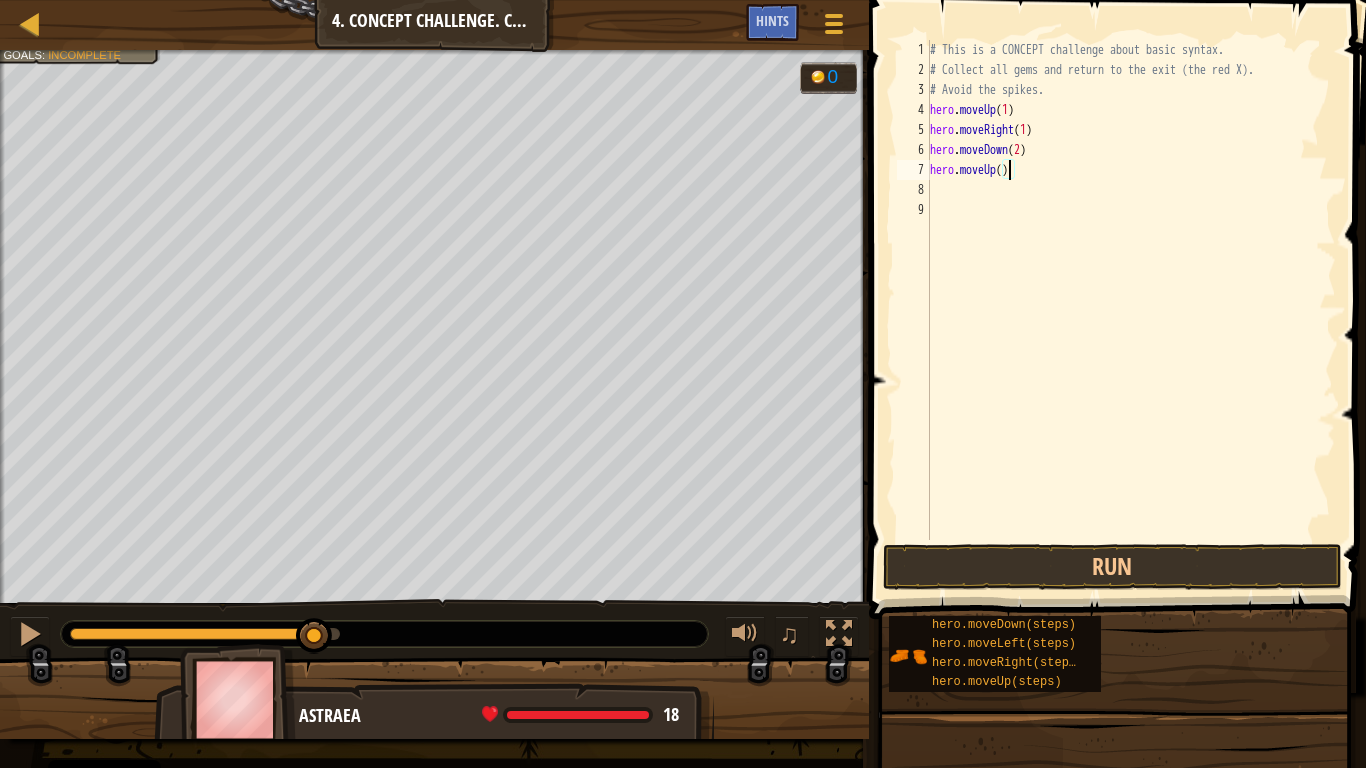 type on "hero.moveUp(1)" 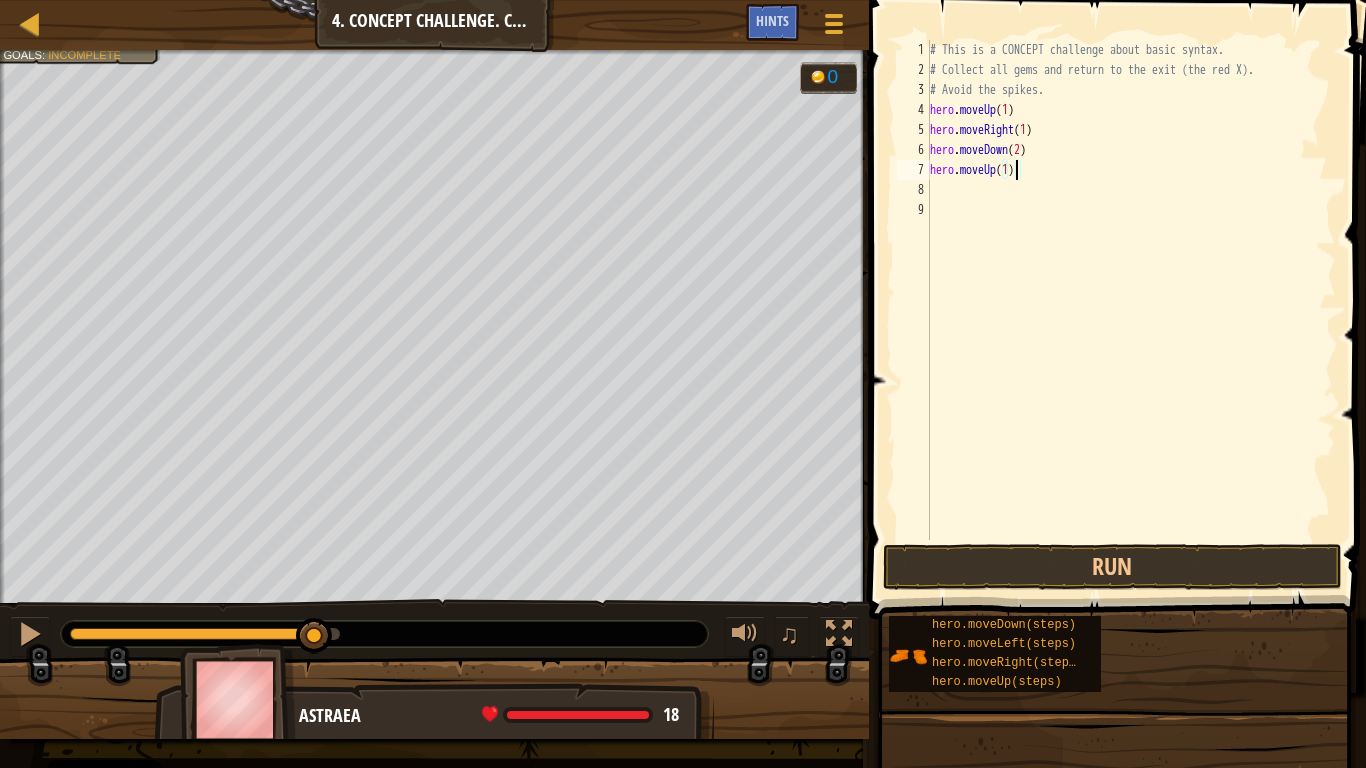 scroll, scrollTop: 9, scrollLeft: 6, axis: both 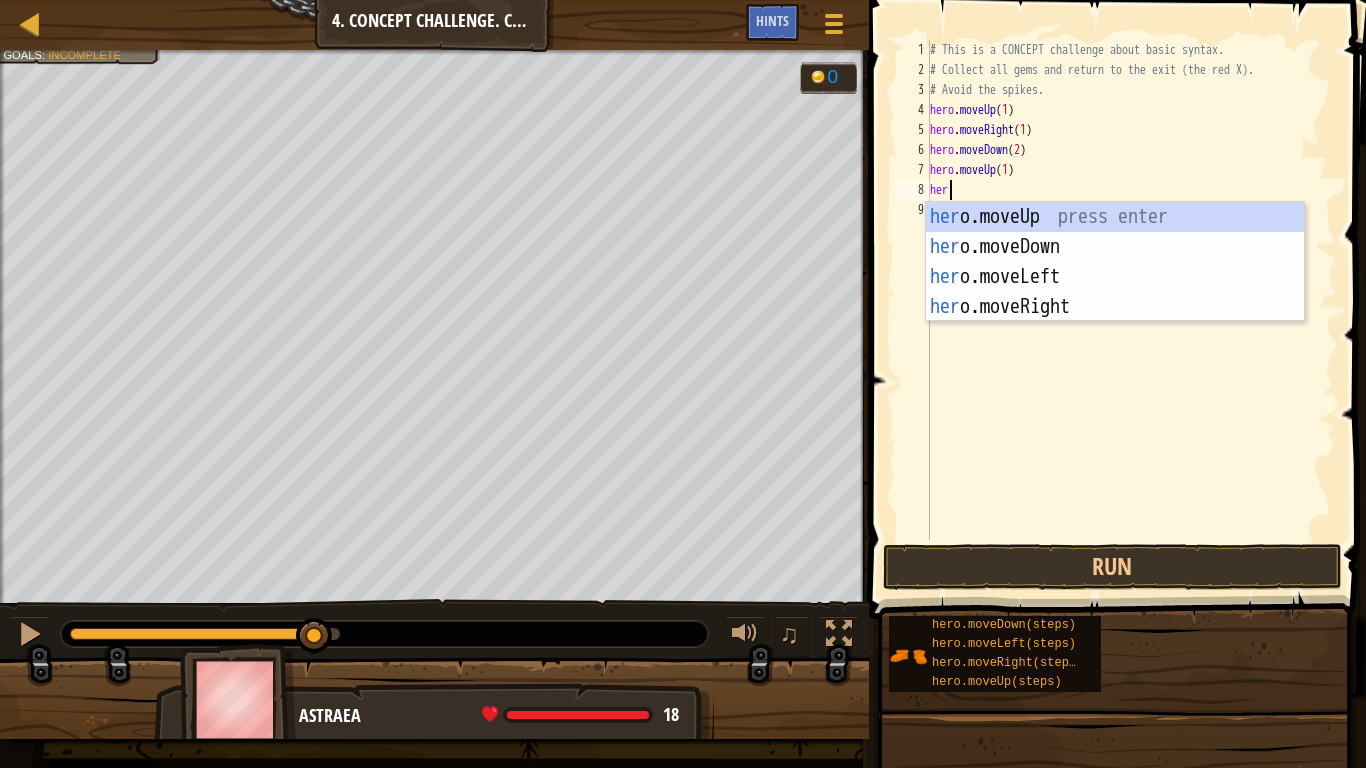 type on "hero" 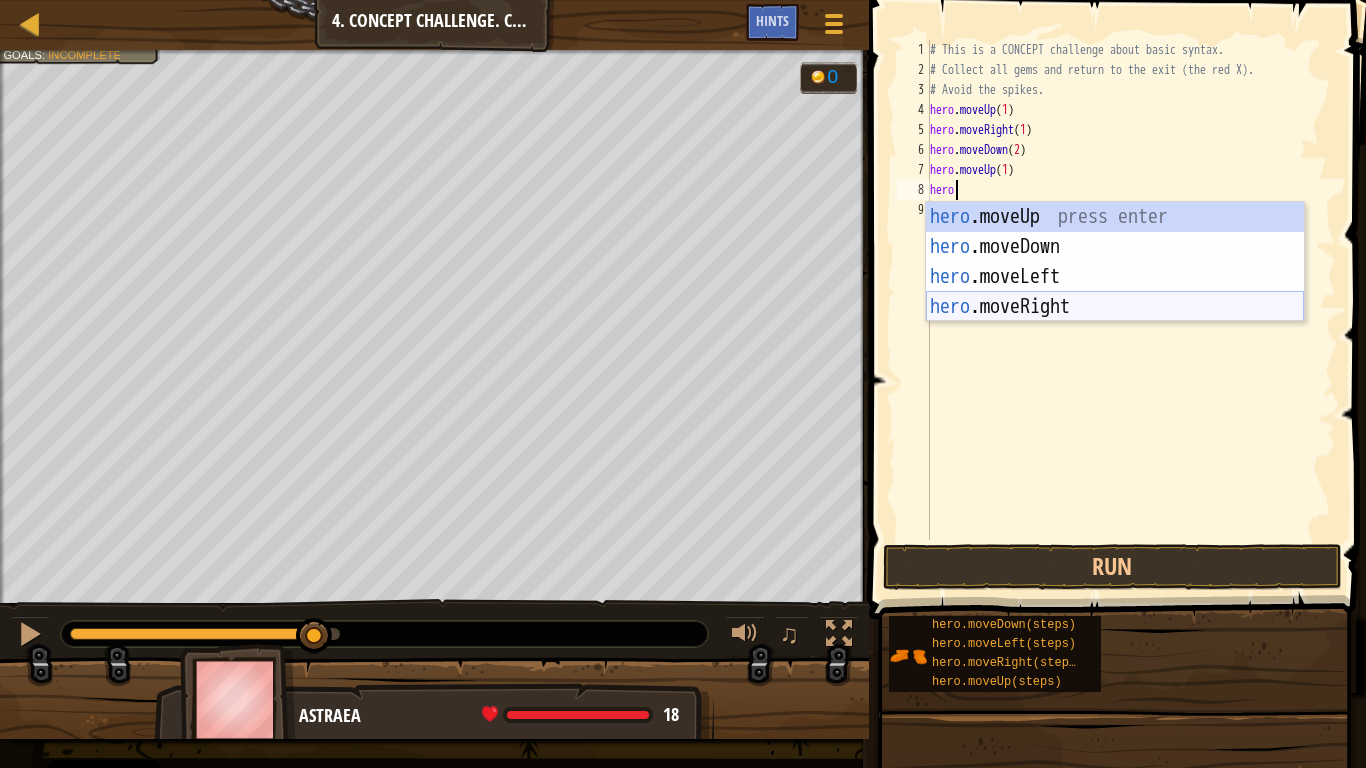 click on "hero .moveUp press enter hero .moveDown press enter hero .moveLeft press enter hero .moveRight press enter" at bounding box center (1115, 292) 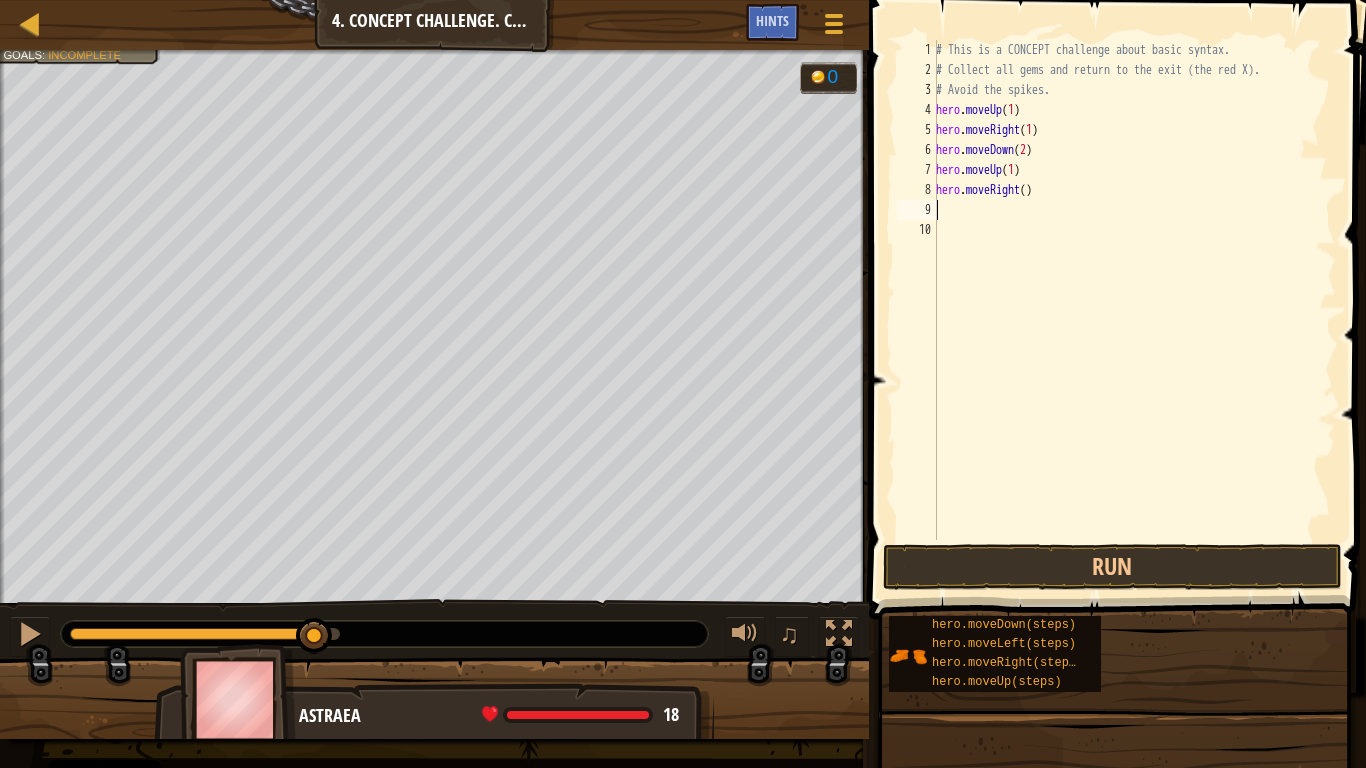 scroll, scrollTop: 9, scrollLeft: 0, axis: vertical 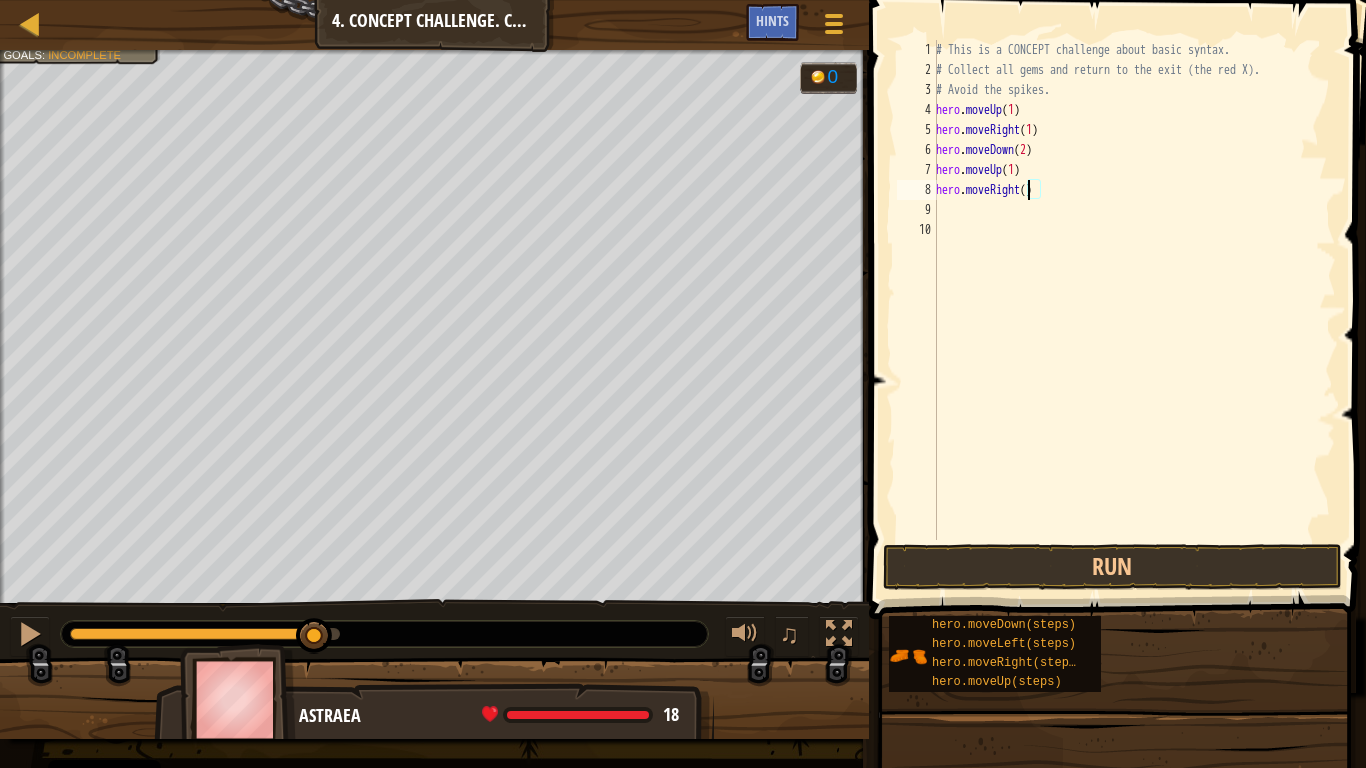 click on "# This is a CONCEPT challenge about basic syntax. # Collect all gems and return to the exit (the red X). # Avoid the spikes. hero . moveUp ( [NUMBER] ) hero . moveRight ( [NUMBER] ) hero . moveDown ( [NUMBER] ) hero . moveUp ( [NUMBER] ) hero . moveRight ( )" at bounding box center [1134, 310] 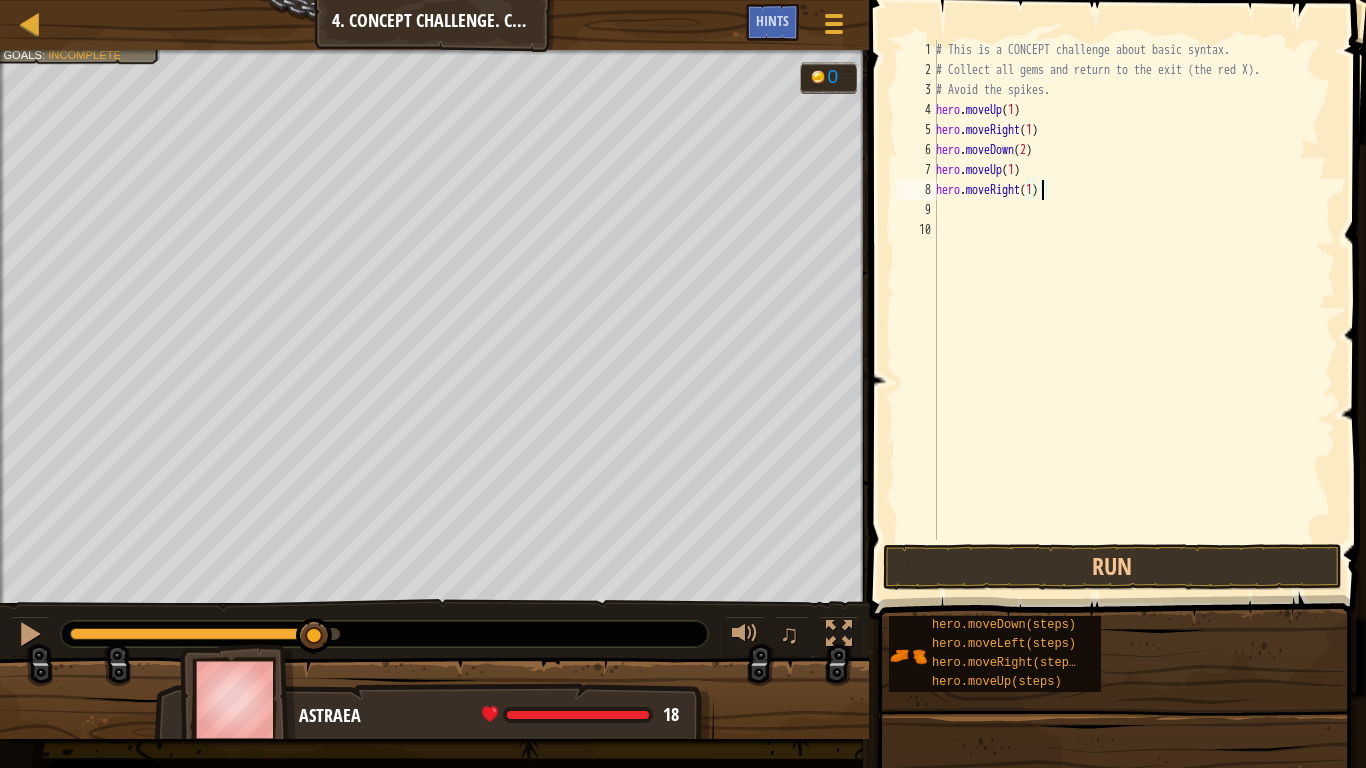 scroll, scrollTop: 9, scrollLeft: 8, axis: both 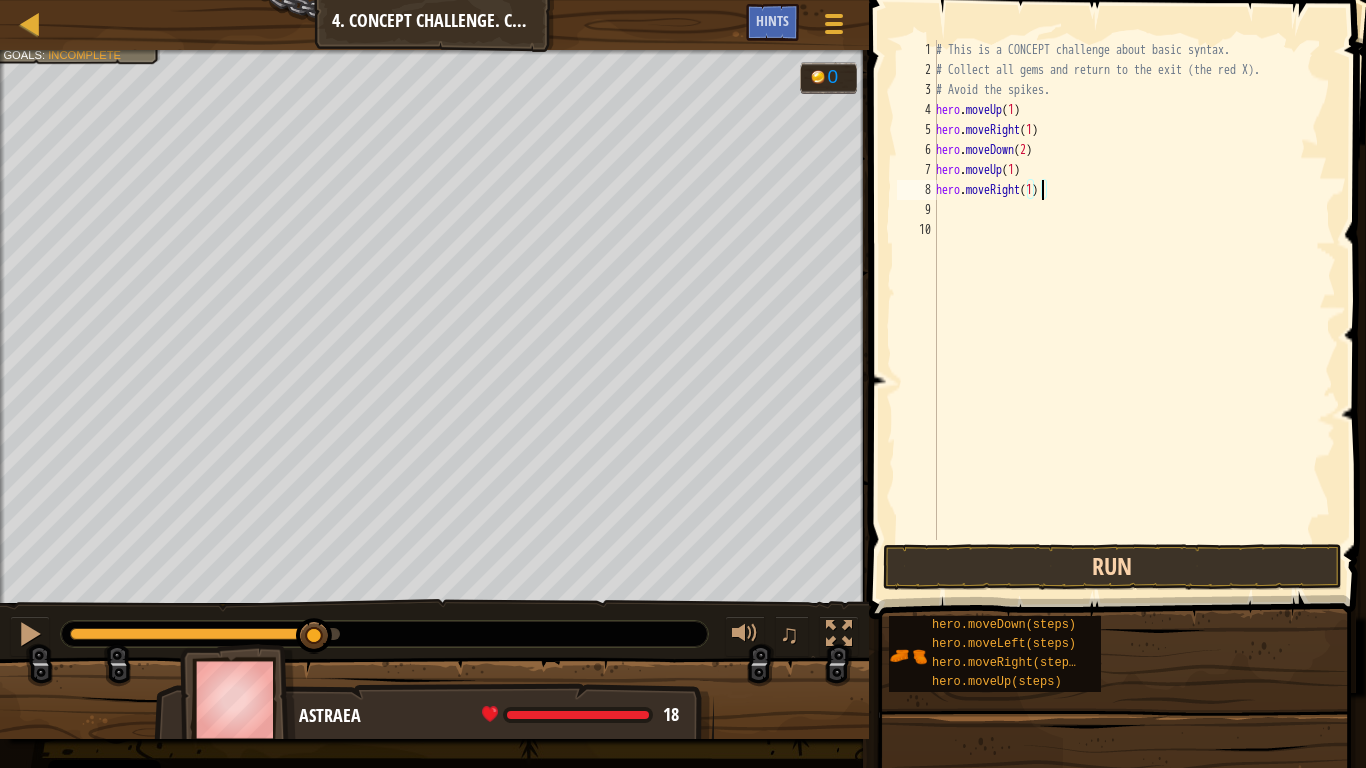 type on "hero.moveRight(1)" 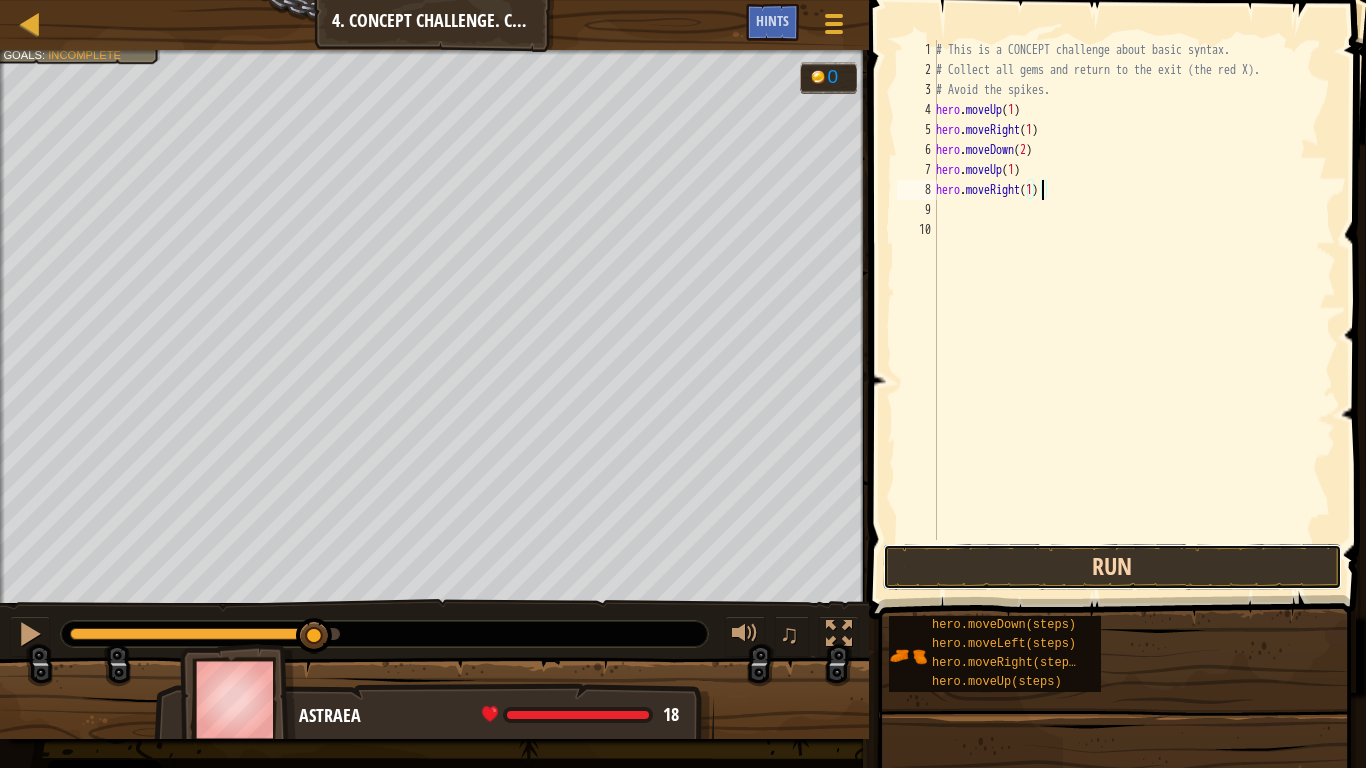 click on "Run" at bounding box center (1112, 567) 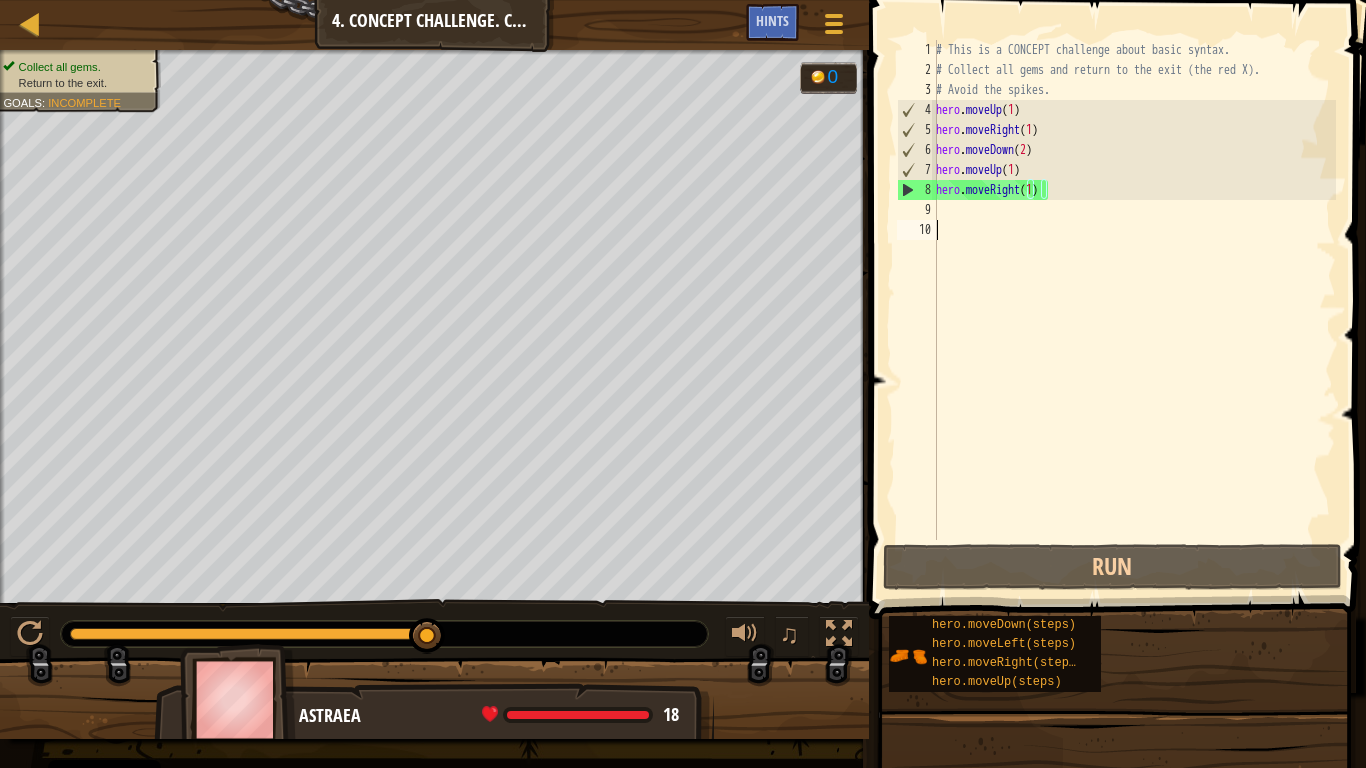 click on "# This is a CONCEPT challenge about basic syntax. # Collect all gems and return to the exit (the red X). # Avoid the spikes. hero . moveUp ( [NUMBER] ) hero . moveRight ( [NUMBER] ) hero . moveDown ( [NUMBER] ) hero . moveUp ( [NUMBER] ) hero . moveRight ( [NUMBER] )" at bounding box center (1134, 310) 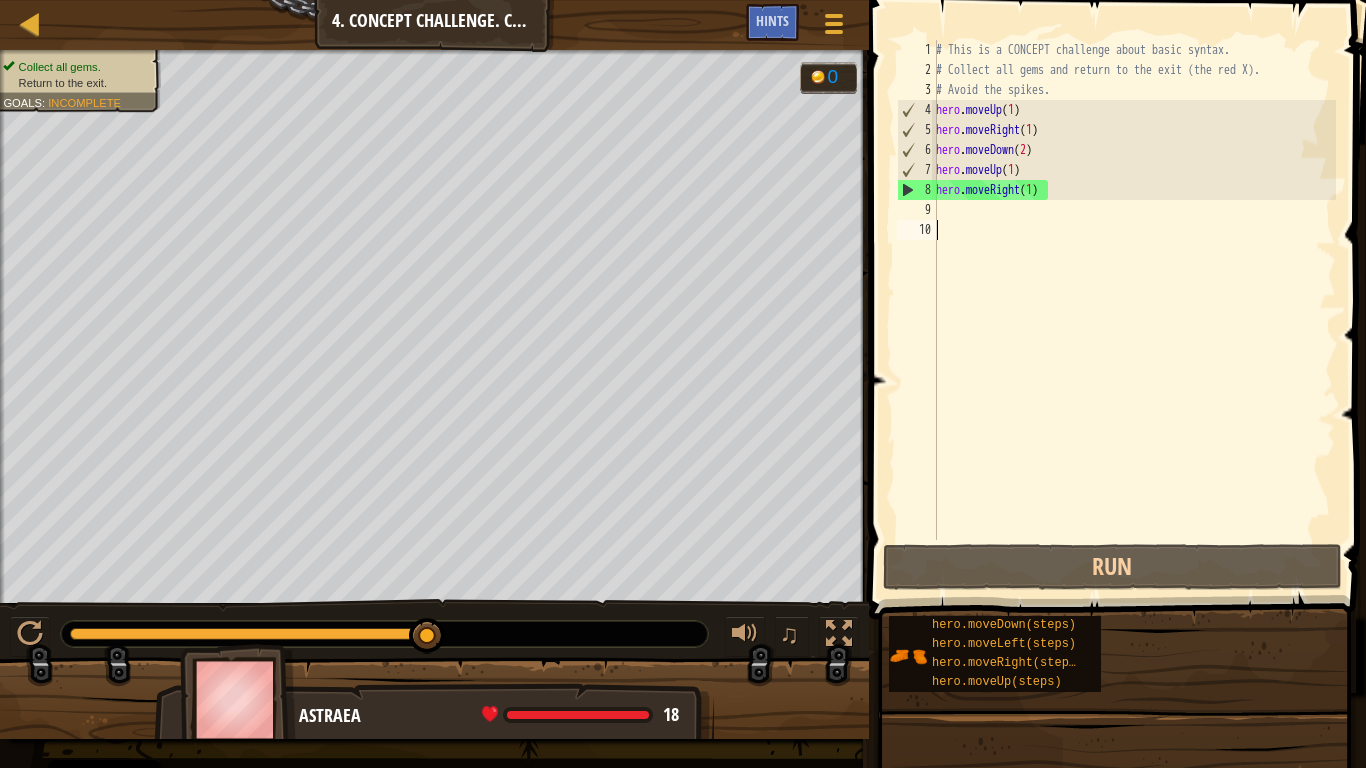 click on "# This is a CONCEPT challenge about basic syntax. # Collect all gems and return to the exit (the red X). # Avoid the spikes. hero . moveUp ( [NUMBER] ) hero . moveRight ( [NUMBER] ) hero . moveDown ( [NUMBER] ) hero . moveUp ( [NUMBER] ) hero . moveRight ( [NUMBER] )" at bounding box center (1134, 310) 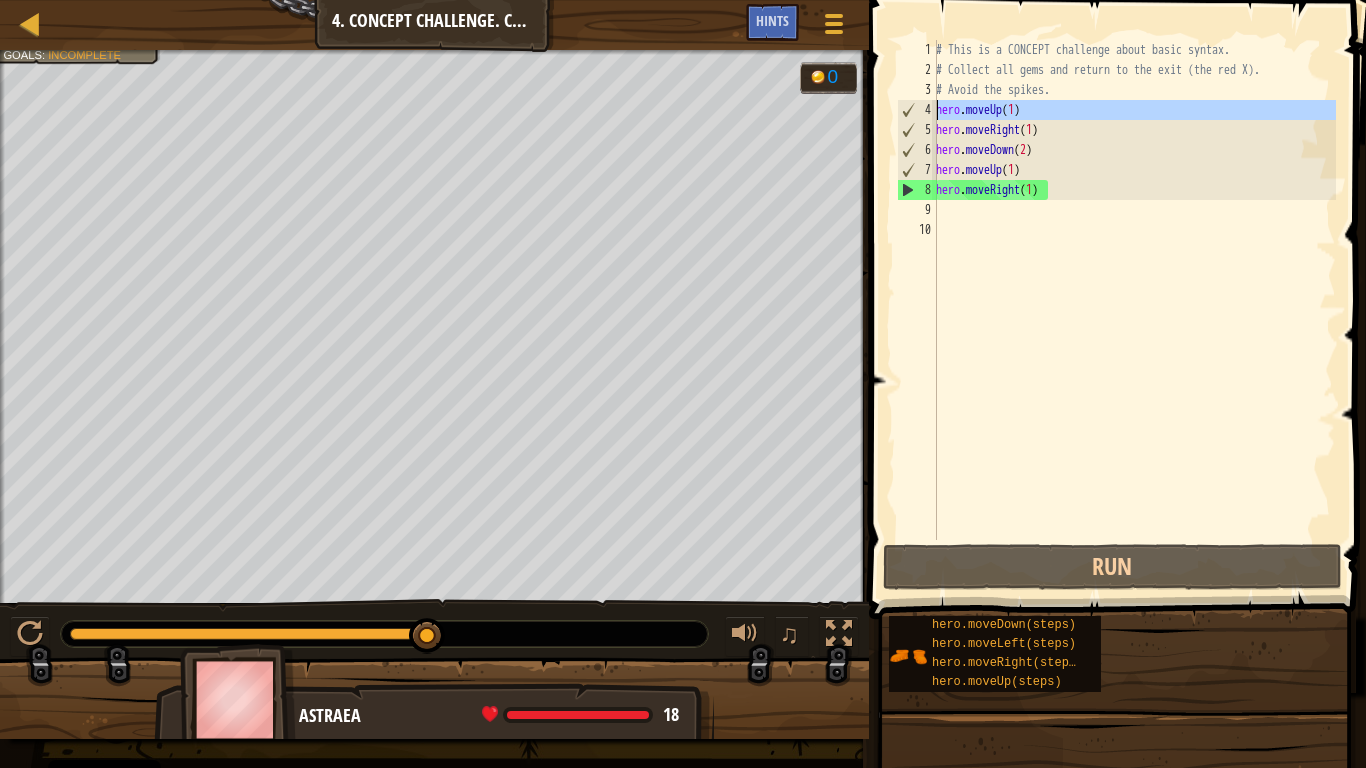 click on "4" at bounding box center (917, 110) 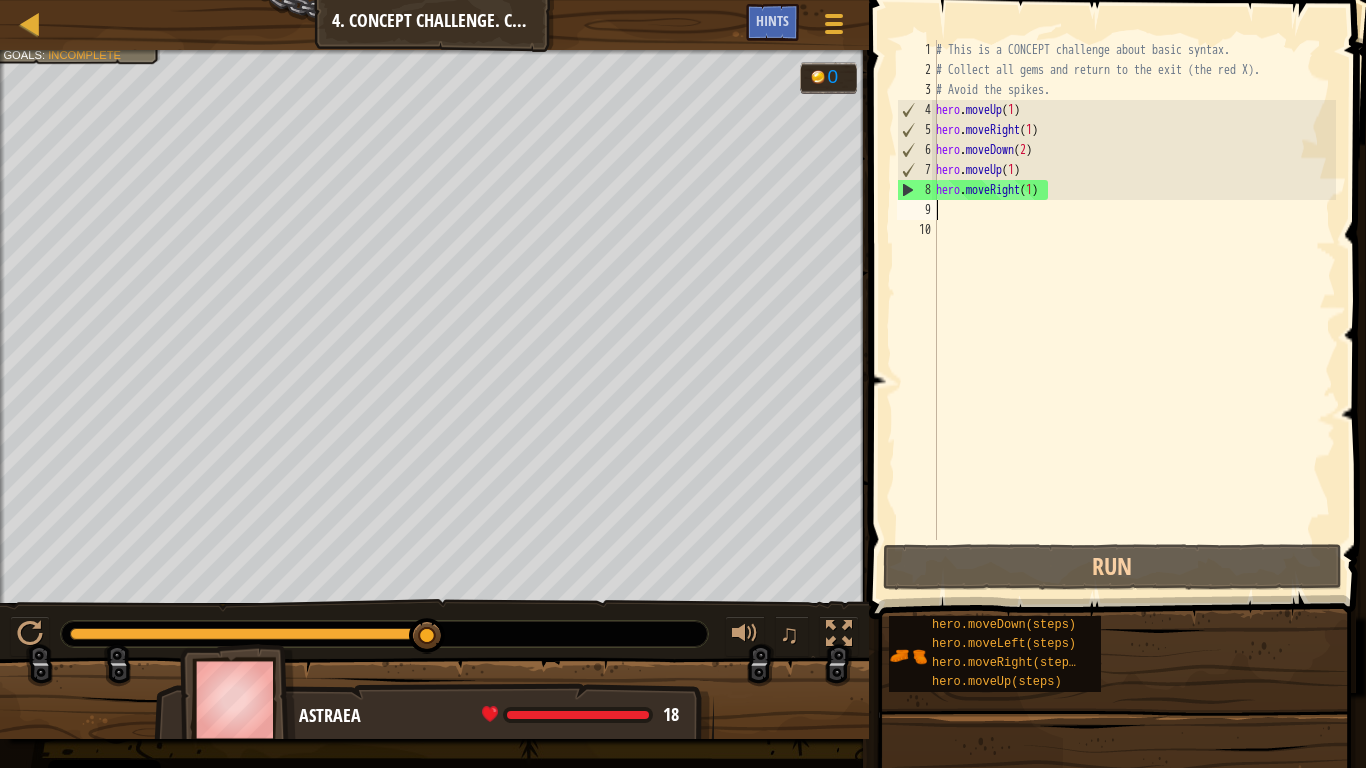 click on "# This is a CONCEPT challenge about basic syntax. # Collect all gems and return to the exit (the red X). # Avoid the spikes. hero . moveUp ( [NUMBER] ) hero . moveRight ( [NUMBER] ) hero . moveDown ( [NUMBER] ) hero . moveUp ( [NUMBER] ) hero . moveRight ( [NUMBER] )" at bounding box center [1134, 310] 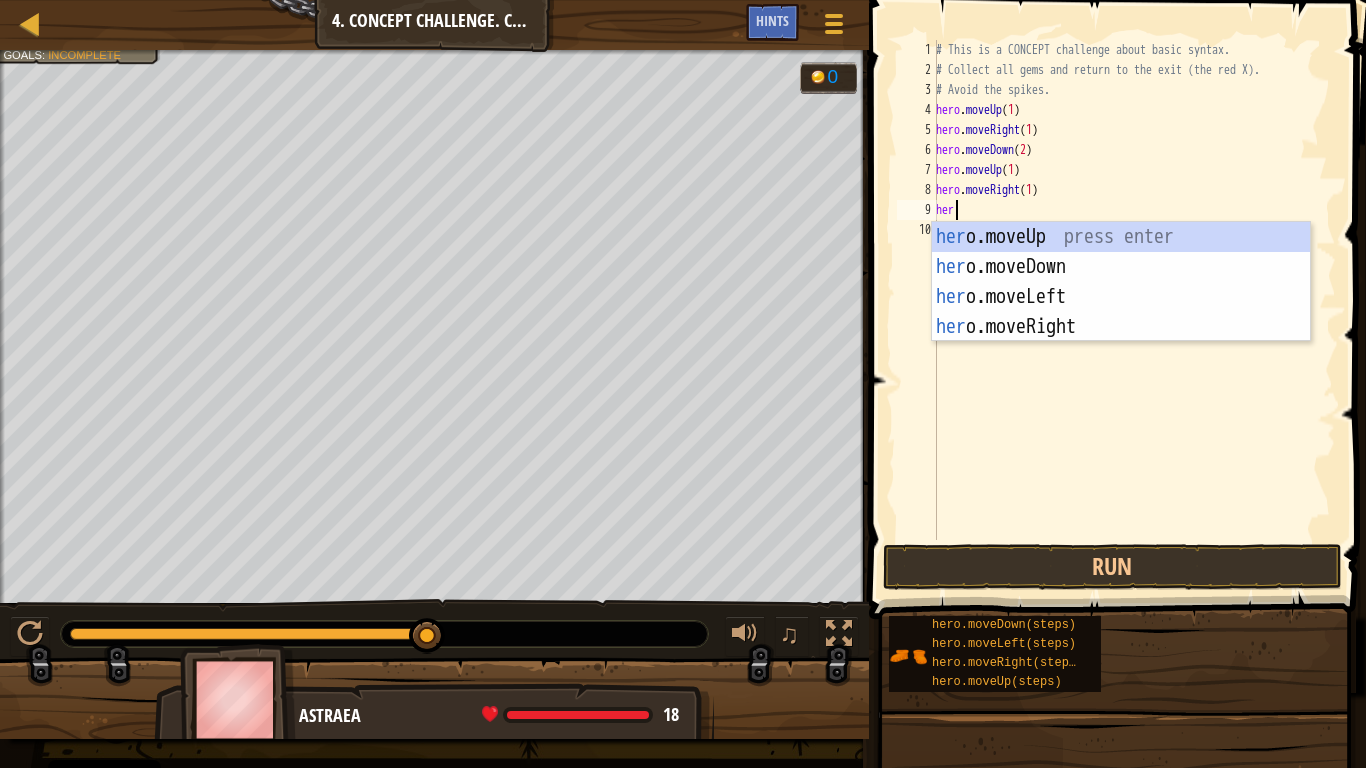 type on "hero" 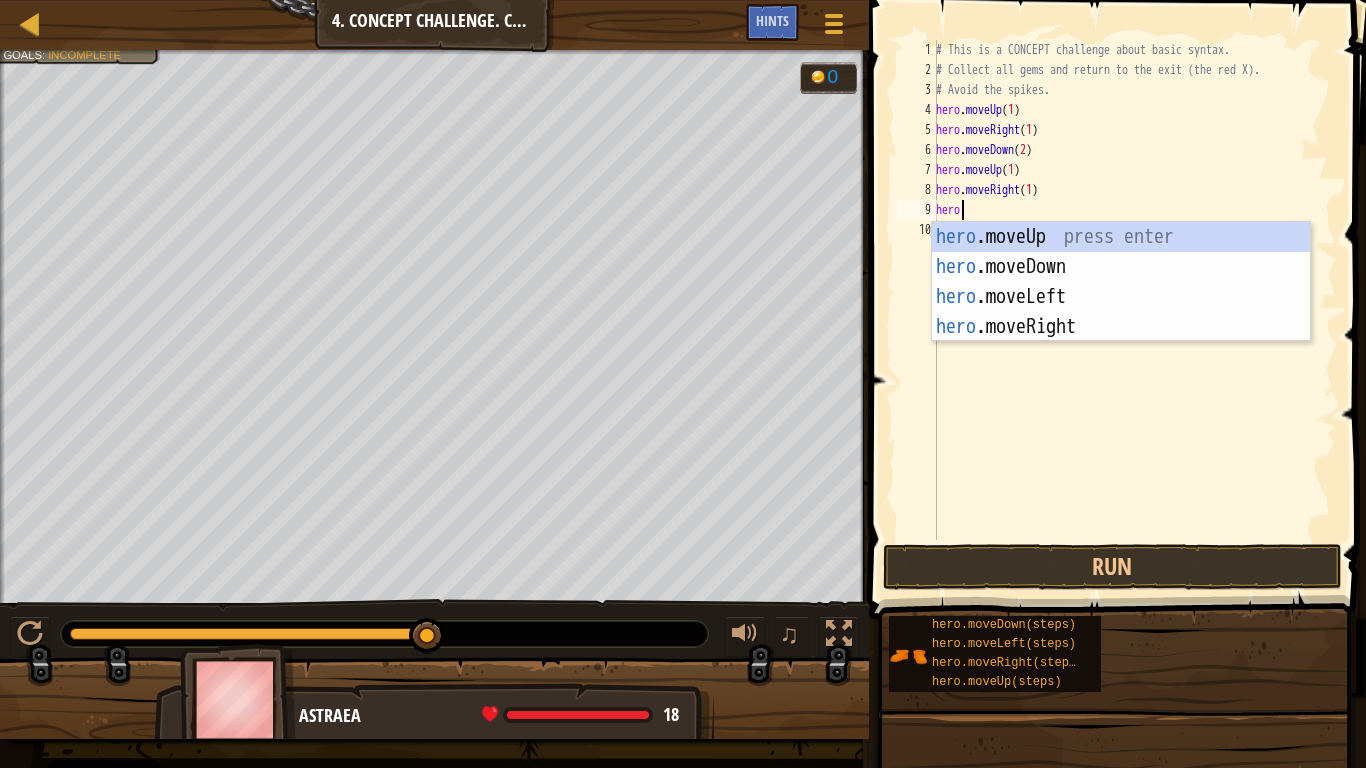 scroll, scrollTop: 9, scrollLeft: 1, axis: both 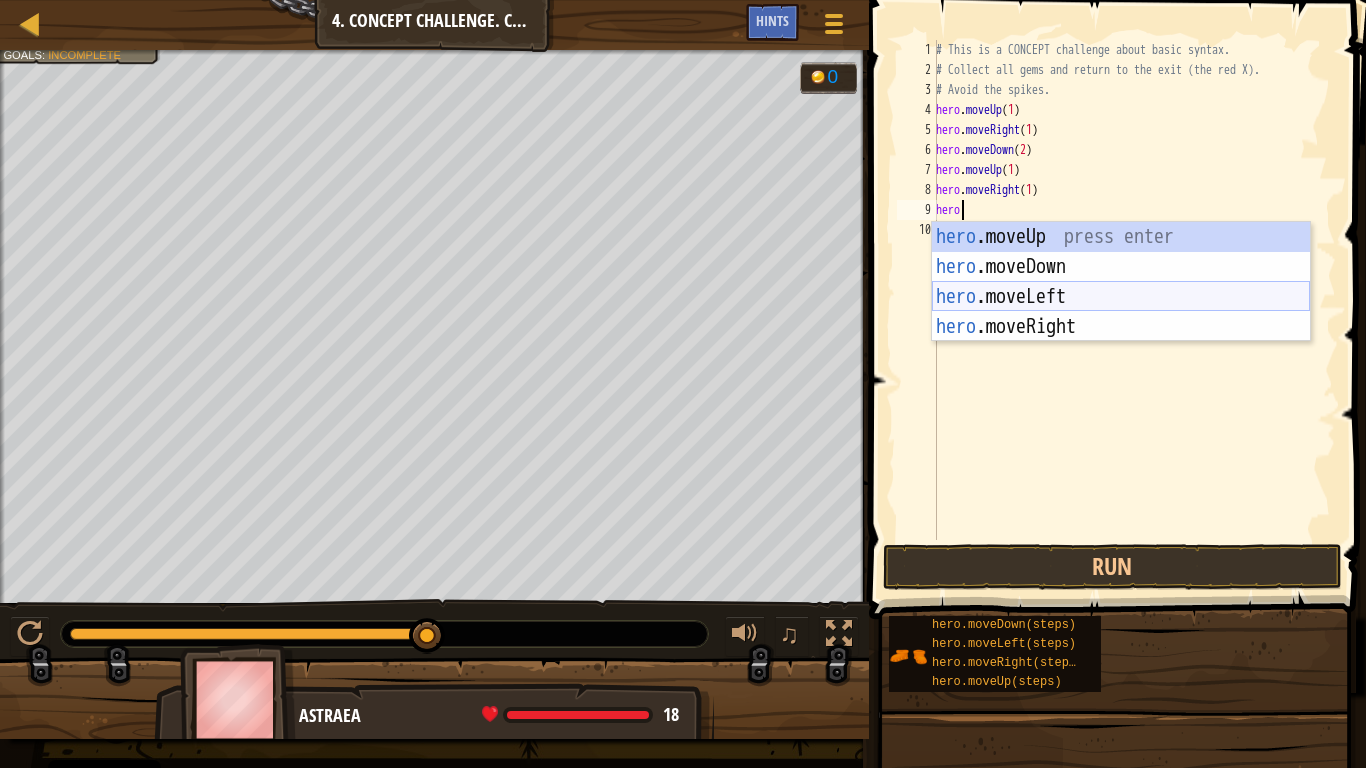 click on "hero .moveUp press enter hero .moveDown press enter hero .moveLeft press enter hero .moveRight press enter" at bounding box center [1121, 312] 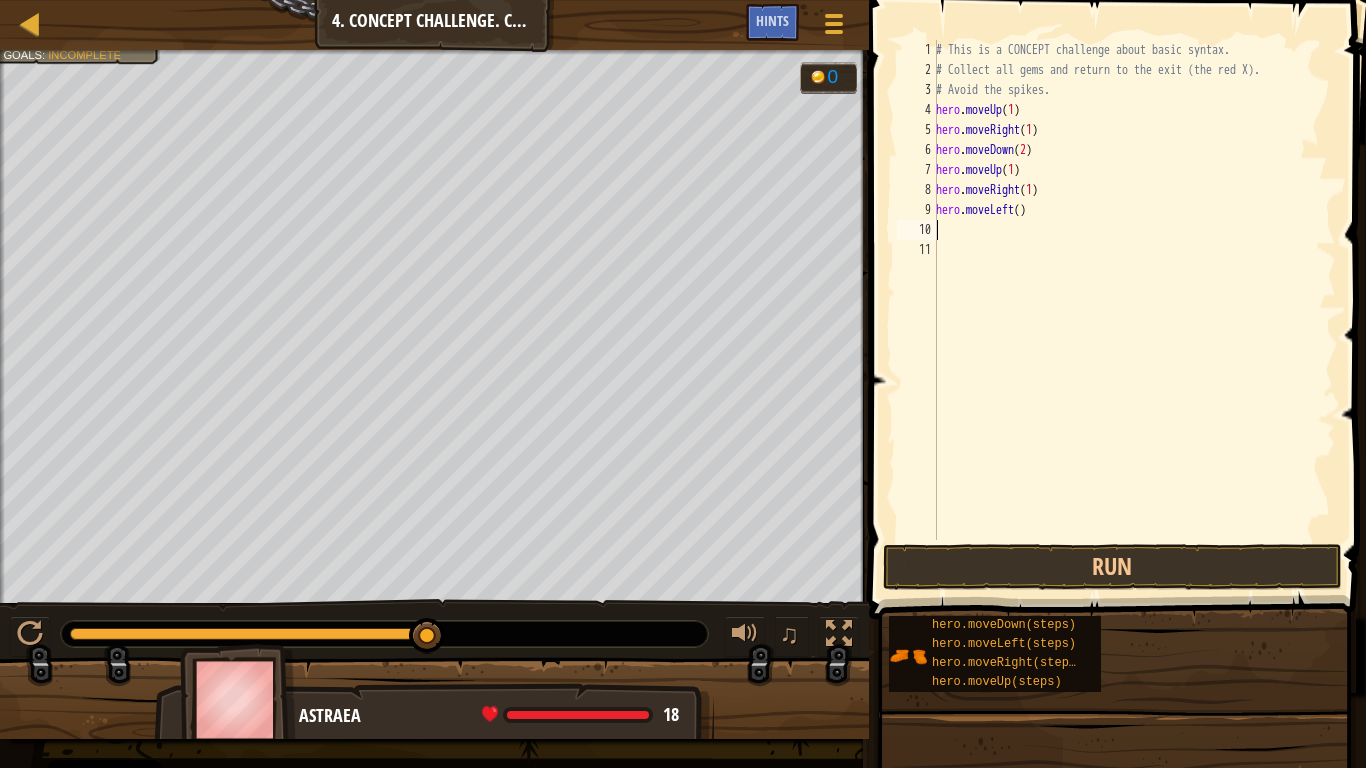 click on "hero . moveUp ( 1 ) hero . moveRight ( 1 ) hero . moveDown ( 2 ) hero . moveUp ( 1 ) hero . moveRight ( 1 ) hero . moveLeft ( )" at bounding box center (1134, 310) 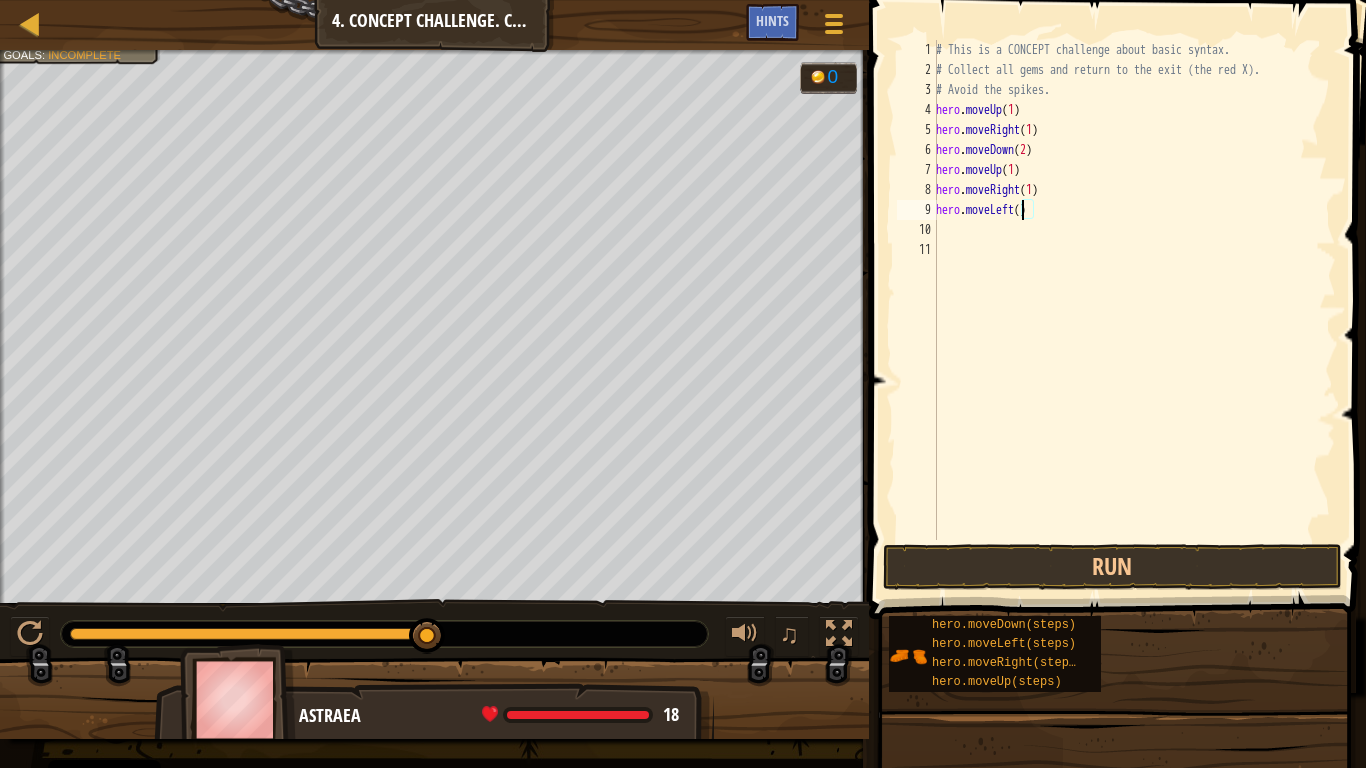 click on "hero . moveUp ( 1 ) hero . moveRight ( 1 ) hero . moveDown ( 2 ) hero . moveUp ( 1 ) hero . moveRight ( 1 ) hero . moveLeft ( )" at bounding box center [1134, 310] 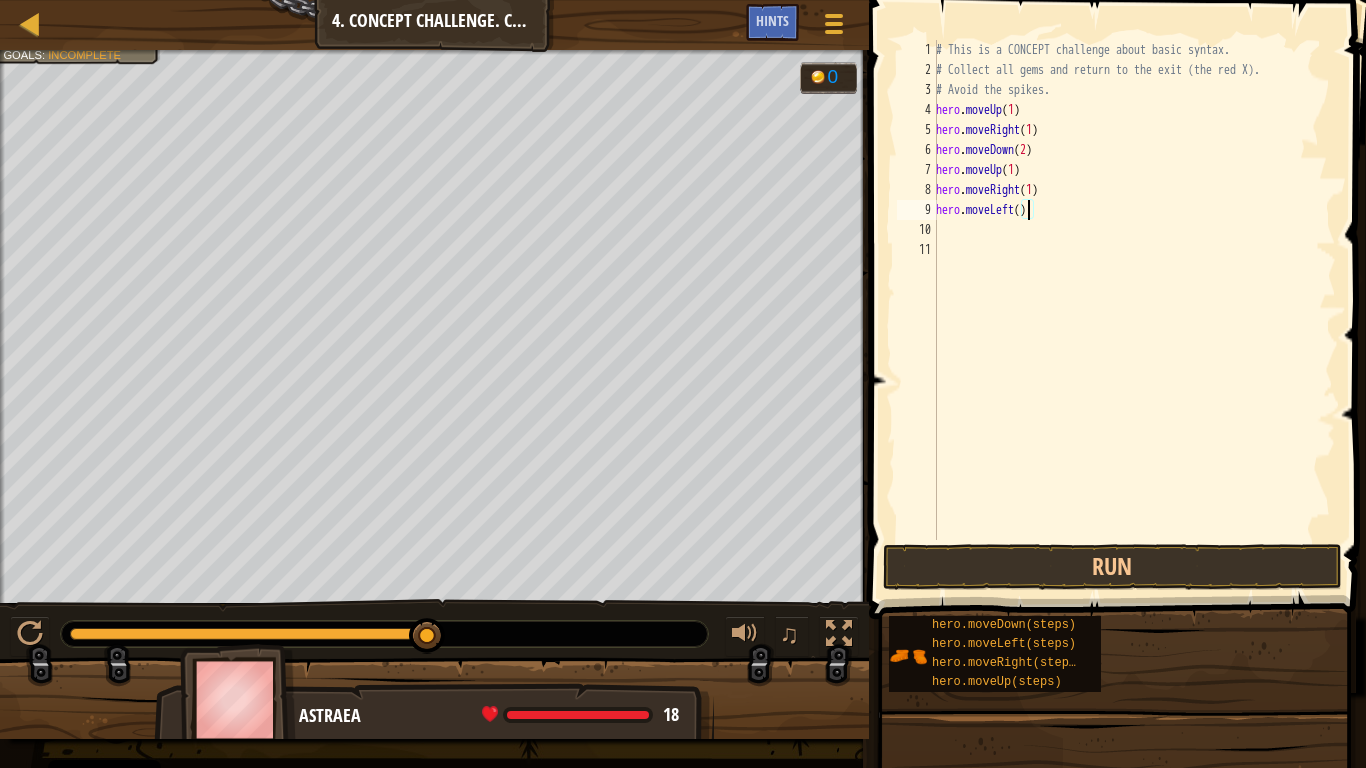 type on "hero.moveLeft(1)" 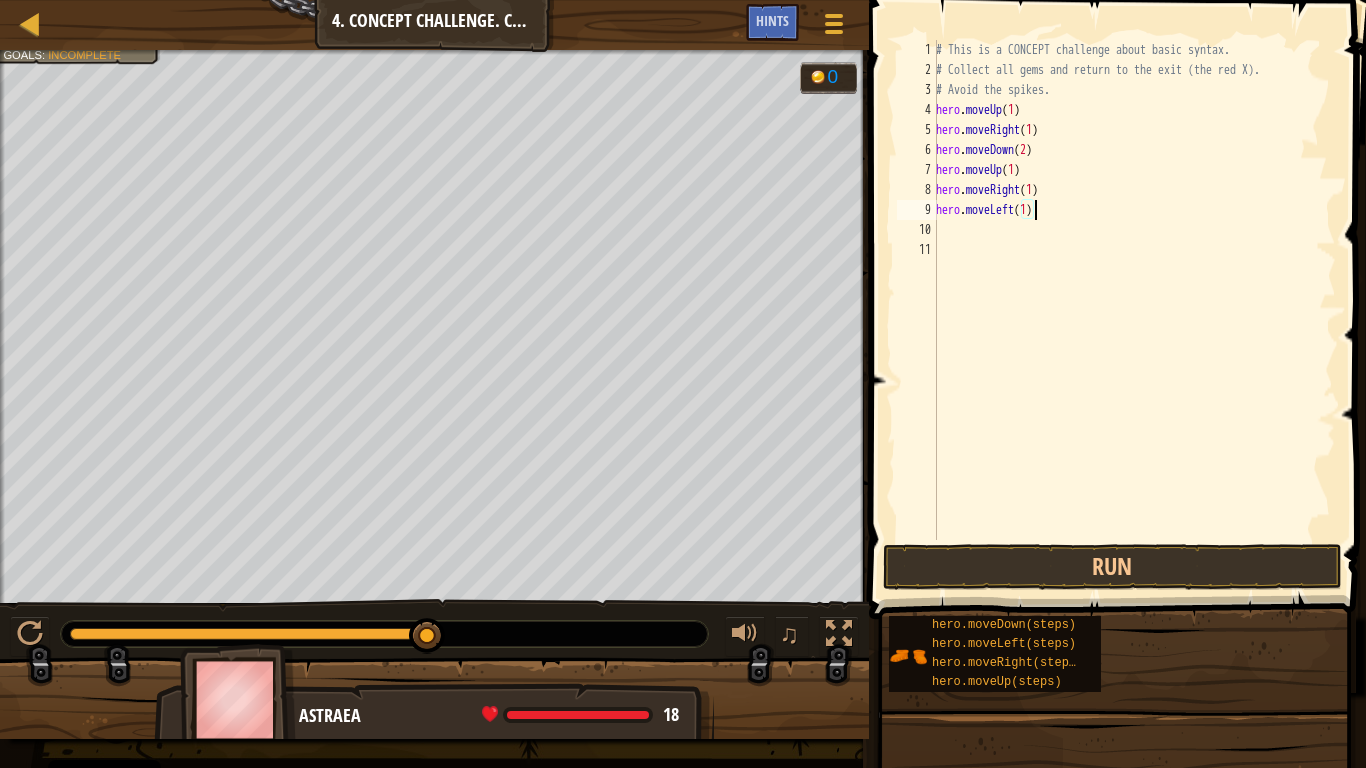 scroll, scrollTop: 9, scrollLeft: 7, axis: both 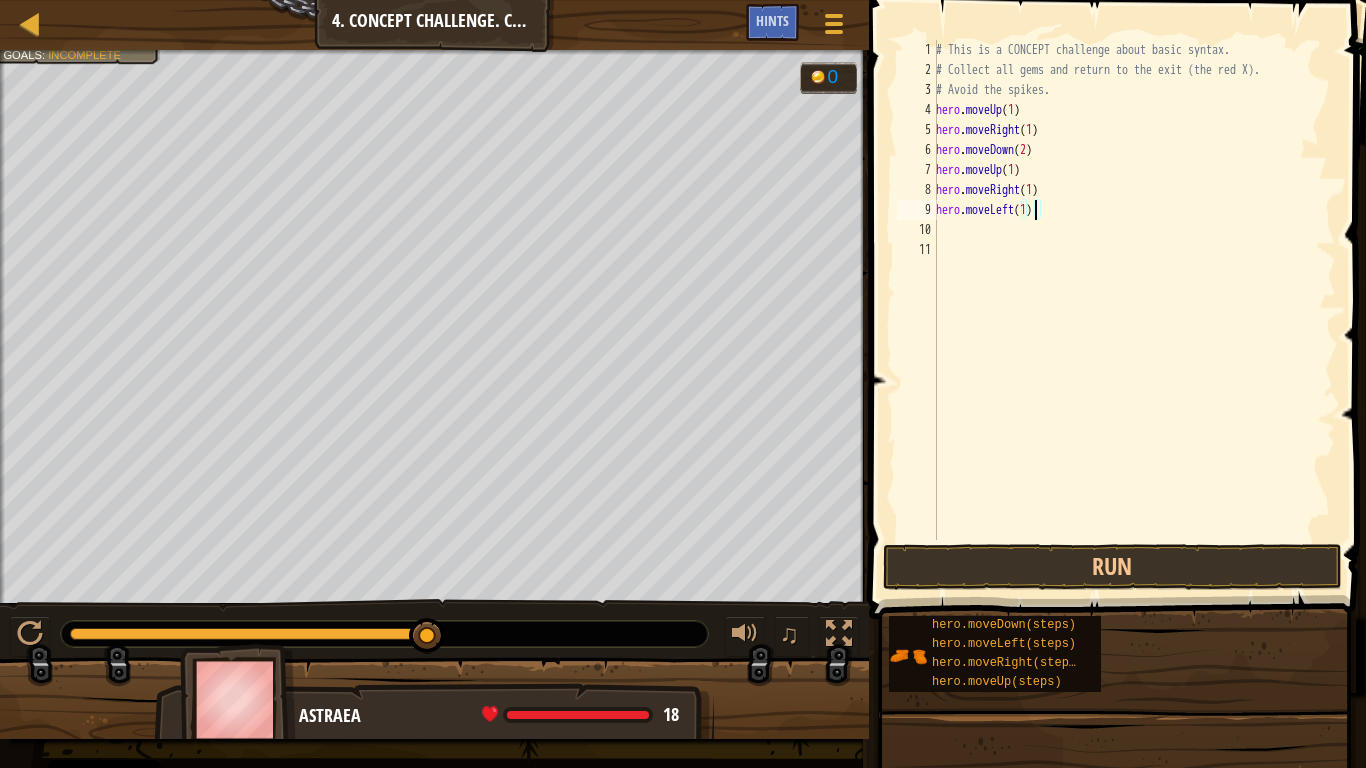 click on "hero . moveUp ( 1 ) hero . moveRight ( 1 ) hero . moveDown ( 2 ) hero . moveUp ( 1 ) hero . moveRight ( 1 ) hero . moveLeft ( 1 )" at bounding box center [1134, 310] 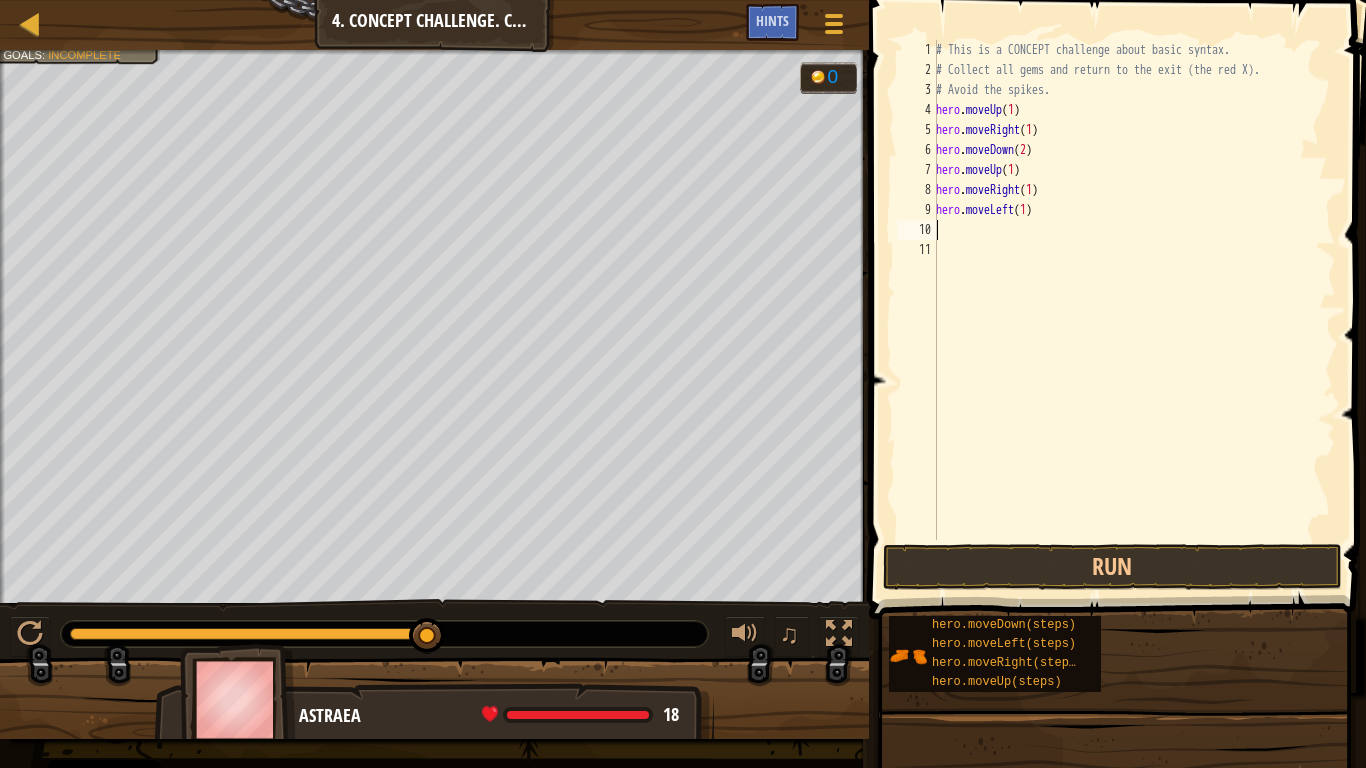 scroll, scrollTop: 9, scrollLeft: 0, axis: vertical 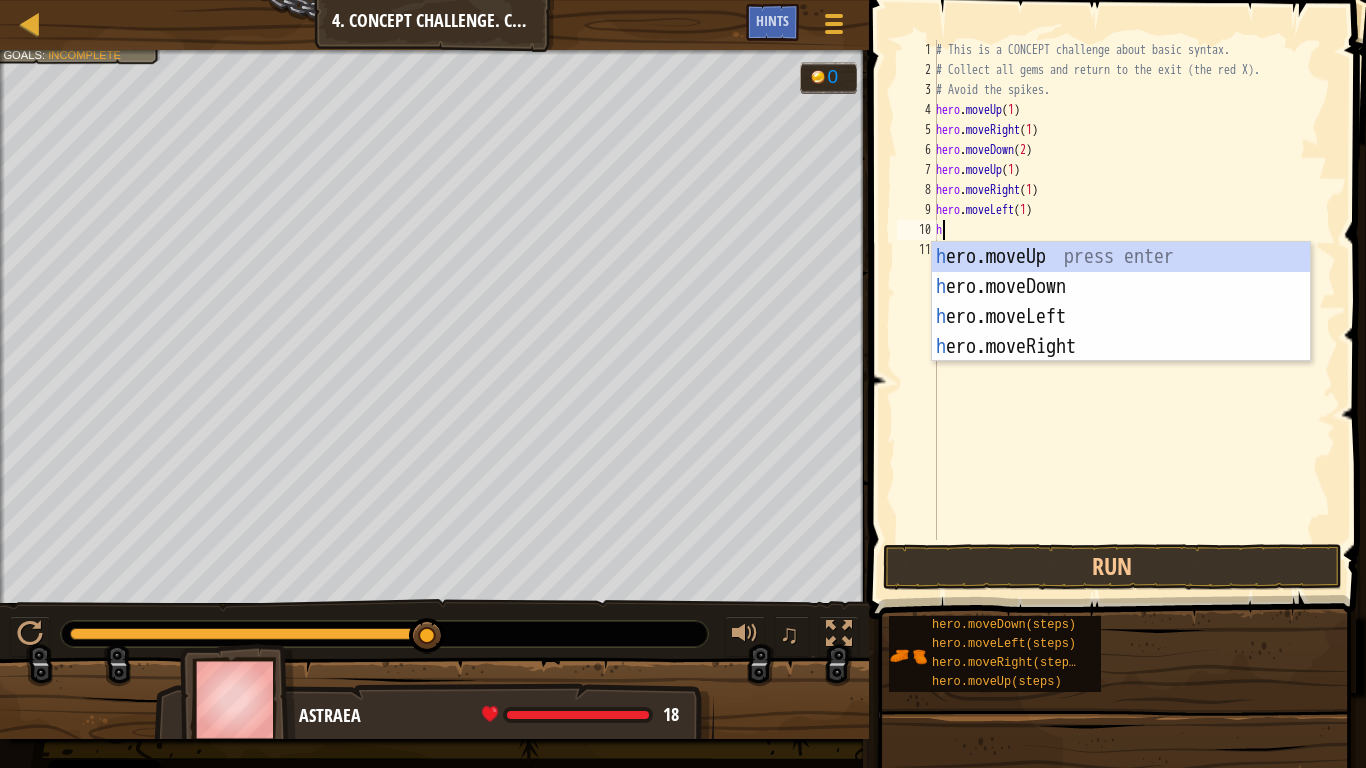 type on "he" 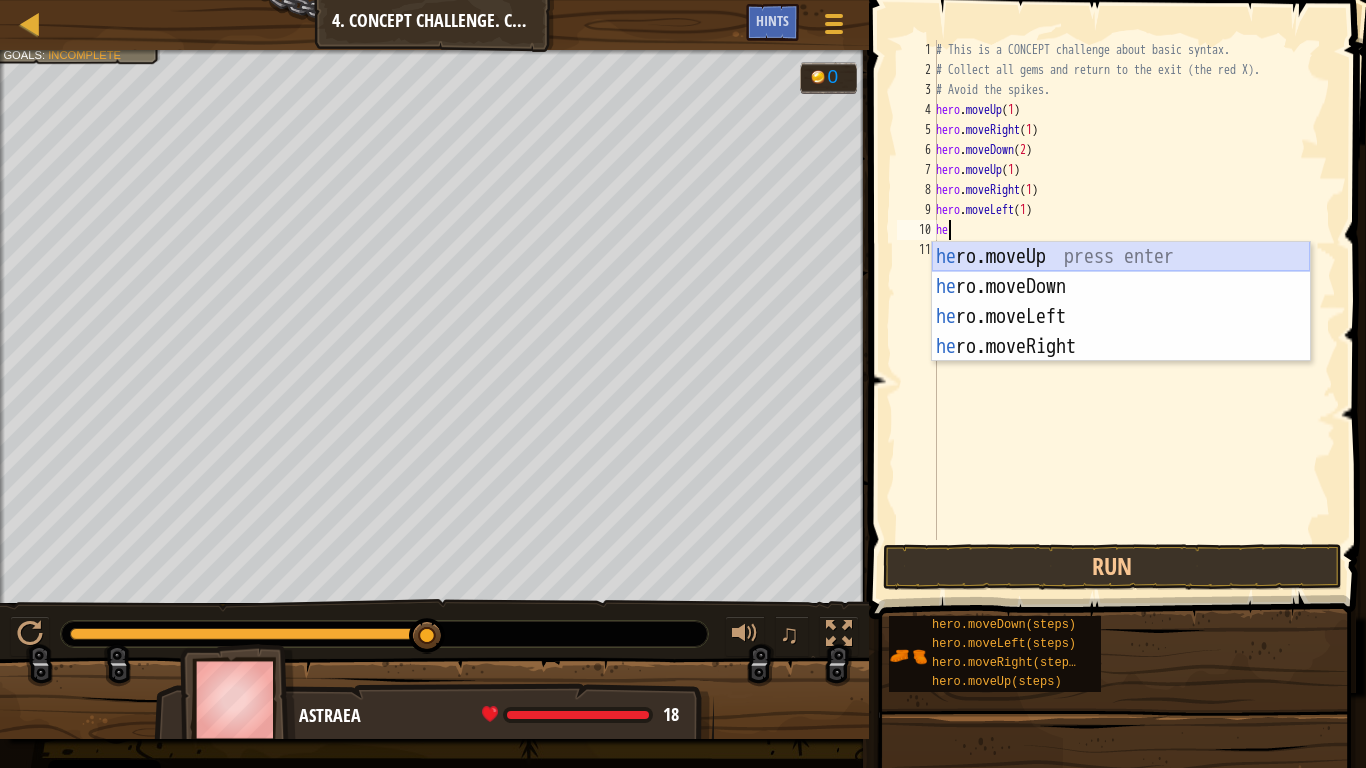 click on "he ro.moveUp press enter he ro.moveDown press enter he ro.moveLeft press enter he ro.moveRight press enter" at bounding box center (1121, 332) 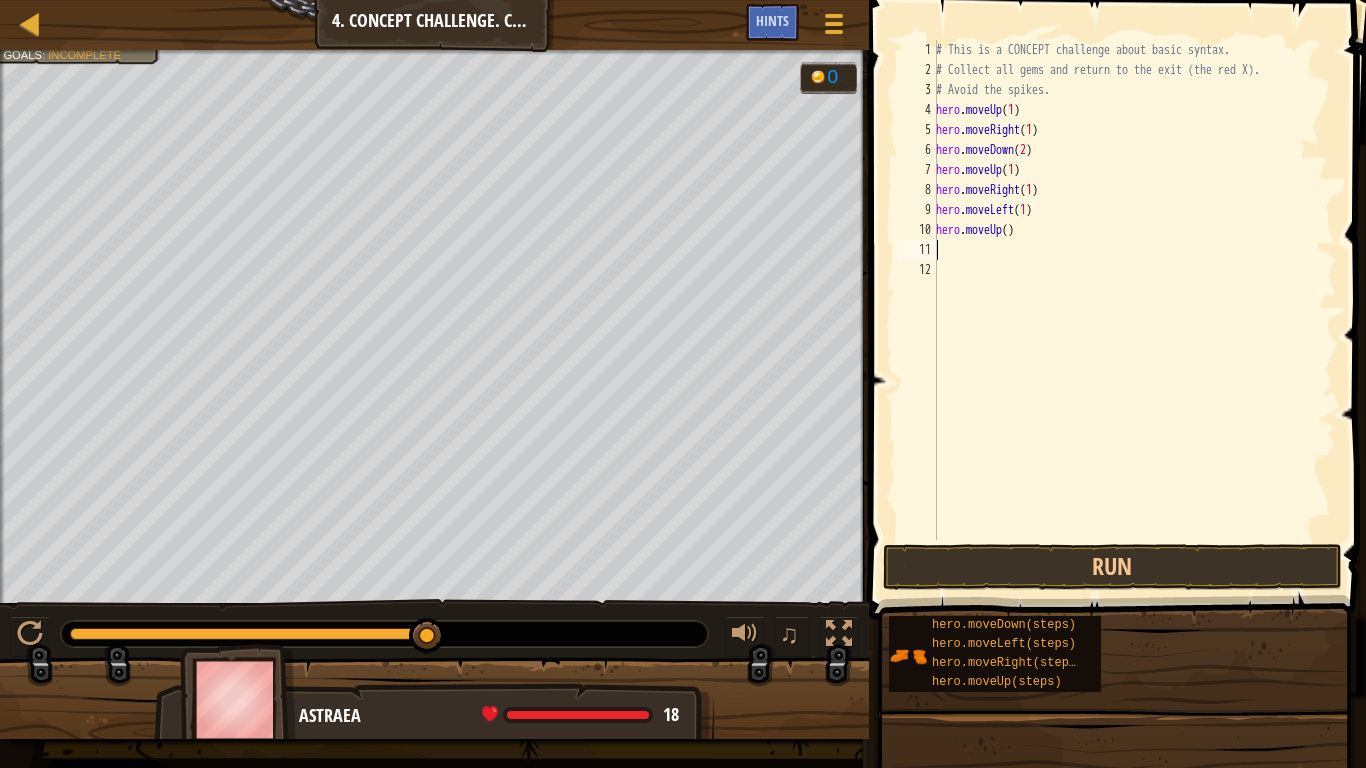 click on "# This is a CONCEPT challenge about basic syntax. # Collect all gems and return to the exit (the red X). # Avoid the spikes. hero . moveUp ( [NUMBER] ) hero . moveRight ( [NUMBER] ) hero . moveDown ( [NUMBER] ) hero . moveUp ( [NUMBER] ) hero . moveRight ( [NUMBER] ) hero . moveLeft ( [NUMBER] ) hero . moveUp ( )" at bounding box center [1134, 310] 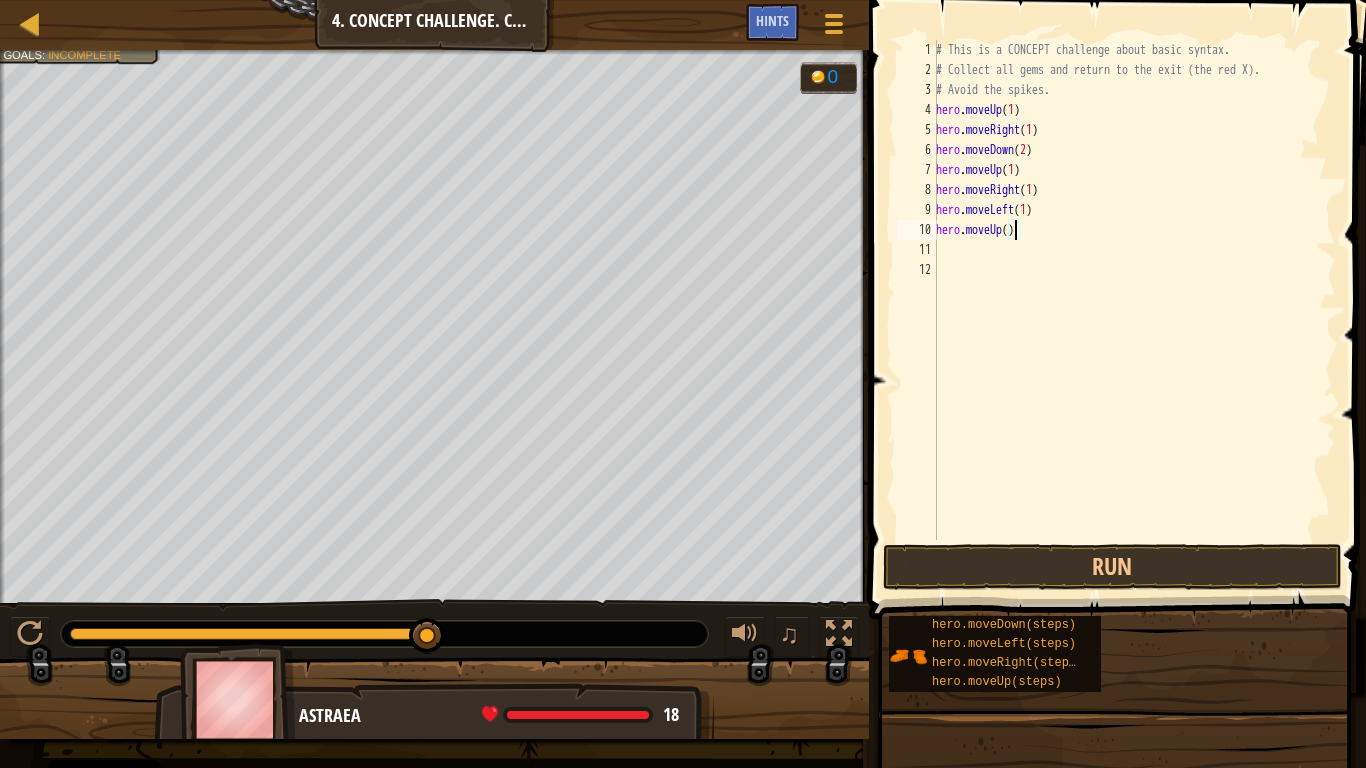 type on "hero.moveUp(1)" 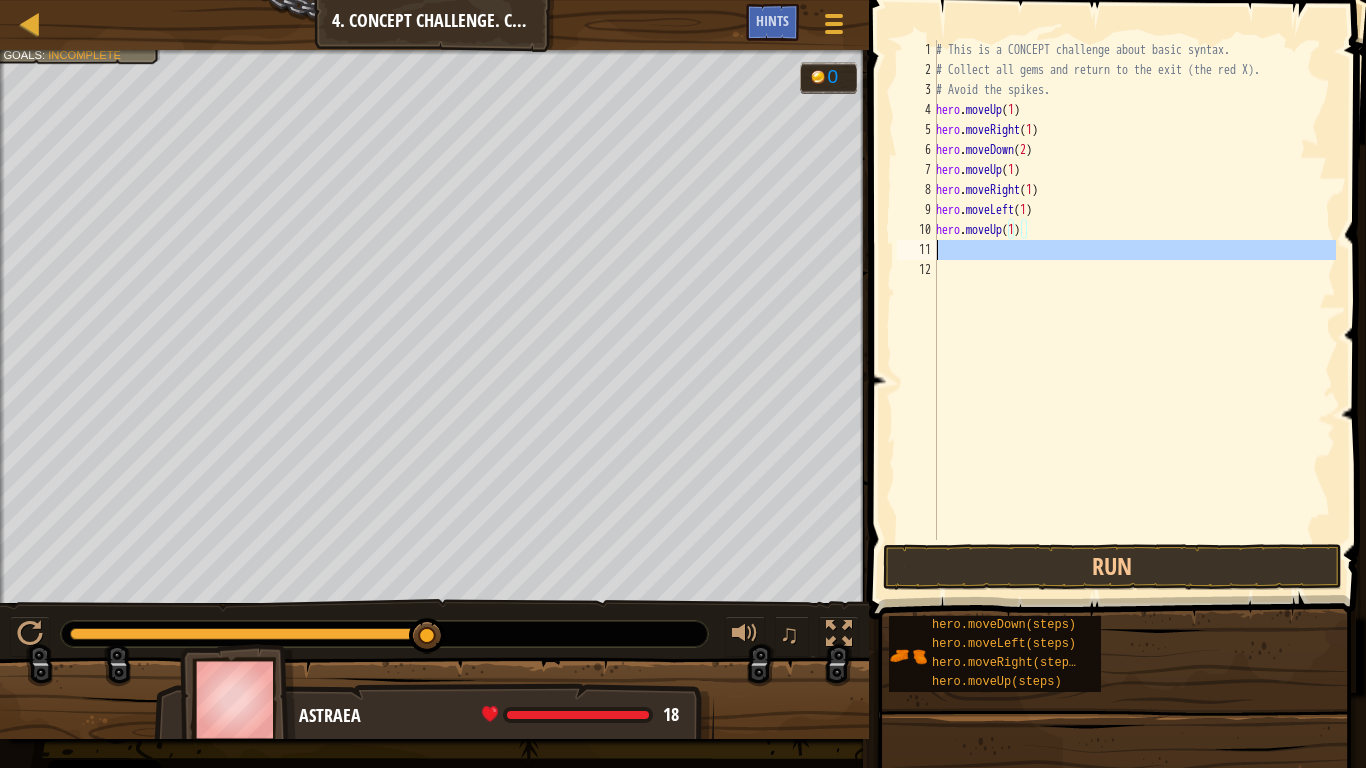 click on "11" at bounding box center [917, 250] 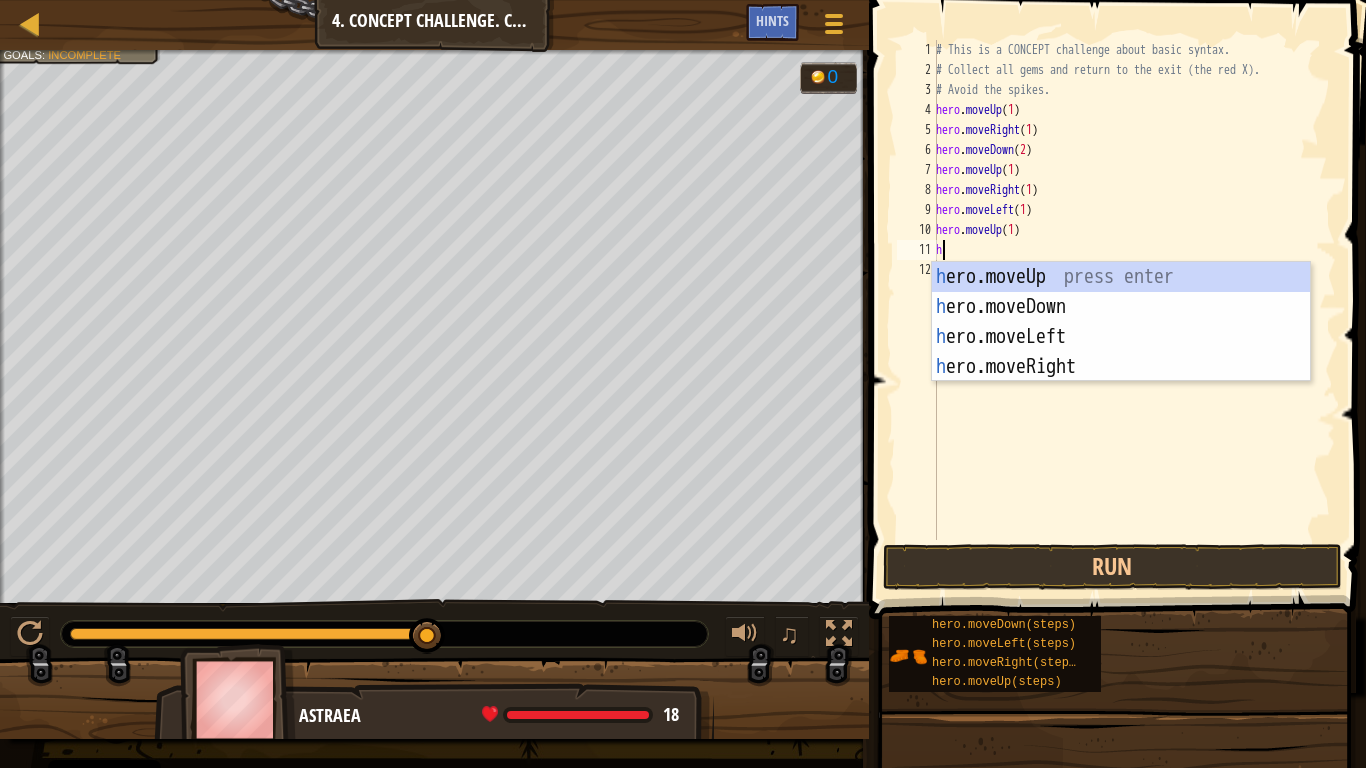 type on "he" 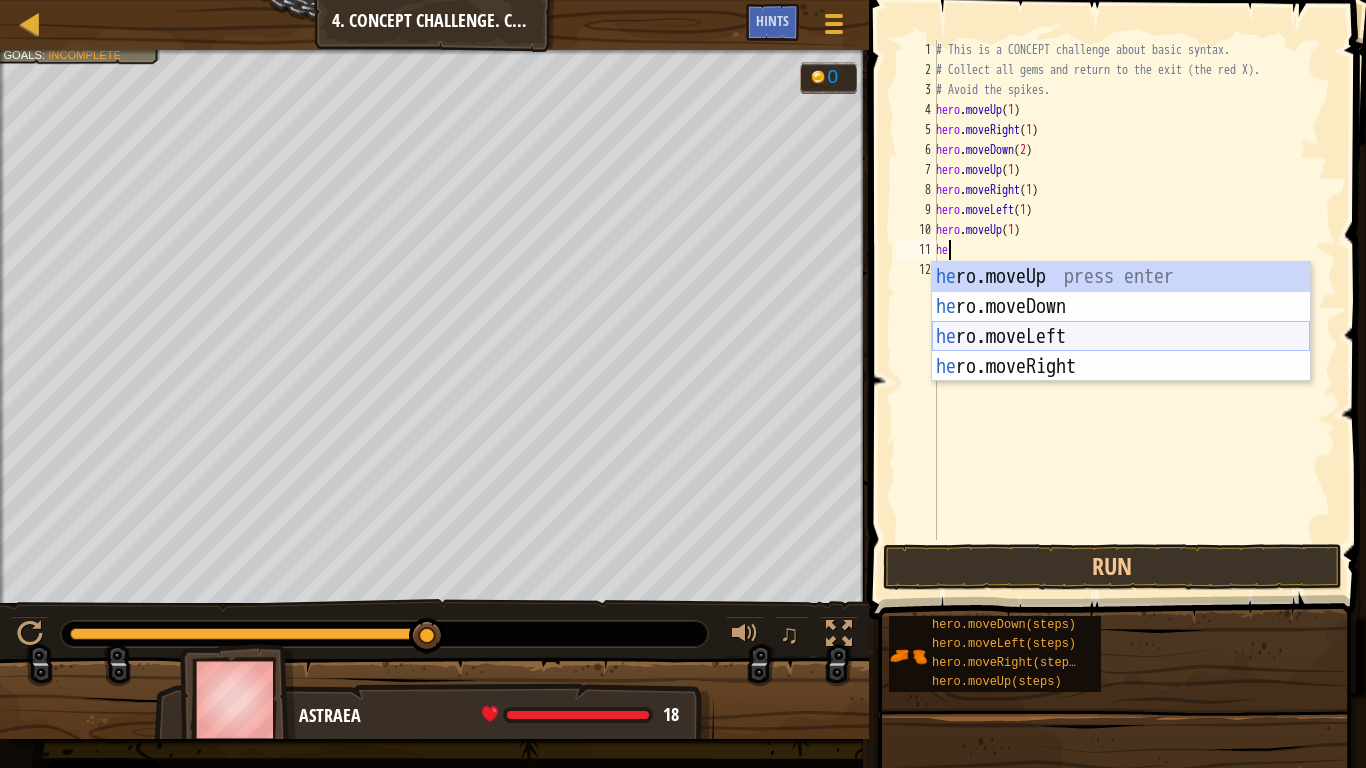 click on "he ro.moveUp press enter he ro.moveDown press enter he ro.moveLeft press enter he ro.moveRight press enter" at bounding box center (1121, 352) 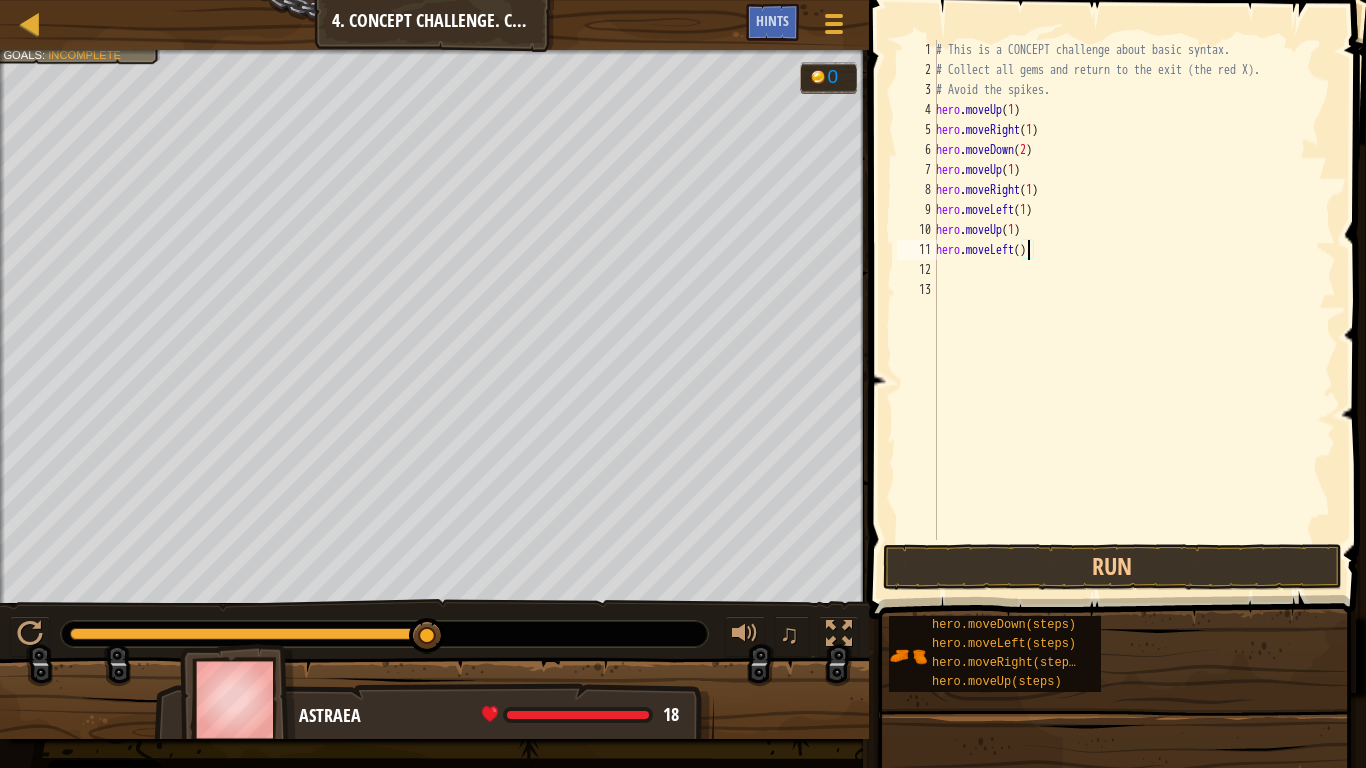 click on "hero . moveUp ( 1 ) hero . moveRight ( 1 ) hero . moveDown ( 2 ) hero . moveUp ( 1 ) hero . moveRight ( 1 ) hero . moveLeft ( 1 ) hero . moveUp ( 1 ) hero . moveLeft ( )" at bounding box center [1134, 310] 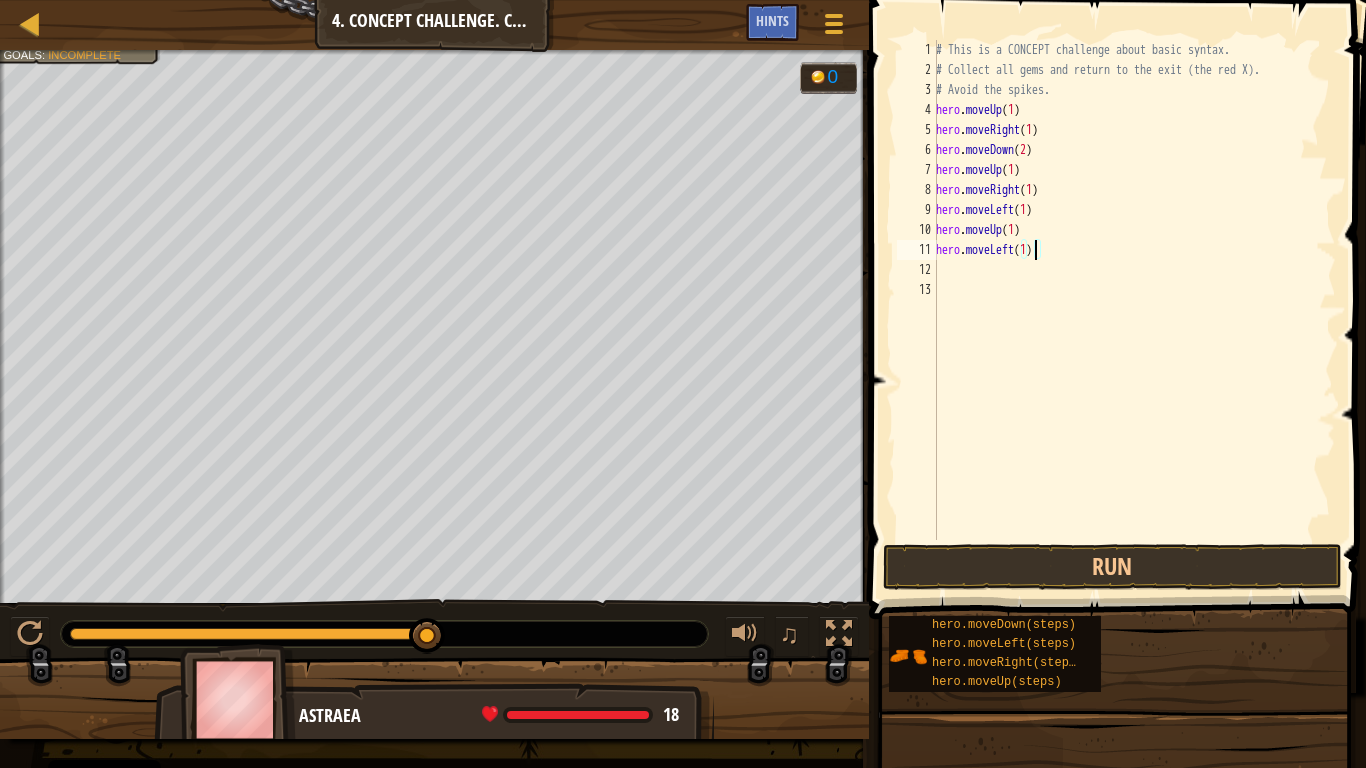 click on "hero . moveUp ( 1 ) hero . moveRight ( 1 ) hero . moveDown ( 2 ) hero . moveUp ( 1 ) hero . moveRight ( 1 ) hero . moveLeft ( 1 )" at bounding box center [1134, 310] 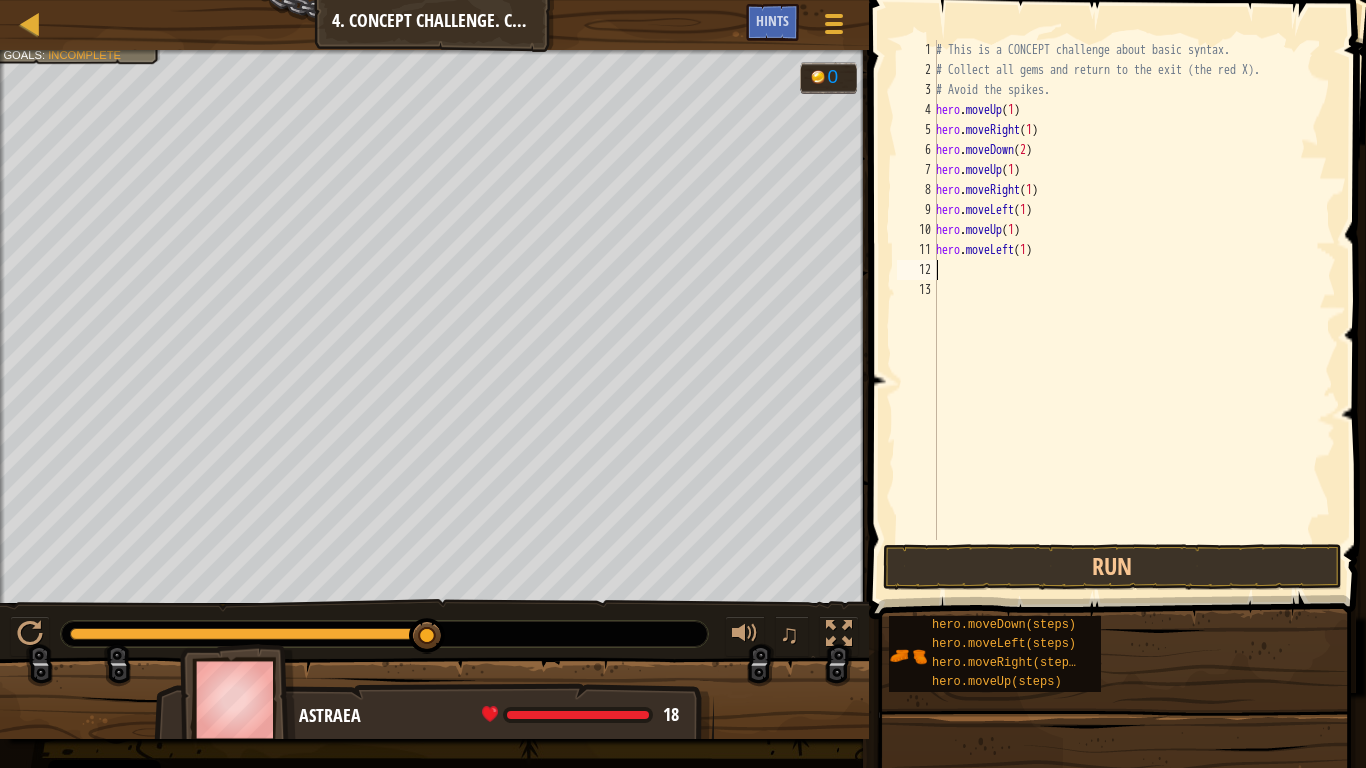 scroll, scrollTop: 9, scrollLeft: 0, axis: vertical 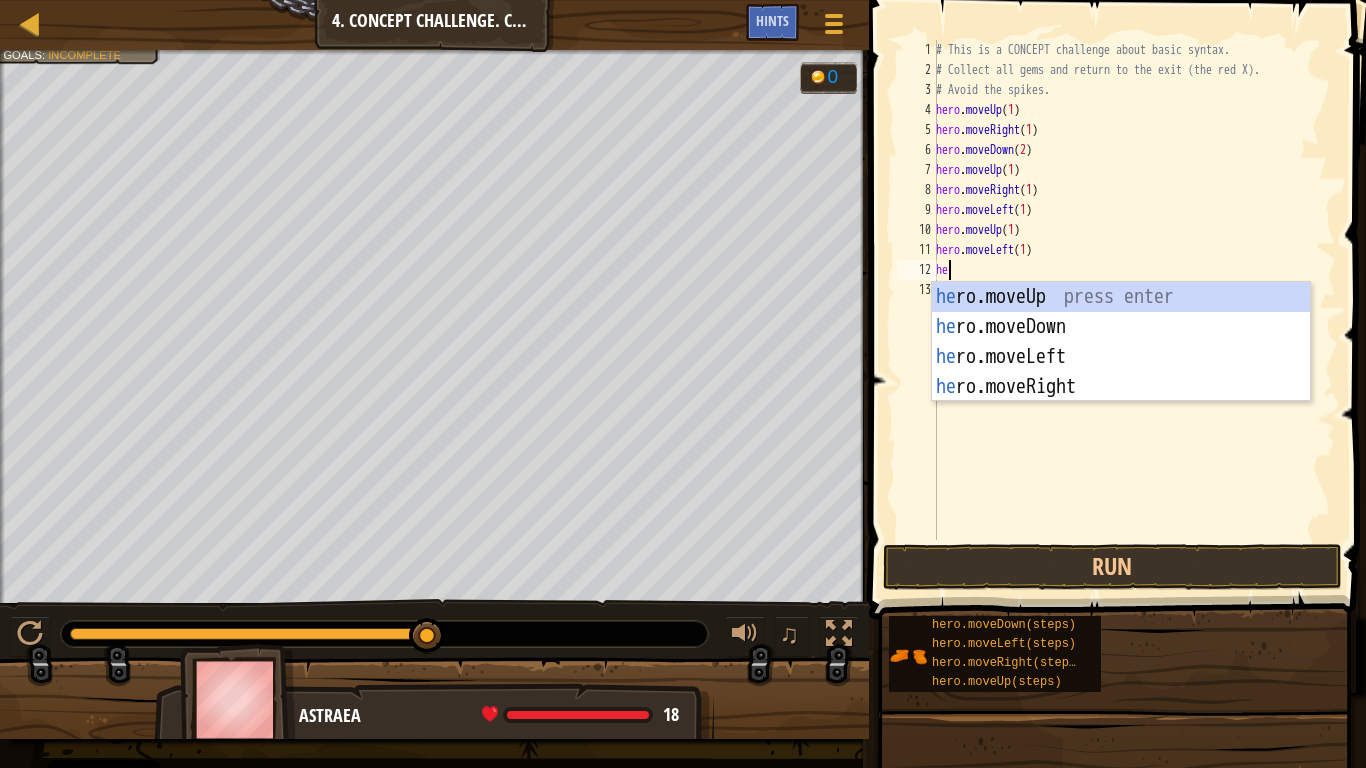 type on "hero" 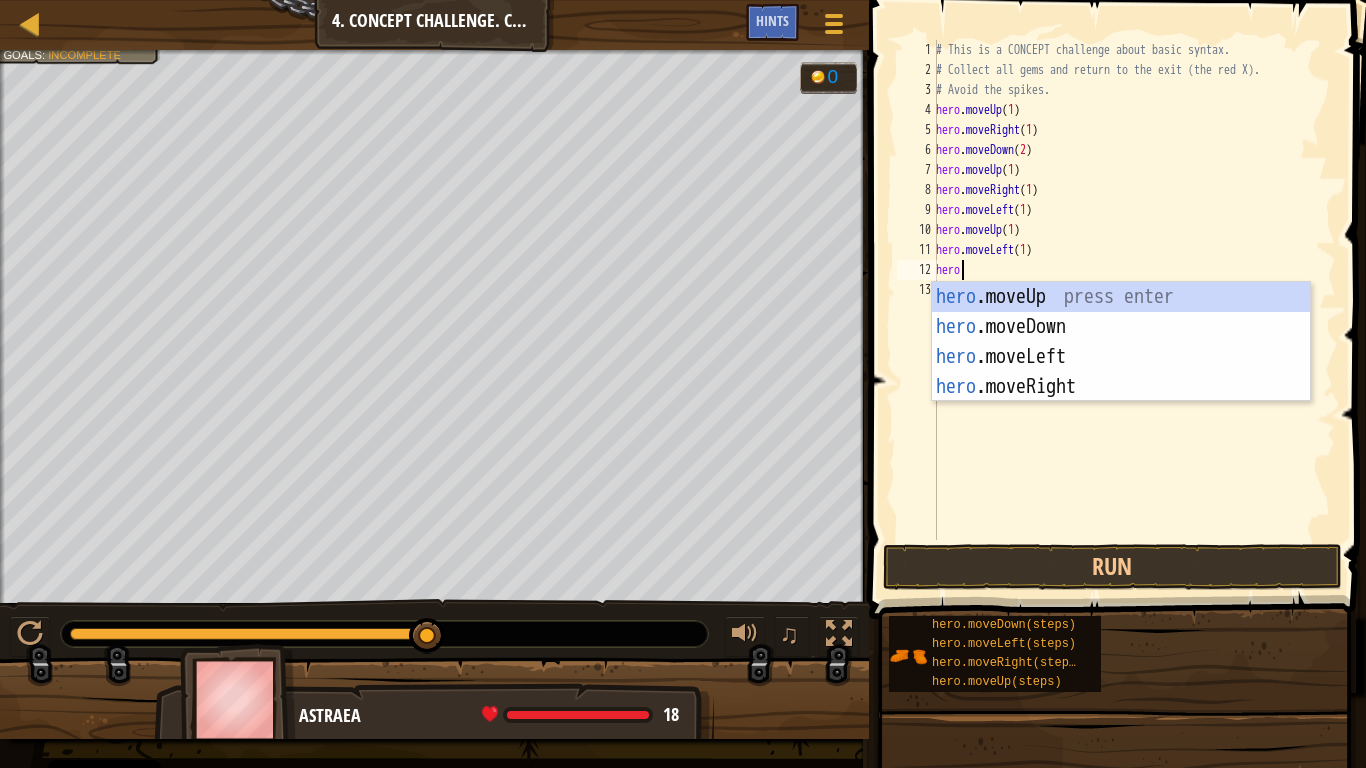 scroll, scrollTop: 9, scrollLeft: 1, axis: both 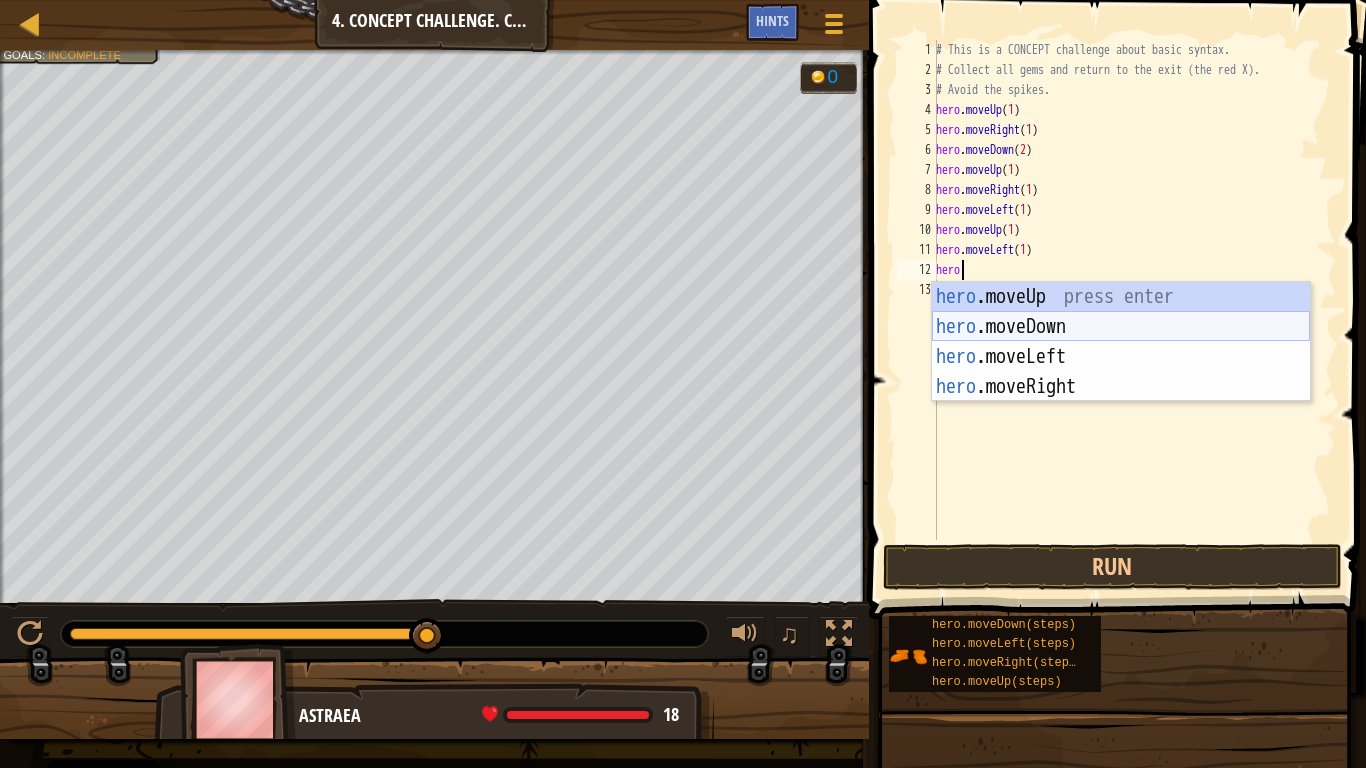 click on "hero .moveUp press enter hero .moveDown press enter hero .moveLeft press enter hero .moveRight press enter" at bounding box center [1121, 372] 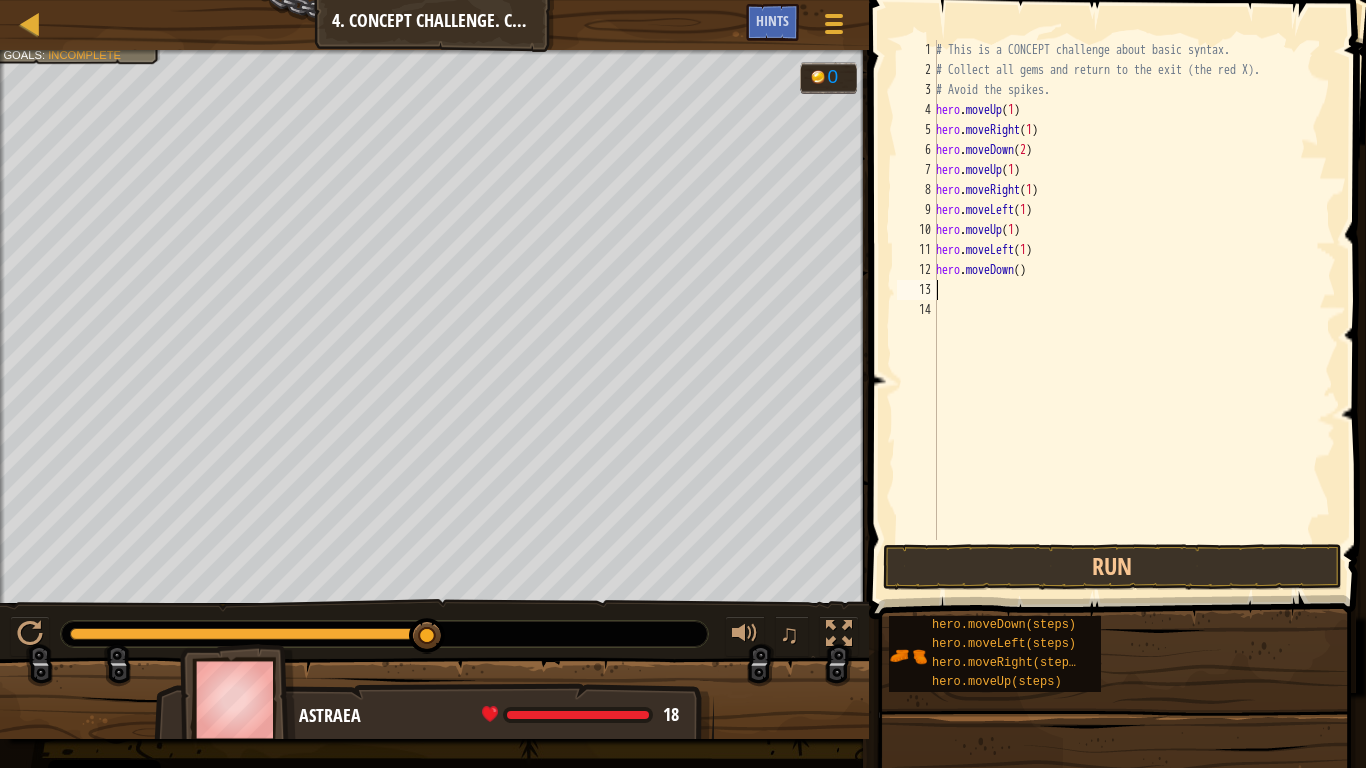 click on "hero . moveUp ( 1 ) hero . moveRight ( 1 ) hero . moveDown ( 2 ) hero . moveUp ( 1 ) hero . moveRight ( 1 ) hero . moveLeft ( 1 ) hero . moveUp ( 1 ) hero . moveLeft ( ) hero . moveDown ( )" at bounding box center (1134, 310) 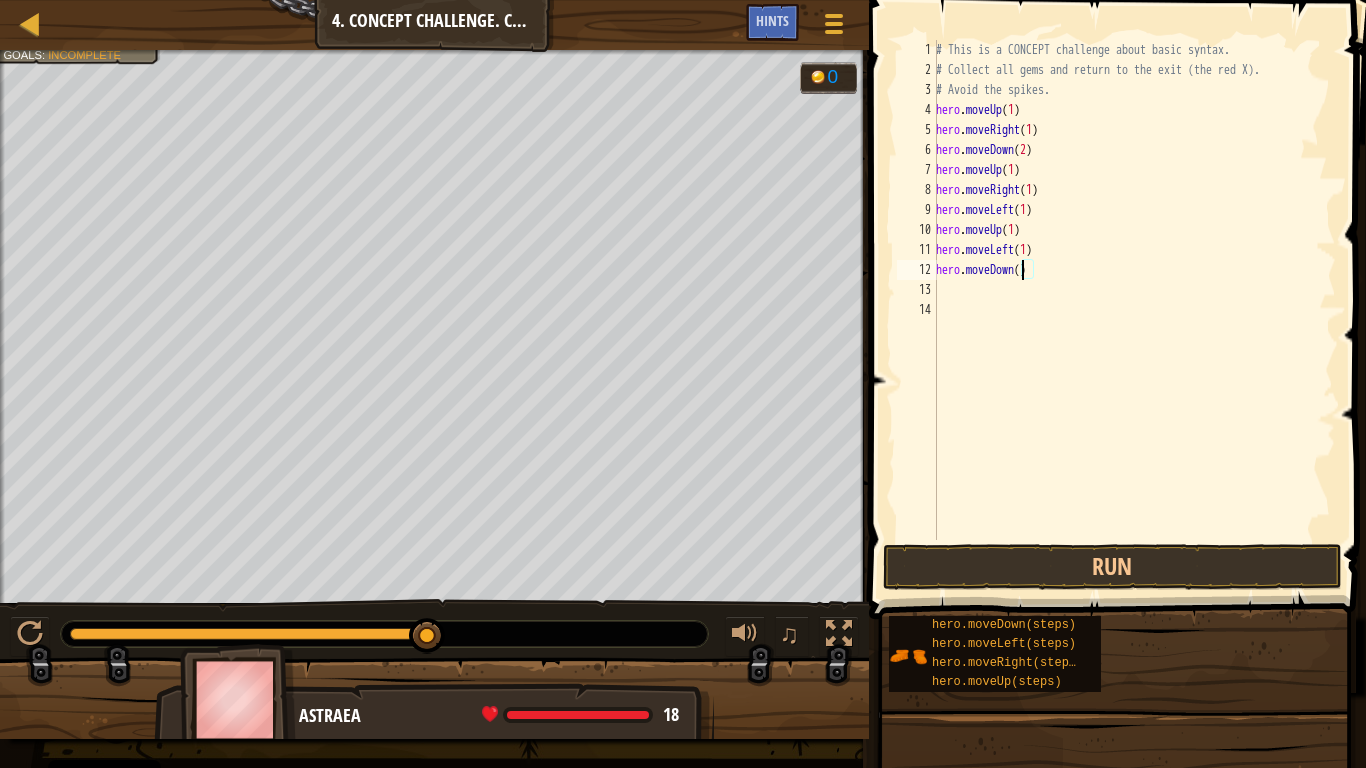 click on "hero . moveUp ( 1 ) hero . moveRight ( 1 ) hero . moveDown ( 2 ) hero . moveUp ( 1 ) hero . moveRight ( 1 ) hero . moveLeft ( 1 ) hero . moveUp ( 1 ) hero . moveLeft ( ) hero . moveDown ( )" at bounding box center [1134, 310] 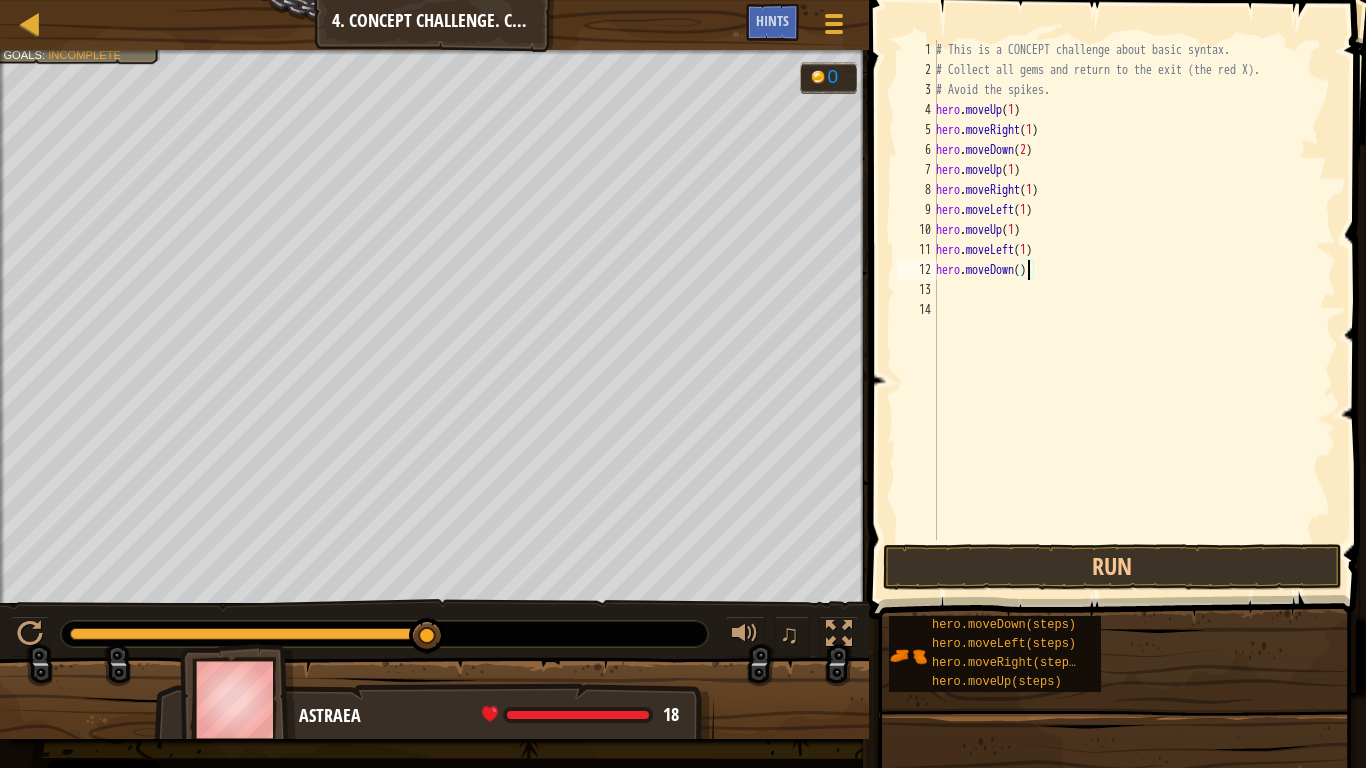 type on "hero.moveDown(1)" 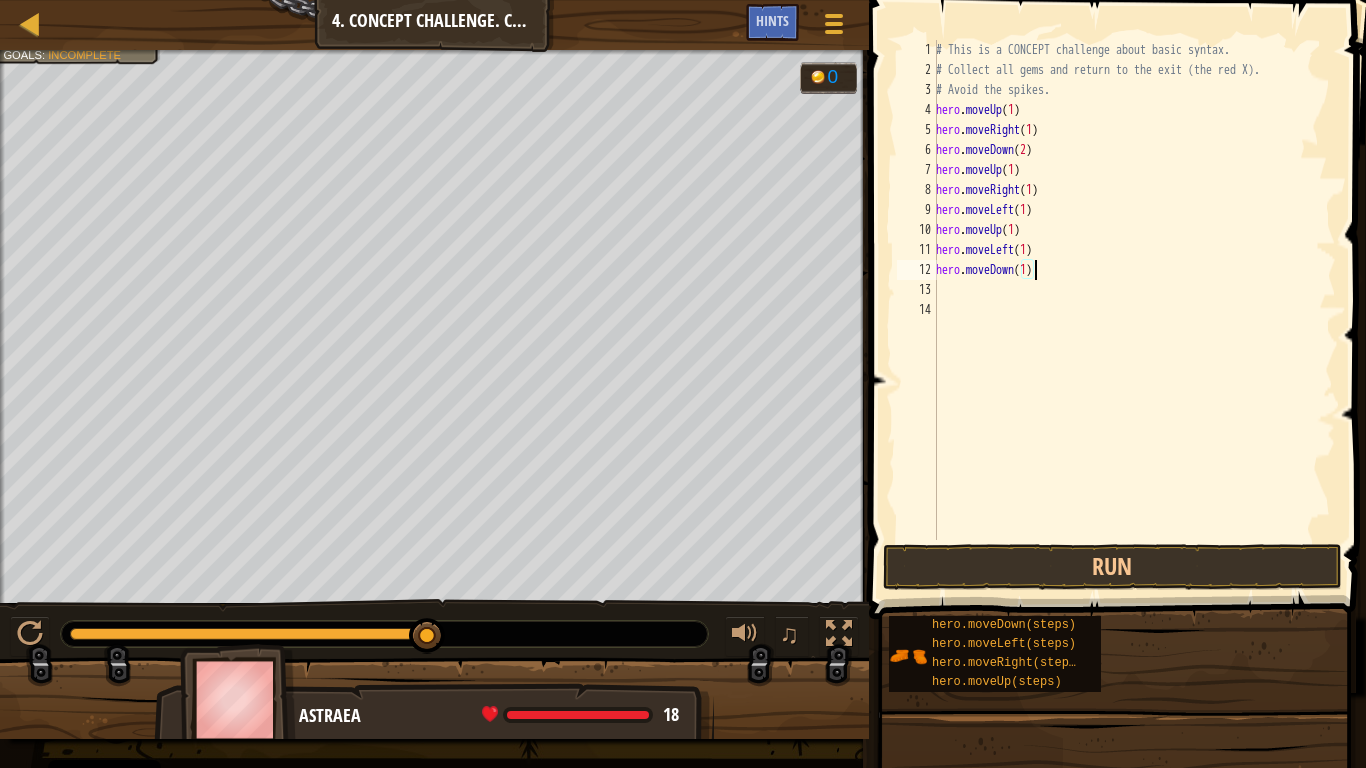 scroll, scrollTop: 9, scrollLeft: 7, axis: both 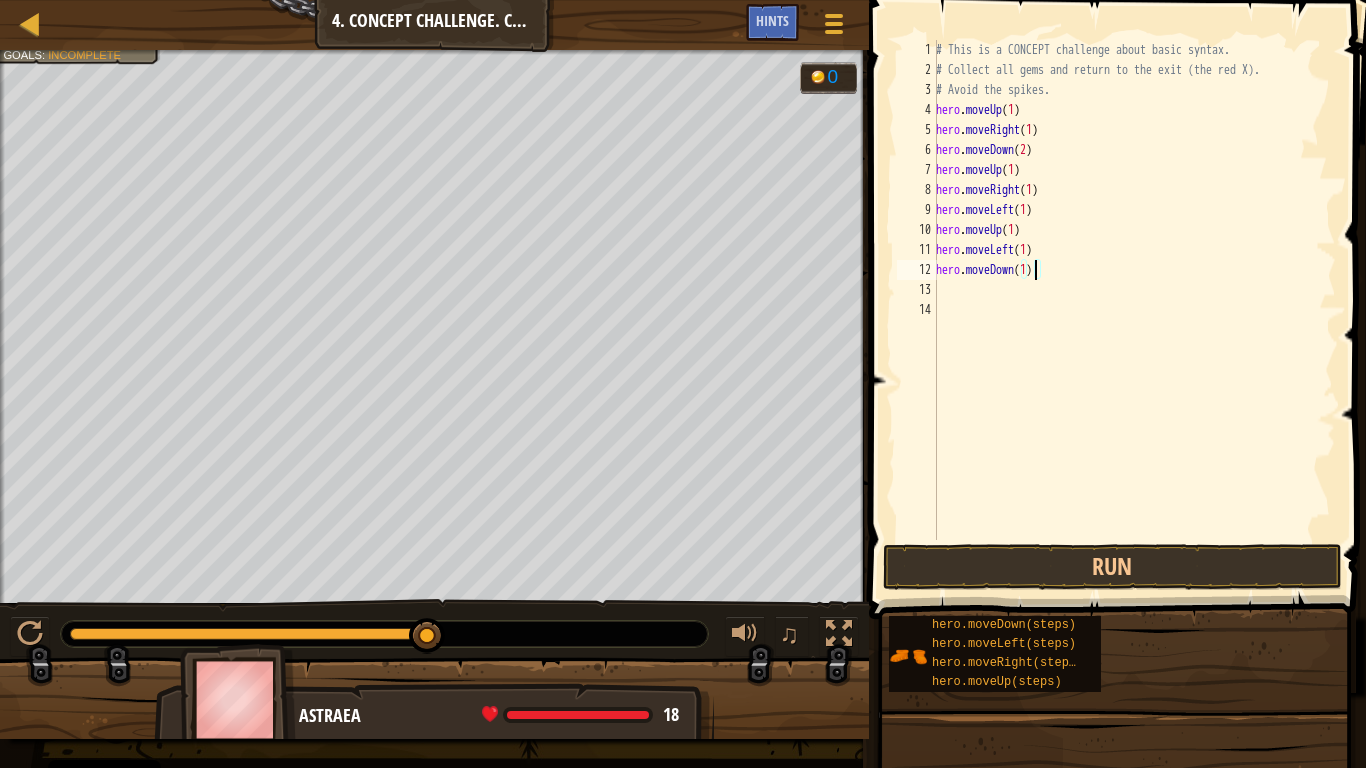click on "13" at bounding box center (917, 290) 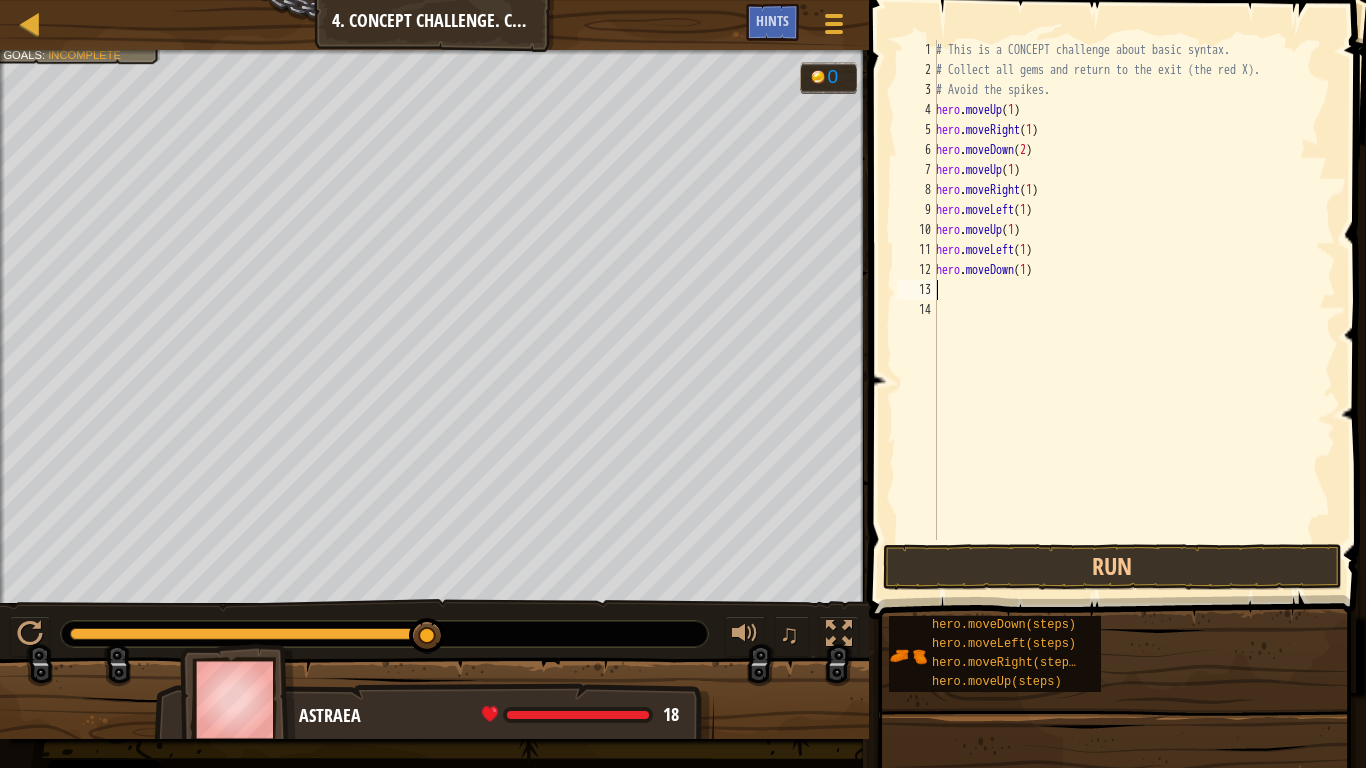 drag, startPoint x: 940, startPoint y: 286, endPoint x: 929, endPoint y: 286, distance: 11 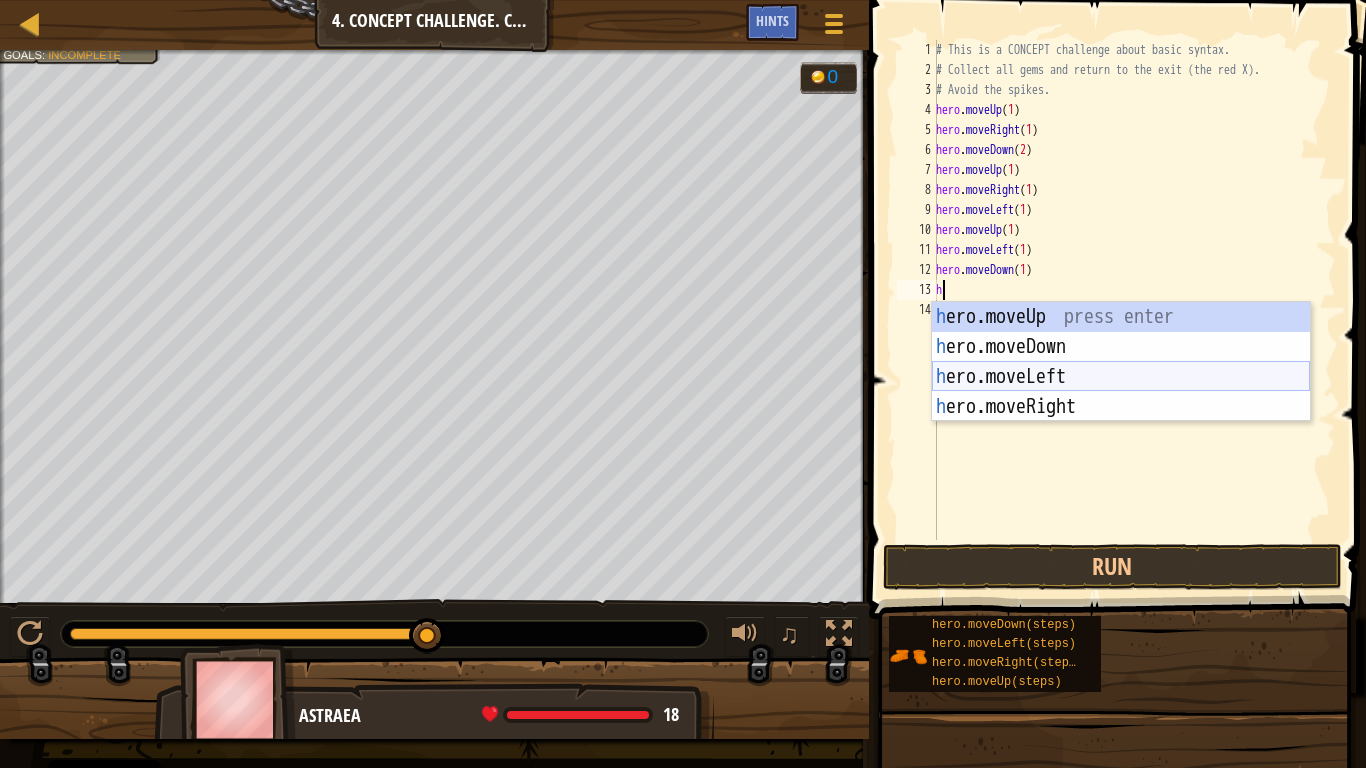 click on "h ero.moveUp press enter h ero.moveDown press enter h ero.moveLeft press enter h ero.moveRight press enter" at bounding box center (1121, 392) 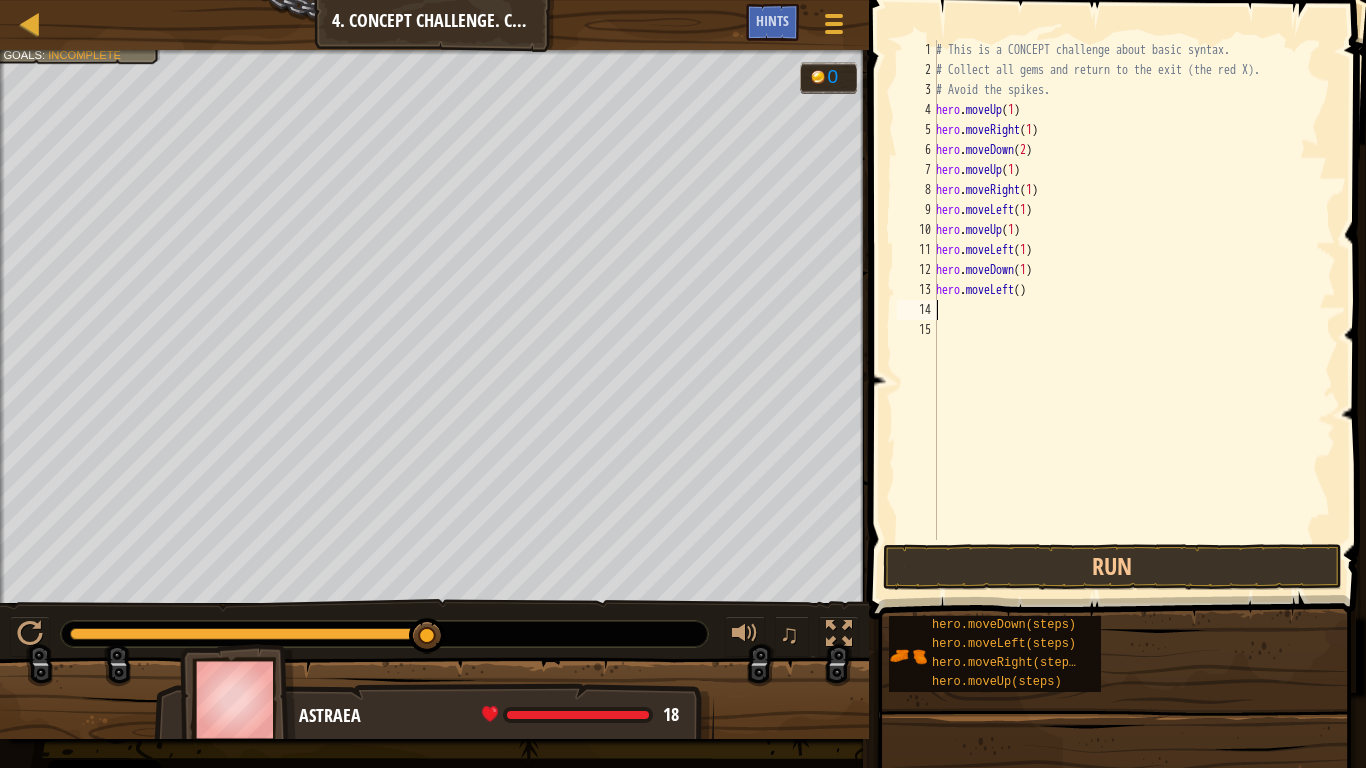 click on "# This is a CONCEPT challenge about basic syntax. # Collect all gems and return to the exit (the red X). # Avoid the spikes. hero . moveUp ( [NUMBER] ) hero . moveRight ( [NUMBER] ) hero . moveDown ( [NUMBER] ) hero . moveUp ( [NUMBER] ) hero . moveRight ( [NUMBER] ) hero . moveLeft ( [NUMBER] ) hero . moveUp ( )" at bounding box center [1134, 310] 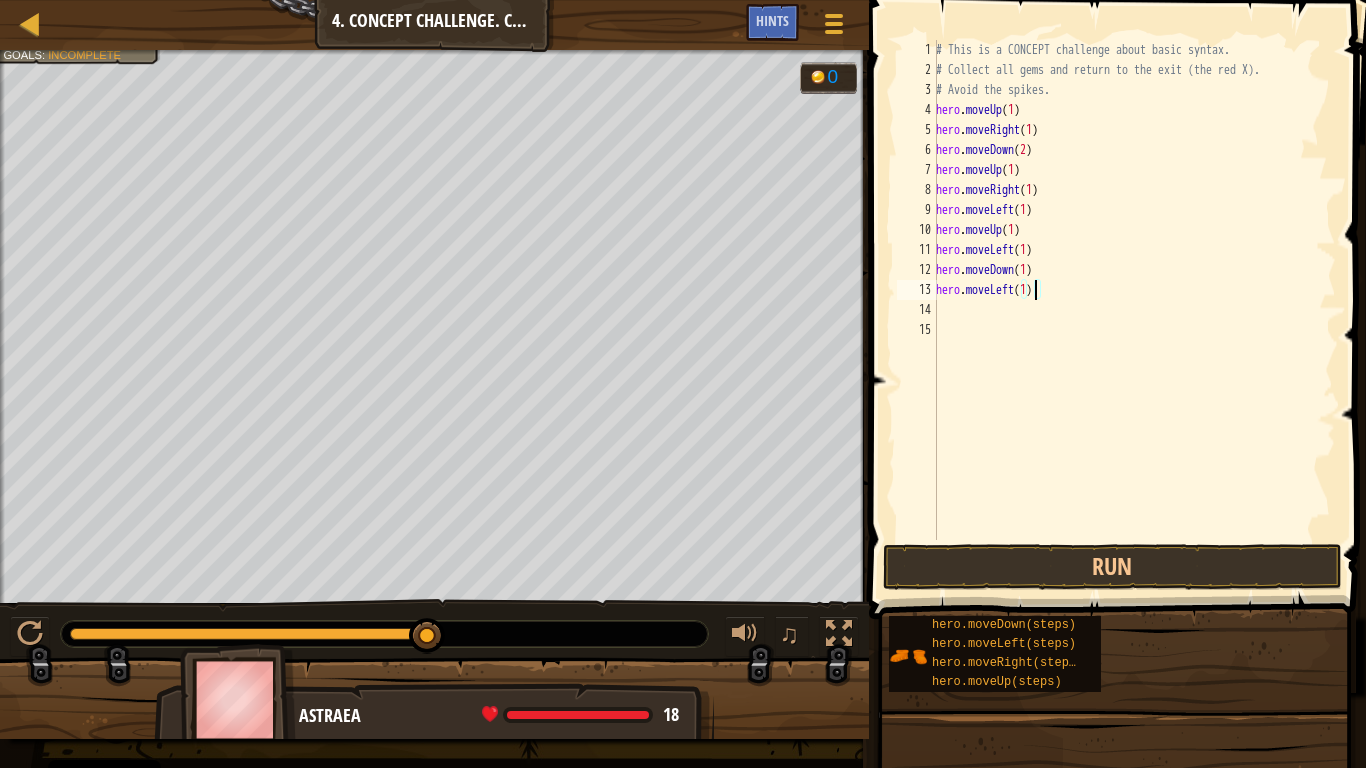 scroll, scrollTop: 9, scrollLeft: 7, axis: both 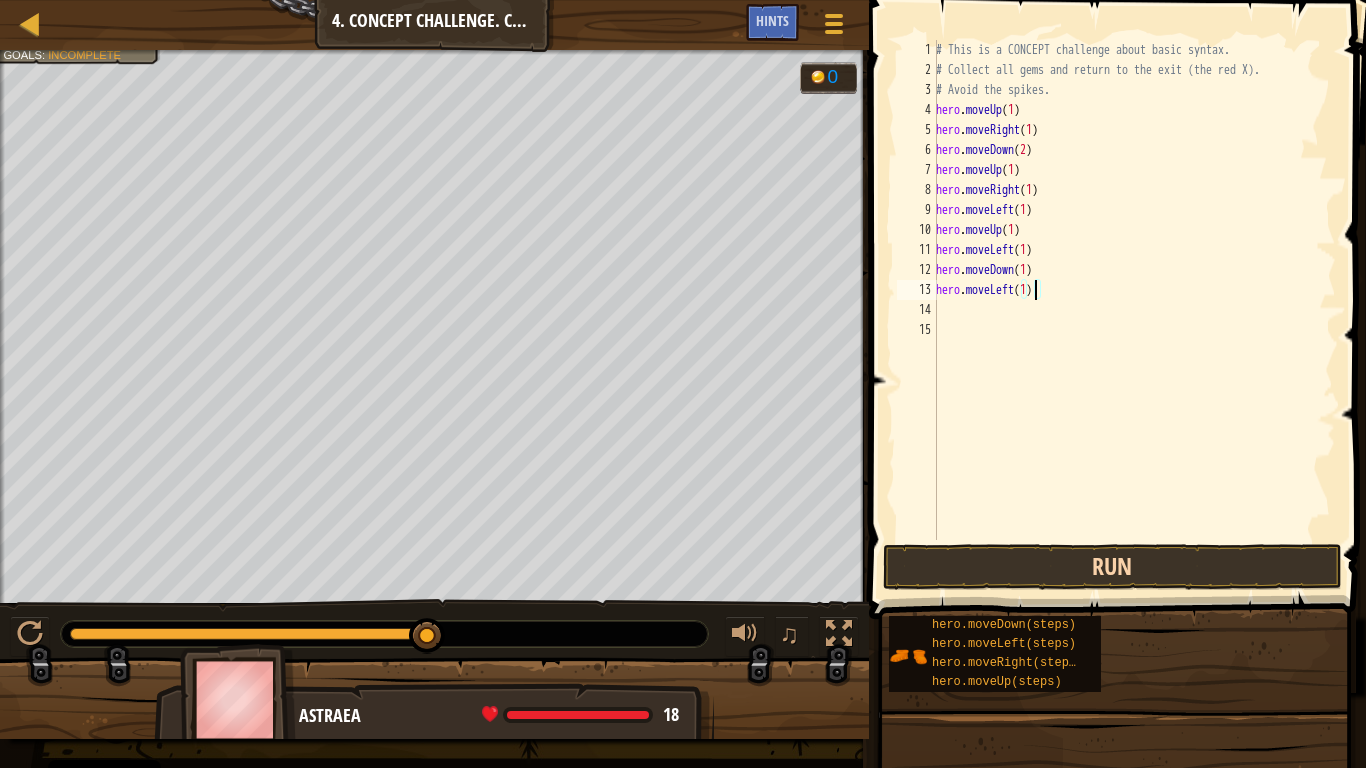 type on "hero.moveLeft(1)" 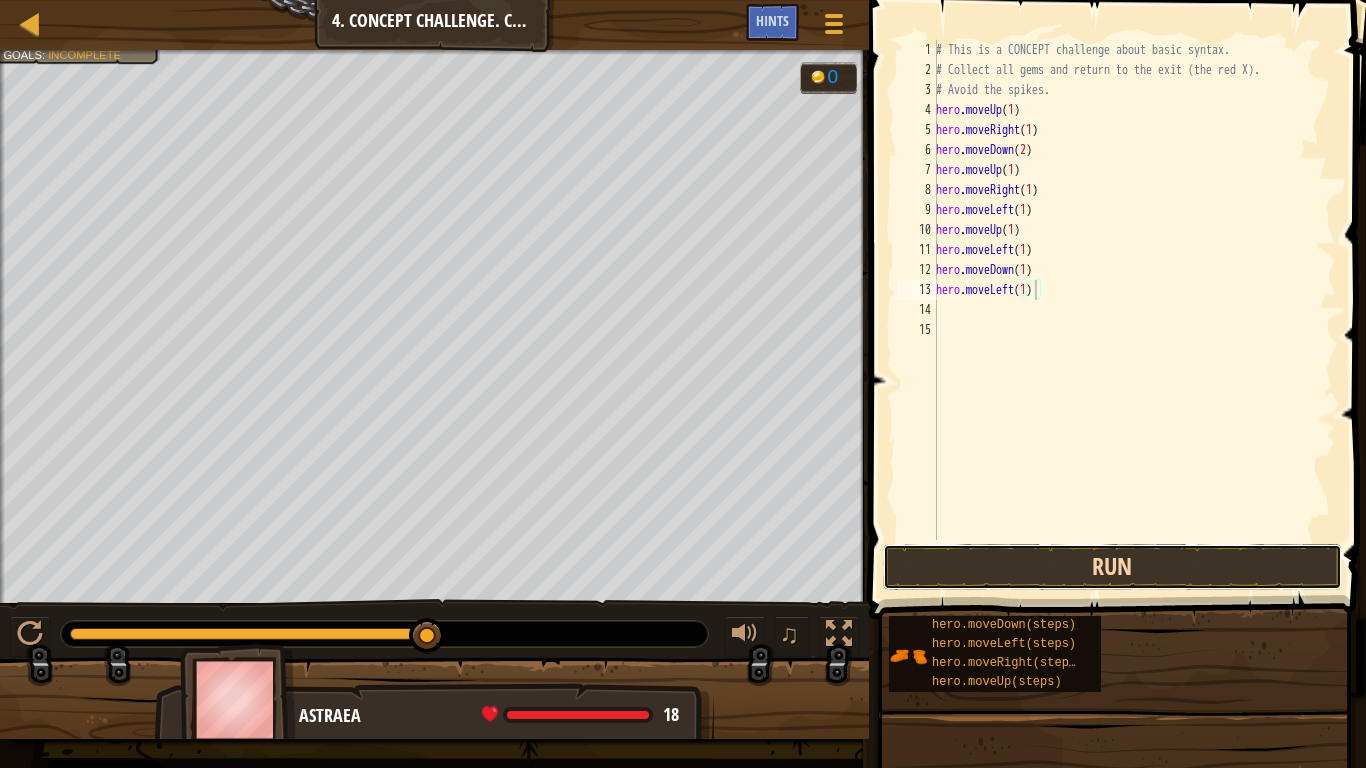 click on "Run" at bounding box center (1112, 567) 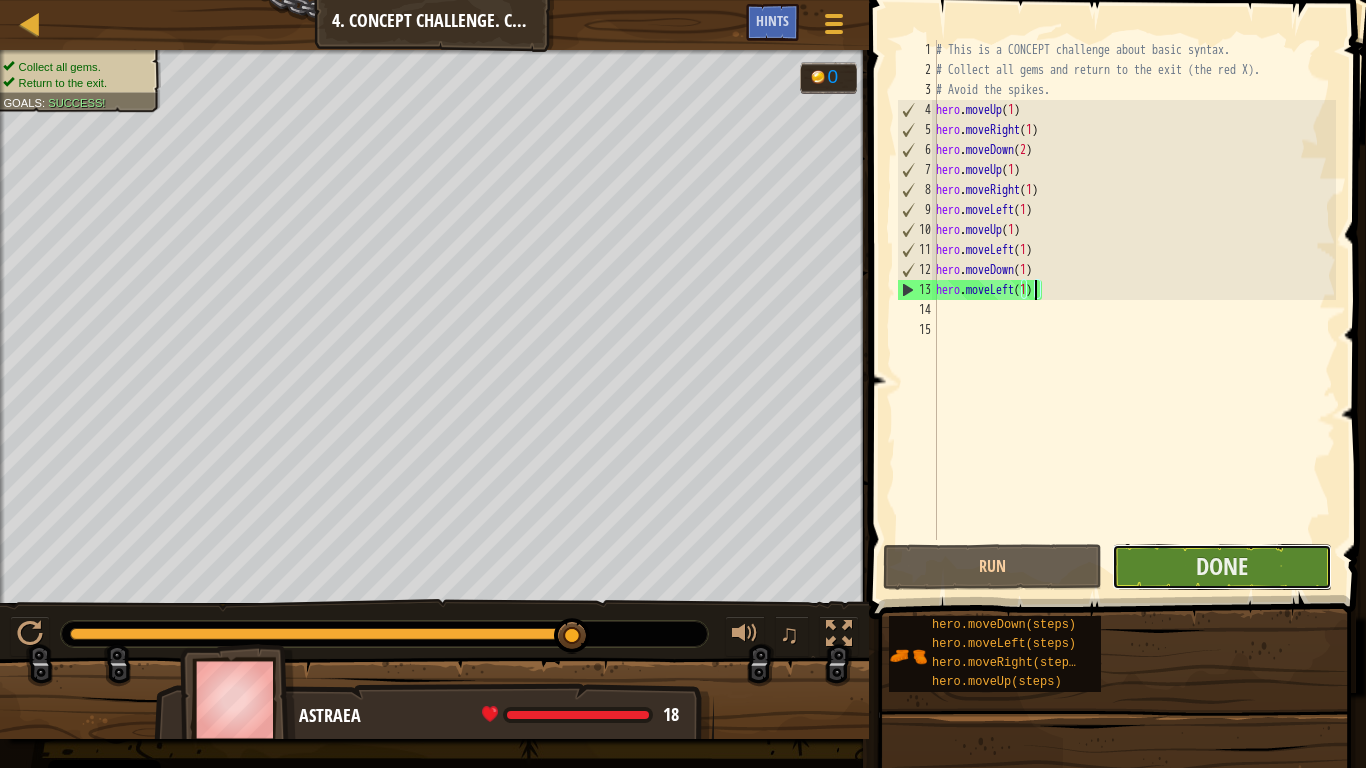 click on "Done" at bounding box center (1221, 567) 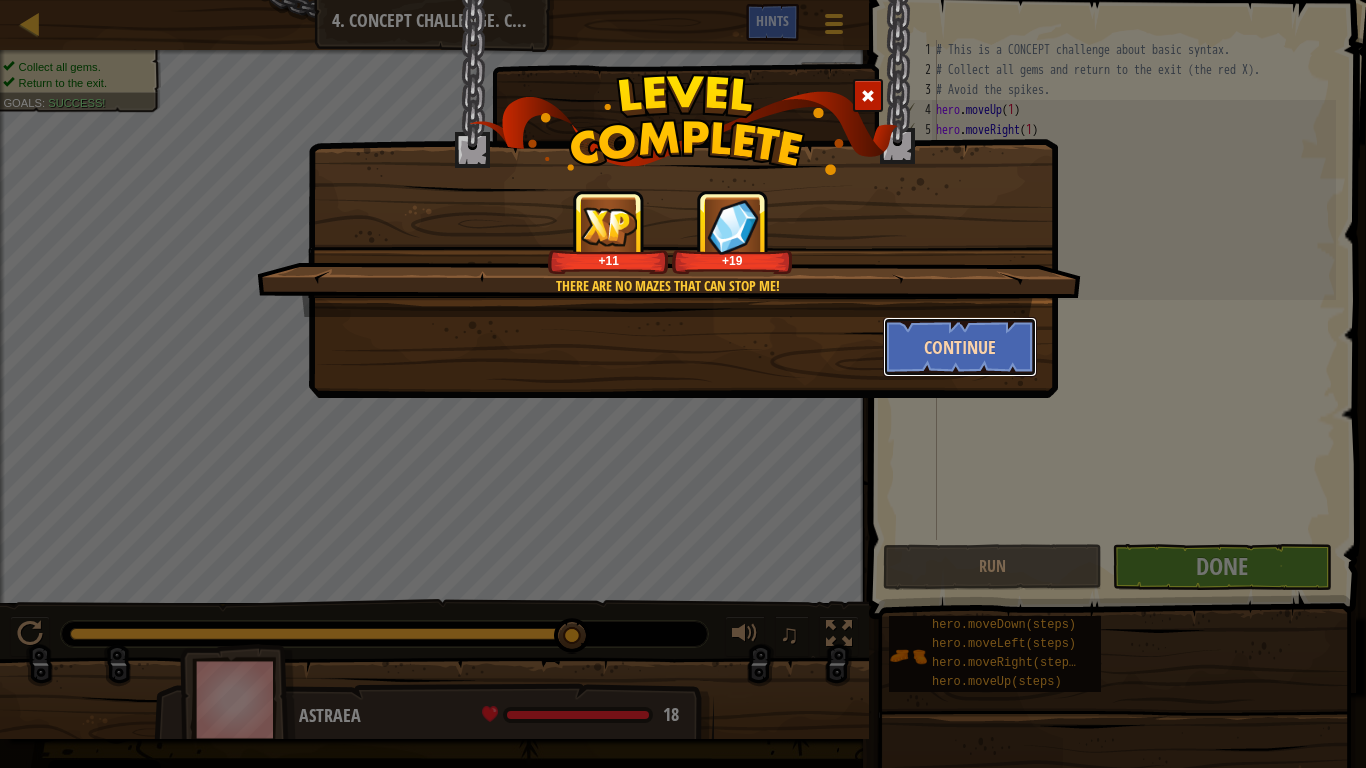 click on "Continue" at bounding box center [960, 347] 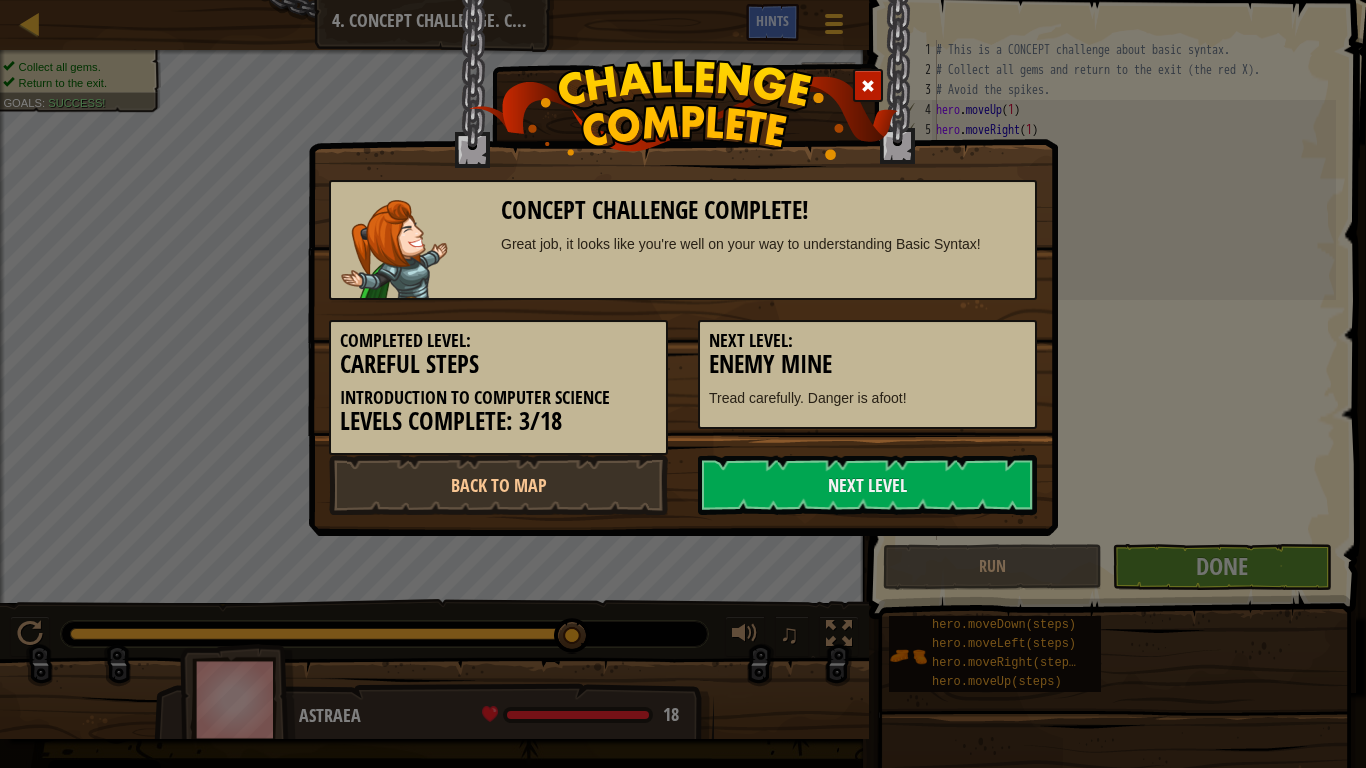 click on "Completed Level: Careful Steps Introduction to Computer Science Levels Complete: [NUMBER]/[NUMBER] Next Level: Enemy Mine Tread carefully. Danger is afoot!" at bounding box center [683, 377] 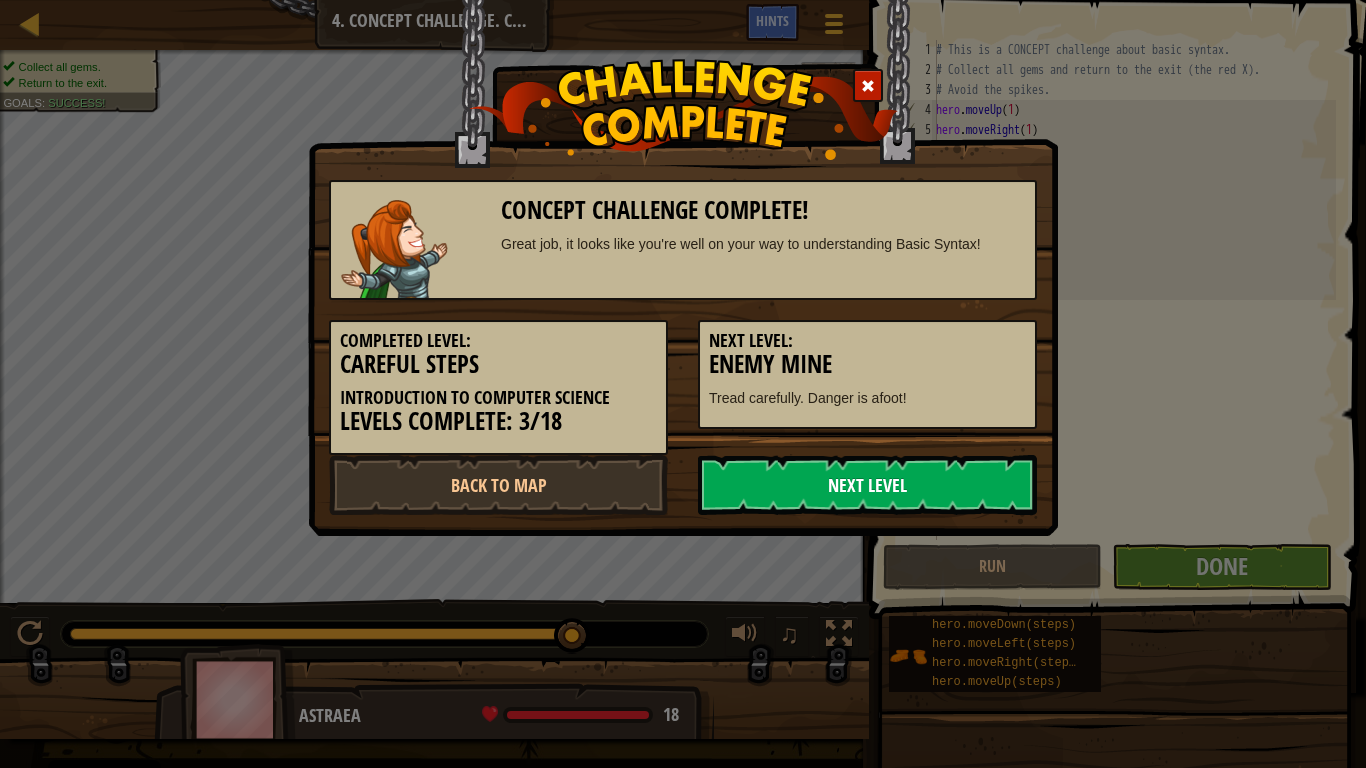 click on "Next Level" at bounding box center [867, 485] 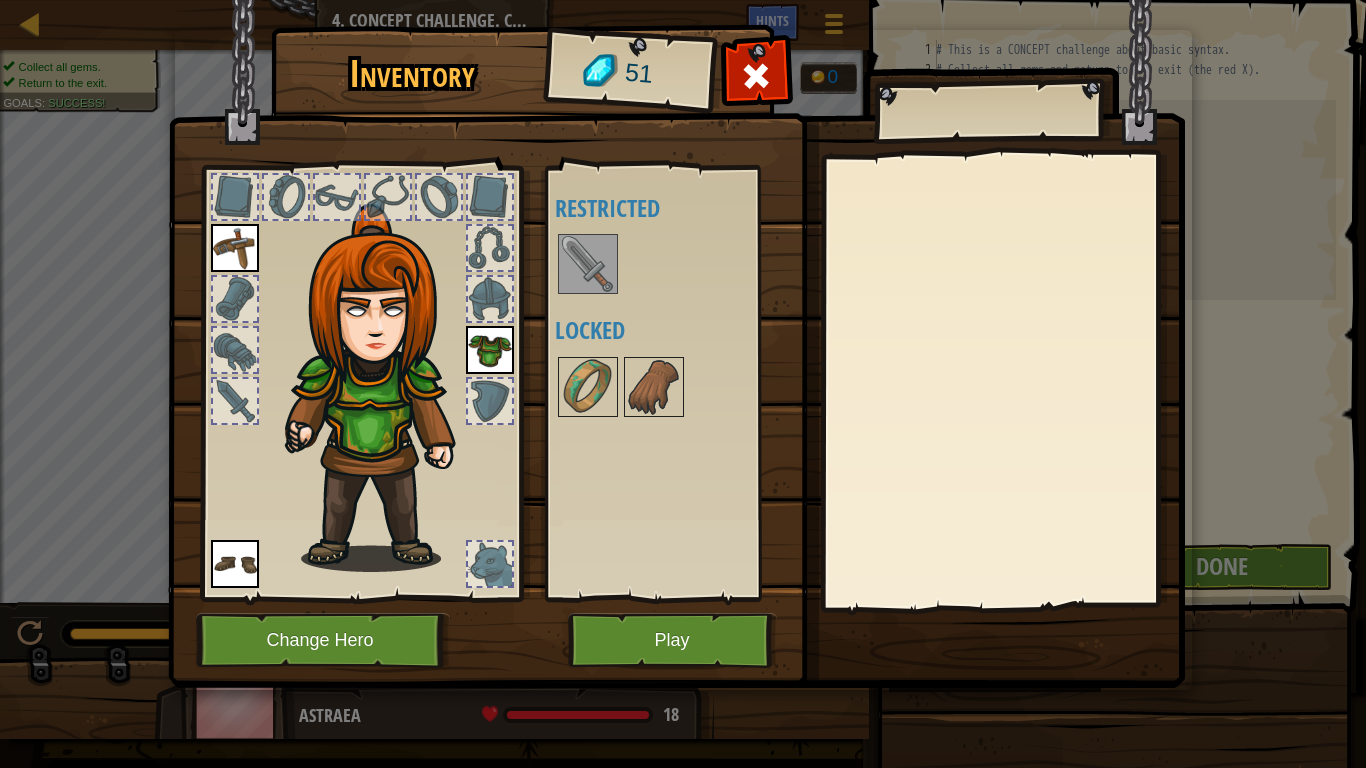 click at bounding box center [680, 264] 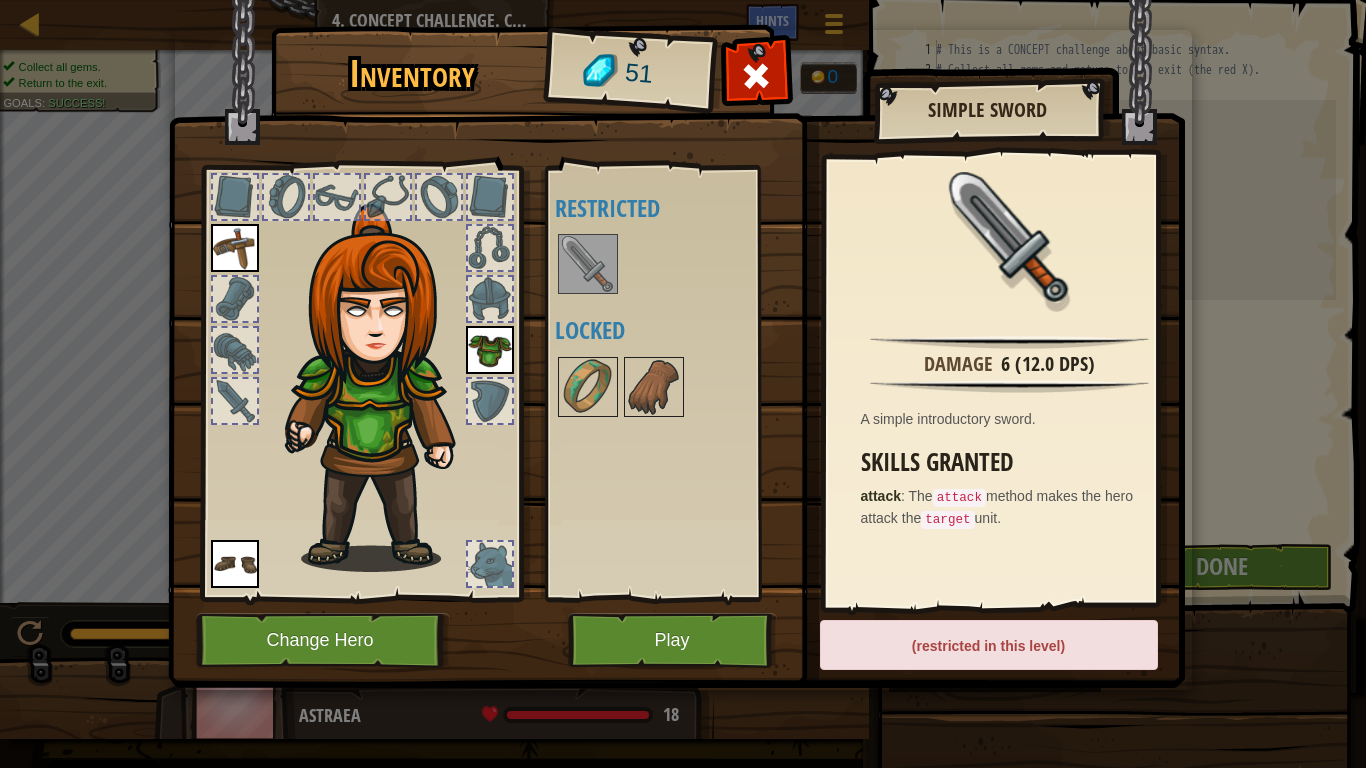 click on "Locked" at bounding box center [680, 330] 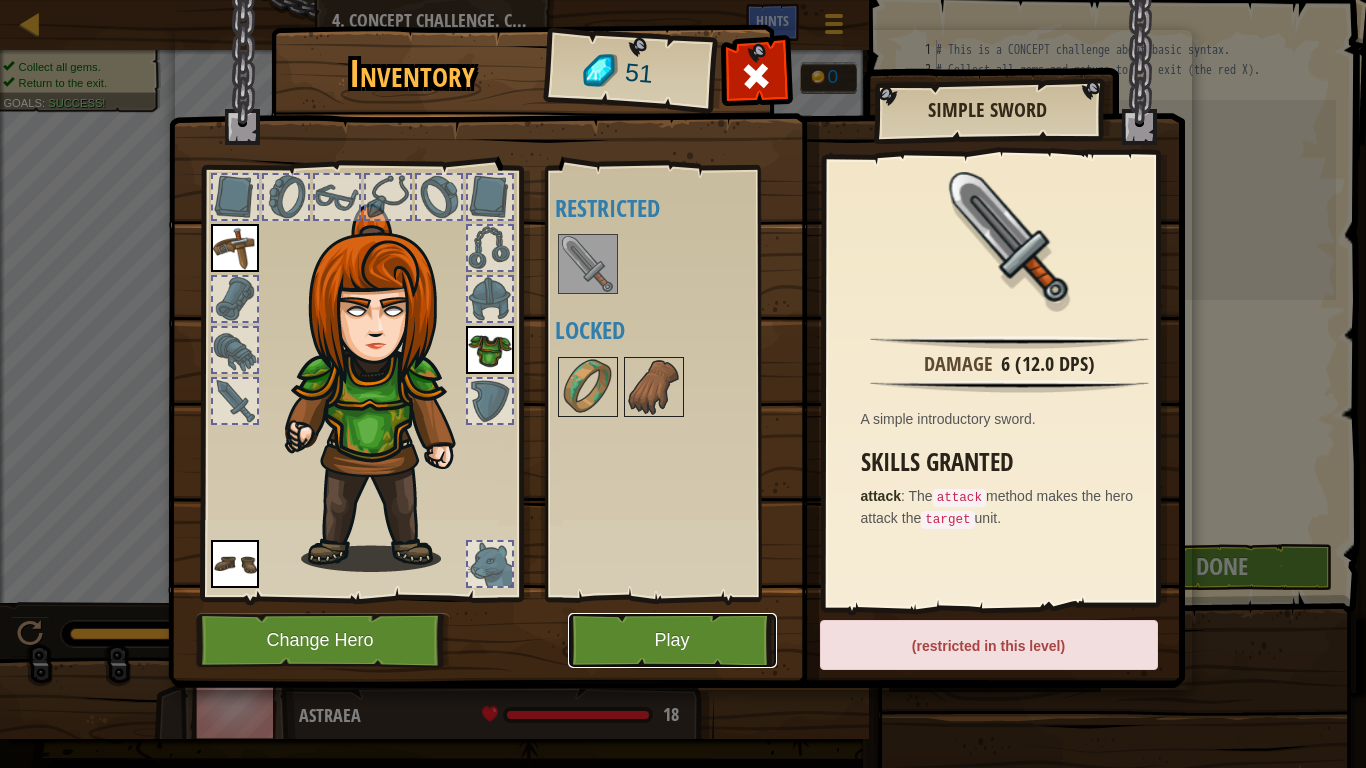 click on "Play" at bounding box center (672, 640) 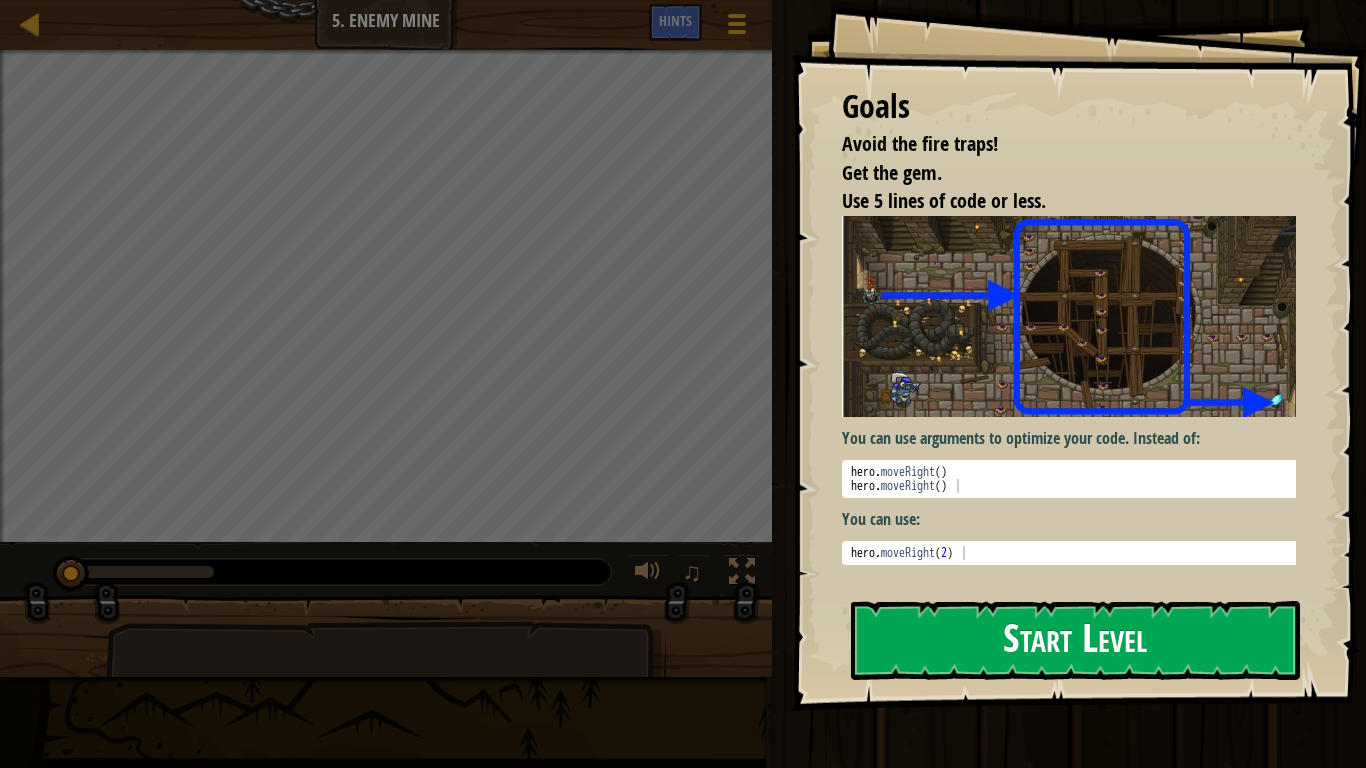 click on "Start Level" at bounding box center (1075, 640) 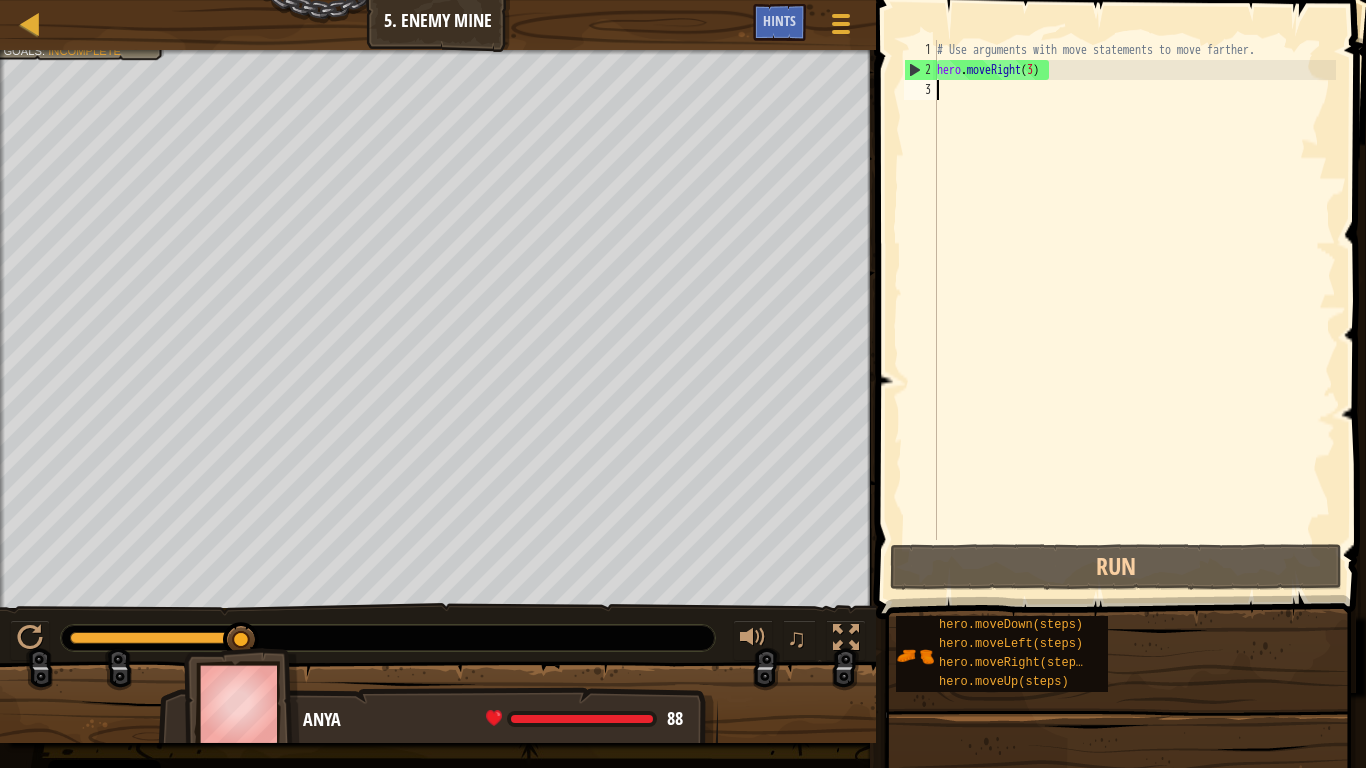 click on "Map Introduction to Computer Science [NUMBER]. Enemy Mine Game Menu Done Hints" at bounding box center (438, 25) 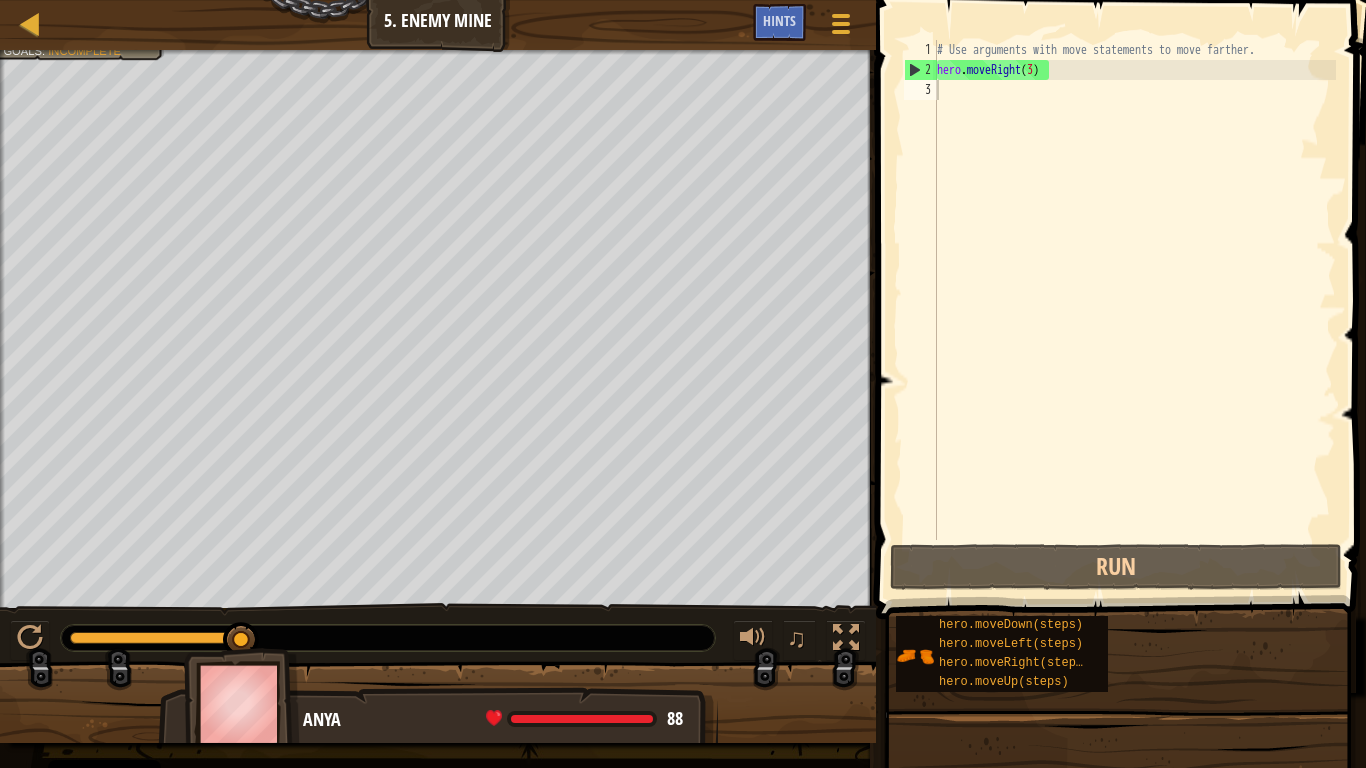 click on "Map Introduction to Computer Science [NUMBER]. Enemy Mine Game Menu Done Hints" at bounding box center (438, 25) 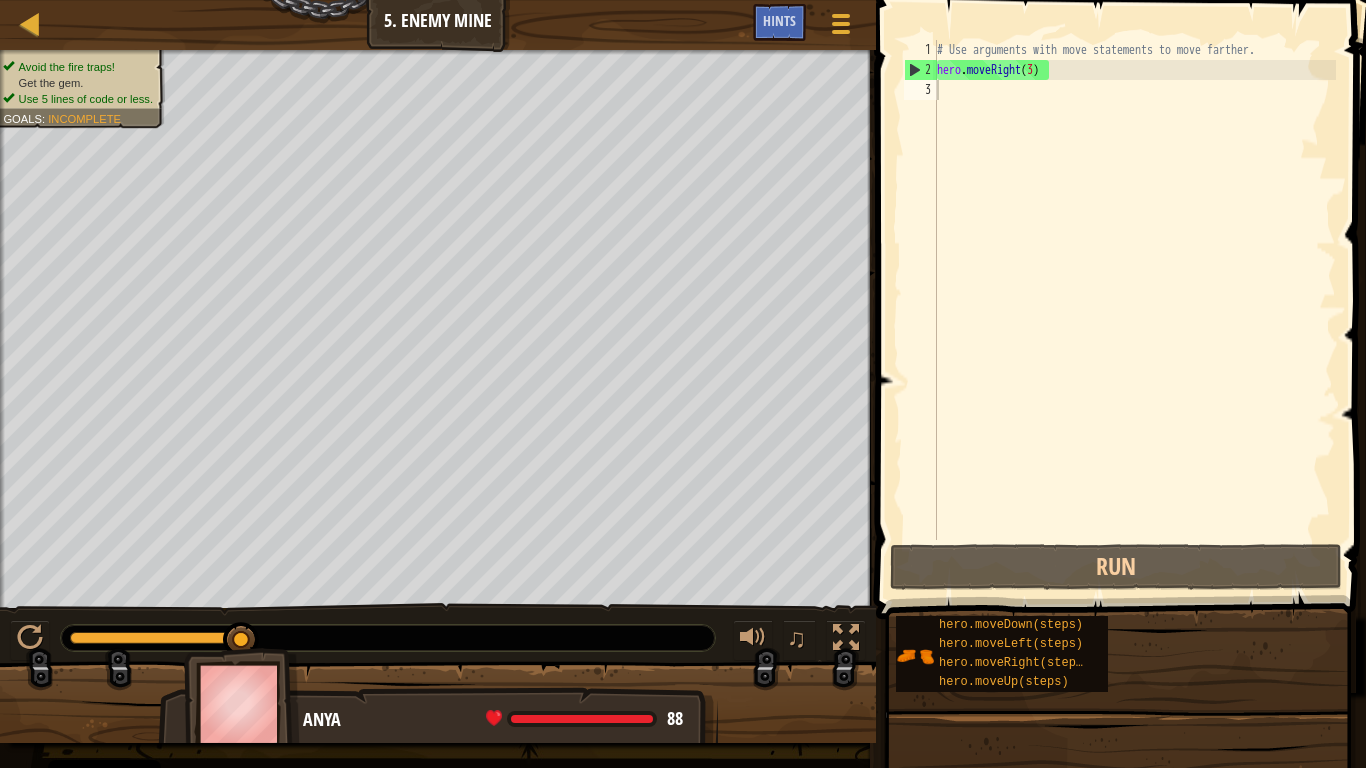 drag, startPoint x: 93, startPoint y: 56, endPoint x: 104, endPoint y: 87, distance: 32.89377 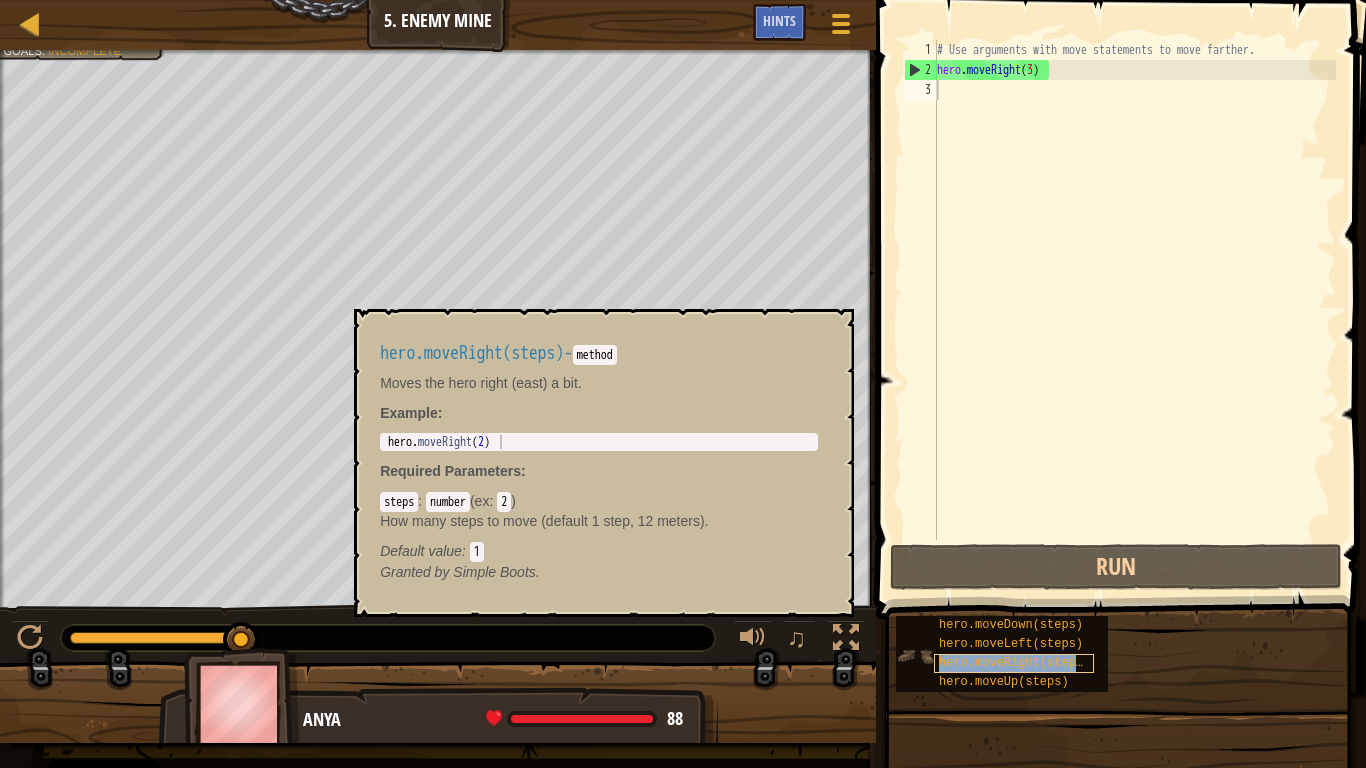 click on "hero.moveRight(steps)" at bounding box center (1014, 663) 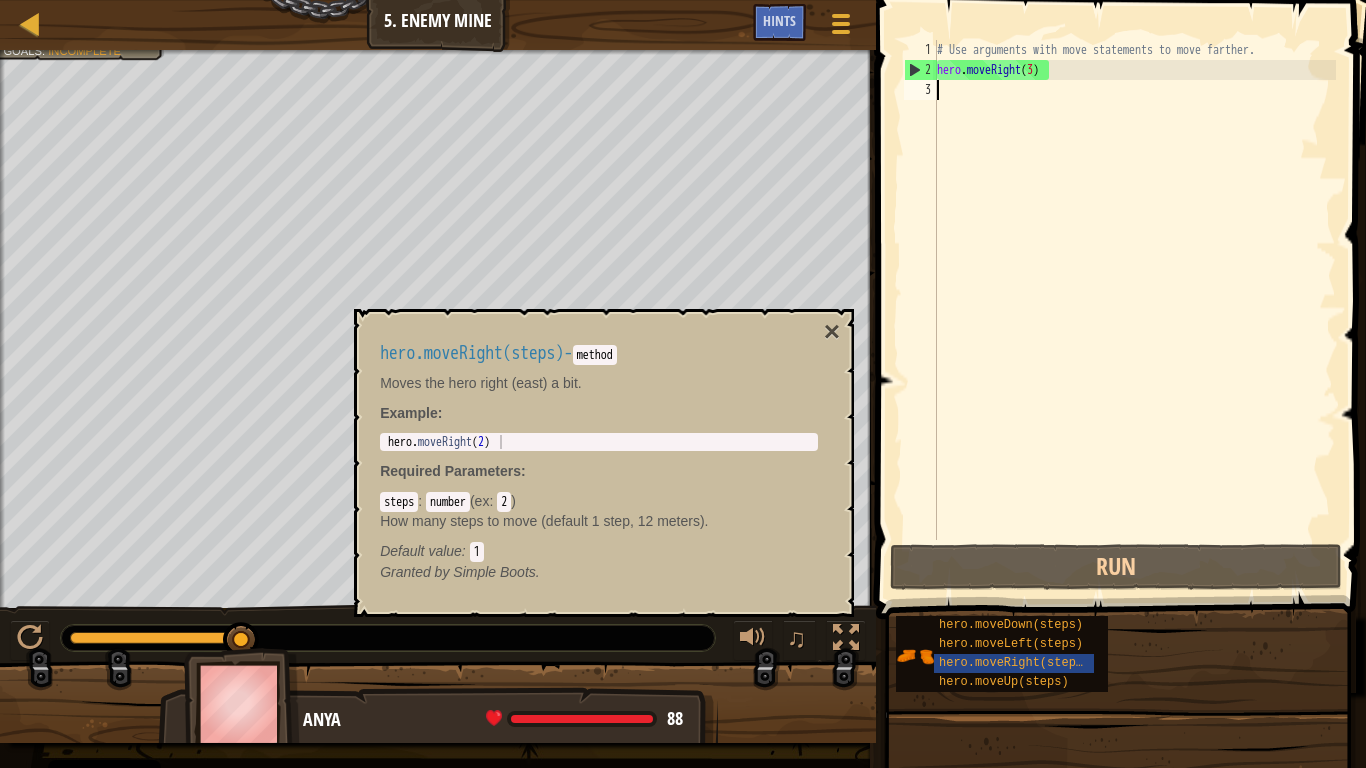 click on "# Use arguments with move statements to move farther. hero . moveRight ( 3 )" at bounding box center (1134, 310) 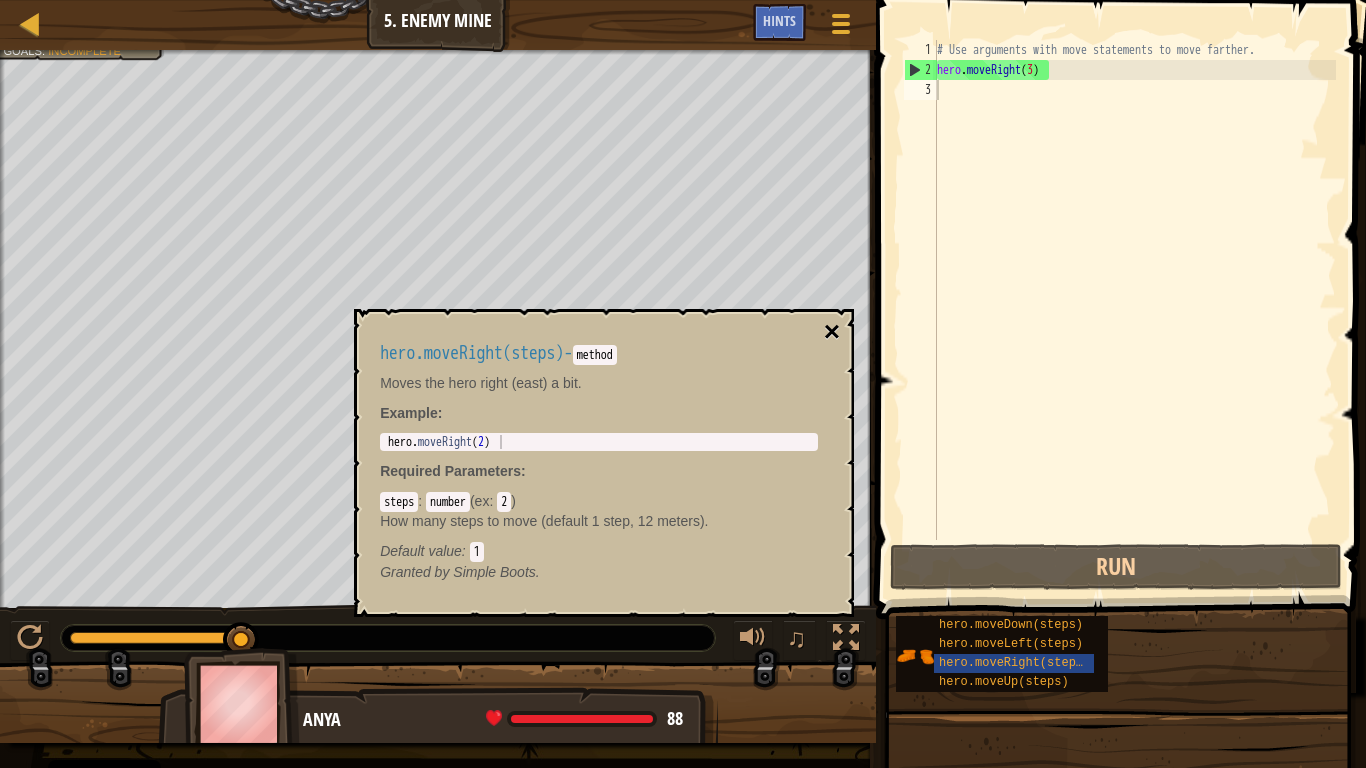 click on "×" at bounding box center (832, 332) 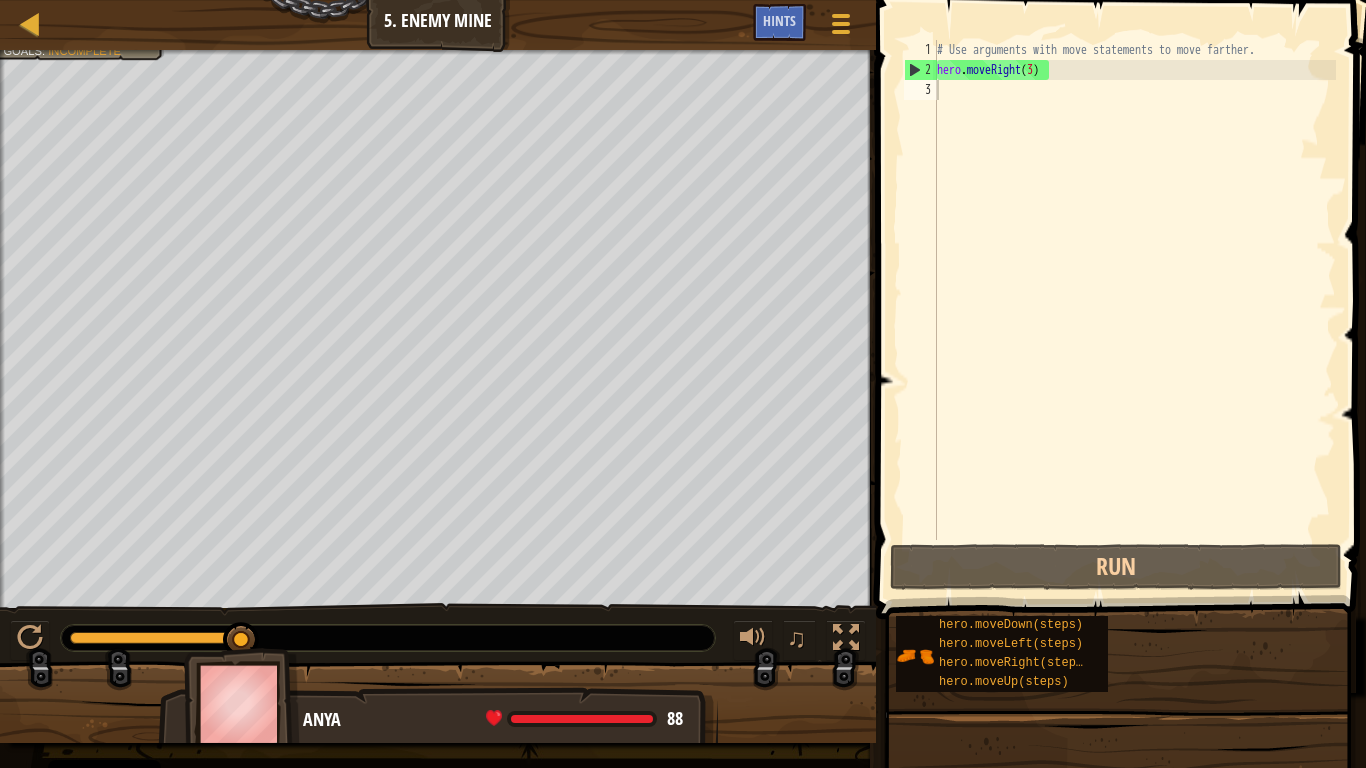 type on "hero.moveRight(3)" 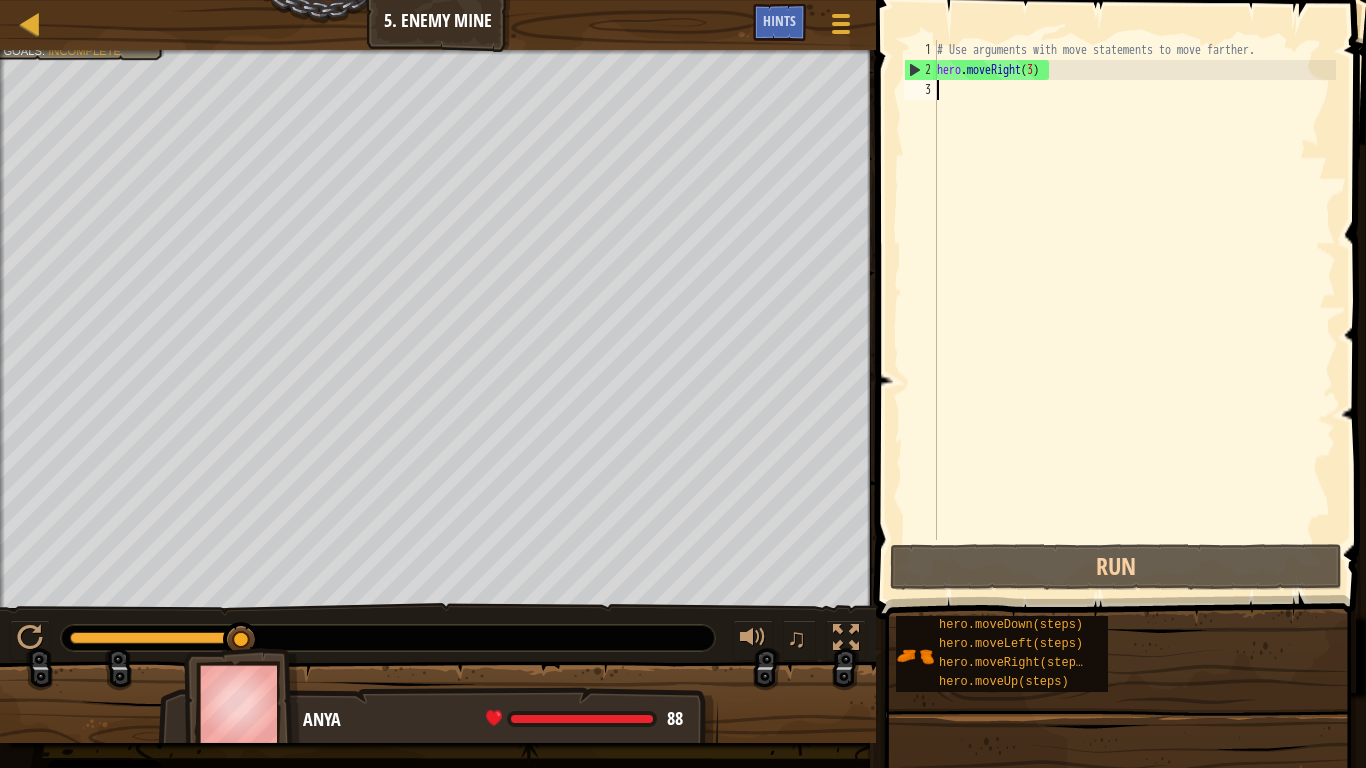 click on "# Use arguments with move statements to move farther. hero . moveRight ( 3 )" at bounding box center (1134, 310) 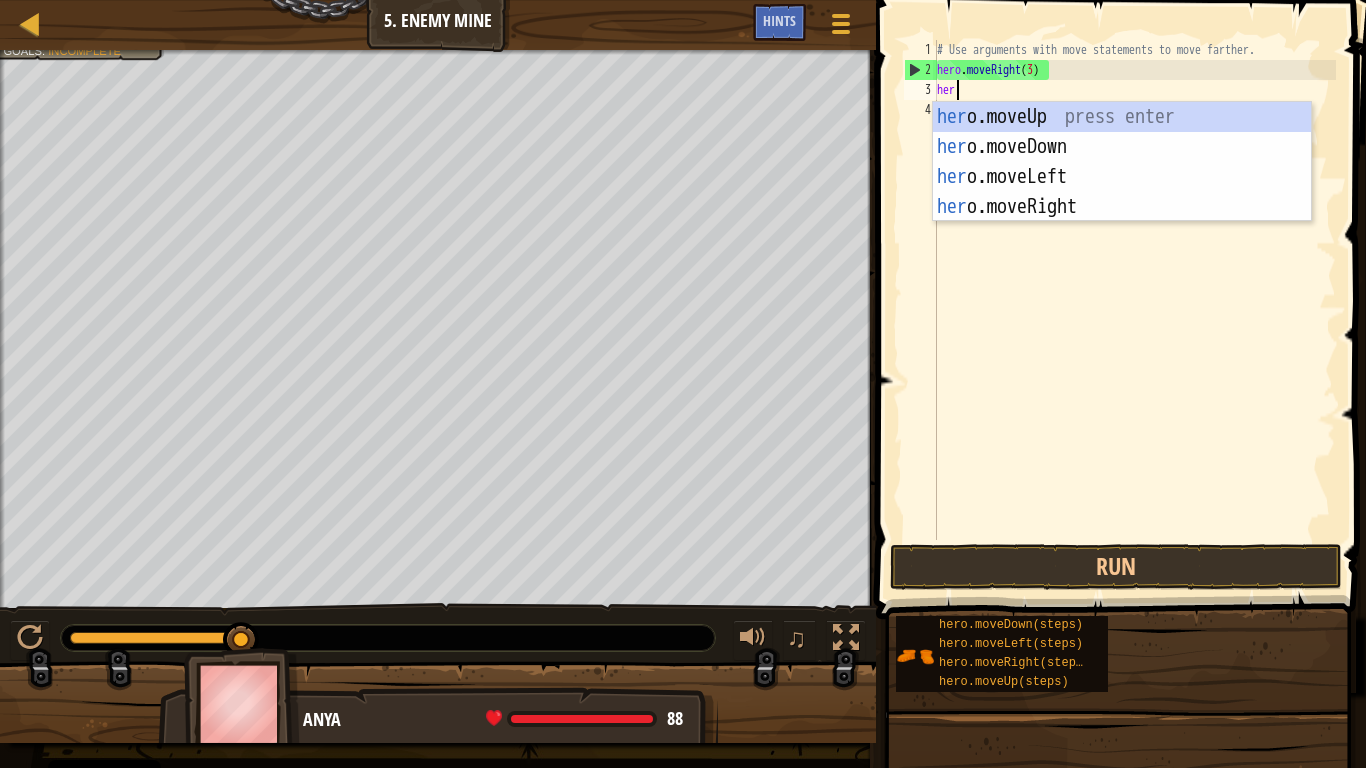 scroll, scrollTop: 9, scrollLeft: 1, axis: both 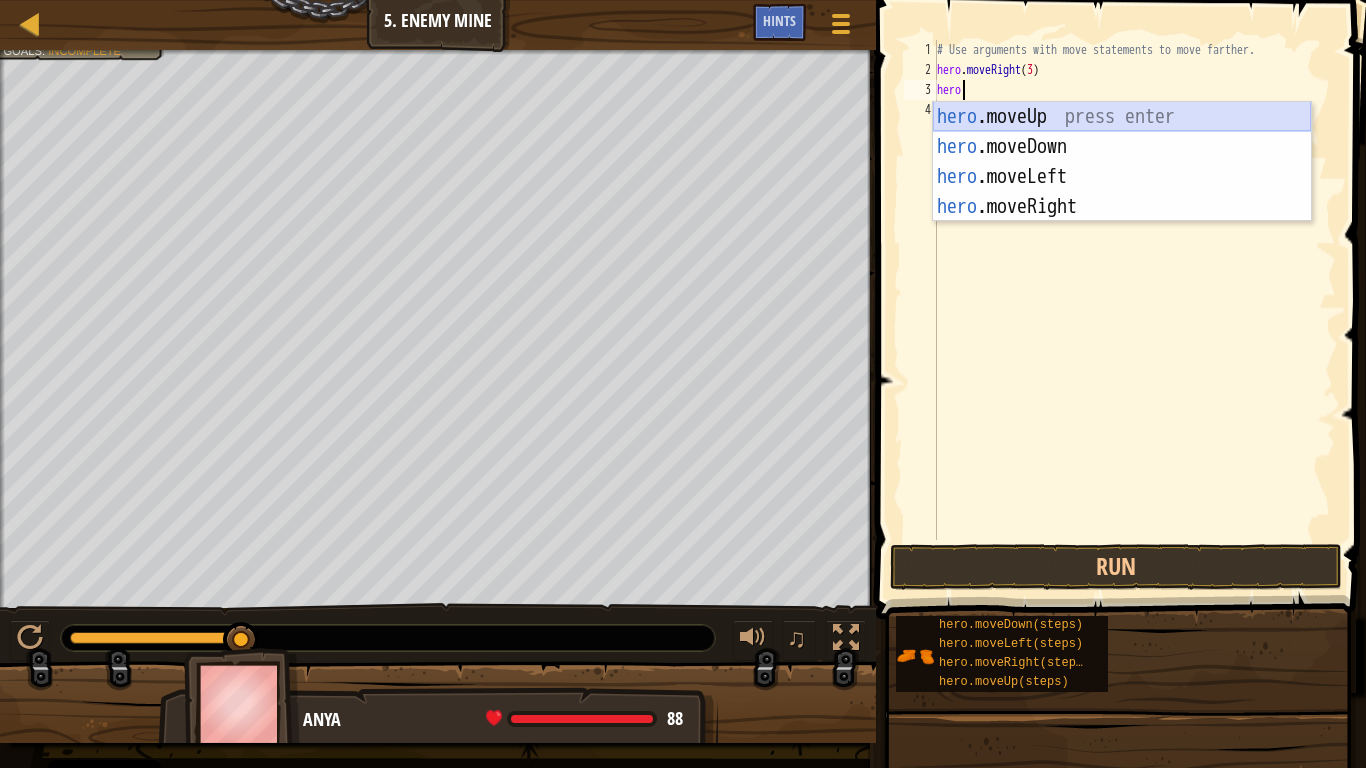 click on "hero .moveUp press enter hero .moveDown press enter hero .moveLeft press enter hero .moveRight press enter" at bounding box center (1122, 192) 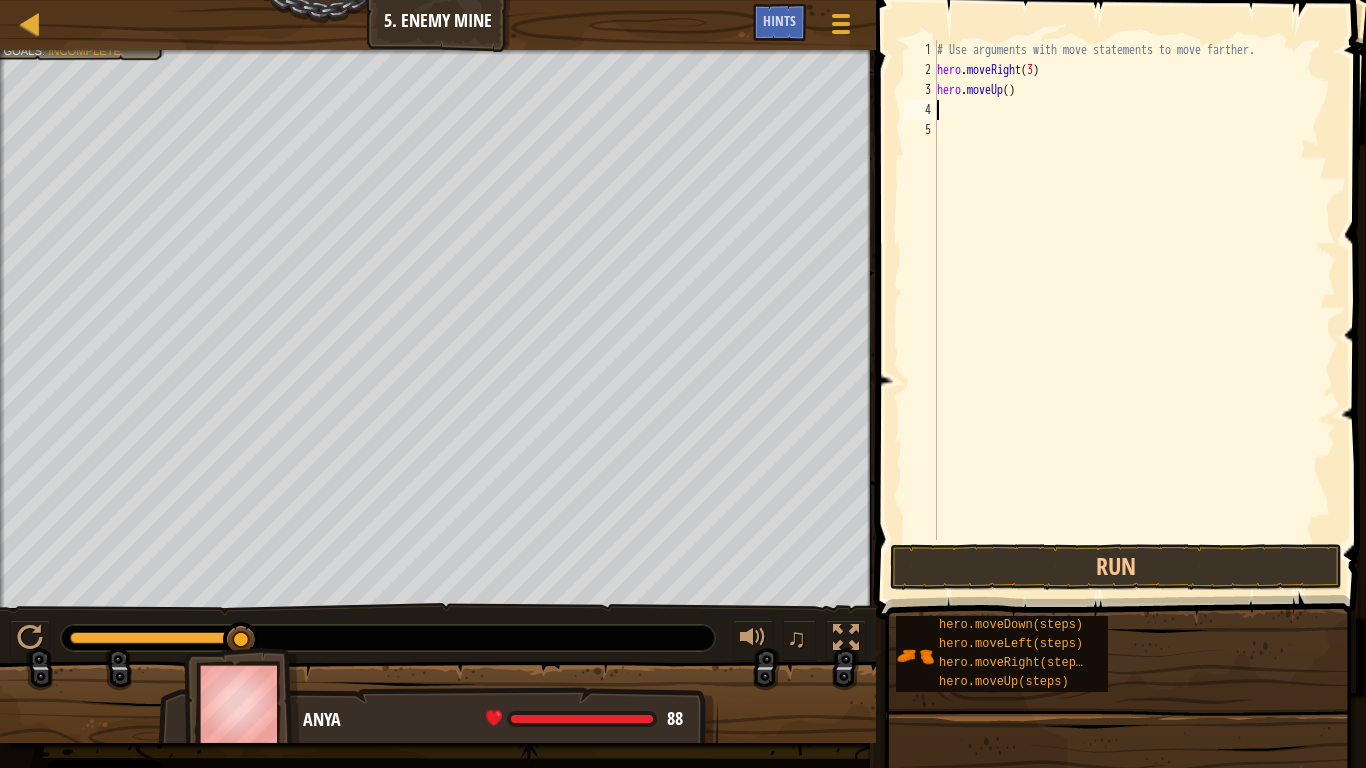 click on "# Use arguments with move statements to move farther. hero . moveRight ( 3 ) hero . moveUp ( )" at bounding box center (1134, 310) 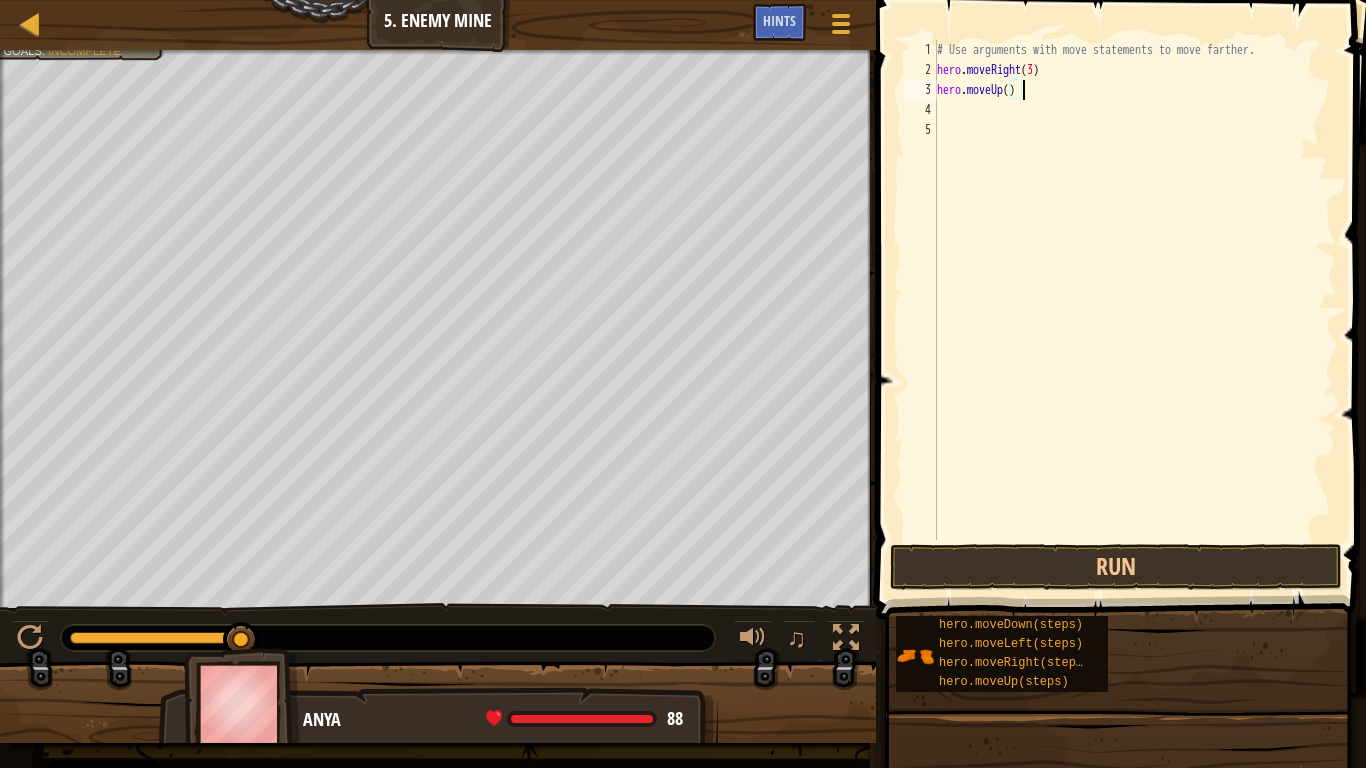 click on "# Use arguments with move statements to move farther. hero . moveRight ( 3 ) hero . moveUp ( )" at bounding box center (1134, 310) 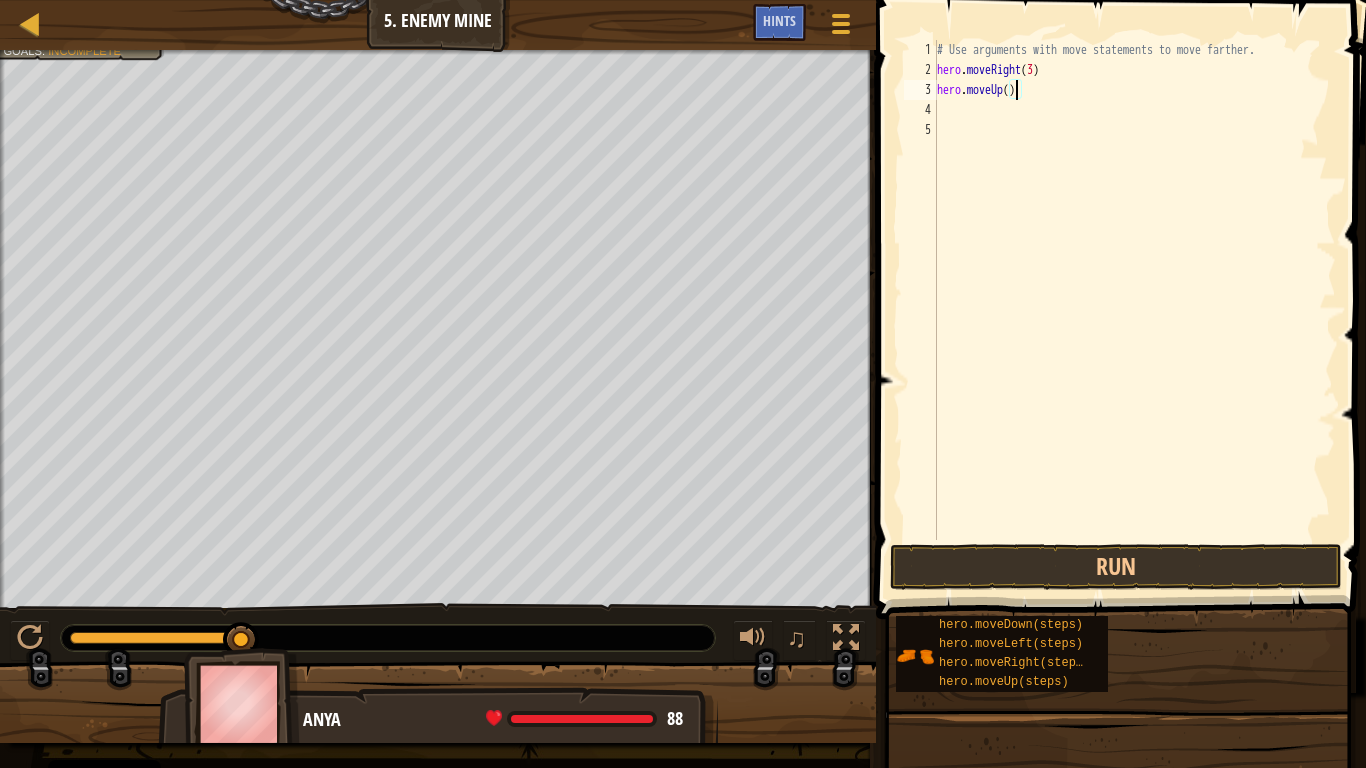 type on "hero.moveUp(1)" 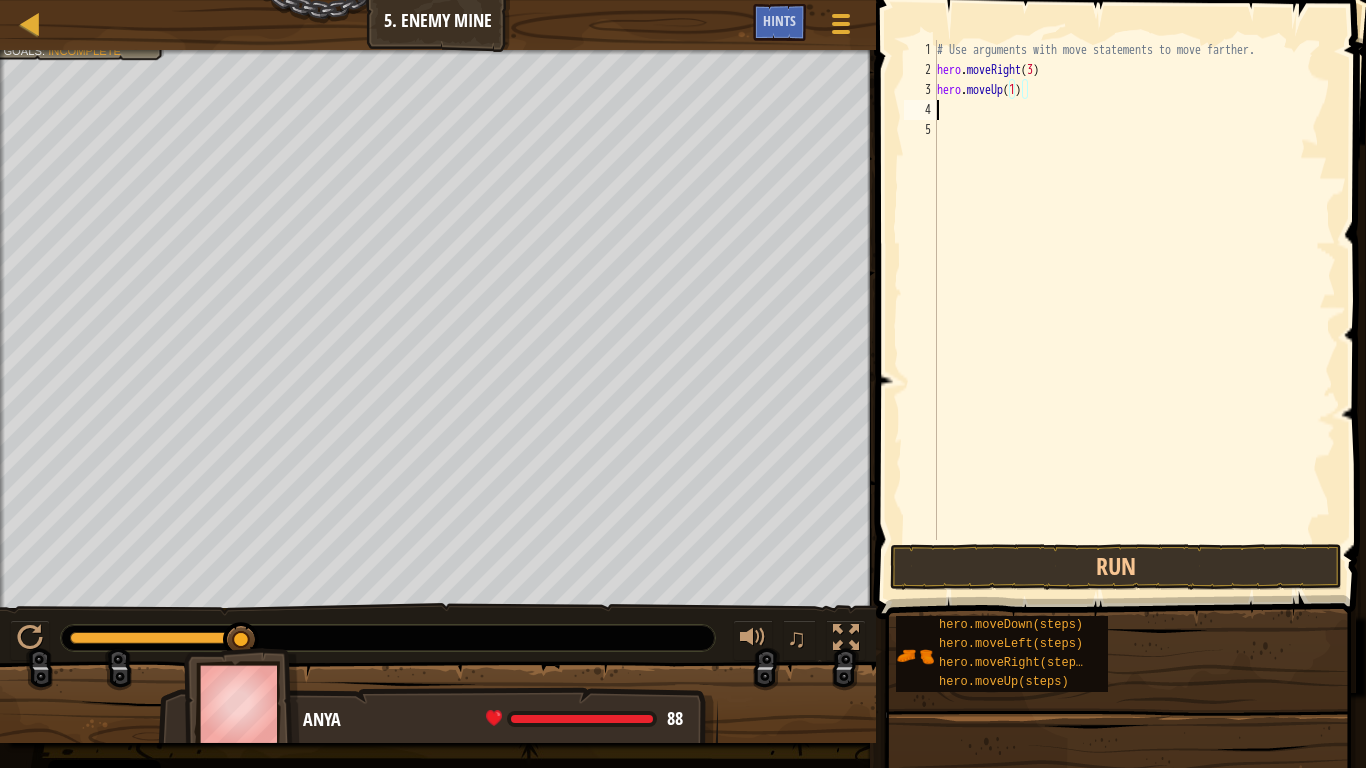 click on "# Use arguments with move statements to move farther. hero . moveRight ( 3 ) hero . moveUp ( 1 )" at bounding box center [1134, 310] 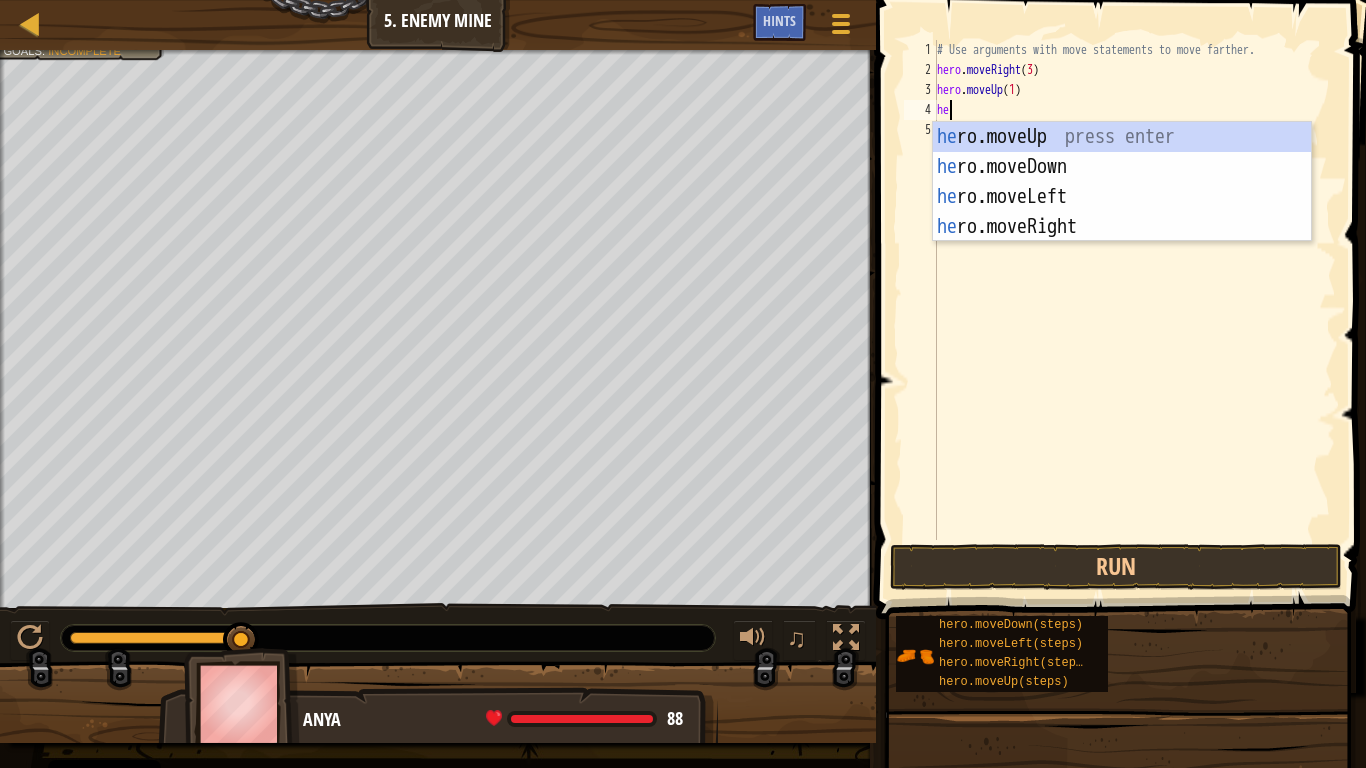 scroll, scrollTop: 9, scrollLeft: 1, axis: both 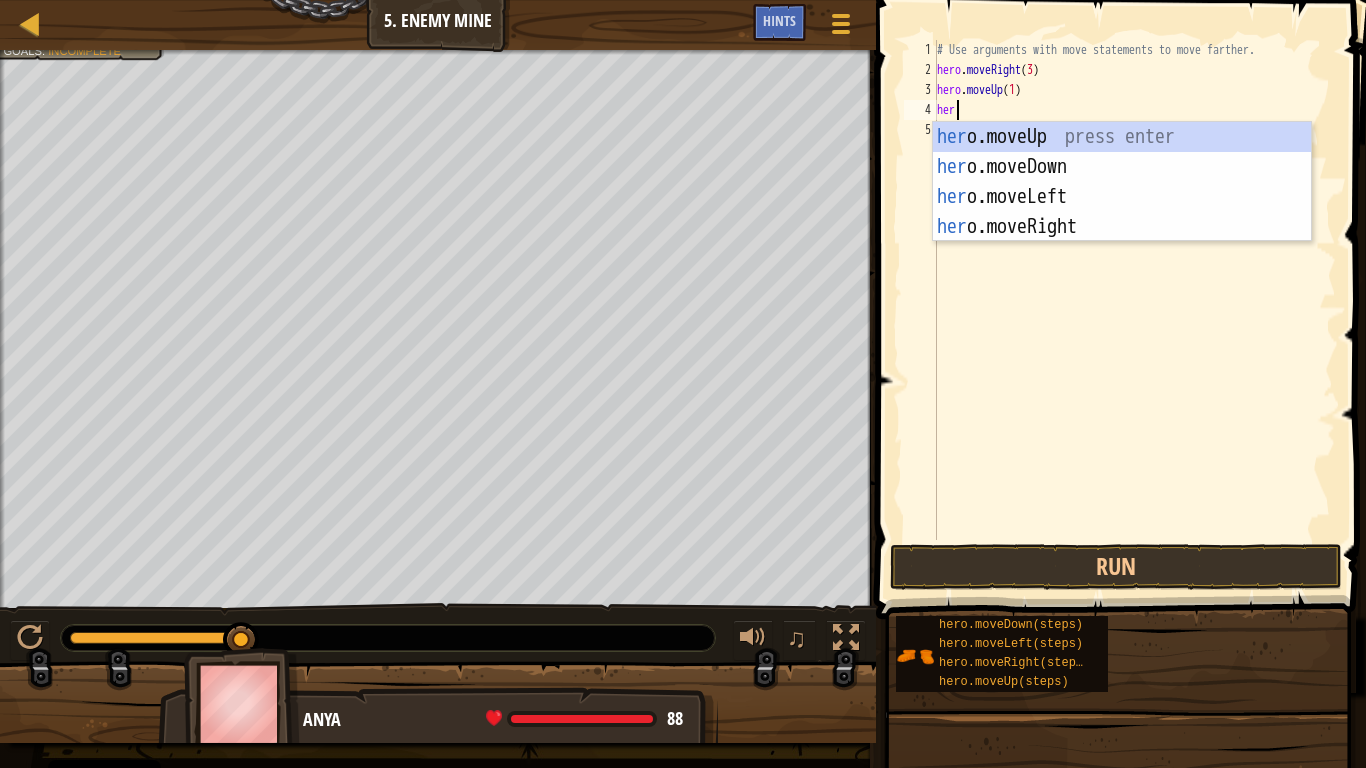 type on "hero" 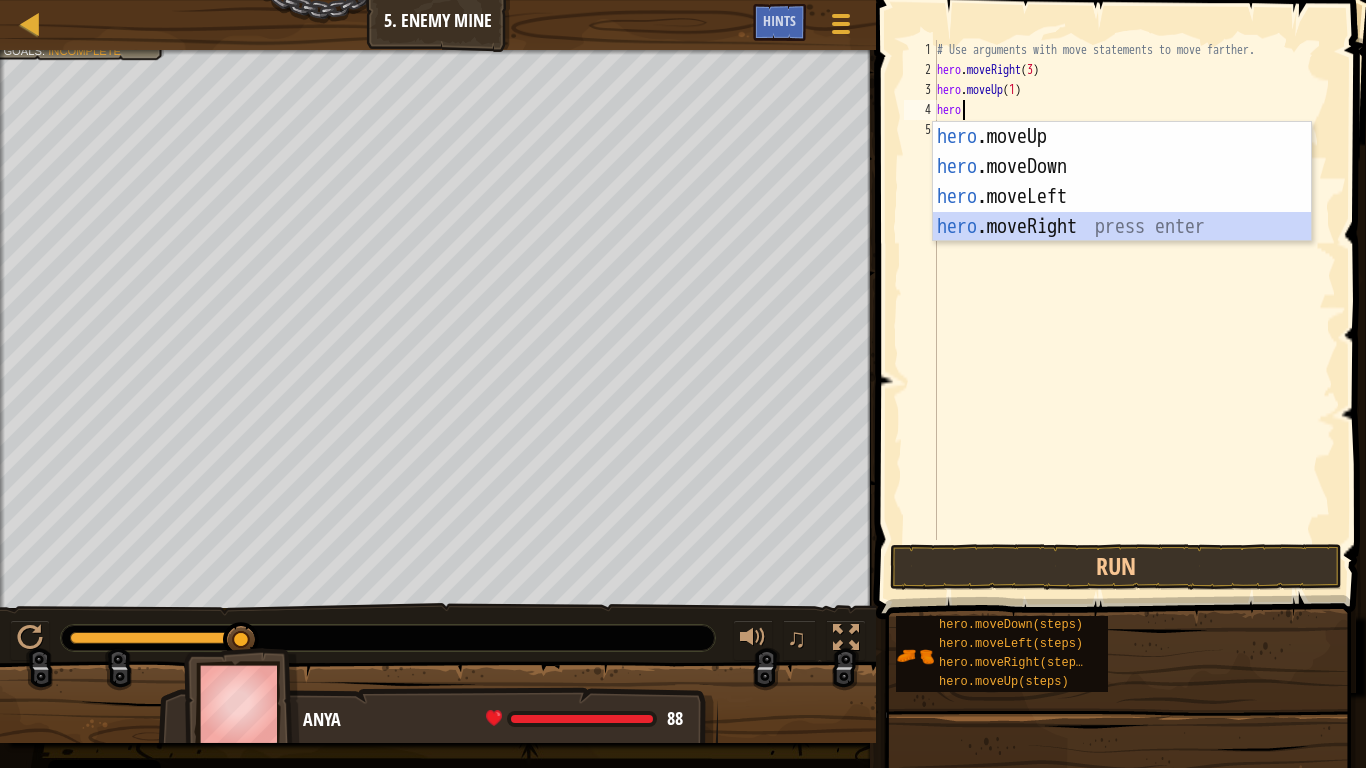 click on "hero .moveUp press enter hero .moveDown press enter hero .moveLeft press enter hero .moveRight press enter" at bounding box center (1122, 212) 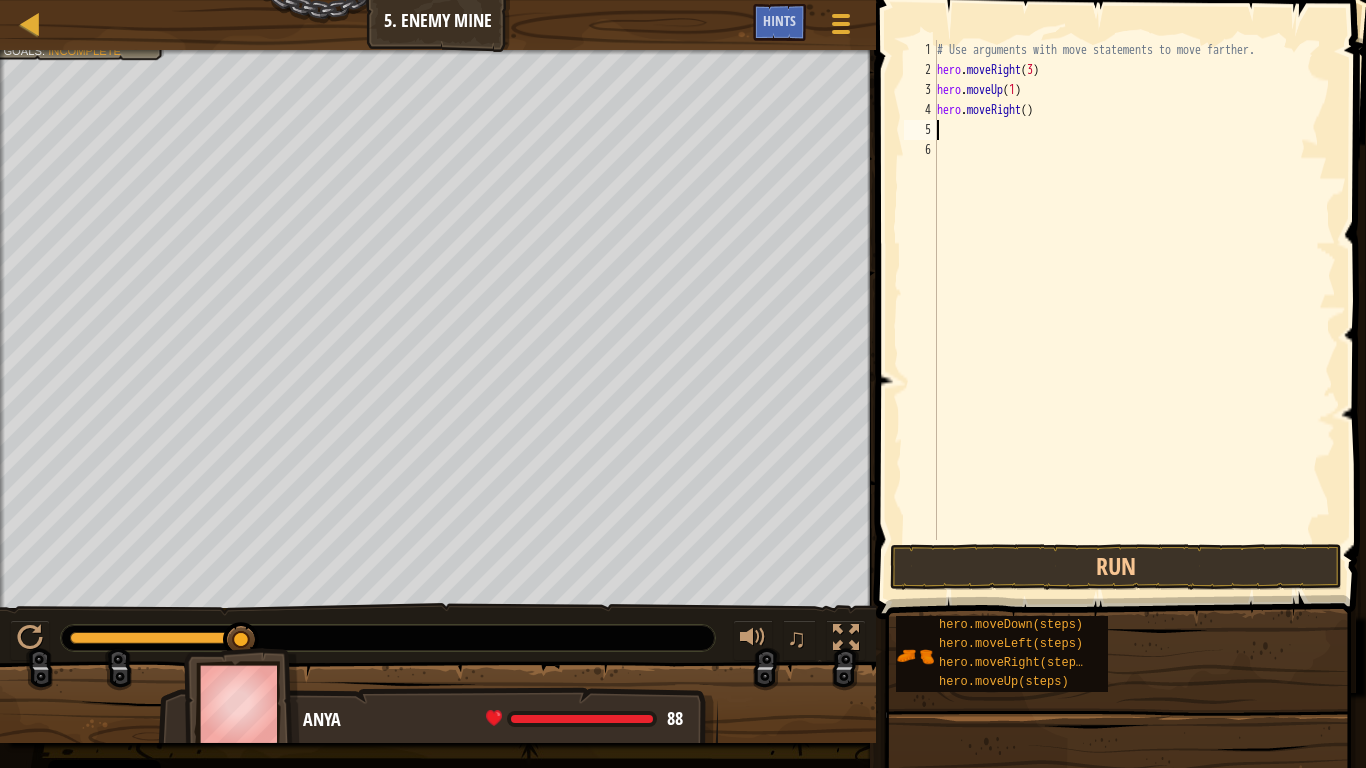 click on "# Use arguments with move statements to move farther. hero . moveRight ( 3 ) hero . moveUp ( 1 ) hero . moveRight ( )" at bounding box center [1134, 310] 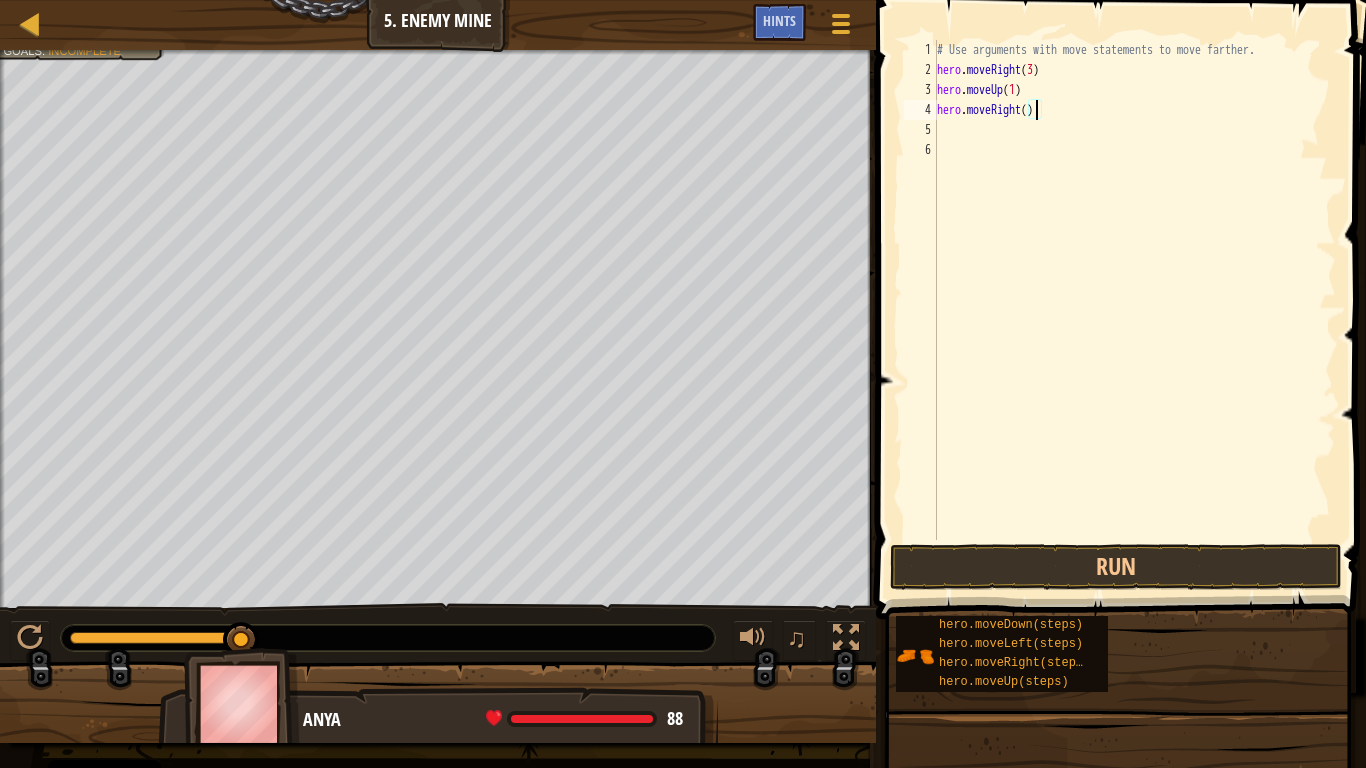 click on "# Use arguments with move statements to move farther. hero . moveRight ( 3 ) hero . moveUp ( 1 ) hero . moveRight ( )" at bounding box center (1134, 310) 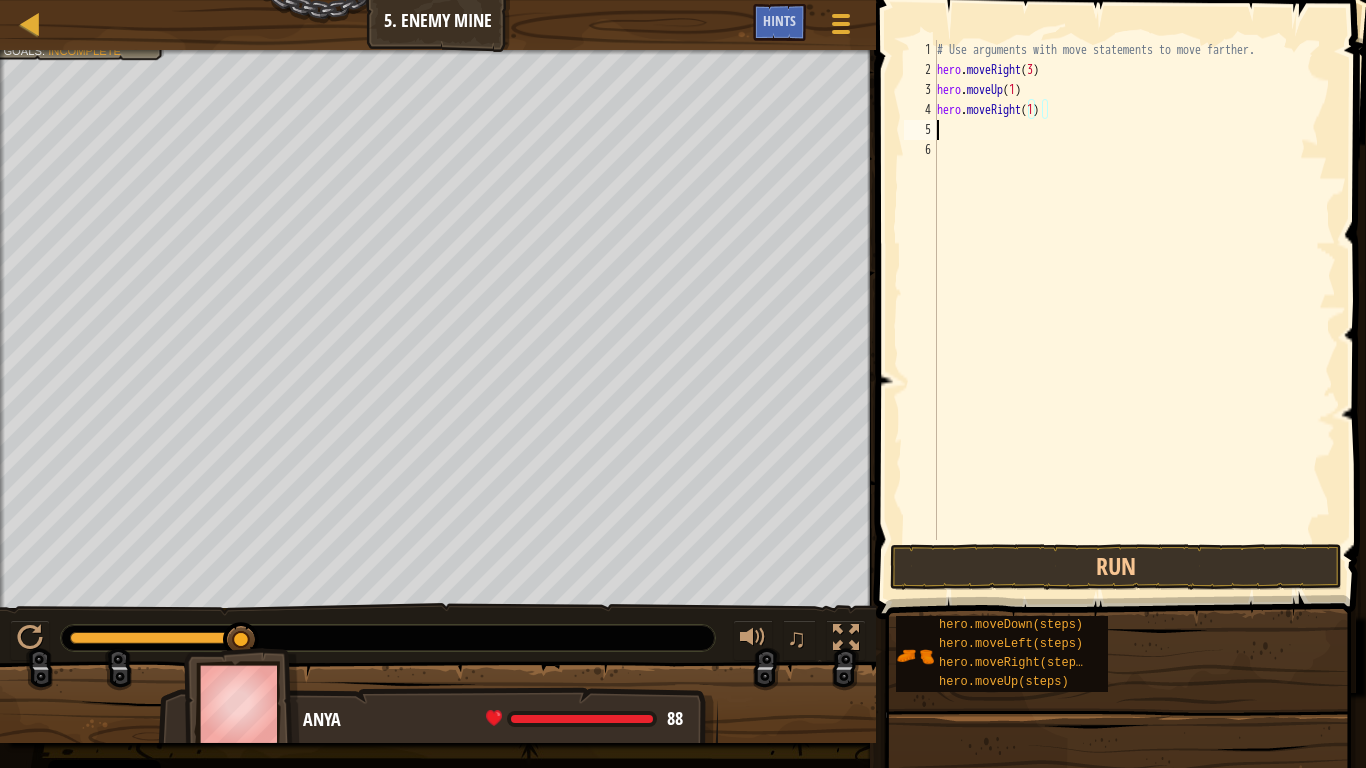 click on "# Use arguments with move statements to move farther. hero . moveRight ( [NUMBER] ) hero . moveUp ( [NUMBER] ) hero . moveRight ( [NUMBER] )" at bounding box center [1134, 310] 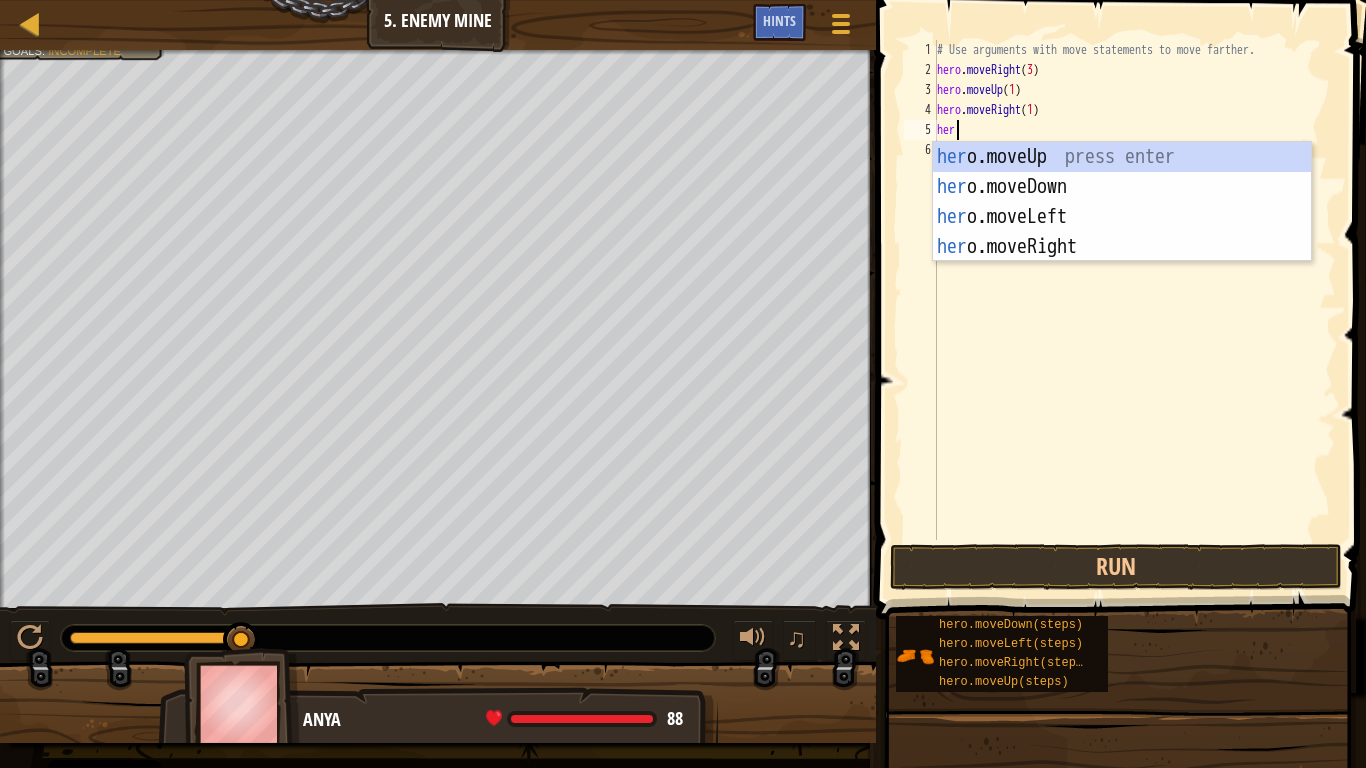 scroll, scrollTop: 9, scrollLeft: 1, axis: both 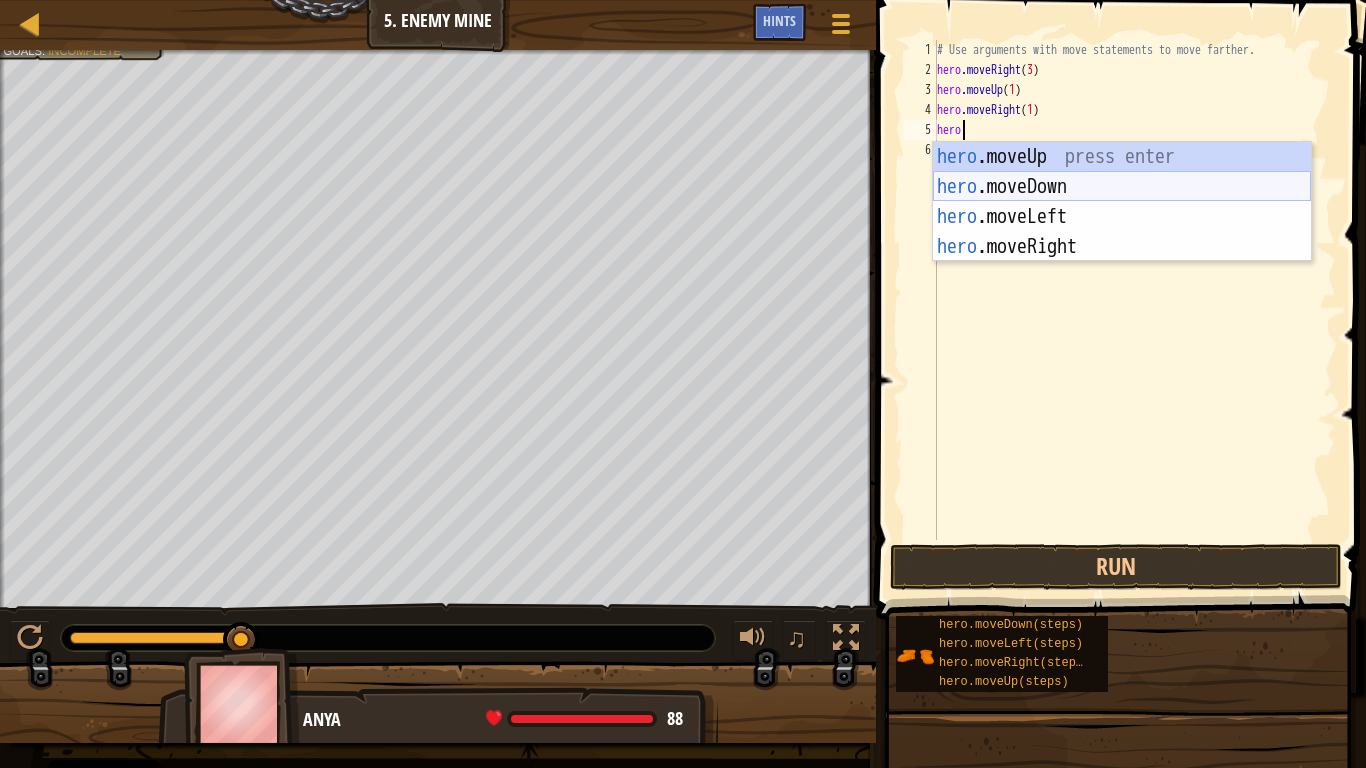 type 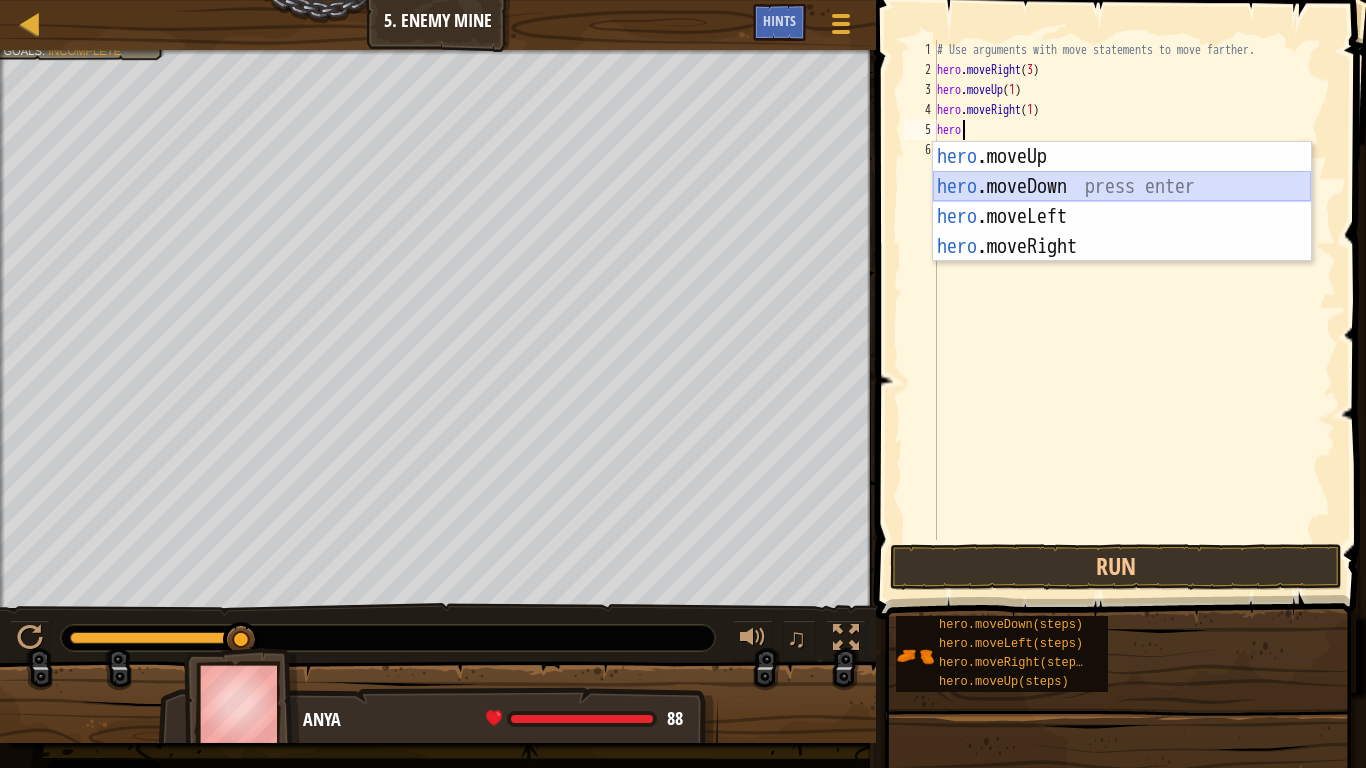 drag, startPoint x: 1095, startPoint y: 186, endPoint x: 1153, endPoint y: 180, distance: 58.30952 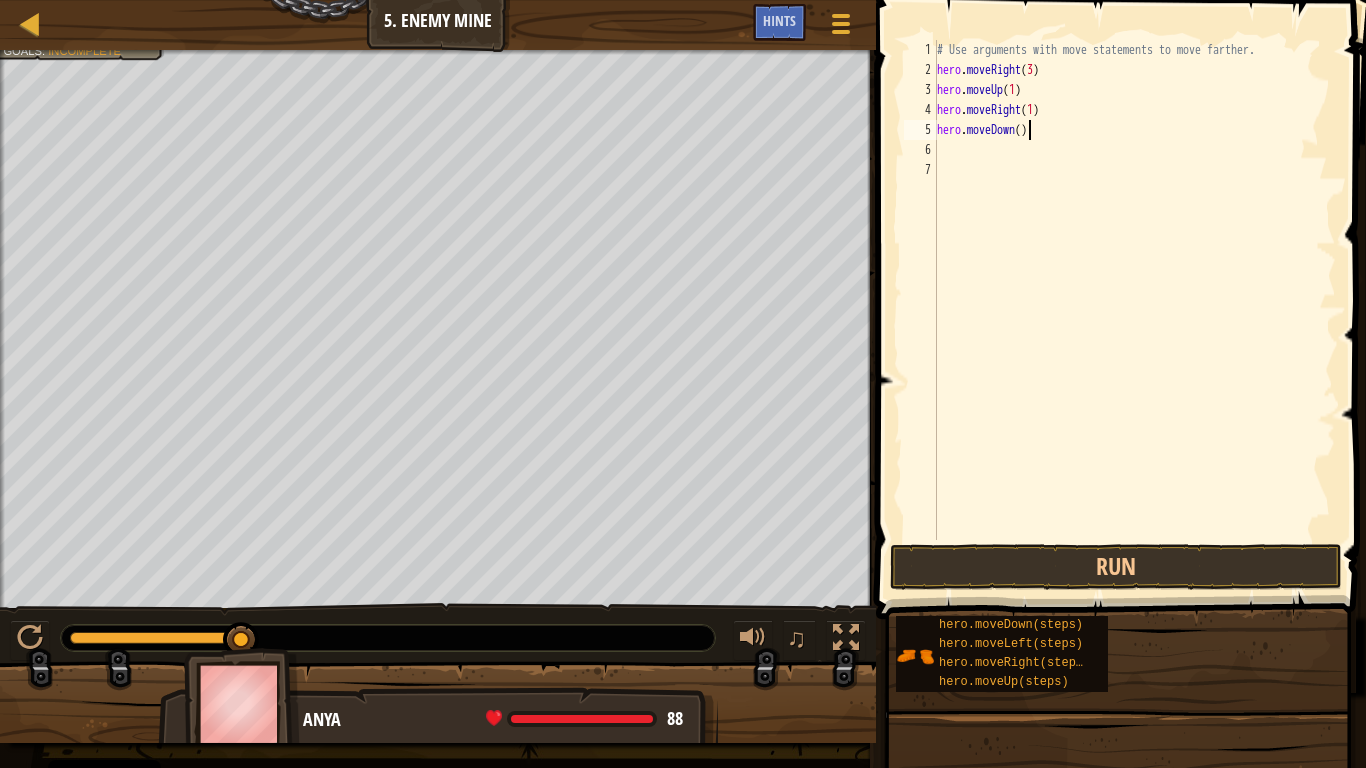 click on "# Use arguments with move statements to move farther. hero . moveRight ( 3 ) hero . moveUp ( 1 ) hero . moveRight ( 1 ) hero . moveDown ( )" at bounding box center (1134, 310) 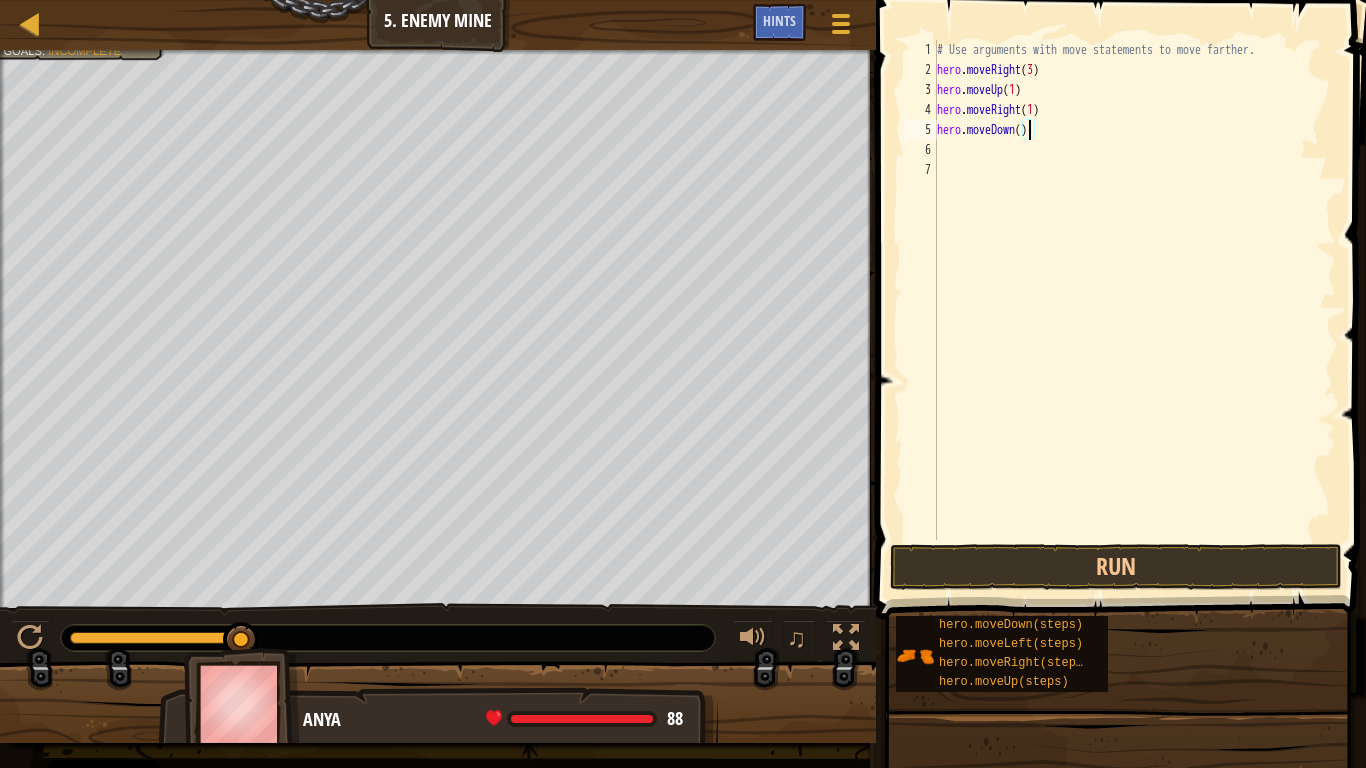 type on "hero.moveDown(3)" 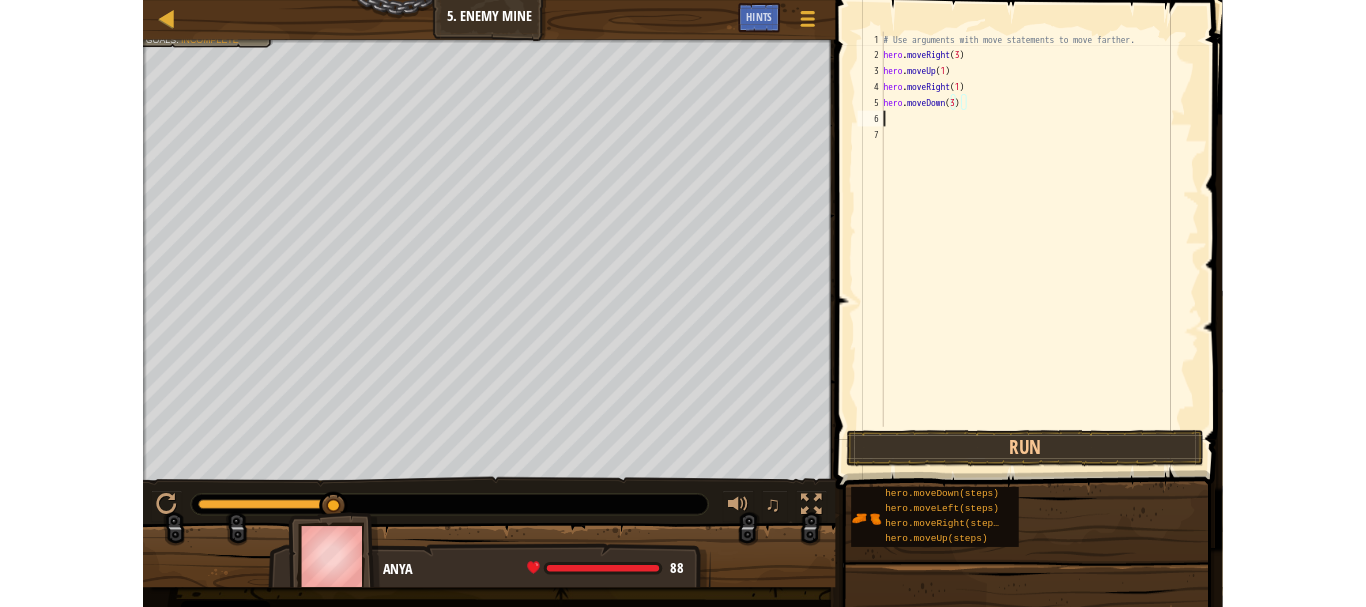 scroll, scrollTop: 9, scrollLeft: 0, axis: vertical 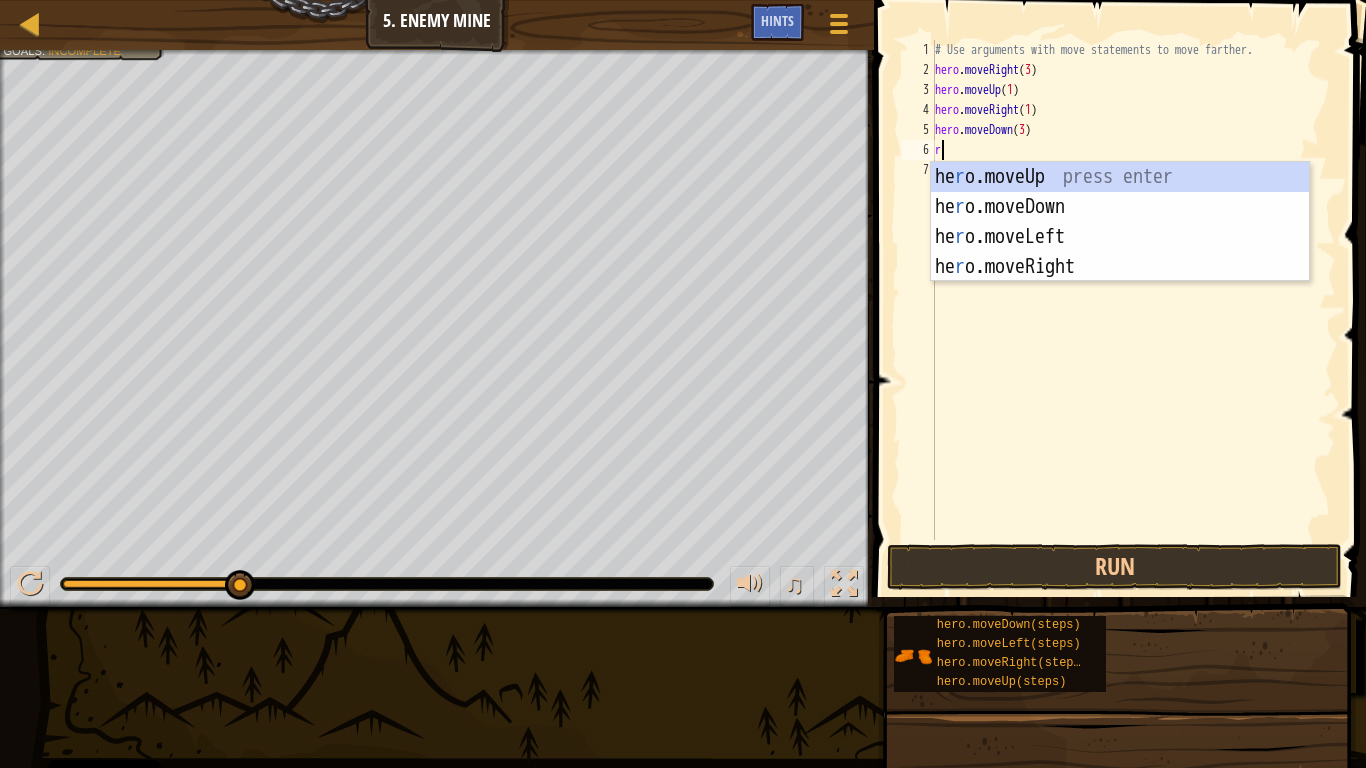 type on "r" 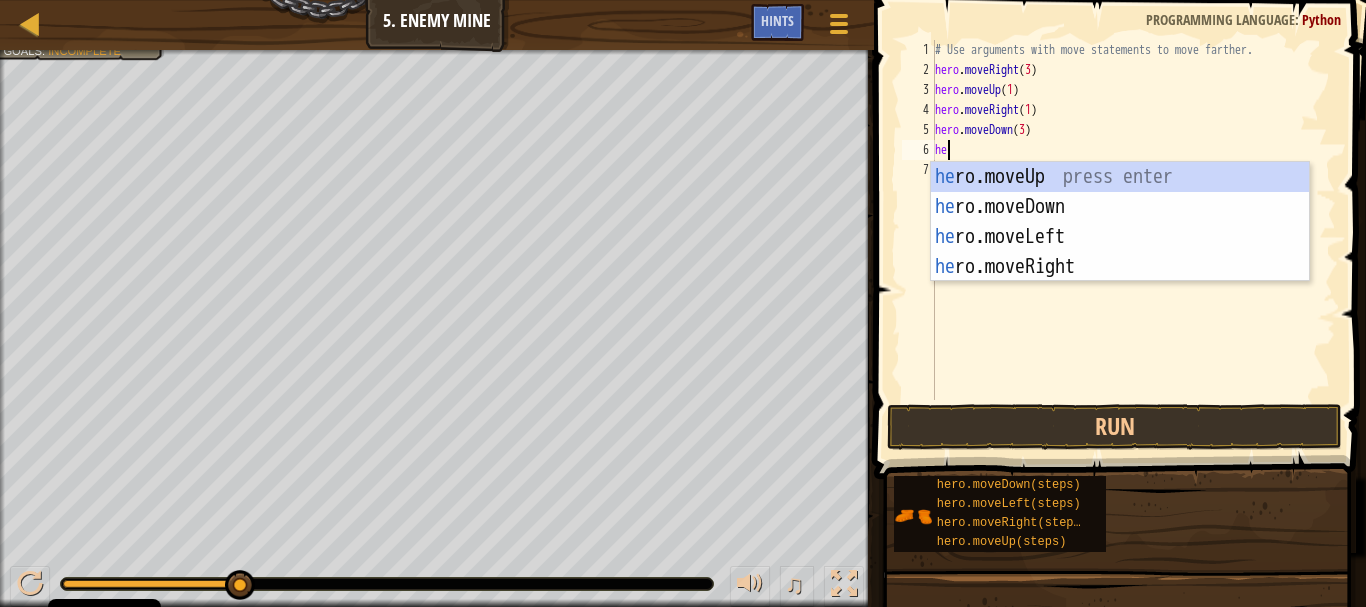 type on "he" 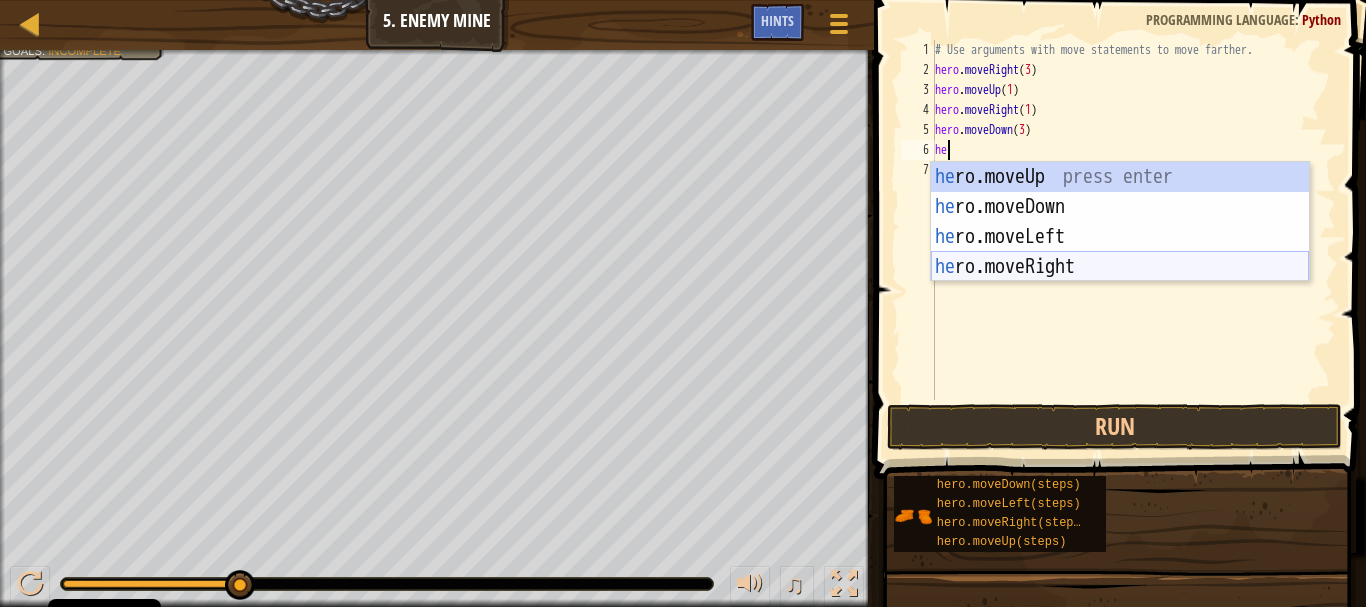 click on "he ro.moveUp press enter he ro.moveDown press enter he ro.moveLeft press enter he ro.moveRight press enter" at bounding box center [1120, 252] 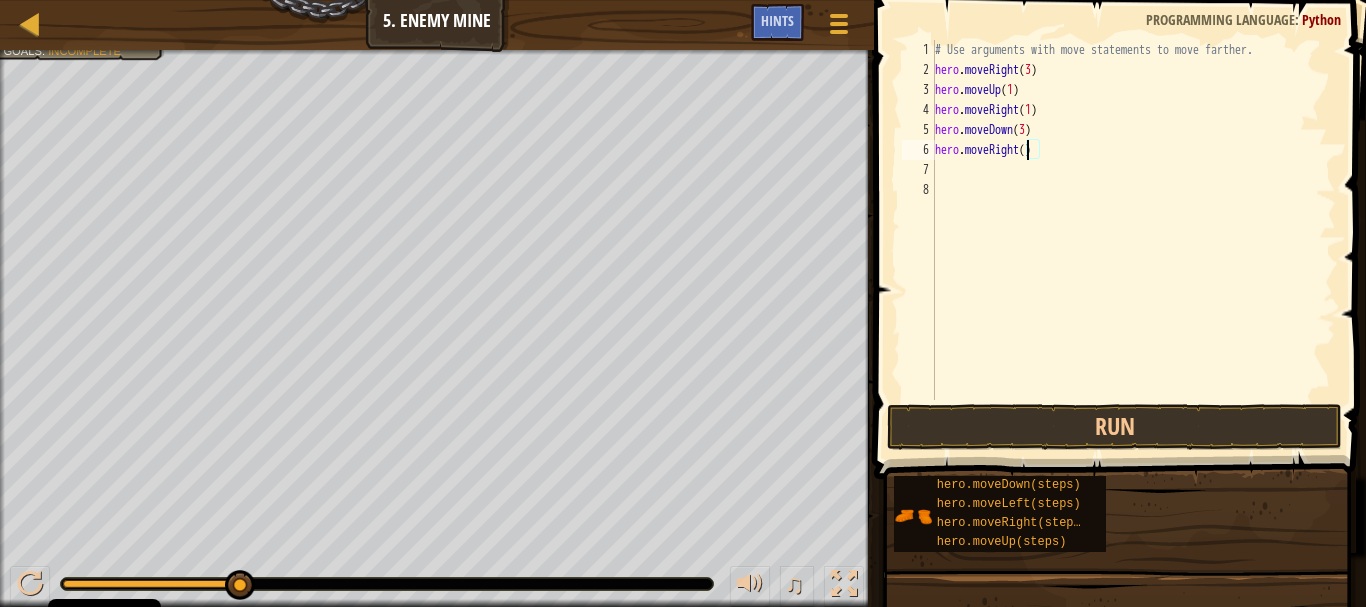 click on "# Use arguments with move statements to move farther. hero . moveRight ( 3 ) hero . moveUp ( 1 ) hero . moveRight ( 1 ) hero . moveDown ( 3 ) hero . moveRight ( )" at bounding box center [1133, 240] 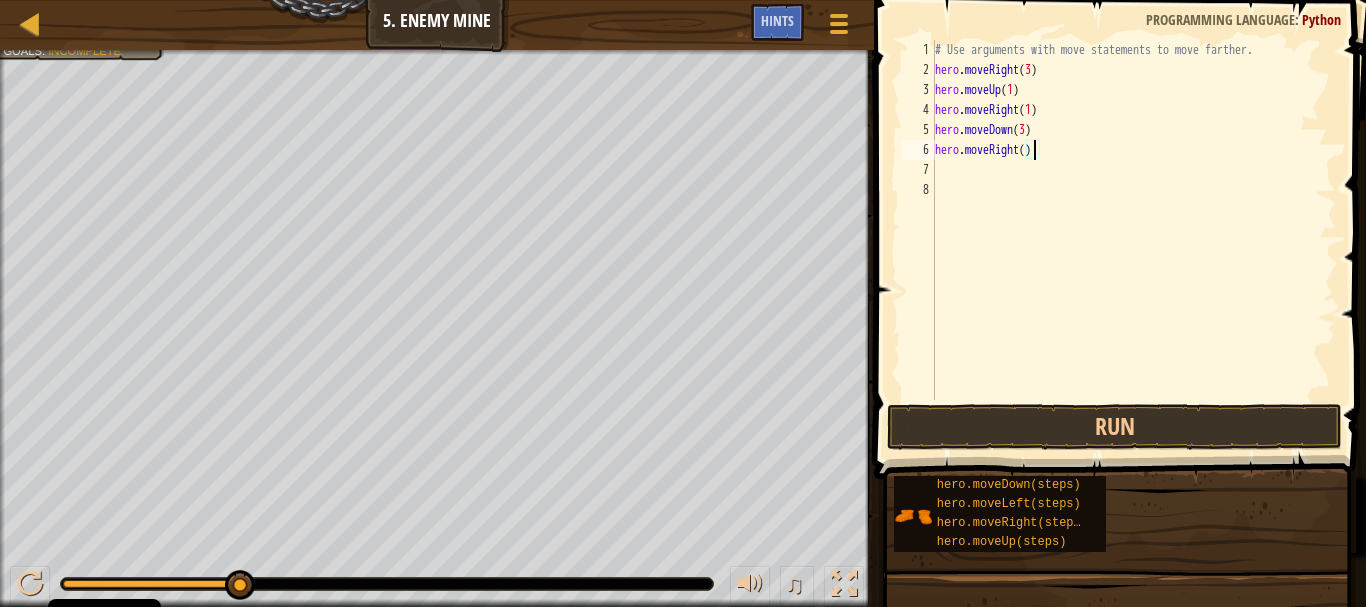 click on "# Use arguments with move statements to move farther. hero . moveRight ( 3 ) hero . moveUp ( 1 ) hero . moveRight ( 1 ) hero . moveDown ( 3 ) hero . moveRight ( )" at bounding box center (1133, 240) 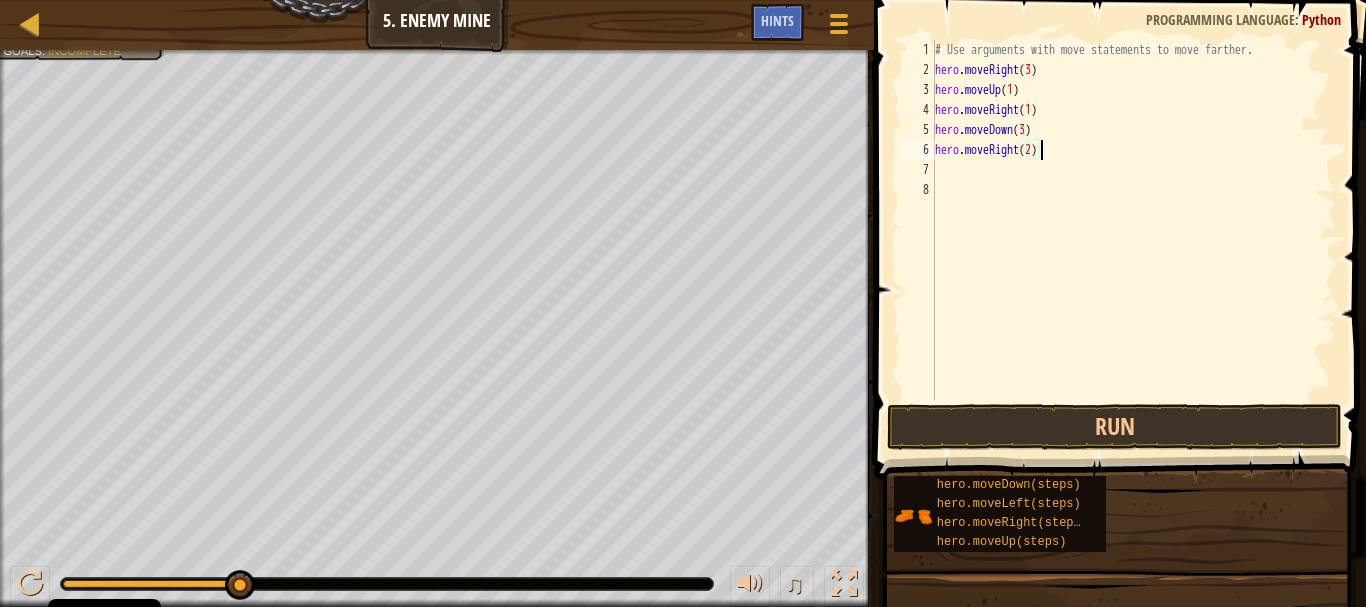 scroll, scrollTop: 9, scrollLeft: 8, axis: both 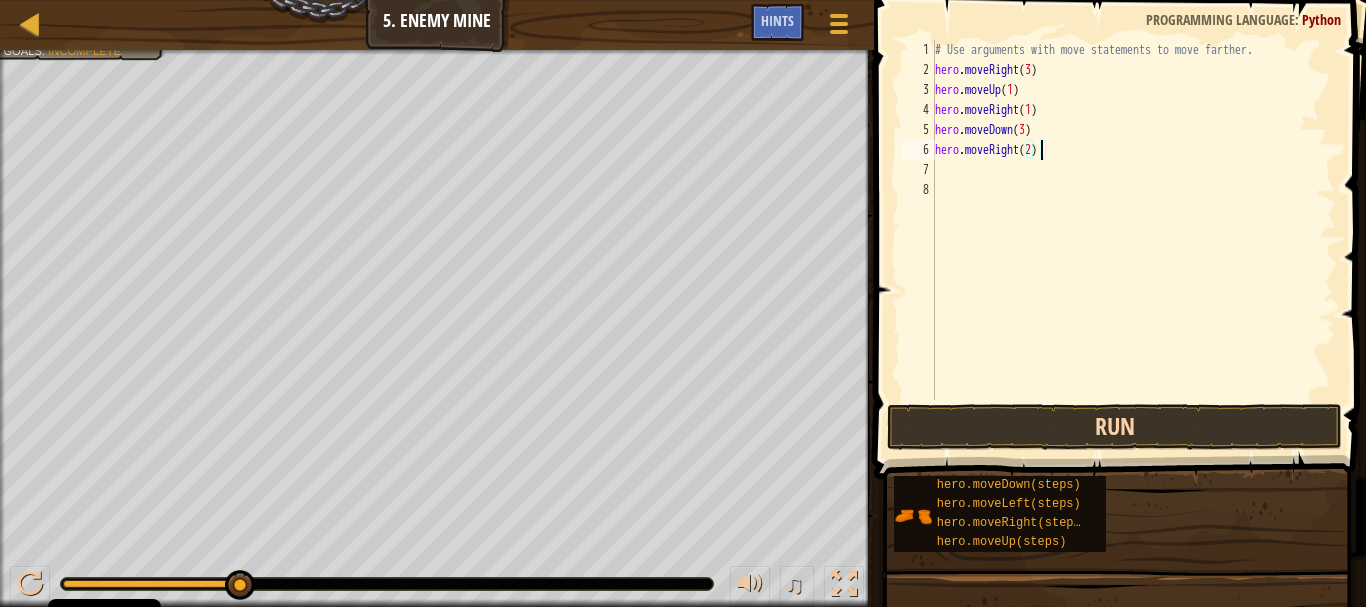 type on "hero.moveRight(2)" 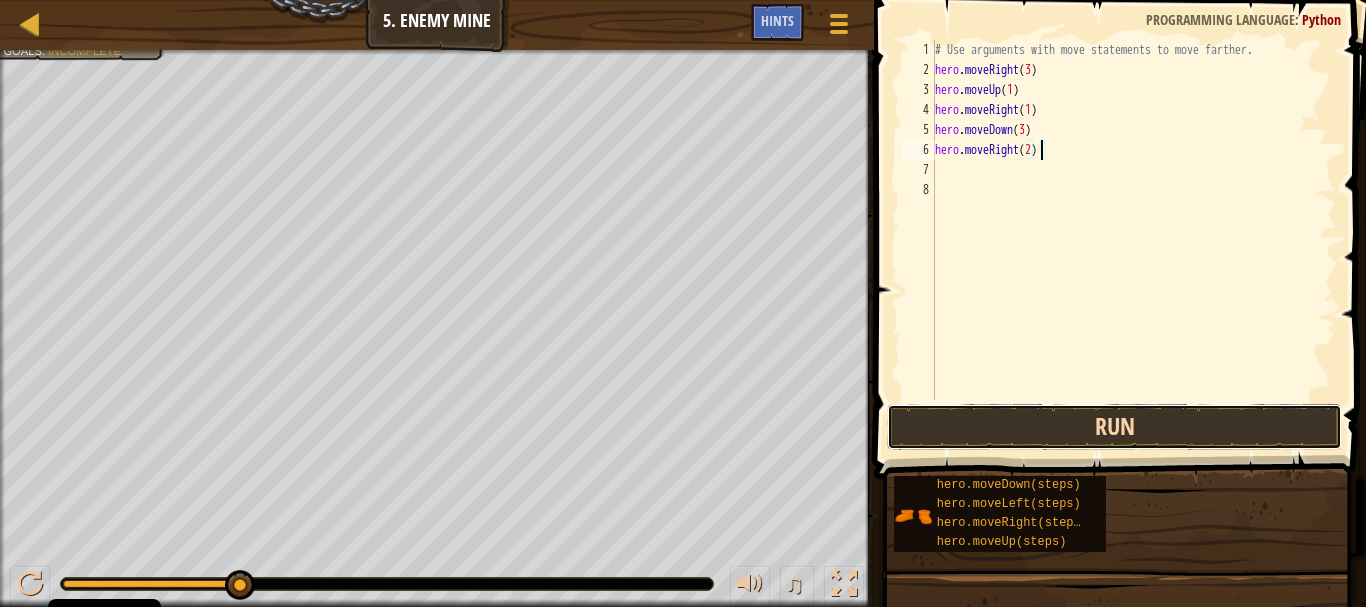 click on "Run" at bounding box center [1114, 427] 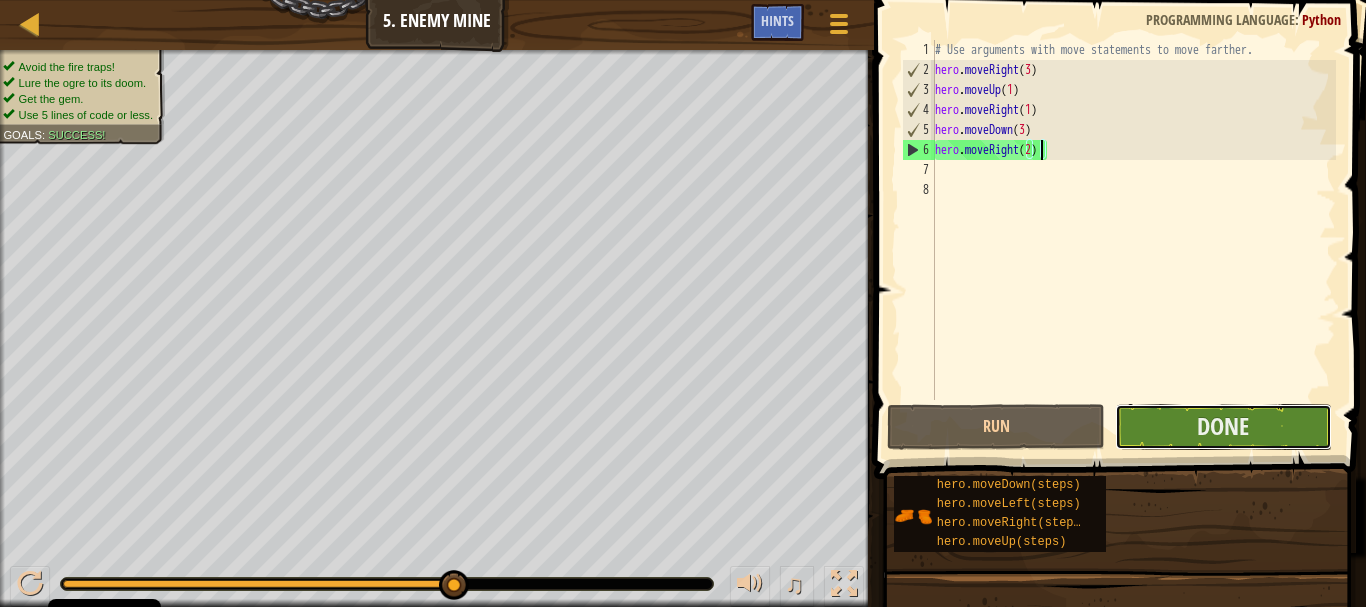 click on "Done" at bounding box center [1223, 427] 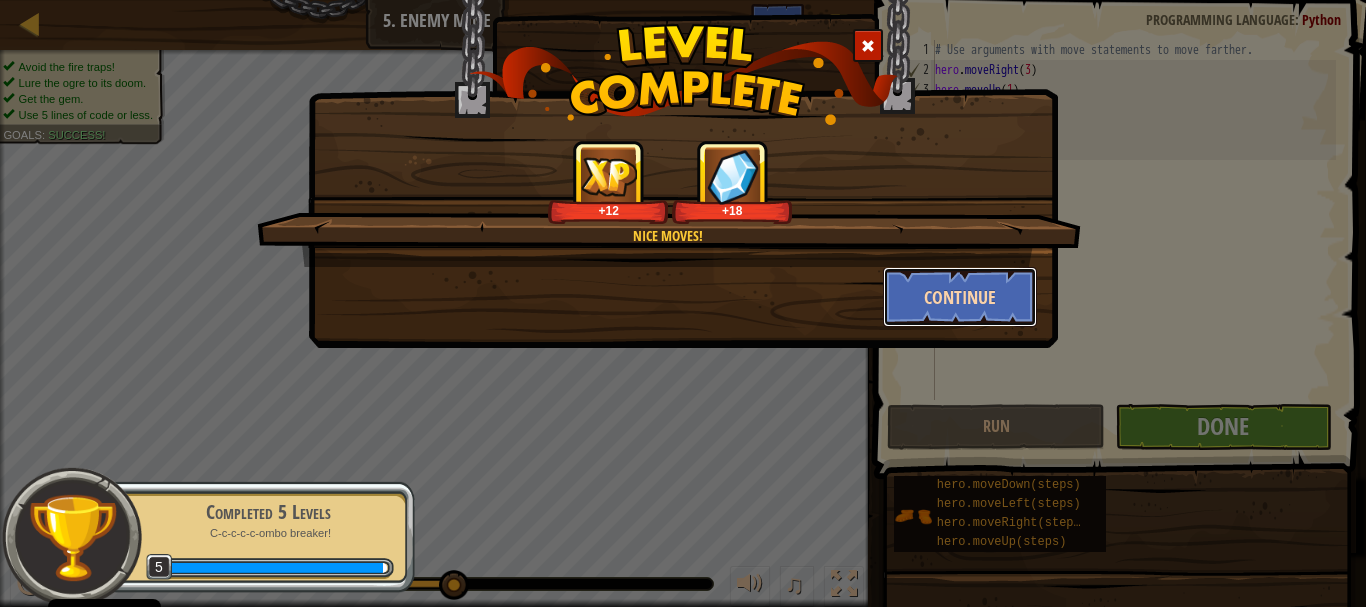 click on "Continue" at bounding box center [960, 297] 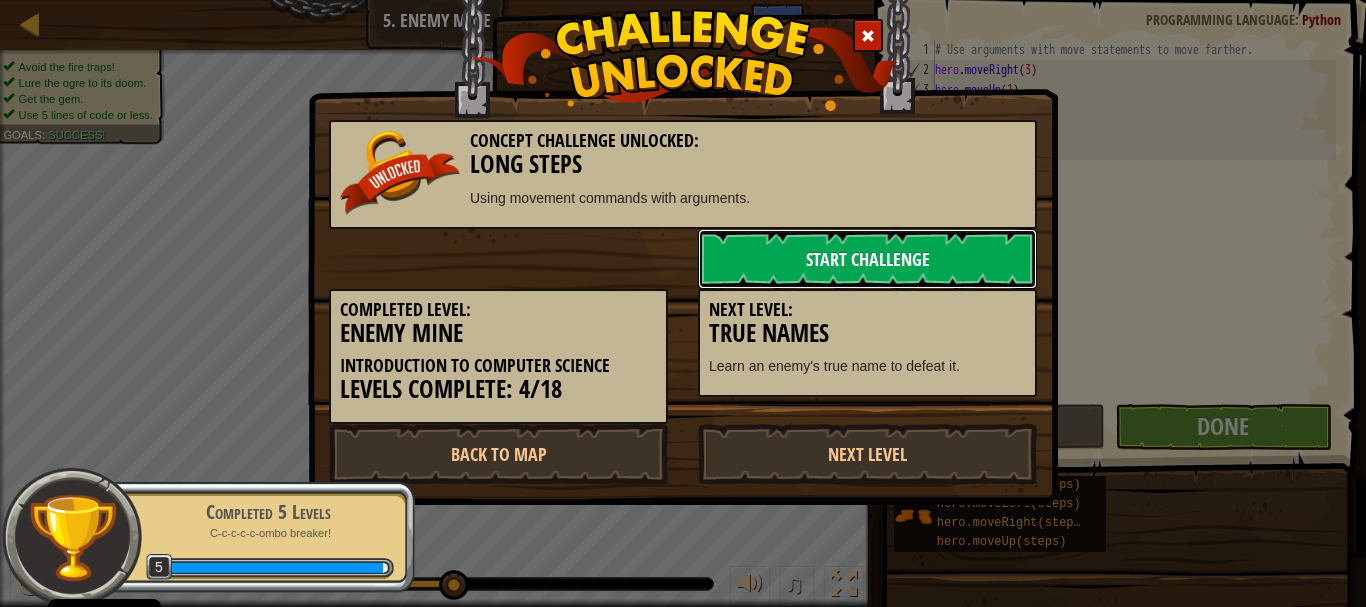 click on "Start Challenge" at bounding box center (867, 259) 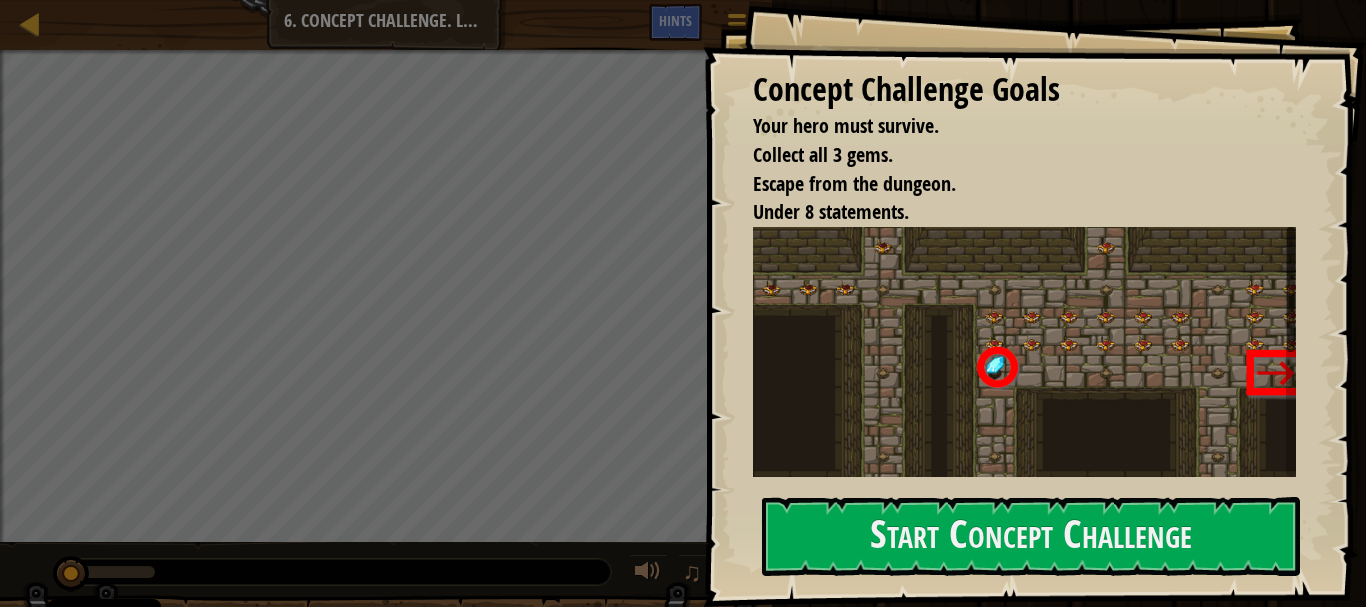 click on "Concept Challenge Goals Your hero must survive. Collect all [NUMBER] gems. Escape from the dungeon. Under [NUMBER] statements.
This is a CONCEPT Challenge about arguments.
Collect all the gems and escape from the dungeon (the red arrow marks the exit).
Use no more than  [NUMBER] commands .
You will need to use arguments with your movement commands!
Start Concept Challenge Error loading from server. Try refreshing the page. You'll need a subscription to play this level. Subscribe You'll need to join a course to play this level. Back to my courses Ask your teacher to assign a license to you so you can continue to play CodeCombat! Back to my courses This level is locked. Back to my courses" at bounding box center [1034, 303] 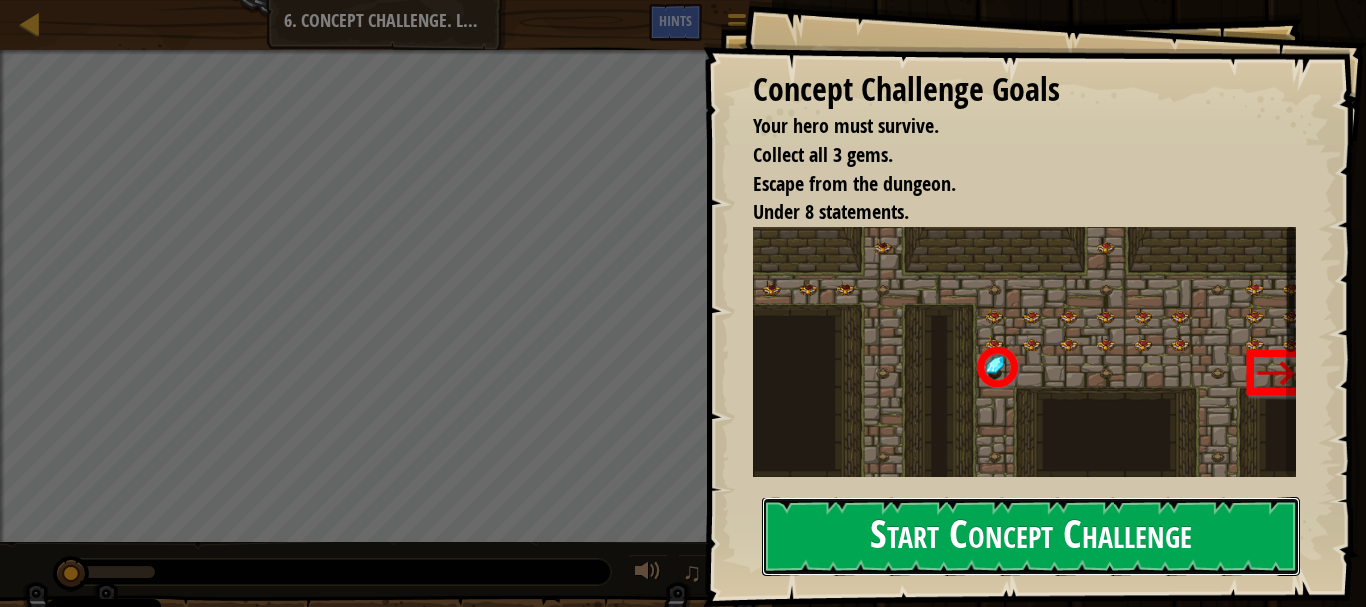 click on "Start Concept Challenge" at bounding box center [1031, 536] 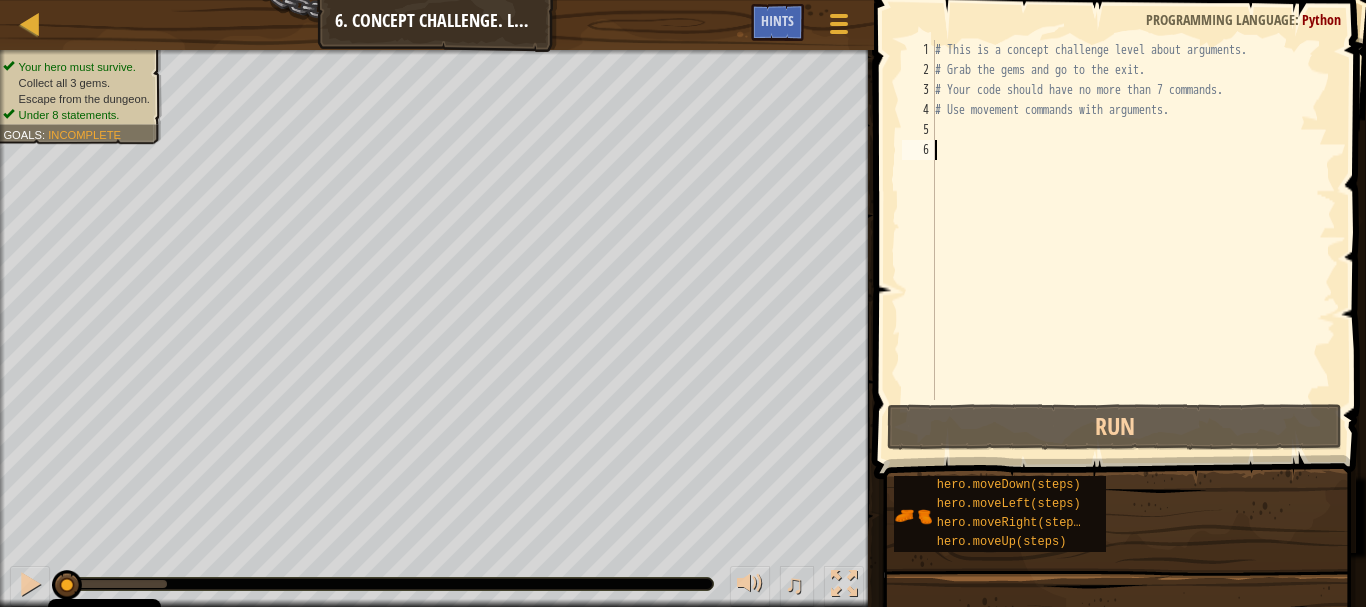 click on "# This is a concept challenge level about arguments. # Grab the gems and go to the exit. # Your code should have no more than 7 commands. # Use movement commands with arguments." at bounding box center (1133, 240) 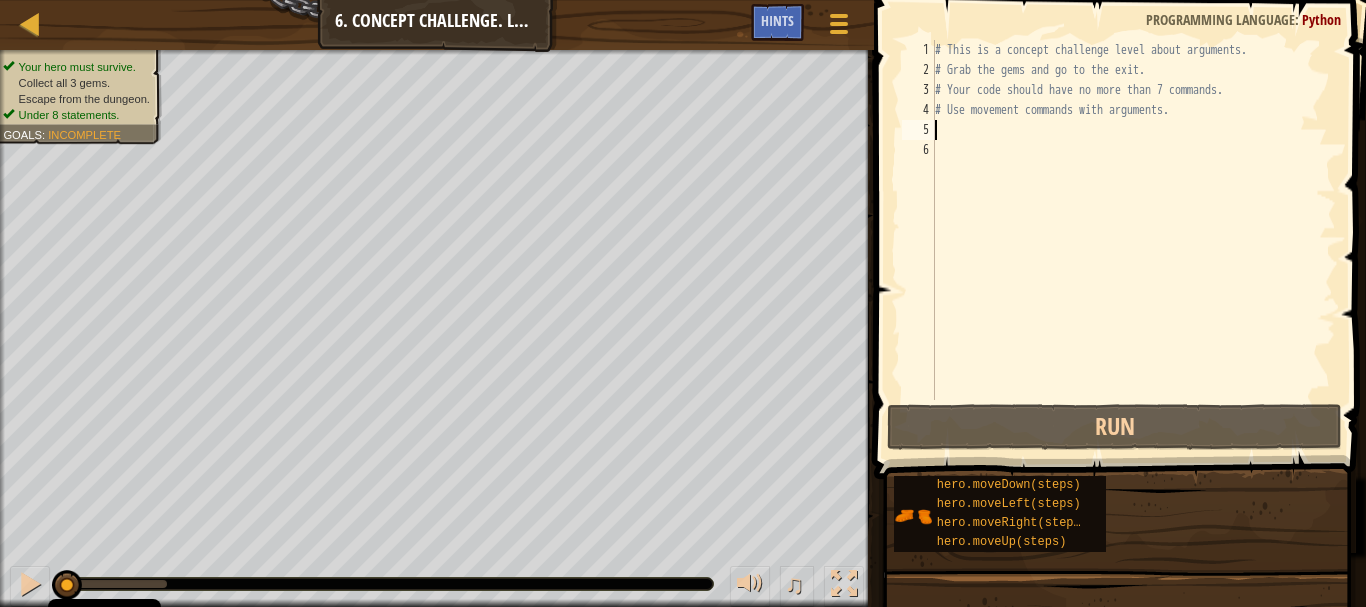 scroll, scrollTop: 9, scrollLeft: 0, axis: vertical 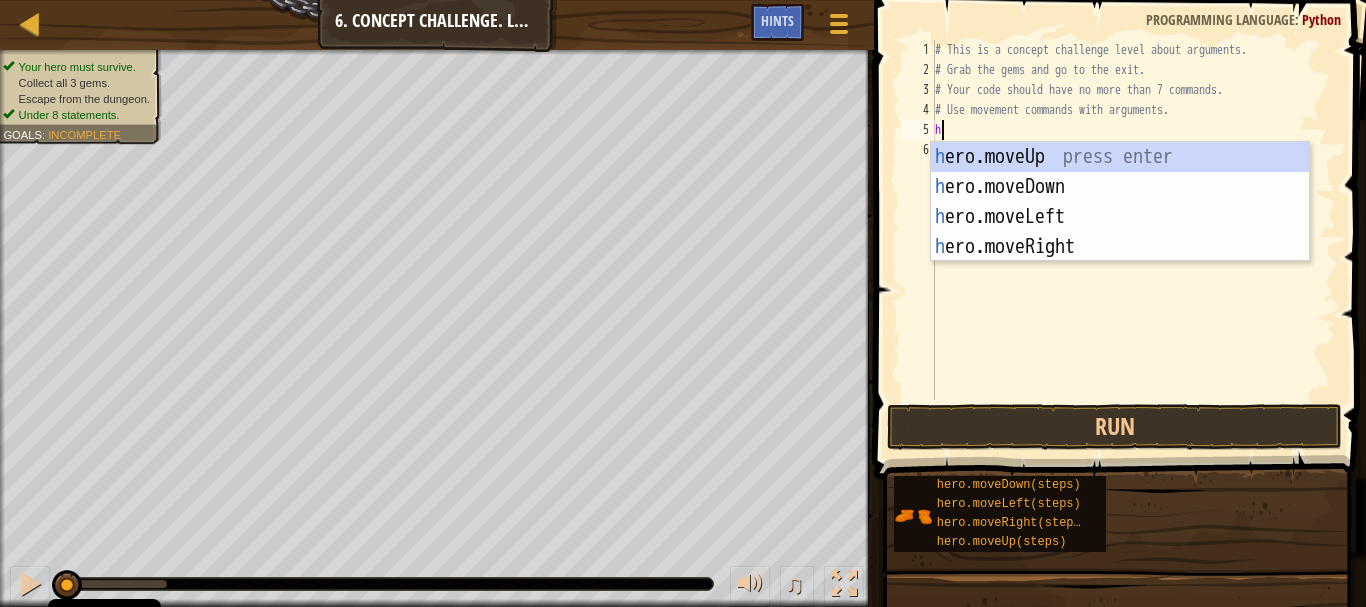 type on "he" 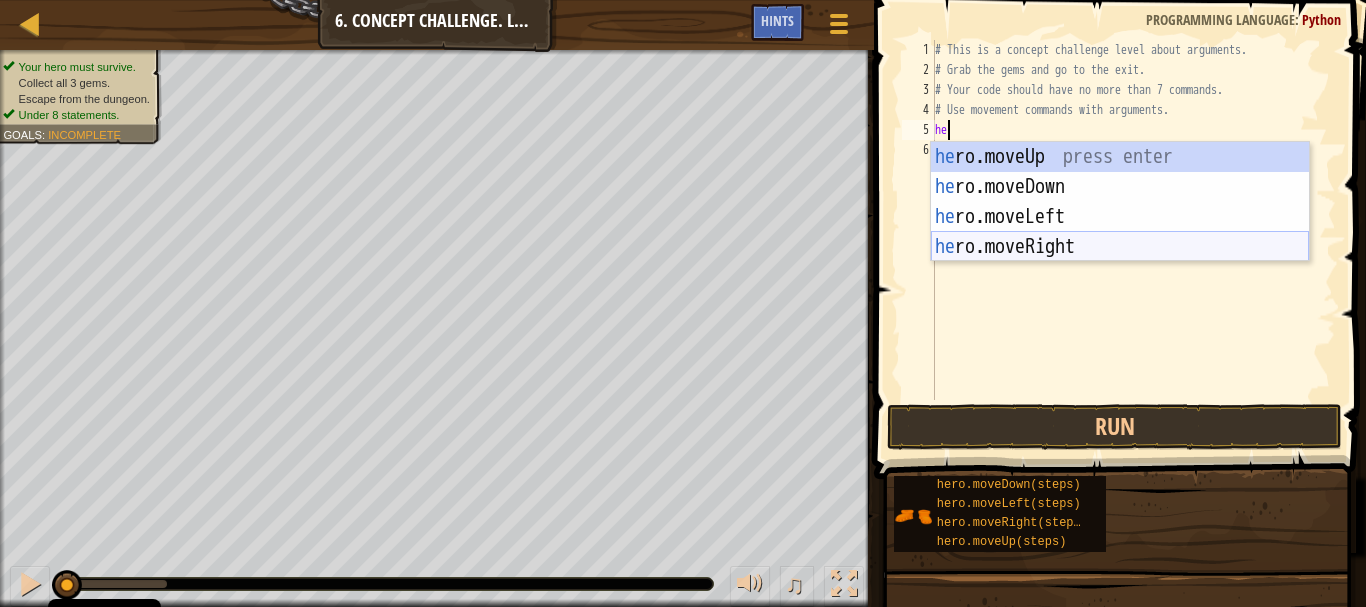 click on "he ro.moveUp press enter he ro.moveDown press enter he ro.moveLeft press enter he ro.moveRight press enter" at bounding box center (1120, 232) 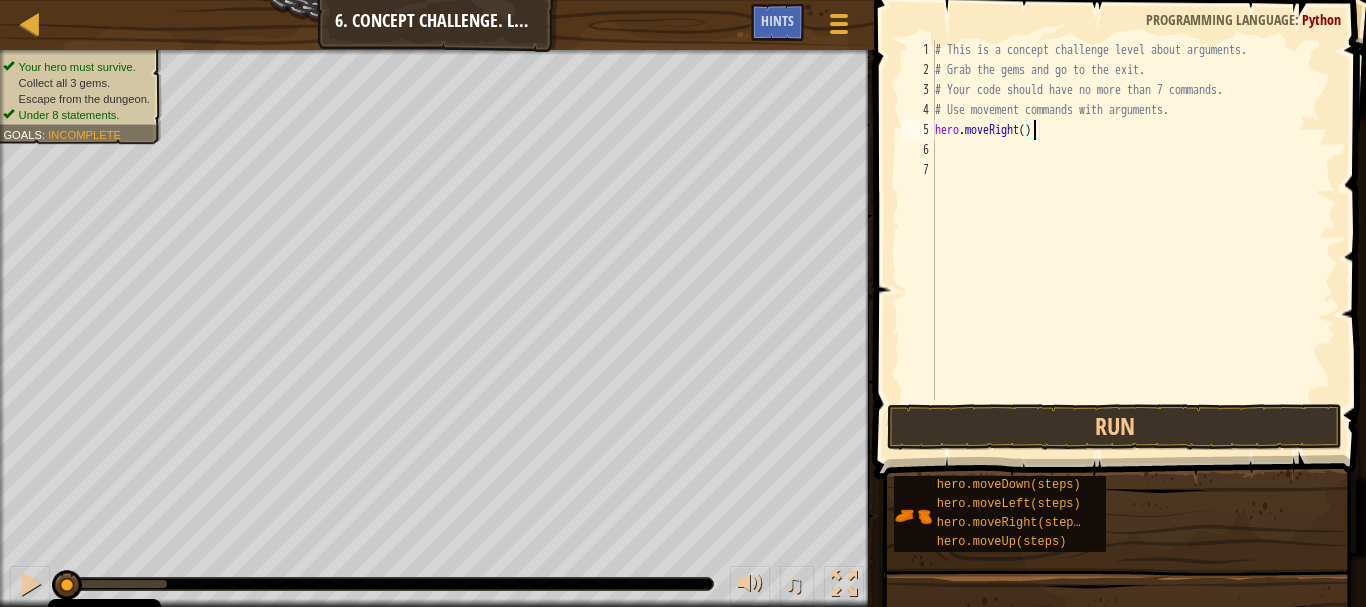 click on "# This is a concept challenge level about arguments. # Grab the gems and go to the exit. # Your code should have no more than 7 commands. # Use movement commands with arguments. hero . moveRight ( )" at bounding box center [1133, 240] 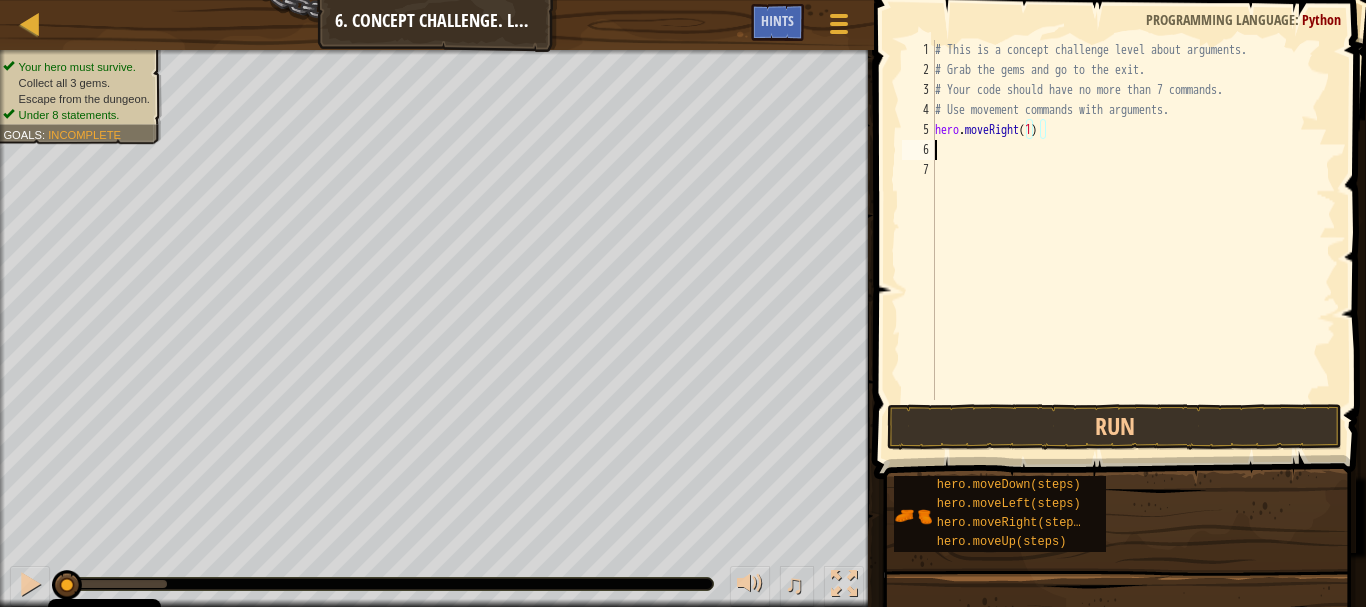 click on "hero . moveRight ( 1 )" at bounding box center [1133, 240] 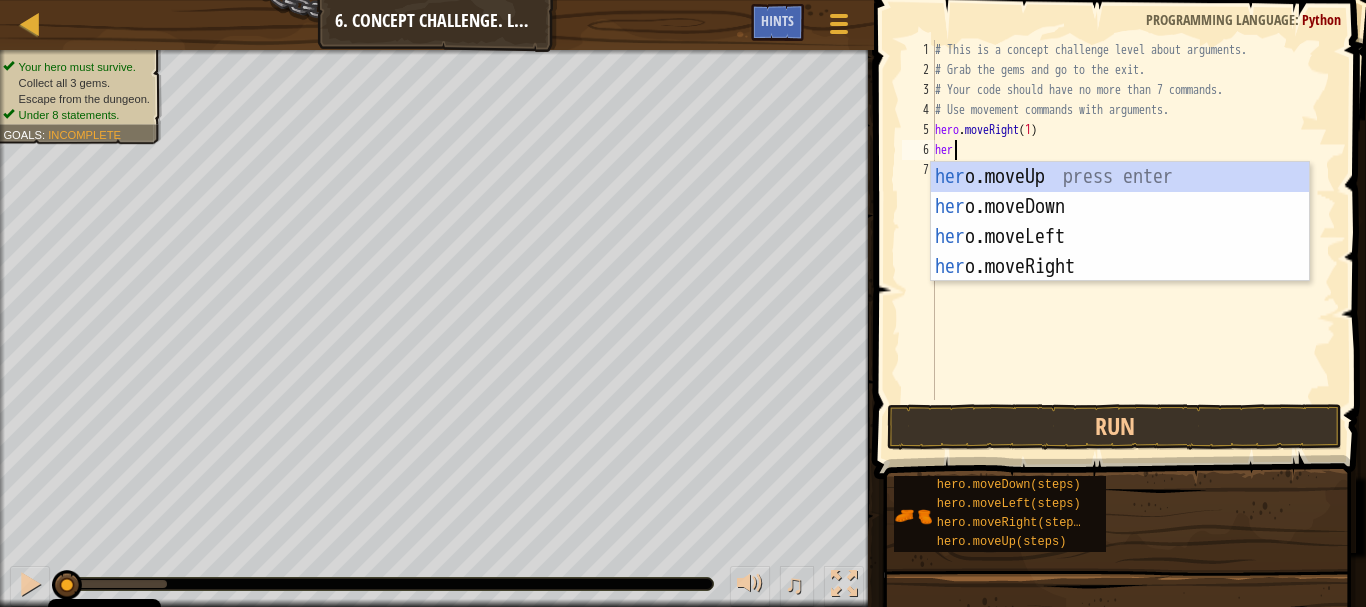 type on "hero" 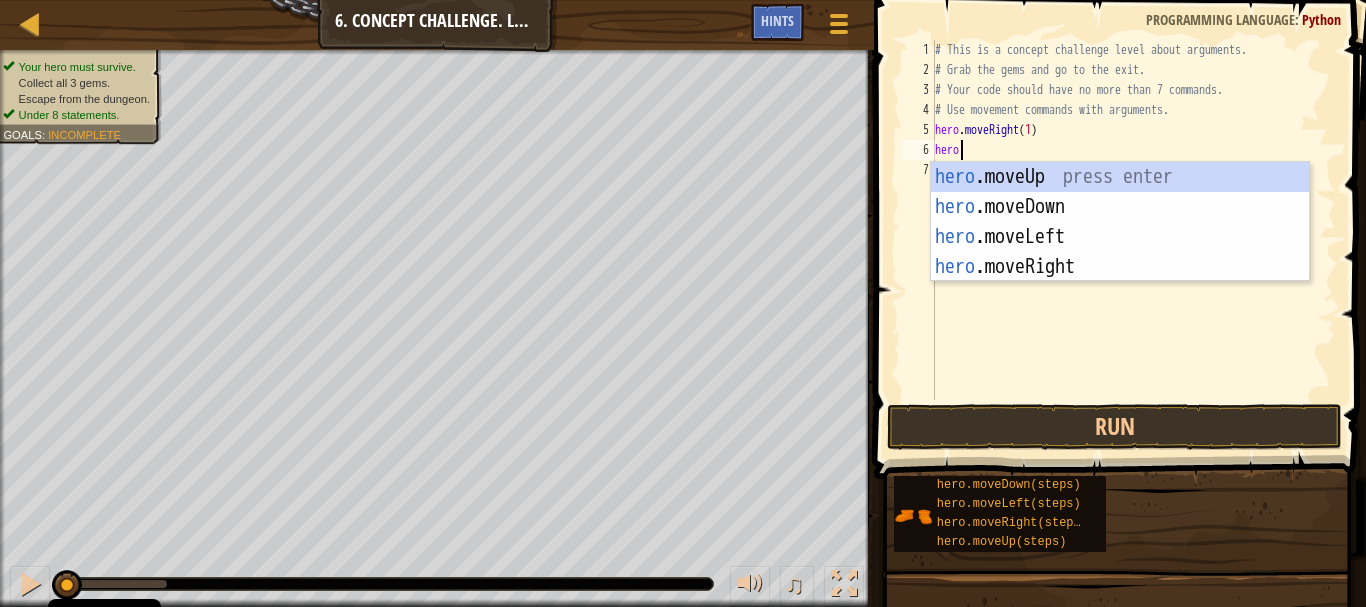 scroll, scrollTop: 9, scrollLeft: 1, axis: both 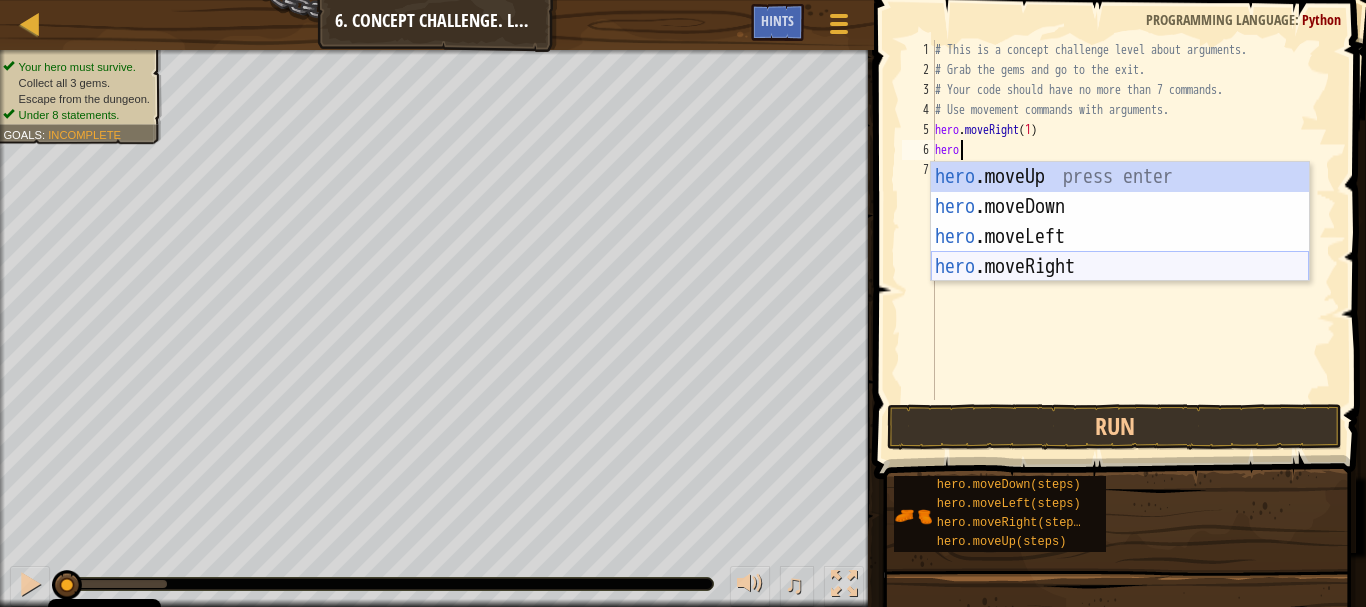 click on "hero .moveUp press enter hero .moveDown press enter hero .moveLeft press enter hero .moveRight press enter" at bounding box center (1120, 252) 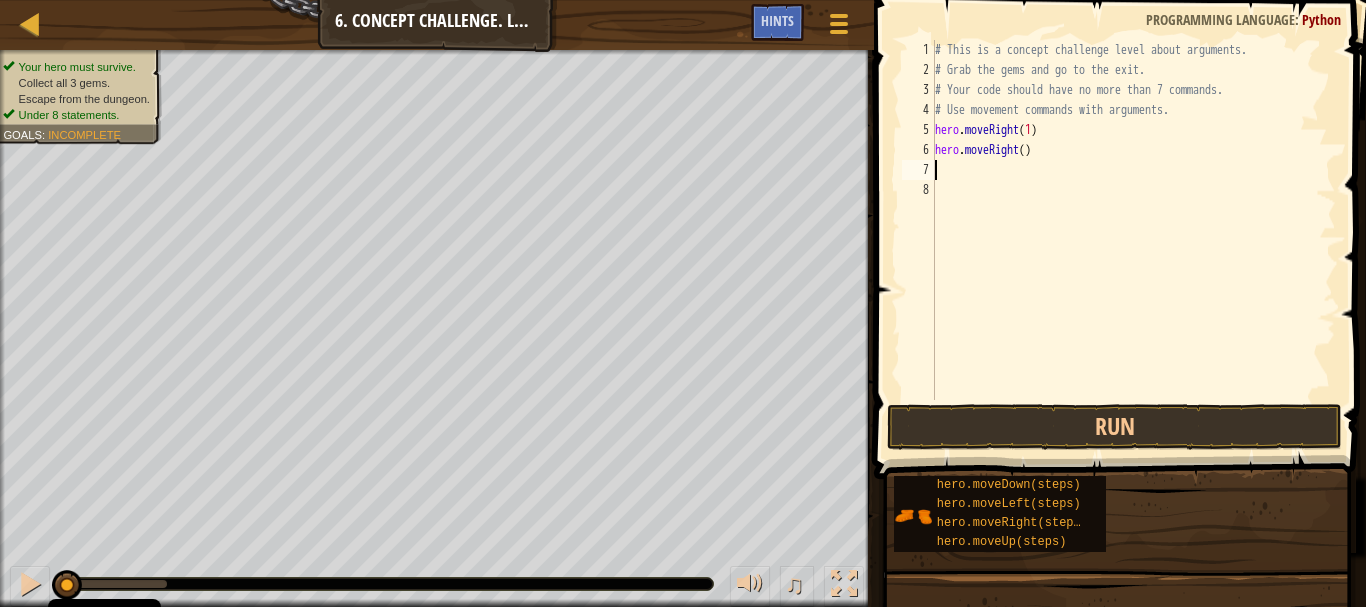 click on "hero . moveRight ( 1 ) hero . moveRight ( )" at bounding box center [1133, 240] 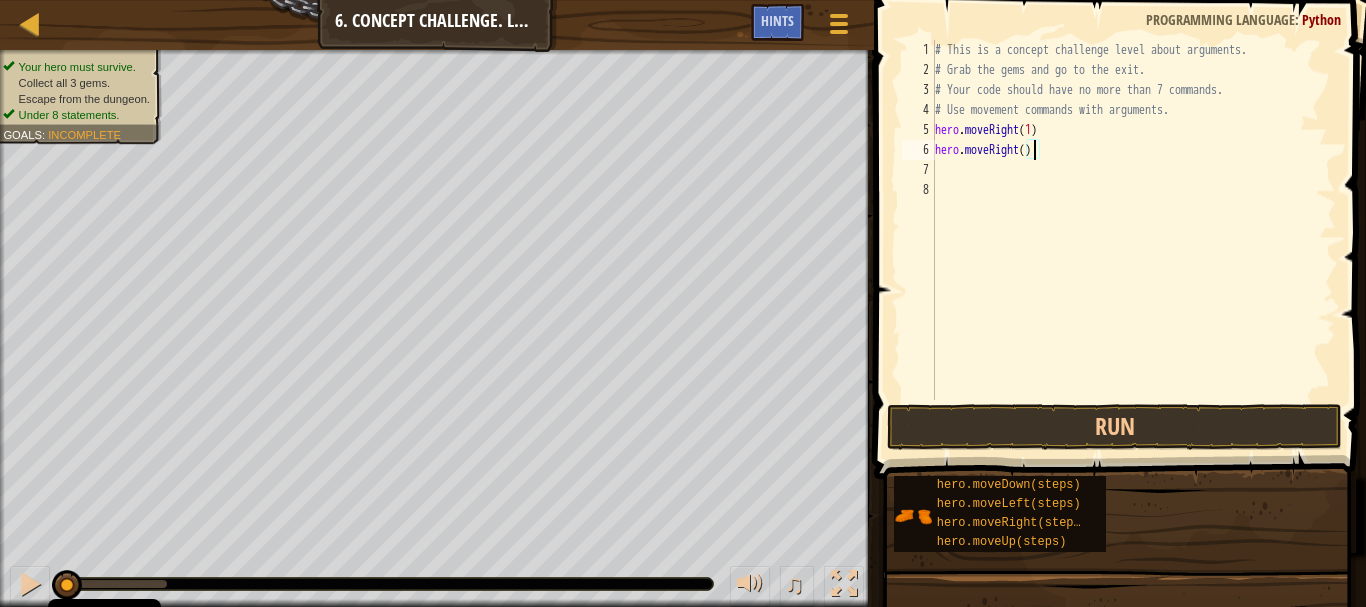 type on "hero.moveRight(3)" 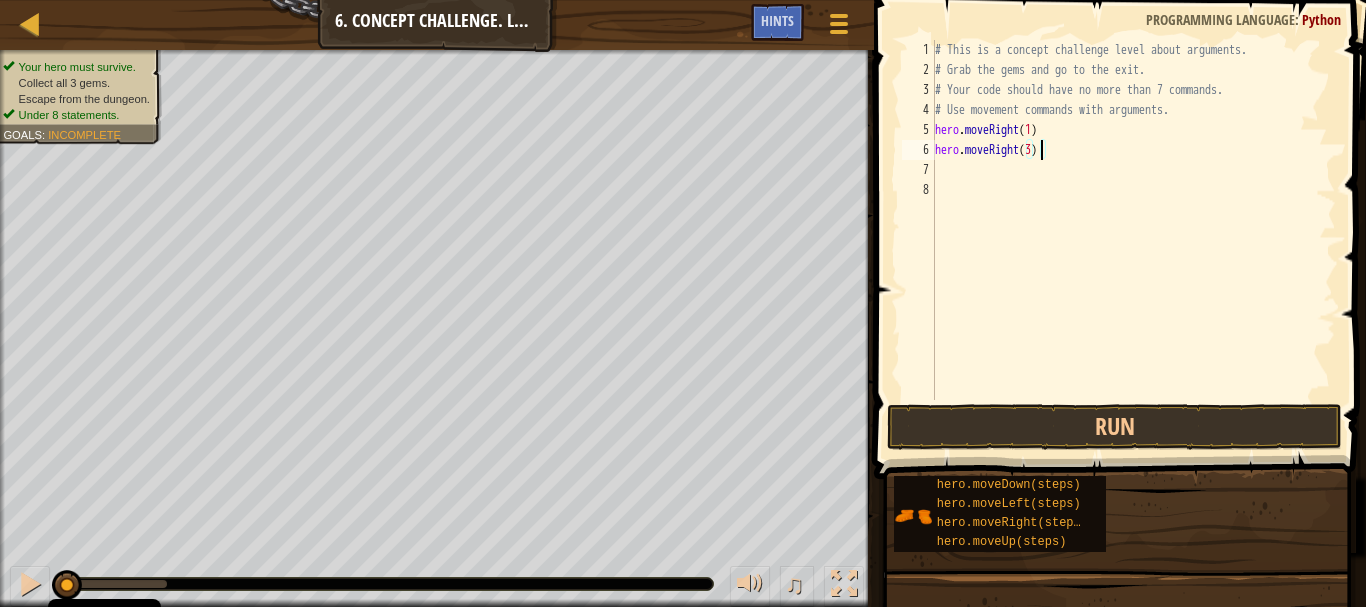 click on "7" at bounding box center (918, 170) 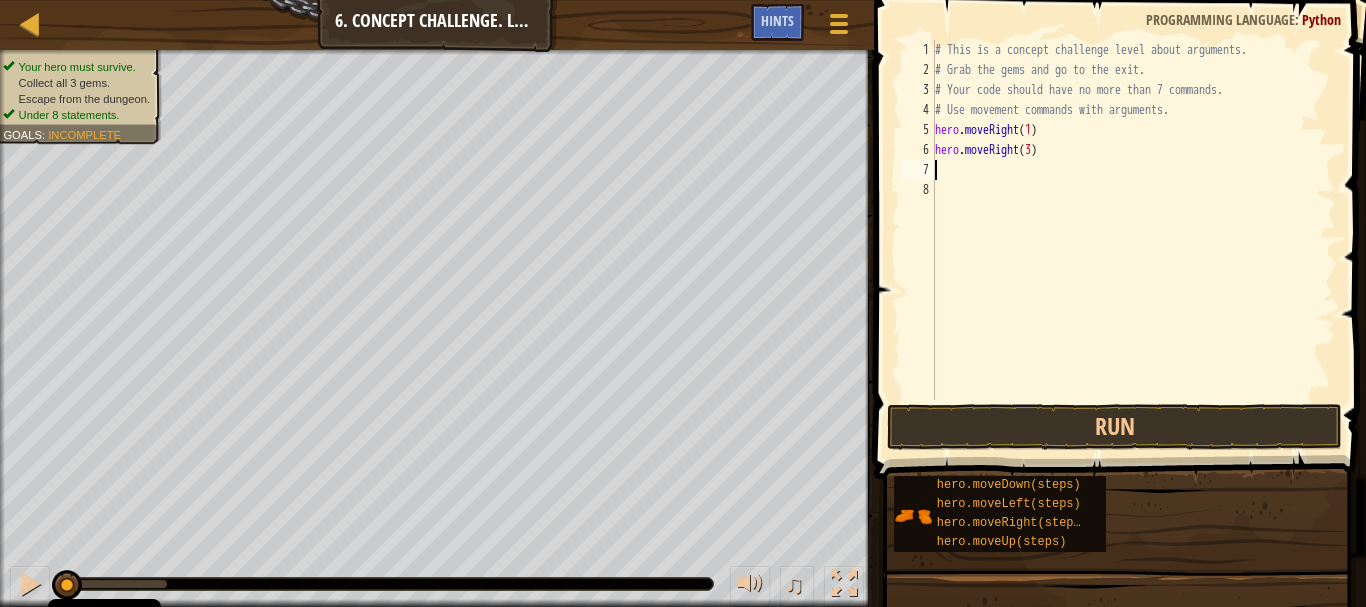 scroll, scrollTop: 9, scrollLeft: 0, axis: vertical 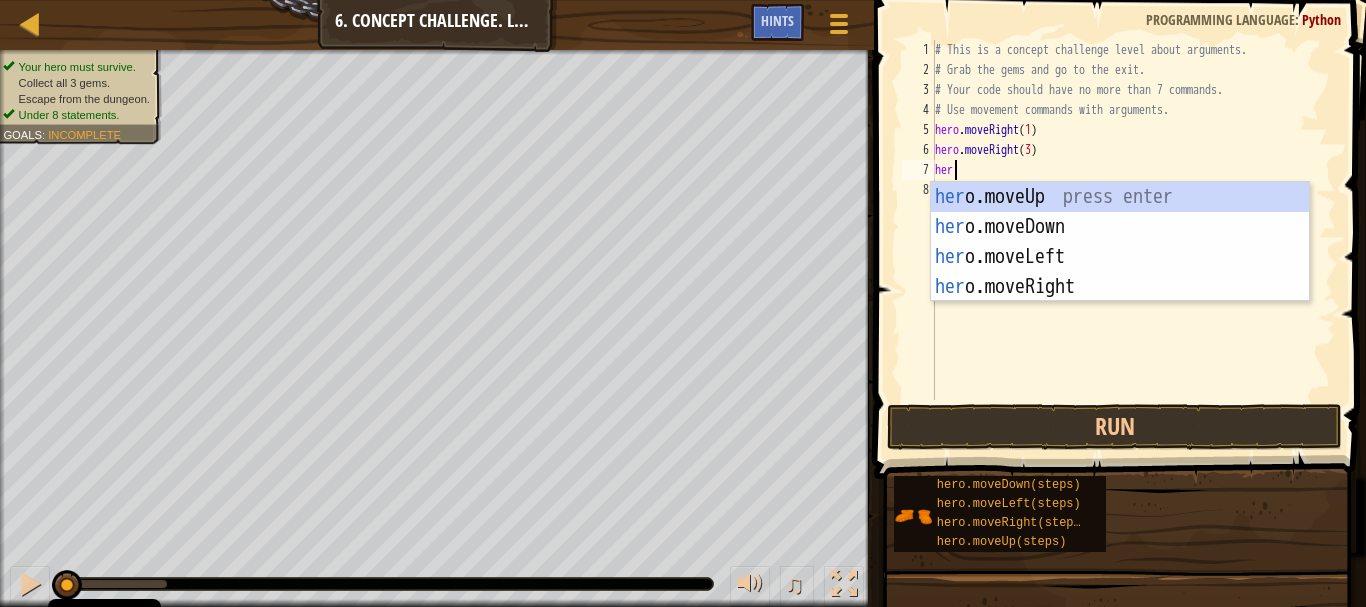 type on "hero" 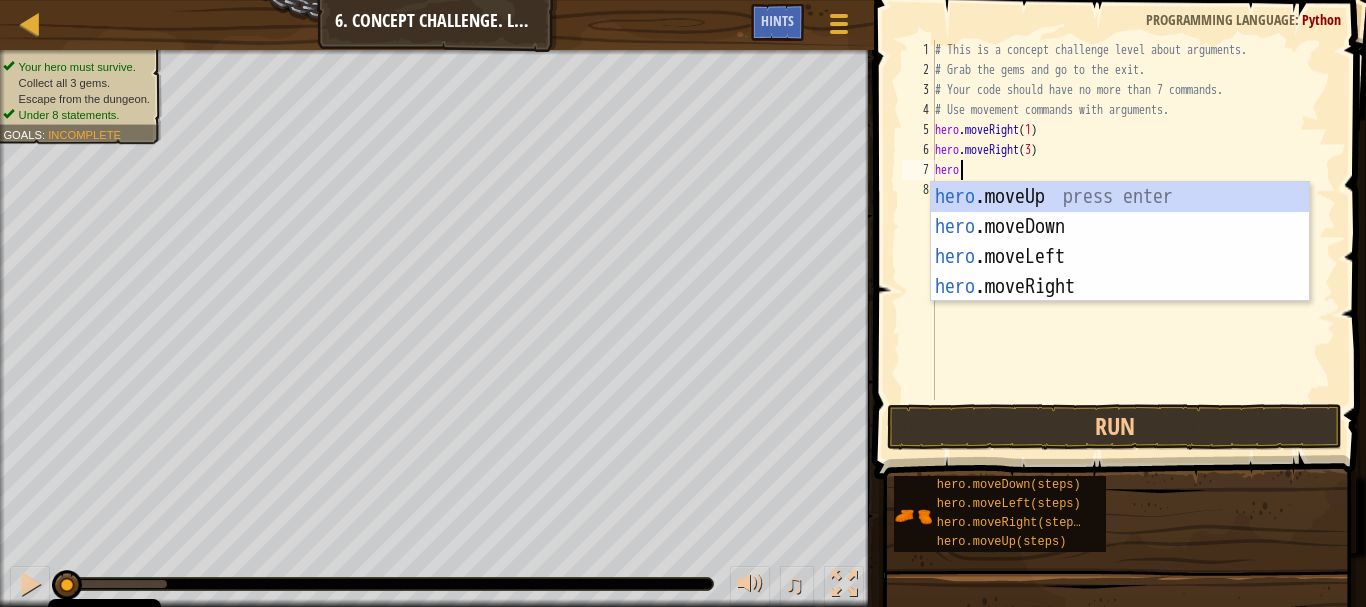 scroll, scrollTop: 9, scrollLeft: 1, axis: both 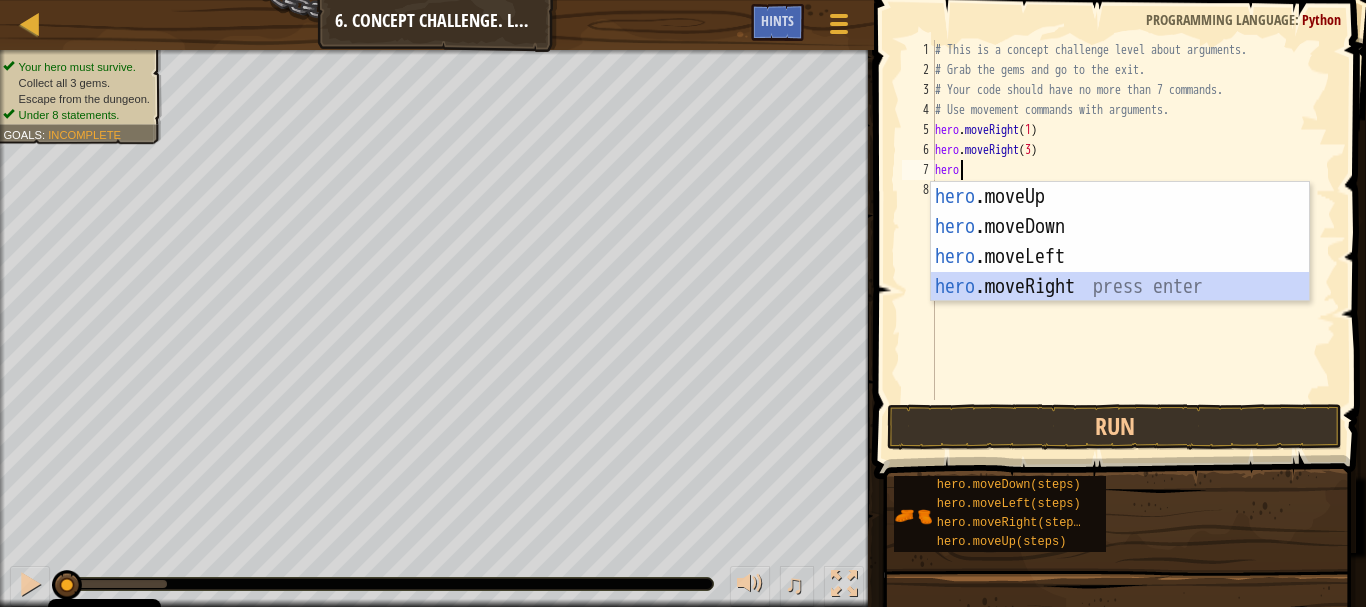 click on "hero .moveUp press enter hero .moveDown press enter hero .moveLeft press enter hero .moveRight press enter" at bounding box center (1120, 272) 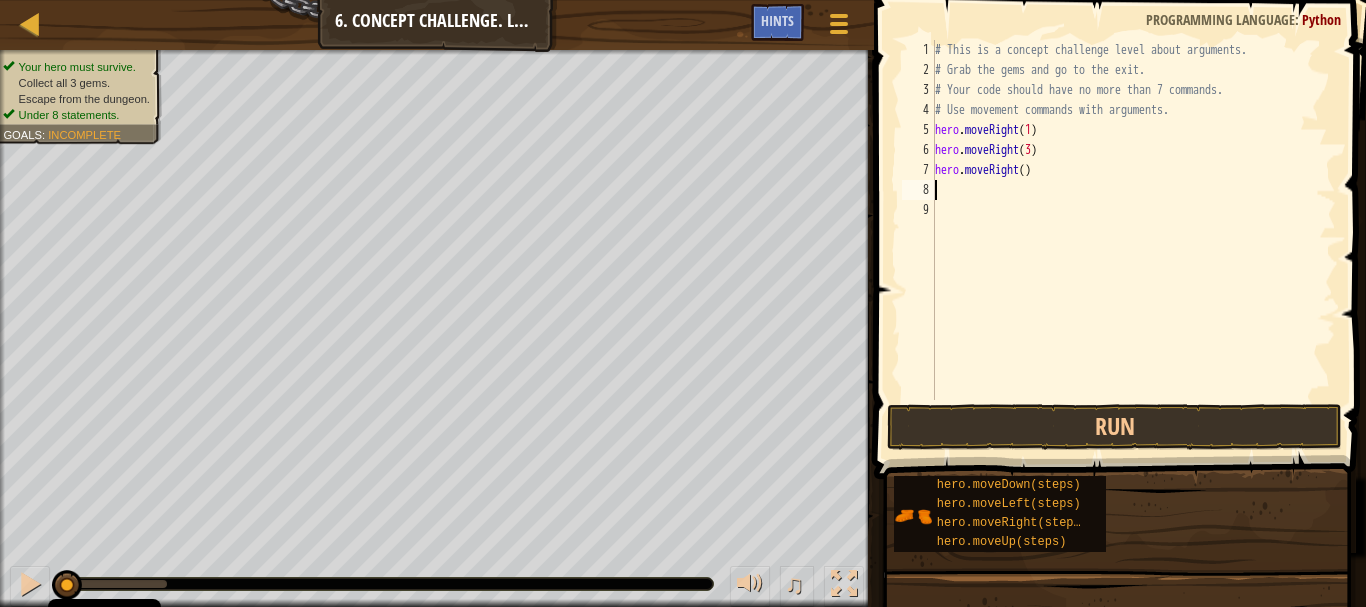 click on "# This is a concept challenge level about arguments. # Grab the gems and go to the exit. # Your code should have no more than 7 commands. # Use movement commands with arguments. hero . moveRight ( [NUMBER] ) hero . moveRight ( [NUMBER] ) hero . moveRight ( )" at bounding box center (1133, 240) 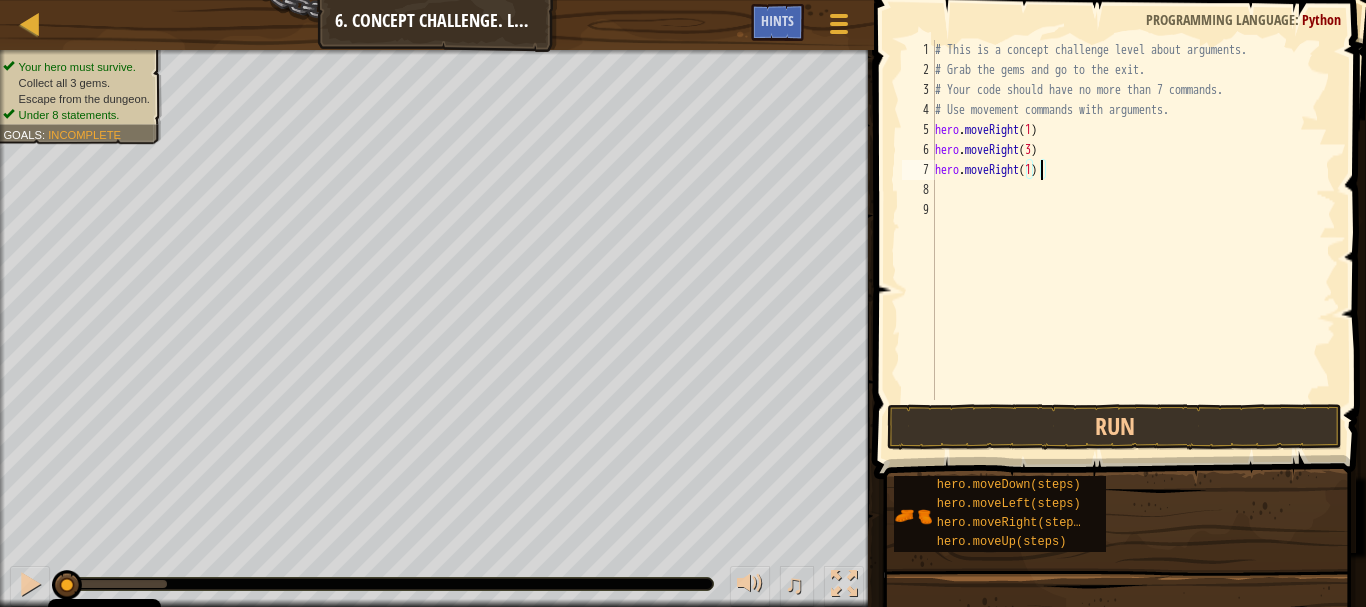 scroll, scrollTop: 9, scrollLeft: 8, axis: both 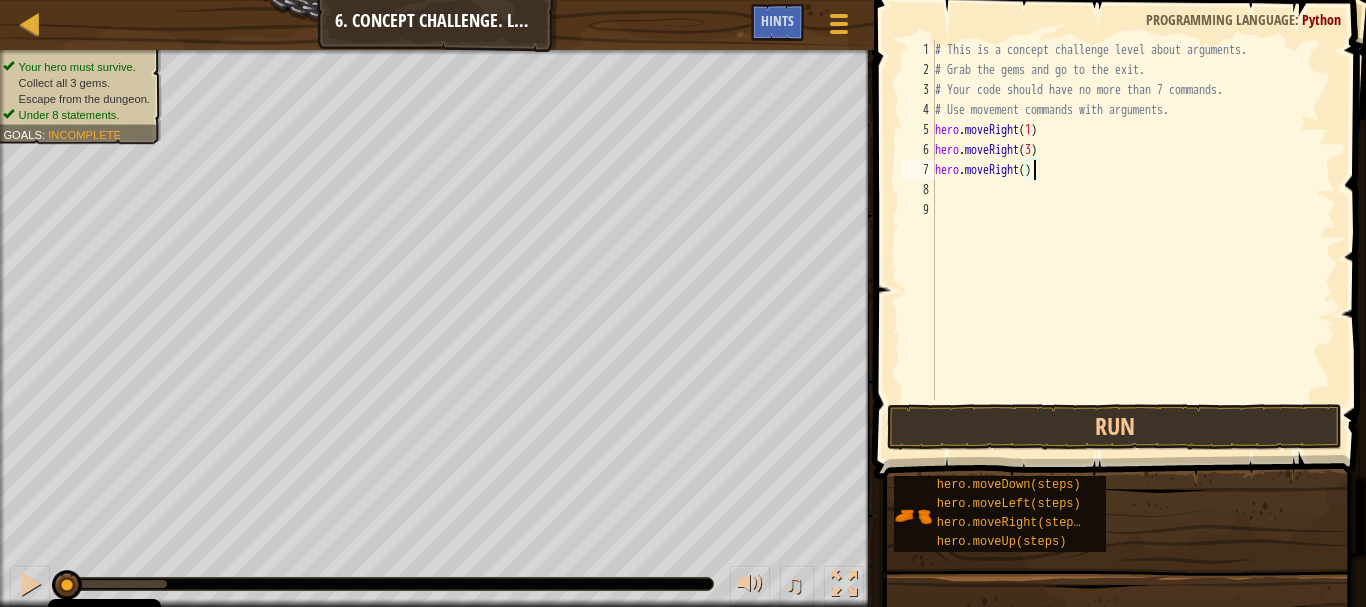 type on "hero.moveRight(2)" 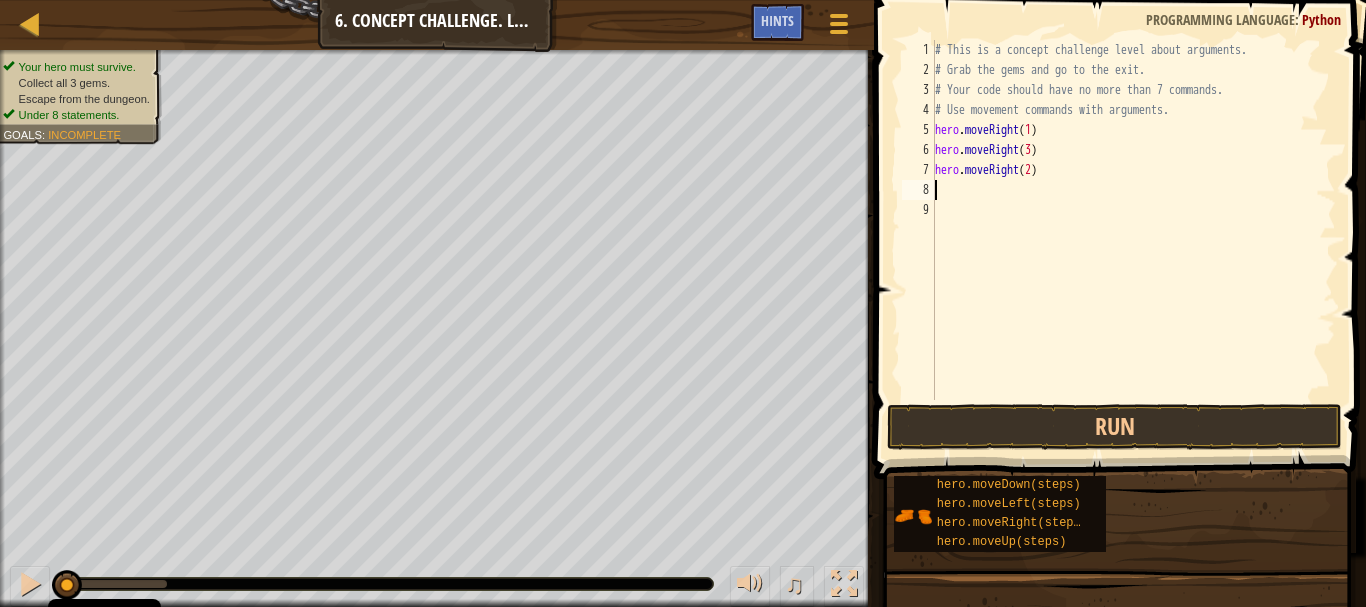 click on "hero . moveRight ( 1 ) hero . moveRight ( 3 ) hero . moveRight ( 2 )" at bounding box center (1133, 240) 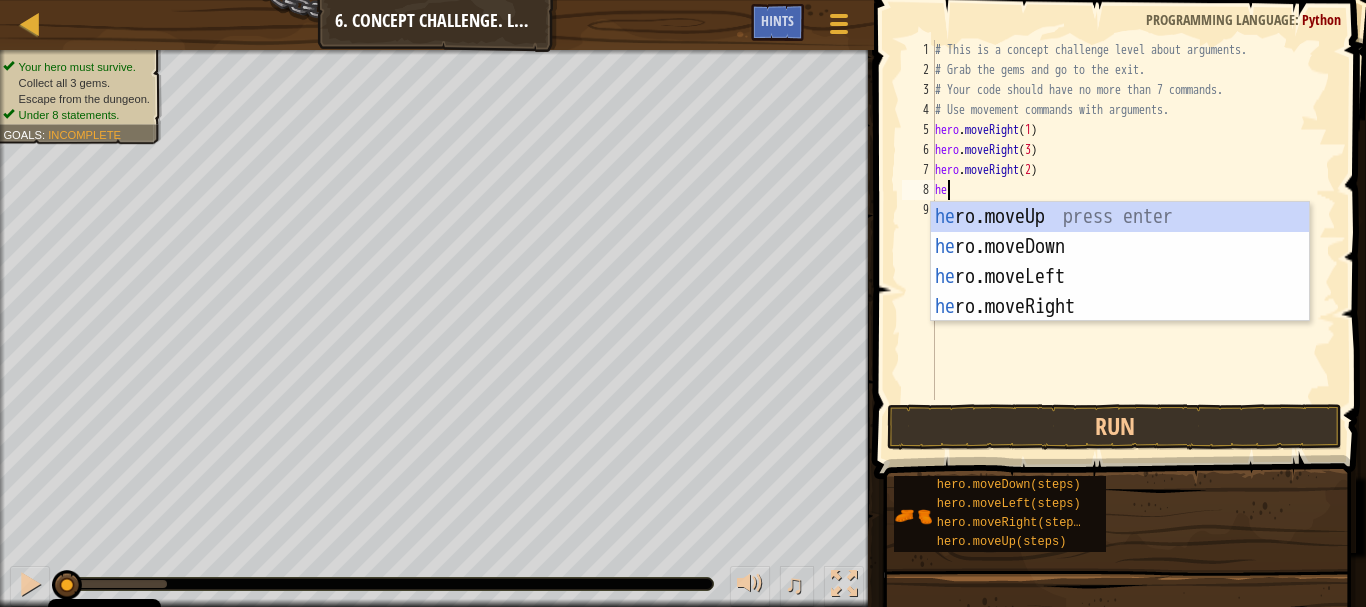type on "hero" 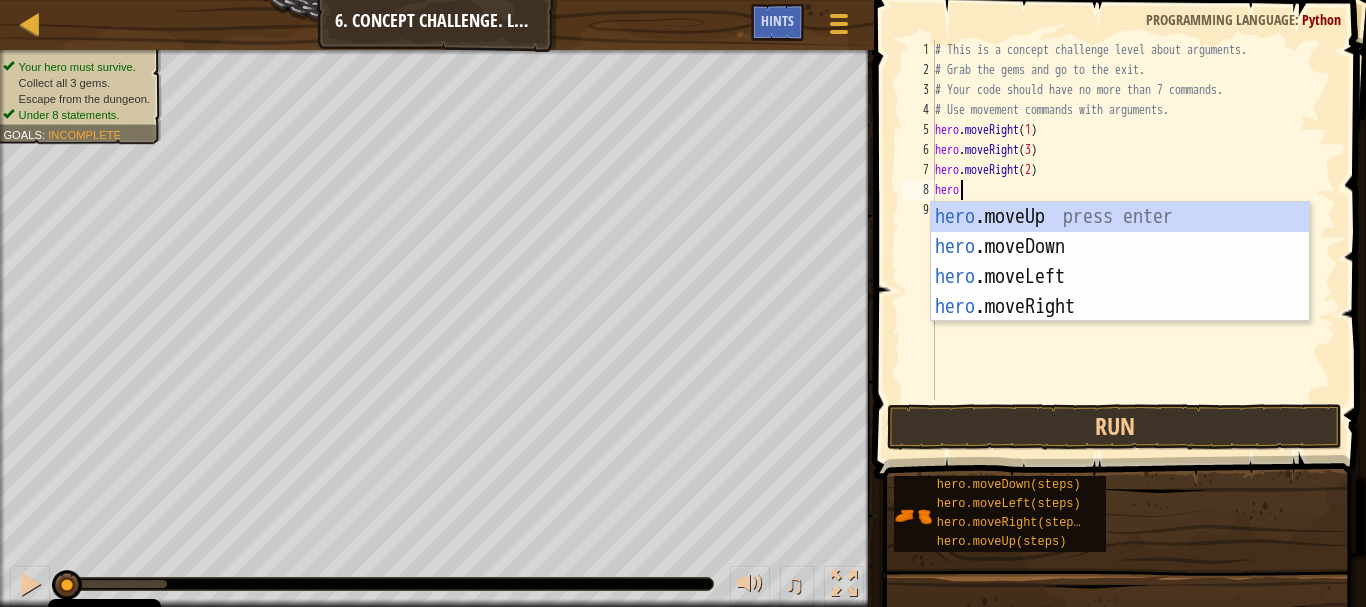scroll, scrollTop: 9, scrollLeft: 1, axis: both 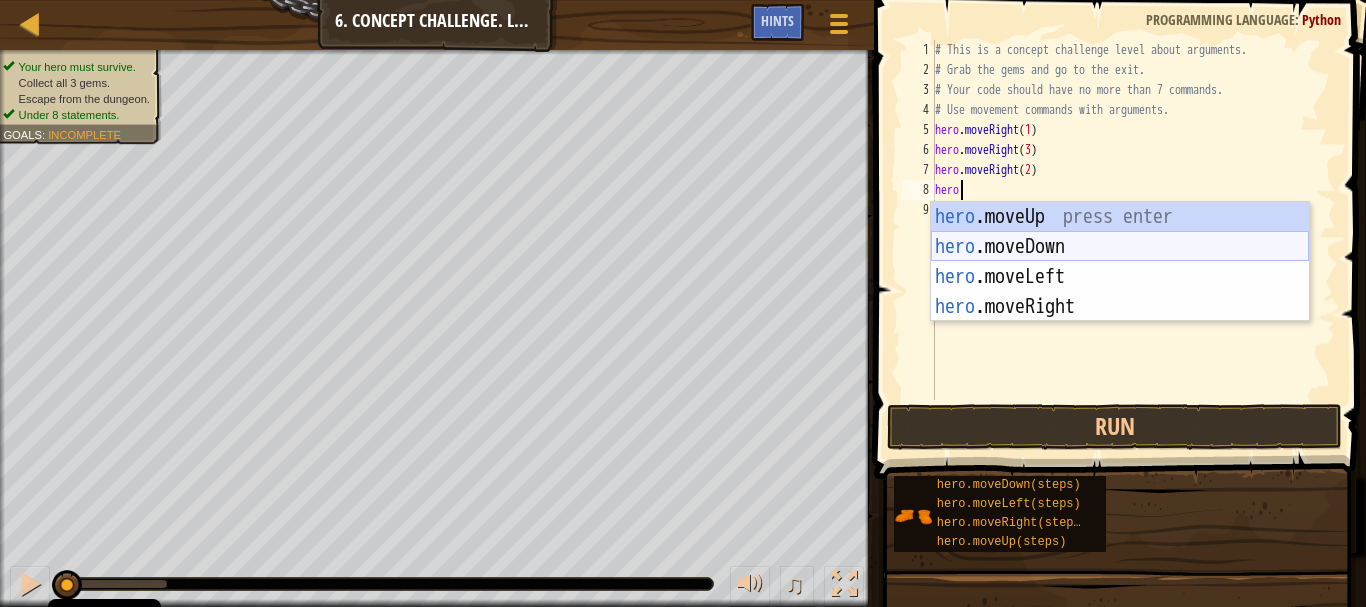 click on "hero .moveUp press enter hero .moveDown press enter hero .moveLeft press enter hero .moveRight press enter" at bounding box center [1120, 292] 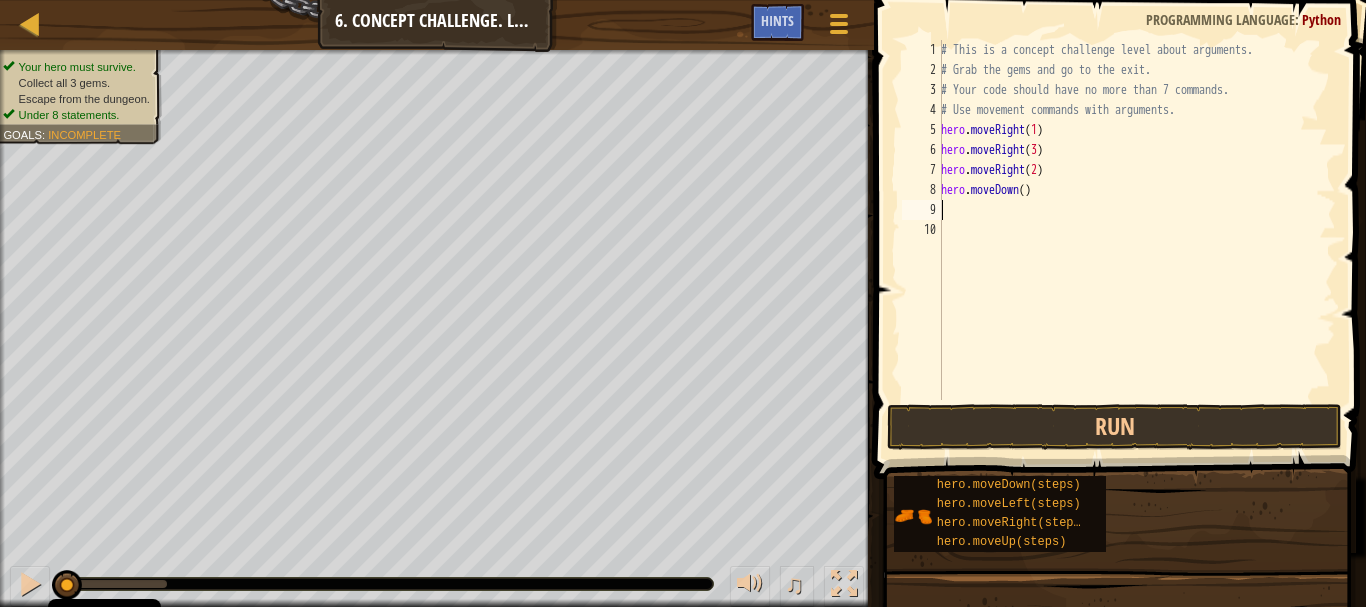scroll, scrollTop: 9, scrollLeft: 0, axis: vertical 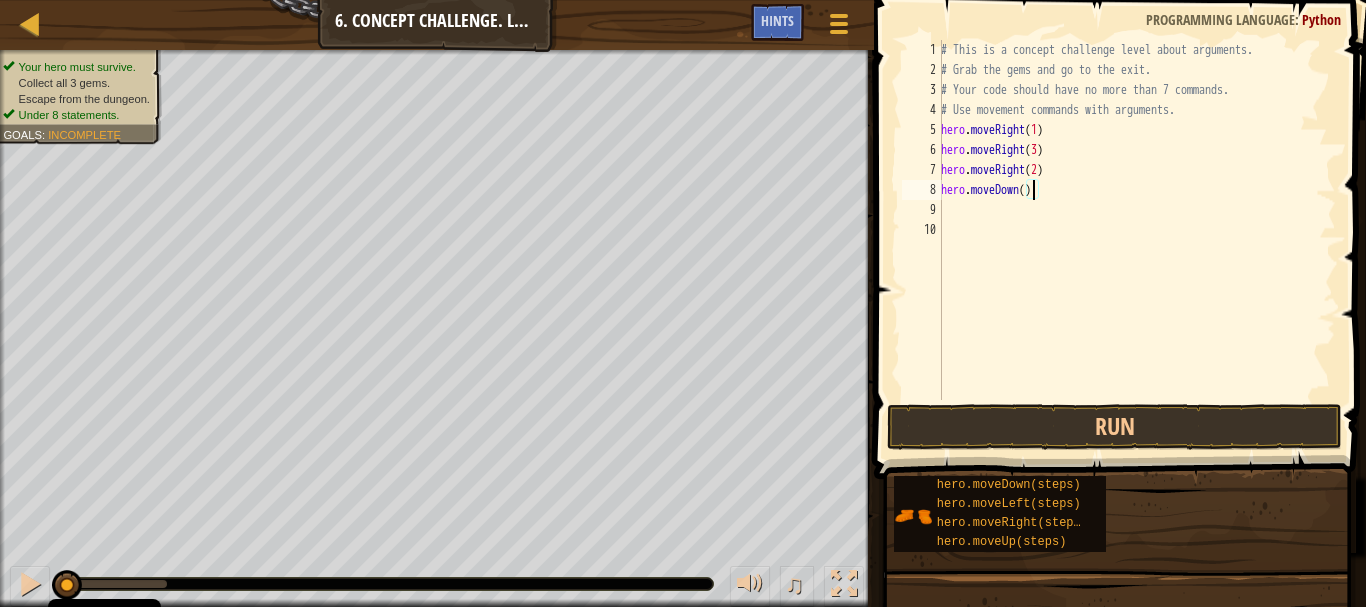 type on "hero.moveDown(1)" 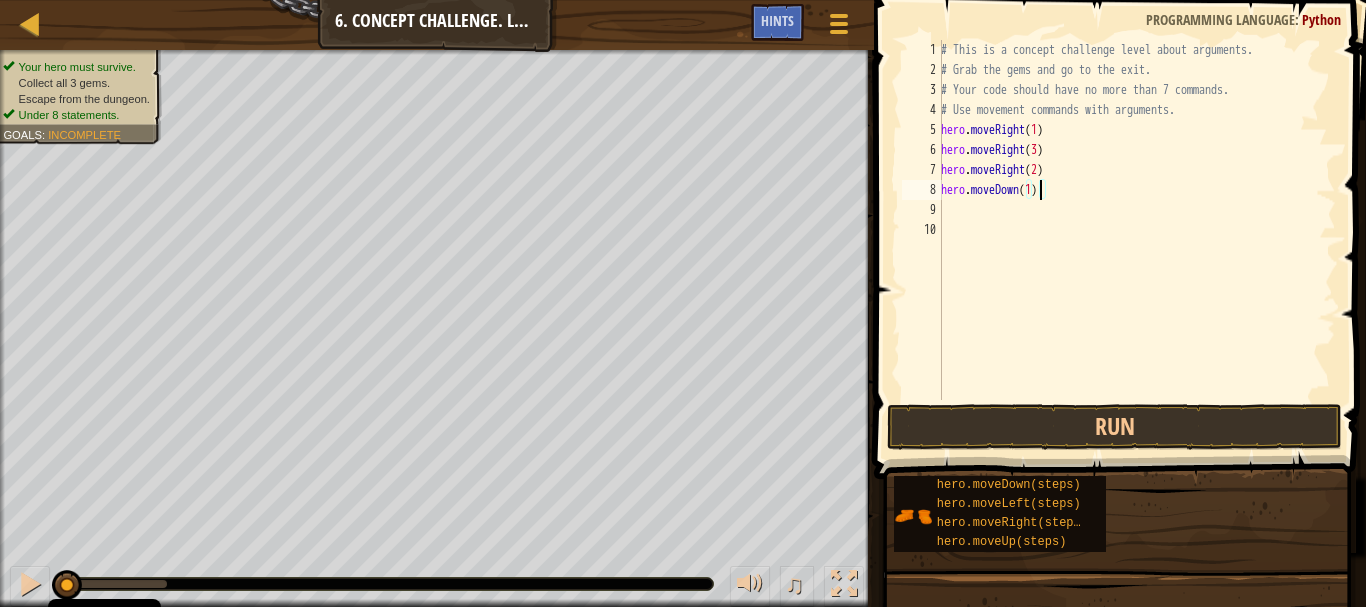 click on "hero . moveRight ( 1 ) hero . moveRight ( 3 ) hero . moveRight ( 2 ) hero . moveDown ( 1 )" at bounding box center (1136, 240) 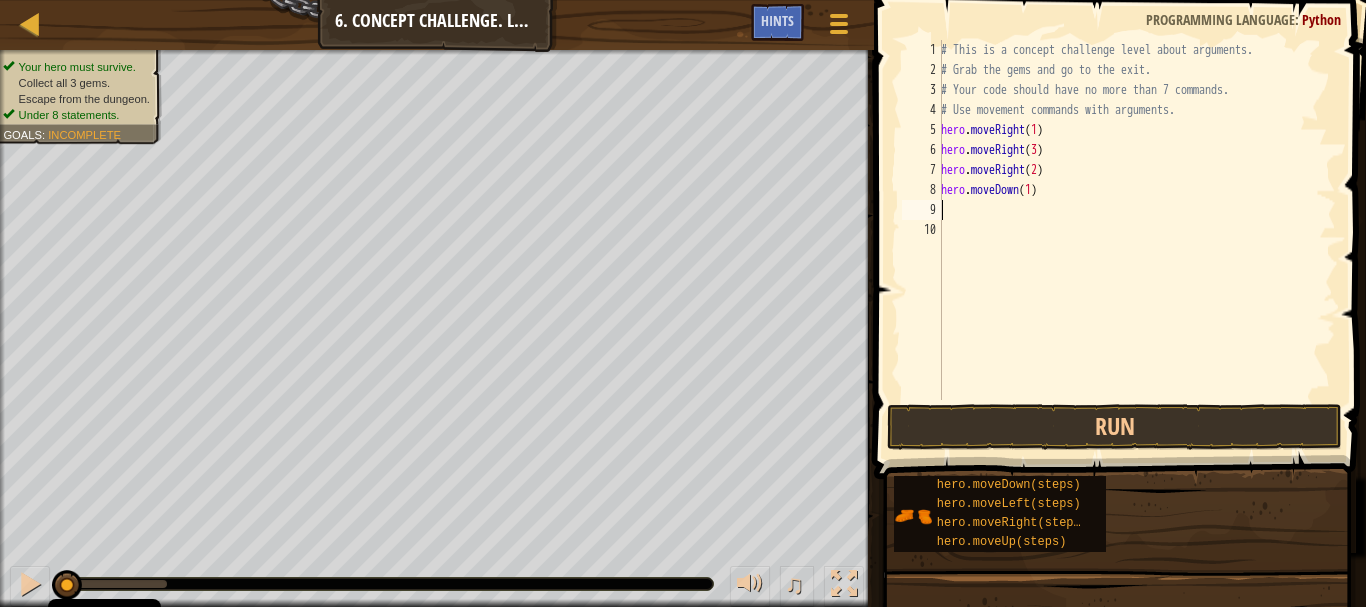 scroll, scrollTop: 9, scrollLeft: 0, axis: vertical 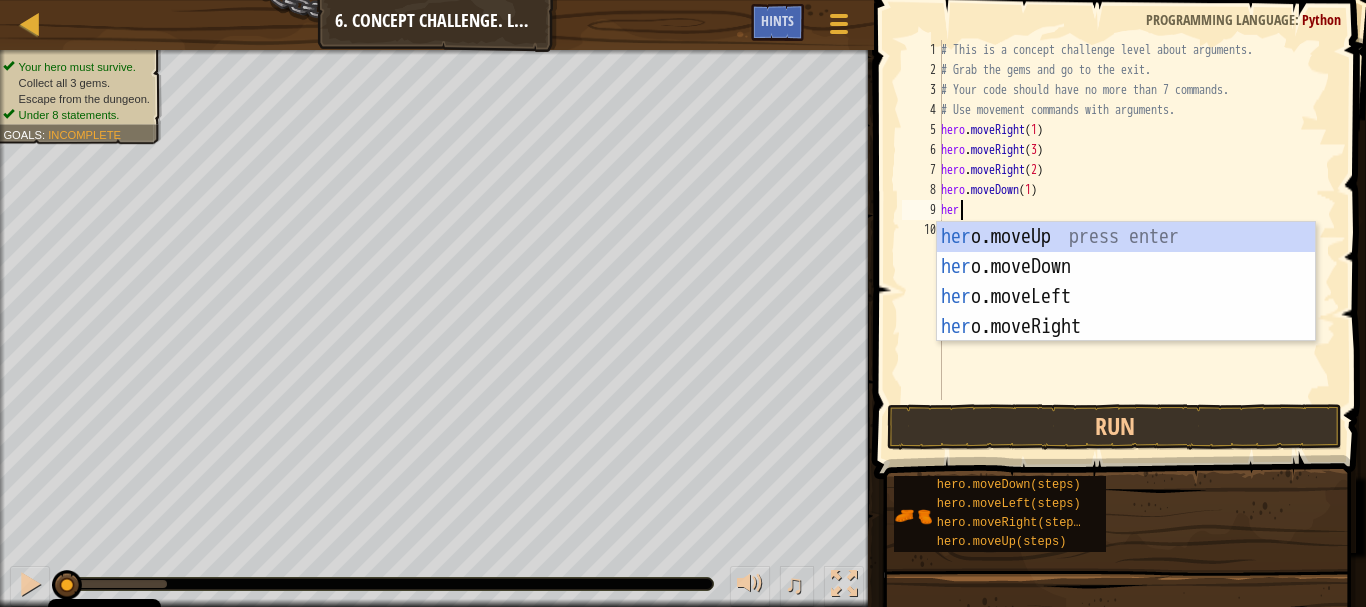 type on "hero" 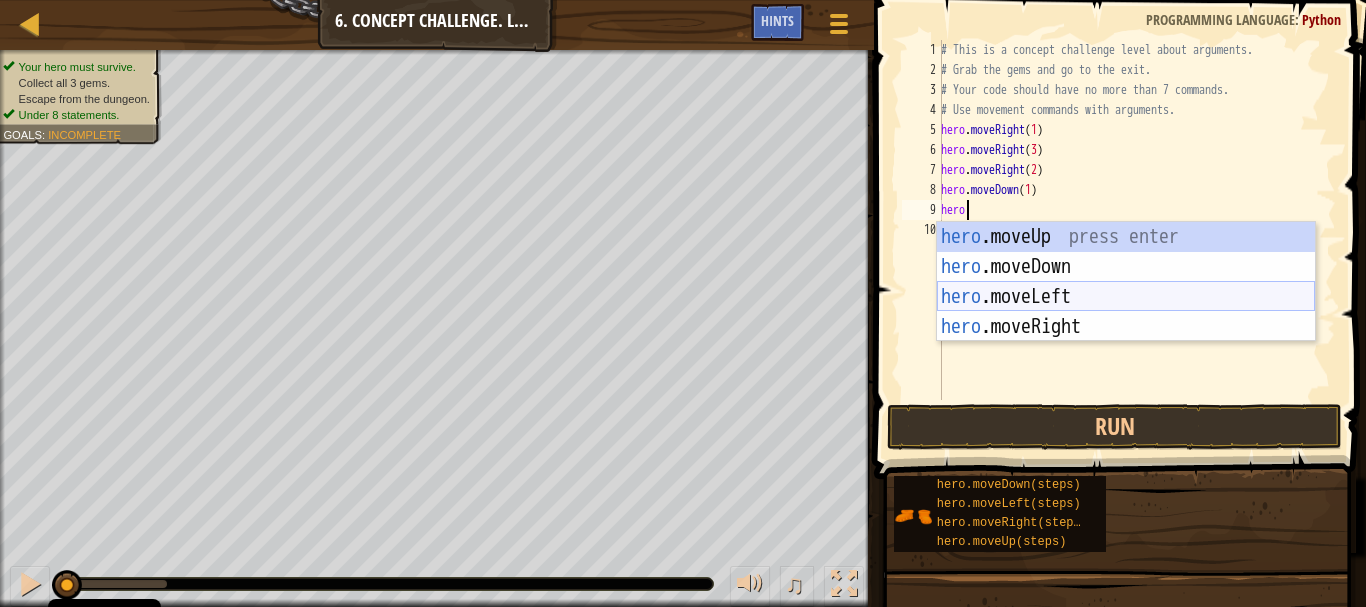 click on "hero .moveUp press enter hero .moveDown press enter hero .moveLeft press enter hero .moveRight press enter" at bounding box center (1126, 312) 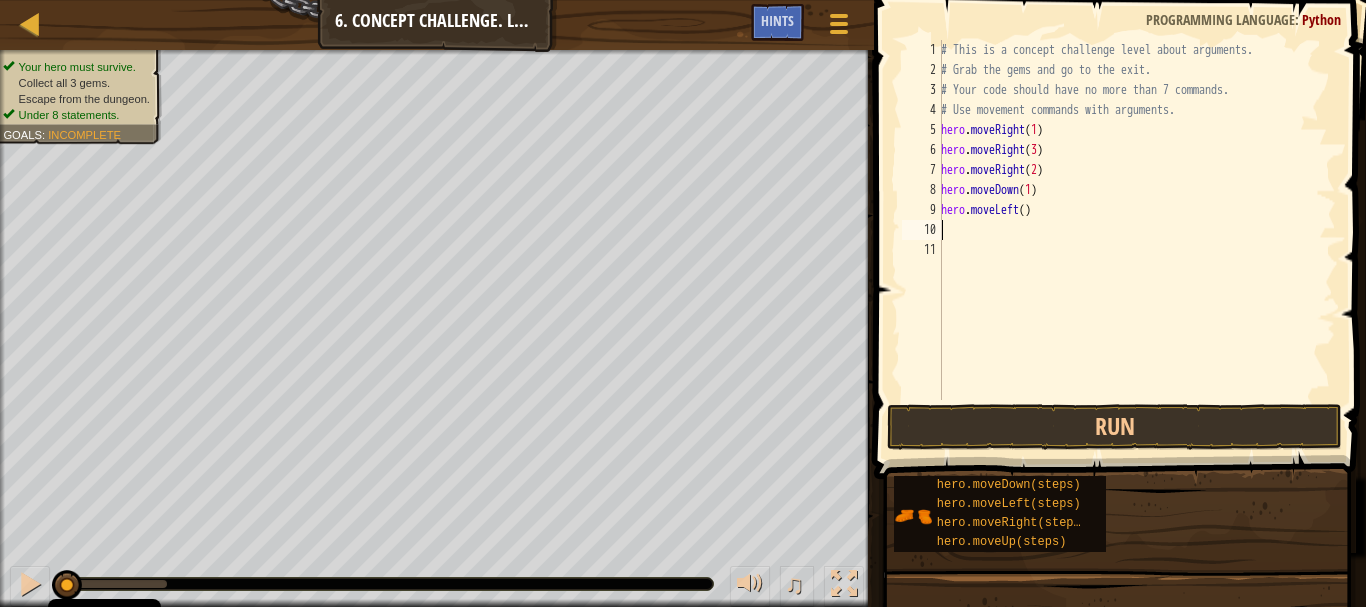 scroll, scrollTop: 9, scrollLeft: 0, axis: vertical 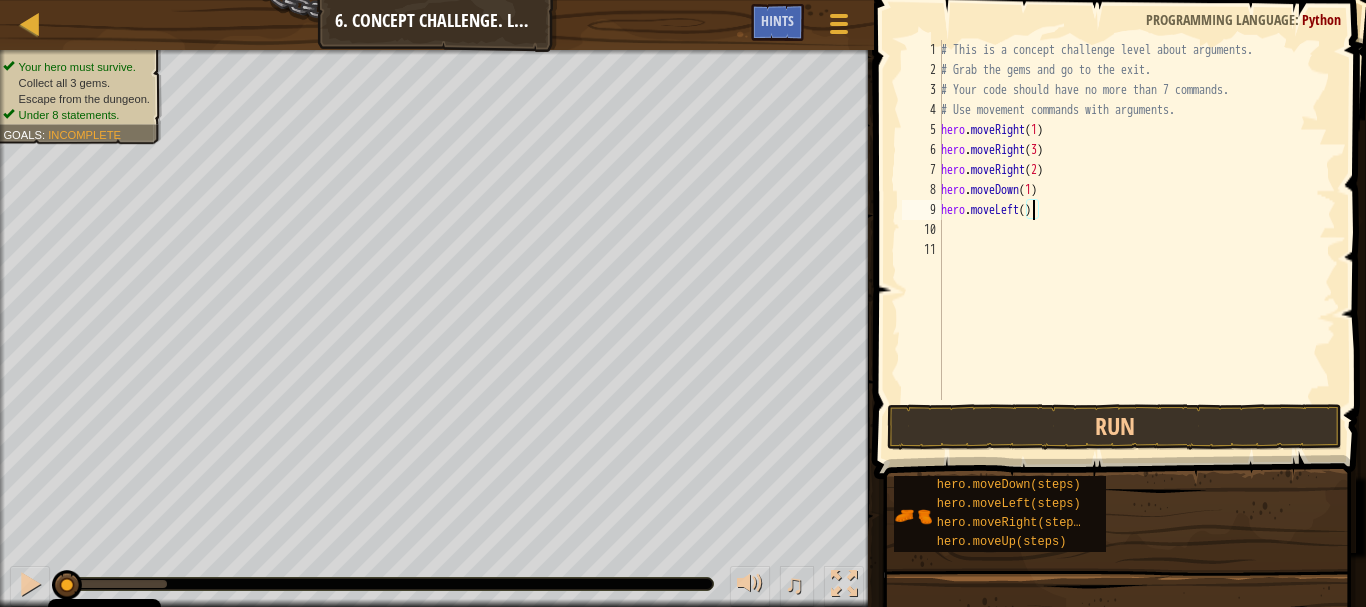 type on "hero.moveLeft(1)" 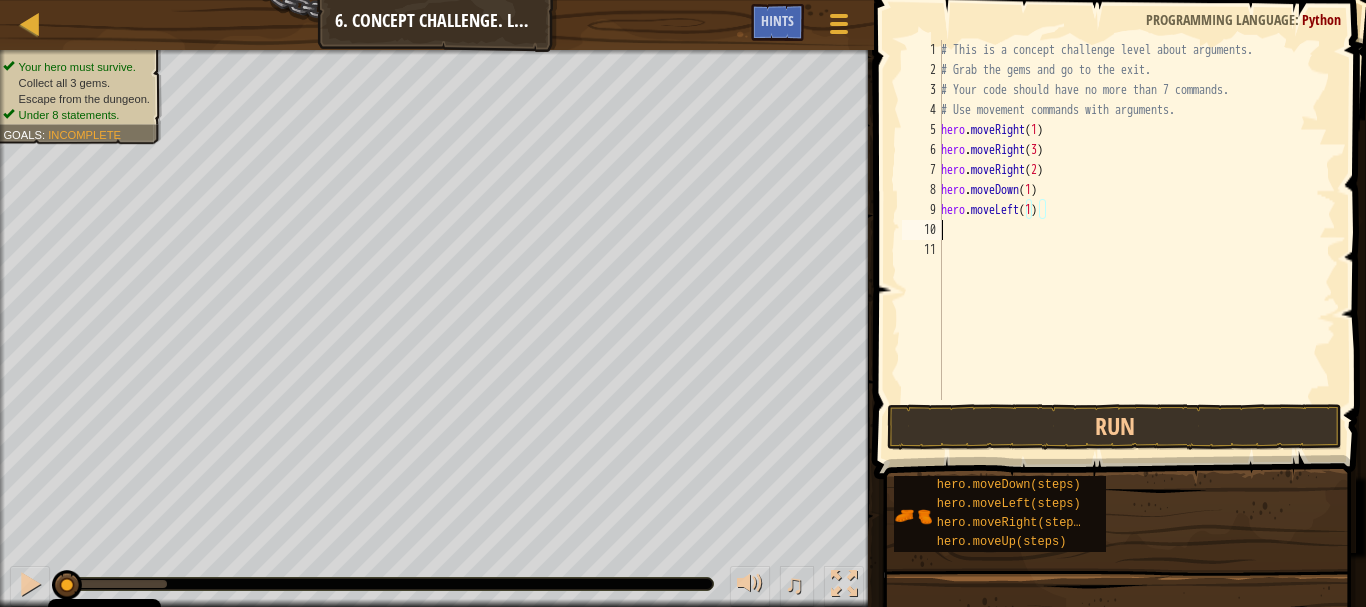 click on "hero . moveRight ( 1 ) hero . moveRight ( 3 ) hero . moveRight ( 2 ) hero . moveDown ( 1 ) hero . moveLeft ( 1 )" at bounding box center [1136, 240] 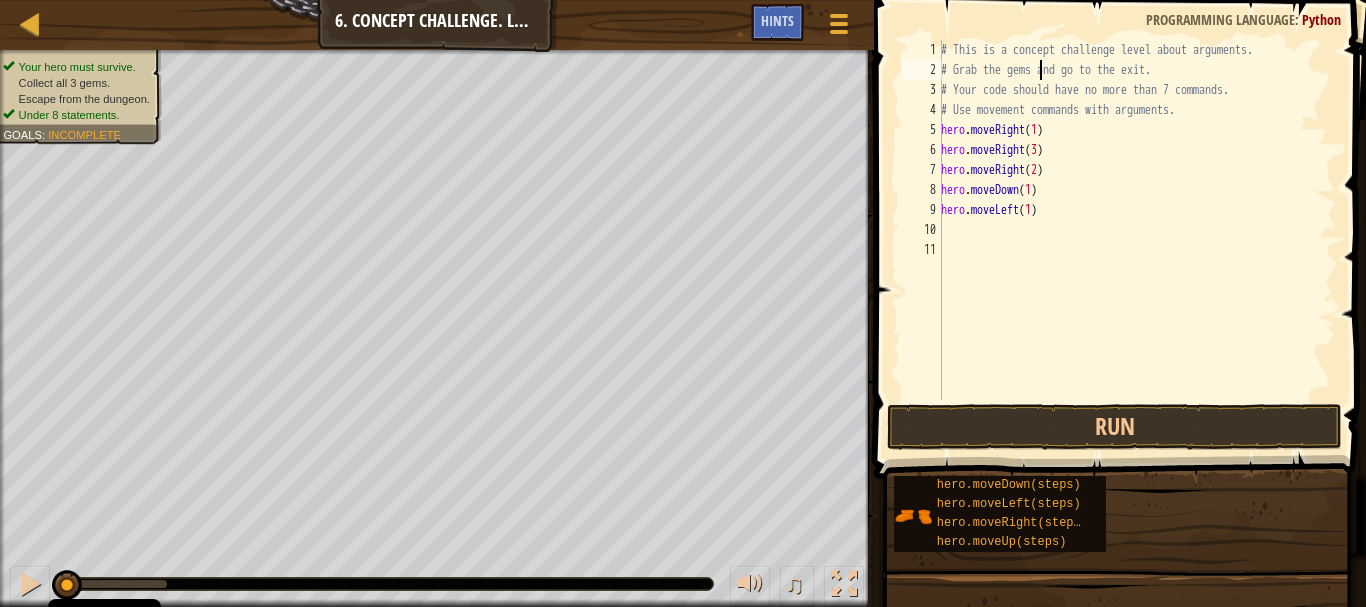 click on "hero . moveRight ( 1 ) hero . moveRight ( 3 ) hero . moveRight ( 2 ) hero . moveDown ( 1 ) hero . moveLeft ( 1 )" at bounding box center [1136, 240] 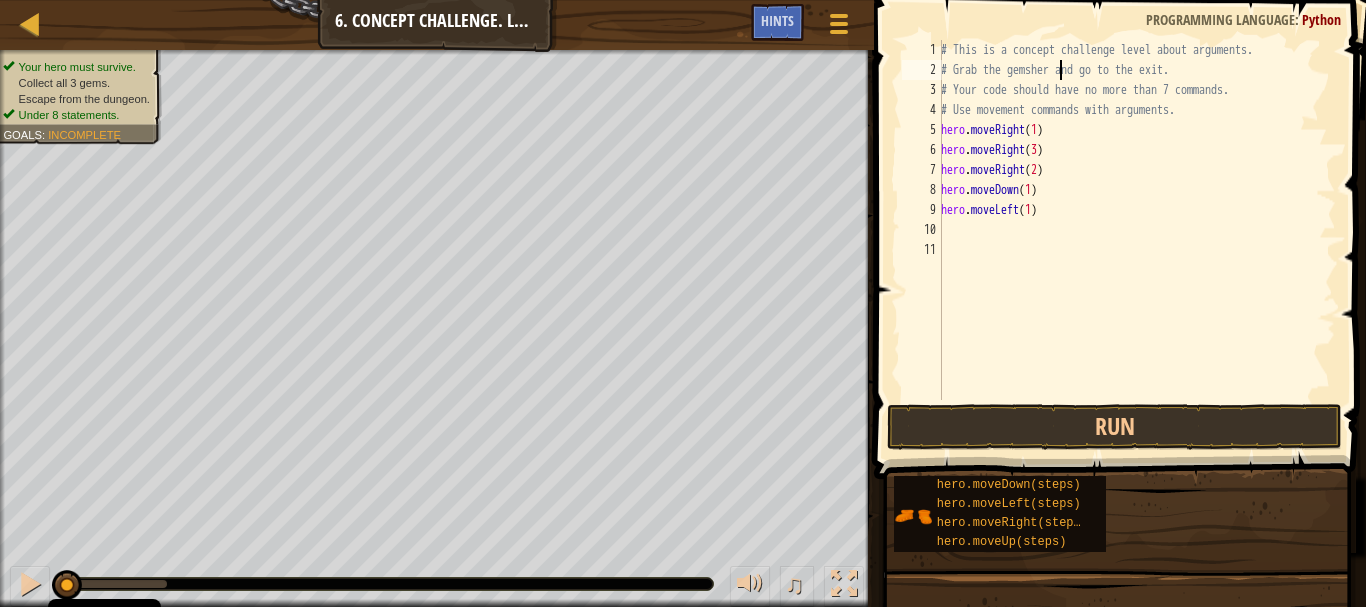 scroll, scrollTop: 9, scrollLeft: 10, axis: both 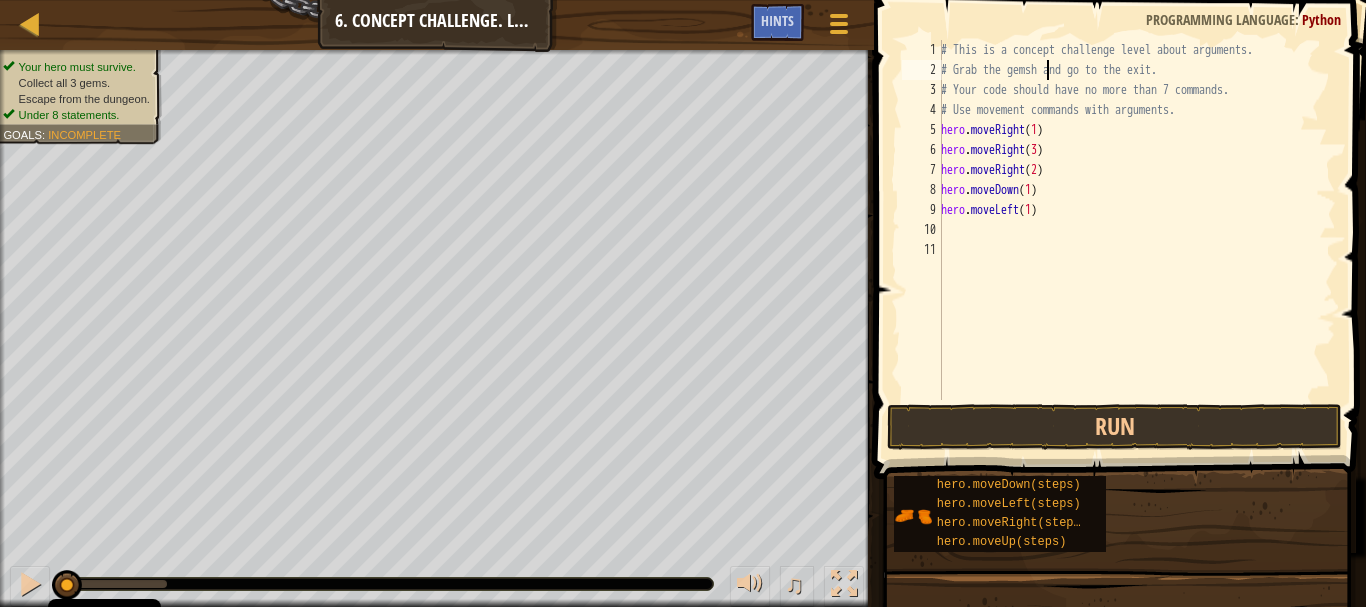 type on "# Grab the gems and go to the exit." 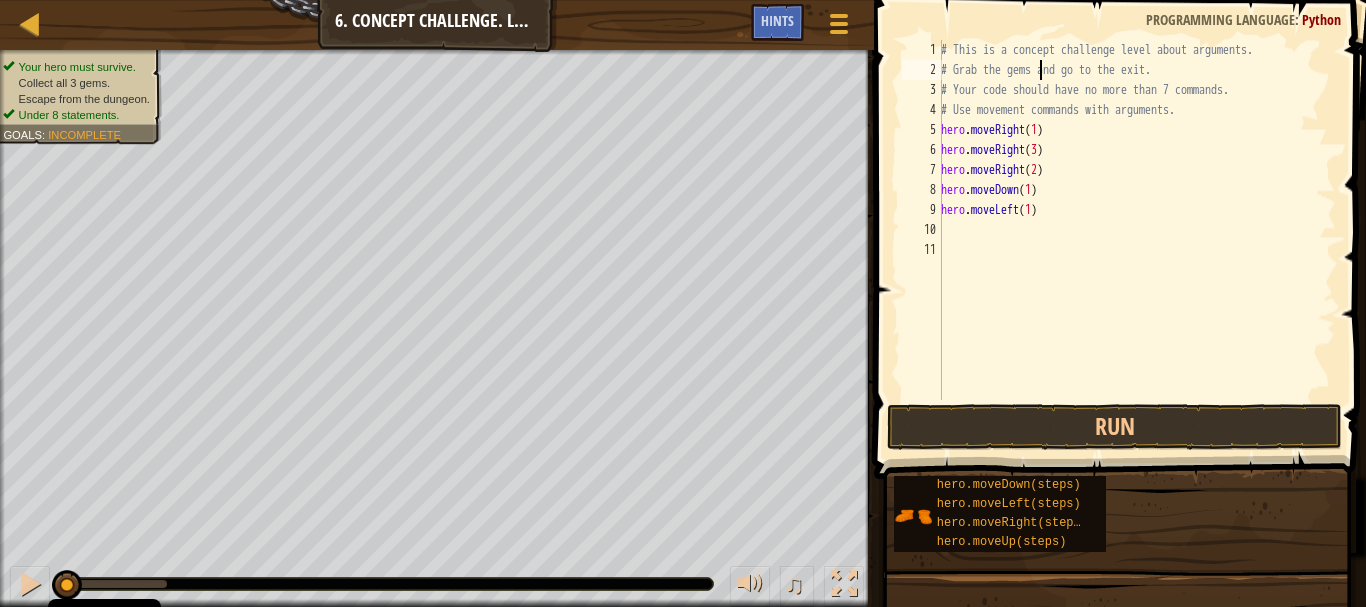 click on "hero . moveRight ( 1 ) hero . moveRight ( 3 ) hero . moveRight ( 2 ) hero . moveDown ( 1 ) hero . moveLeft ( 1 )" at bounding box center [1136, 240] 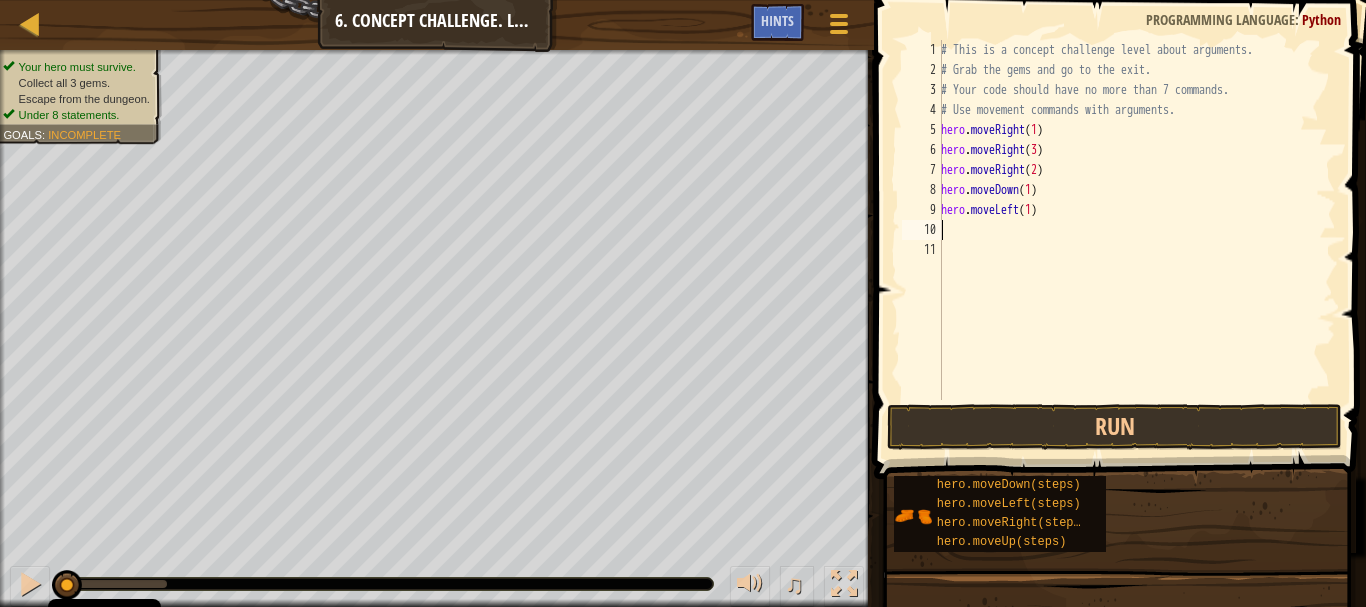 type on "h" 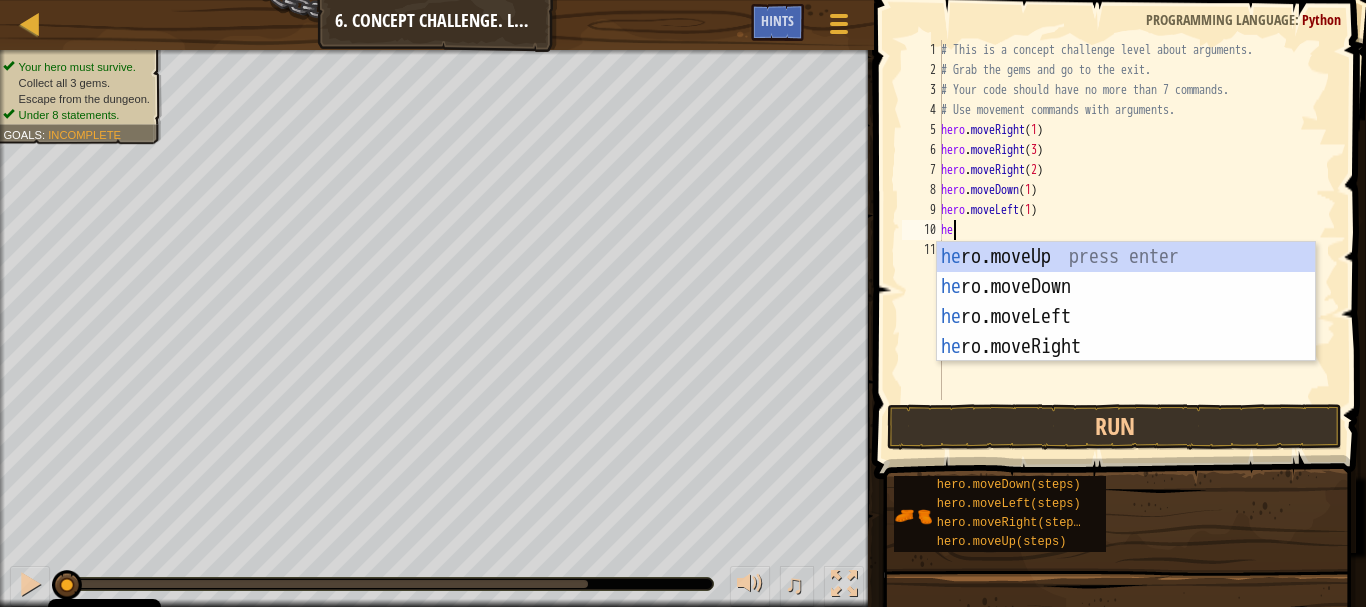 type on "hero" 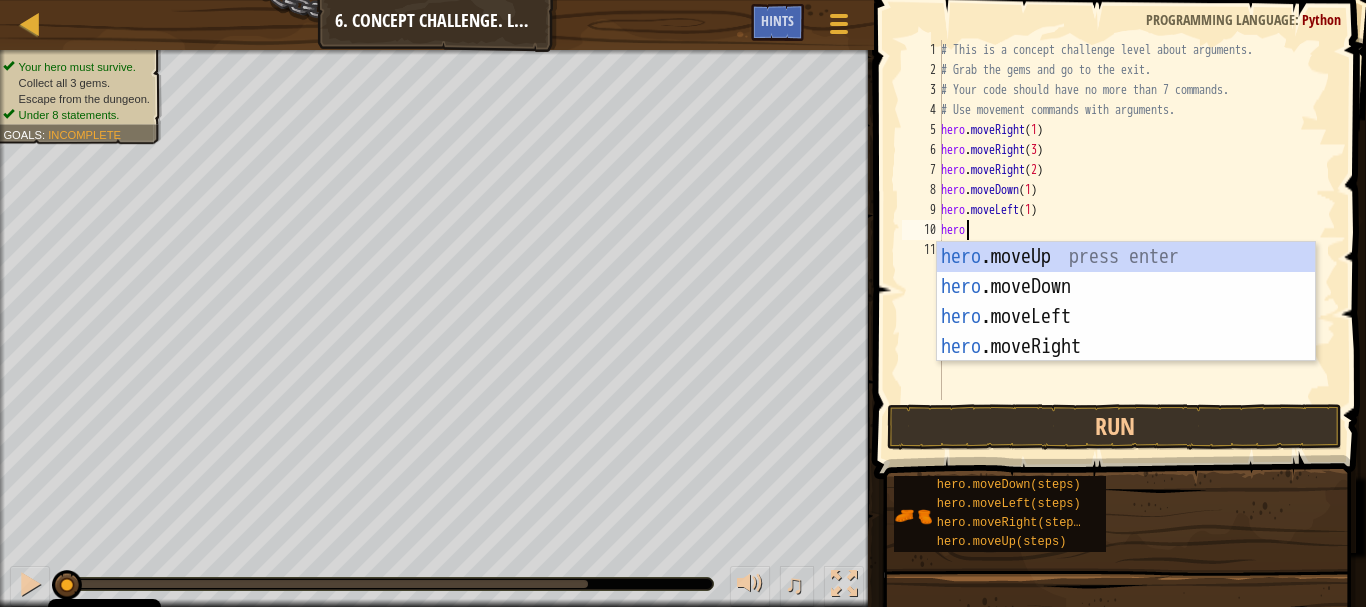 scroll, scrollTop: 9, scrollLeft: 1, axis: both 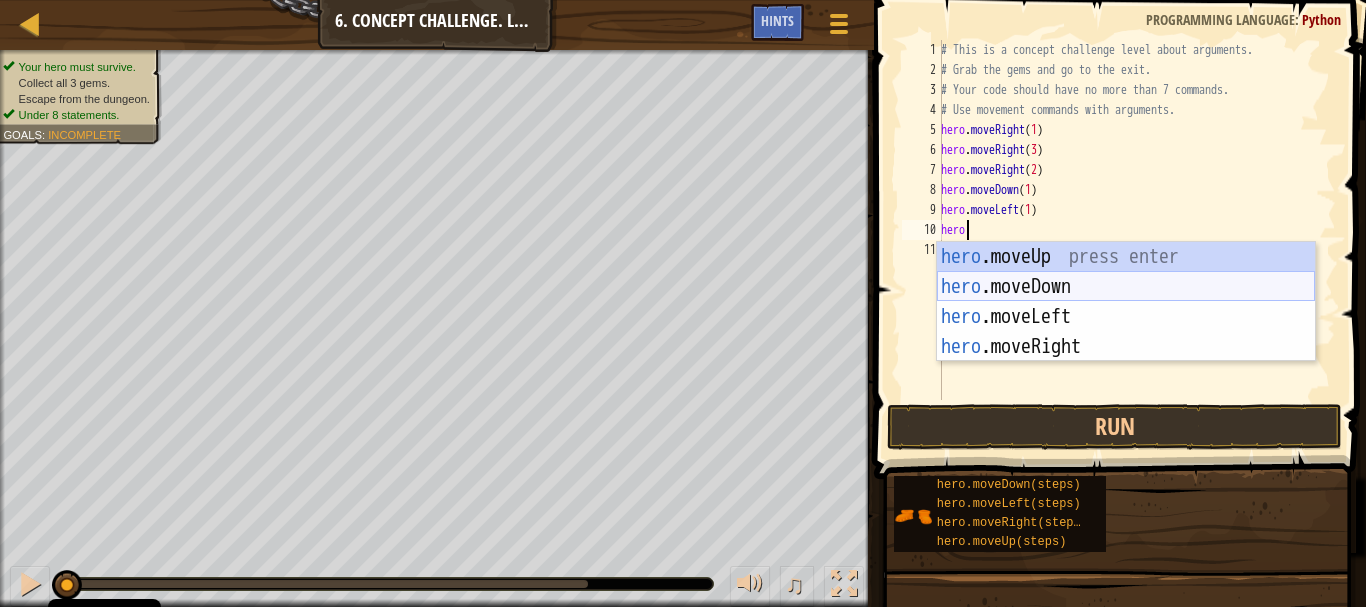 click on "hero .moveUp press enter hero .moveDown press enter hero .moveLeft press enter hero .moveRight press enter" at bounding box center [1126, 332] 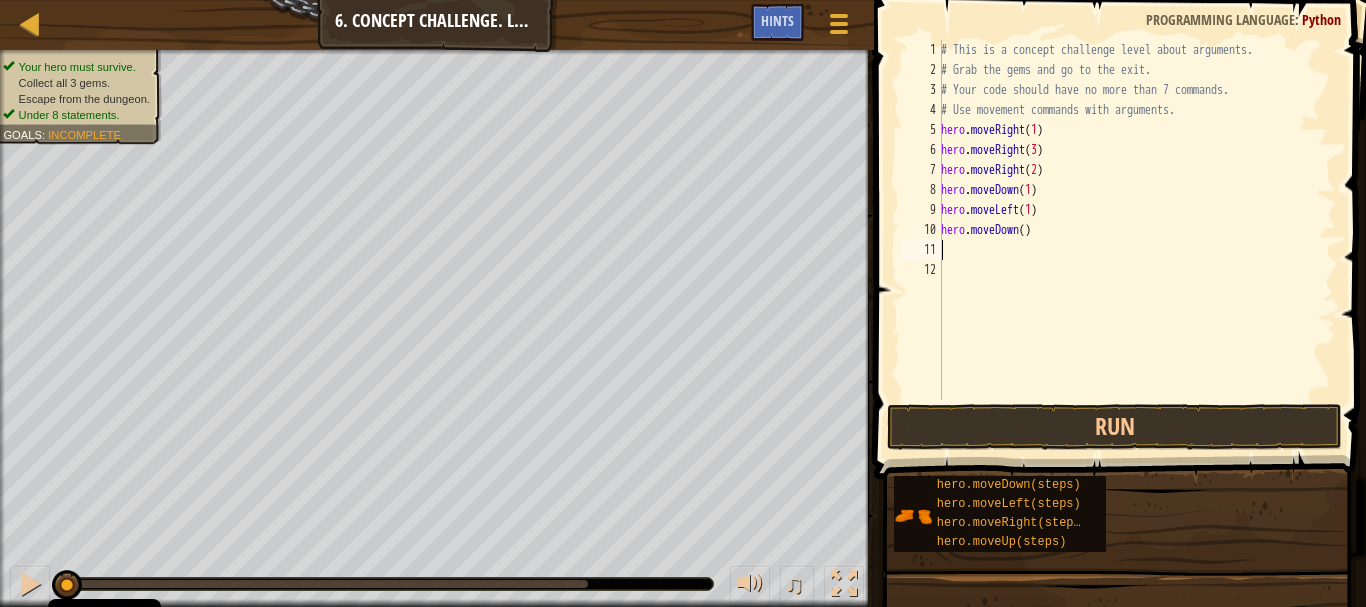scroll, scrollTop: 9, scrollLeft: 0, axis: vertical 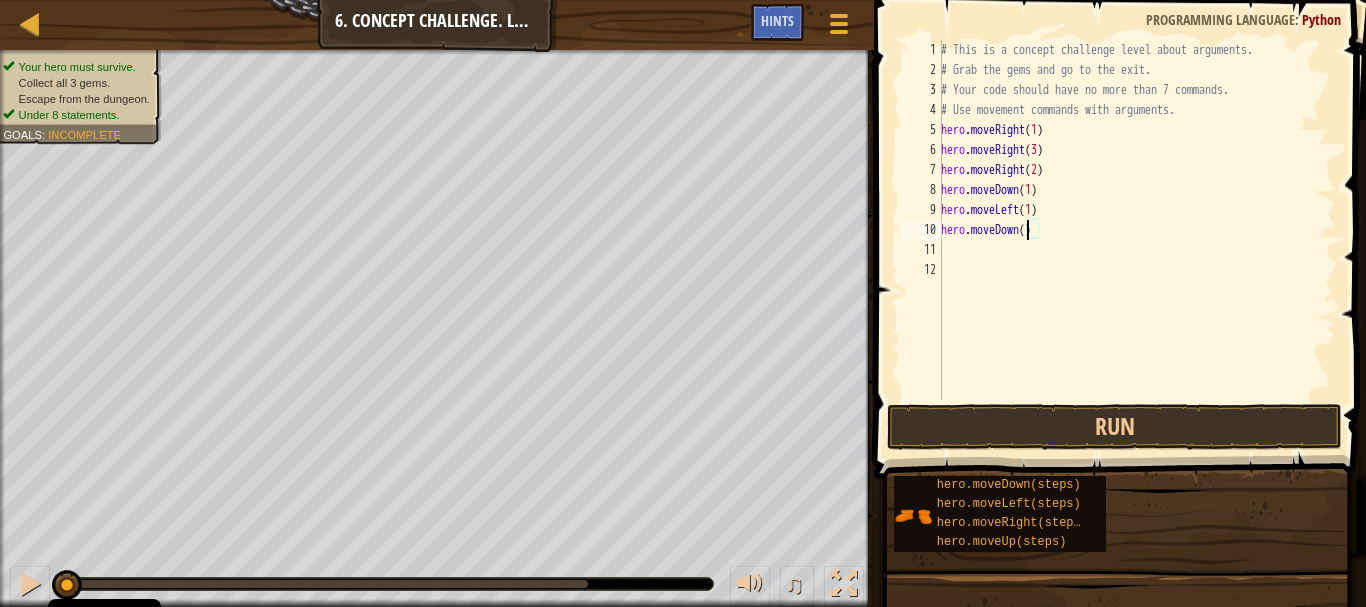 click on "hero . moveRight ( 1 ) hero . moveRight ( 3 ) hero . moveRight ( 2 ) hero . moveDown ( 1 ) hero . moveLeft ( 1 ) hero . moveDown ( )" at bounding box center (1136, 240) 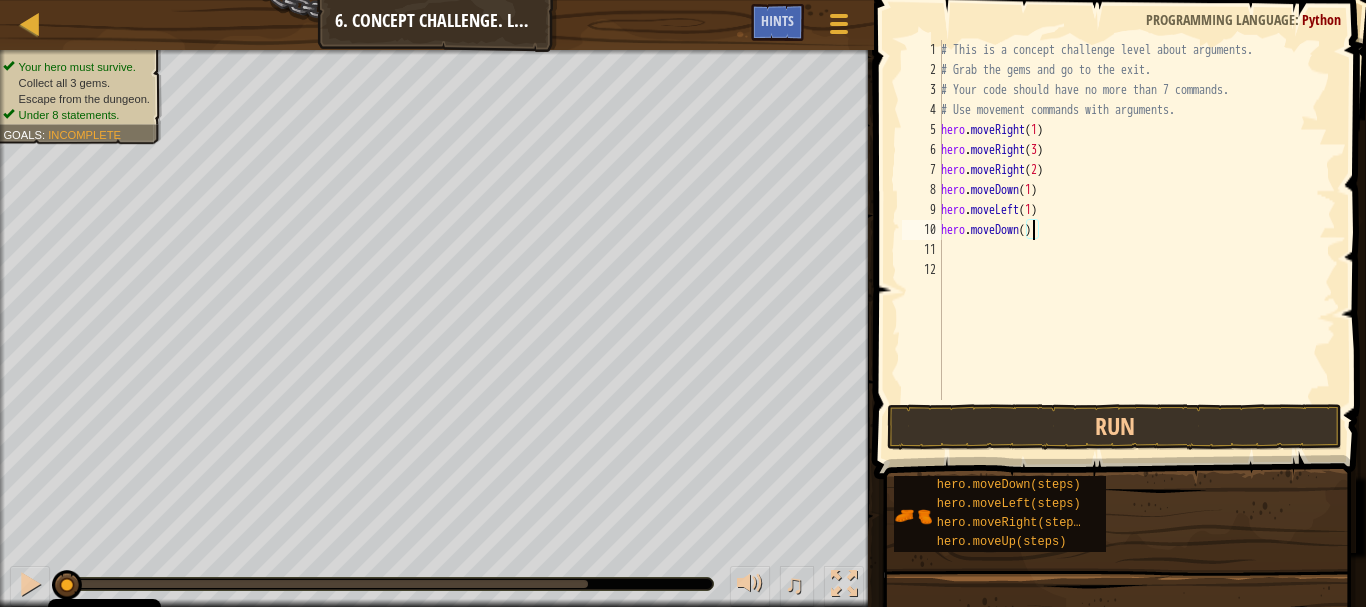 click on "hero . moveRight ( 1 ) hero . moveRight ( 3 ) hero . moveRight ( 2 ) hero . moveDown ( 1 ) hero . moveLeft ( 1 ) hero . moveDown ( )" at bounding box center [1136, 240] 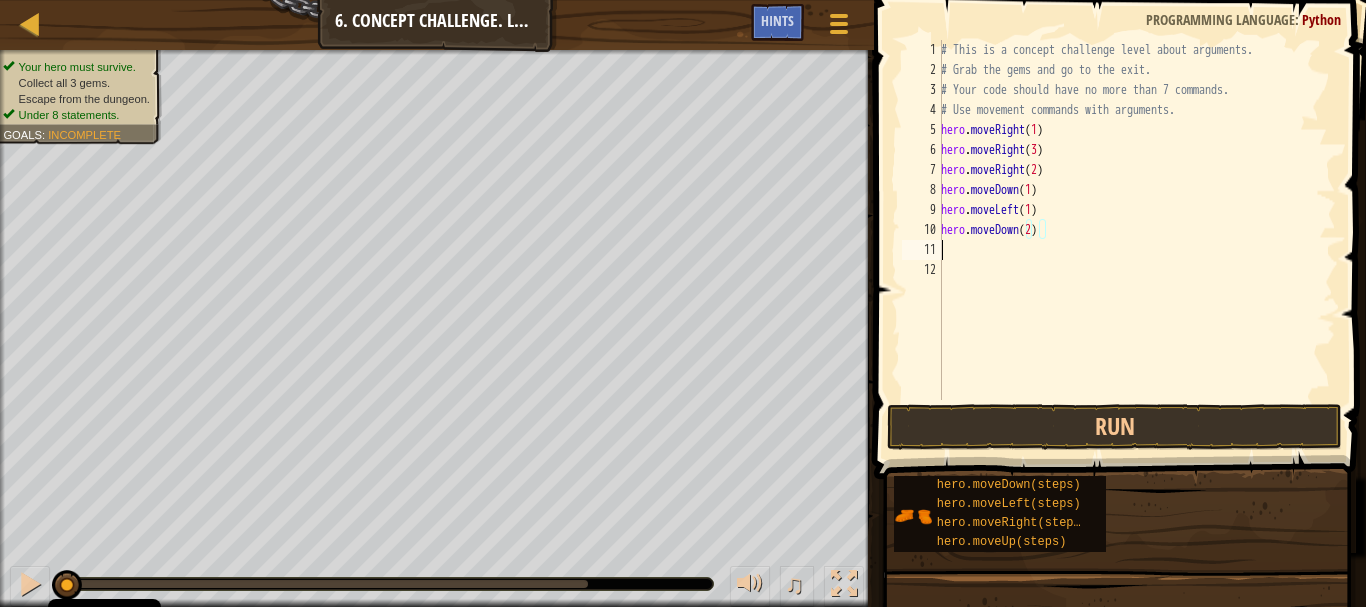 click on "# This is a concept challenge level about arguments. # Grab the gems and go to the exit. # Your code should have no more than 7 commands. # Use movement commands with arguments. hero . moveRight ( [NUMBER] ) hero . moveRight ( [NUMBER] ) hero . moveRight ( [NUMBER] ) hero . moveDown ( [NUMBER] ) hero . moveLeft ( [NUMBER] ) hero . moveDown ( [NUMBER] )" at bounding box center [1136, 240] 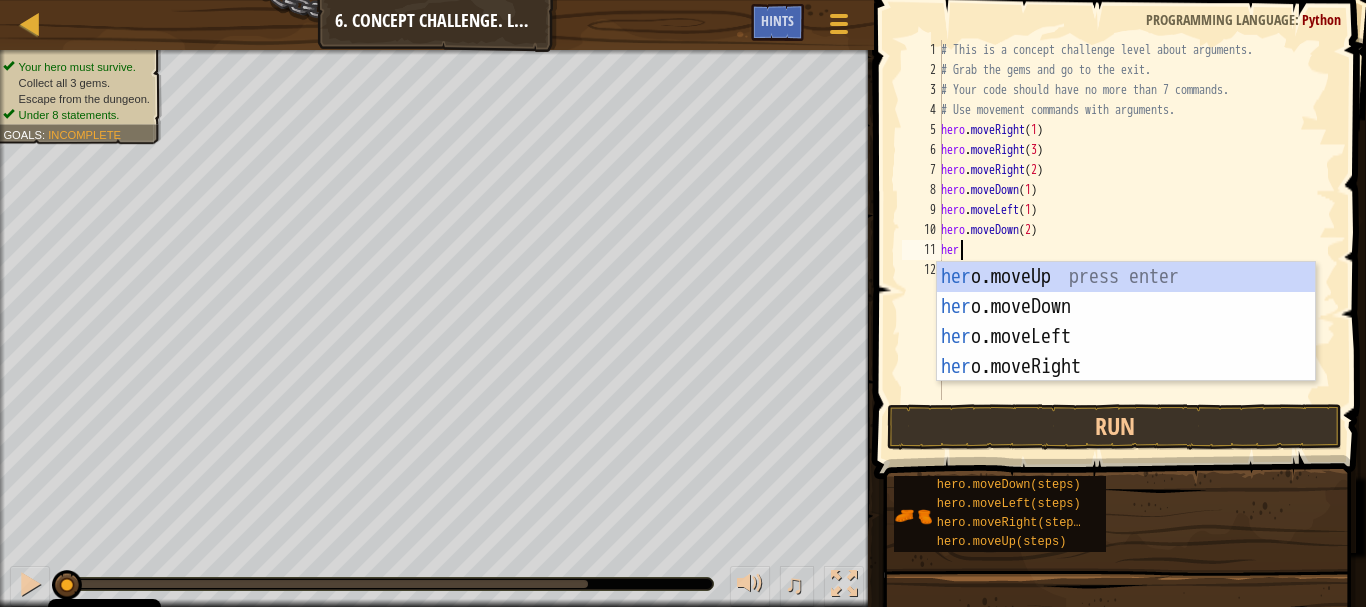 type on "hero" 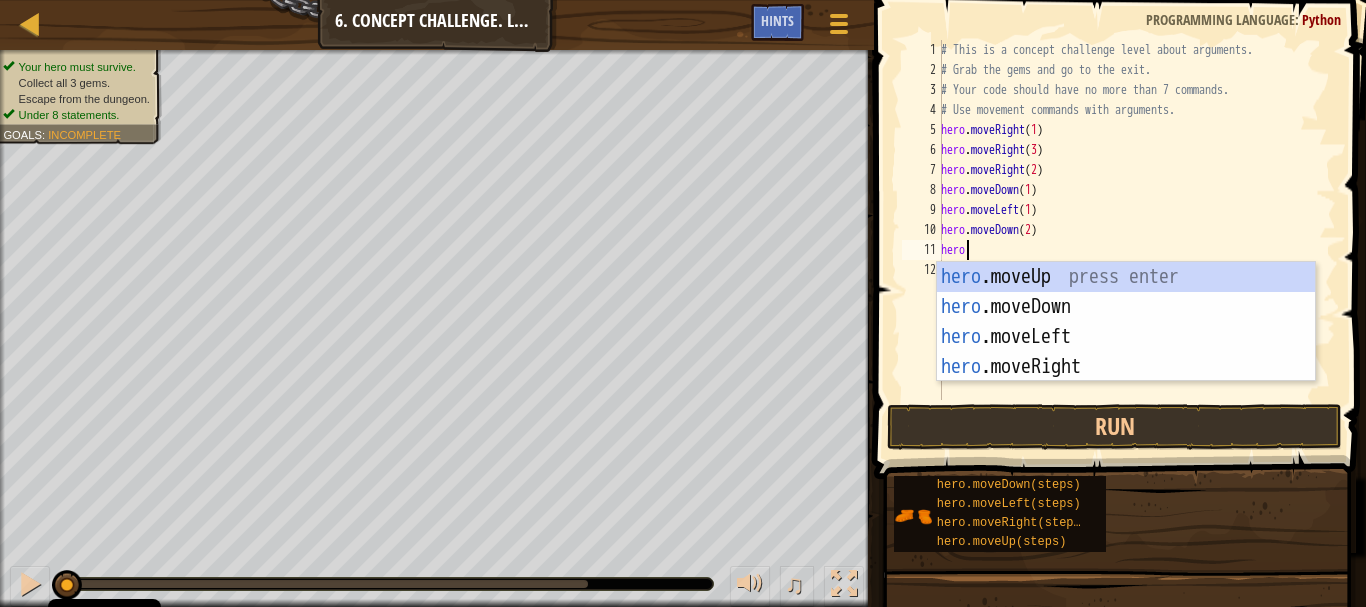 scroll, scrollTop: 9, scrollLeft: 1, axis: both 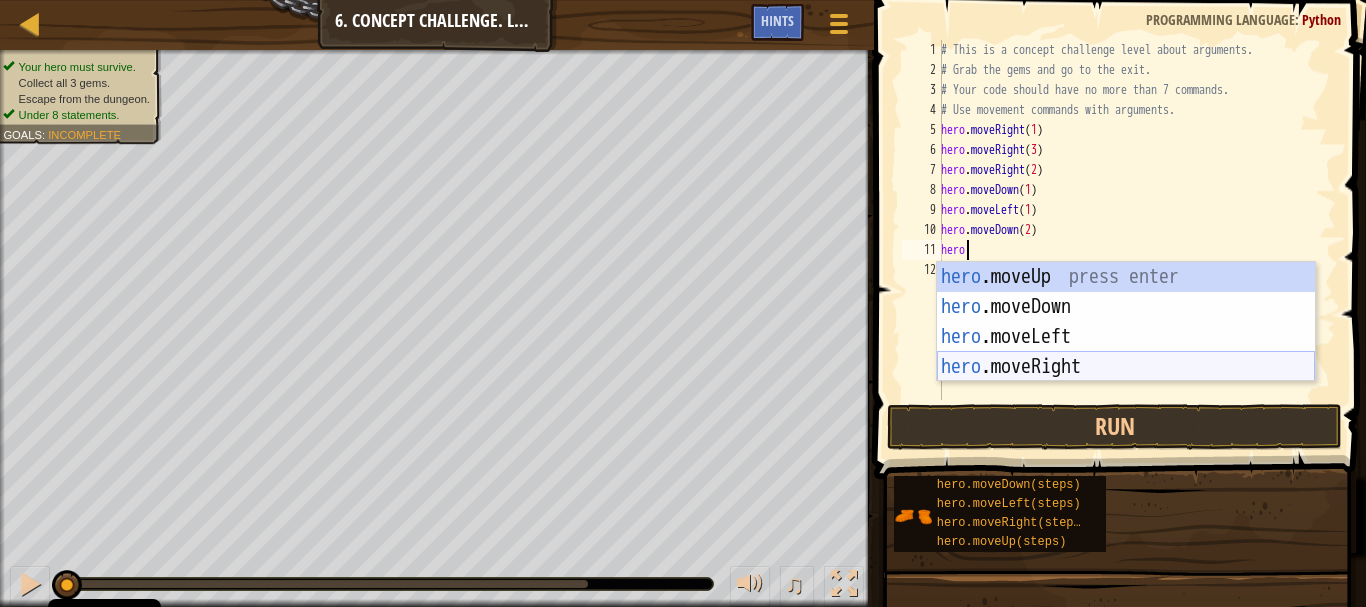 click on "hero .moveUp press enter hero .moveDown press enter hero .moveLeft press enter hero .moveRight press enter" at bounding box center (1126, 352) 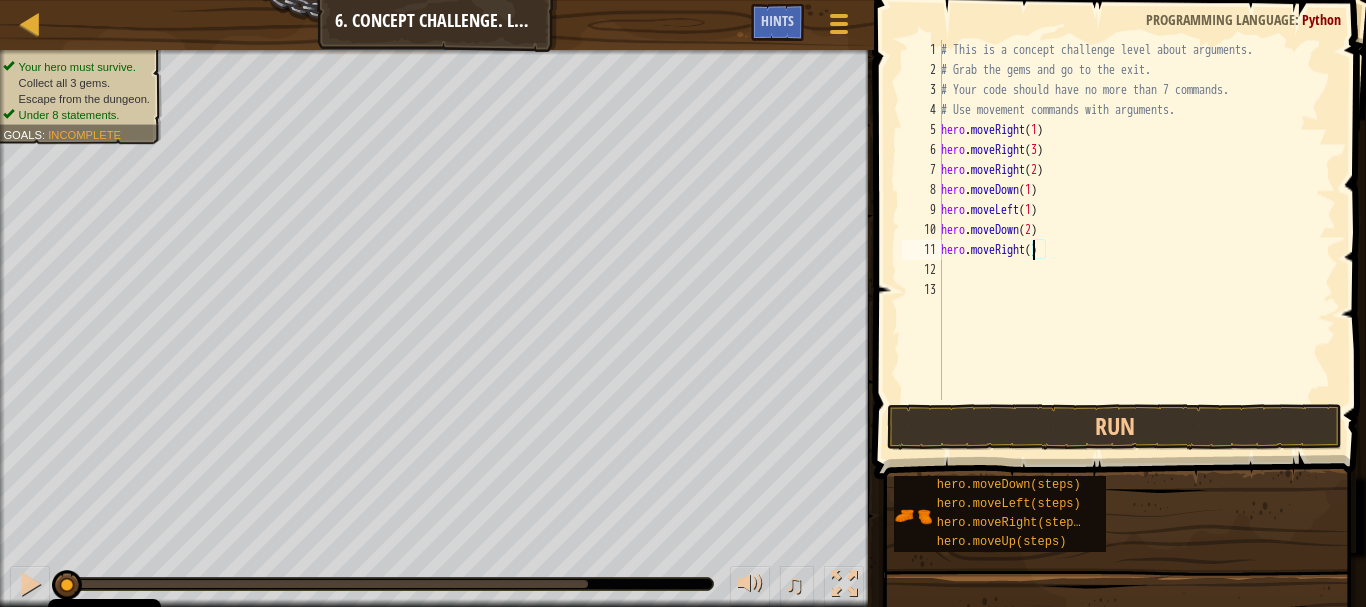 click on "# This is a concept challenge level about arguments. # Grab the gems and go to the exit. # Your code should have no more than 7 commands. # Use movement commands with arguments. hero . moveRight ( [NUMBER] ) hero . moveRight ( [NUMBER] ) hero . moveRight ( [NUMBER] ) hero . moveDown ( [NUMBER] ) hero . moveLeft ( [NUMBER] ) hero . moveDown ( [NUMBER] ) hero . moveRight ( )" at bounding box center [1136, 240] 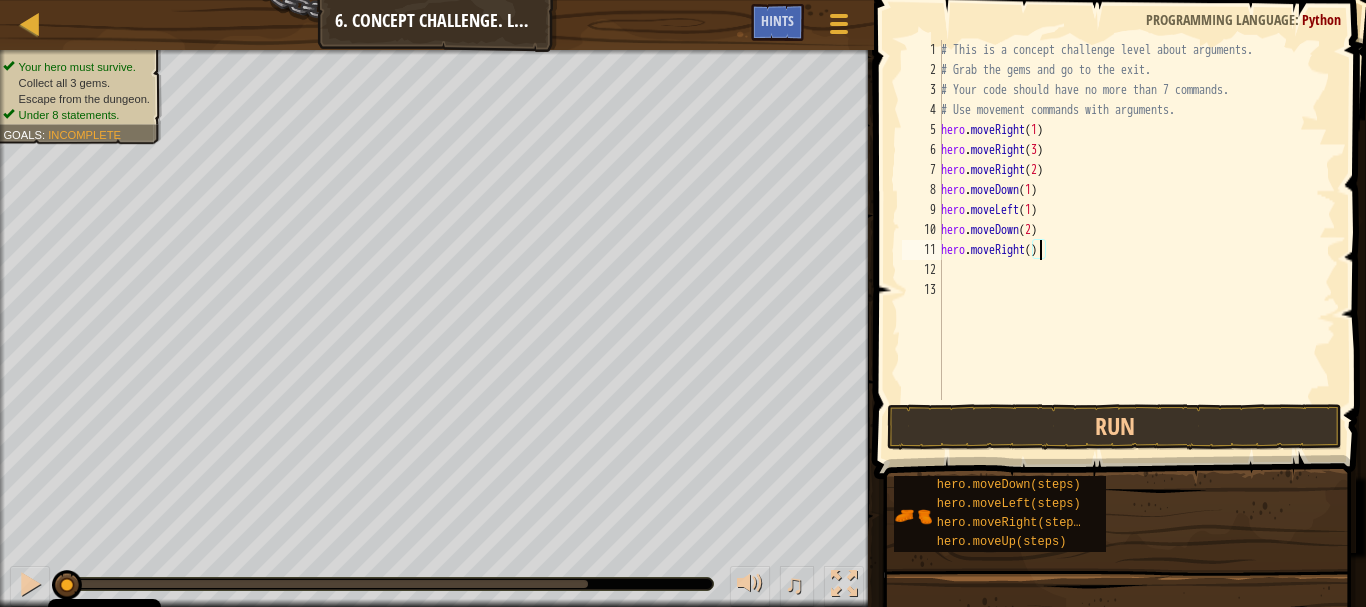 type on "hero.moveRight(2)" 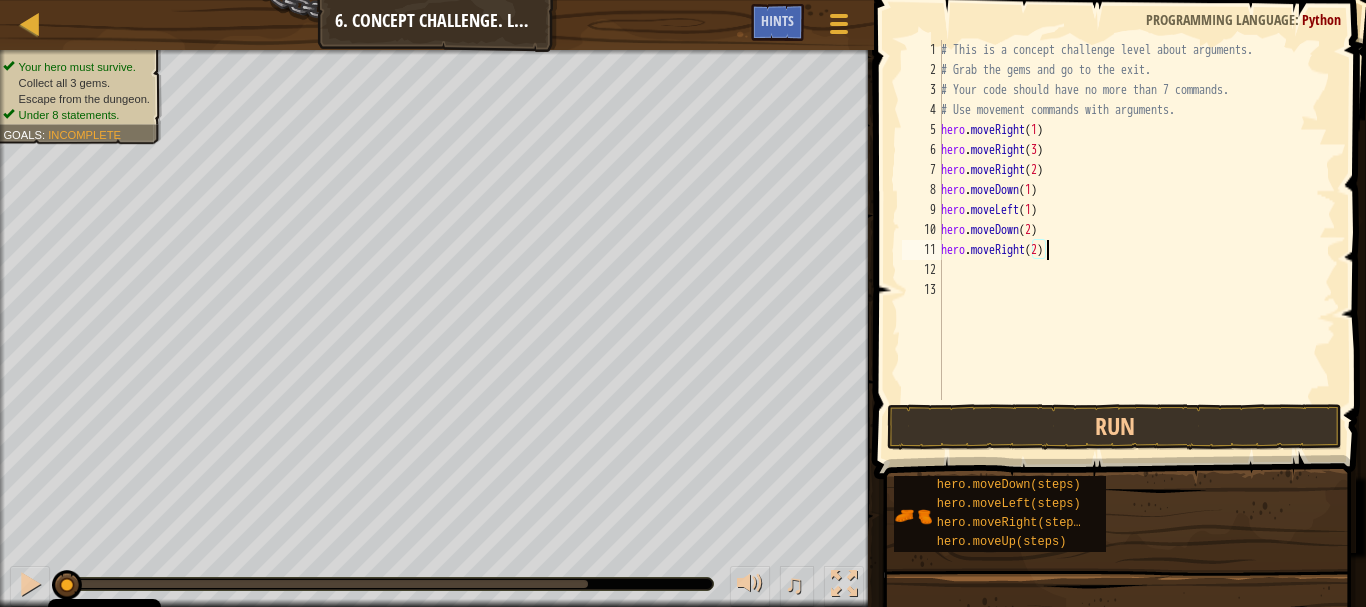 scroll, scrollTop: 9, scrollLeft: 8, axis: both 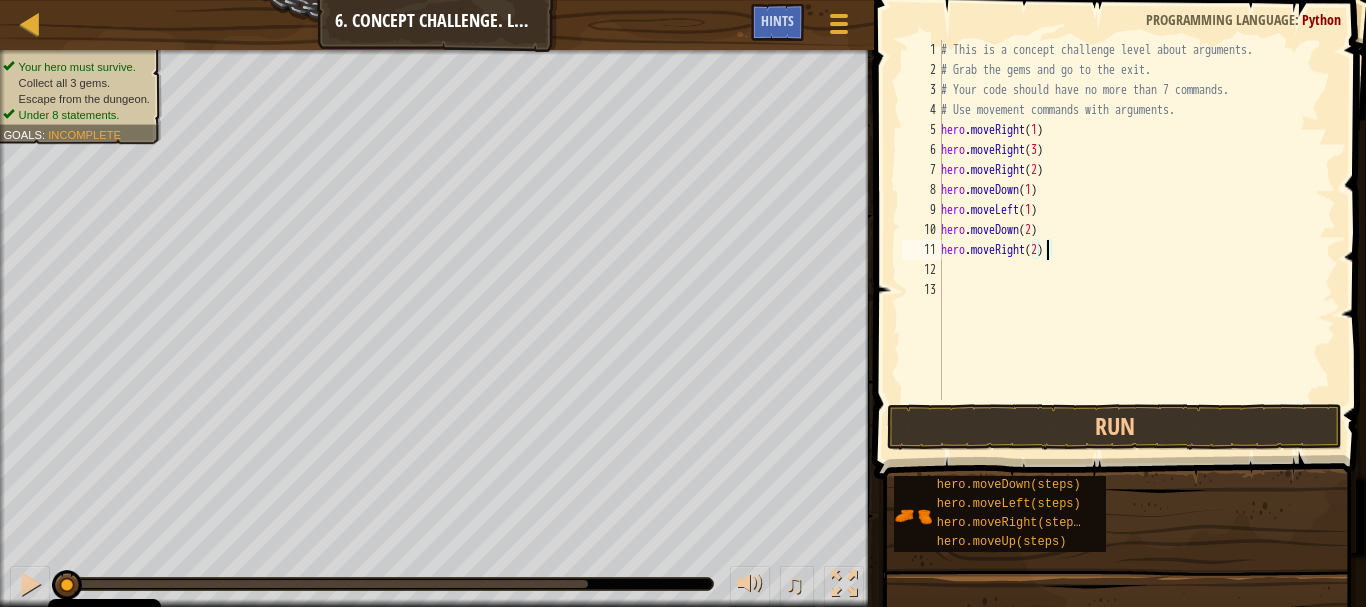 click on "hero . moveRight ( 1 ) hero . moveRight ( 3 ) hero . moveRight ( 2 ) hero . moveDown ( 1 ) hero . moveLeft ( 1 ) hero . moveDown ( 2 ) hero . moveRight ( 2 )" at bounding box center (1136, 240) 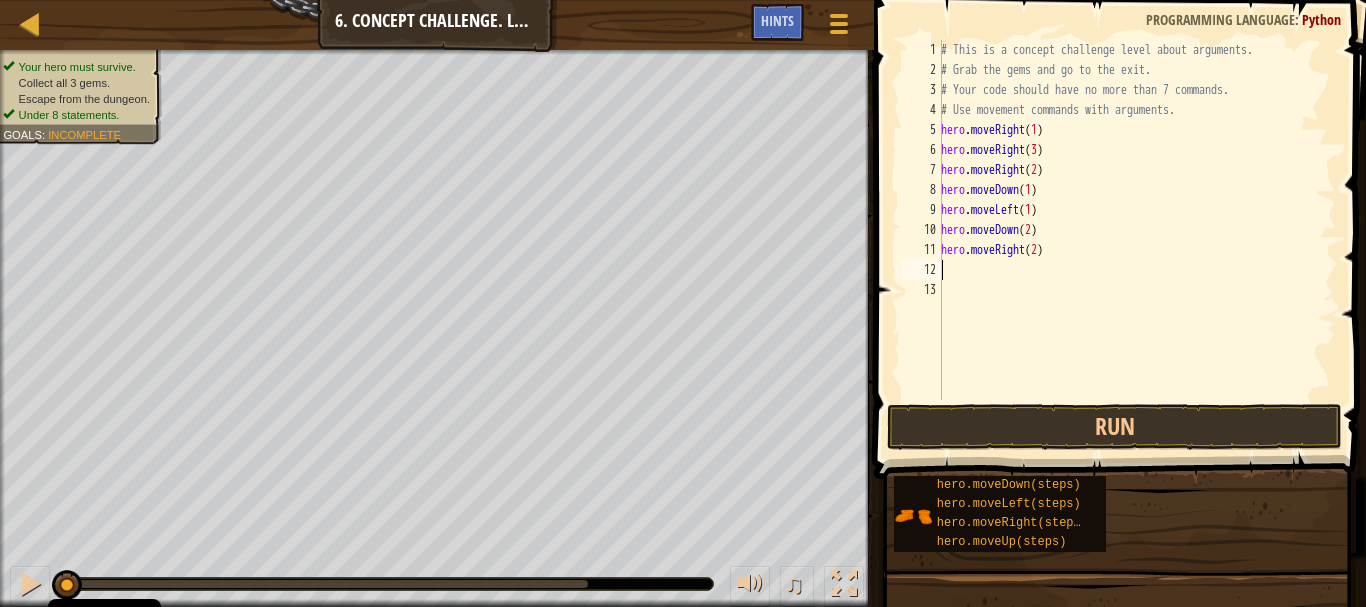 scroll, scrollTop: 9, scrollLeft: 0, axis: vertical 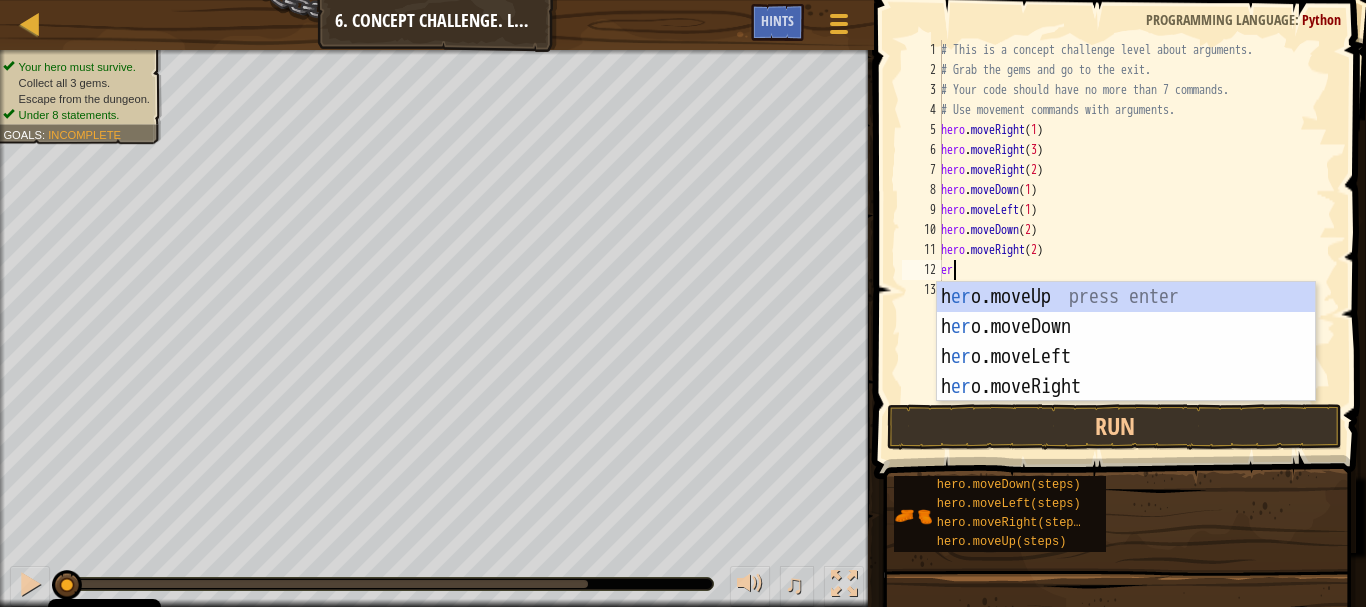 type on "e" 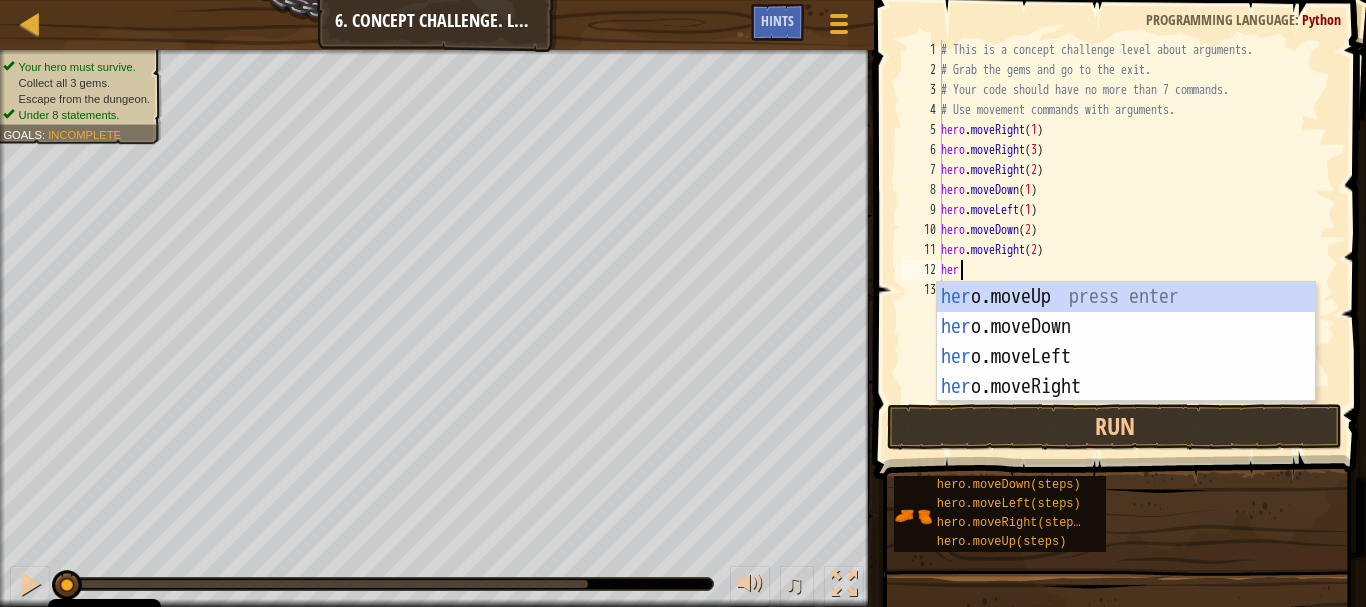 type on "hero" 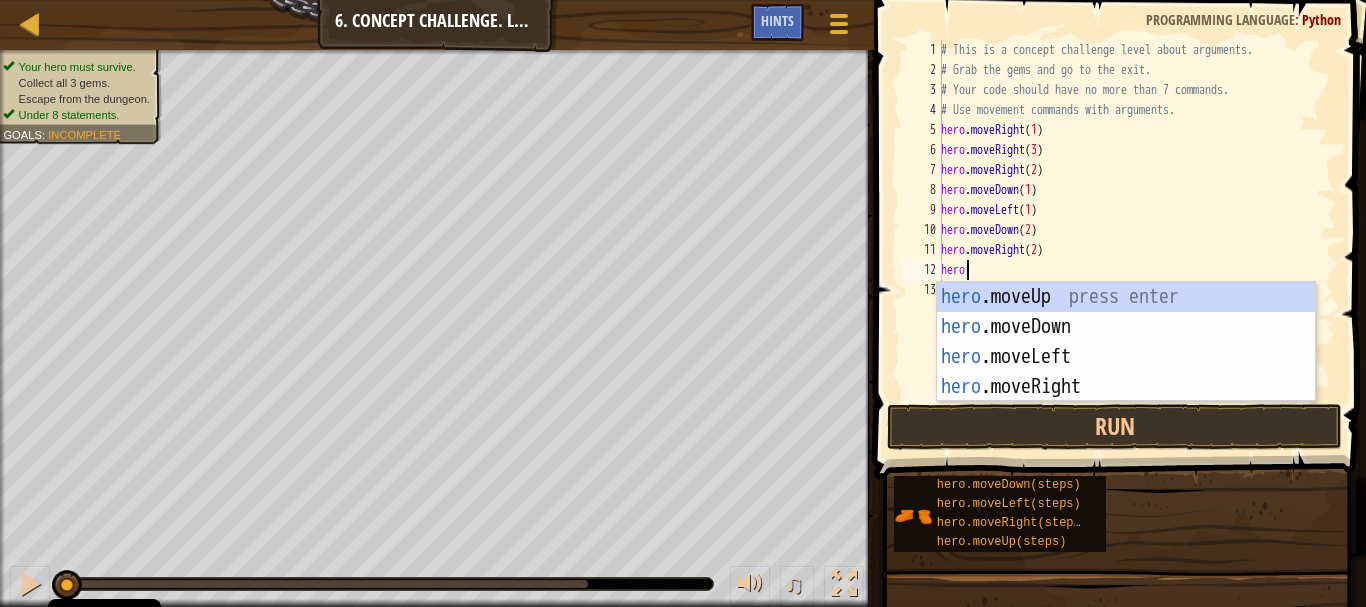 scroll, scrollTop: 9, scrollLeft: 1, axis: both 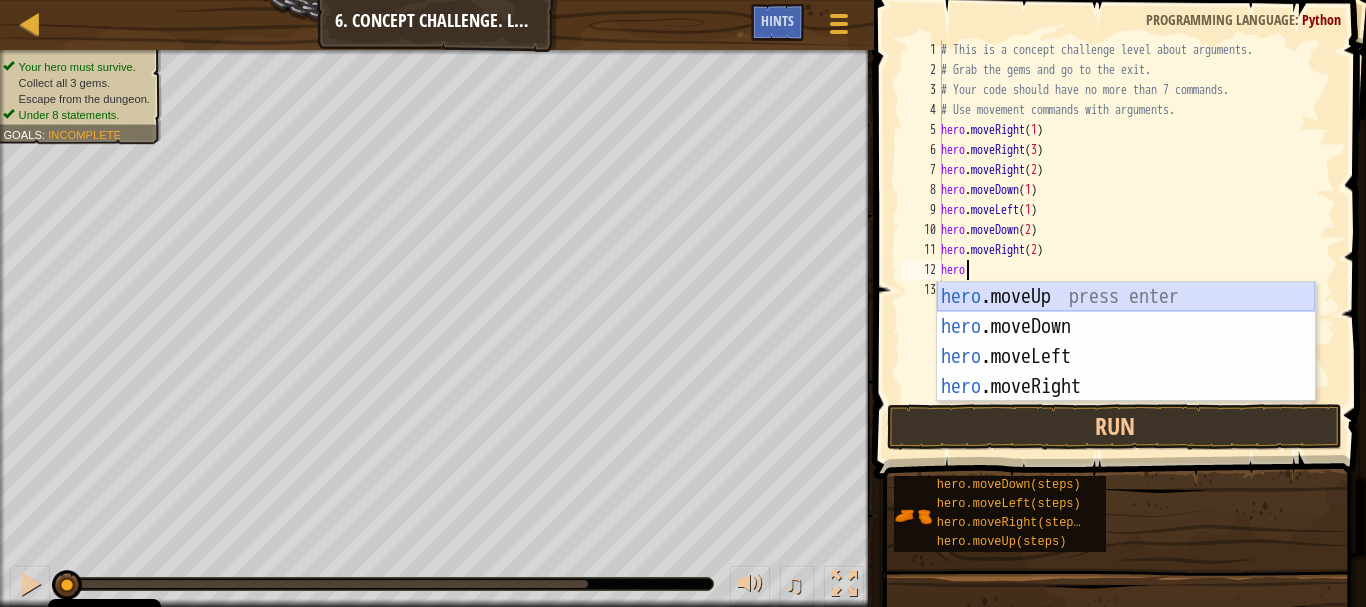 click on "hero .moveUp press enter hero .moveDown press enter hero .moveLeft press enter hero .moveRight press enter" at bounding box center [1126, 372] 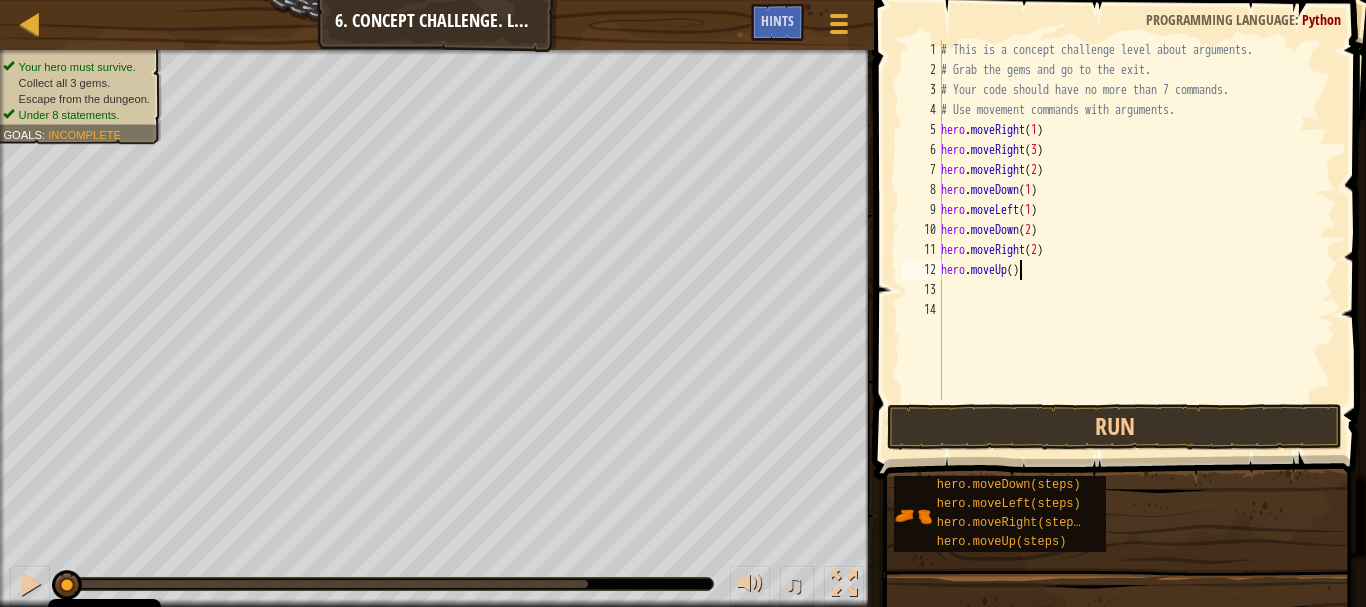 click on "# This is a concept challenge level about arguments. # Grab the gems and go to the exit. # Your code should have no more than 7 commands. # Use movement commands with arguments. hero . moveRight ( [NUMBER] ) hero . moveRight ( [NUMBER] ) hero . moveRight ( [NUMBER] ) hero . moveDown ( [NUMBER] ) hero . moveLeft ( [NUMBER] ) hero . moveDown ( [NUMBER] ) hero . moveRight ( [NUMBER] ) hero . moveUp ( )" at bounding box center (1136, 240) 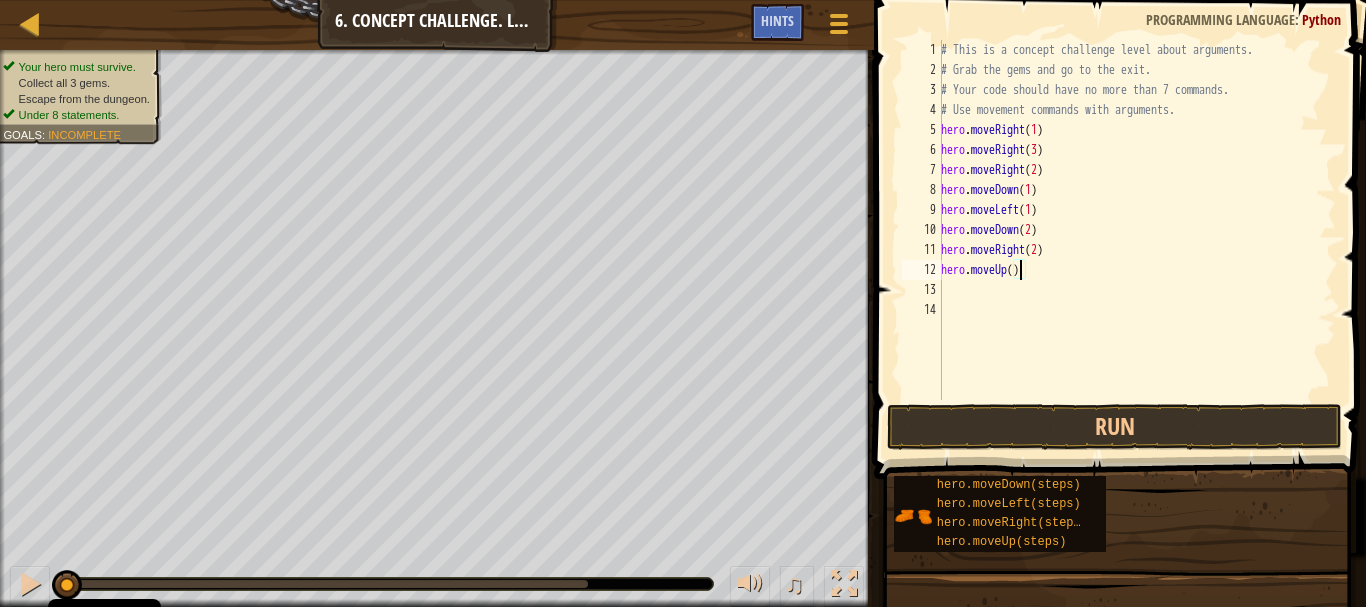 type on "hero.moveUp(2)" 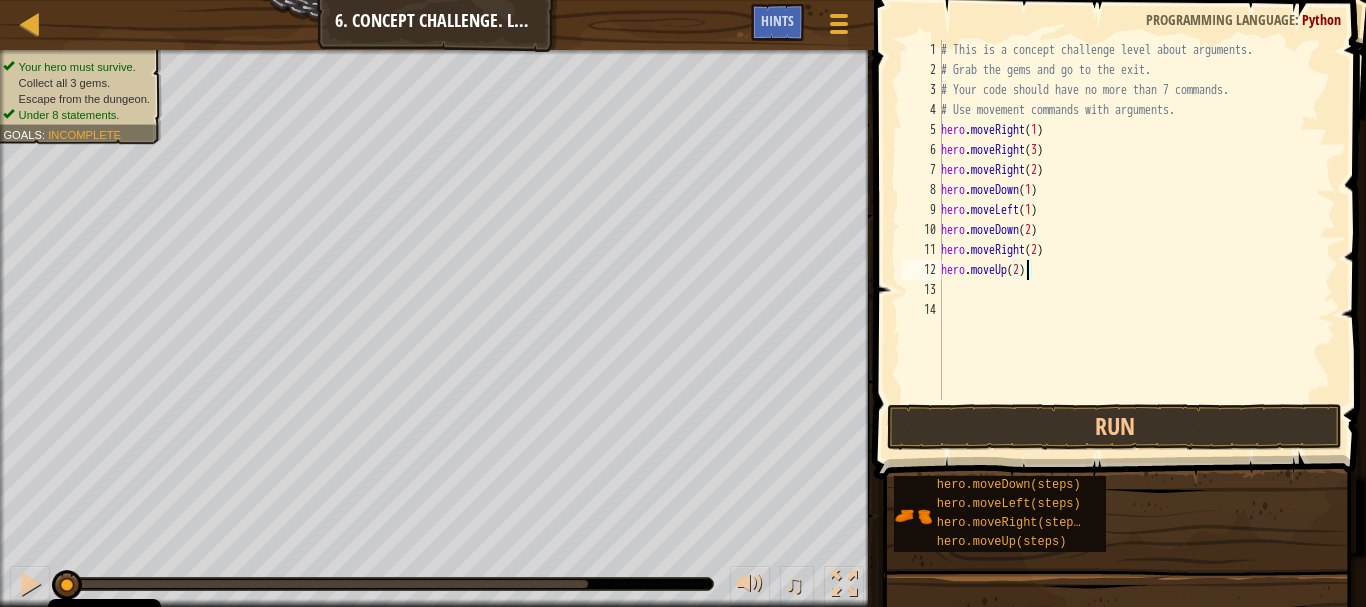 scroll, scrollTop: 9, scrollLeft: 6, axis: both 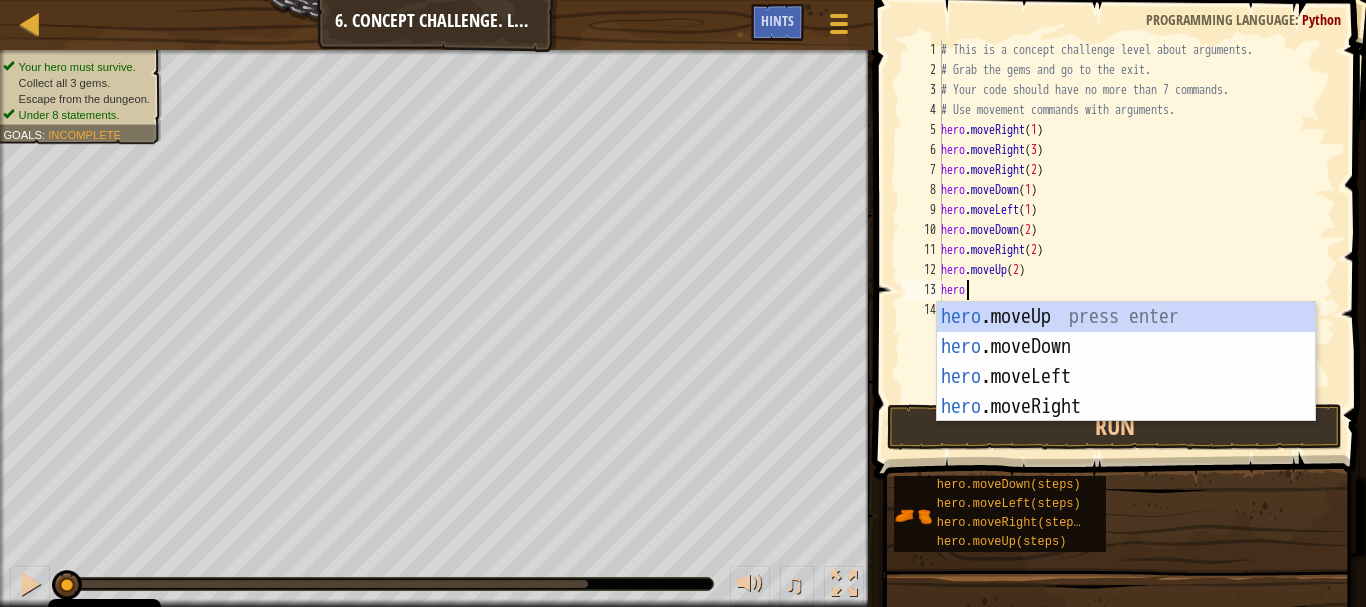 type on "hero" 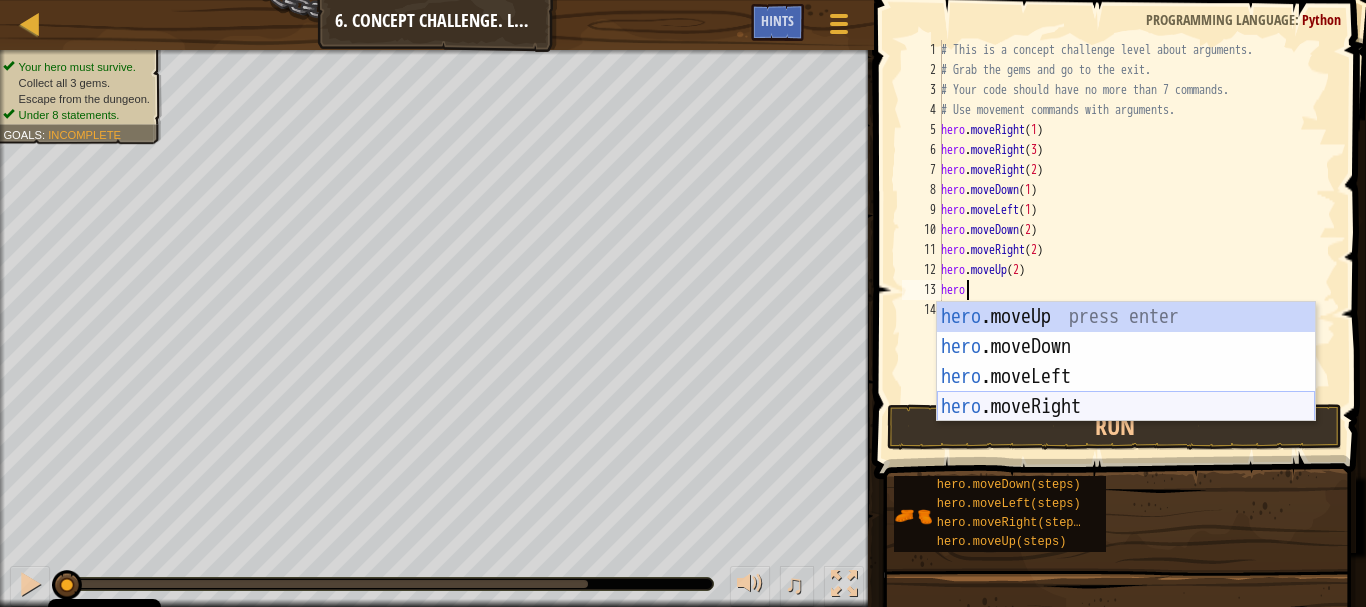 click on "hero .moveUp press enter hero .moveDown press enter hero .moveLeft press enter hero .moveRight press enter" at bounding box center [1126, 392] 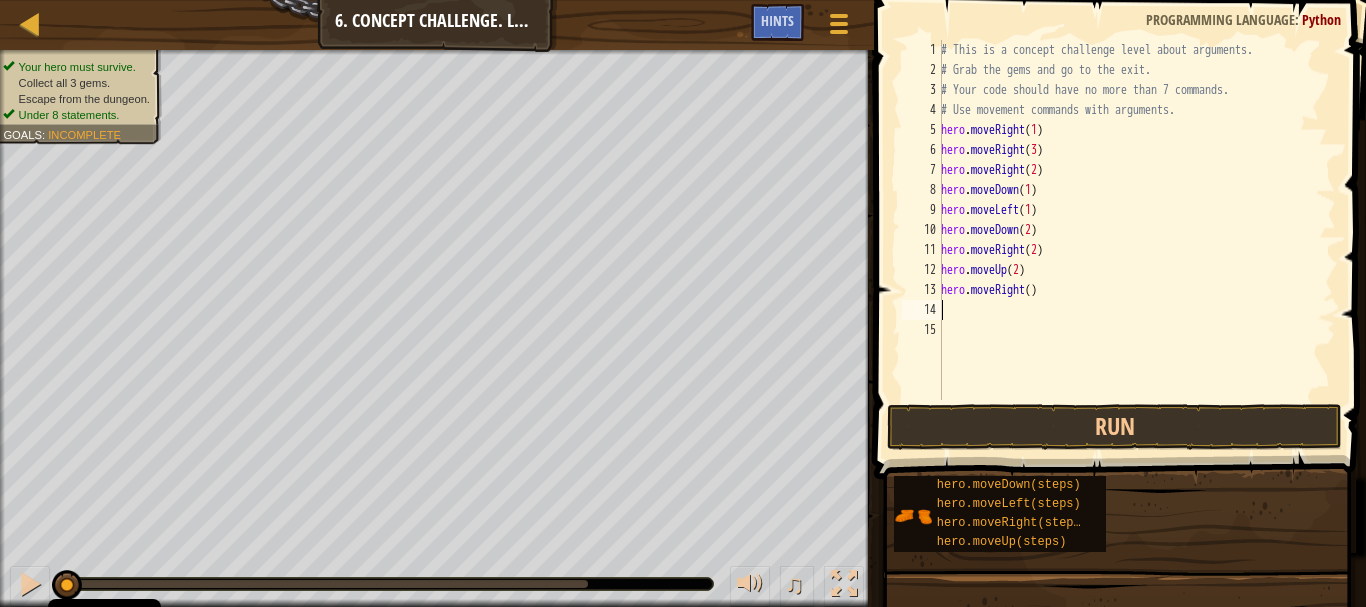 scroll, scrollTop: 9, scrollLeft: 0, axis: vertical 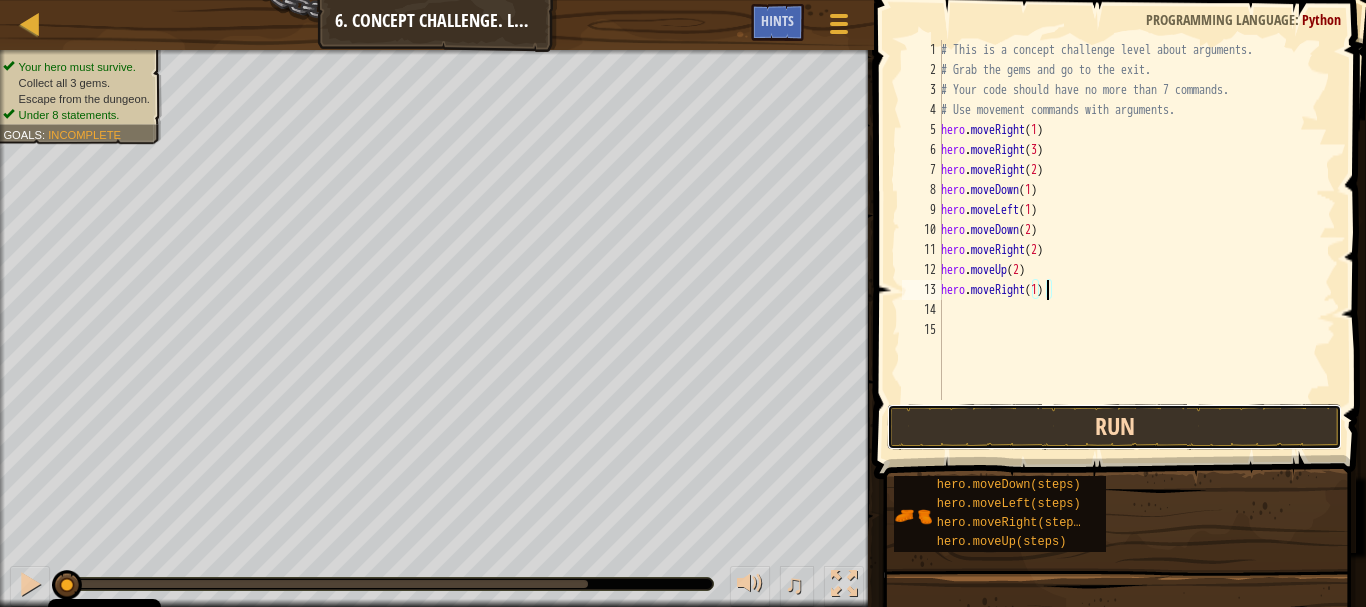 click on "Run" at bounding box center (1114, 427) 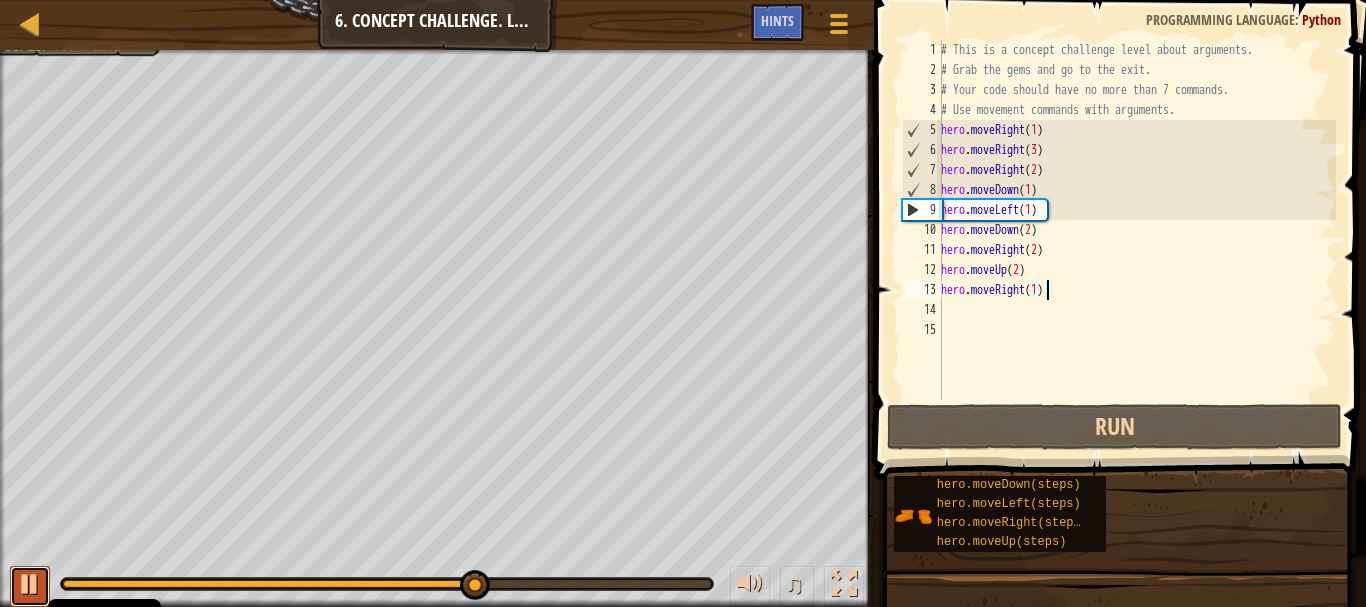 click at bounding box center [30, 584] 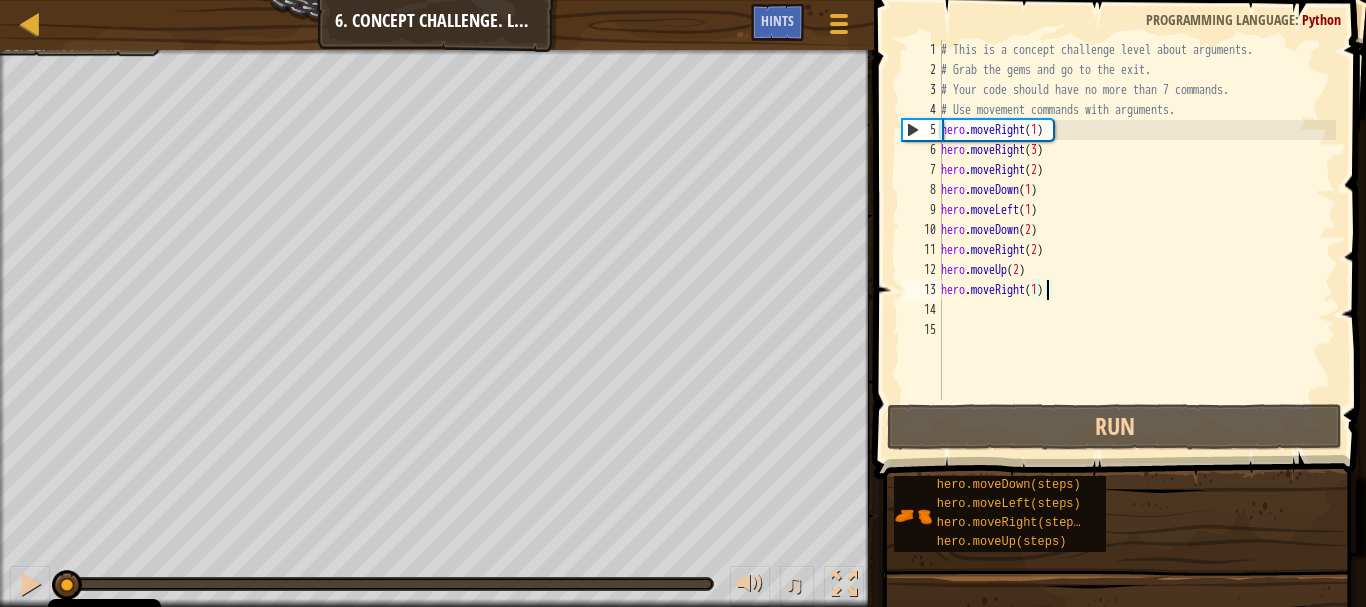 drag, startPoint x: 469, startPoint y: 580, endPoint x: 15, endPoint y: 560, distance: 454.4403 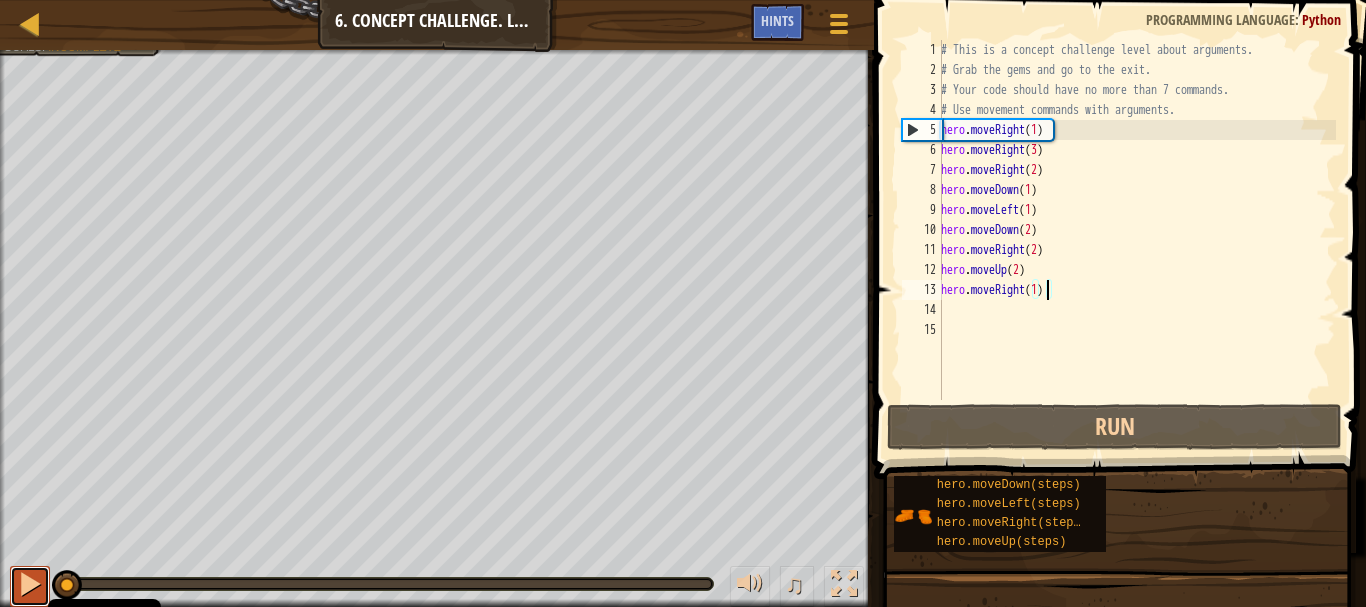 click at bounding box center (30, 584) 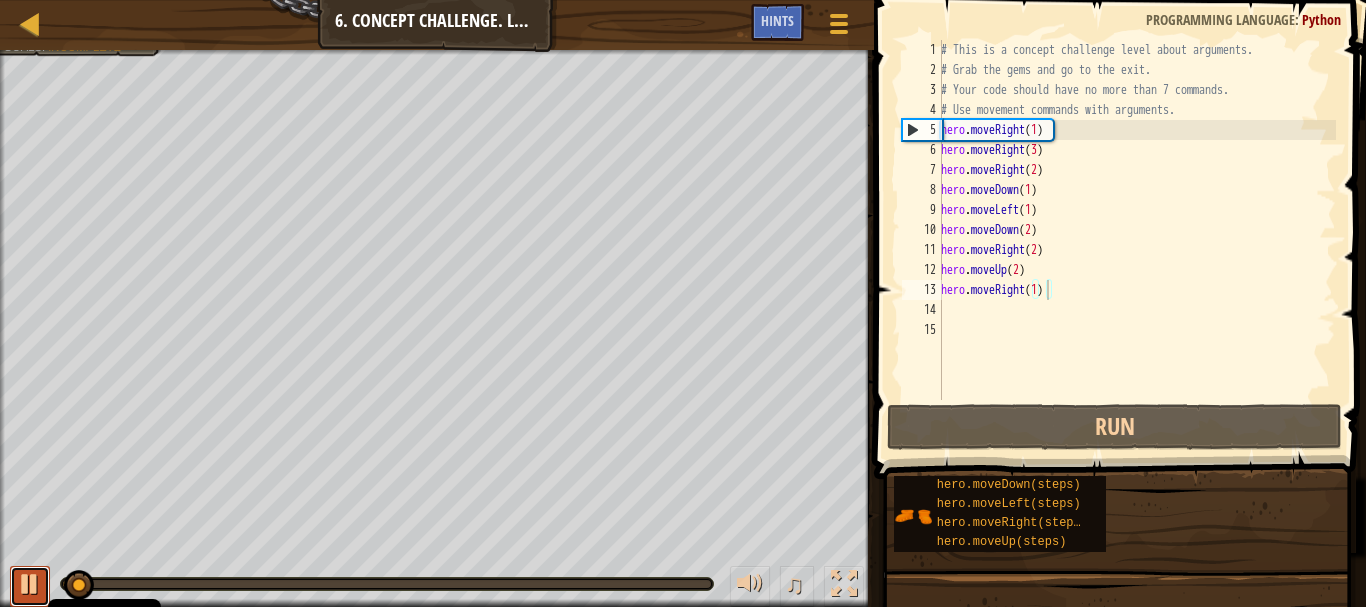 click at bounding box center [30, 584] 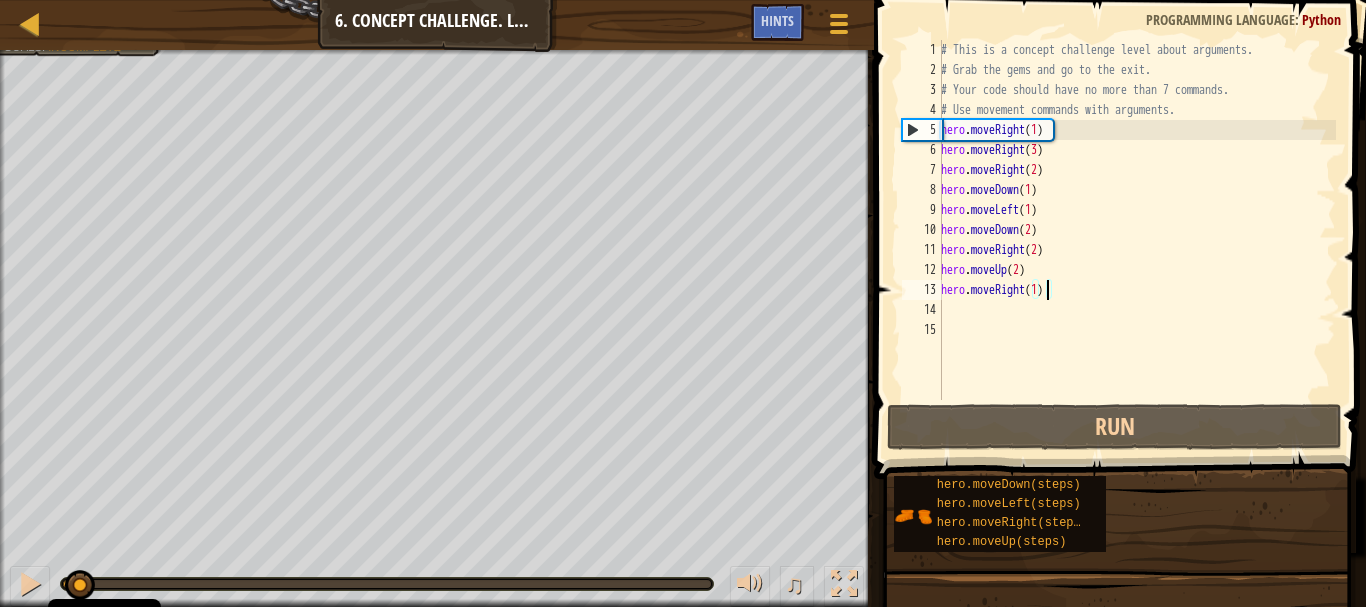 click on "hero . moveRight ( 1 ) hero . moveUp ( 3 ) hero . moveRight ( 2 ) hero . moveDown ( 1 ) hero . moveLeft ( 1 ) hero . moveDown ( 2 ) hero . moveRight ( 2 ) hero . moveUp ( 2 ) hero . moveRight ( 1 )" at bounding box center (1136, 240) 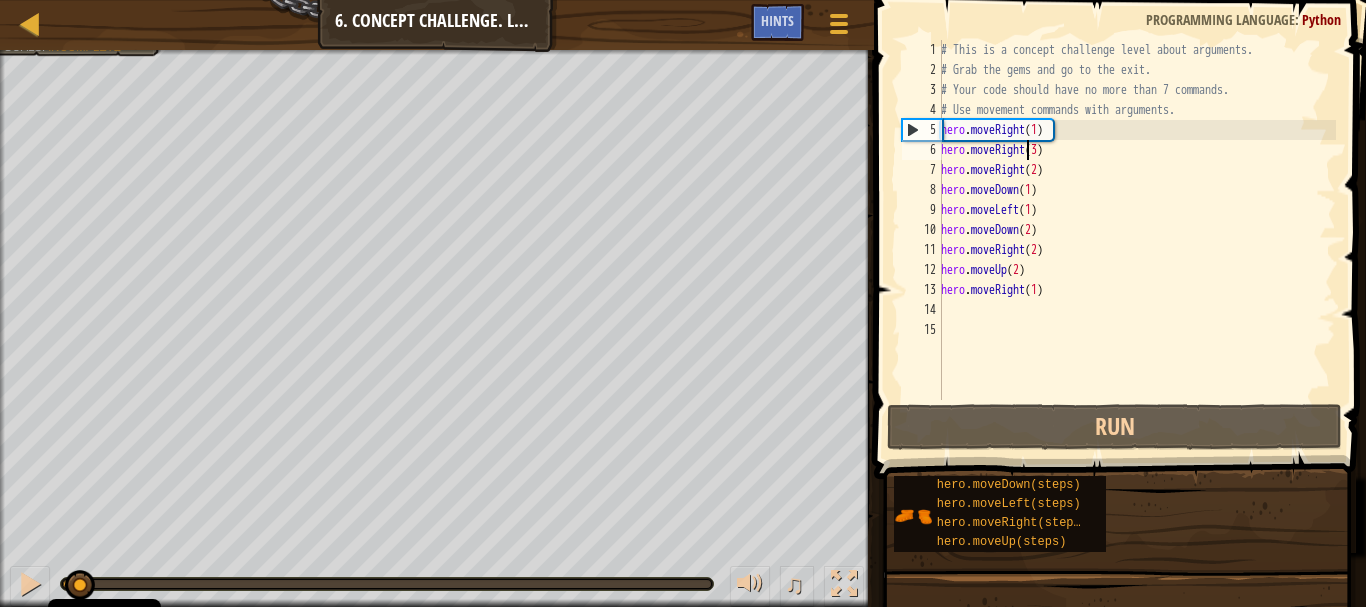 click on "hero . moveRight ( 1 ) hero . moveUp ( 3 ) hero . moveRight ( 2 ) hero . moveDown ( 1 ) hero . moveLeft ( 1 ) hero . moveDown ( 2 ) hero . moveRight ( 2 ) hero . moveUp ( 2 ) hero . moveRight ( 1 )" at bounding box center (1136, 240) 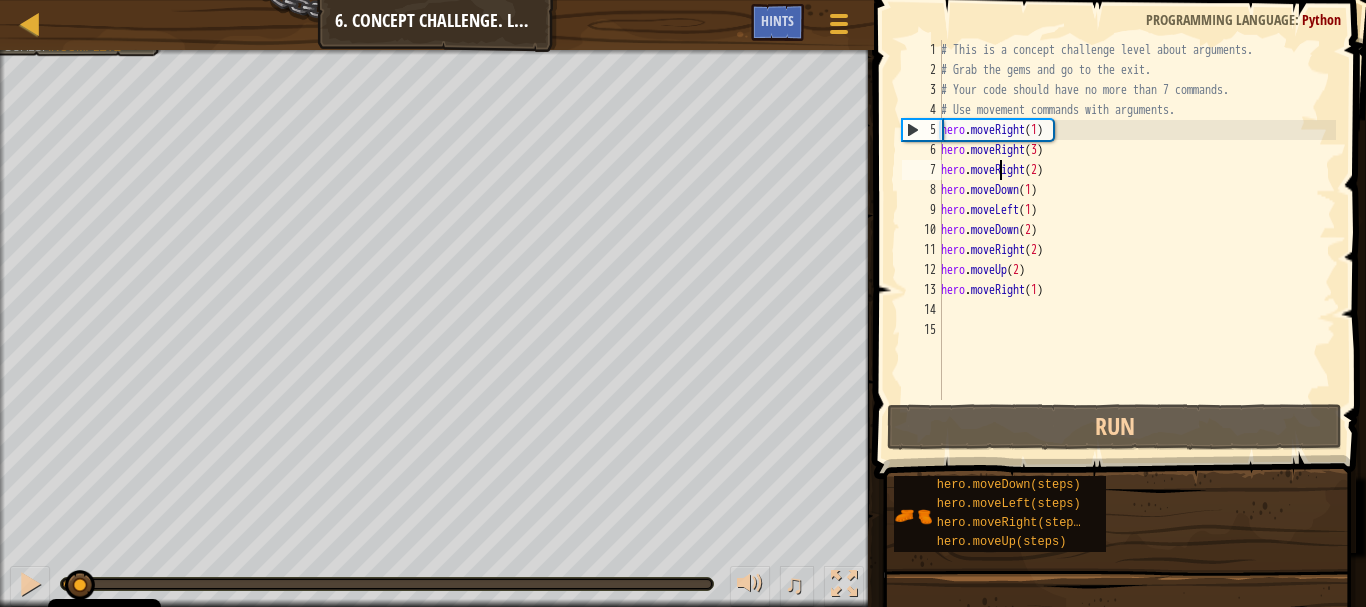 click on "hero . moveRight ( 1 ) hero . moveUp ( 3 ) hero . moveRight ( 2 ) hero . moveDown ( 1 ) hero . moveLeft ( 1 ) hero . moveDown ( 2 ) hero . moveRight ( 2 ) hero . moveUp ( 2 ) hero . moveRight ( 1 )" at bounding box center (1136, 240) 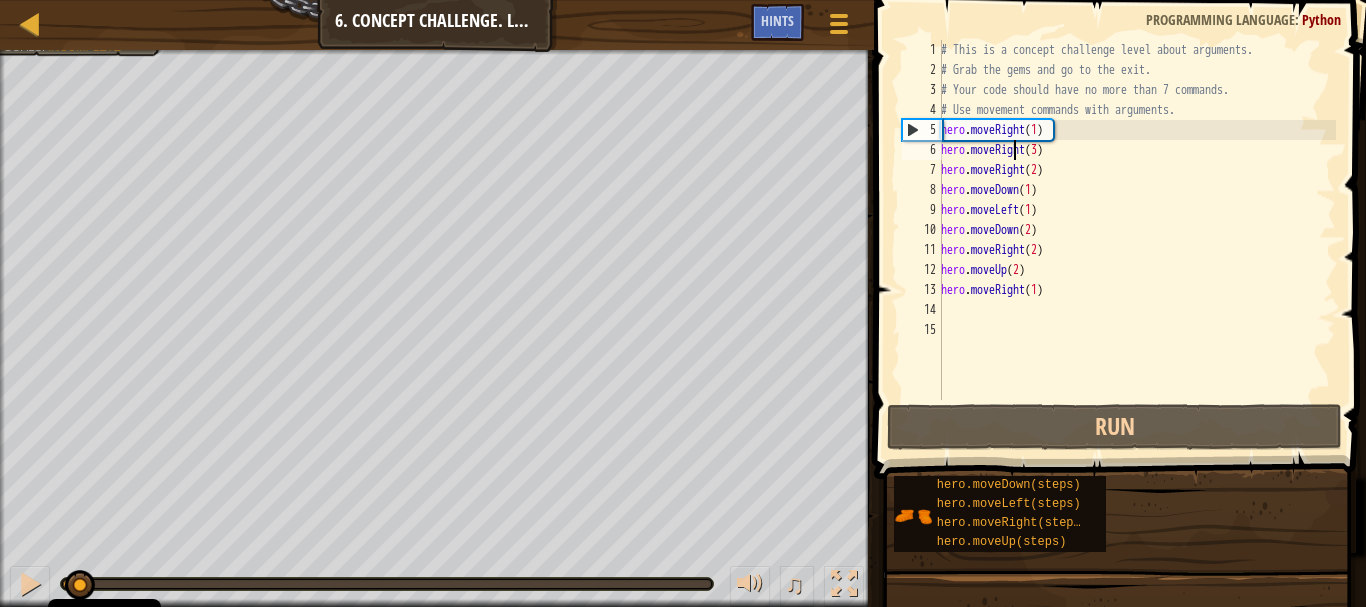 click on "hero . moveRight ( 1 ) hero . moveUp ( 3 ) hero . moveRight ( 2 ) hero . moveDown ( 1 ) hero . moveLeft ( 1 ) hero . moveDown ( 2 ) hero . moveRight ( 2 ) hero . moveUp ( 2 ) hero . moveRight ( 1 )" at bounding box center [1136, 240] 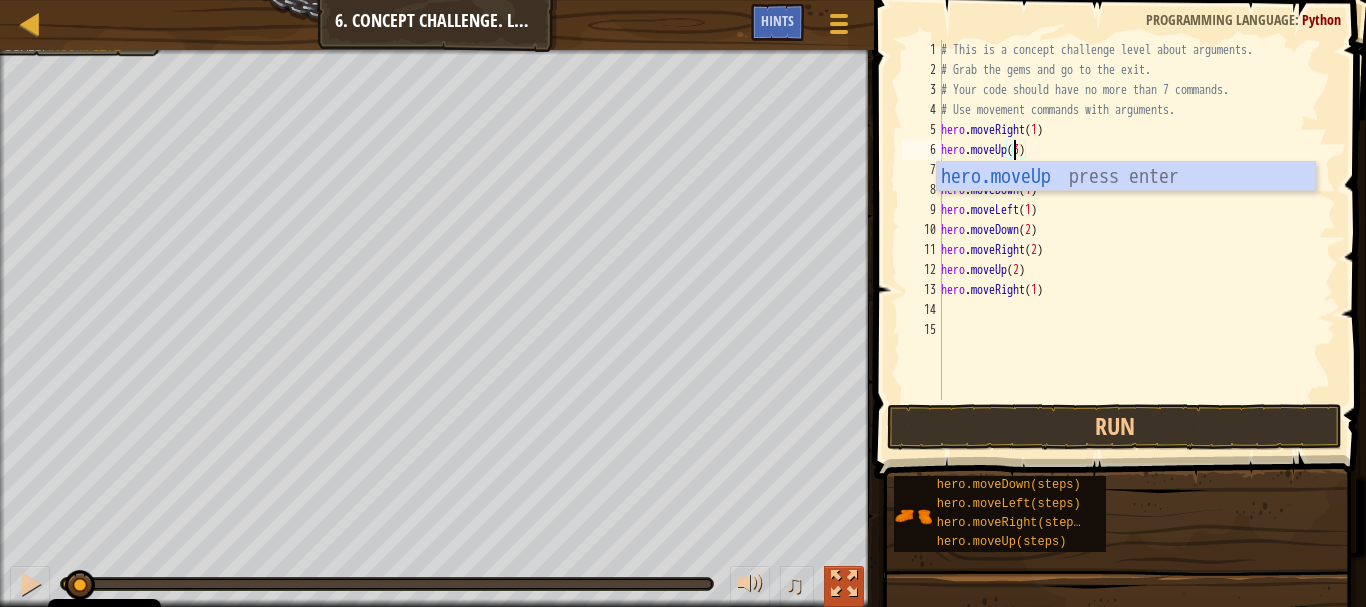 scroll, scrollTop: 9, scrollLeft: 6, axis: both 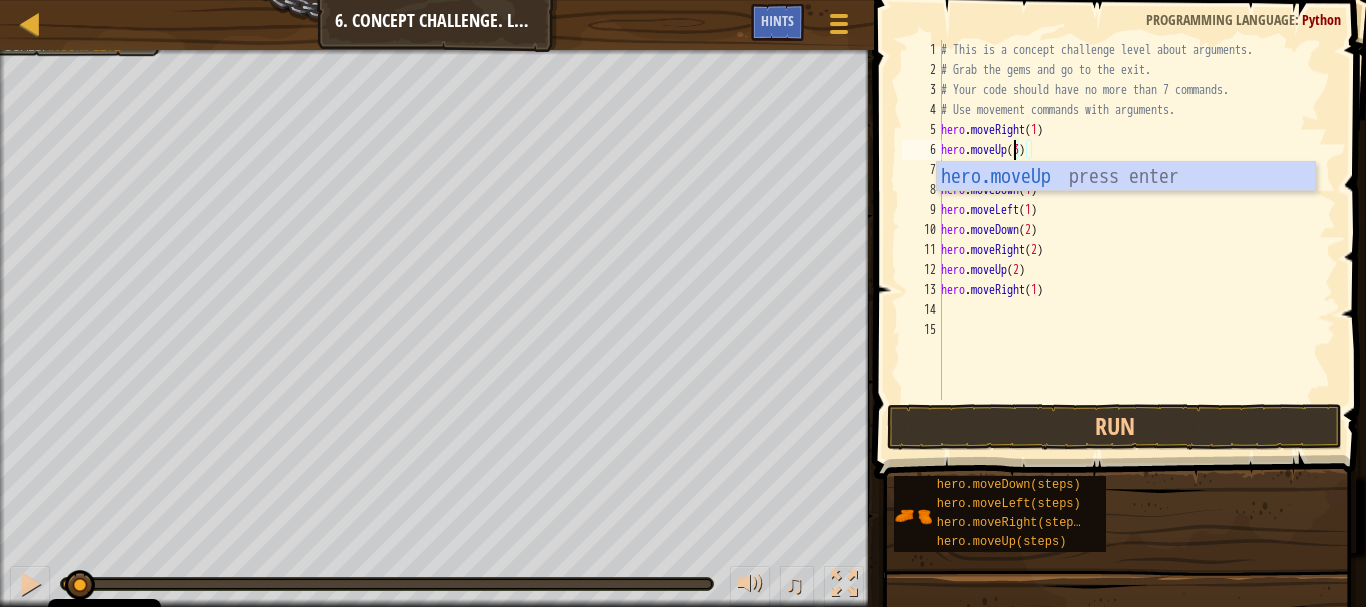 click on "hero . moveRight ( 1 ) hero . moveUp ( 3 ) hero . moveRight ( 2 ) hero . moveDown ( 1 ) hero . moveLeft ( 1 ) hero . moveDown ( 2 ) hero . moveRight ( 2 ) hero . moveUp ( 2 ) hero . moveRight ( 1 )" at bounding box center [1136, 240] 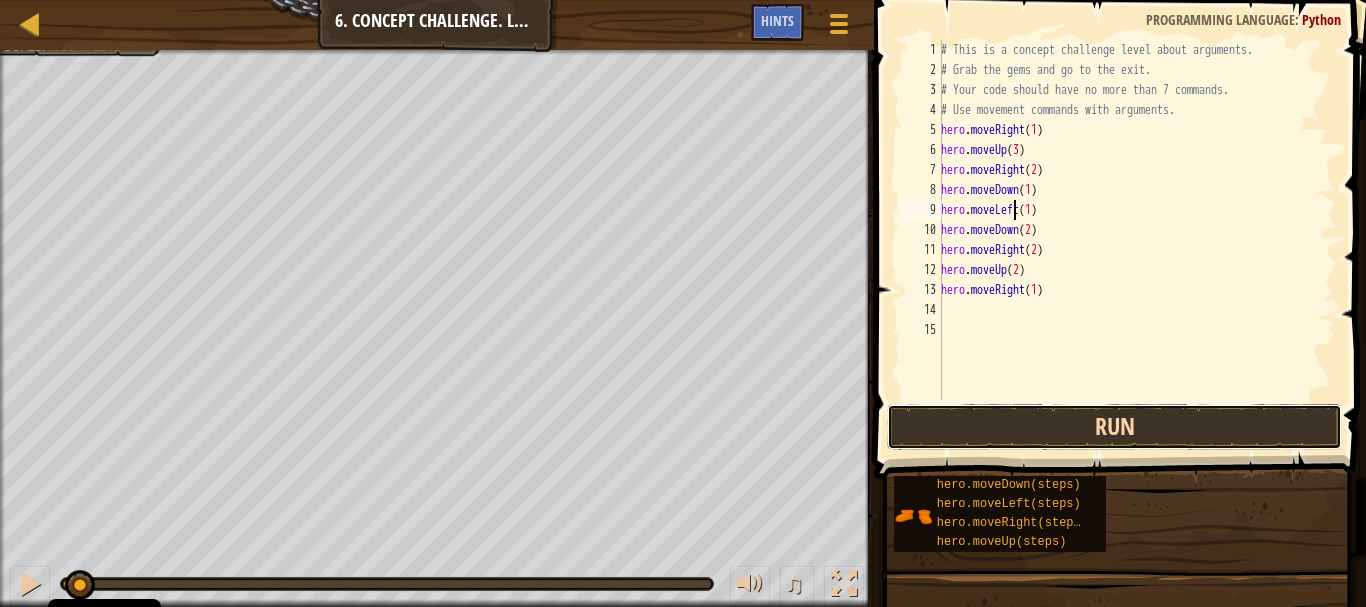 click on "Run" at bounding box center [1114, 427] 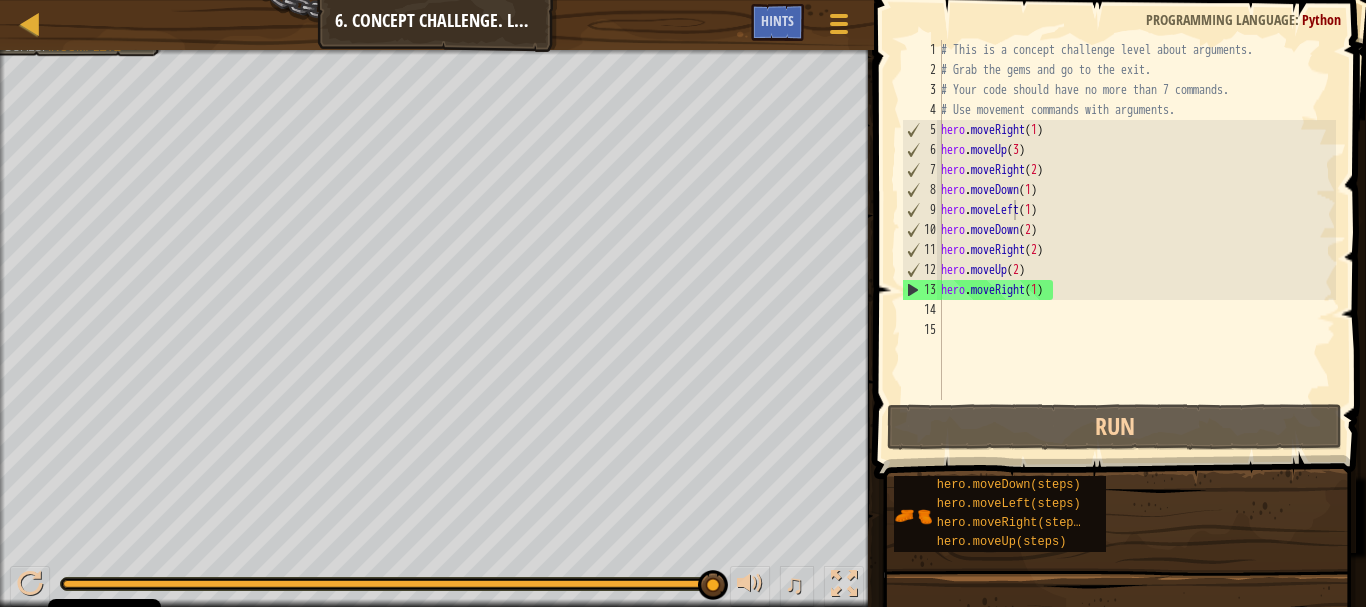 click on "Your hero must survive. Collect all [NUMBER] gems. Escape from the dungeon. Under [NUMBER] statements. Goals : Incomplete" at bounding box center (437, 328) 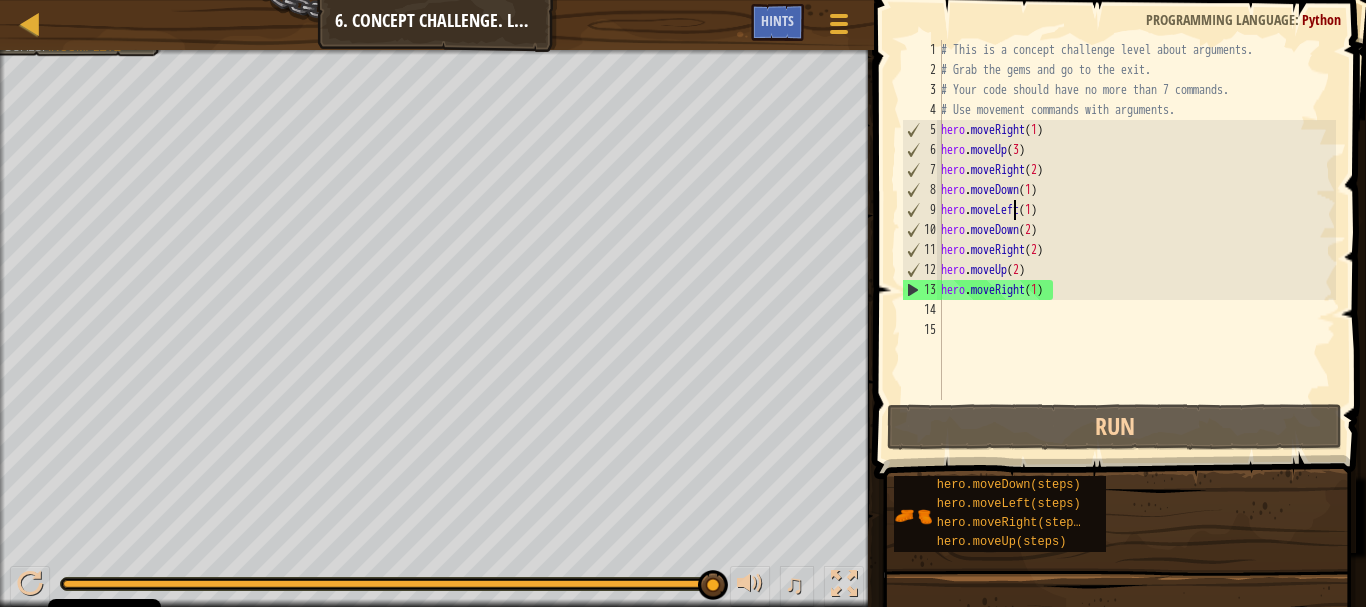 click on "Map Introduction to Computer Science 6. Concept Challenge. Long Steps Game Menu Done Hints" at bounding box center (437, 25) 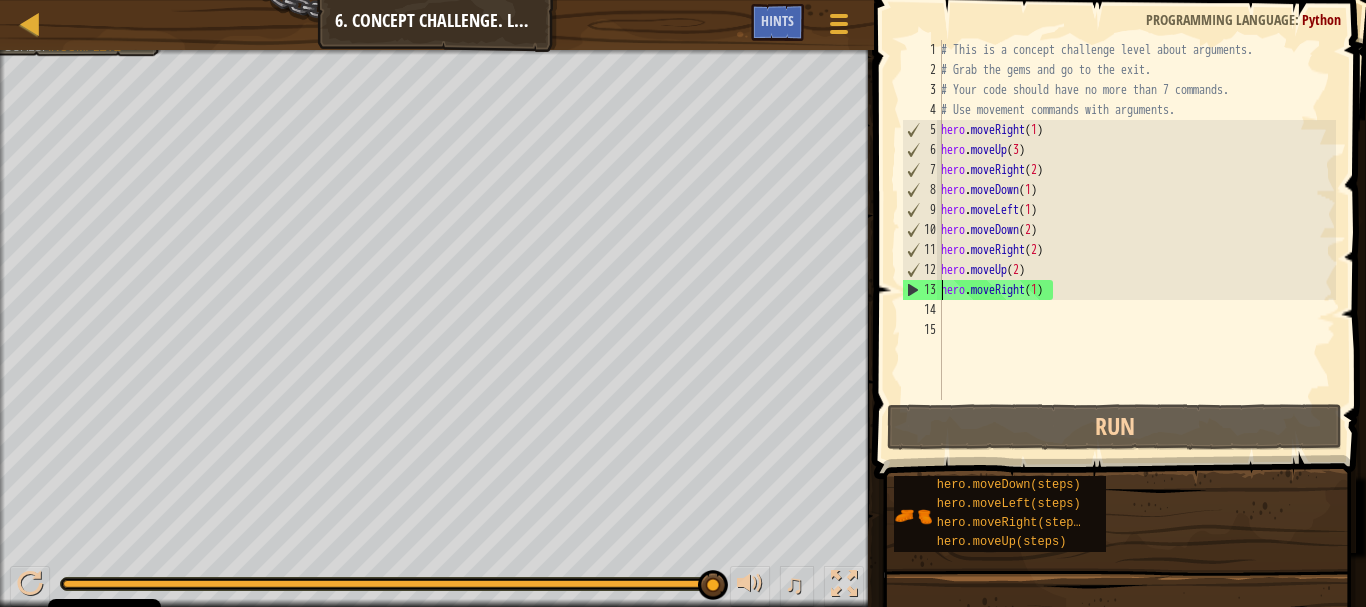 click on "hero . moveRight ( 1 ) hero . moveUp ( 3 ) hero . moveRight ( 2 ) hero . moveDown ( 1 ) hero . moveLeft ( 1 ) hero . moveDown ( 2 ) hero . moveRight ( 2 ) hero . moveUp ( 2 ) hero . moveRight ( 1 )" at bounding box center [1136, 240] 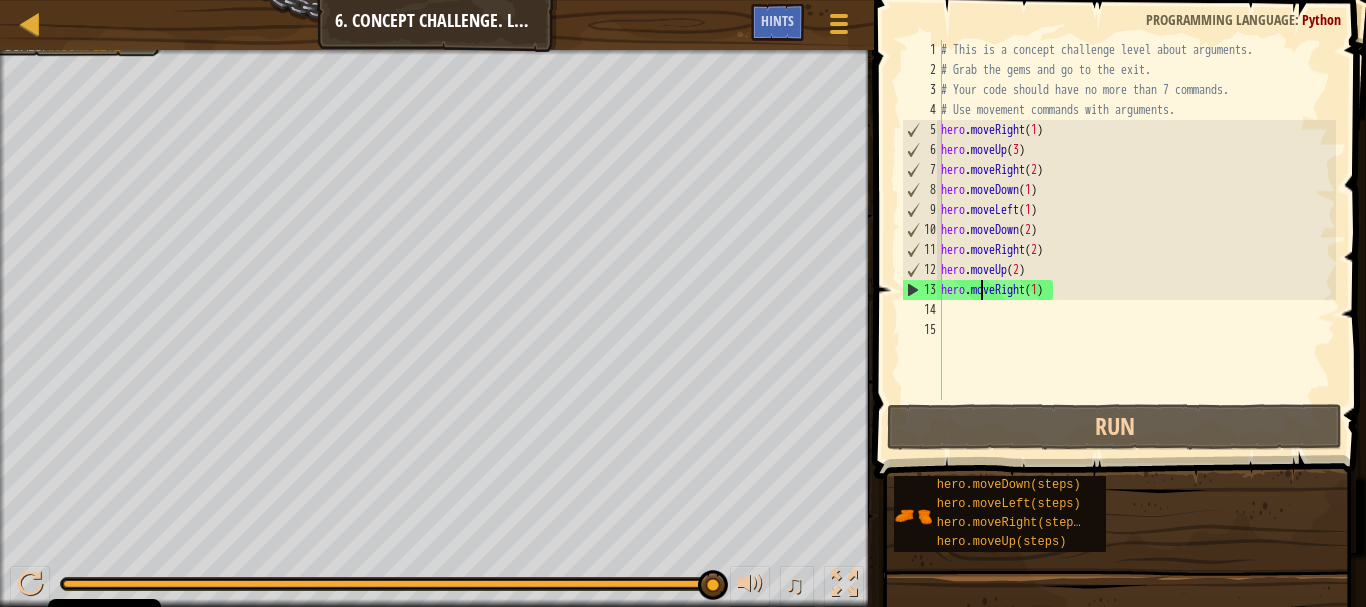 click on "hero . moveRight ( 1 ) hero . moveUp ( 3 ) hero . moveRight ( 2 ) hero . moveDown ( 1 ) hero . moveLeft ( 1 ) hero . moveDown ( 2 ) hero . moveRight ( 2 ) hero . moveUp ( 2 ) hero . moveRight ( 1 )" at bounding box center [1136, 240] 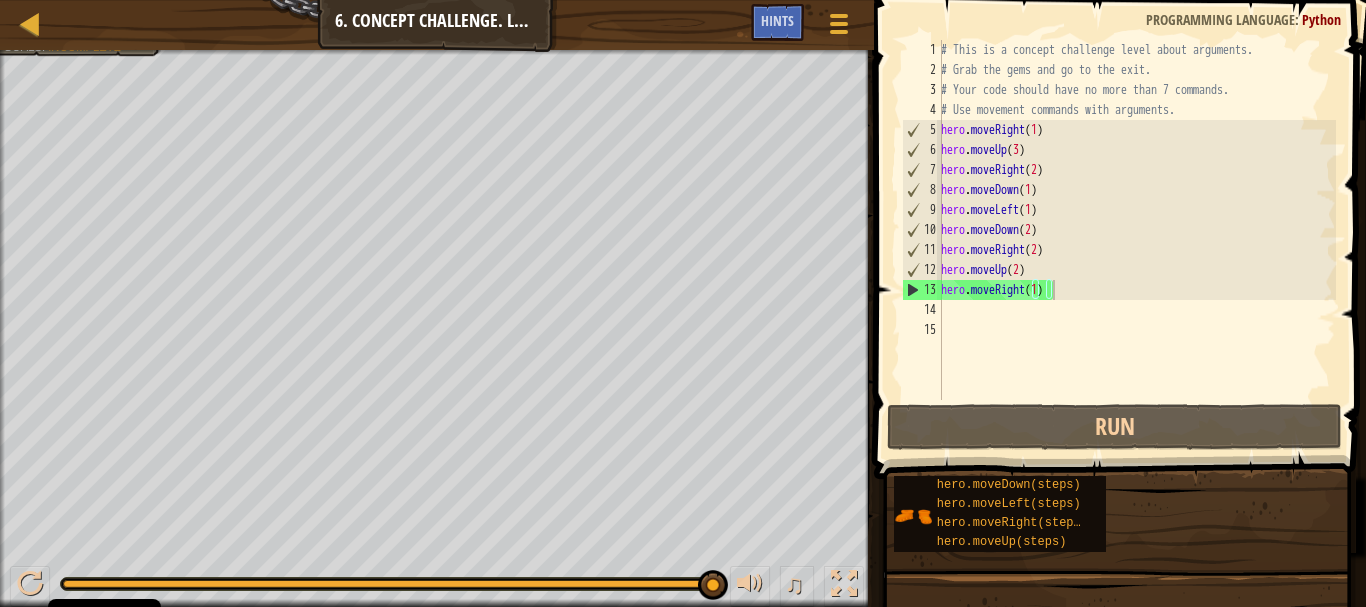 click on "Map Introduction to Computer Science 6. Concept Challenge. Long Steps Game Menu Done Hints" at bounding box center (437, 25) 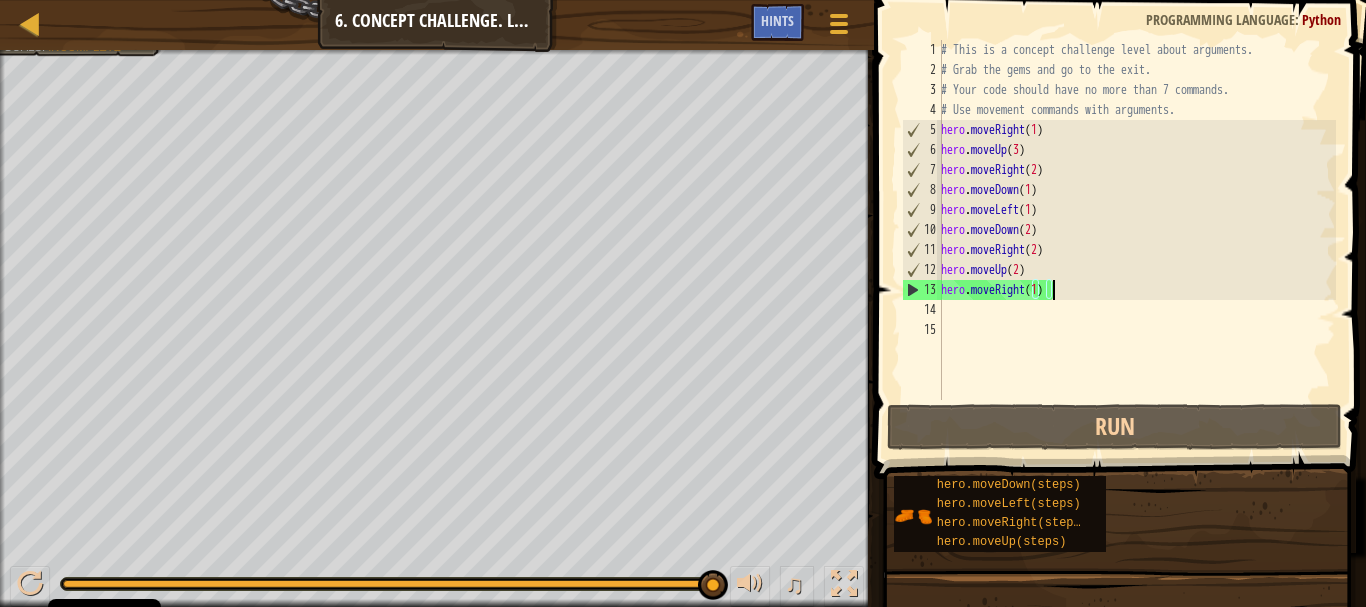 click on "Map Introduction to Computer Science 6. Concept Challenge. Long Steps Game Menu Done Hints" at bounding box center [437, 25] 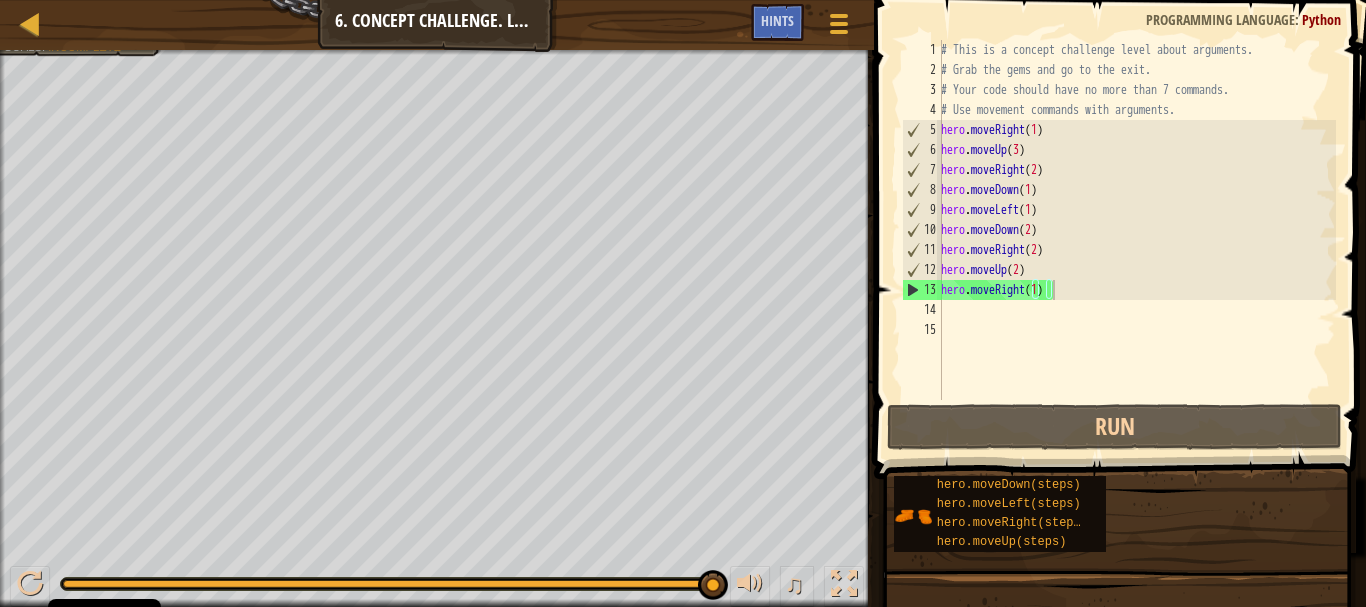click on "Your hero must survive. Collect all [NUMBER] gems. Escape from the dungeon. Under [NUMBER] statements. Goals : Incomplete" at bounding box center (437, 328) 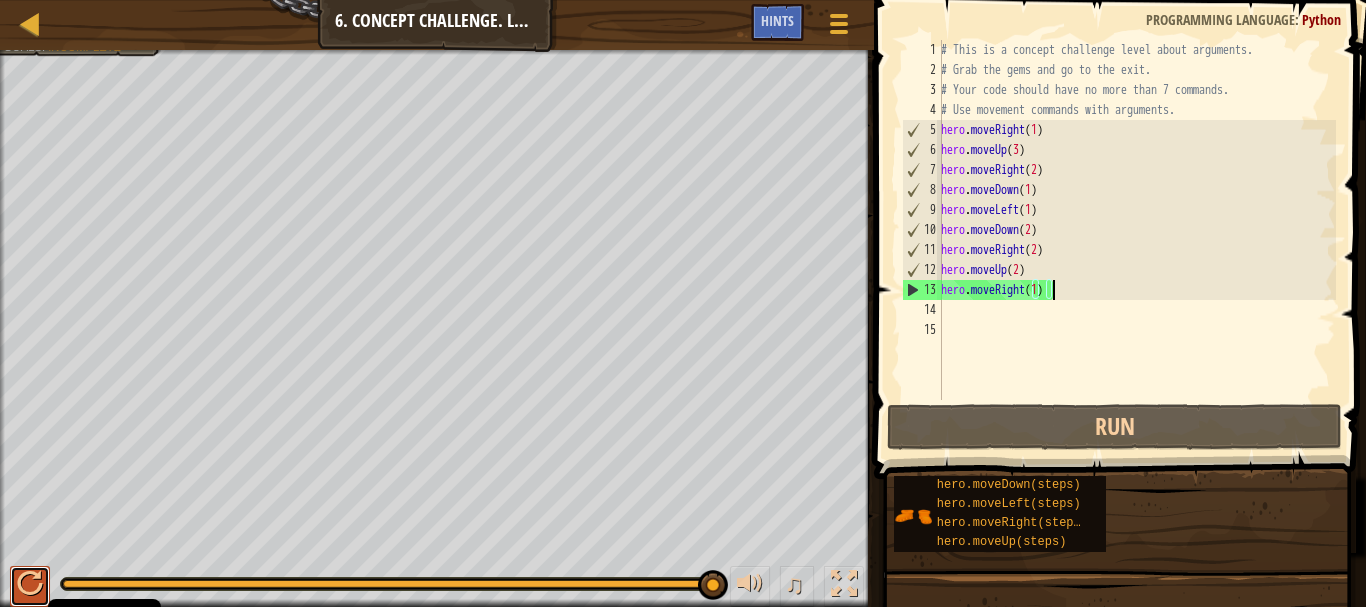 click at bounding box center [30, 584] 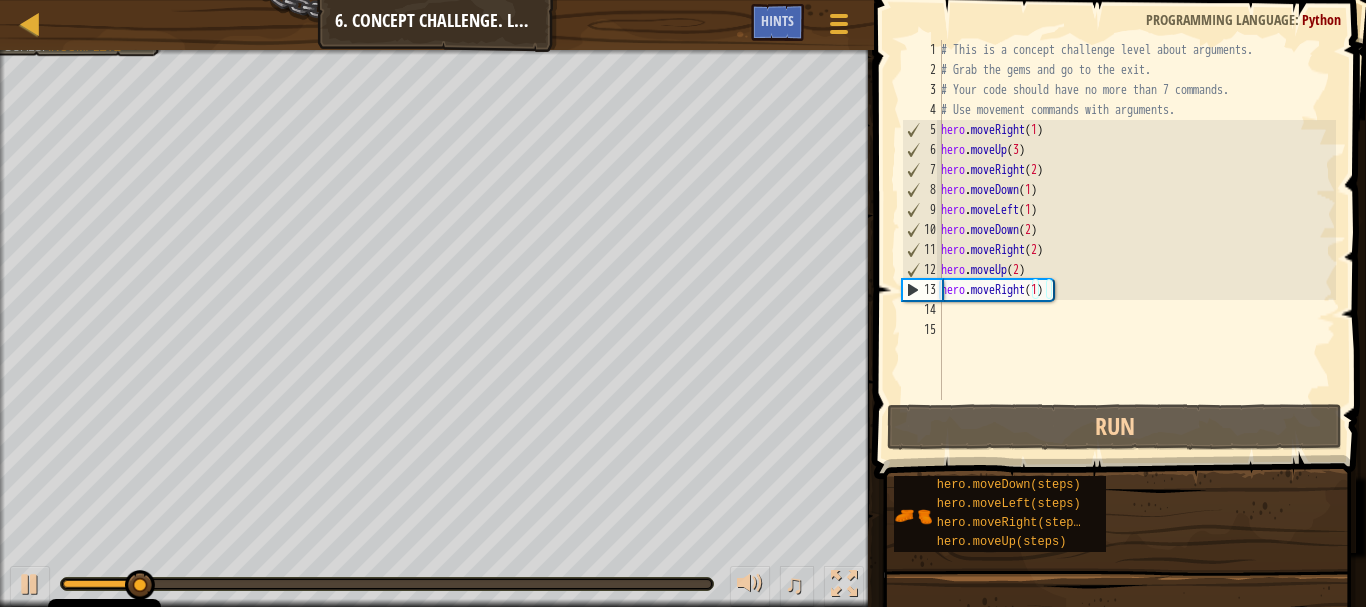 click on "Your hero must survive. Collect all [NUMBER] gems. Escape from the dungeon. Under [NUMBER] statements. Goals : Incomplete" at bounding box center (437, 328) 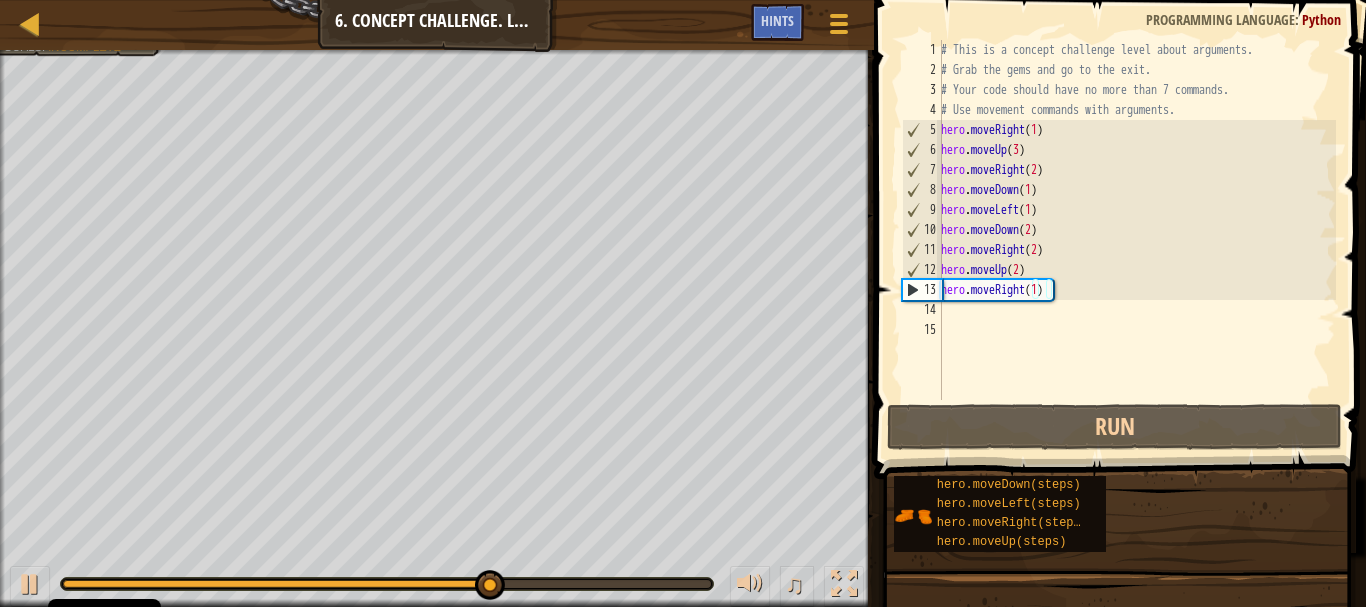 click on "Map Introduction to Computer Science 6. Concept Challenge. Long Steps Game Menu Done Hints" at bounding box center (437, 25) 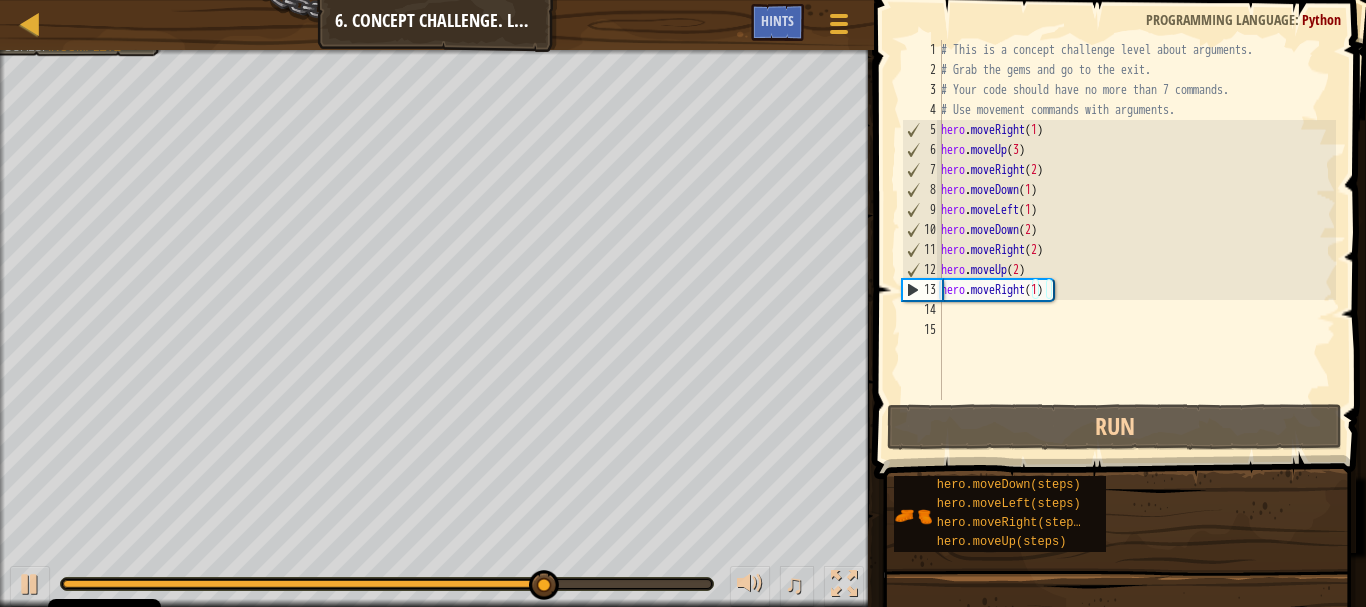 drag, startPoint x: 129, startPoint y: 52, endPoint x: 139, endPoint y: 13, distance: 40.261642 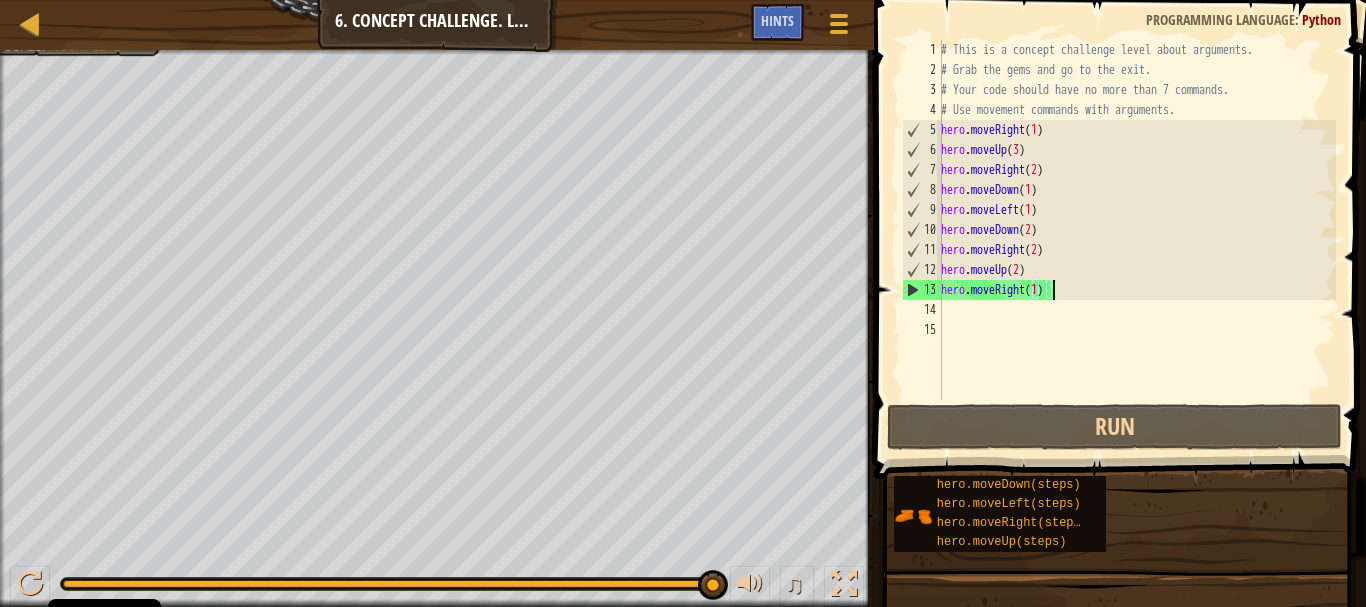 click on "Map Introduction to Computer Science 6. Concept Challenge. Long Steps Game Menu Done Hints" at bounding box center [437, 25] 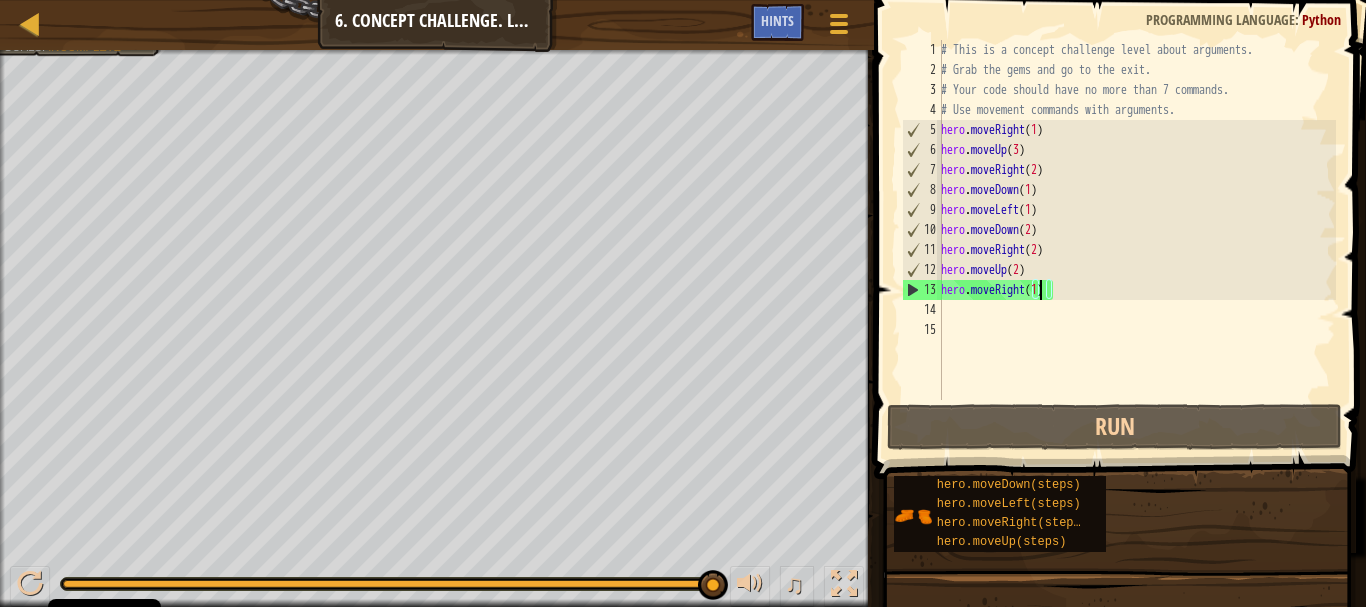 click on "hero . moveRight ( 1 ) hero . moveUp ( 3 ) hero . moveRight ( 2 ) hero . moveDown ( 1 ) hero . moveLeft ( 1 ) hero . moveDown ( 2 ) hero . moveRight ( 2 ) hero . moveUp ( 2 ) hero . moveRight ( 1 )" at bounding box center (1136, 240) 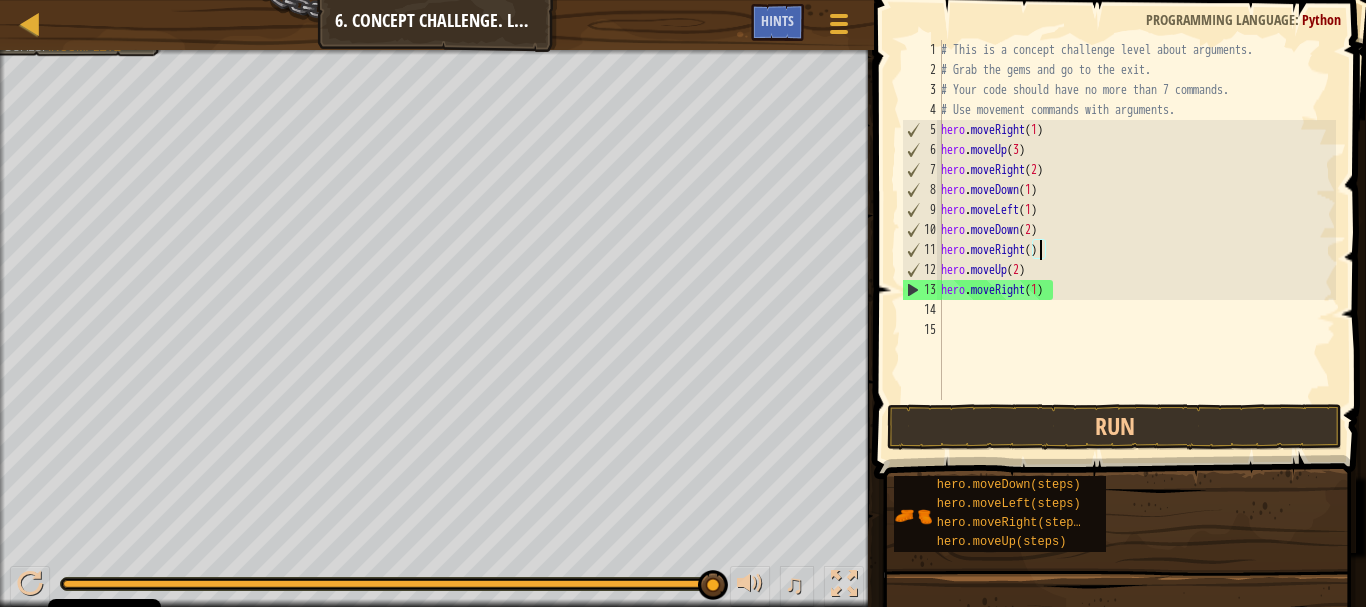 type on "hero.moveRight(1)" 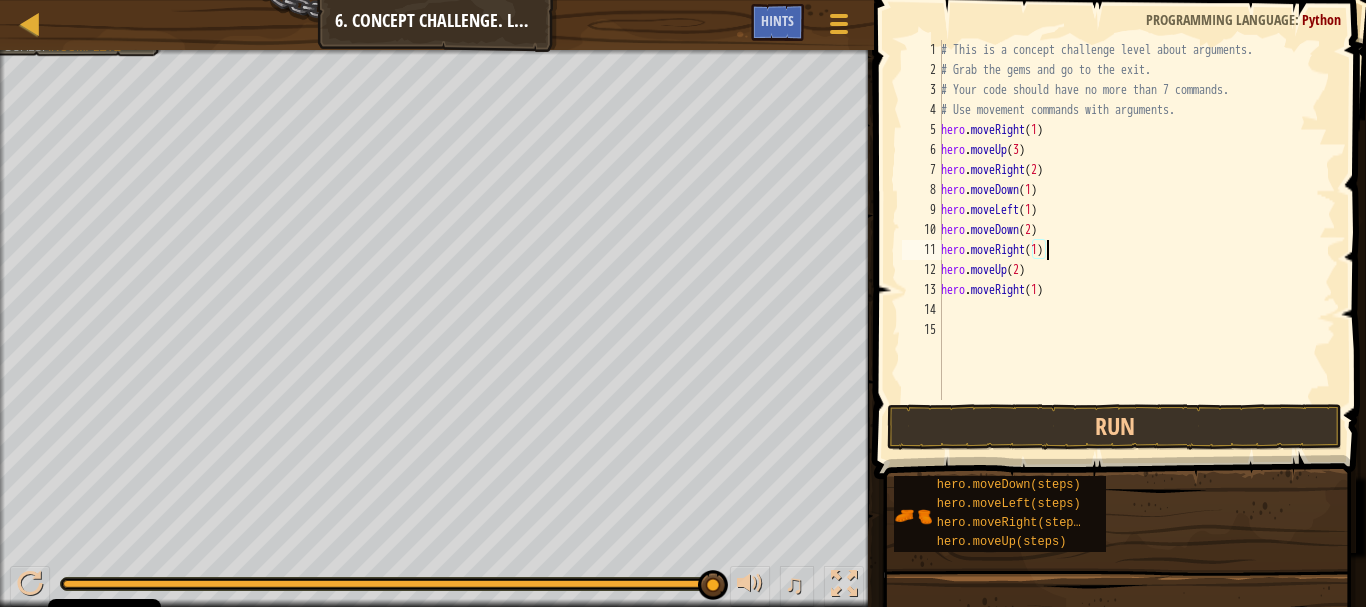 scroll, scrollTop: 9, scrollLeft: 8, axis: both 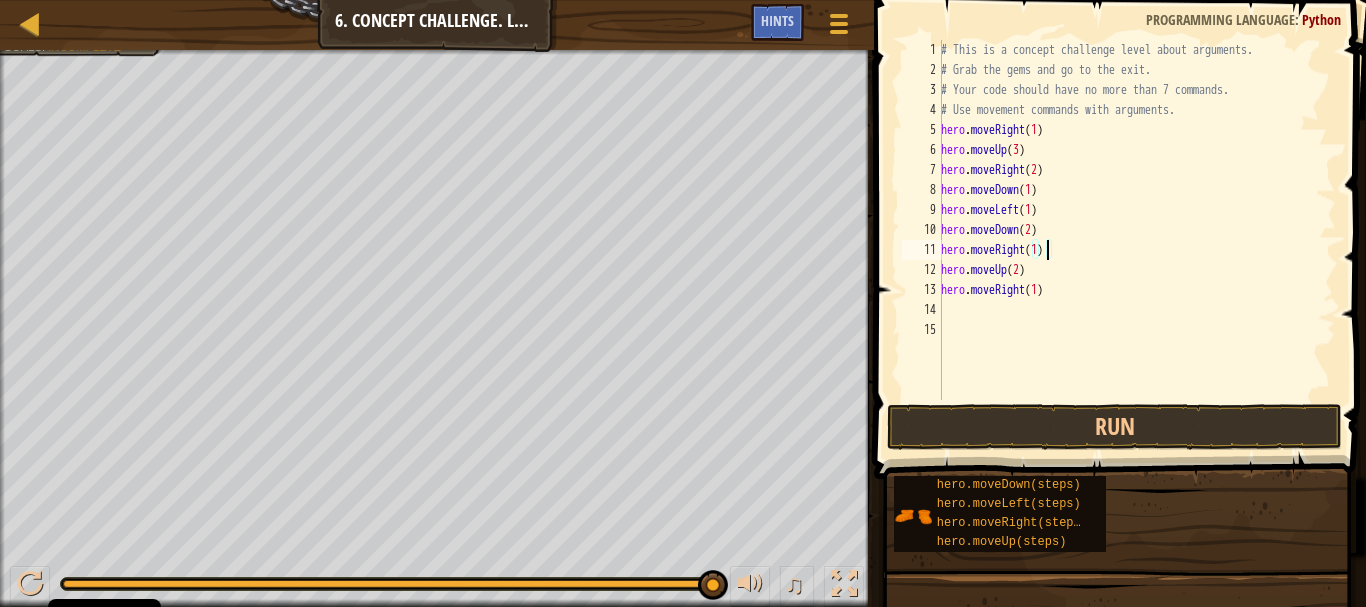 click on "hero . moveRight ( 1 ) hero . moveUp ( 3 ) hero . moveRight ( 2 ) hero . moveDown ( 1 ) hero . moveLeft ( 1 ) hero . moveDown ( 2 ) hero . moveRight ( 1 ) hero . moveUp ( 2 ) hero . moveRight ( 1 )" at bounding box center (1136, 240) 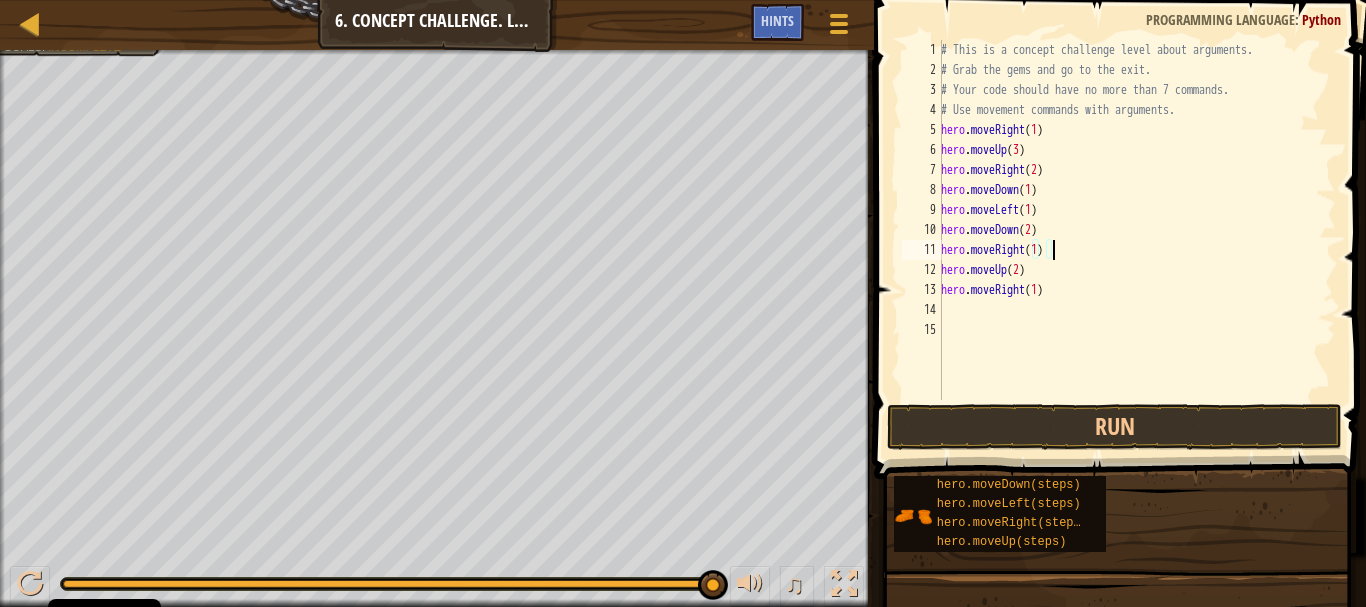 scroll, scrollTop: 9, scrollLeft: 0, axis: vertical 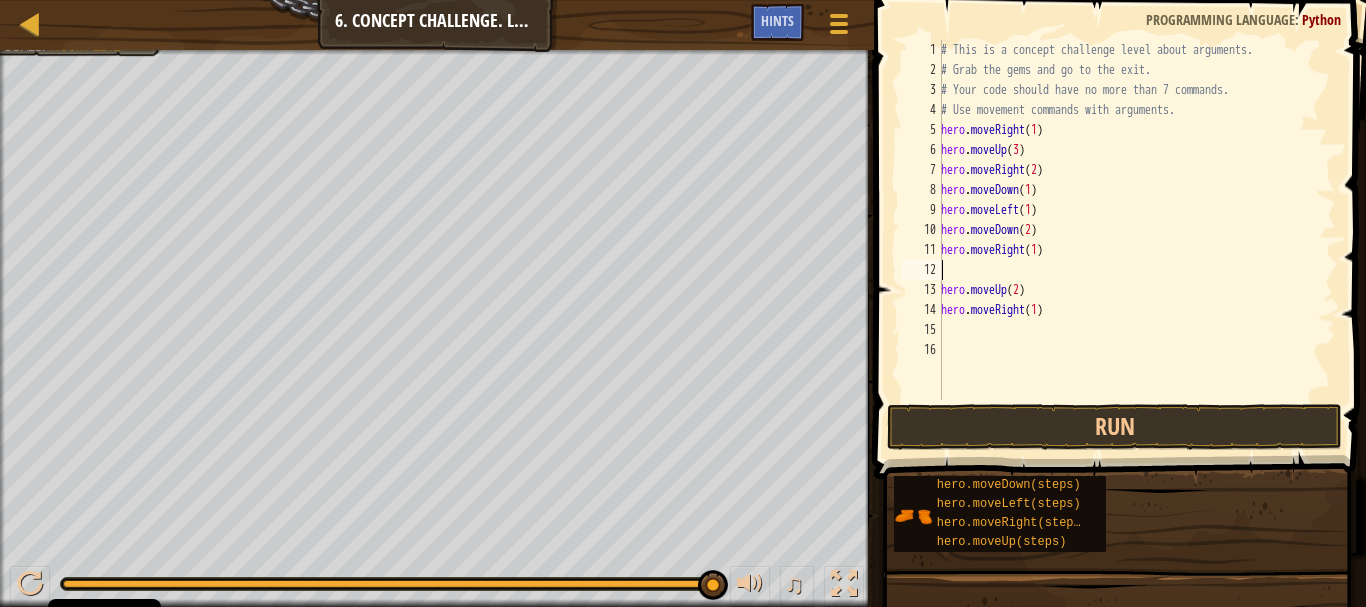 type on "he" 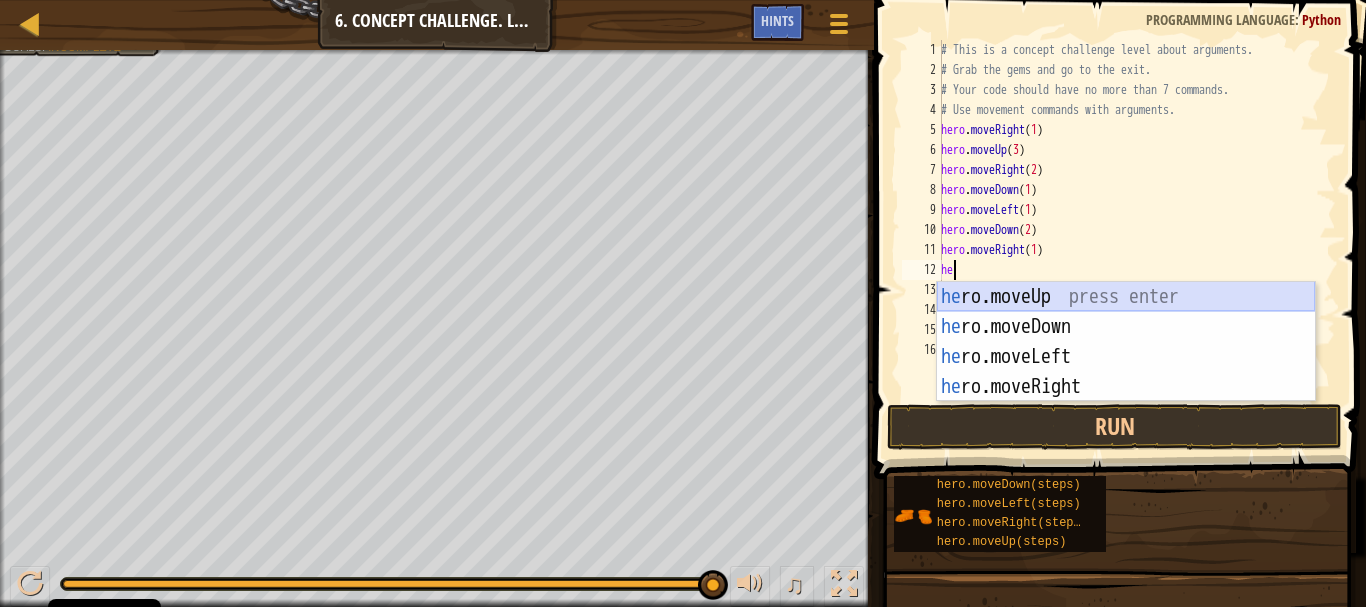 click on "he ro.moveUp press enter he ro.moveDown press enter he ro.moveLeft press enter he ro.moveRight press enter" at bounding box center (1126, 372) 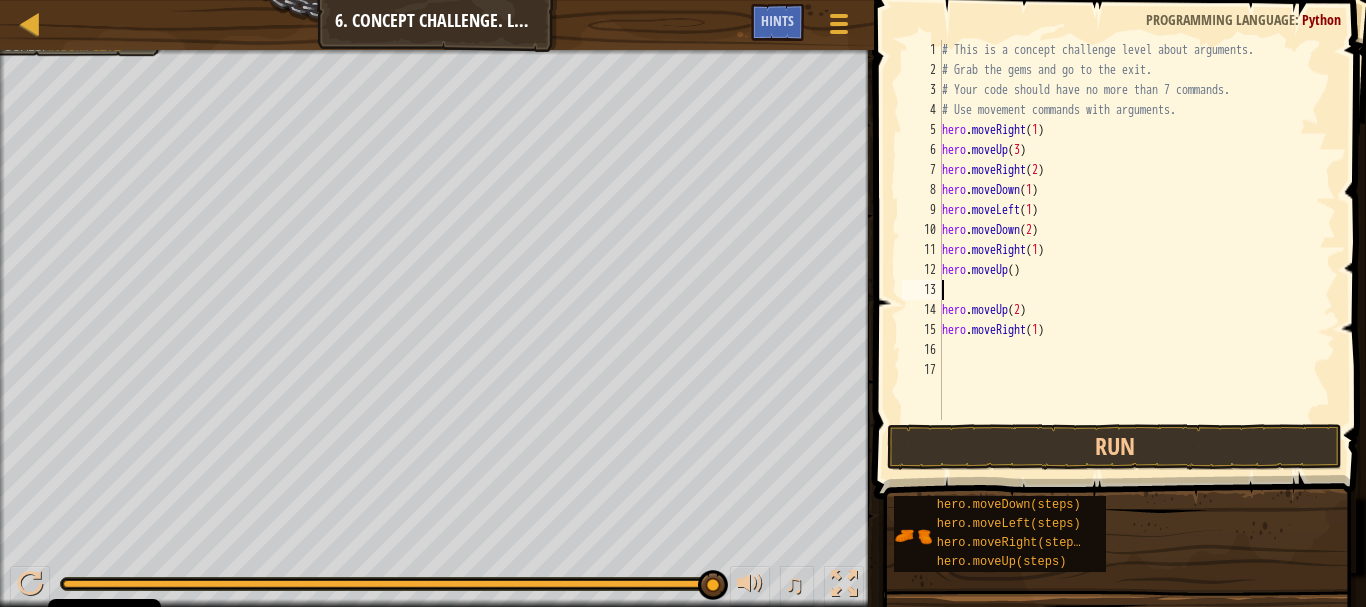 click on "hero . moveRight ( 1 ) hero . moveUp ( 3 ) hero . moveRight ( 2 ) hero . moveDown ( 1 ) hero . moveLeft ( 1 ) hero . moveDown ( 2 ) hero . moveRight ( 1 ) hero . moveUp ( ) hero . moveUp ( 2 ) hero . moveRight ( 1 )" at bounding box center [1137, 250] 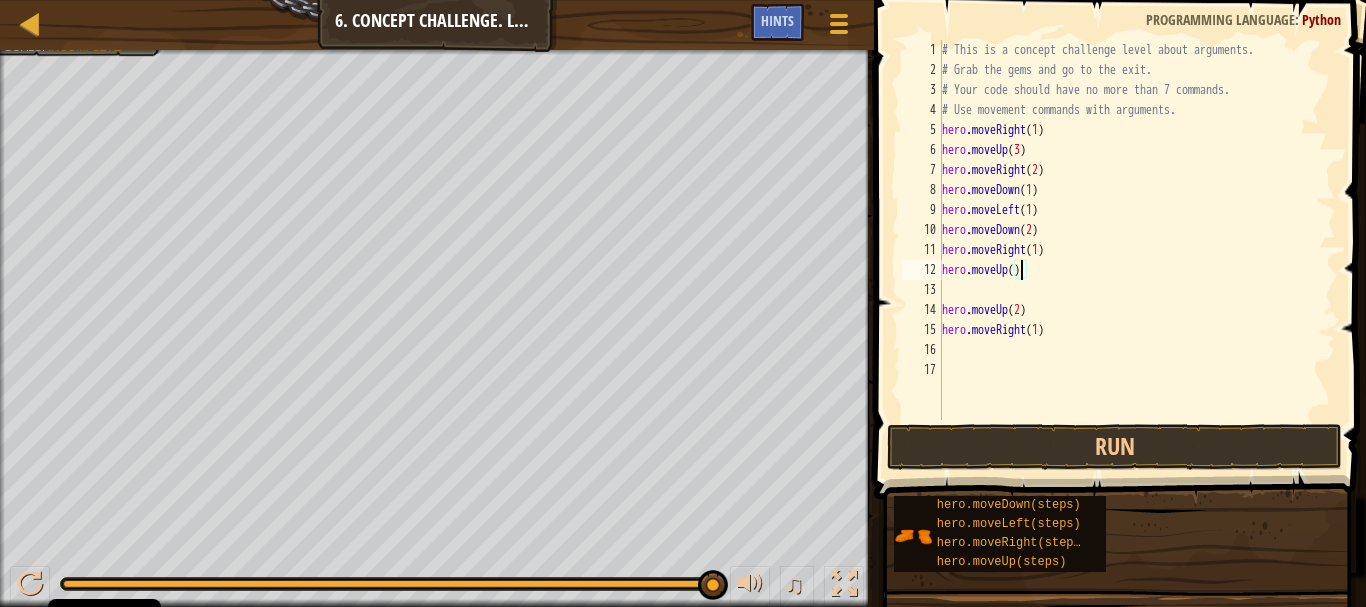 type on "hero.moveUp(1)" 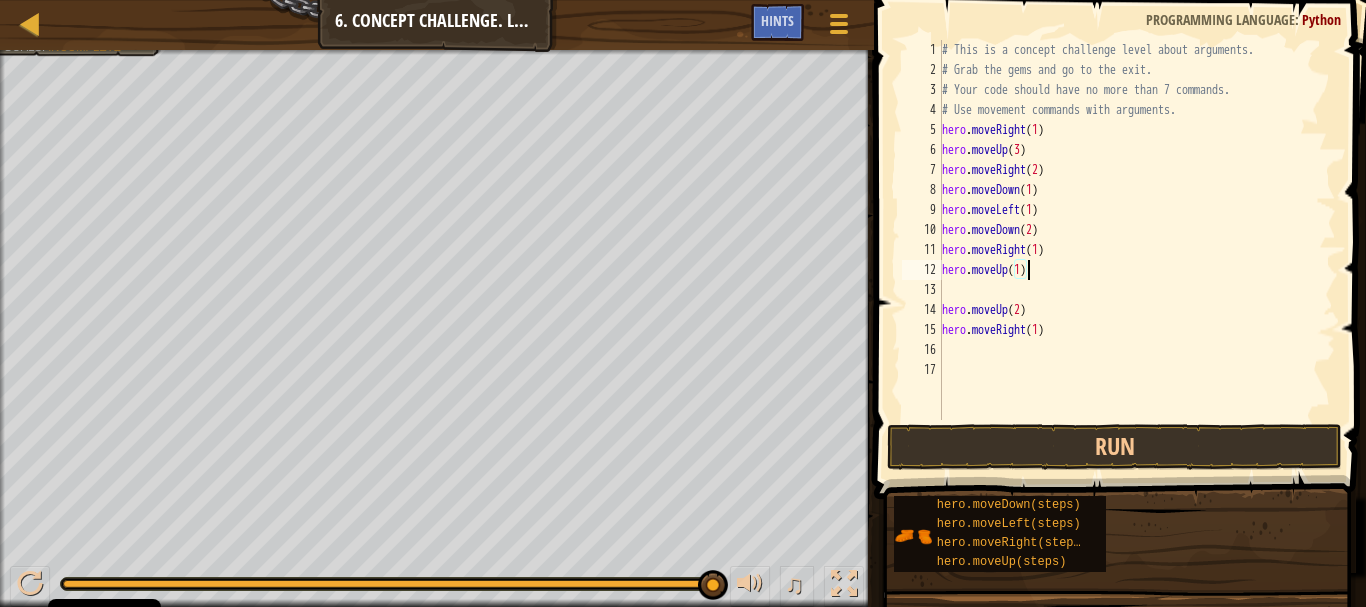 scroll, scrollTop: 9, scrollLeft: 6, axis: both 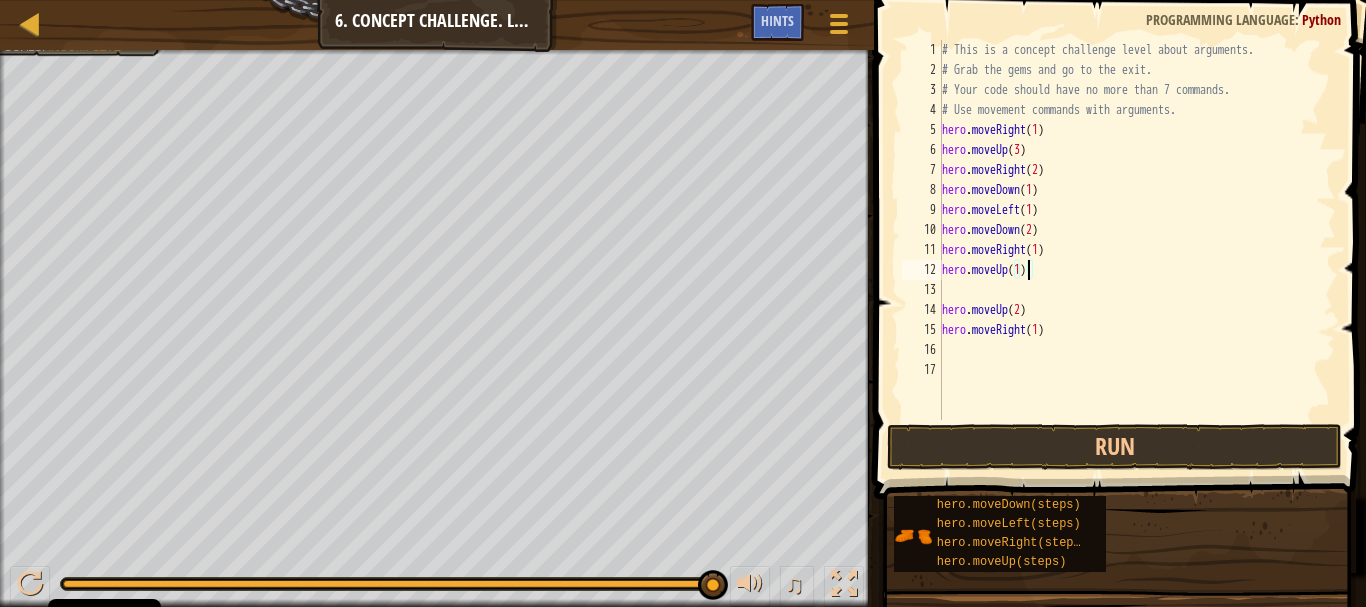 click on "hero . moveRight ( 1 ) hero . moveUp ( 3 ) hero . moveRight ( 2 ) hero . moveDown ( 1 ) hero . moveLeft ( 1 ) hero . moveDown ( 2 ) hero . moveRight ( 1 ) hero . moveUp ( 1 ) hero . moveUp ( 2 ) hero . moveRight ( 1 )" at bounding box center (1137, 250) 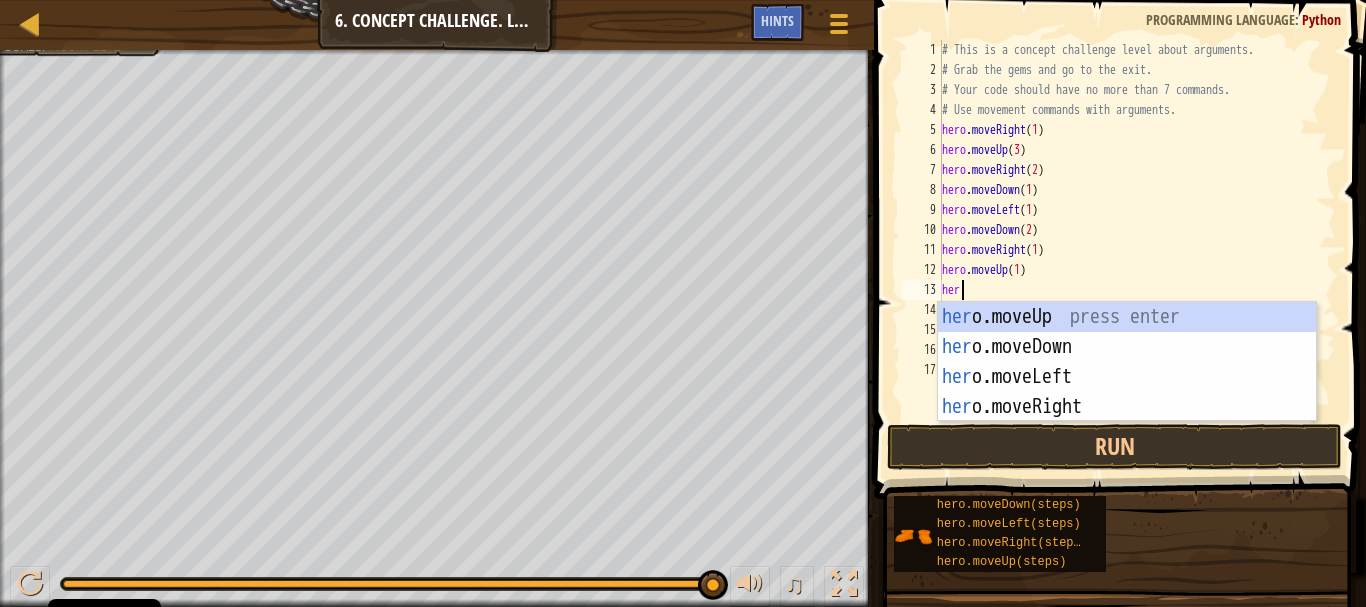 type on "hero" 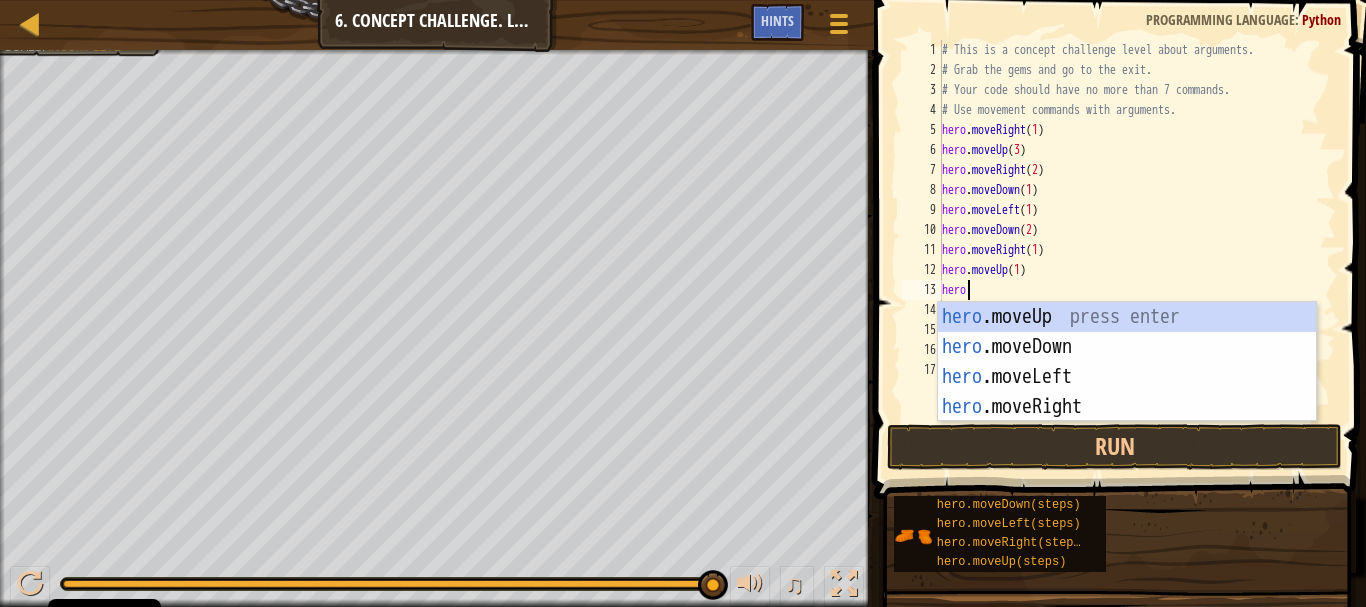scroll, scrollTop: 9, scrollLeft: 1, axis: both 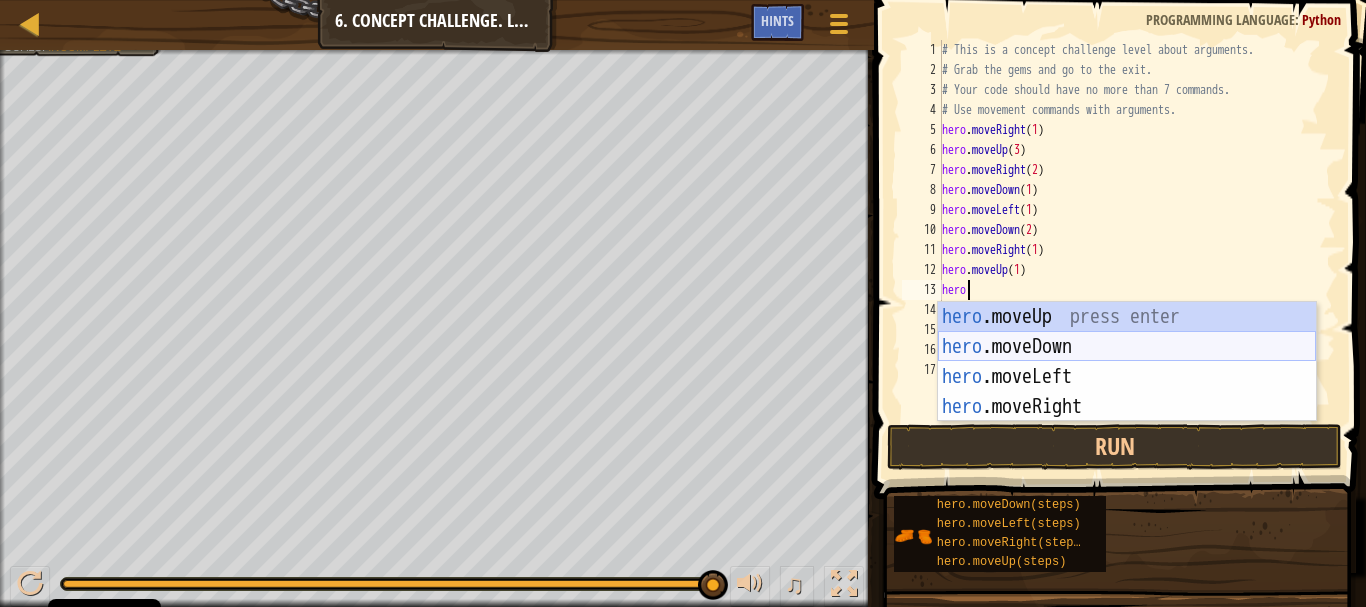 click on "hero .moveUp press enter hero .moveDown press enter hero .moveLeft press enter hero .moveRight press enter" at bounding box center (1127, 392) 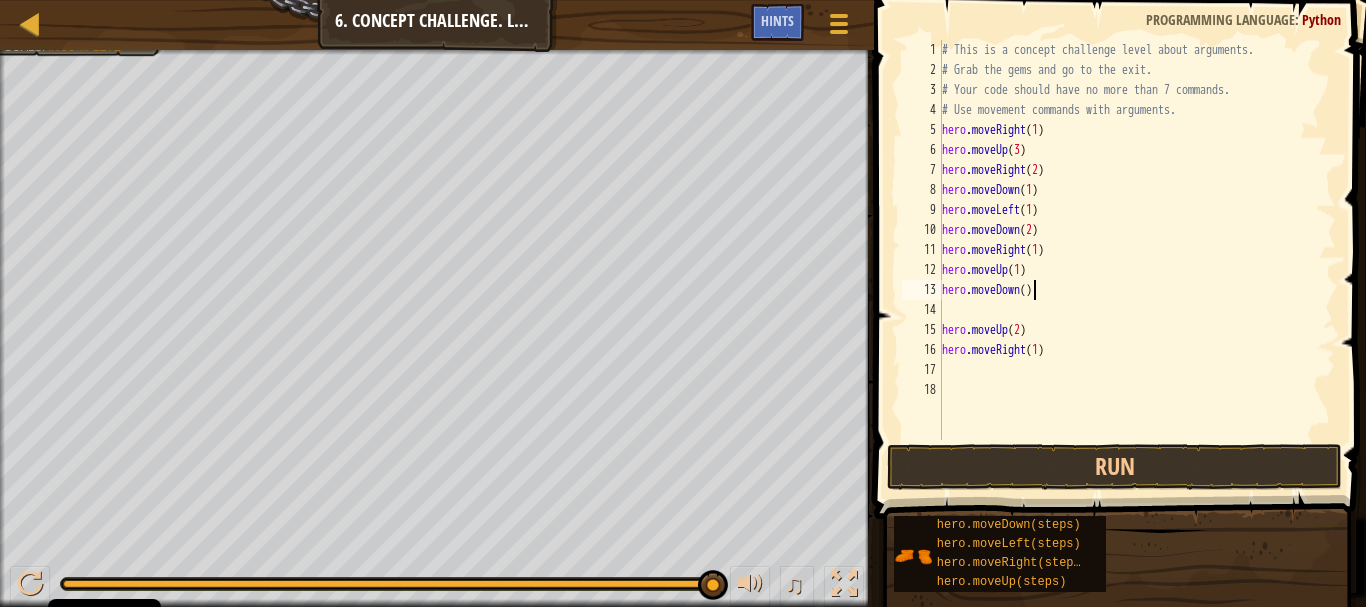 click on "hero . moveRight ( 1 ) hero . moveUp ( 3 ) hero . moveRight ( 2 ) hero . moveDown ( 1 ) hero . moveLeft ( 1 ) hero . moveDown ( 2 ) hero . moveRight ( 1 ) hero . moveUp ( 1 ) hero . moveDown ( ) hero . moveUp ( 2 ) hero . moveRight ( 1 )" at bounding box center [1137, 260] 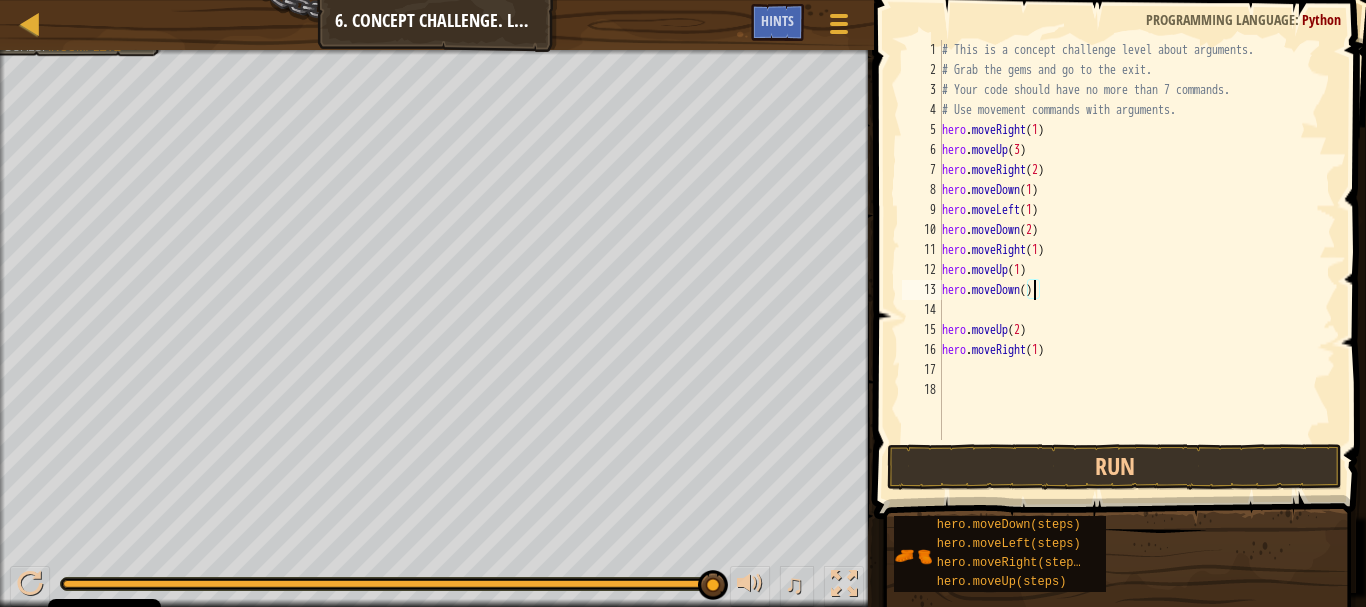 type on "hero.moveDown(1)" 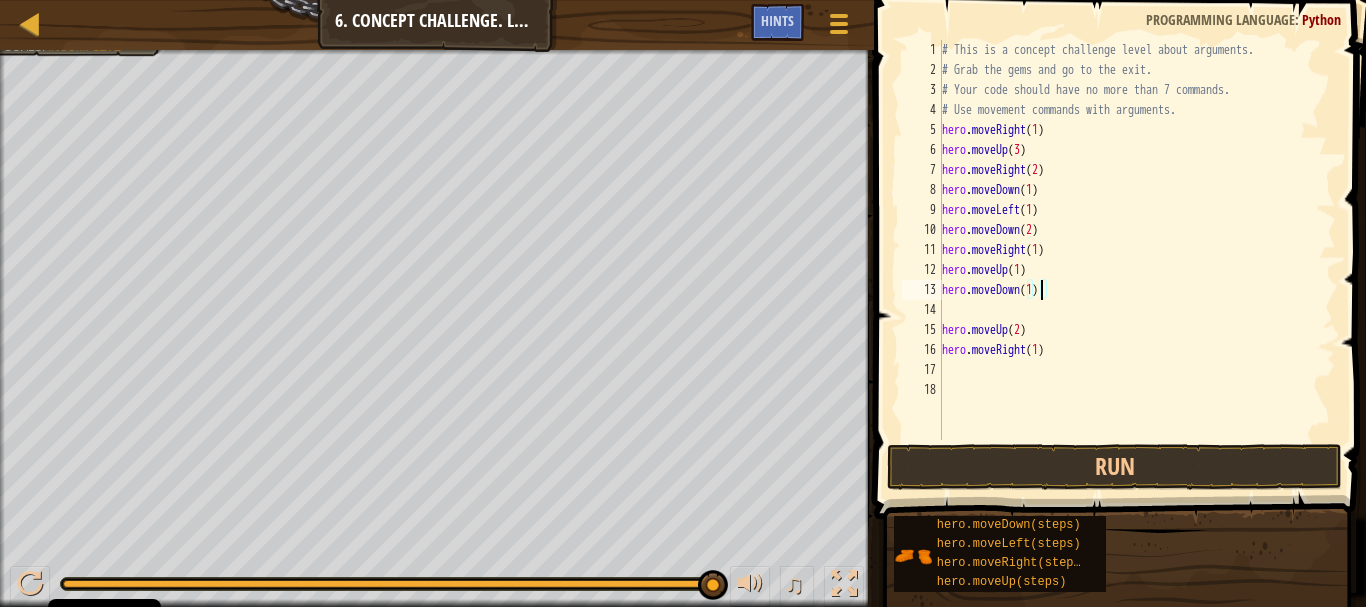 click on "hero . moveRight ( 1 ) hero . moveUp ( 3 ) hero . moveRight ( 2 ) hero . moveDown ( 1 ) hero . moveLeft ( 1 ) hero . moveDown ( 2 ) hero . moveRight ( 1 ) hero . moveUp ( 1 ) hero . moveDown ( 1 ) hero . moveUp ( 2 ) hero . moveRight ( 1 )" at bounding box center [1137, 260] 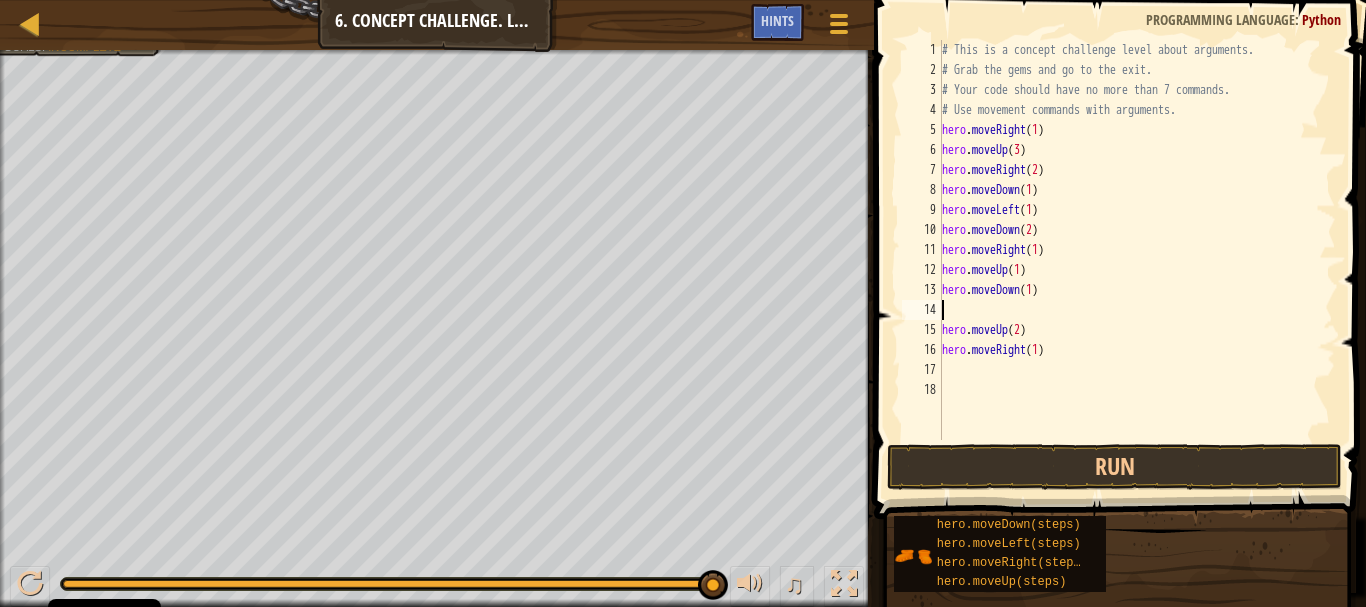 scroll, scrollTop: 9, scrollLeft: 0, axis: vertical 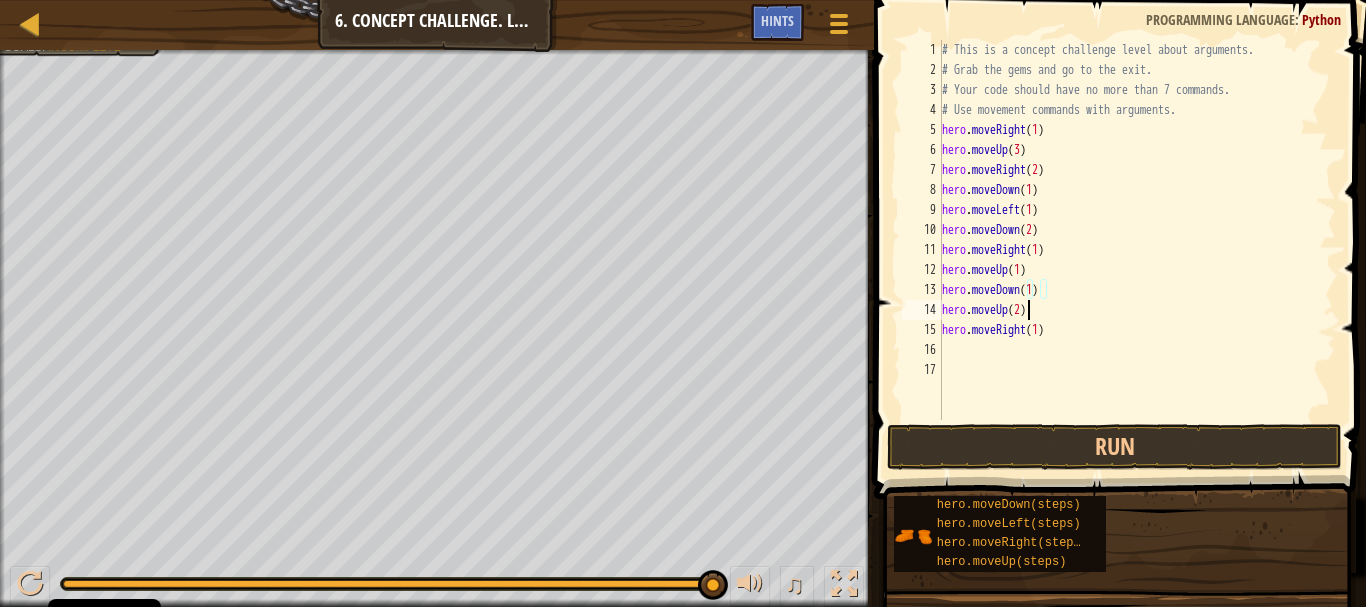 click on "hero . moveRight ( 1 ) hero . moveUp ( 3 ) hero . moveRight ( 2 ) hero . moveDown ( 1 ) hero . moveLeft ( 1 ) hero . moveDown ( 2 ) hero . moveRight ( 1 ) hero . moveUp ( 1 ) hero . moveDown ( 1 ) hero . moveUp ( 2 ) hero . moveRight ( 1 )" at bounding box center (1137, 250) 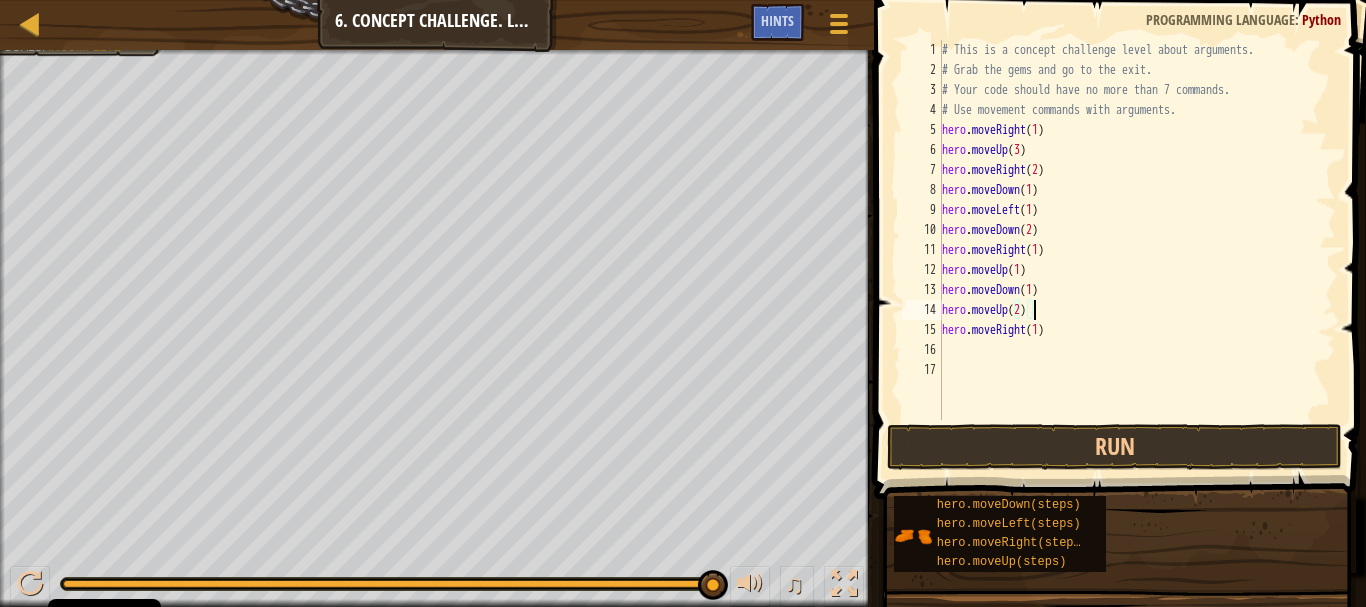 click on "hero . moveRight ( 1 ) hero . moveUp ( 3 ) hero . moveRight ( 2 ) hero . moveDown ( 1 ) hero . moveLeft ( 1 ) hero . moveDown ( 2 ) hero . moveRight ( 1 ) hero . moveUp ( 1 ) hero . moveDown ( 1 ) hero . moveUp ( 2 ) hero . moveRight ( 1 )" at bounding box center [1137, 250] 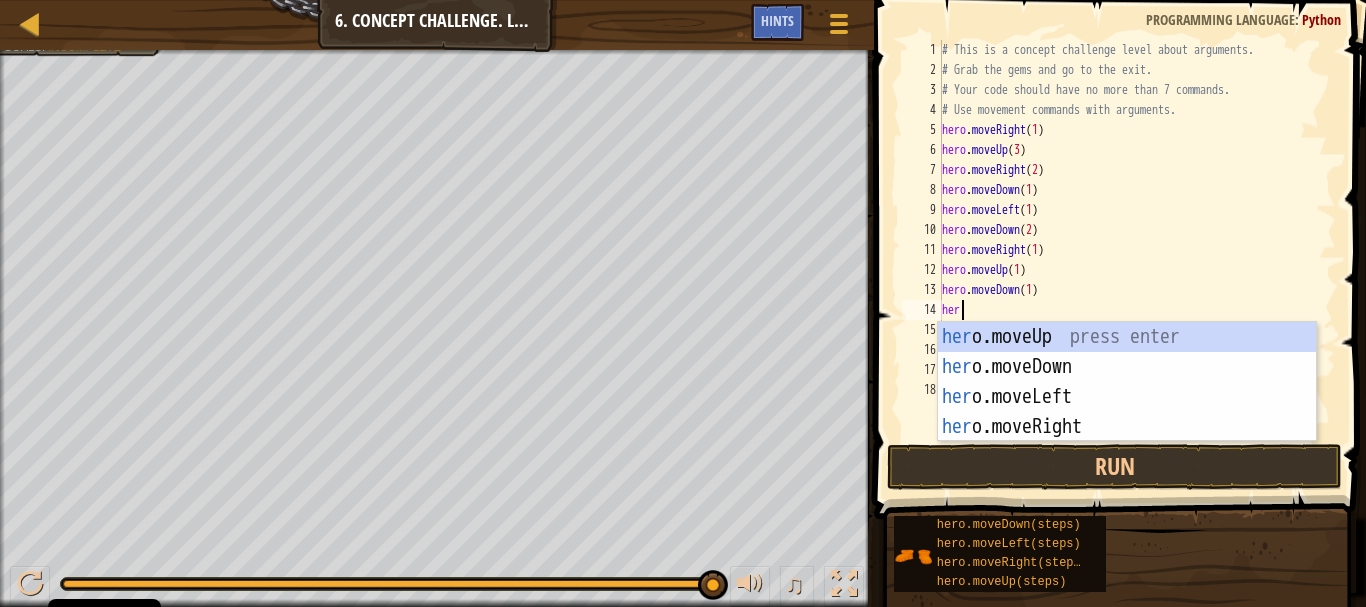 scroll, scrollTop: 9, scrollLeft: 1, axis: both 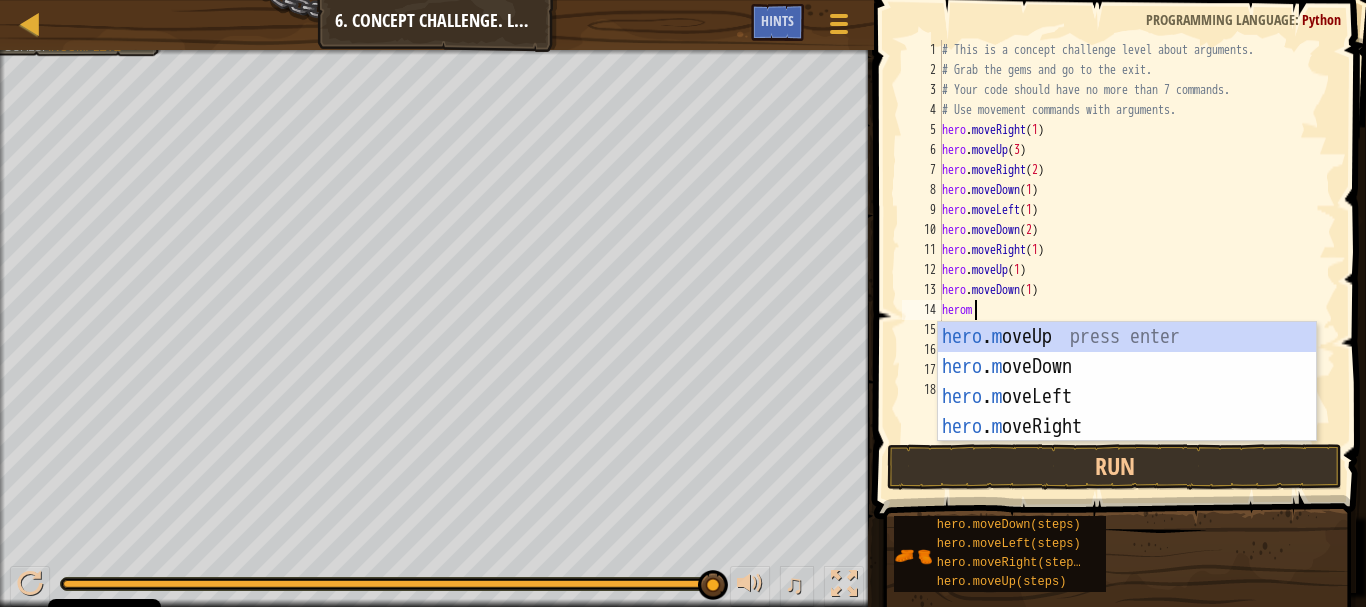 type on "heromo" 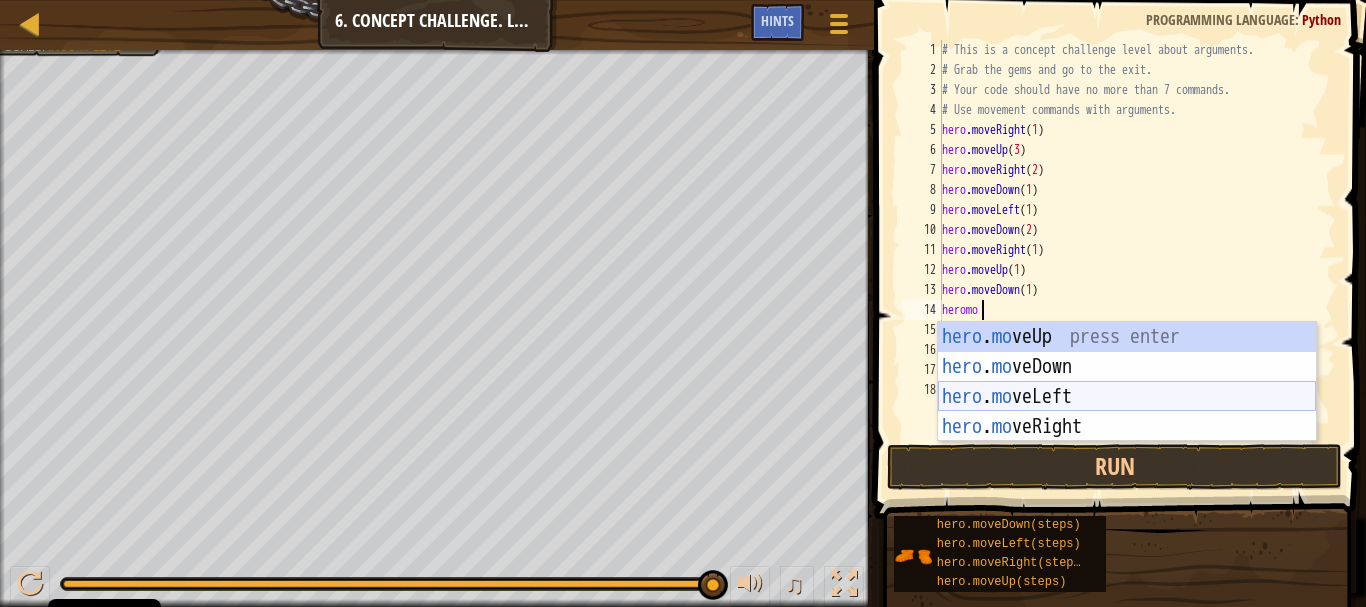 click on "hero . mo veUp press enter hero . mo veDown press enter hero . mo veLeft press enter hero . mo veRight press enter" at bounding box center [1127, 412] 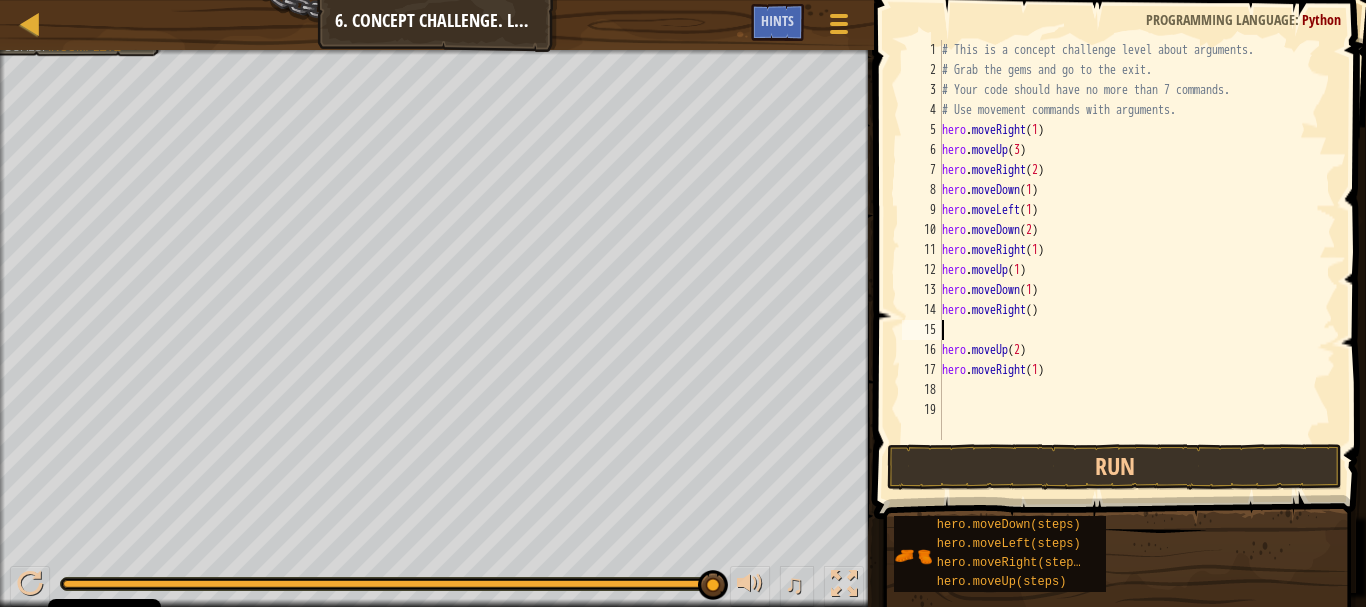 scroll, scrollTop: 9, scrollLeft: 0, axis: vertical 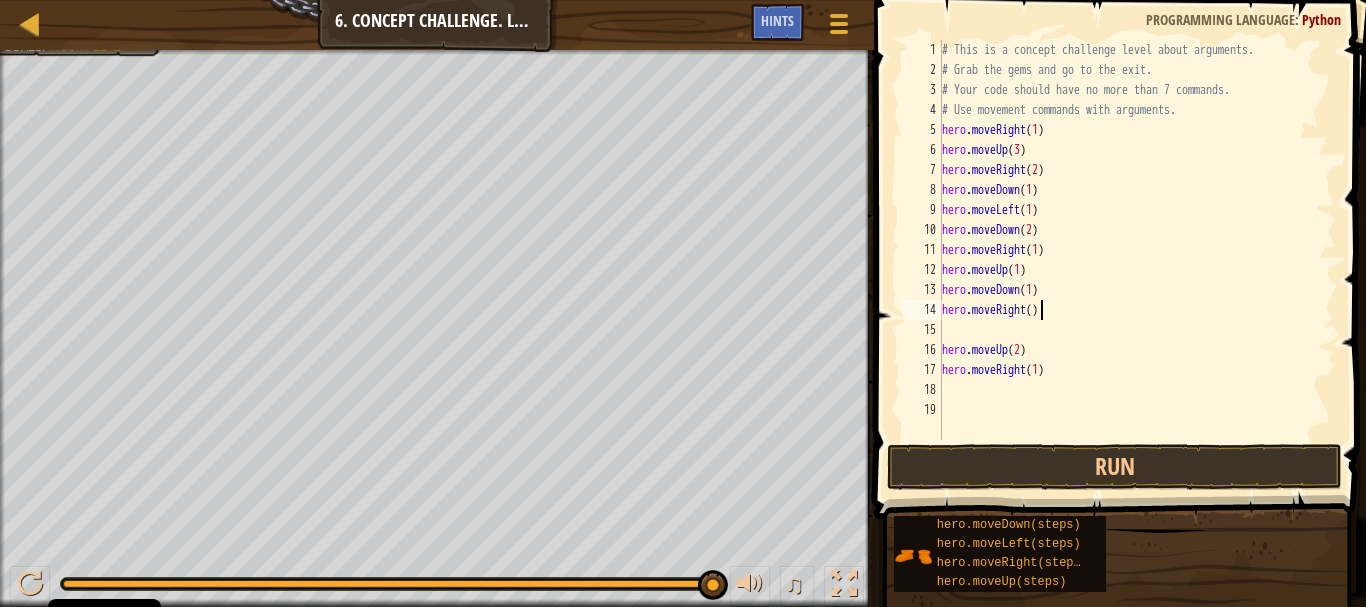 click on "hero . moveRight ( 1 ) hero . moveUp ( 3 ) hero . moveRight ( 2 ) hero . moveDown ( 1 ) hero . moveLeft ( 1 ) hero . moveDown ( 2 ) hero . moveRight ( 1 ) hero . moveUp ( 1 ) hero . moveDown ( 1 ) hero . moveRight ( ) hero . moveUp ( 2 ) hero . moveRight ( 1 )" at bounding box center (1137, 260) 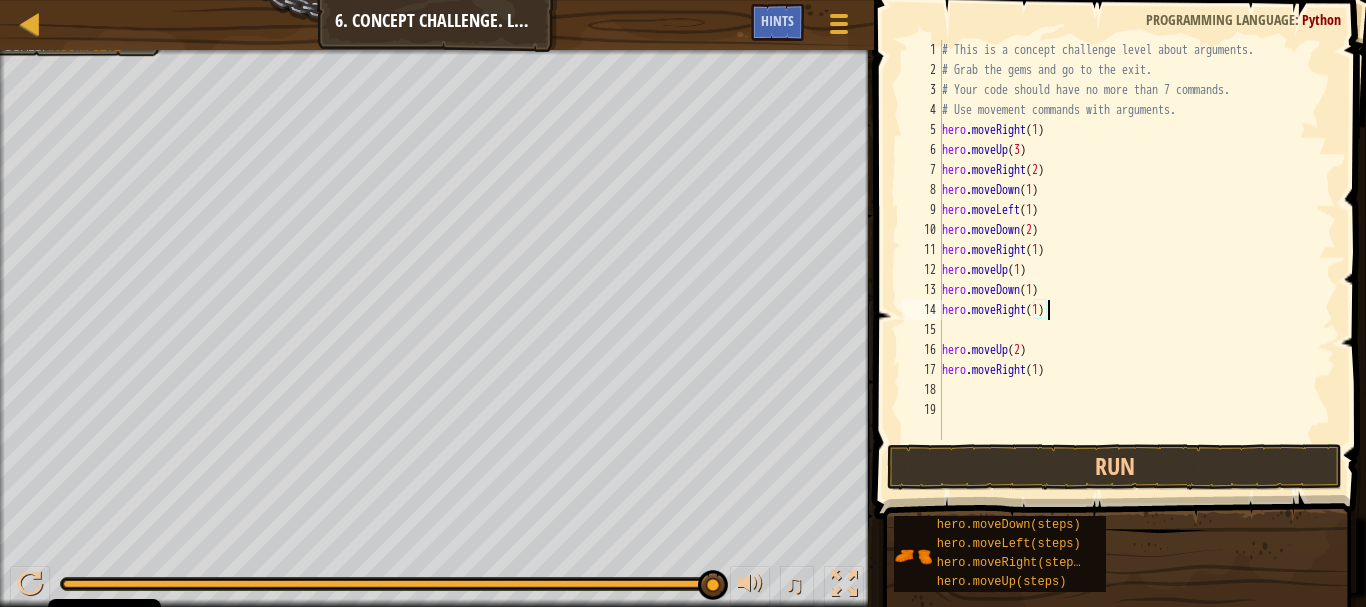 type on "hero.moveRight(1)" 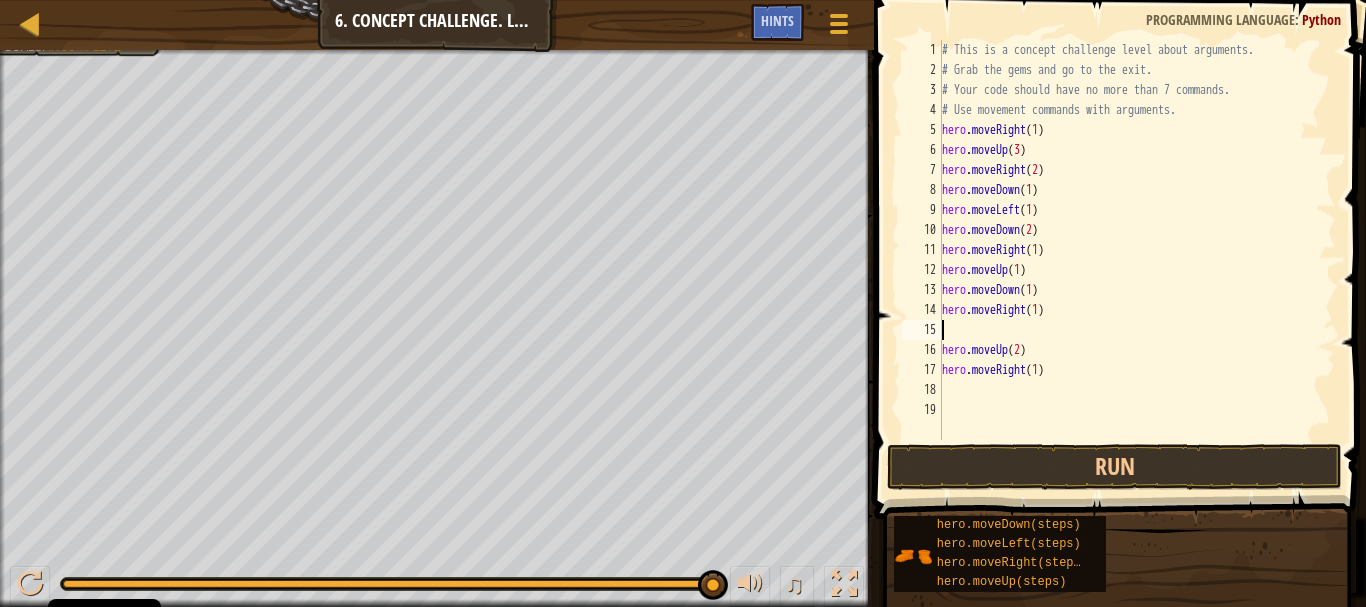 click on "# This is a concept challenge level about arguments. # Grab the gems and go to the exit. # Your code should have no more than 7 commands. # Use movement commands with arguments. hero . moveRight ( [NUMBER] ) hero . moveUp ( [NUMBER] ) hero . moveRight ( [NUMBER] ) hero . moveDown ( [NUMBER] ) hero . moveLeft ( [NUMBER] ) hero . moveDown ( [NUMBER] ) hero . moveRight ( [NUMBER] ) hero . moveUp ( [NUMBER] ) hero . moveDown ( [NUMBER] ) hero . moveRight ( [NUMBER] ) hero . moveUp ( [NUMBER] ) hero . moveRight ( [NUMBER] )" at bounding box center (1137, 260) 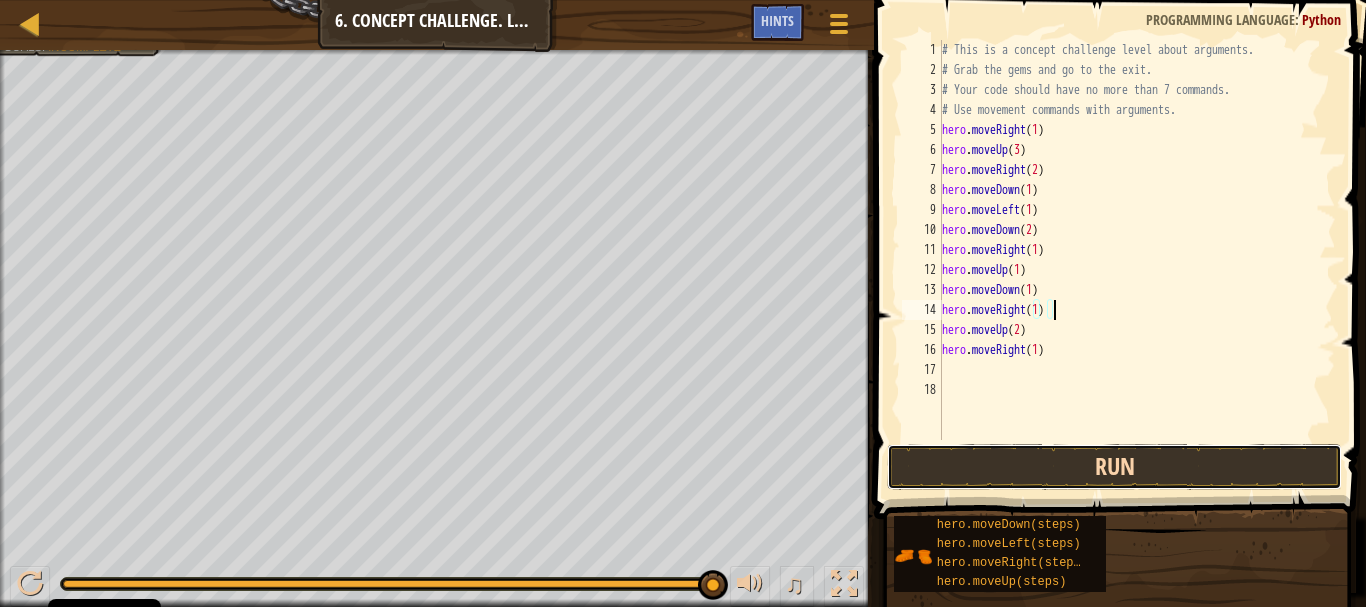 click on "Run" at bounding box center (1114, 467) 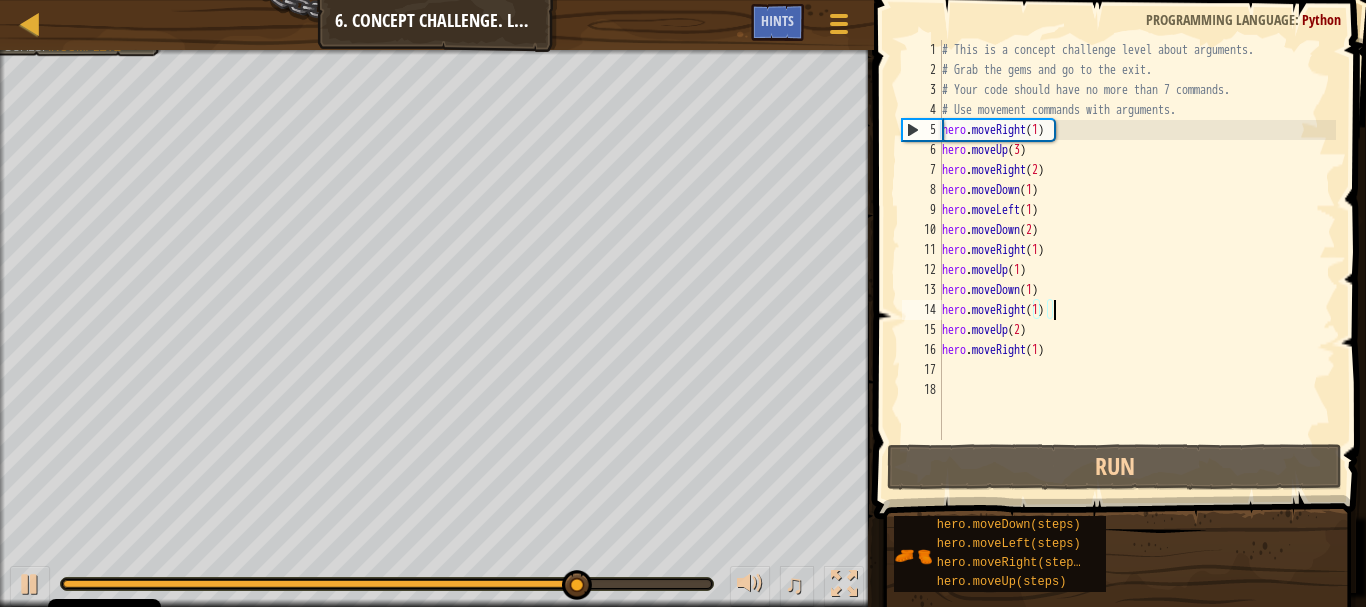 click on "# This is a concept challenge level about arguments. # Grab the gems and go to the exit. # Your code should have no more than 7 commands. # Use movement commands with arguments. hero . moveRight ( [NUMBER] ) hero . moveUp ( [NUMBER] ) hero . moveRight ( [NUMBER] ) hero . moveDown ( [NUMBER] ) hero . moveLeft ( [NUMBER] ) hero . moveDown ( [NUMBER] ) hero . moveRight ( [NUMBER] ) hero . moveUp ( [NUMBER] ) hero . moveDown ( [NUMBER] ) hero . moveRight ( [NUMBER] ) hero . moveUp ( [NUMBER] ) hero . moveRight ( [NUMBER] )" at bounding box center [1137, 260] 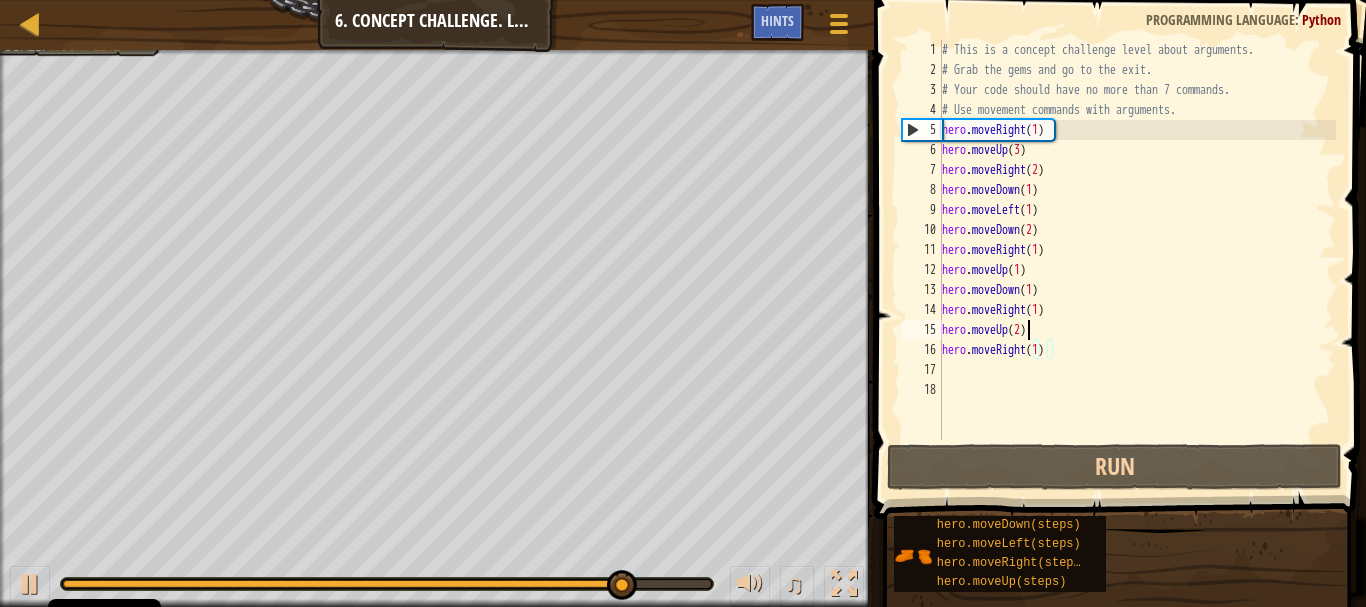 click on "# This is a concept challenge level about arguments. # Grab the gems and go to the exit. # Your code should have no more than 7 commands. # Use movement commands with arguments. hero . moveRight ( [NUMBER] ) hero . moveUp ( [NUMBER] ) hero . moveRight ( [NUMBER] ) hero . moveDown ( [NUMBER] ) hero . moveLeft ( [NUMBER] ) hero . moveDown ( [NUMBER] ) hero . moveRight ( [NUMBER] ) hero . moveUp ( [NUMBER] ) hero . moveDown ( [NUMBER] ) hero . moveRight ( [NUMBER] ) hero . moveUp ( [NUMBER] ) hero . moveRight ( [NUMBER] )" at bounding box center (1137, 260) 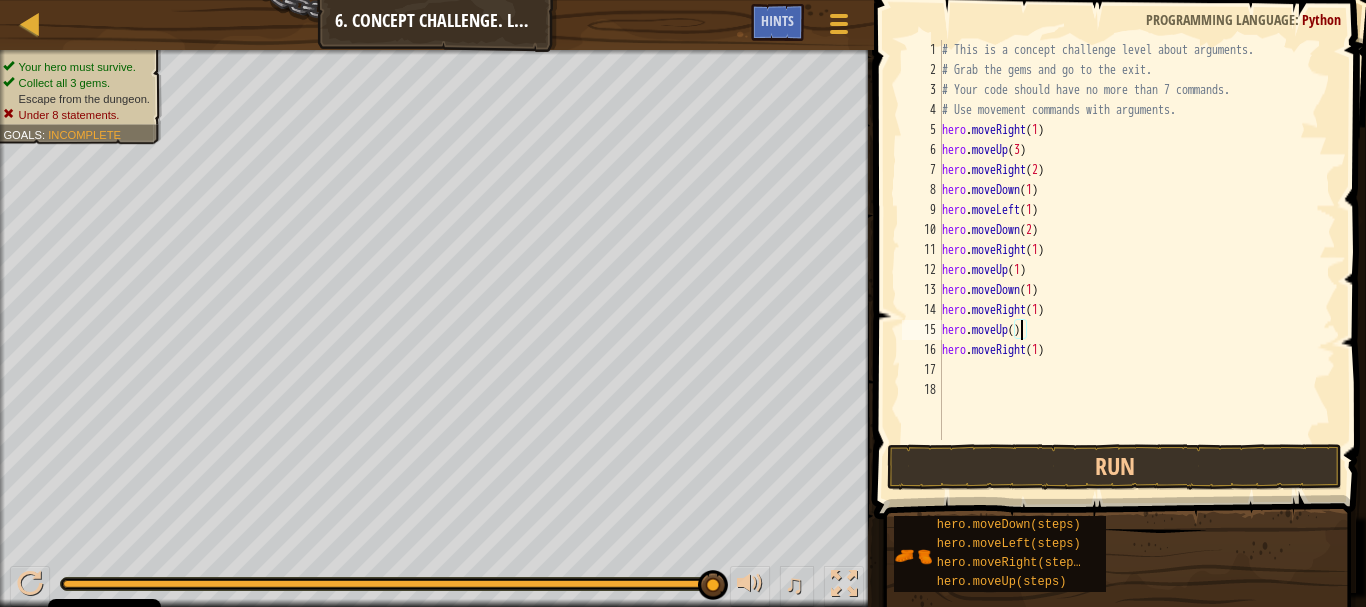 scroll, scrollTop: 9, scrollLeft: 6, axis: both 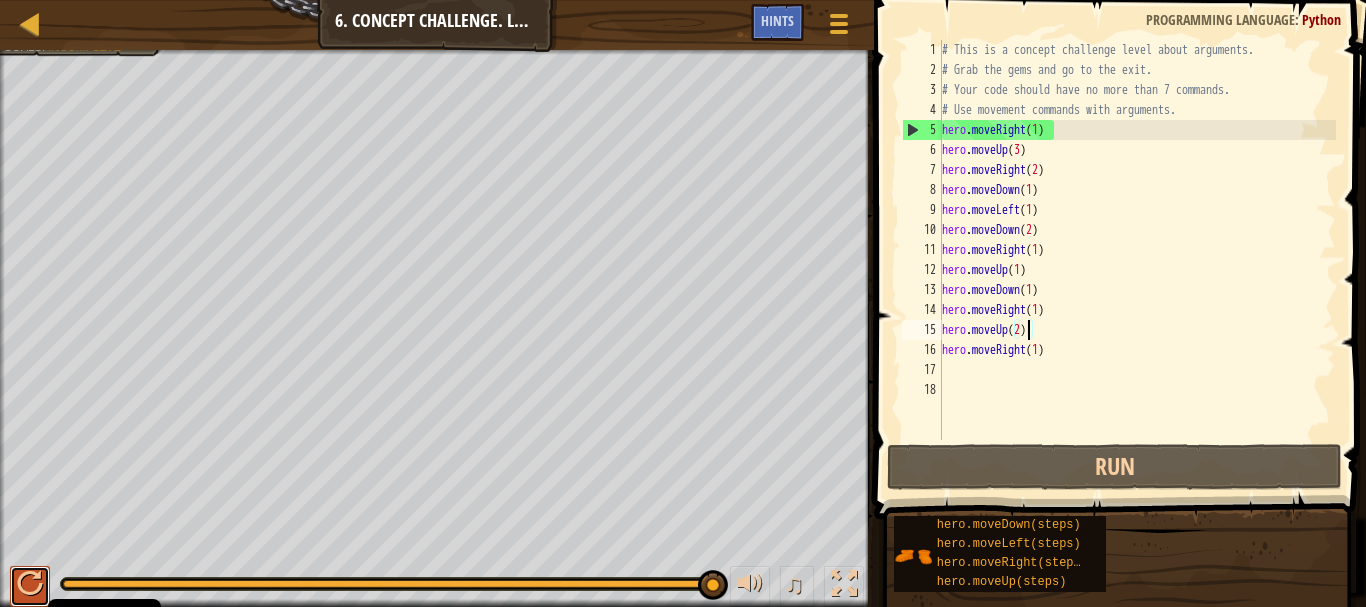 click at bounding box center [30, 584] 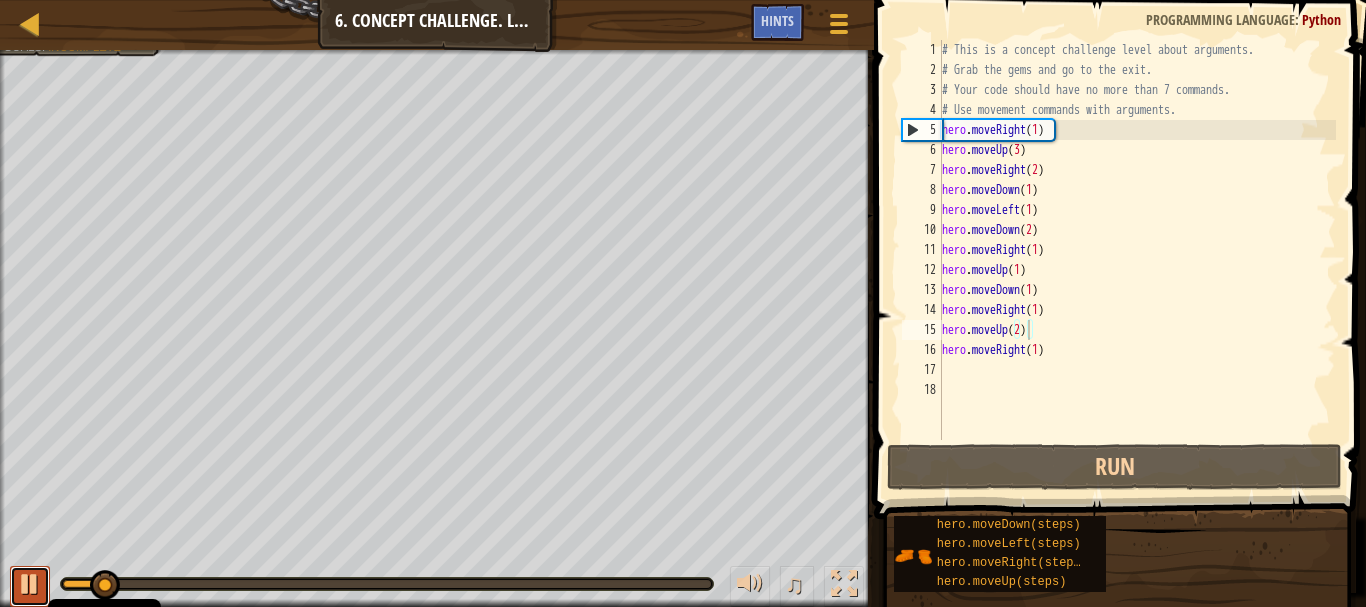 click at bounding box center [30, 584] 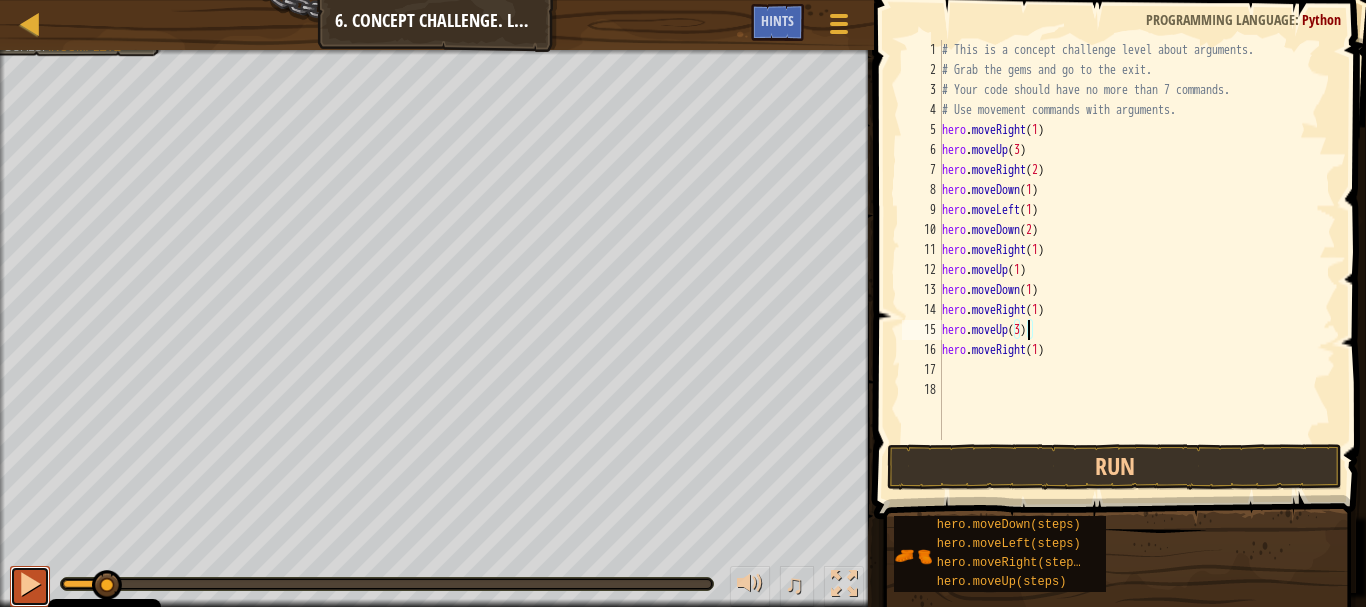 click at bounding box center (30, 584) 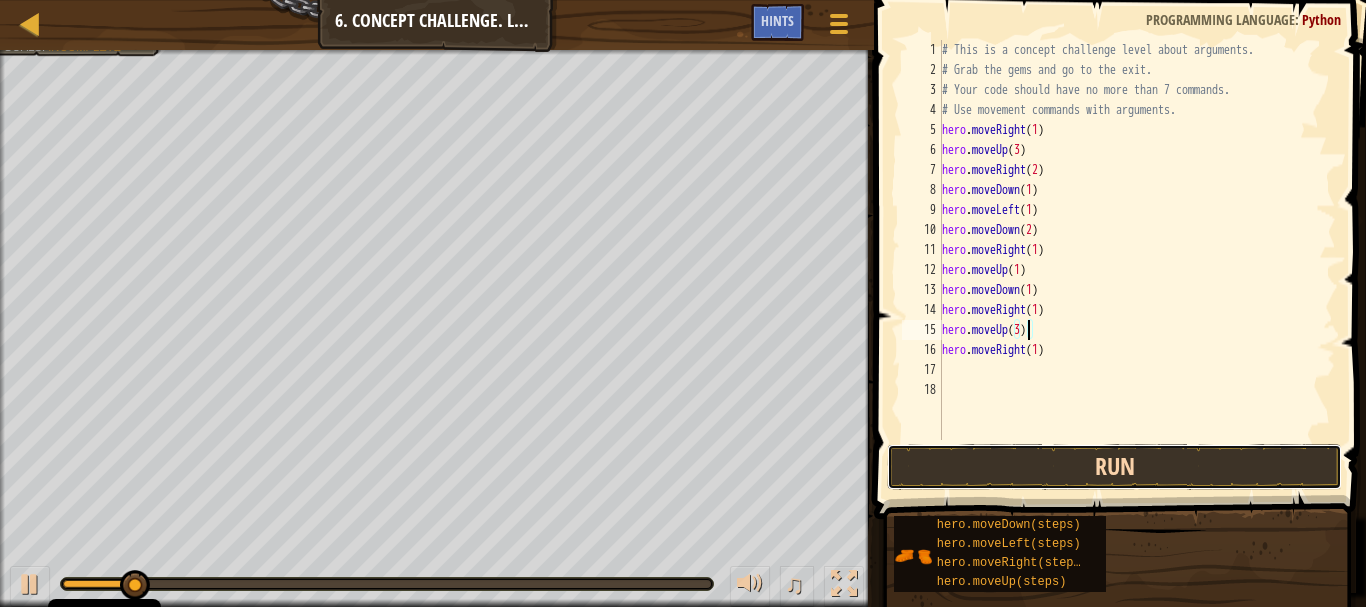 click on "Run" at bounding box center [1114, 467] 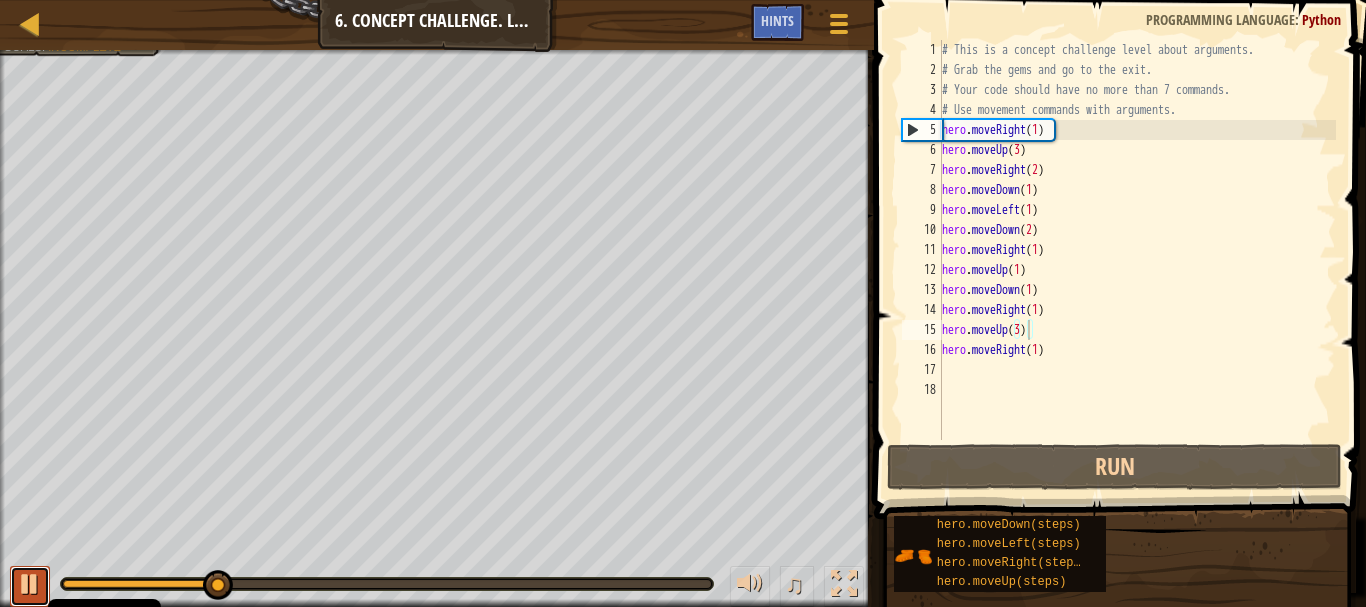 click at bounding box center [30, 584] 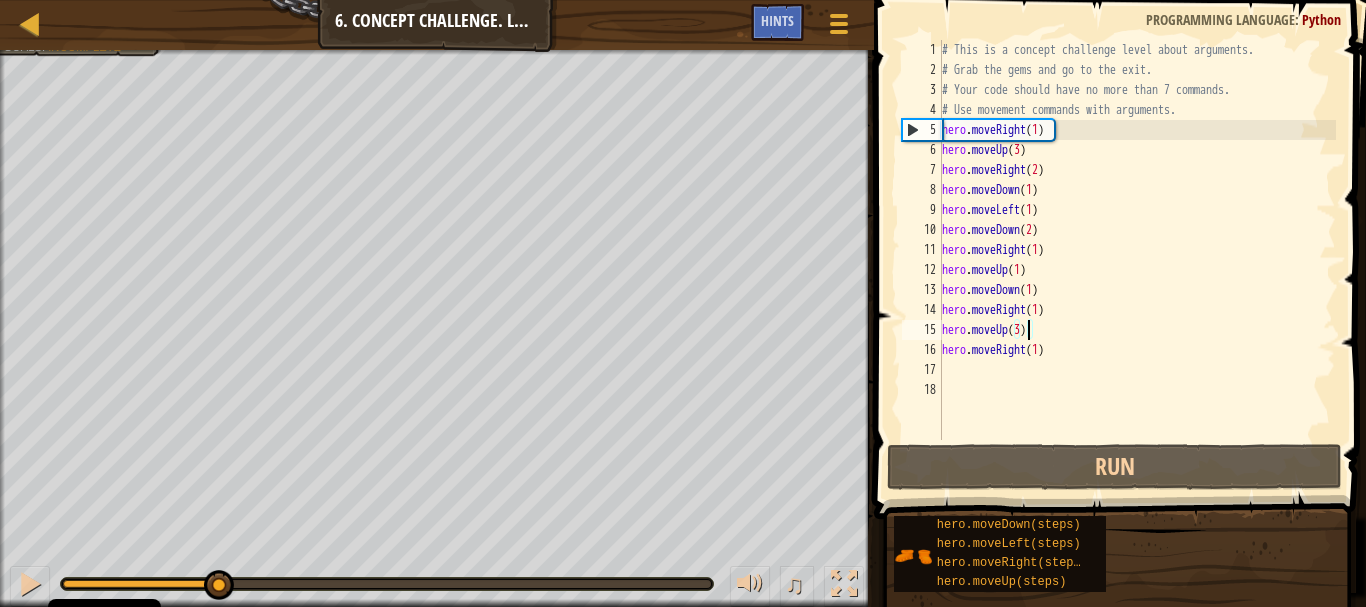 click on "15" at bounding box center (922, 330) 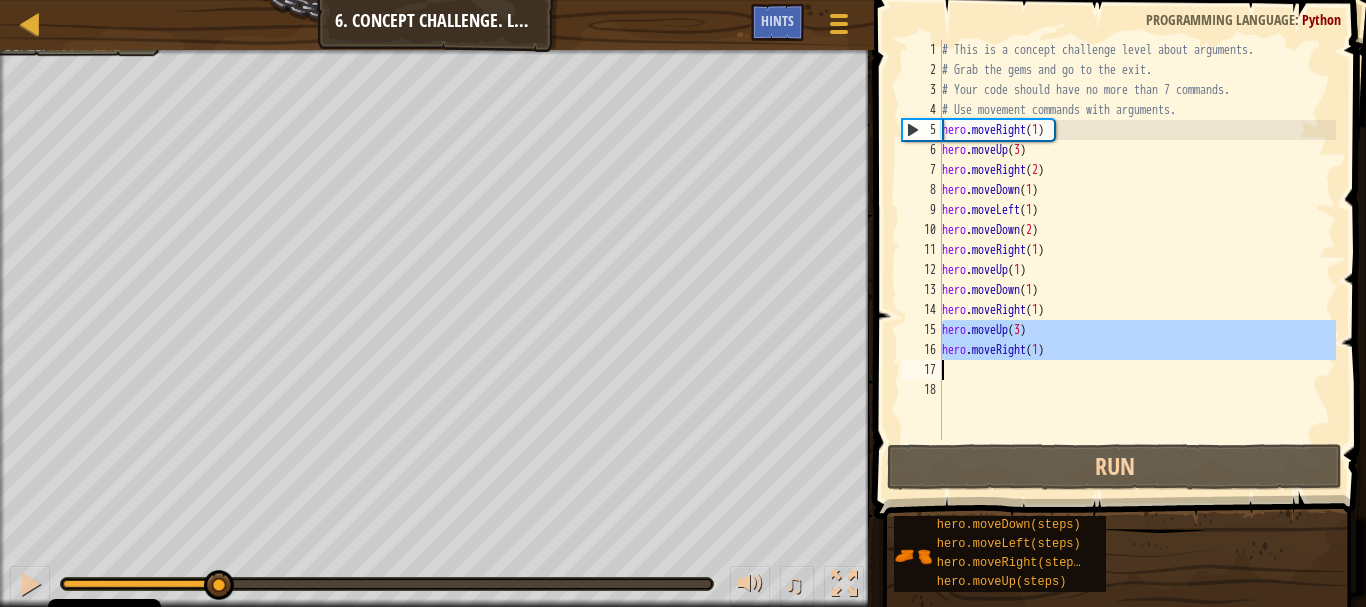 drag, startPoint x: 939, startPoint y: 326, endPoint x: 992, endPoint y: 358, distance: 61.91123 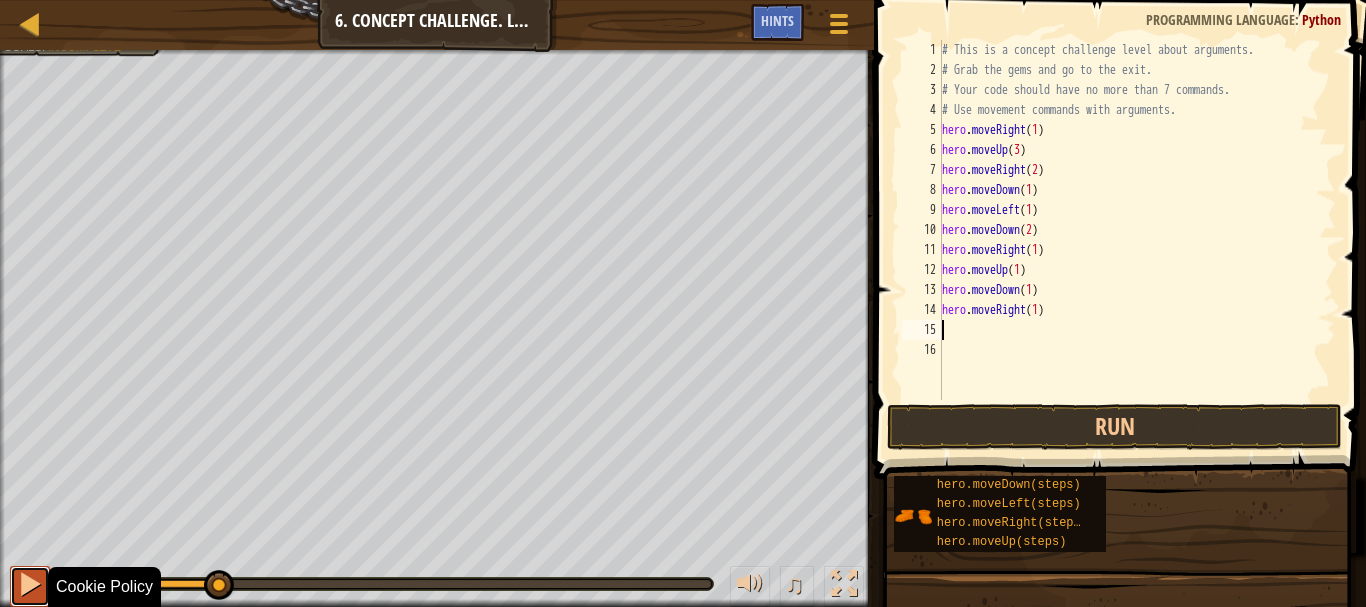 click at bounding box center [30, 584] 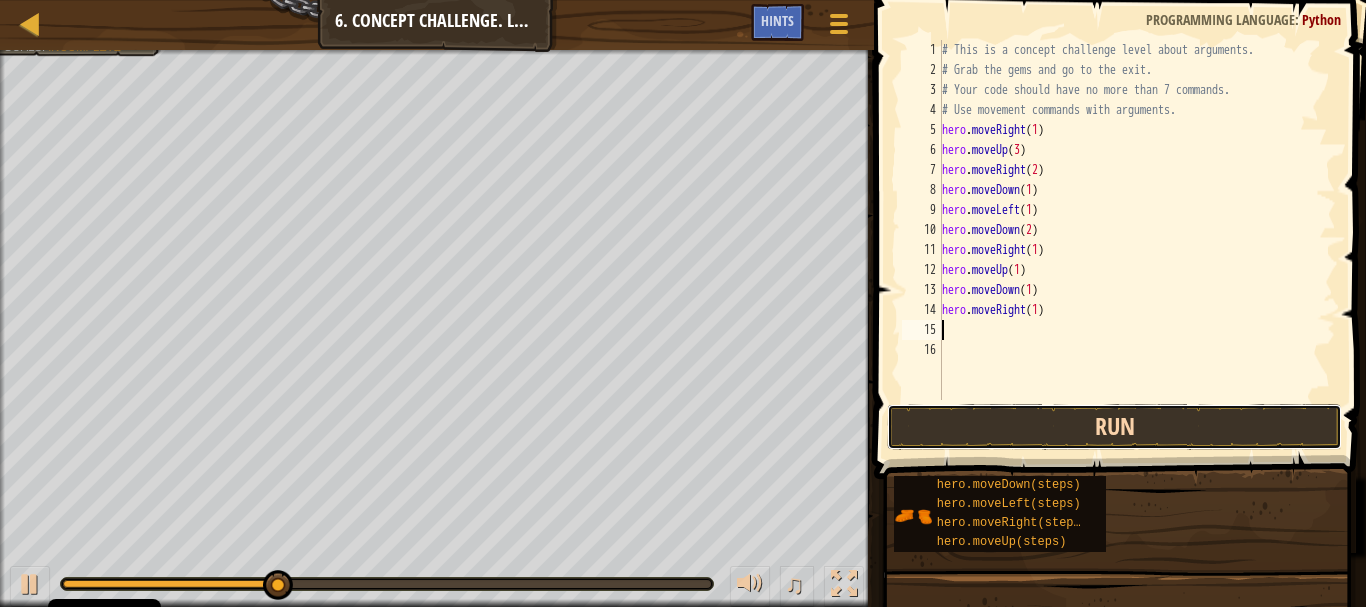 click on "Run" at bounding box center (1114, 427) 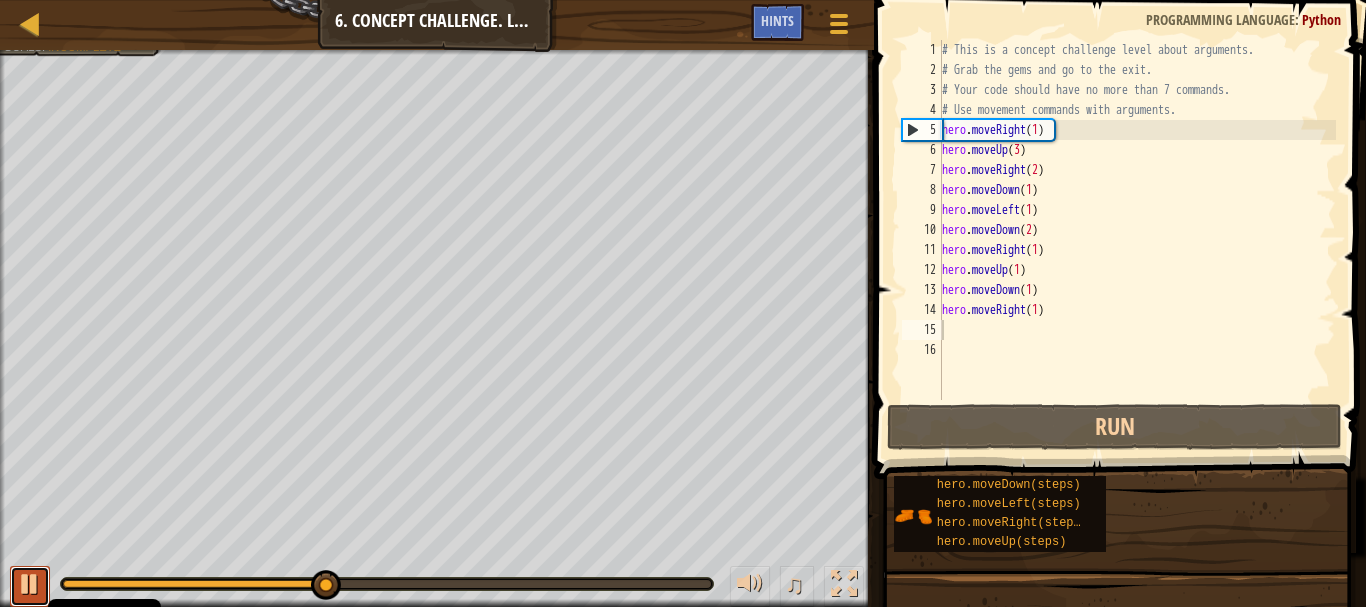 click at bounding box center [30, 584] 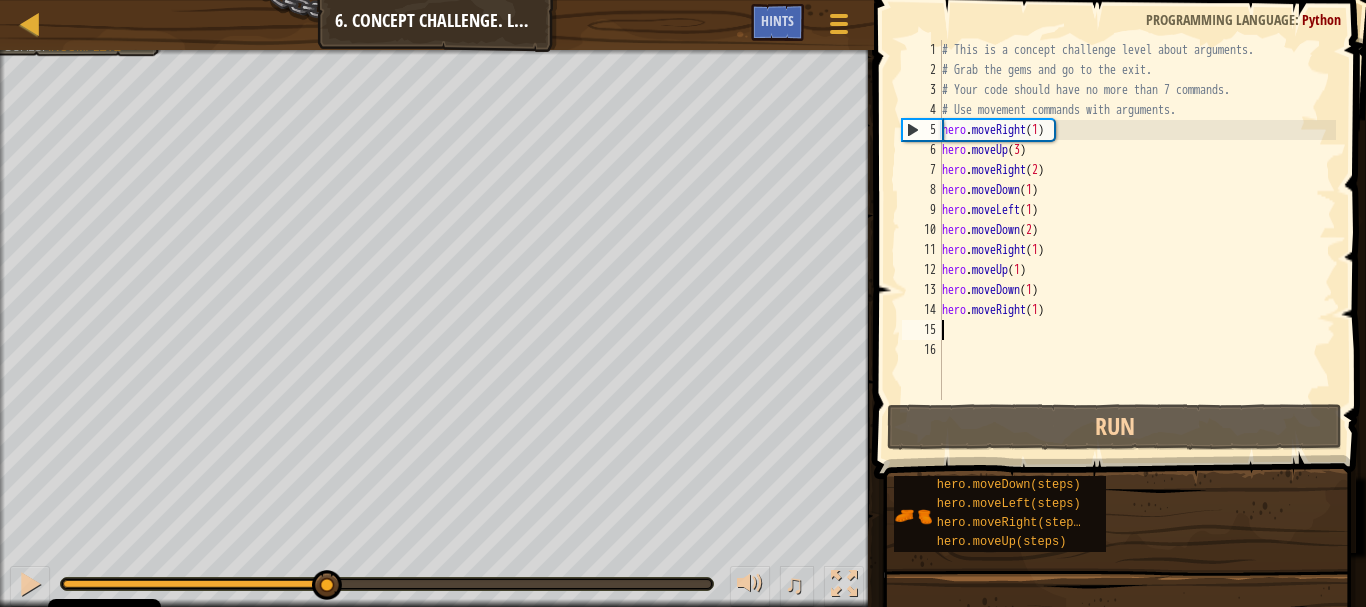type on "h" 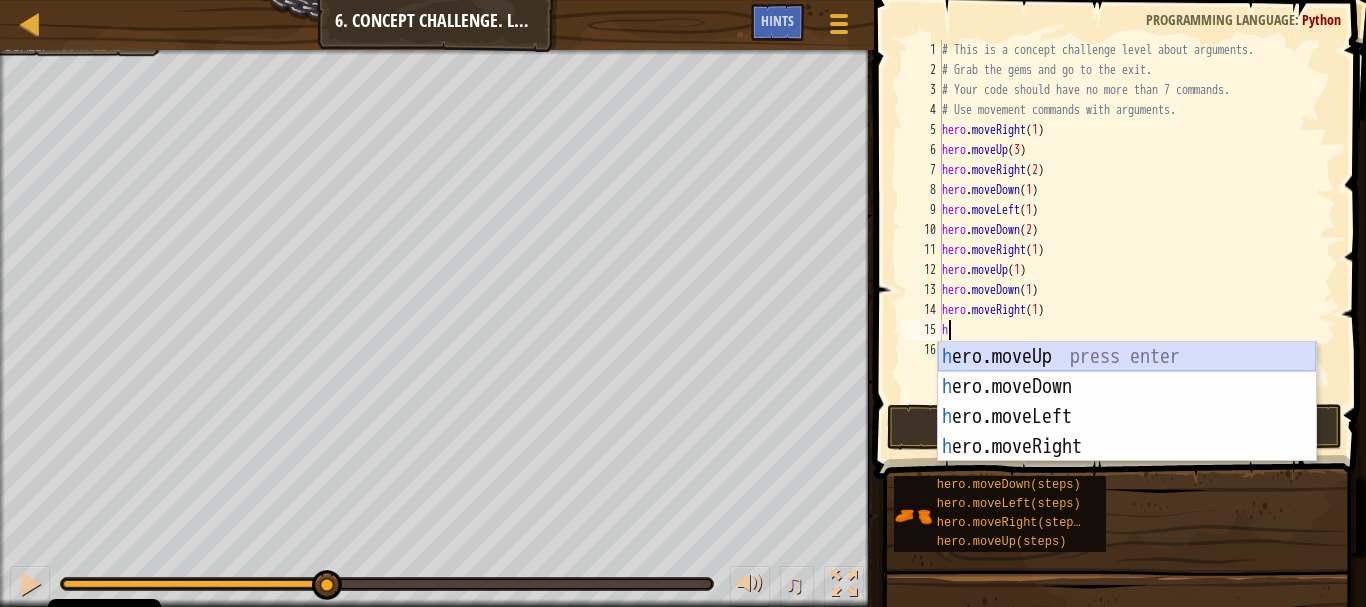 click on "h ero.moveUp press enter h ero.moveDown press enter h ero.moveLeft press enter h ero.moveRight press enter" at bounding box center (1127, 432) 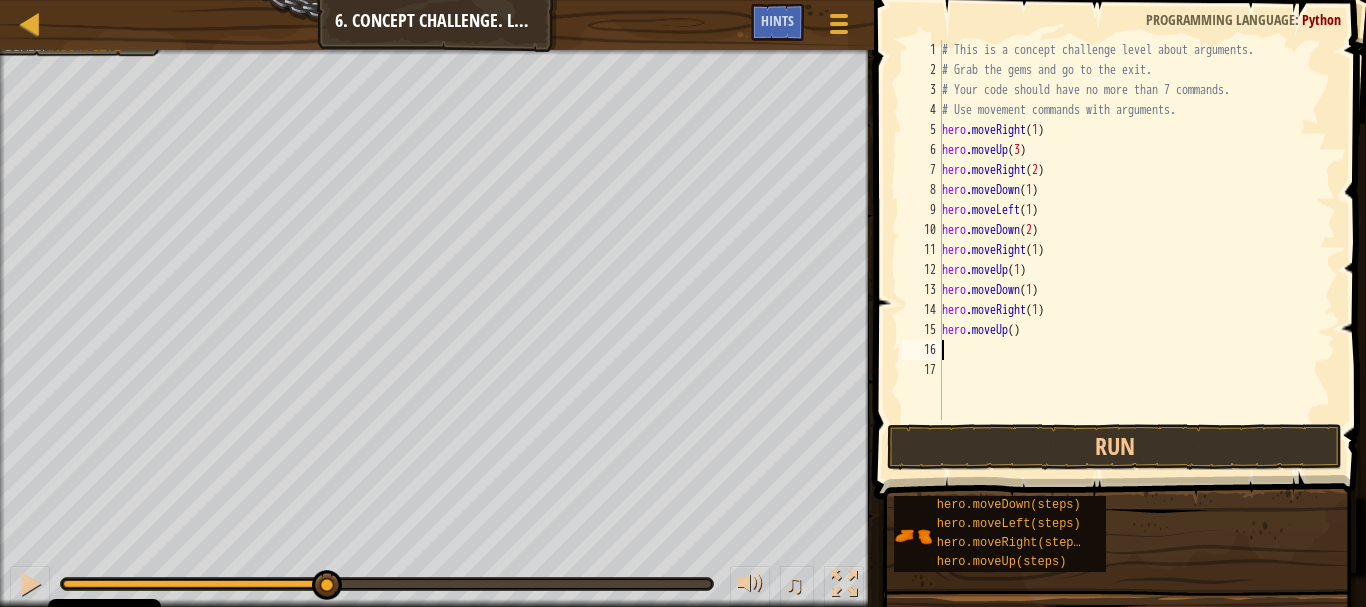 click on "# This is a concept challenge level about arguments. # Grab the gems and go to the exit. # Your code should have no more than 7 commands. # Use movement commands with arguments. hero . moveRight ( [NUMBER] ) hero . moveUp ( [NUMBER] ) hero . moveRight ( [NUMBER] ) hero . moveDown ( [NUMBER] ) hero . moveLeft ( [NUMBER] ) hero . moveDown ( [NUMBER] ) hero . moveRight ( [NUMBER] ) hero . moveUp ( [NUMBER] ) hero . moveDown ( [NUMBER] ) hero . moveRight ( [NUMBER] ) hero . moveUp ( [NUMBER] ) hero . moveRight ( [NUMBER] )     הההההההההההההההההההההההההההההההההההההההההההההההההההההההההההההההההההההההההההההההההההההההההההההההההההההההההההההההההההההההההההההההההההההההההההההההההההההההההההההההההההההההההההההההההההההההההההההההההההההההההההההההההההההההההההההההההההההההההההההההההההההההההההההההה" at bounding box center (1137, 250) 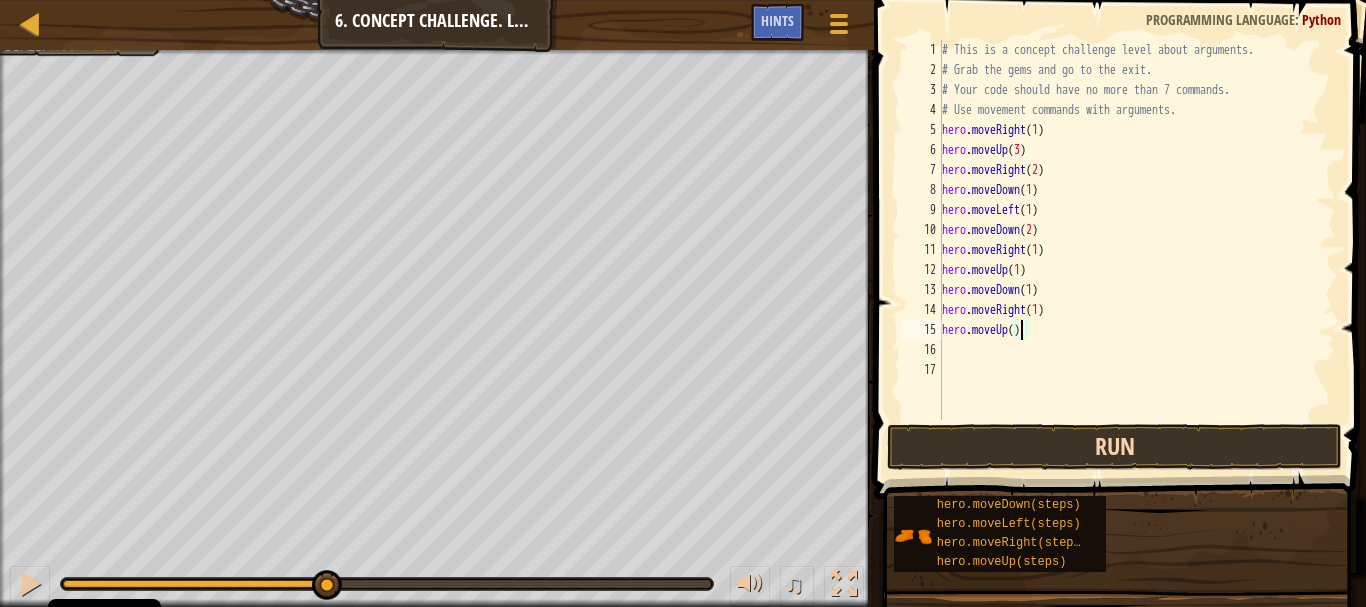 type on "hero.moveUp(2)" 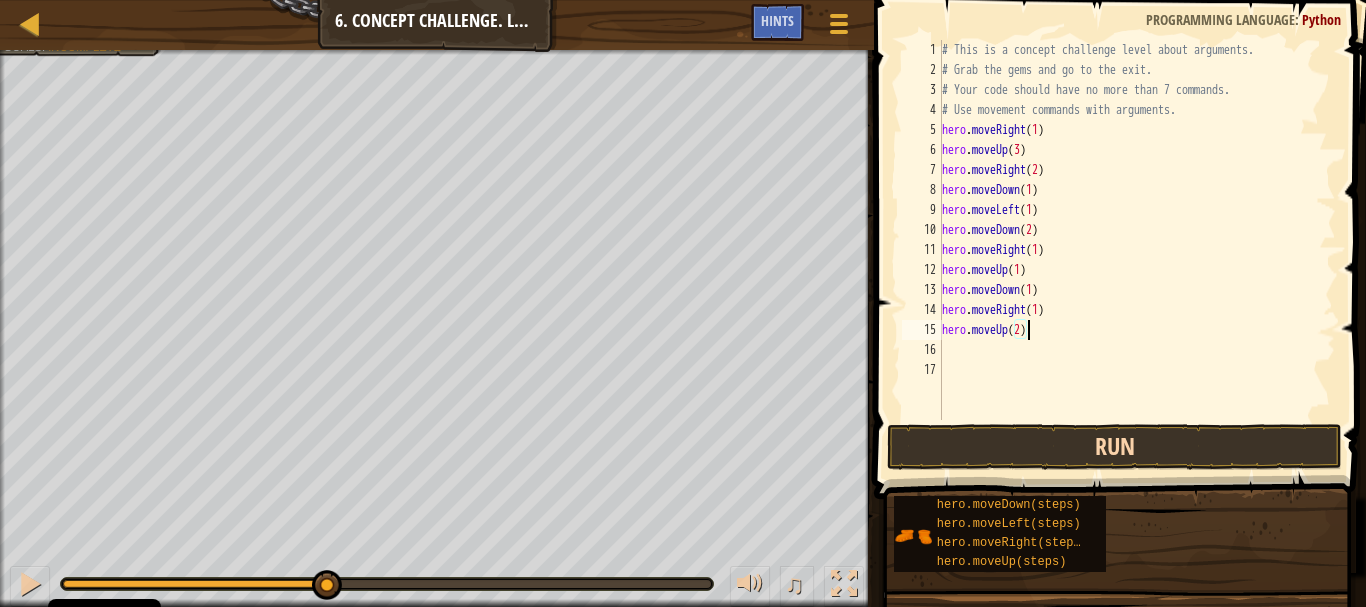 scroll, scrollTop: 9, scrollLeft: 6, axis: both 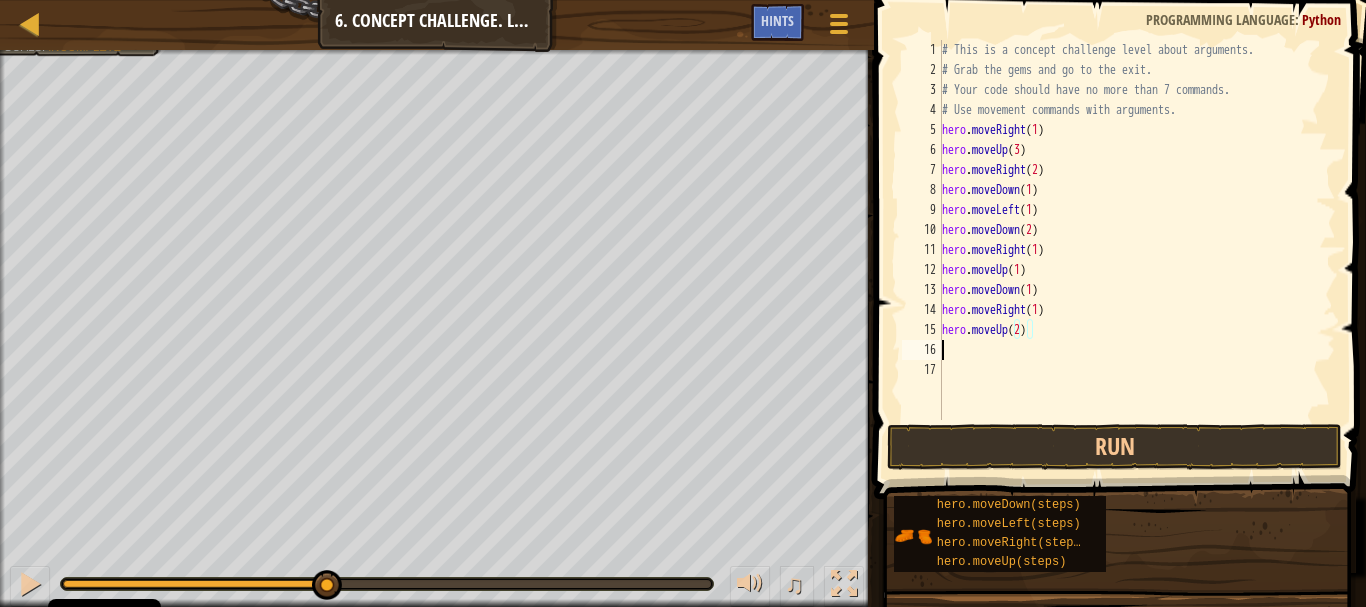 click on "# This is a concept challenge level about arguments. # Grab the gems and go to the exit. # Your code should have no more than 7 commands. # Use movement commands with arguments. hero . moveRight ( [NUMBER] ) hero . moveUp ( [NUMBER] ) hero . moveRight ( [NUMBER] ) hero . moveDown ( [NUMBER] ) hero . moveLeft ( [NUMBER] ) hero . moveDown ( [NUMBER] ) hero . moveRight ( [NUMBER] ) hero . moveUp ( [NUMBER] ) hero . moveDown ( [NUMBER] ) hero . moveRight ( [NUMBER] ) hero . moveUp ( [NUMBER] )" at bounding box center (1137, 250) 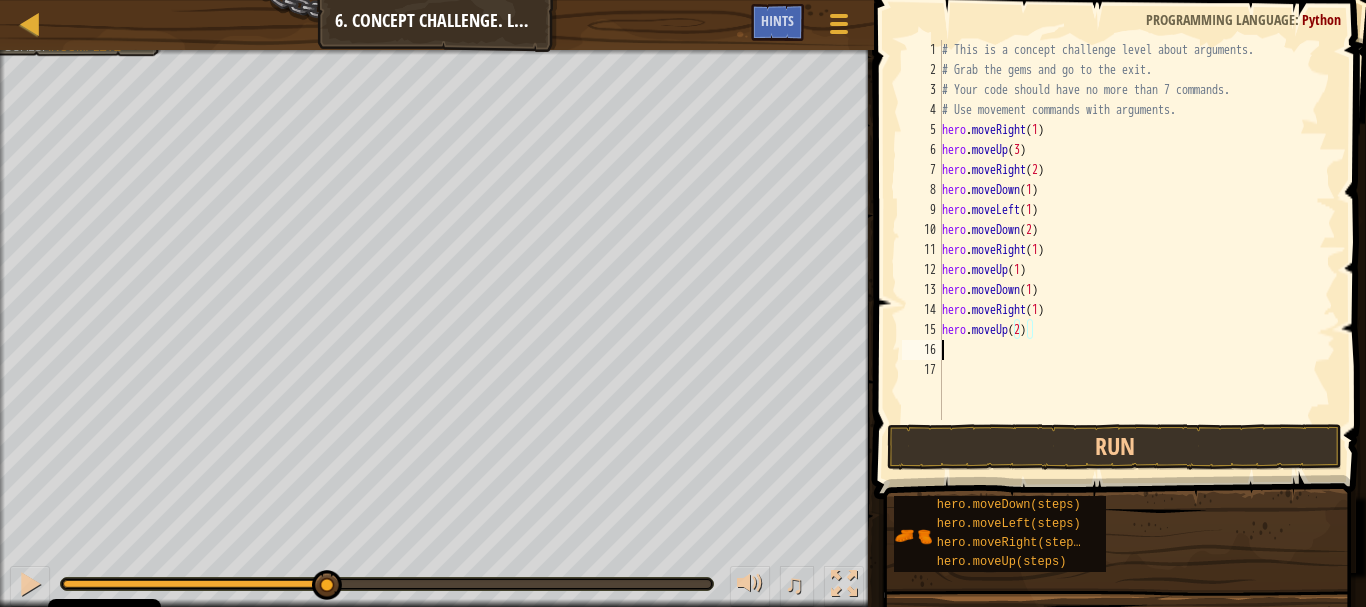 scroll, scrollTop: 9, scrollLeft: 0, axis: vertical 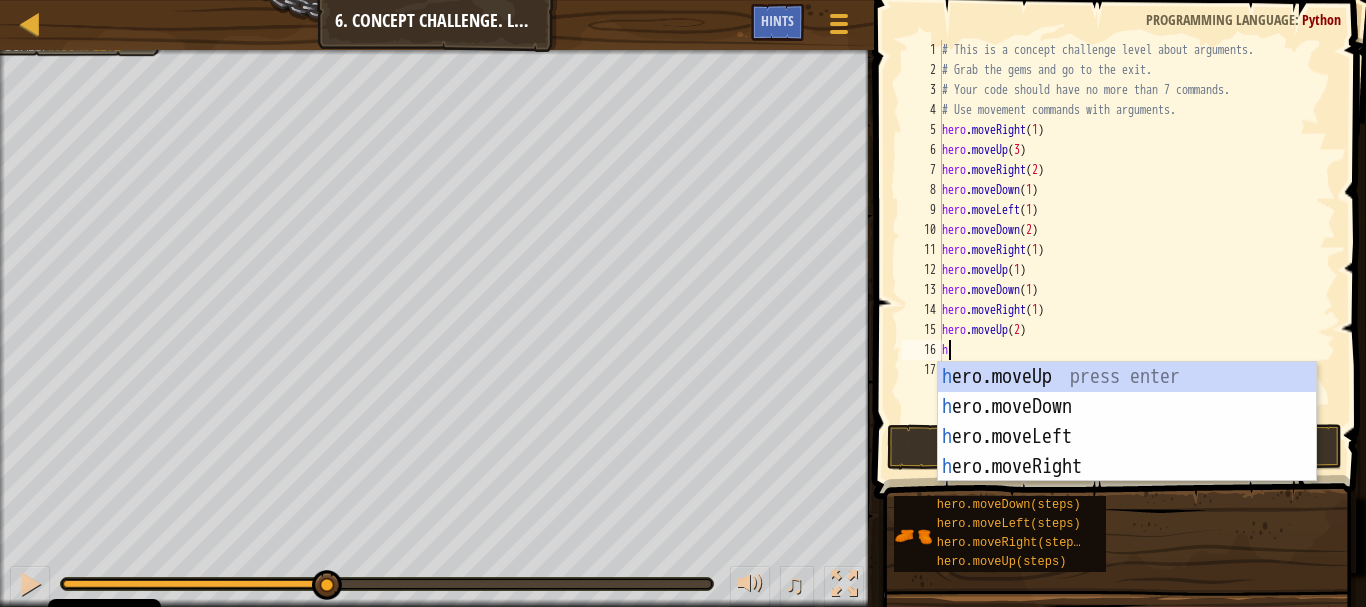 type on "he" 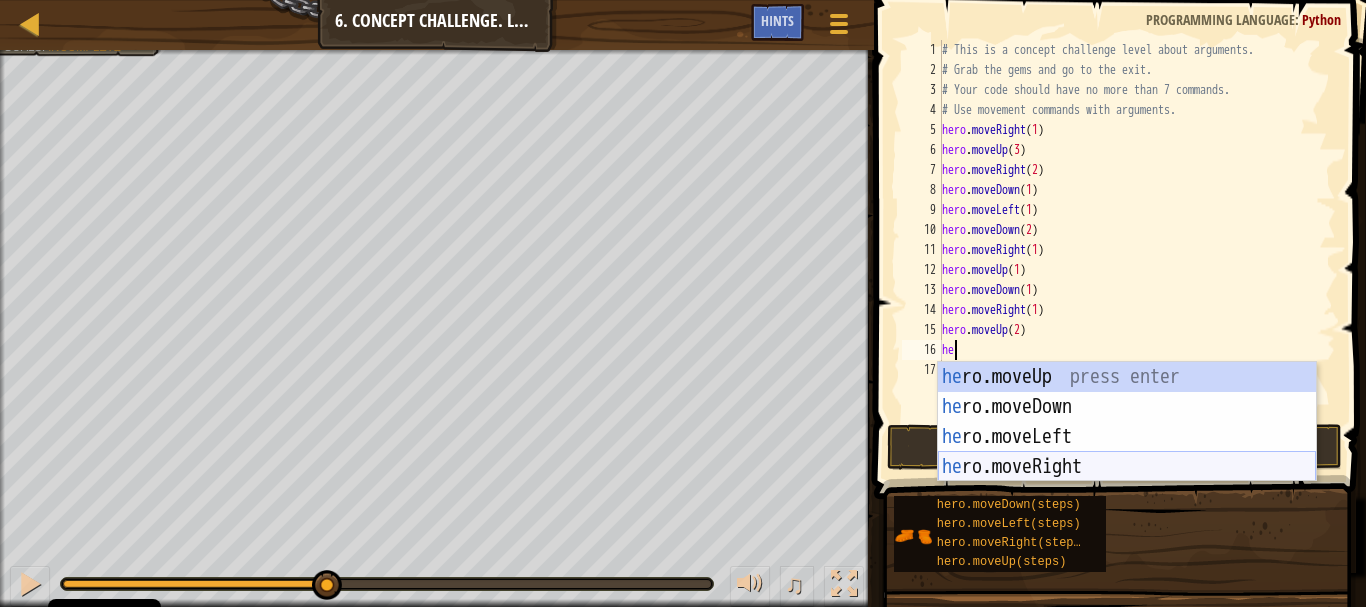 click on "he ro.moveUp press enter he ro.moveDown press enter he ro.moveLeft press enter he ro.moveRight press enter" at bounding box center [1127, 452] 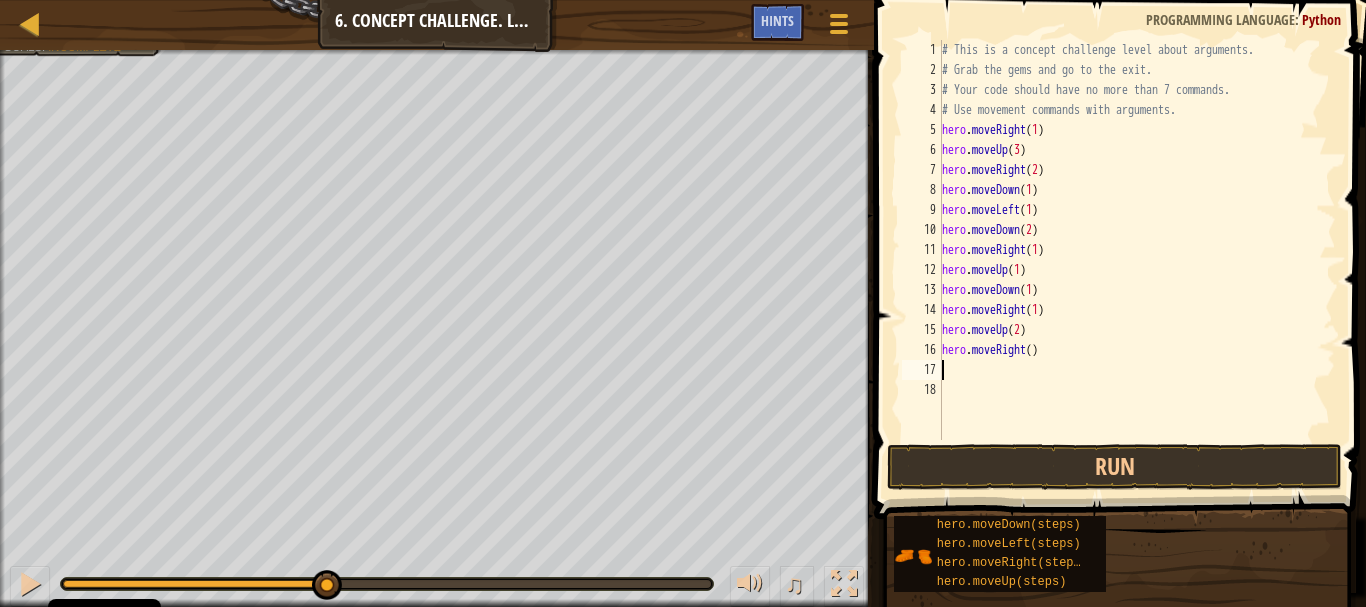 click on "# This is a concept challenge level about arguments. # Grab the gems and go to the exit. # Your code should have no more than 7 commands. # Use movement commands with arguments. hero . moveRight ( [NUMBER] ) hero . moveUp ( [NUMBER] ) hero . moveRight ( [NUMBER] ) hero . moveDown ( [NUMBER] ) hero . moveLeft ( [NUMBER] ) hero . moveDown ( [NUMBER] ) hero . moveRight ( [NUMBER] ) hero . moveUp ( [NUMBER] ) hero . moveDown ( [NUMBER] ) hero . moveRight ( [NUMBER] ) hero . moveUp ( [NUMBER] ) hero . moveRight ( )" at bounding box center (1137, 260) 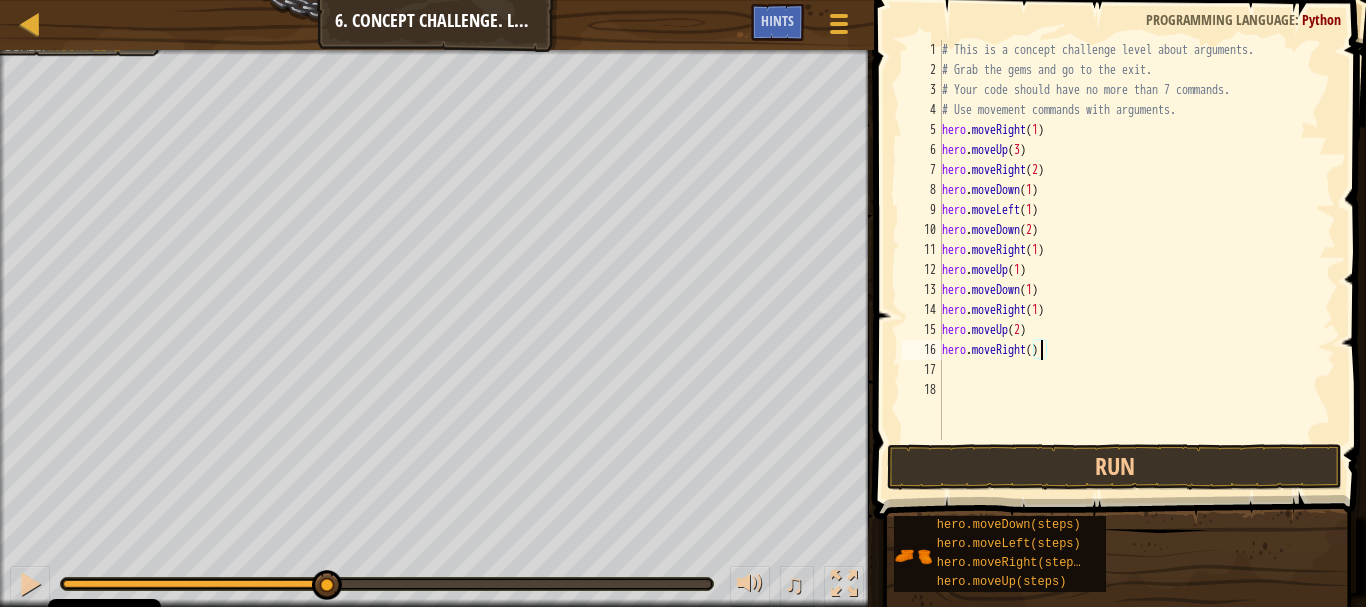 click on "# This is a concept challenge level about arguments. # Grab the gems and go to the exit. # Your code should have no more than 7 commands. # Use movement commands with arguments. hero . moveRight ( [NUMBER] ) hero . moveUp ( [NUMBER] ) hero . moveRight ( [NUMBER] ) hero . moveDown ( [NUMBER] ) hero . moveLeft ( [NUMBER] ) hero . moveDown ( [NUMBER] ) hero . moveRight ( [NUMBER] ) hero . moveUp ( [NUMBER] ) hero . moveDown ( [NUMBER] ) hero . moveRight ( [NUMBER] ) hero . moveUp ( [NUMBER] ) hero . moveRight ( )" at bounding box center (1137, 260) 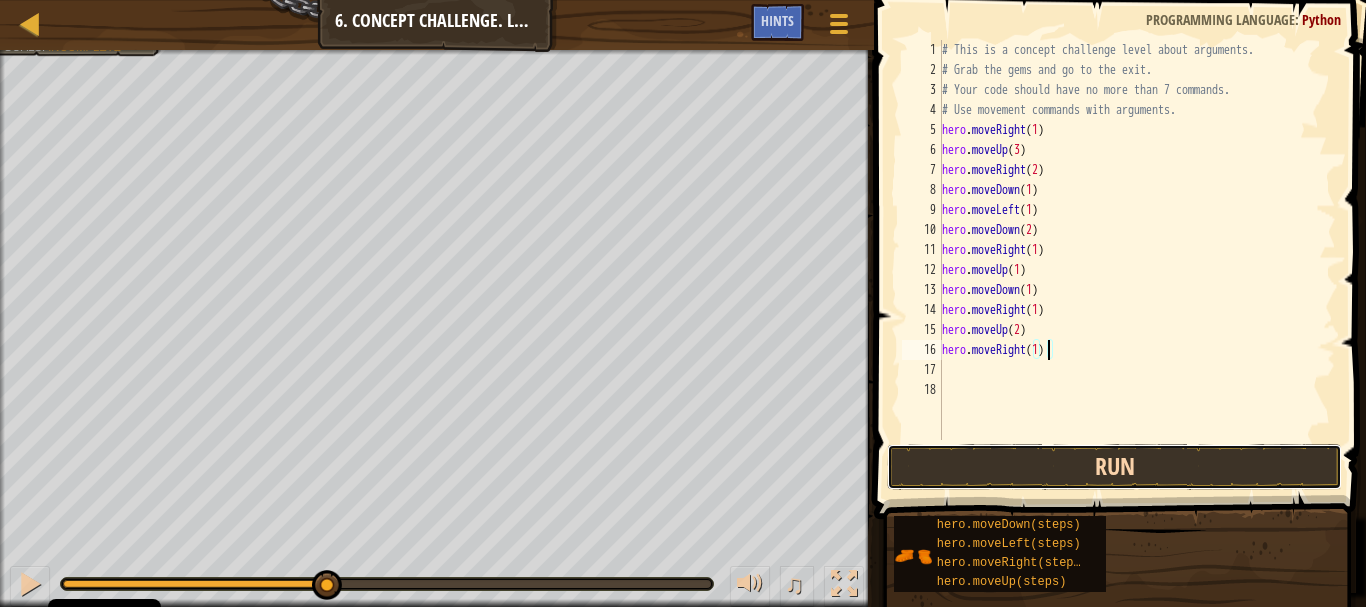 click on "Run" at bounding box center (1114, 467) 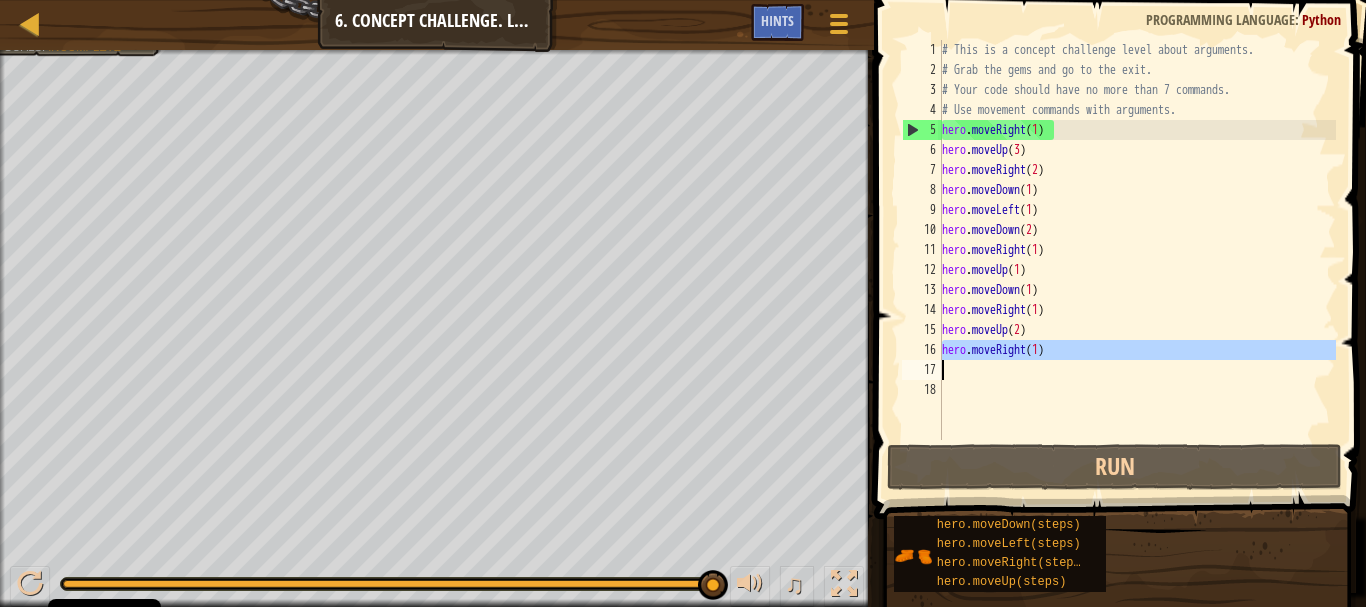 drag, startPoint x: 940, startPoint y: 346, endPoint x: 1154, endPoint y: 371, distance: 215.45534 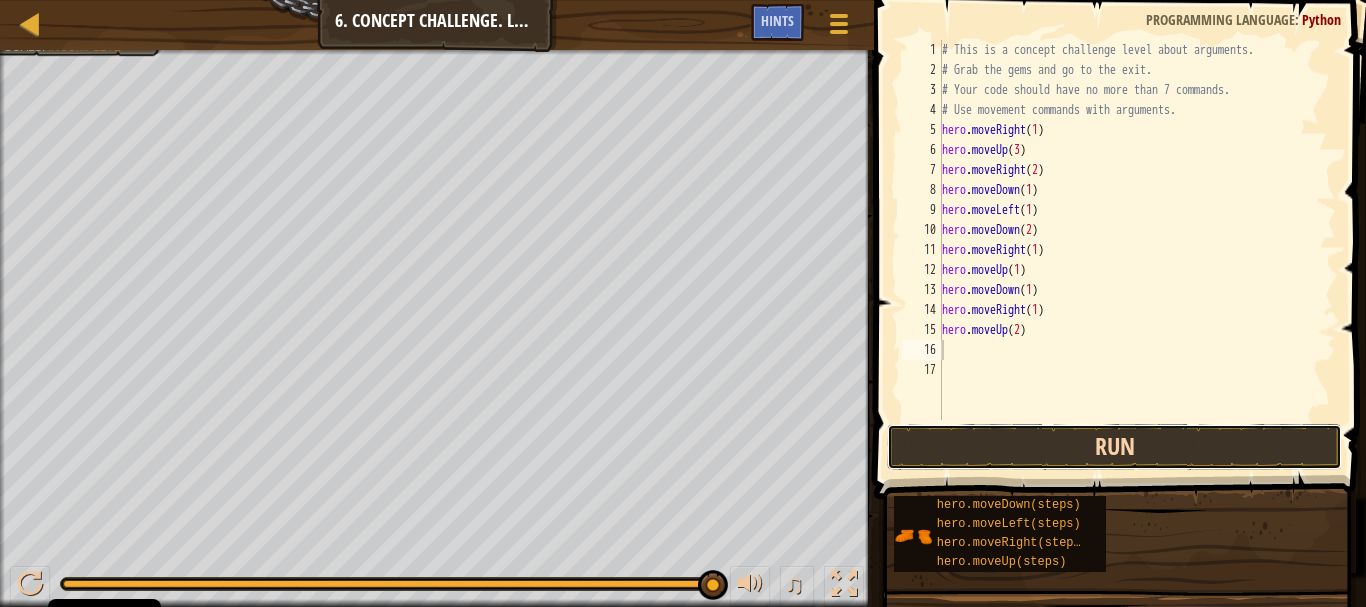 click on "Run" at bounding box center [1114, 447] 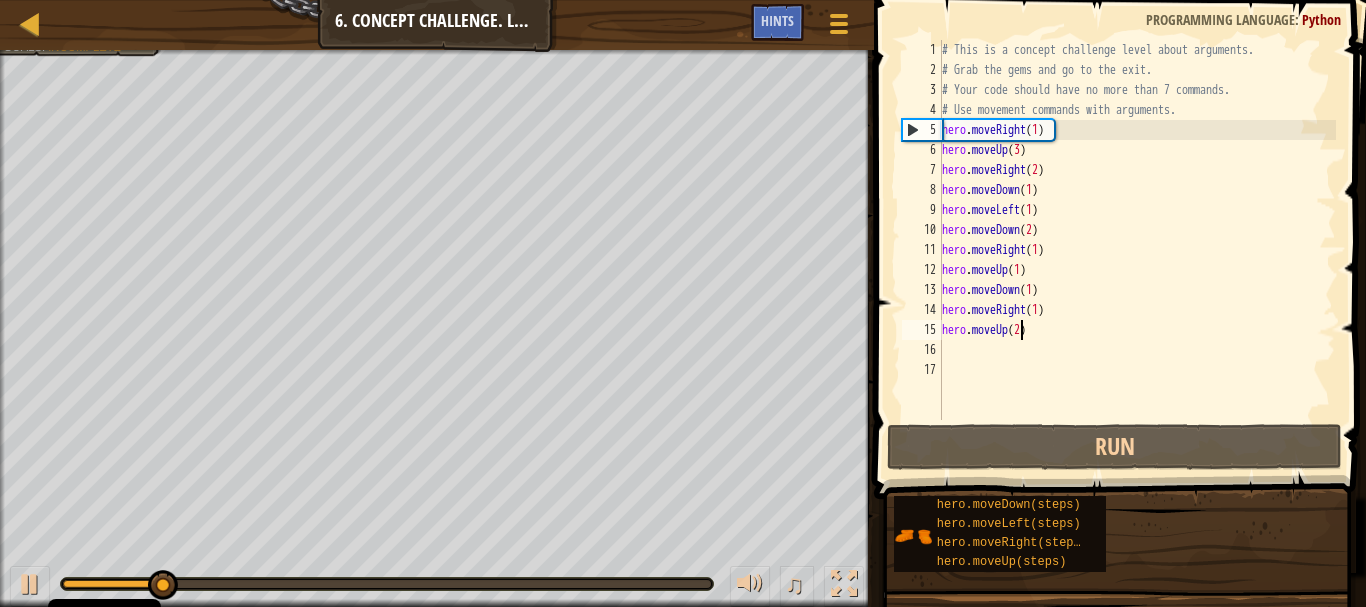 click on "# This is a concept challenge level about arguments. # Grab the gems and go to the exit. # Your code should have no more than 7 commands. # Use movement commands with arguments. hero . moveRight ( [NUMBER] ) hero . moveUp ( [NUMBER] ) hero . moveRight ( [NUMBER] ) hero . moveDown ( [NUMBER] ) hero . moveLeft ( [NUMBER] ) hero . moveDown ( [NUMBER] ) hero . moveRight ( [NUMBER] ) hero . moveUp ( [NUMBER] ) hero . moveDown ( [NUMBER] ) hero . moveRight ( [NUMBER] ) hero . moveUp ( [NUMBER] )" at bounding box center [1137, 250] 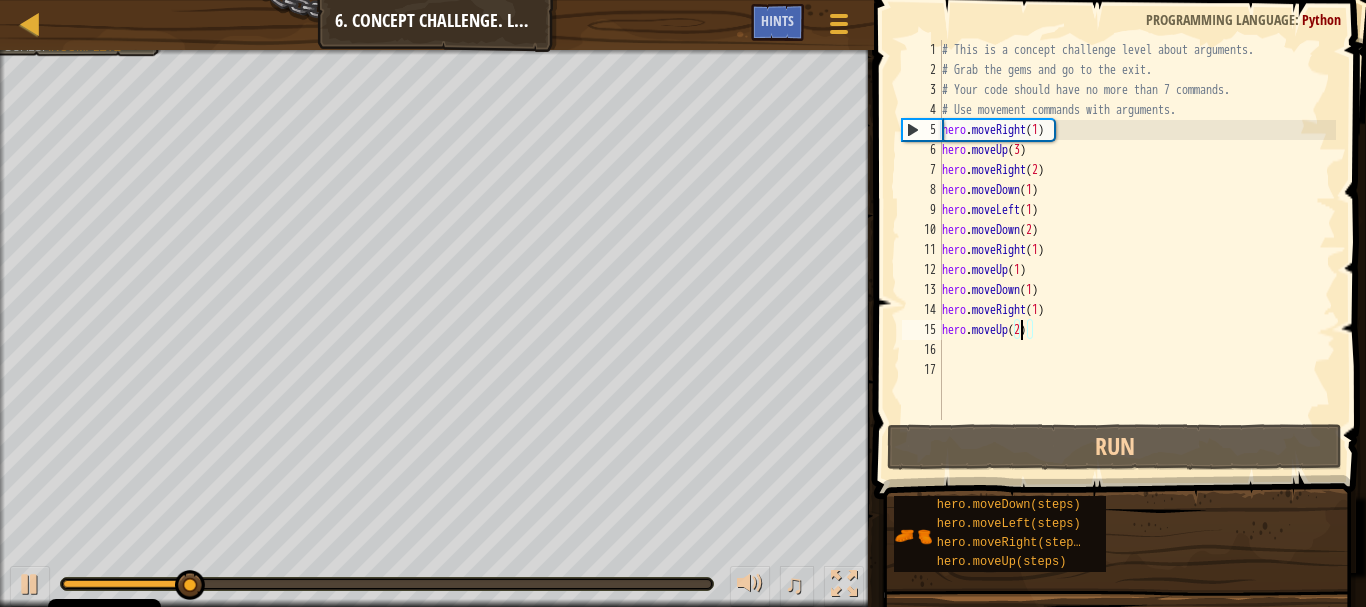 click on "# This is a concept challenge level about arguments. # Grab the gems and go to the exit. # Your code should have no more than 7 commands. # Use movement commands with arguments. hero . moveRight ( [NUMBER] ) hero . moveUp ( [NUMBER] ) hero . moveRight ( [NUMBER] ) hero . moveDown ( [NUMBER] ) hero . moveLeft ( [NUMBER] ) hero . moveDown ( [NUMBER] ) hero . moveRight ( [NUMBER] ) hero . moveUp ( [NUMBER] ) hero . moveDown ( [NUMBER] ) hero . moveRight ( [NUMBER] ) hero . moveUp ( [NUMBER] )" at bounding box center (1137, 250) 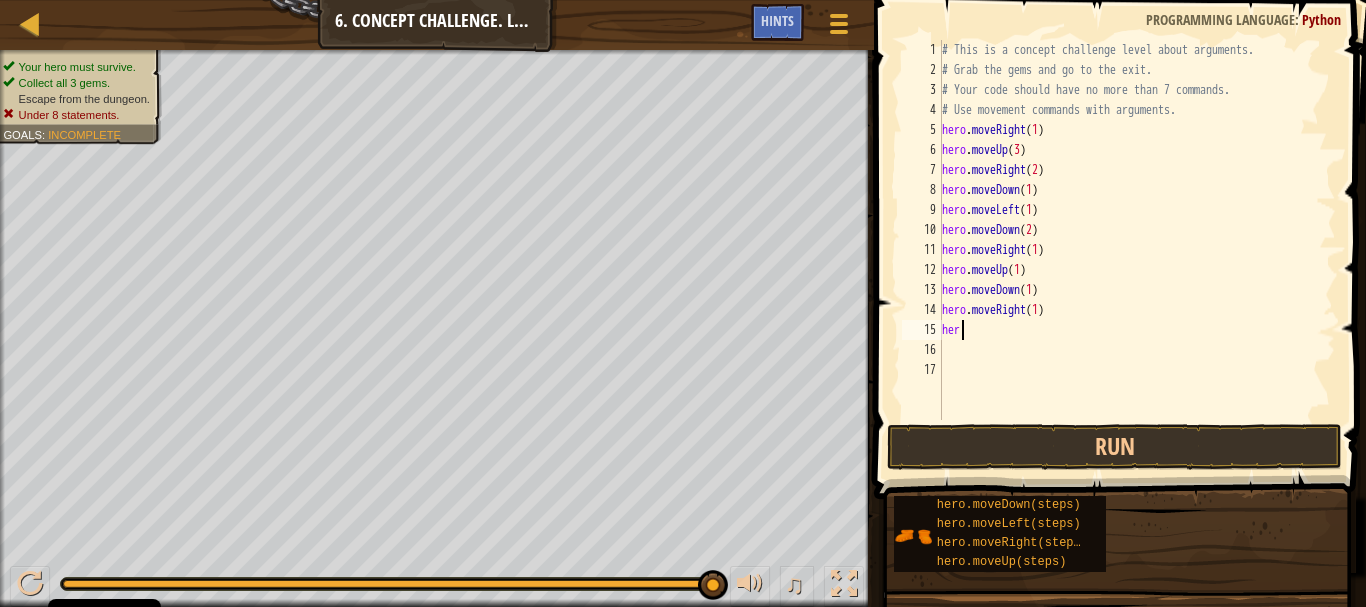 type on "h" 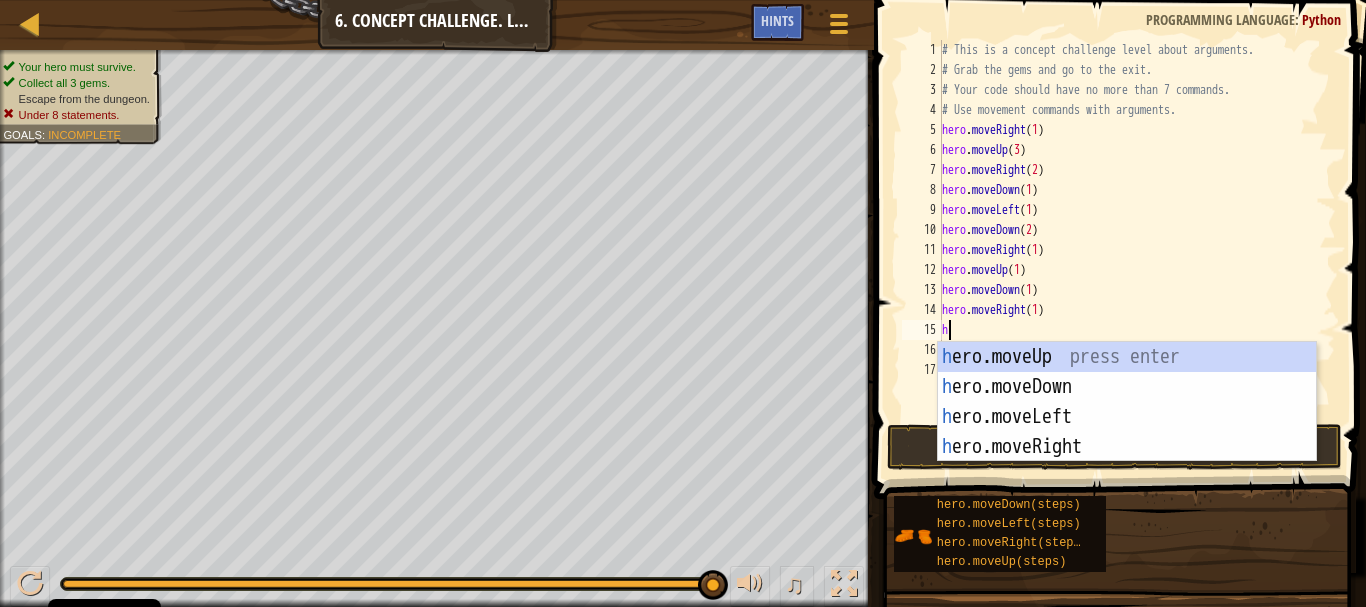 type on "he" 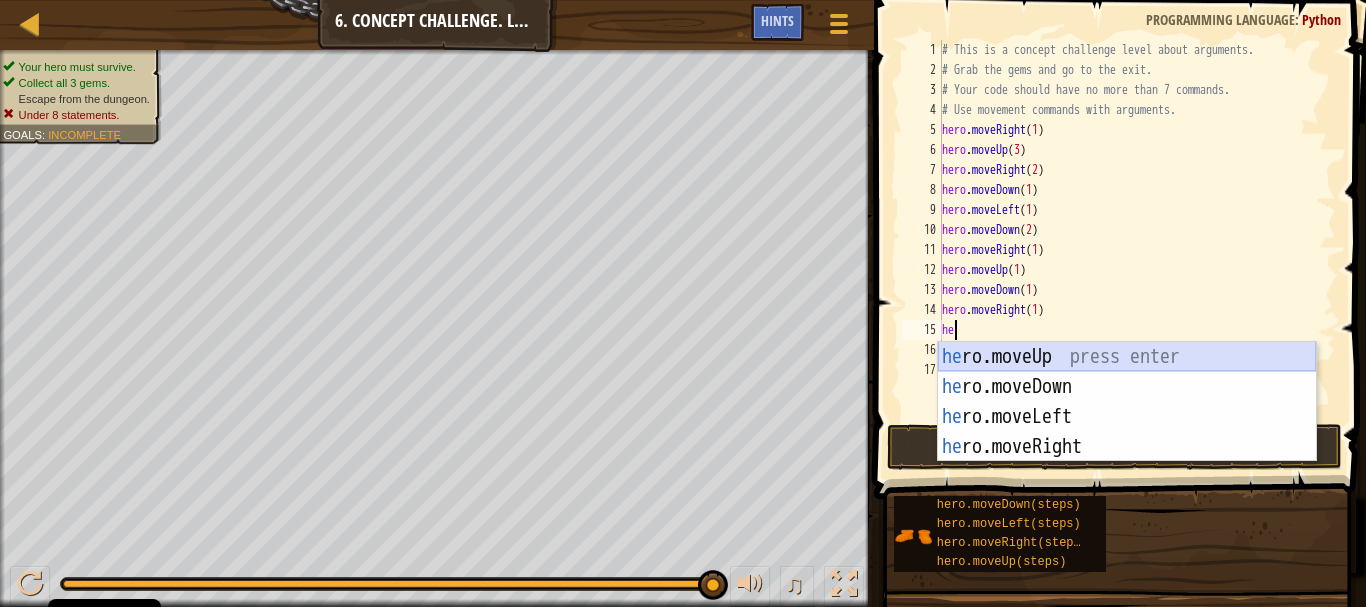 click on "he ro.moveUp press enter he ro.moveDown press enter he ro.moveLeft press enter he ro.moveRight press enter" at bounding box center (1127, 432) 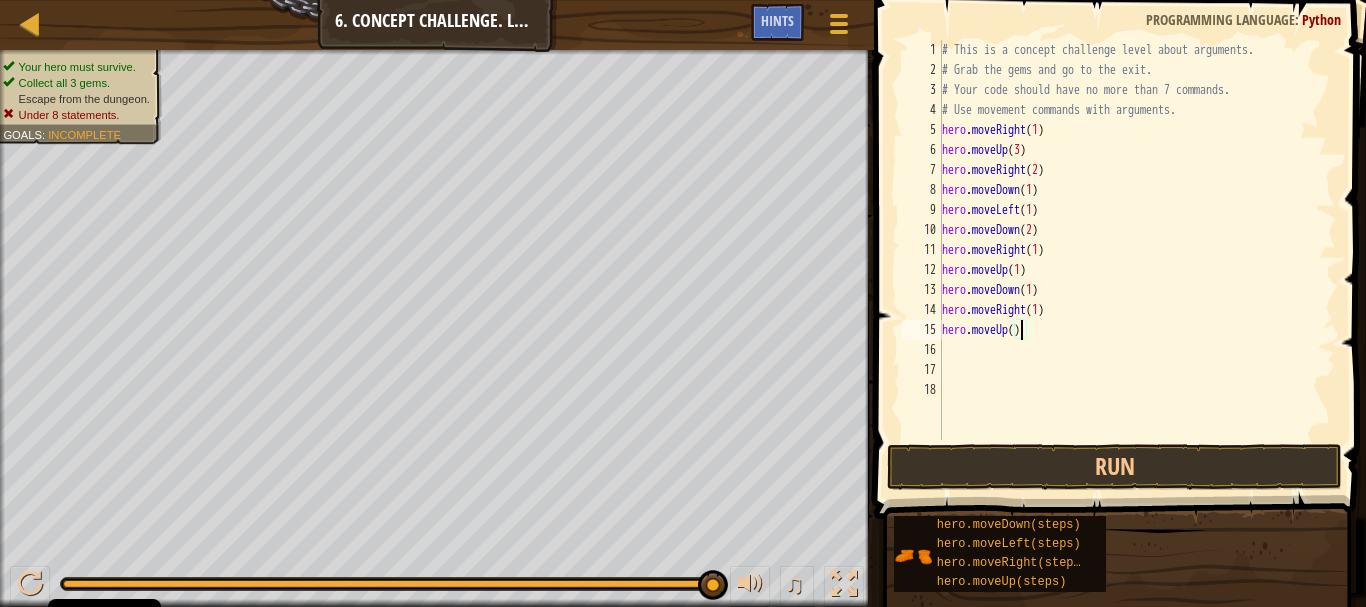 click on "# This is a concept challenge level about arguments. # Grab the gems and go to the exit. # Your code should have no more than 7 commands. # Use movement commands with arguments. hero . moveRight ( [NUMBER] ) hero . moveUp ( [NUMBER] ) hero . moveRight ( [NUMBER] ) hero . moveDown ( [NUMBER] ) hero . moveLeft ( [NUMBER] ) hero . moveDown ( [NUMBER] ) hero . moveRight ( [NUMBER] ) hero . moveUp ( [NUMBER] ) hero . moveDown ( [NUMBER] ) hero . moveRight ( [NUMBER] ) hero . moveUp ( [NUMBER] ) hero . moveRight ( [NUMBER] )     הההההההההההההההההההההההההההההההההההההההההההההההההההההההההההההההההההההההההההההההההההההההההההההההההההההההההההההההההההההההההההההההההההההההההההההההההההההההההההההההההההההההההההההההההההההההההההההההההההההההההההההההההההההההההההההההההההההההההההההההההההההההההההההההה" at bounding box center [1137, 260] 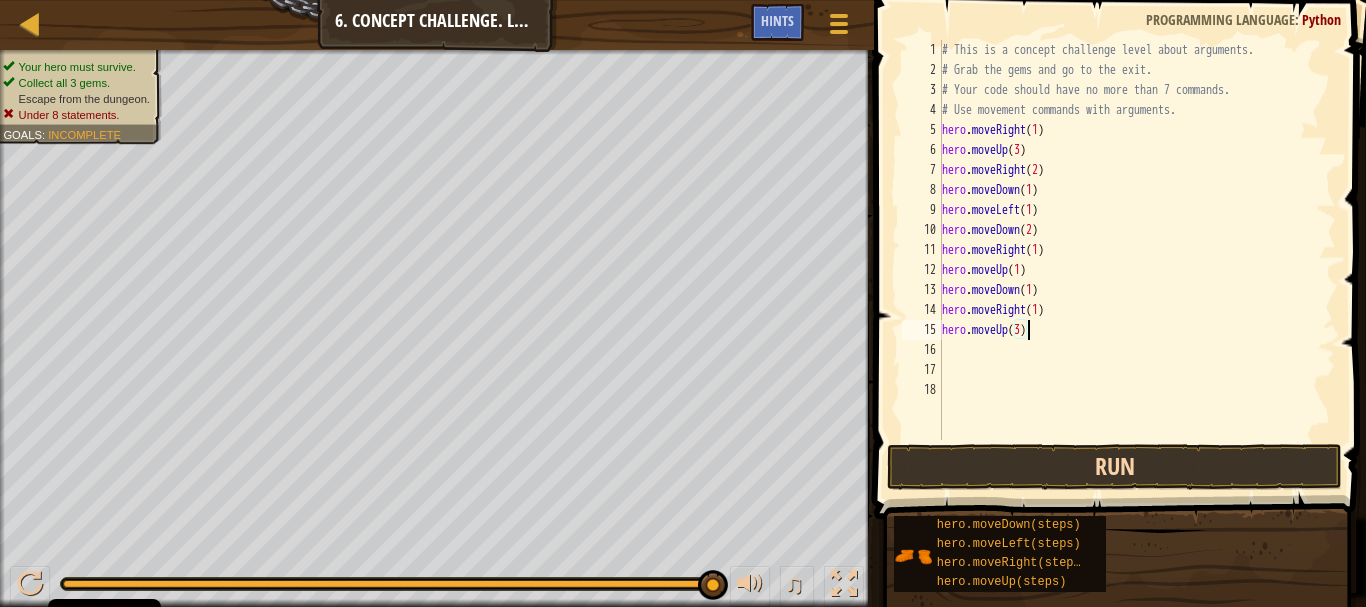 scroll, scrollTop: 9, scrollLeft: 6, axis: both 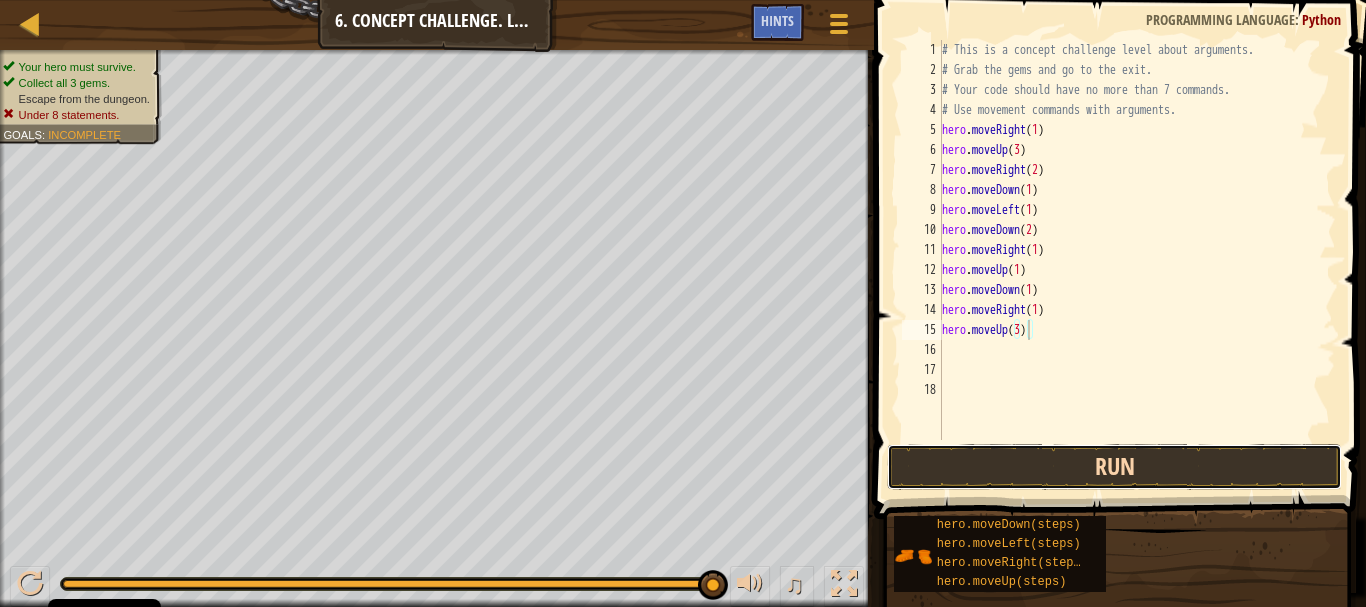 click on "Run" at bounding box center [1114, 467] 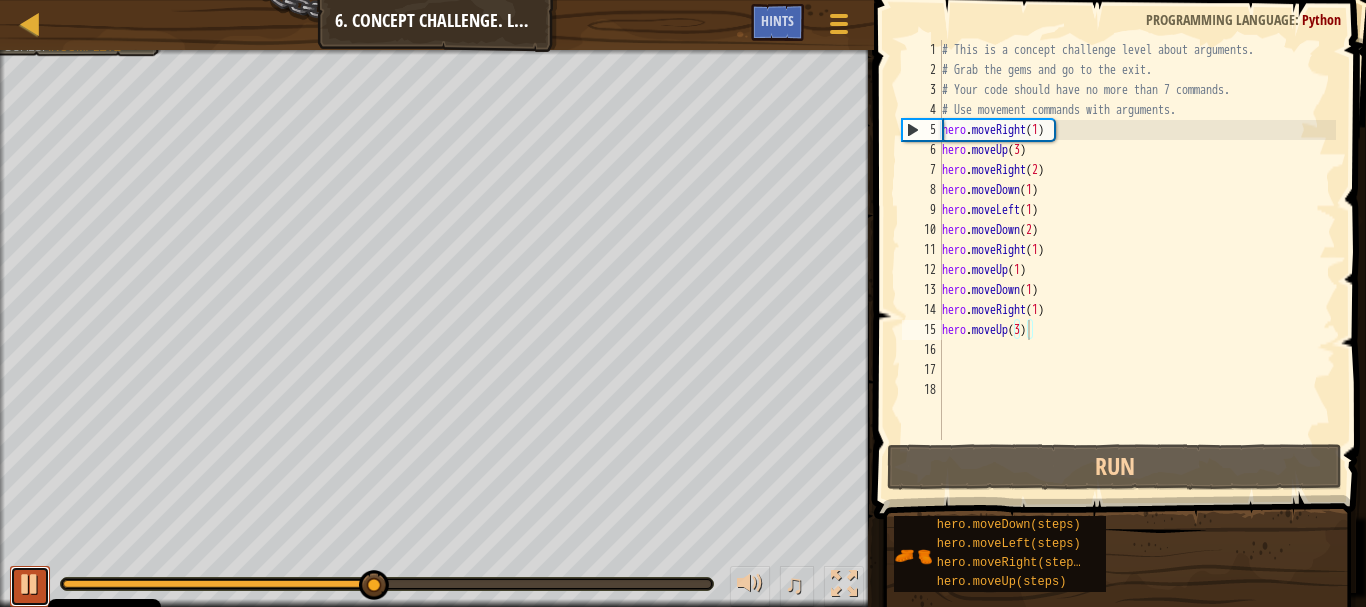click at bounding box center (30, 584) 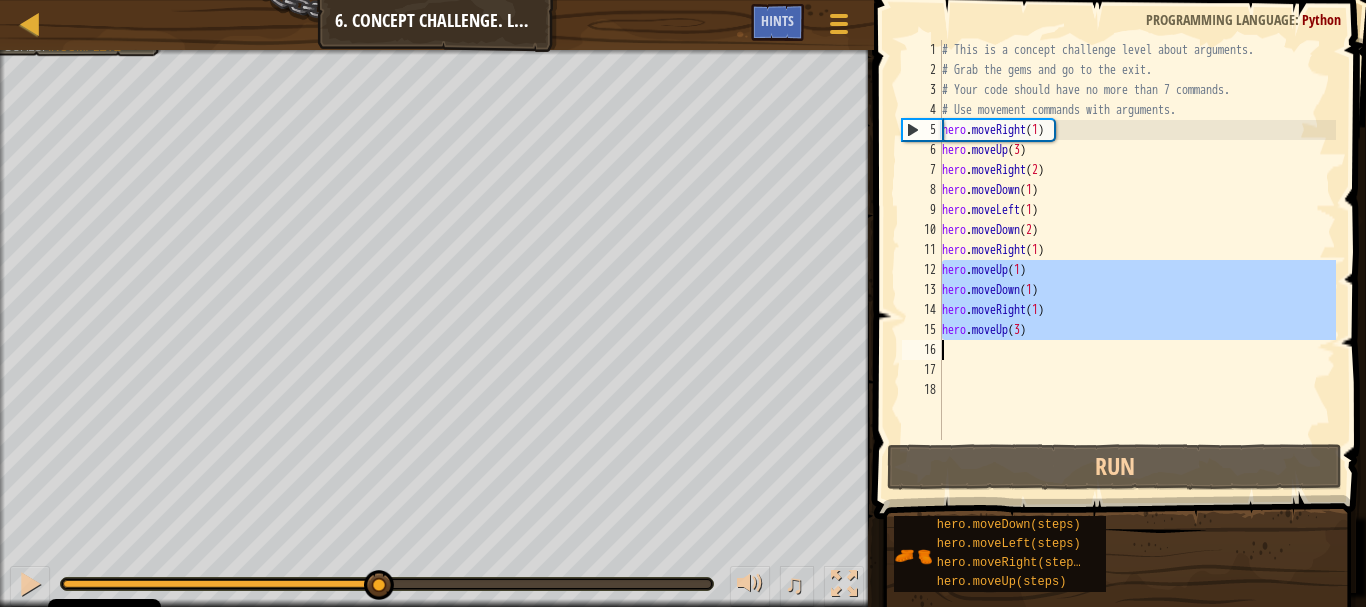 drag, startPoint x: 938, startPoint y: 266, endPoint x: 1037, endPoint y: 354, distance: 132.45753 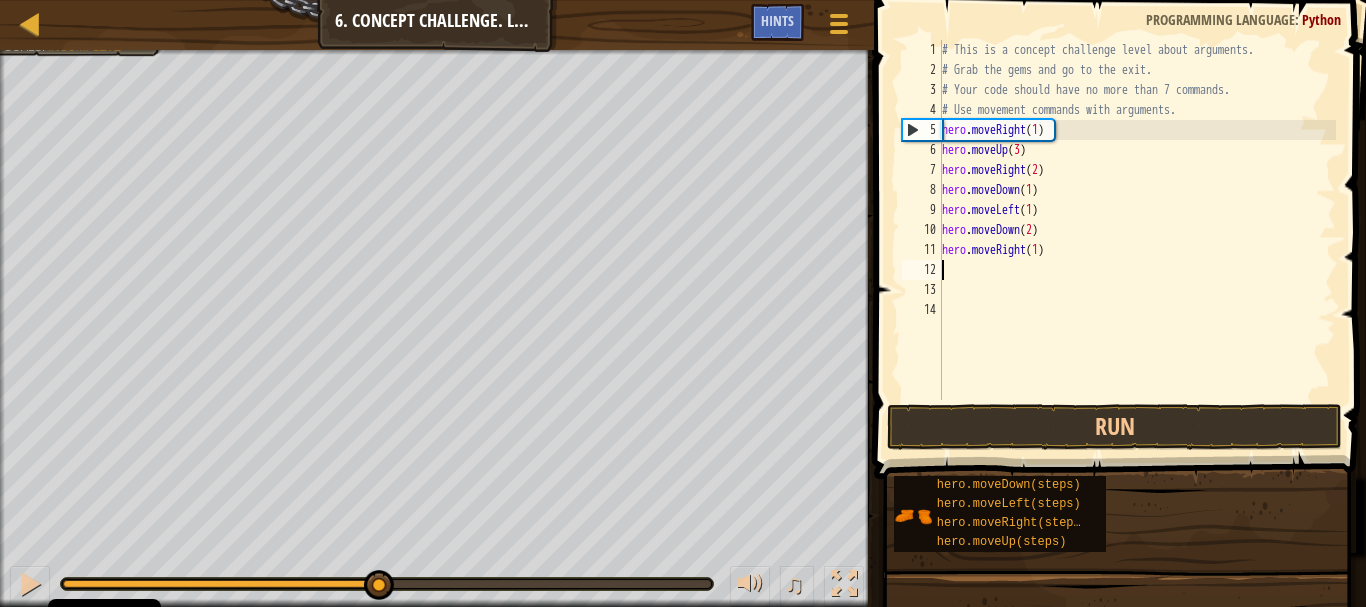 scroll, scrollTop: 9, scrollLeft: 0, axis: vertical 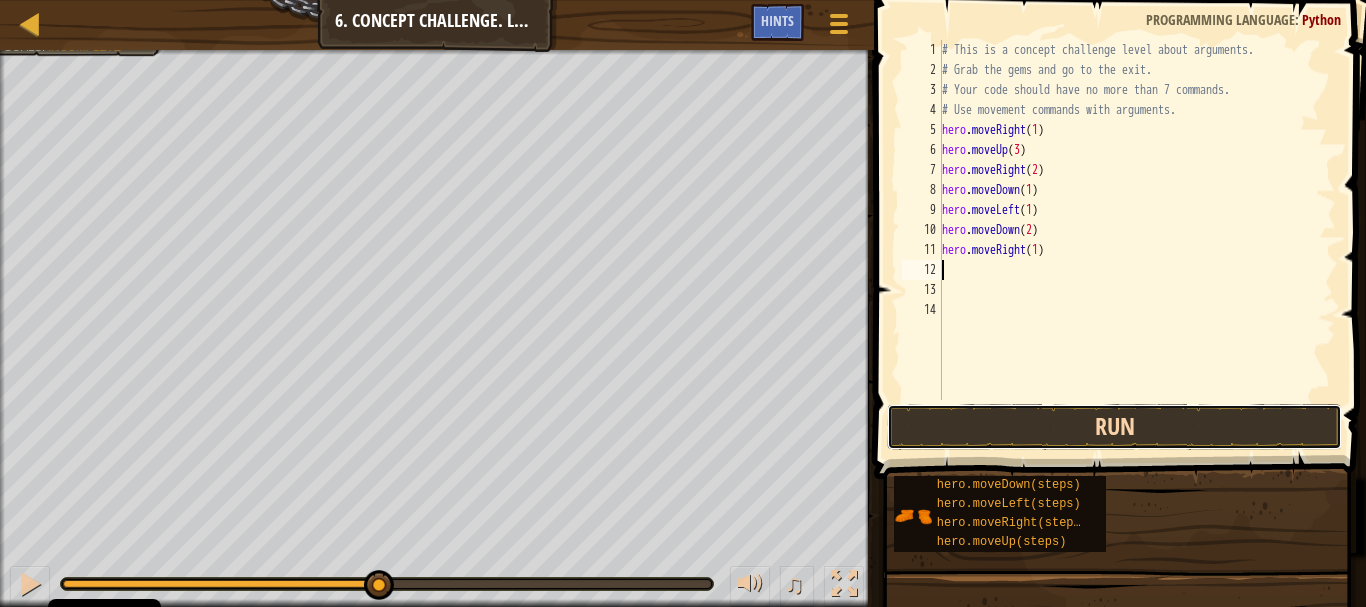 click on "Run" at bounding box center [1114, 427] 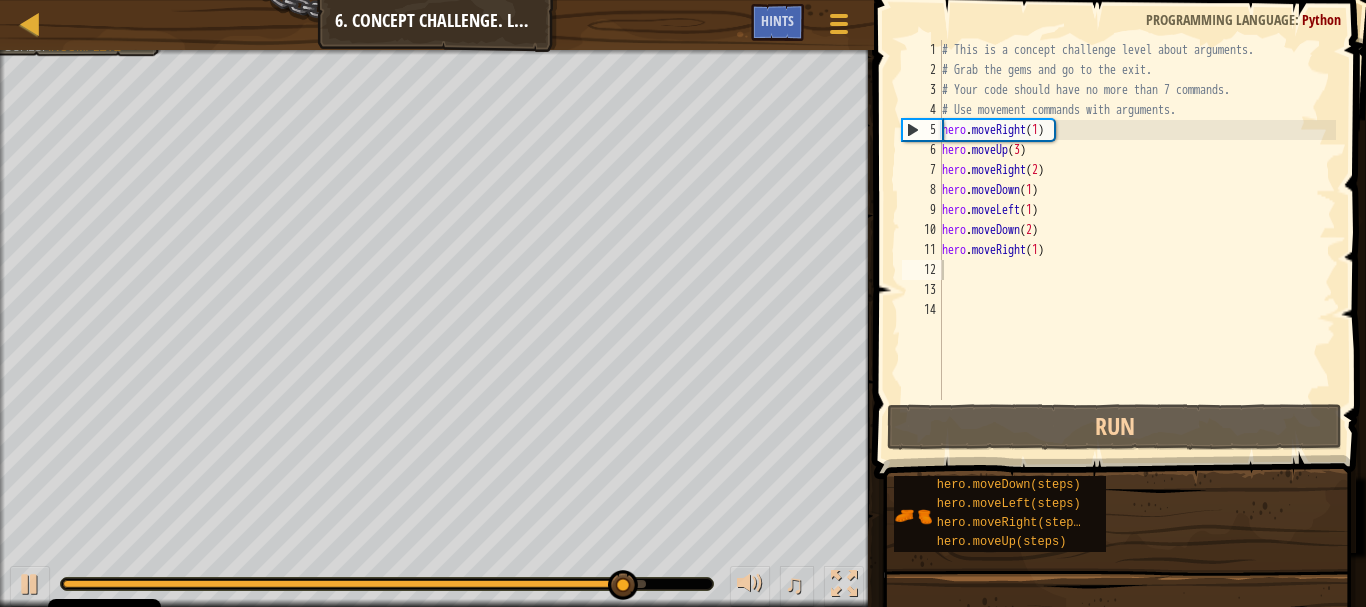 click at bounding box center (437, 52) 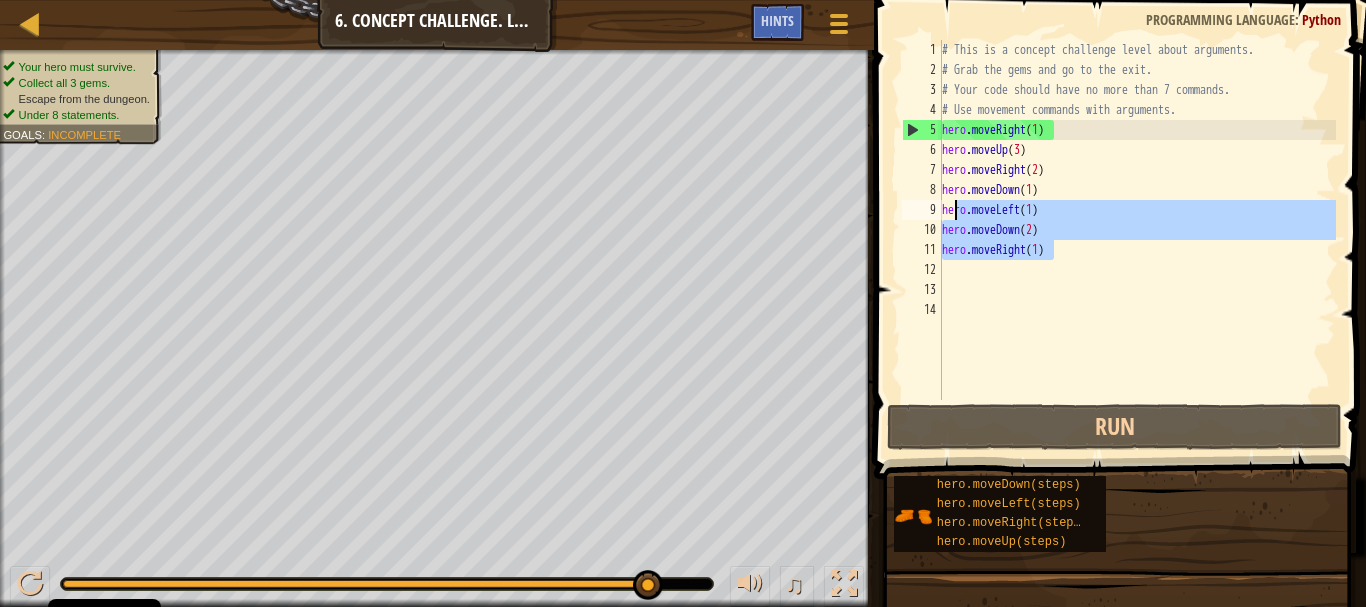 drag, startPoint x: 1058, startPoint y: 257, endPoint x: 954, endPoint y: 203, distance: 117.18362 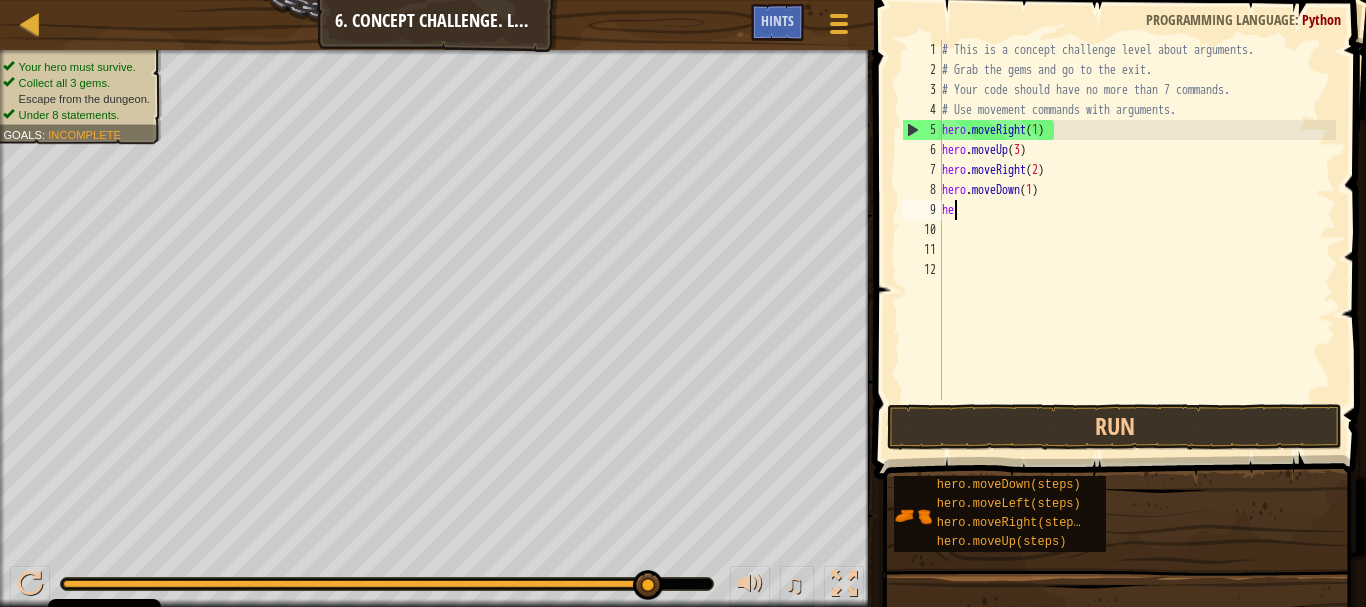 type on "h" 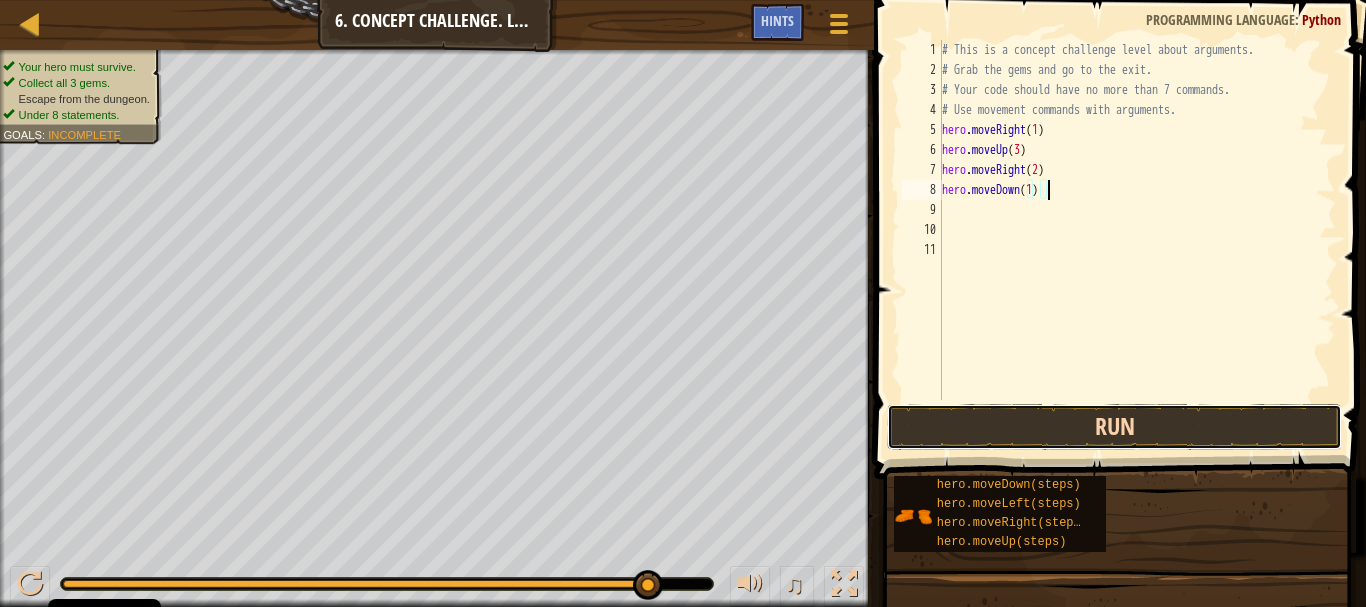 click on "Run" at bounding box center [1114, 427] 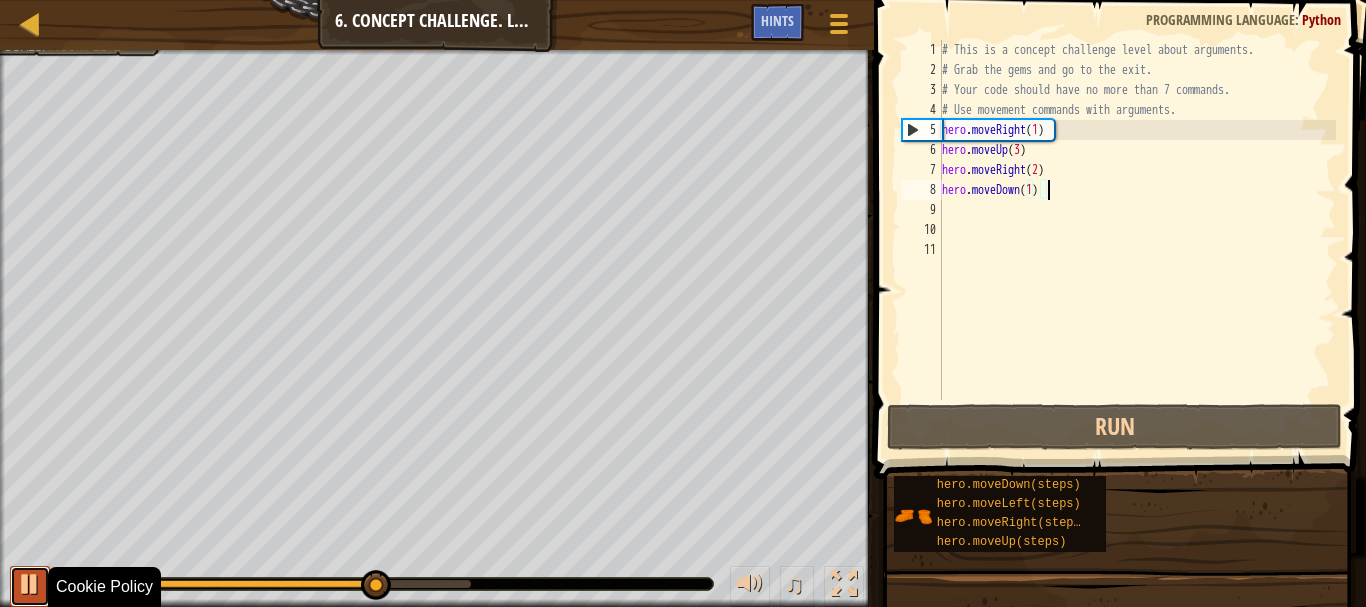 click at bounding box center (30, 584) 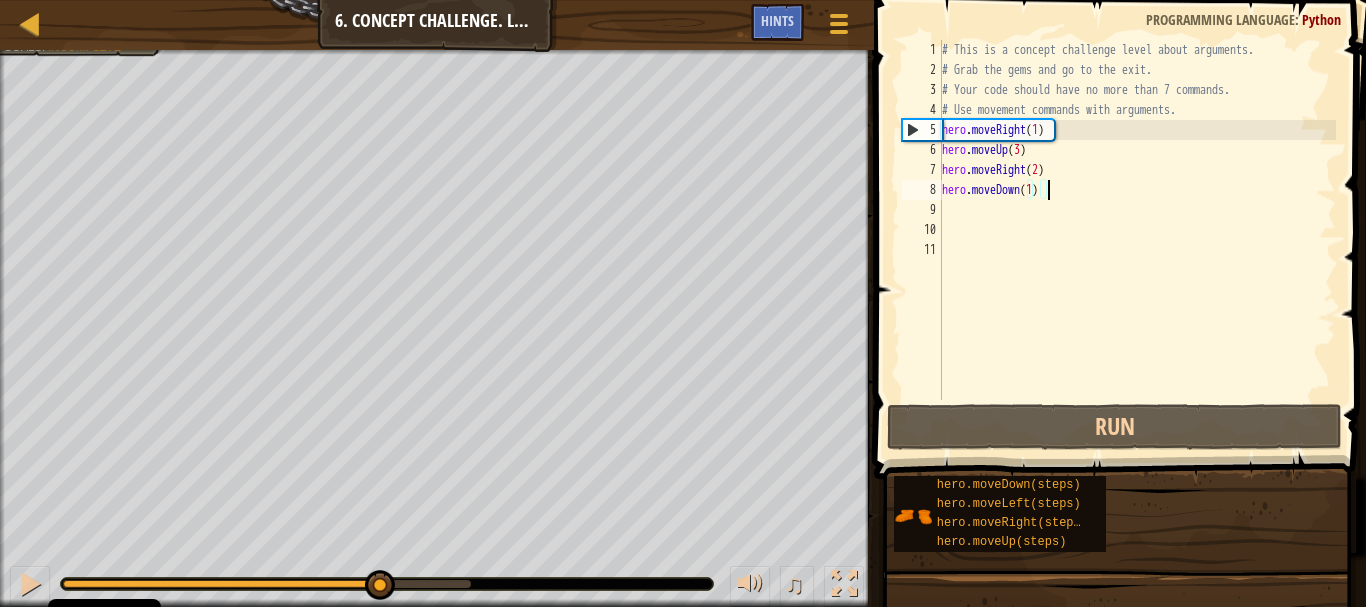 click on "# This is a concept challenge level about arguments. # Grab the gems and go to the exit. # Your code should have no more than 7 commands. # Use movement commands with arguments. hero . moveRight ( [NUMBER] ) hero . moveUp ( [NUMBER] ) hero . moveRight ( [NUMBER] ) hero . moveDown ( [NUMBER] )" at bounding box center [1137, 240] 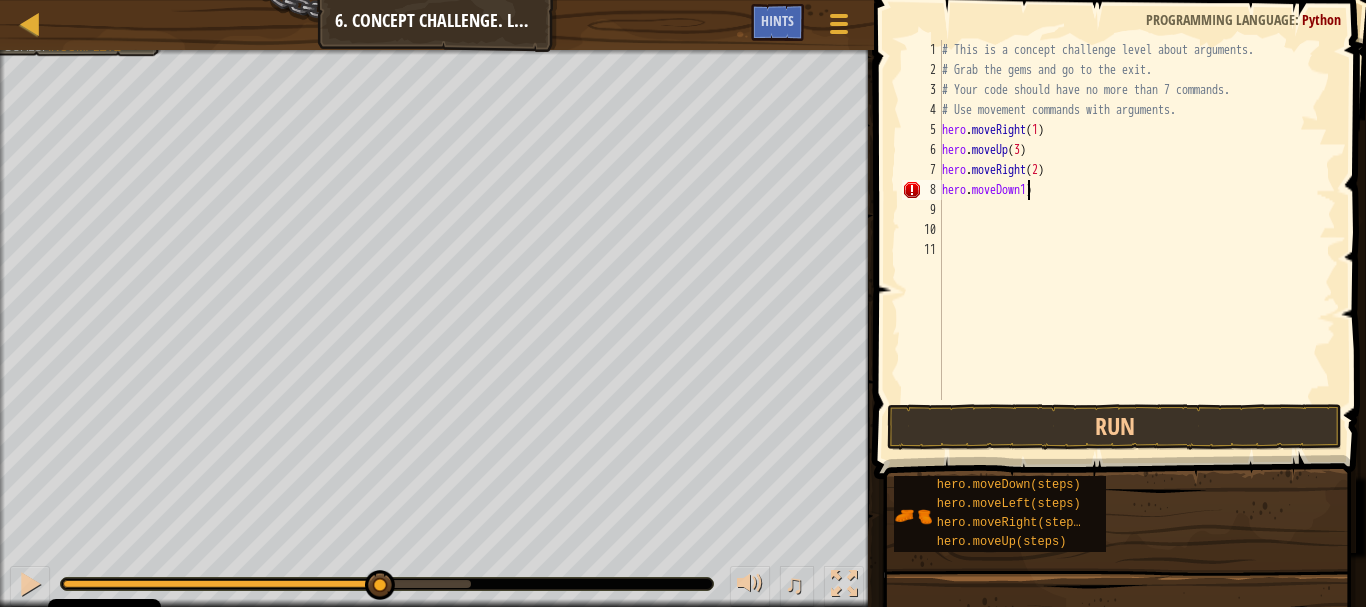 scroll, scrollTop: 9, scrollLeft: 7, axis: both 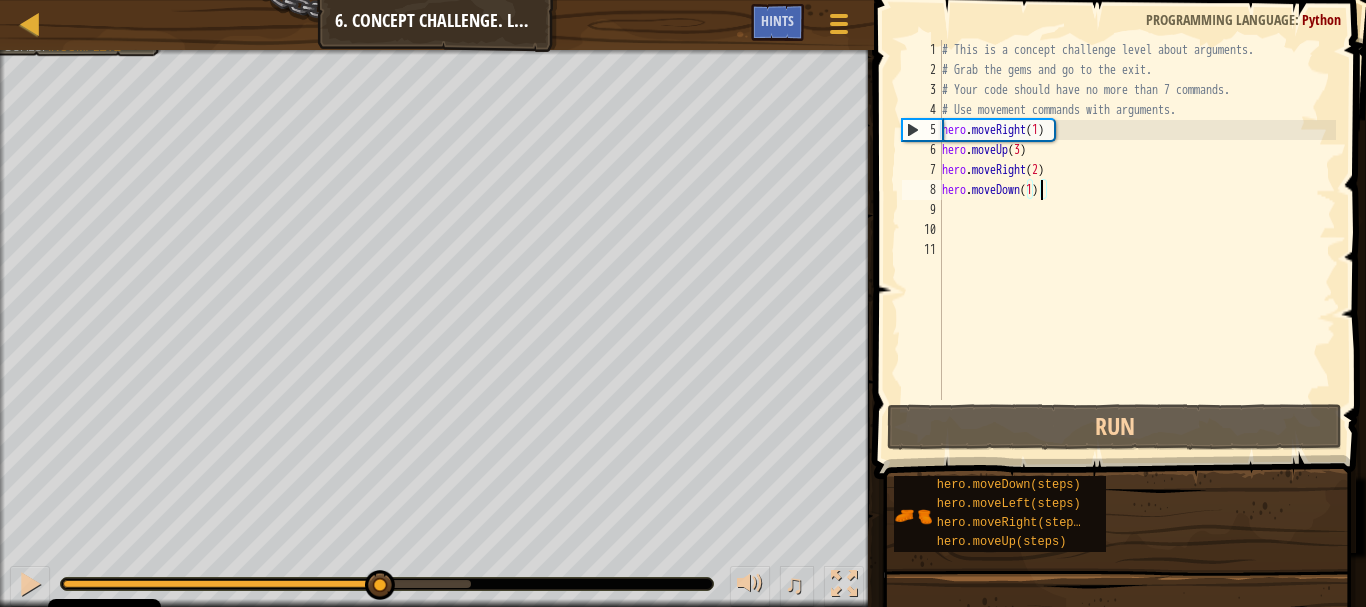 click on "# This is a concept challenge level about arguments. # Grab the gems and go to the exit. # Your code should have no more than 7 commands. # Use movement commands with arguments. hero . moveRight ( [NUMBER] ) hero . moveUp ( [NUMBER] ) hero . moveRight ( [NUMBER] ) hero . moveDown ( [NUMBER] )" at bounding box center (1137, 240) 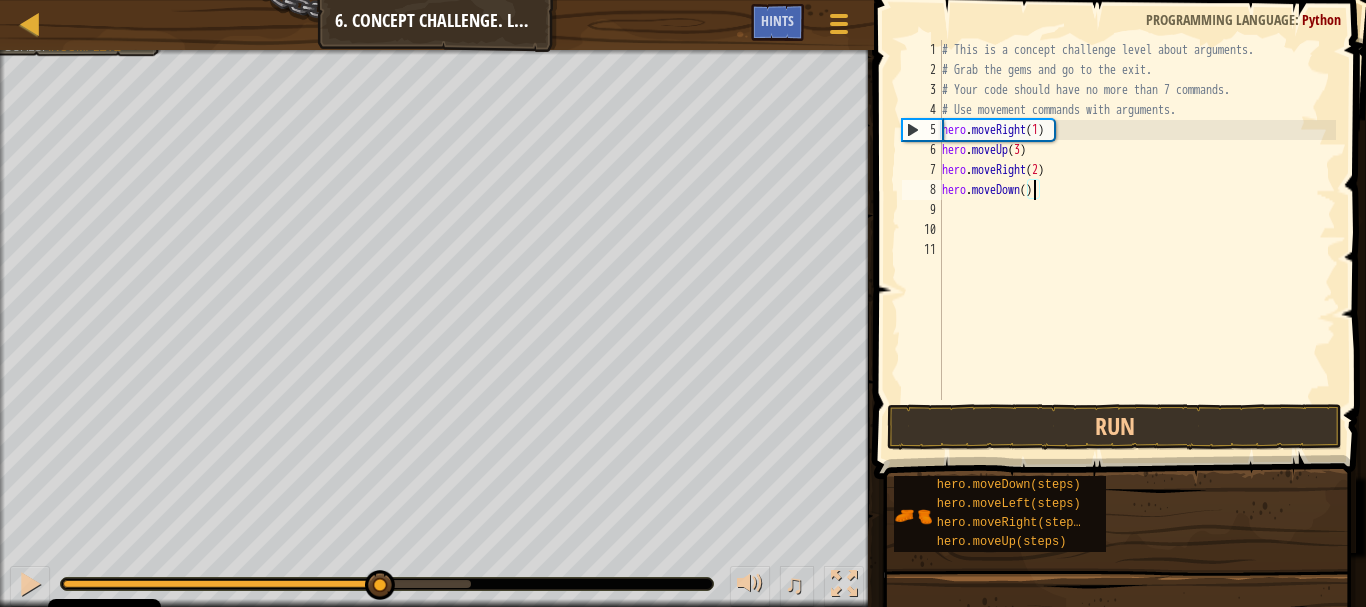 type on "hero.moveDown(2)" 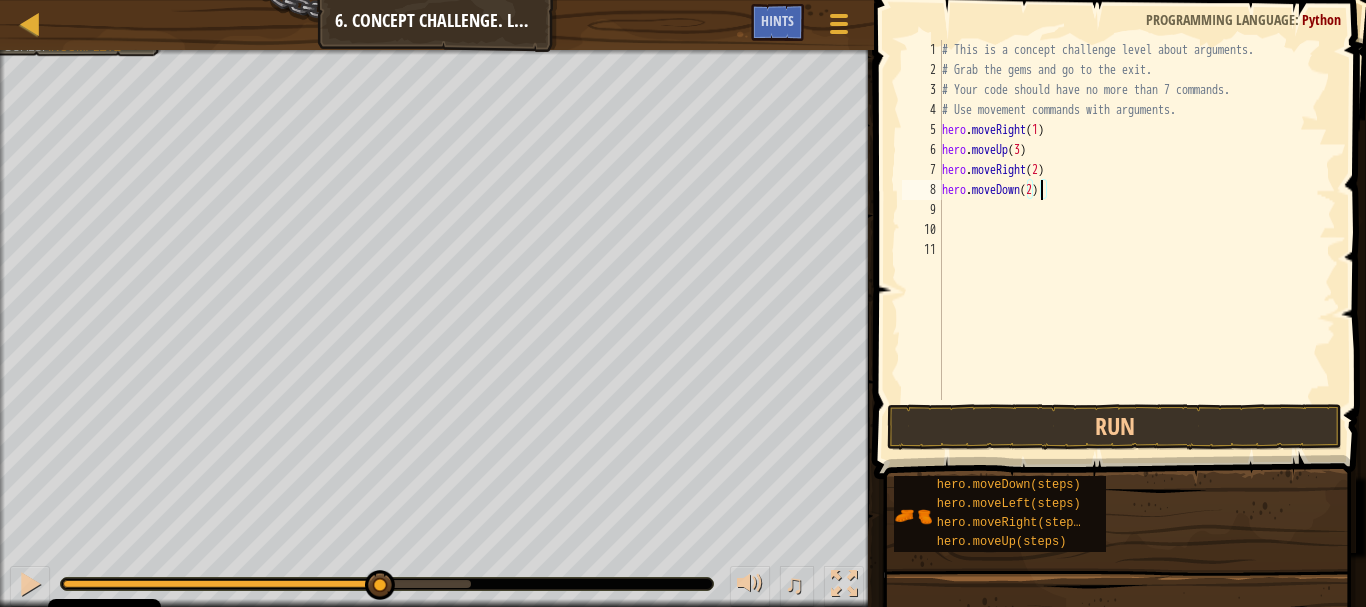 click on "hero . moveRight ( 1 ) hero . moveUp ( 3 ) hero . moveRight ( 2 ) hero . moveDown ( 2 )" at bounding box center [1137, 240] 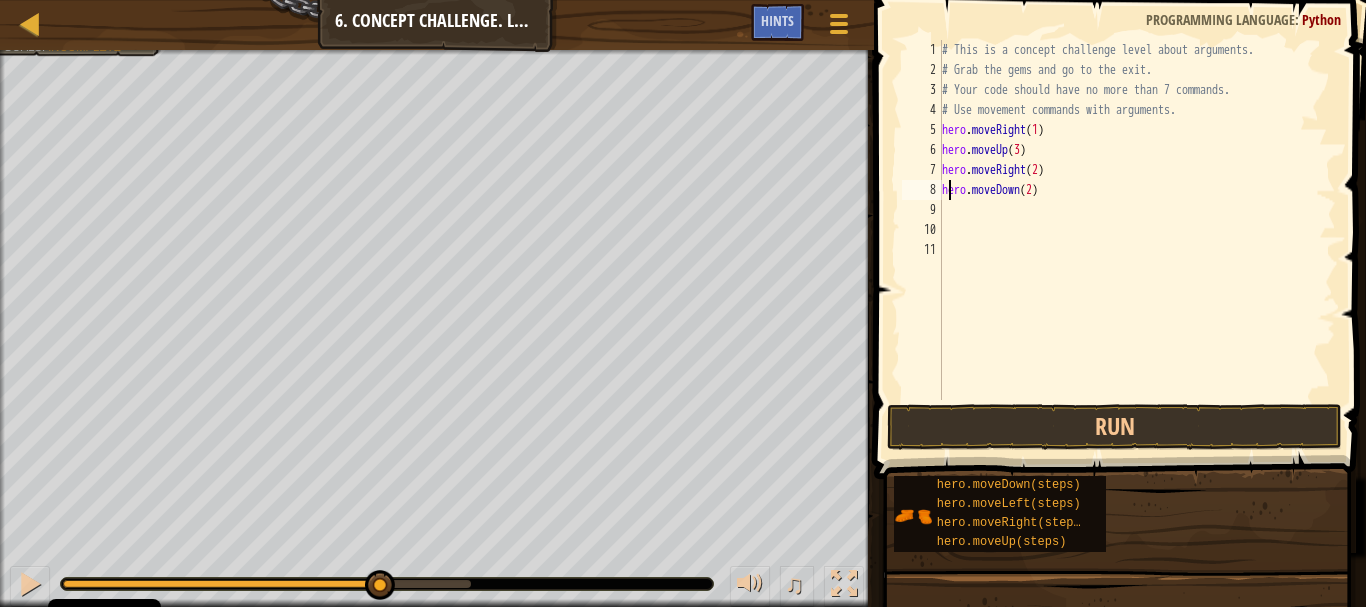 click on "hero . moveRight ( 1 ) hero . moveUp ( 3 ) hero . moveRight ( 2 ) hero . moveDown ( 2 )" at bounding box center (1137, 240) 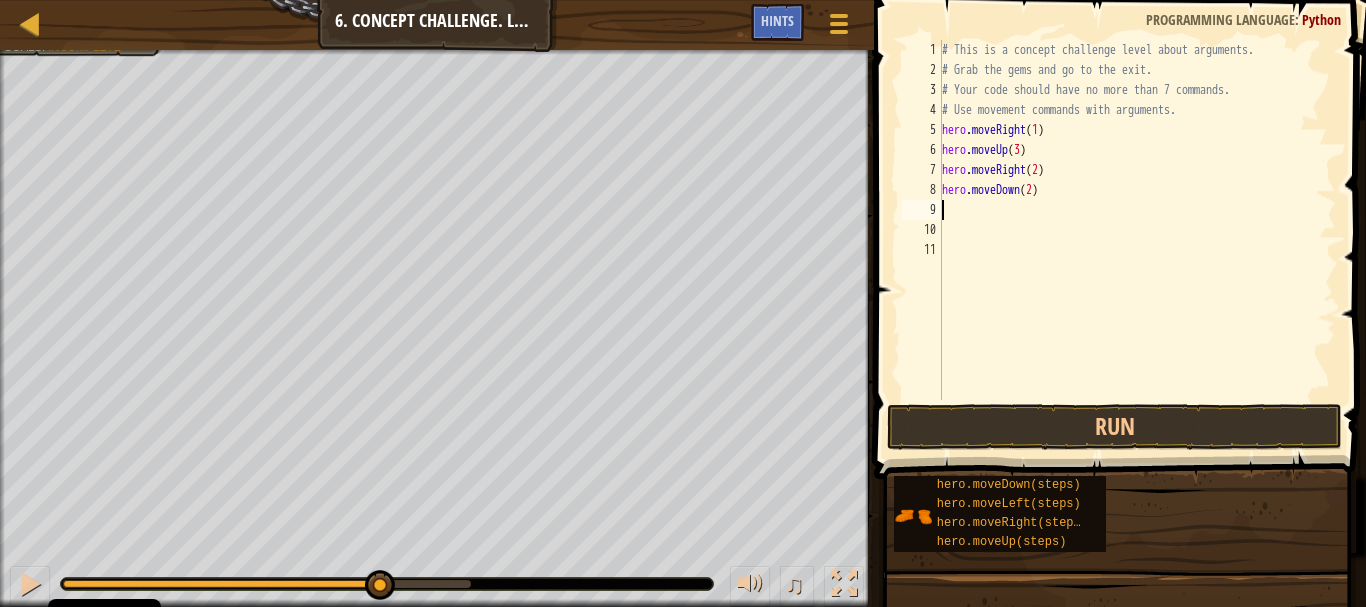 scroll, scrollTop: 9, scrollLeft: 0, axis: vertical 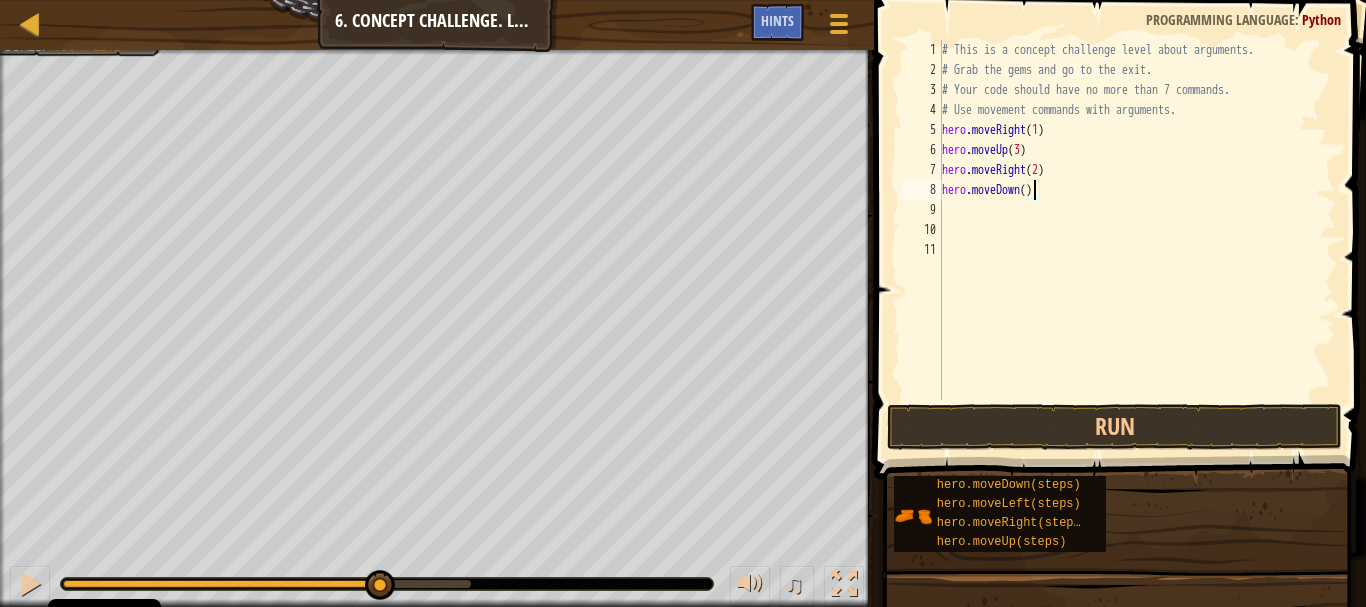 type on "hero.moveDown(3)" 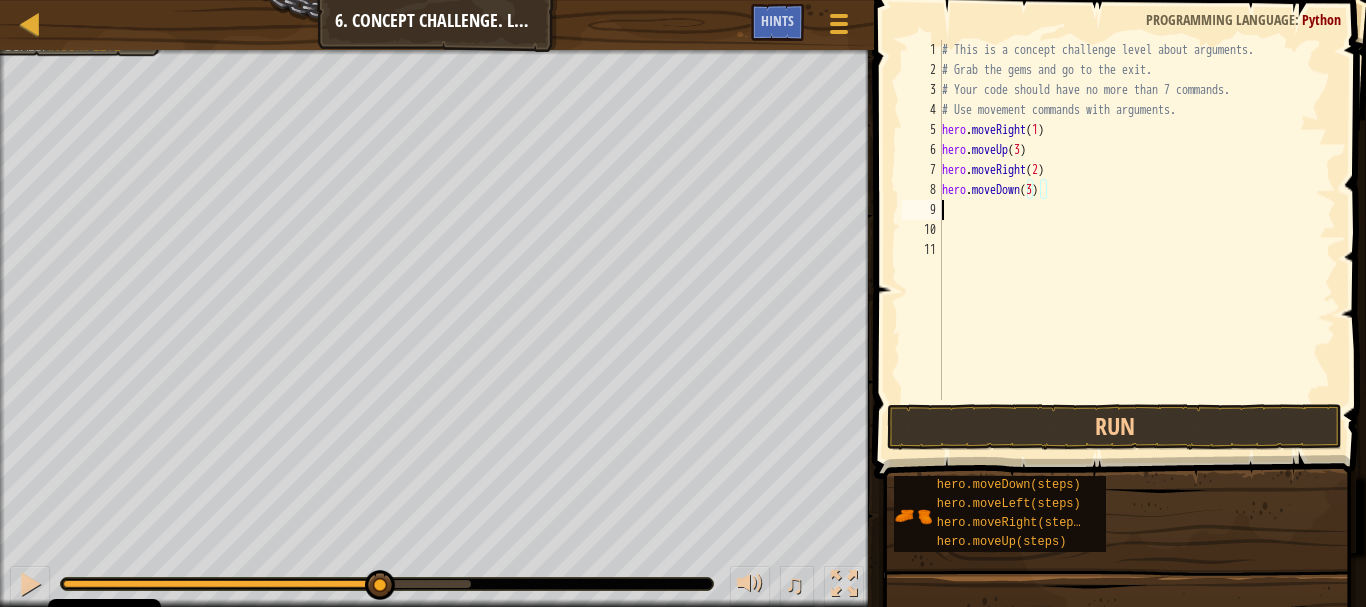 click on "# This is a concept challenge level about arguments. # Grab the gems and go to the exit. # Your code should have no more than 7 commands. # Use movement commands with arguments. hero . moveRight ( [NUMBER] ) hero . moveUp ( [NUMBER] ) hero . moveRight ( [NUMBER] ) hero . moveDown ( [NUMBER] )" at bounding box center [1137, 240] 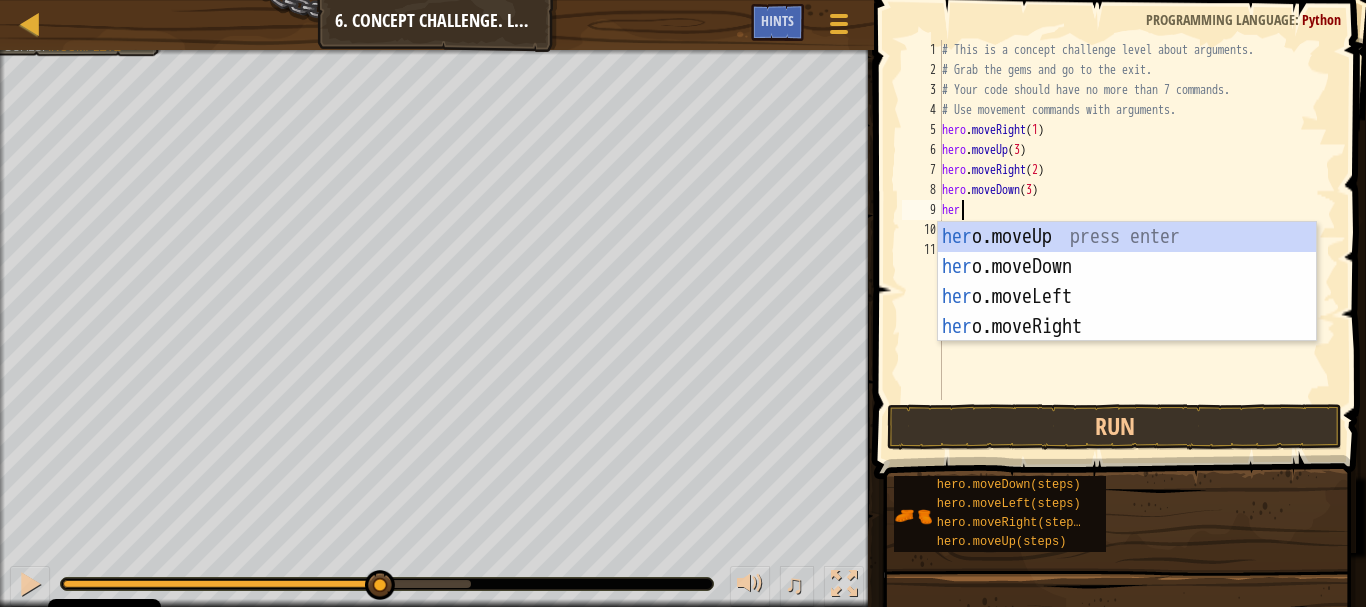 type on "hero" 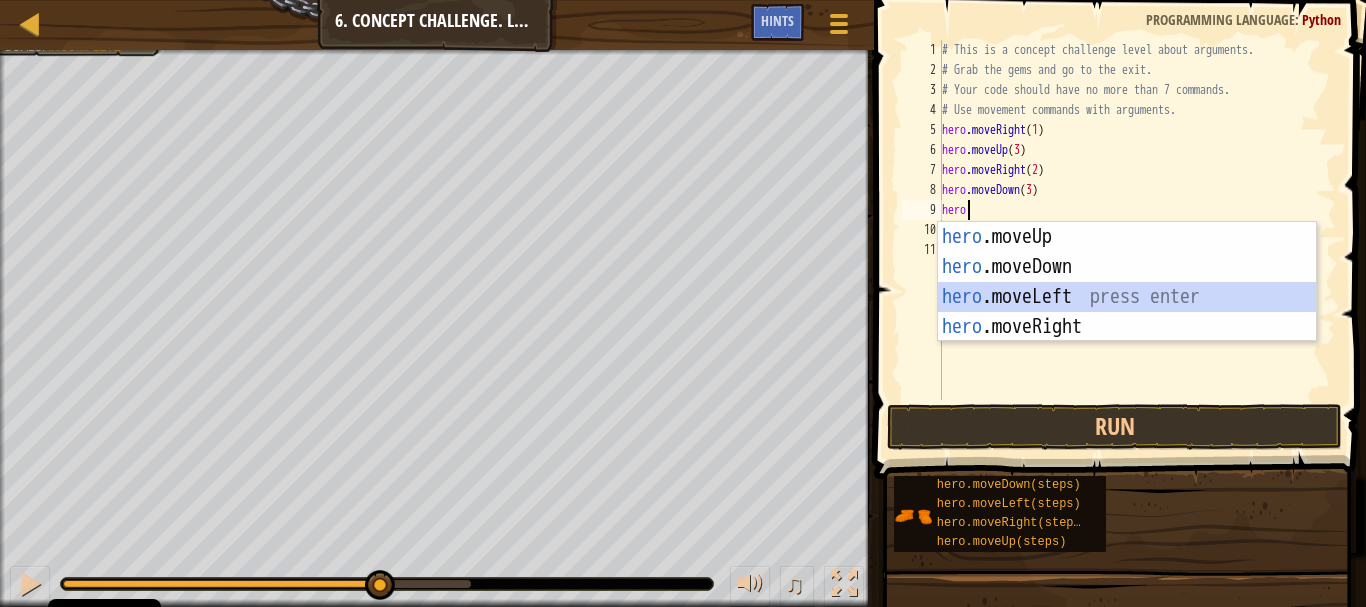 click on "hero .moveUp press enter hero .moveDown press enter hero .moveLeft press enter hero .moveRight press enter" at bounding box center (1127, 312) 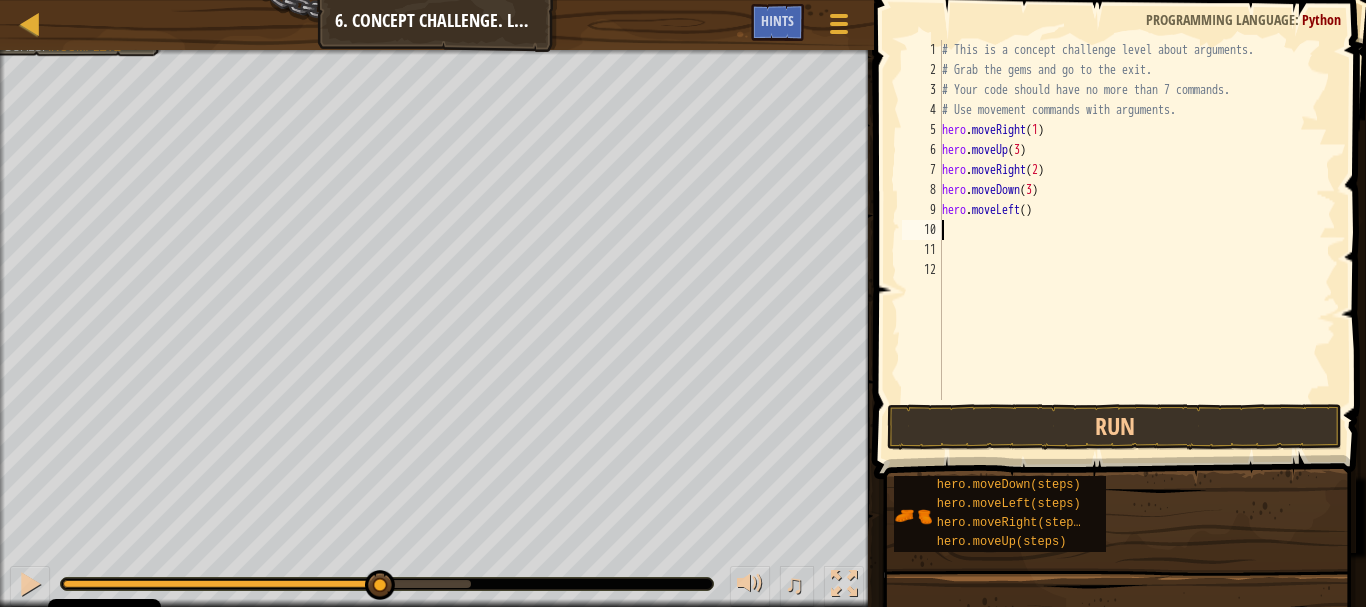 click on "hero . moveRight ( 1 ) hero . moveUp ( 3 ) hero . moveRight ( 2 ) hero . moveDown ( 3 ) hero . moveLeft ( )" at bounding box center [1137, 240] 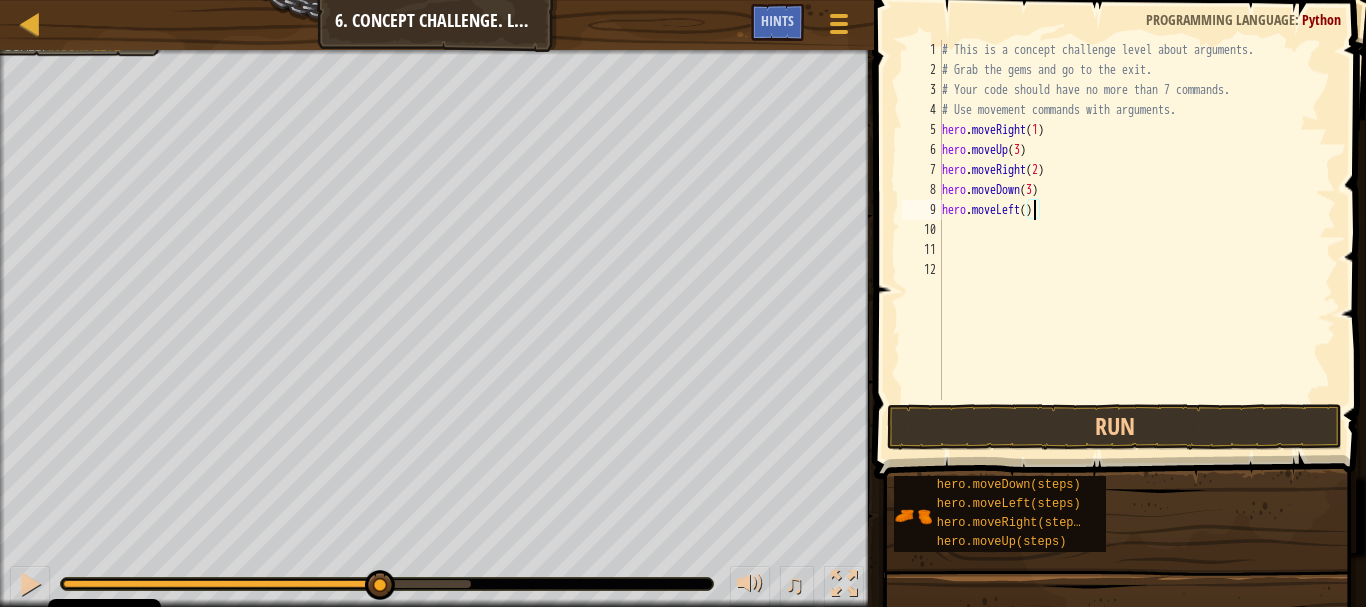 type on "hero.moveLeft(1)" 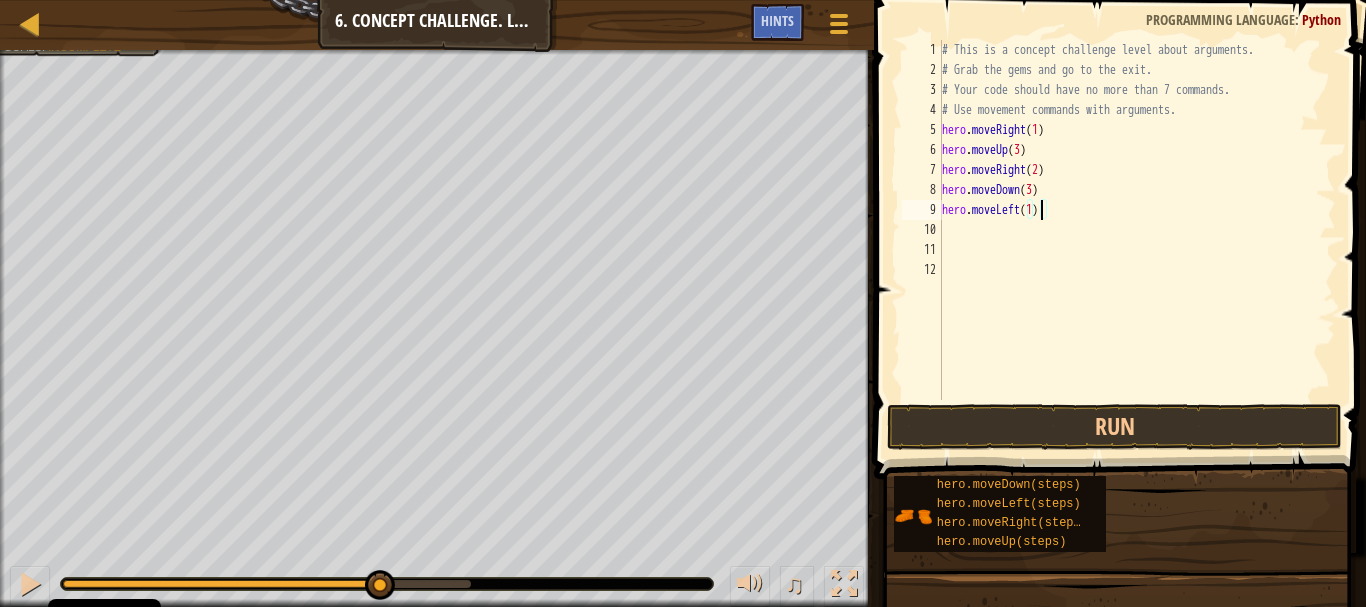 scroll, scrollTop: 9, scrollLeft: 7, axis: both 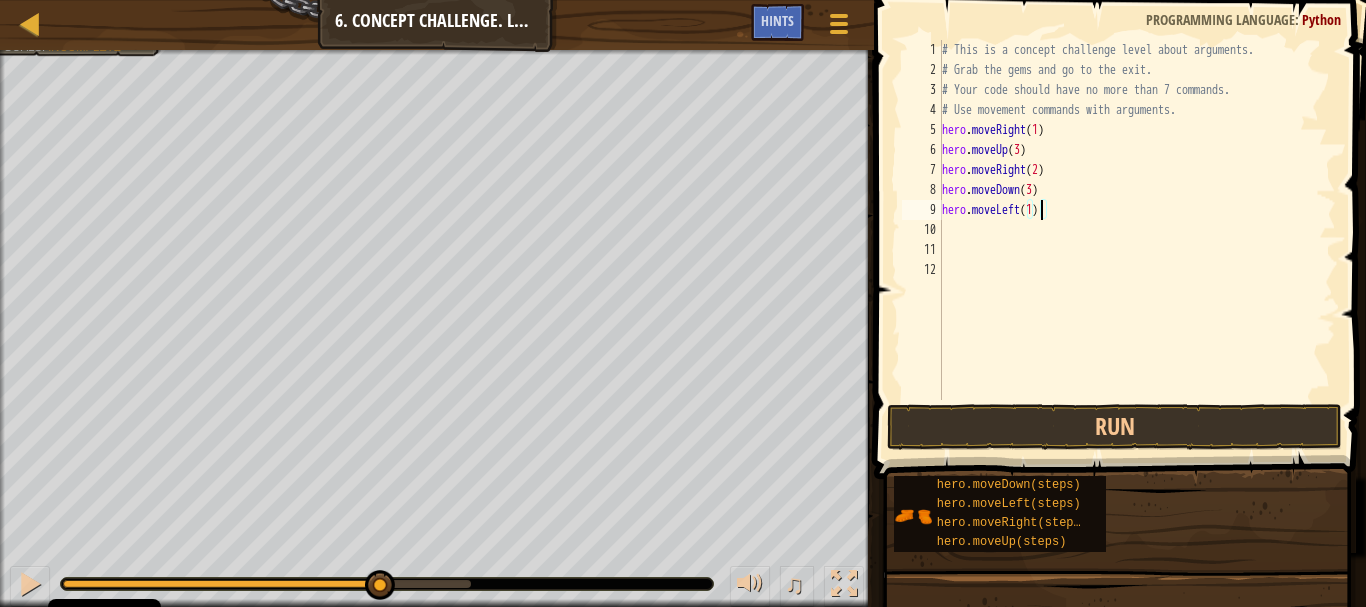 click on "# This is a concept challenge level about arguments. # Grab the gems and go to the exit. # Your code should have no more than 7 commands. # Use movement commands with arguments. hero . moveRight ( [NUMBER] ) hero . moveUp ( [NUMBER] ) hero . moveRight ( [NUMBER] ) hero . moveDown ( [NUMBER] ) hero . moveLeft ( [NUMBER] )" at bounding box center (1137, 240) 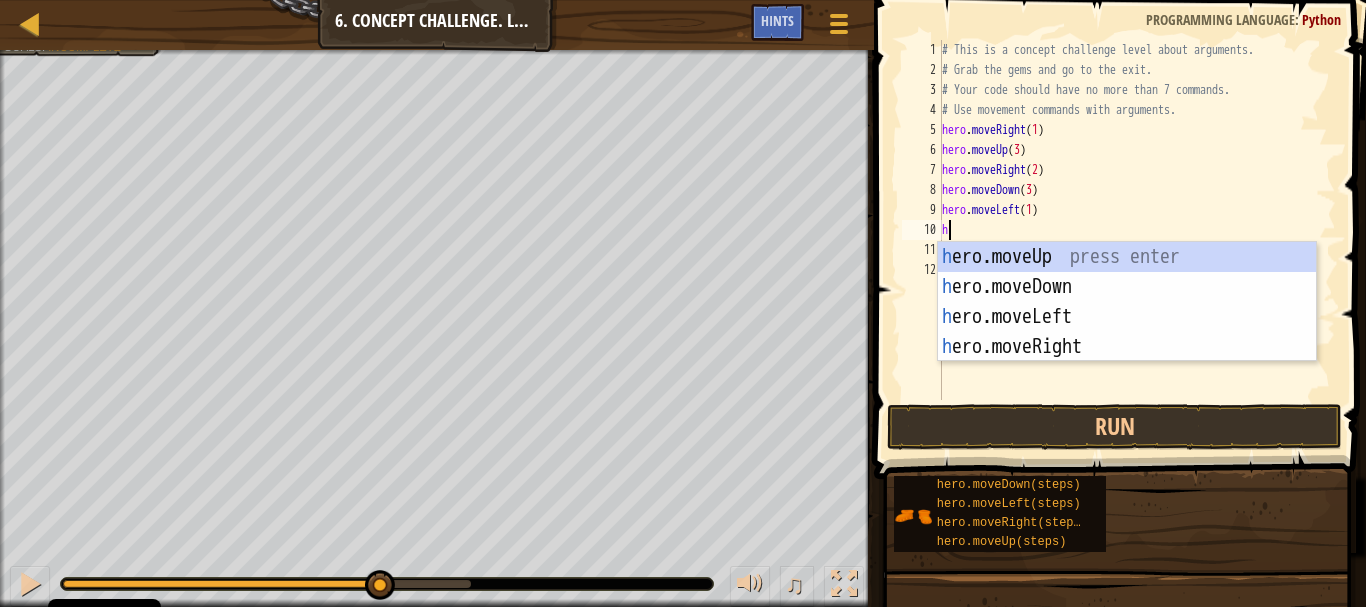 type on "he" 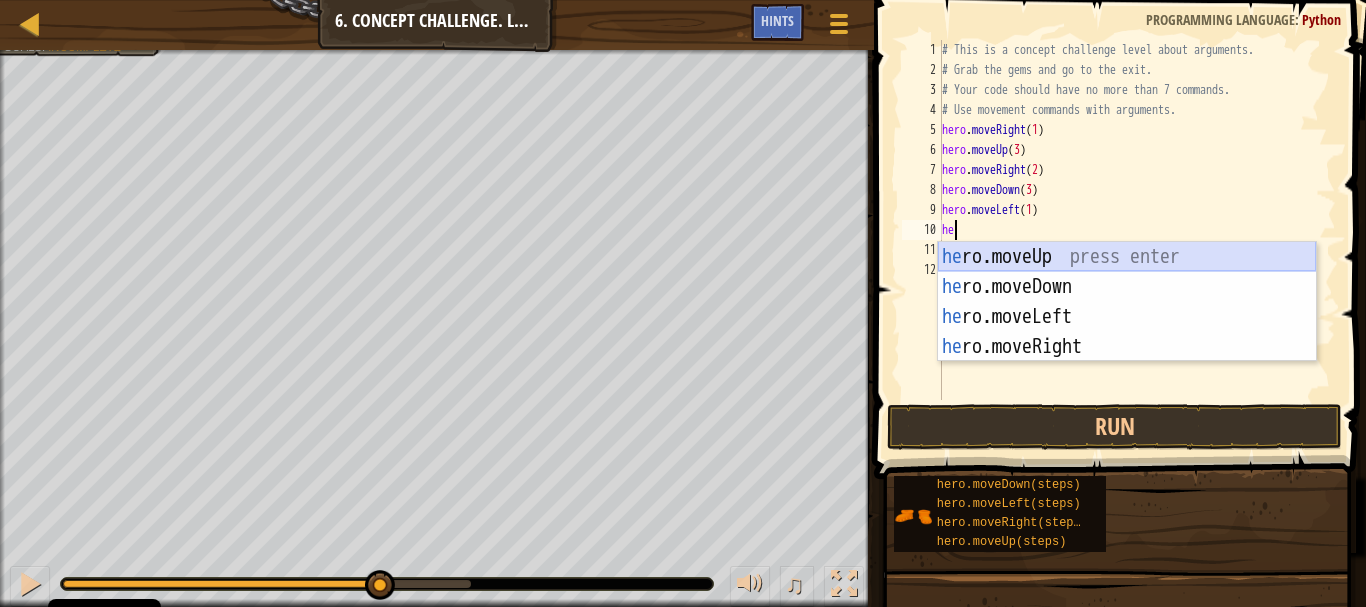 click on "he ro.moveUp press enter he ro.moveDown press enter he ro.moveLeft press enter he ro.moveRight press enter" at bounding box center (1127, 332) 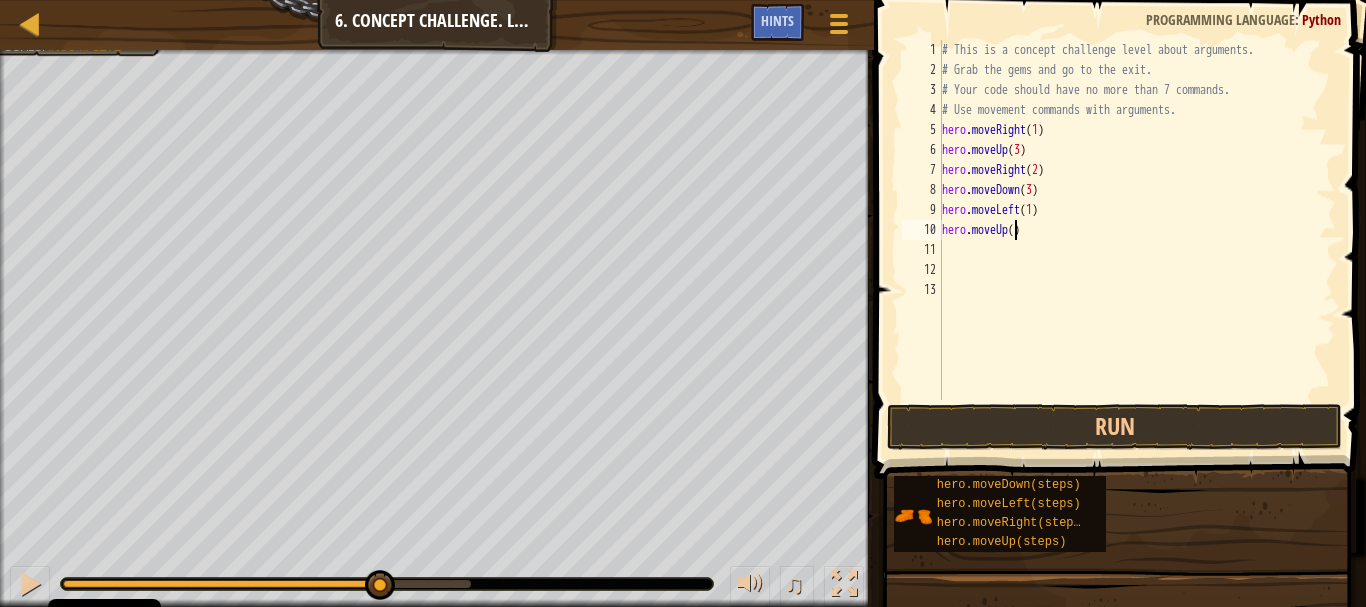 click on "# This is a concept challenge level about arguments. # Grab the gems and go to the exit. # Your code should have no more than 7 commands. # Use movement commands with arguments. hero . moveRight ( [NUMBER] ) hero . moveUp ( [NUMBER] ) hero . moveRight ( [NUMBER] ) hero . moveDown ( [NUMBER] ) hero . moveLeft ( [NUMBER] ) hero . moveUp ( )" at bounding box center (1137, 240) 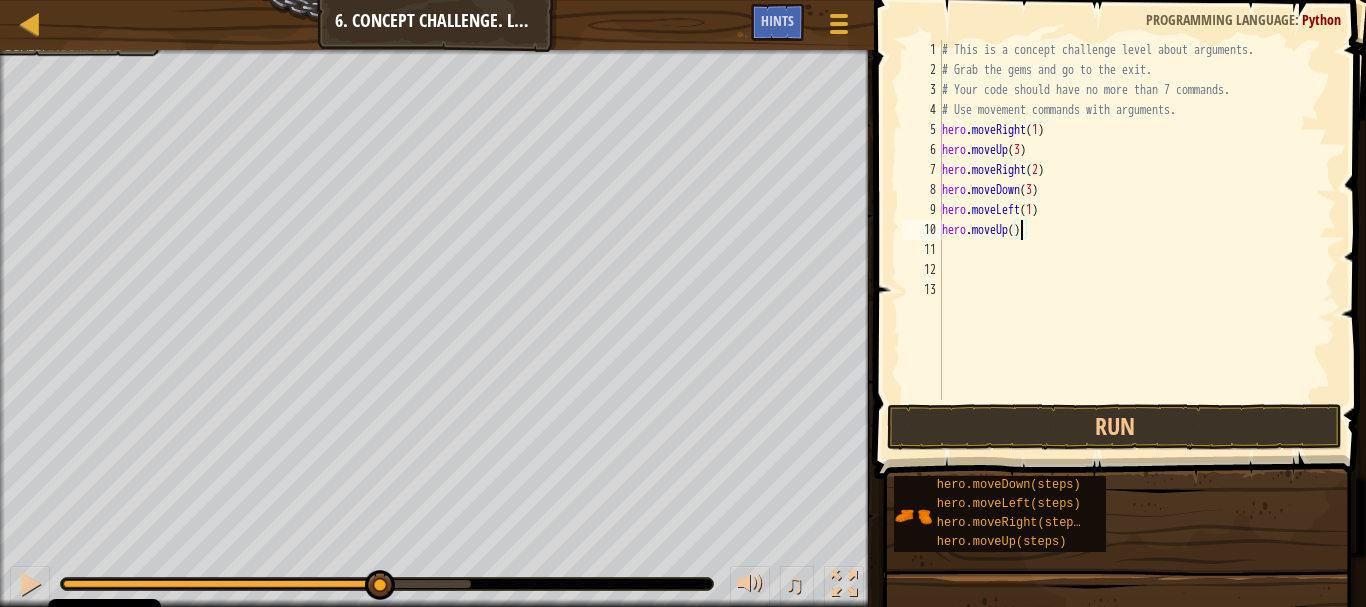 click on "# This is a concept challenge level about arguments. # Grab the gems and go to the exit. # Your code should have no more than 7 commands. # Use movement commands with arguments. hero . moveRight ( [NUMBER] ) hero . moveUp ( [NUMBER] ) hero . moveRight ( [NUMBER] ) hero . moveDown ( [NUMBER] ) hero . moveLeft ( [NUMBER] ) hero . moveUp ( )" at bounding box center (1137, 240) 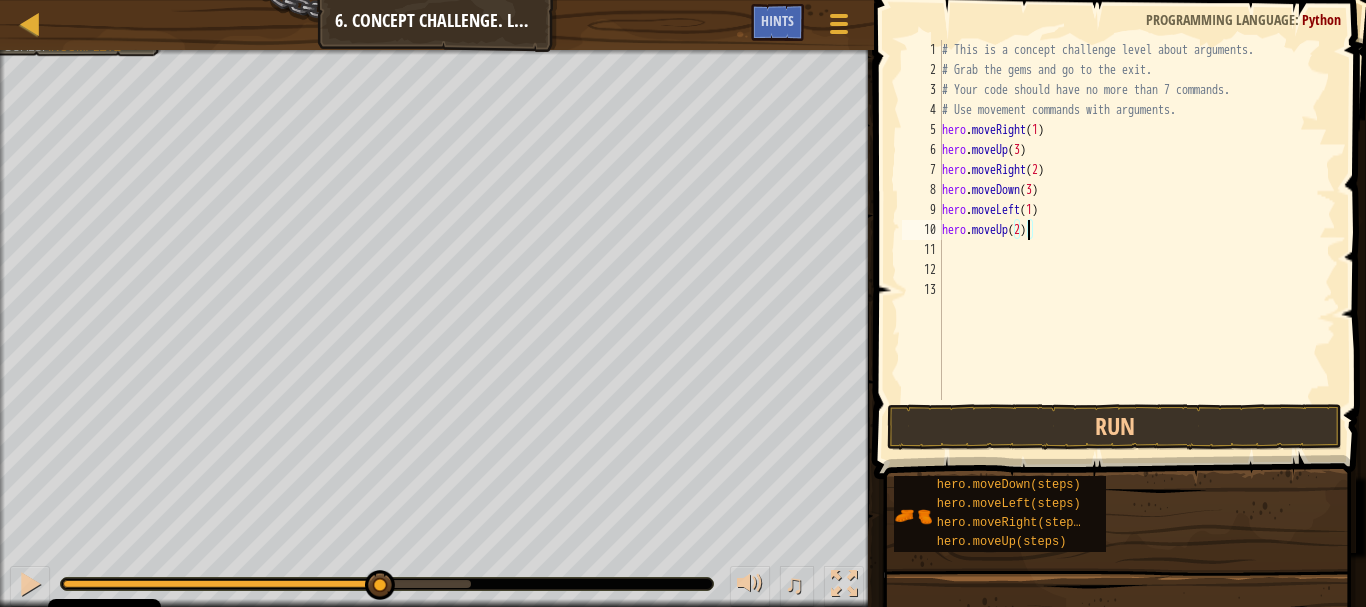 click on "hero . moveRight ( 1 ) hero . moveUp ( 3 ) hero . moveRight ( 2 ) hero . moveDown ( 3 ) hero . moveLeft ( 1 ) hero . moveUp ( 2 )" at bounding box center (1137, 240) 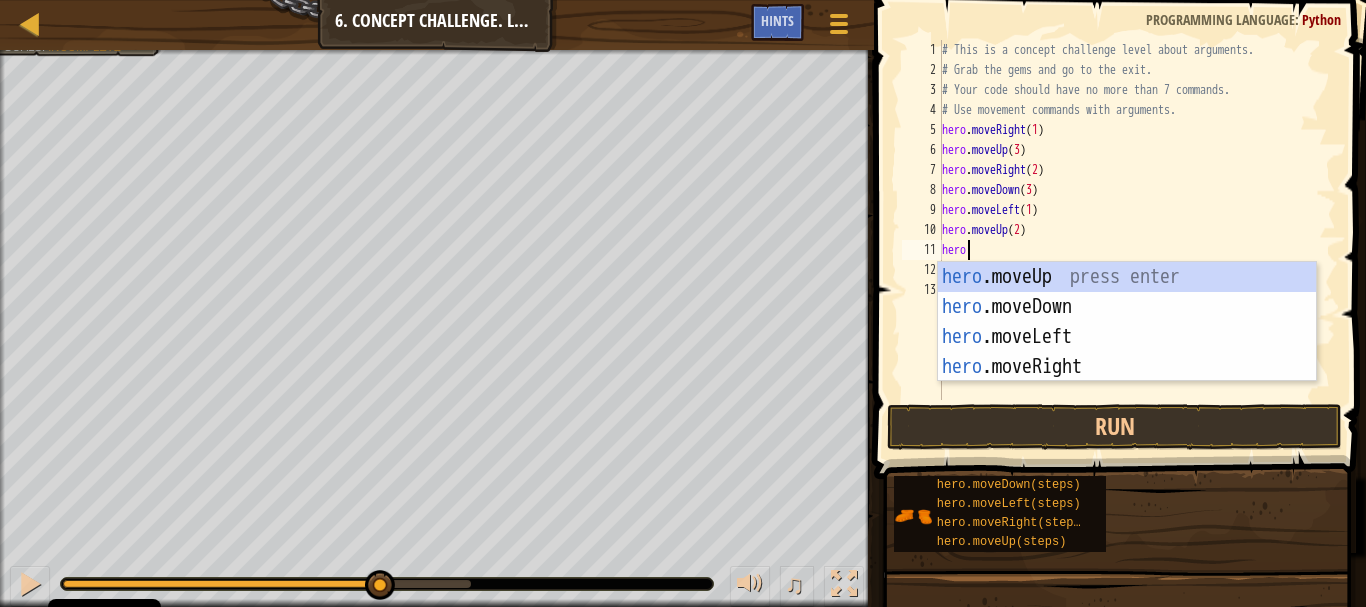 scroll, scrollTop: 9, scrollLeft: 1, axis: both 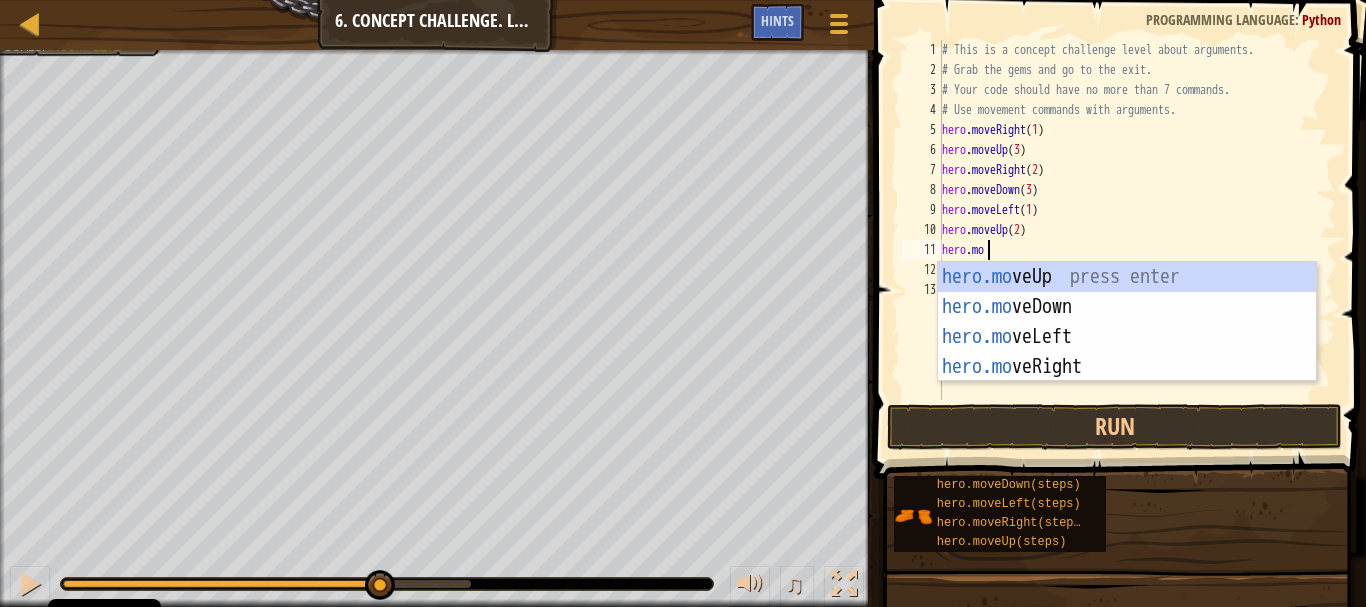 type on "hero.move" 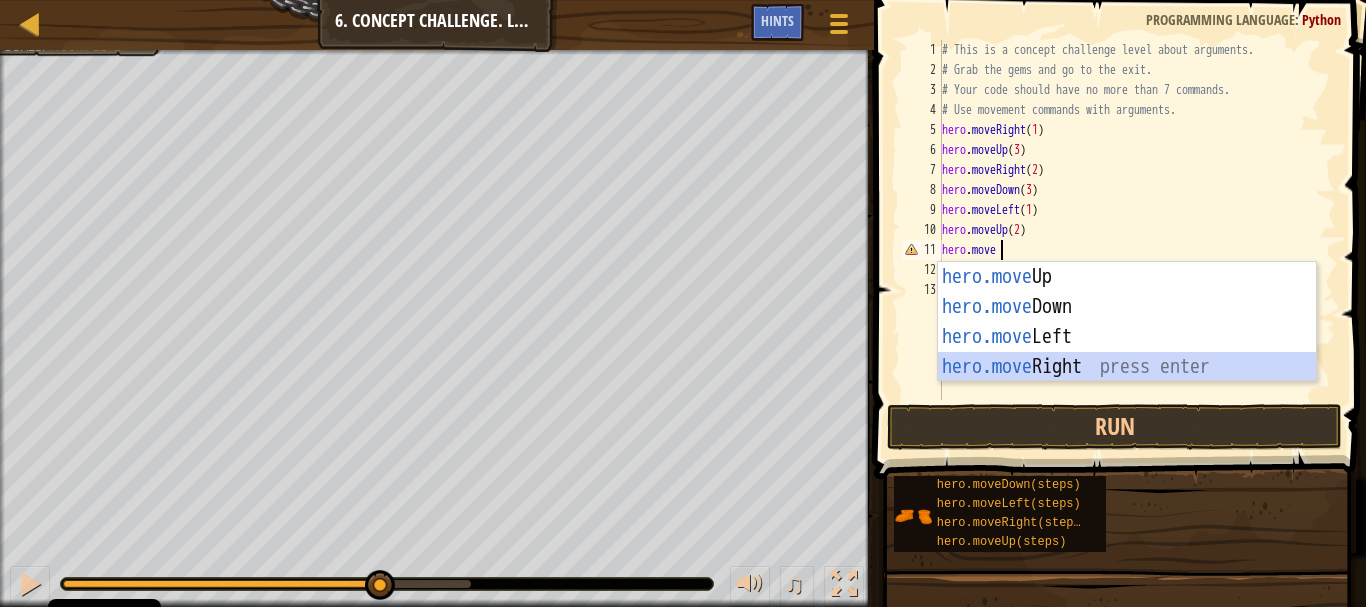 click on "hero.move Up press enter hero.move Down press enter hero.move Left press enter hero.move Right press enter" at bounding box center [1127, 352] 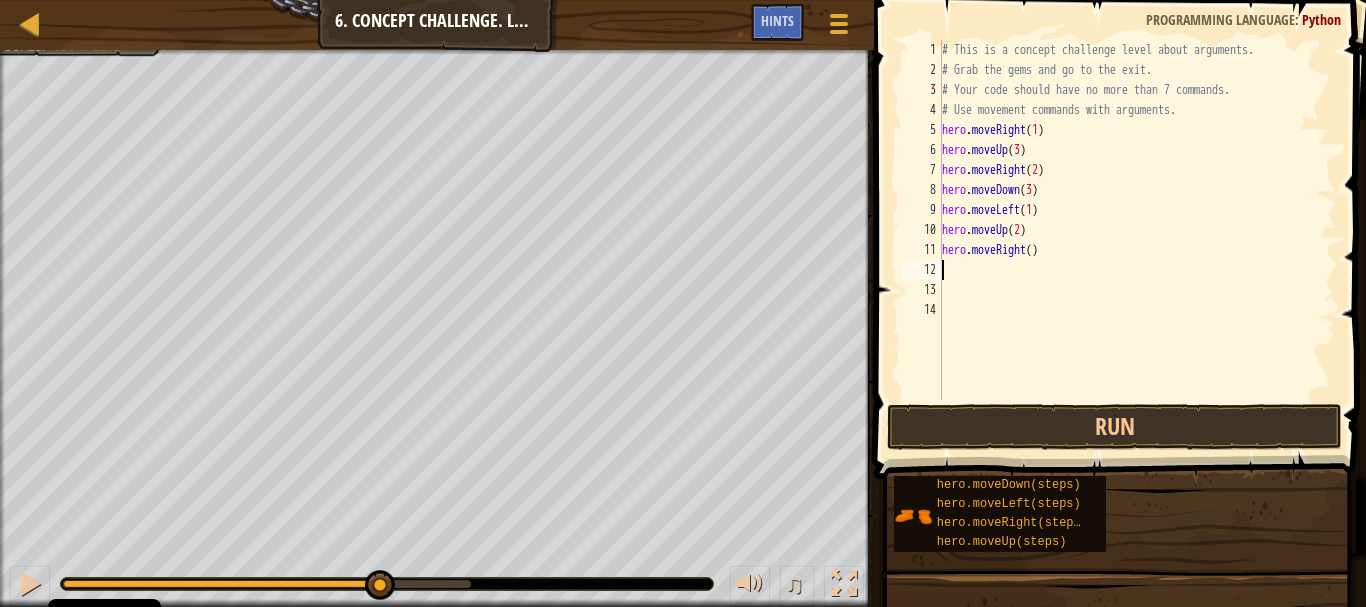 click on "hero . moveRight ( 1 ) hero . moveUp ( 3 ) hero . moveRight ( 2 ) hero . moveDown ( 3 ) hero . moveLeft ( 1 ) hero . moveUp ( 2 ) hero . moveRight ( )" at bounding box center (1137, 240) 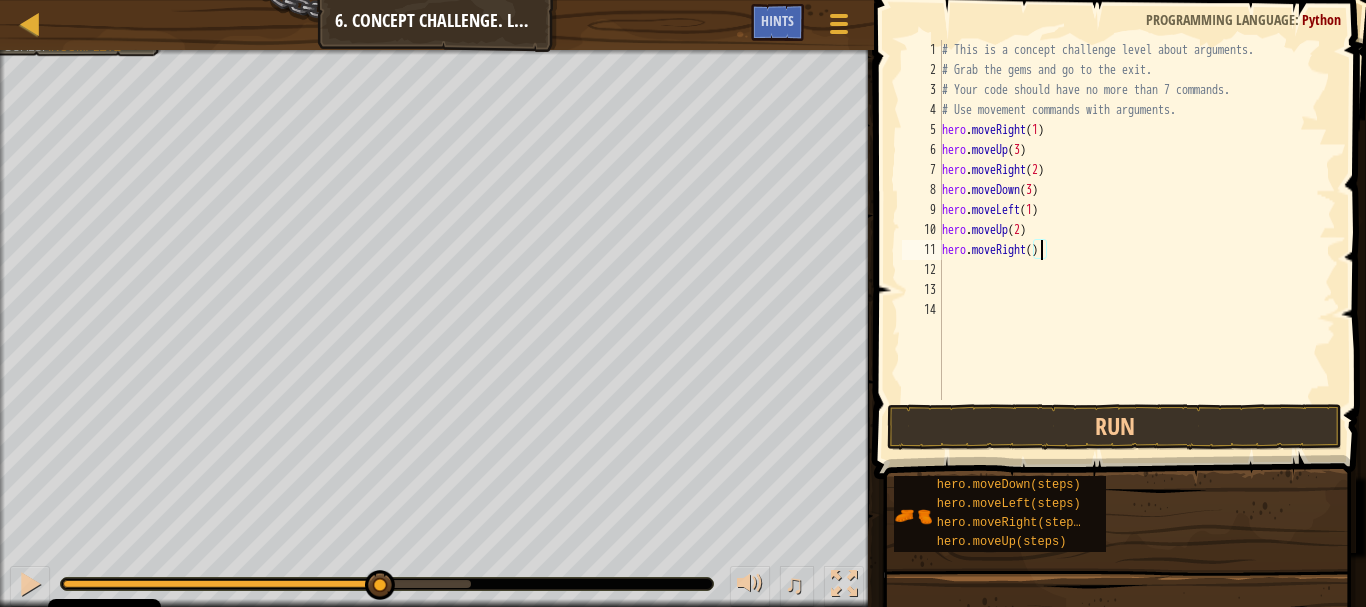 type on "hero.moveRight(2)" 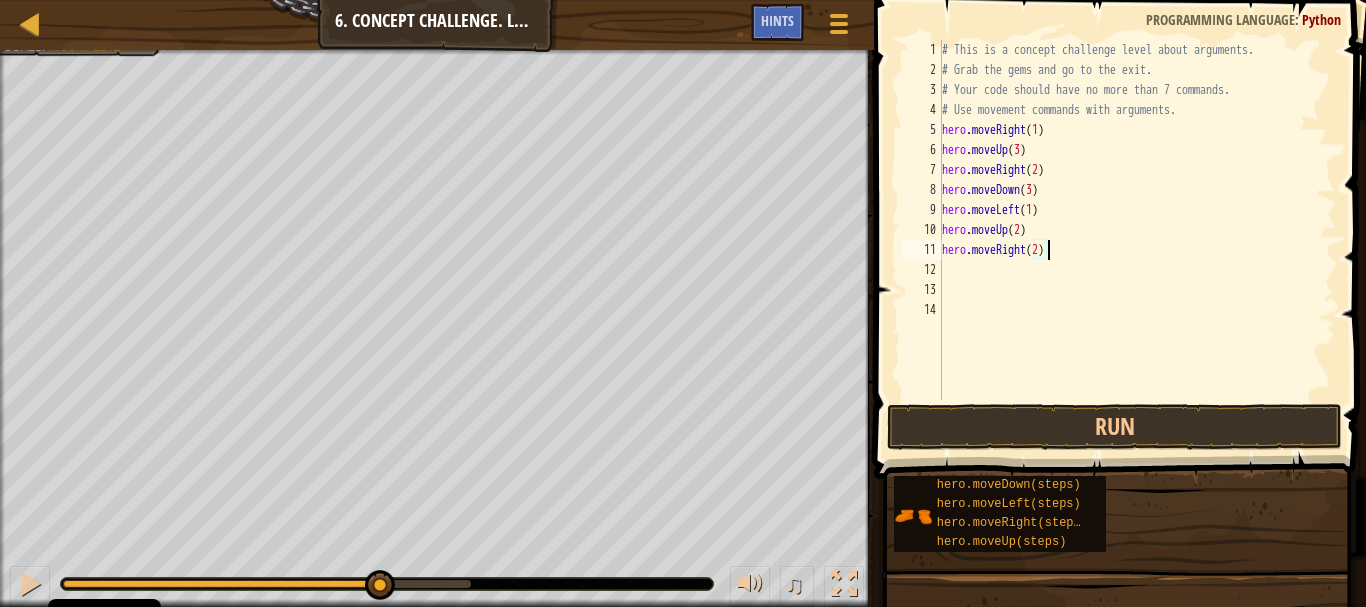 scroll, scrollTop: 9, scrollLeft: 8, axis: both 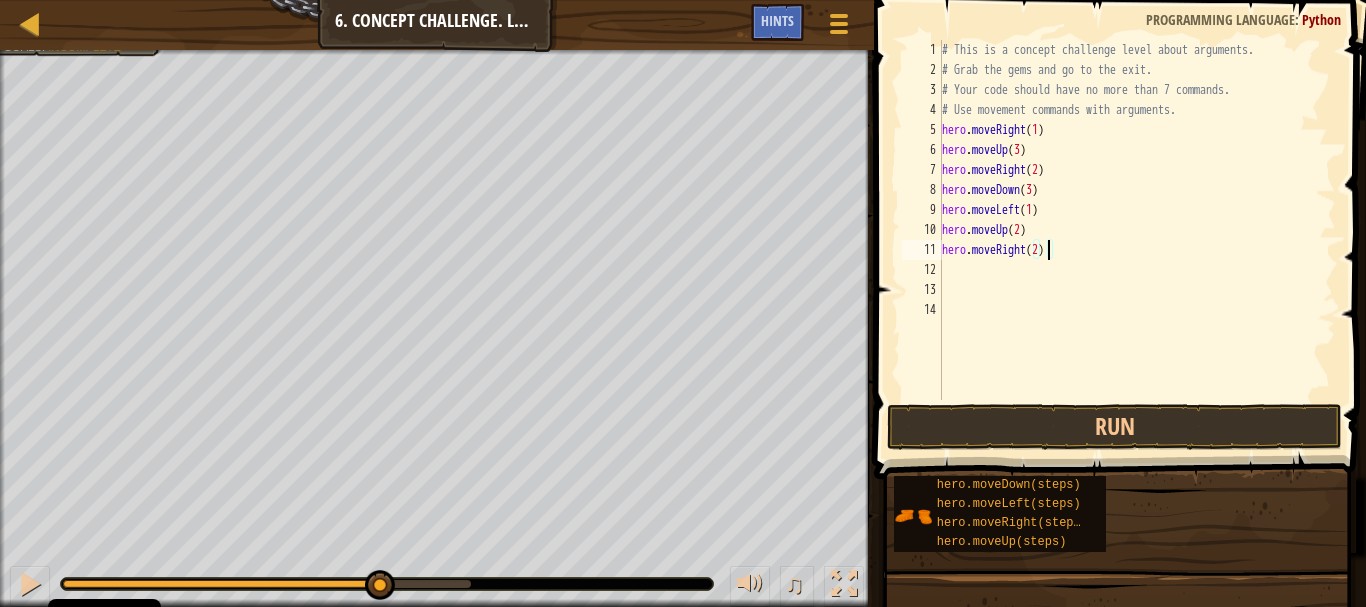 click on "hero . moveRight ( 1 ) hero . moveUp ( 3 ) hero . moveRight ( 2 ) hero . moveDown ( 3 ) hero . moveLeft ( 1 ) hero . moveUp ( 2 ) hero . moveRight ( 2 )" at bounding box center (1137, 240) 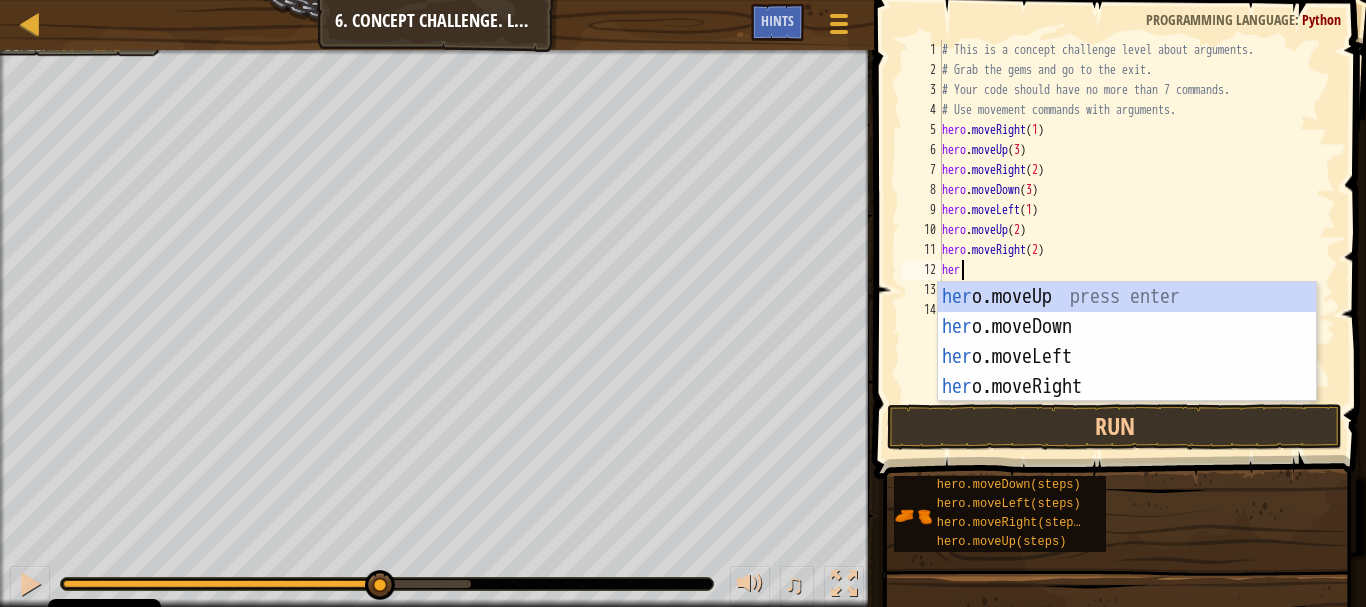 type on "hero" 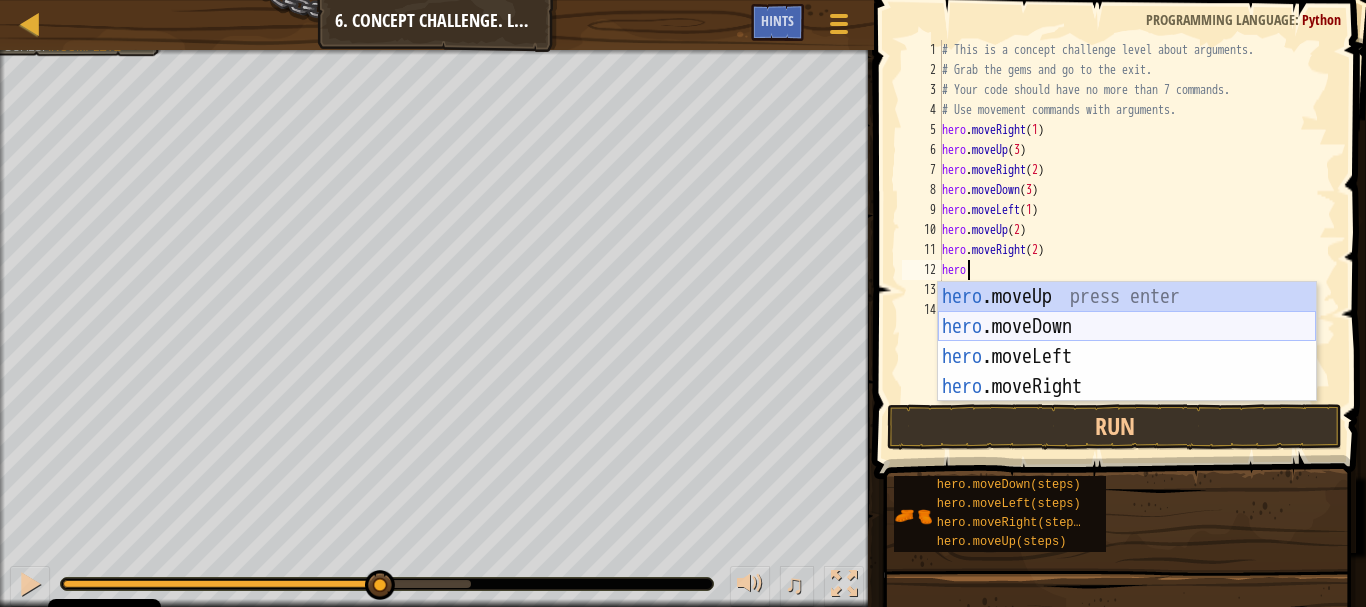 click on "hero .moveUp press enter hero .moveDown press enter hero .moveLeft press enter hero .moveRight press enter" at bounding box center (1127, 372) 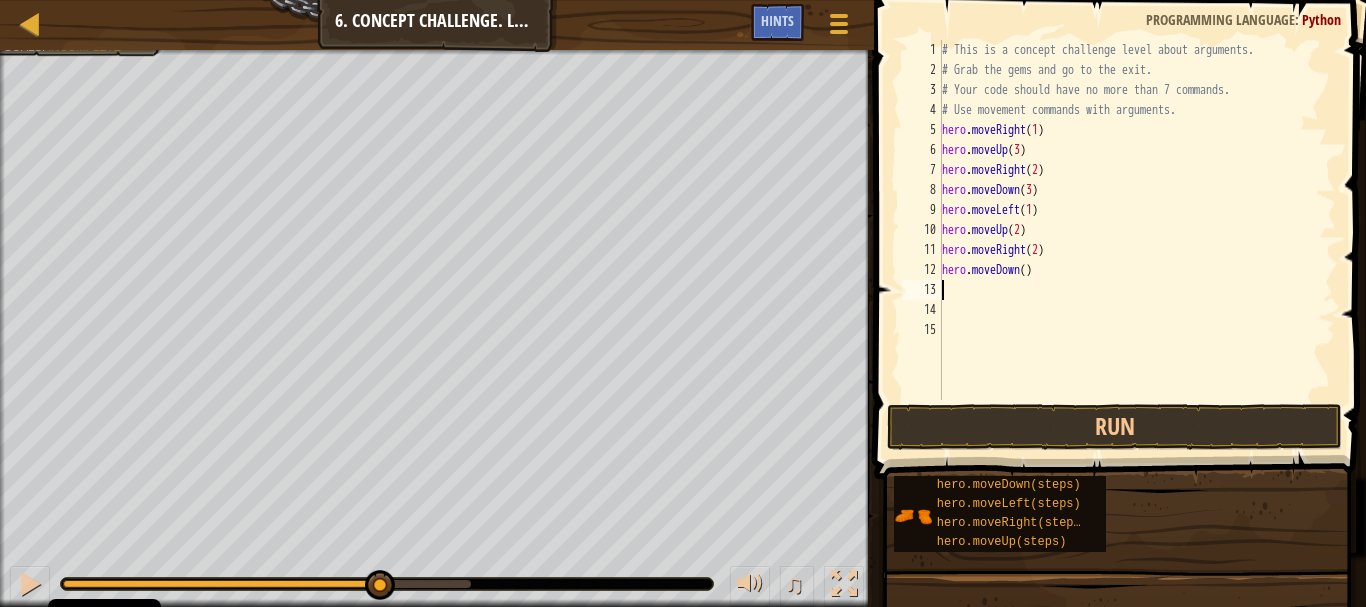 scroll, scrollTop: 9, scrollLeft: 0, axis: vertical 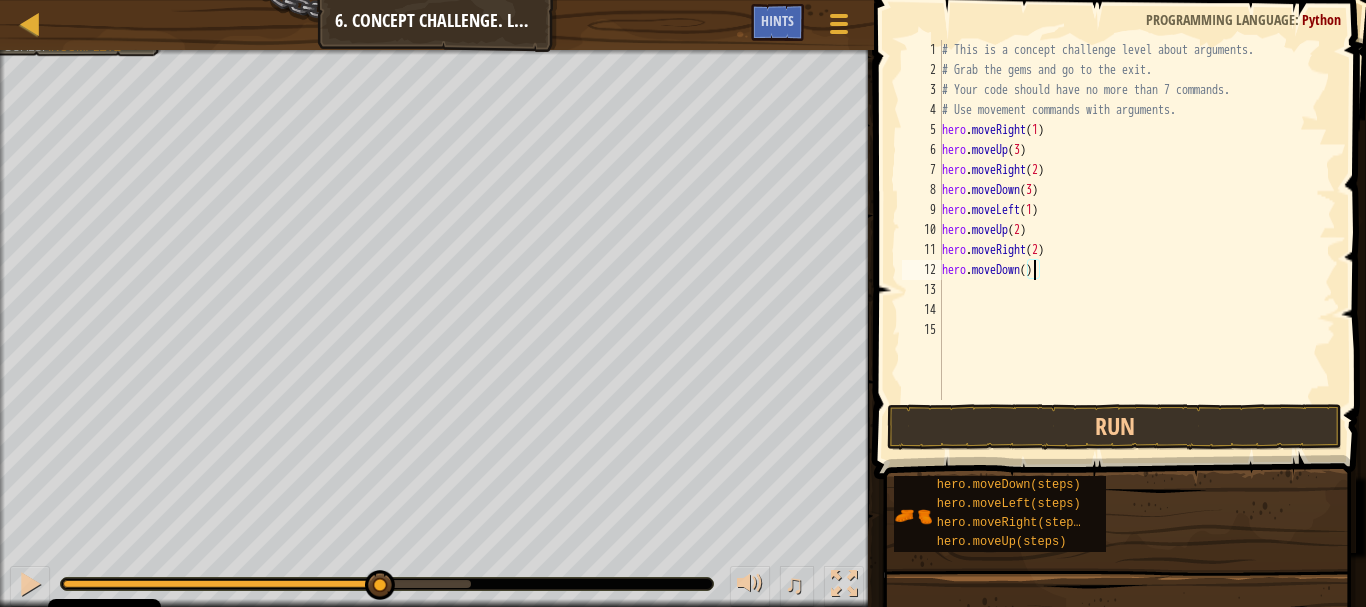 type on "hero.moveDown(2)" 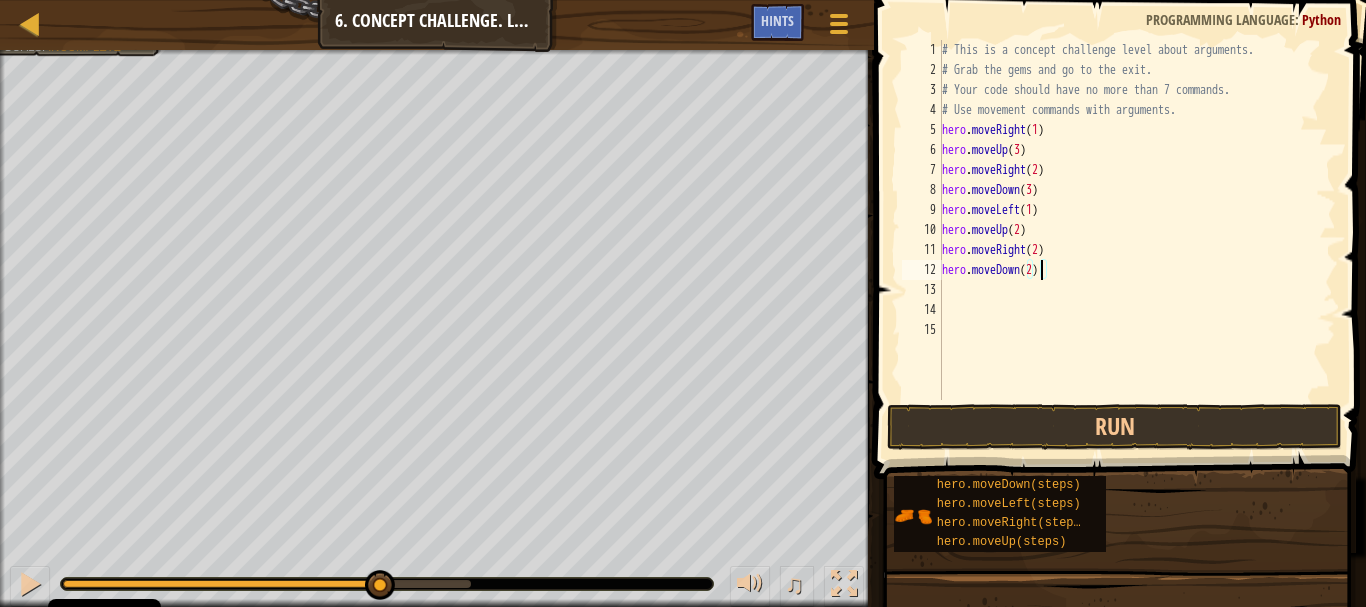 click on "hero . moveRight ( 1 ) hero . moveUp ( 3 ) hero . moveRight ( 2 ) hero . moveDown ( 3 ) hero . moveLeft ( 1 ) hero . moveUp ( 2 ) hero . moveRight ( 2 ) hero . moveDown ( 2 )" at bounding box center (1137, 240) 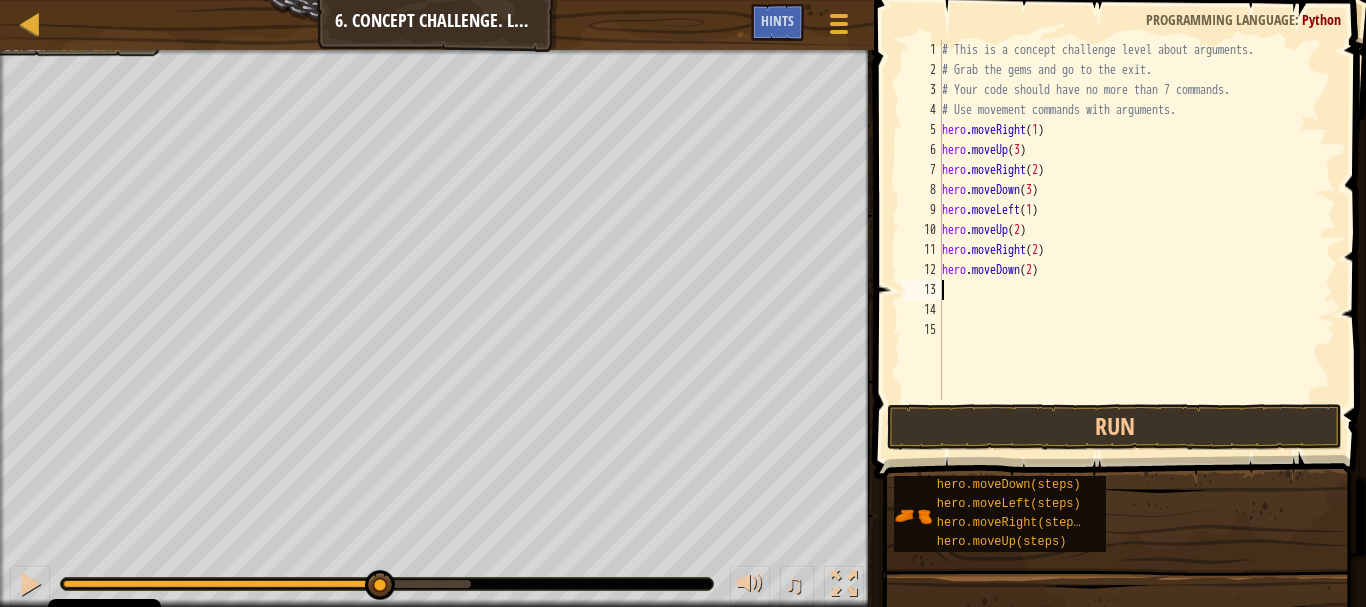 scroll, scrollTop: 9, scrollLeft: 0, axis: vertical 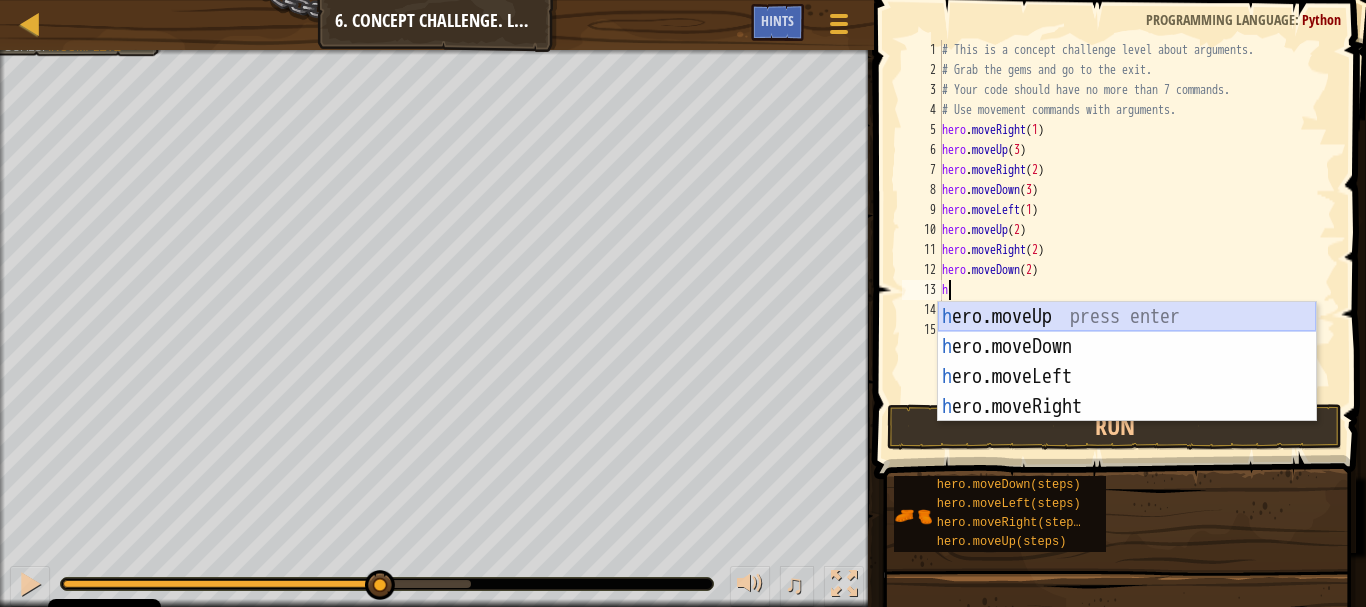 click on "h ero.moveUp press enter h ero.moveDown press enter h ero.moveLeft press enter h ero.moveRight press enter" at bounding box center (1127, 392) 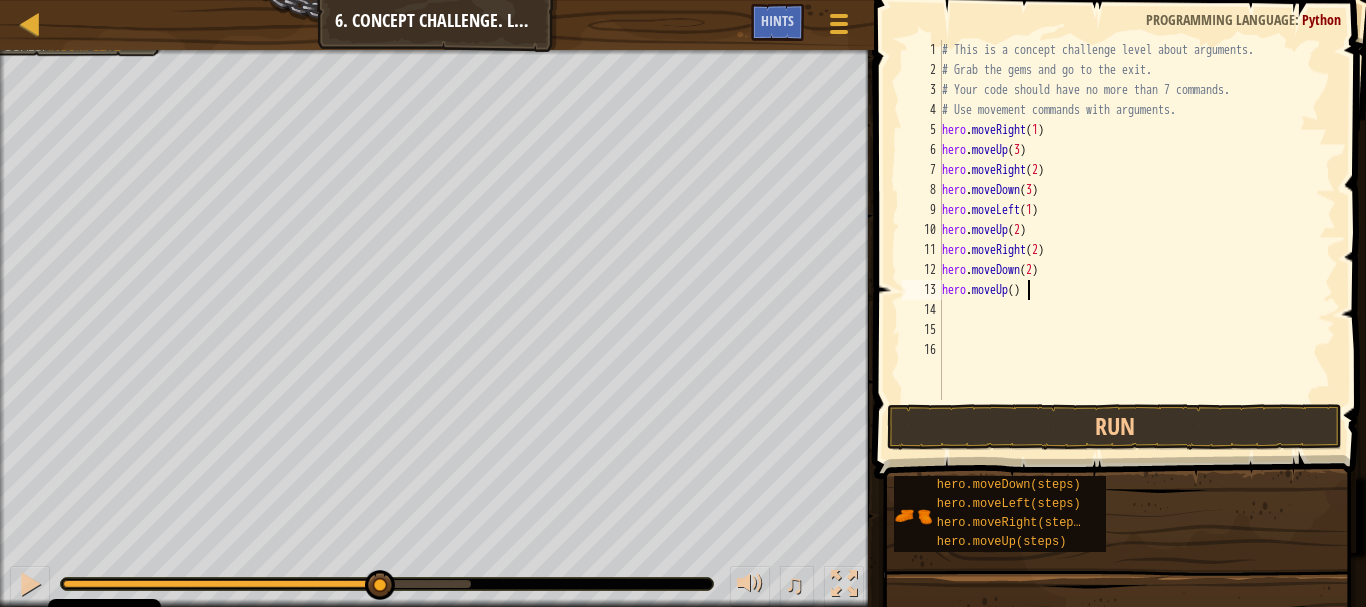 click on "hero . moveRight ( 1 ) hero . moveUp ( 3 ) hero . moveRight ( 2 ) hero . moveDown ( 3 ) hero . moveLeft ( 1 ) hero . moveUp ( 2 ) hero . moveRight ( 2 ) hero . moveDown ( 2 ) hero . moveUp ( )" at bounding box center (1137, 240) 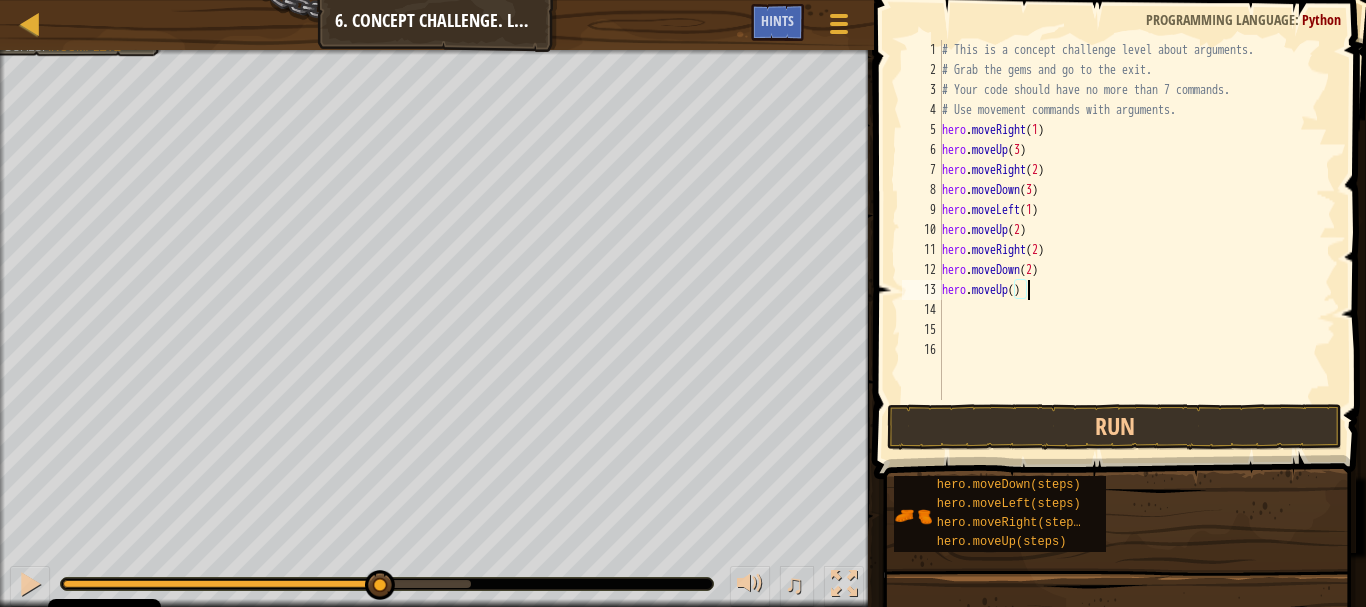 click on "hero . moveRight ( 1 ) hero . moveUp ( 3 ) hero . moveRight ( 2 ) hero . moveDown ( 3 ) hero . moveLeft ( 1 ) hero . moveUp ( 2 ) hero . moveRight ( 2 ) hero . moveDown ( 2 ) hero . moveUp ( )" at bounding box center [1137, 240] 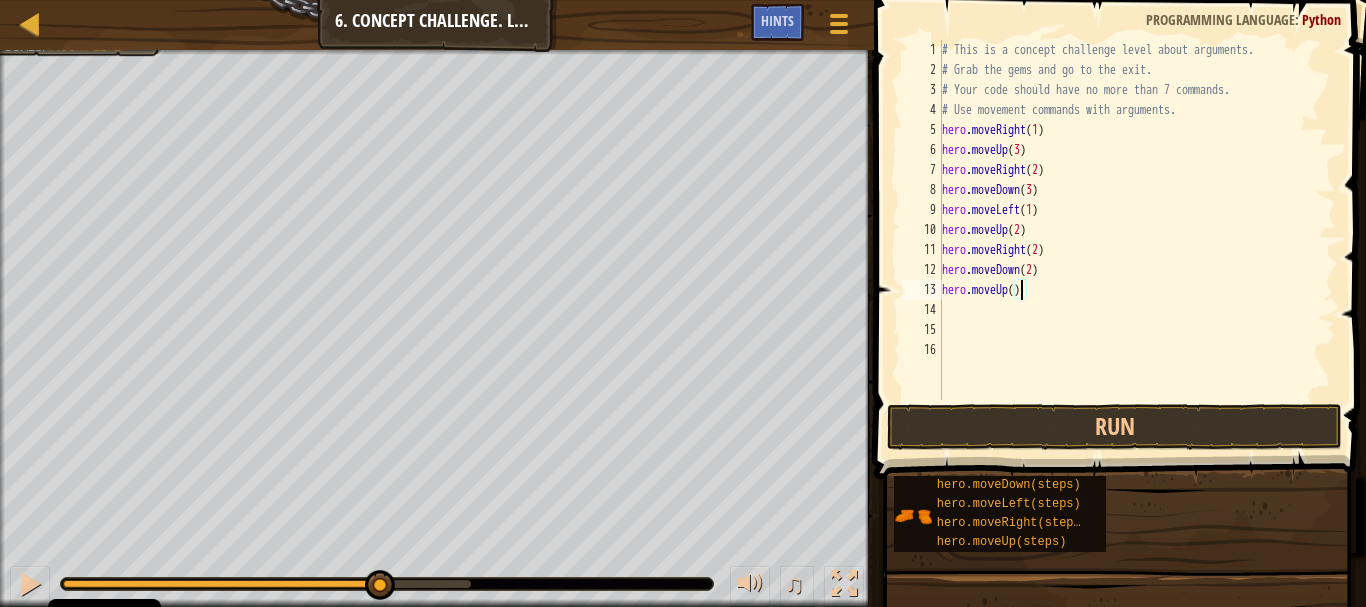 type on "hero.moveUp(2)" 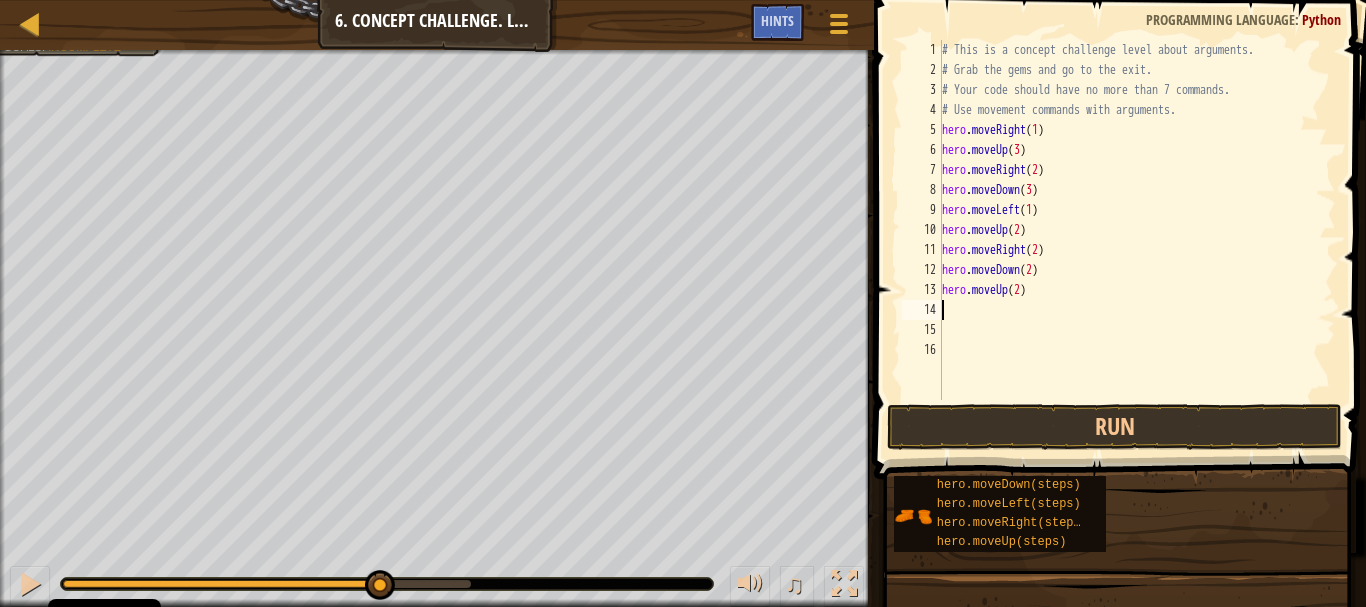 click on "hero . moveRight ( 1 ) hero . moveUp ( 3 ) hero . moveRight ( 2 ) hero . moveDown ( 3 ) hero . moveLeft ( 1 ) hero . moveUp ( 2 ) hero . moveRight ( 2 ) hero . moveDown ( 2 ) hero . moveUp ( 2 )" at bounding box center (1137, 240) 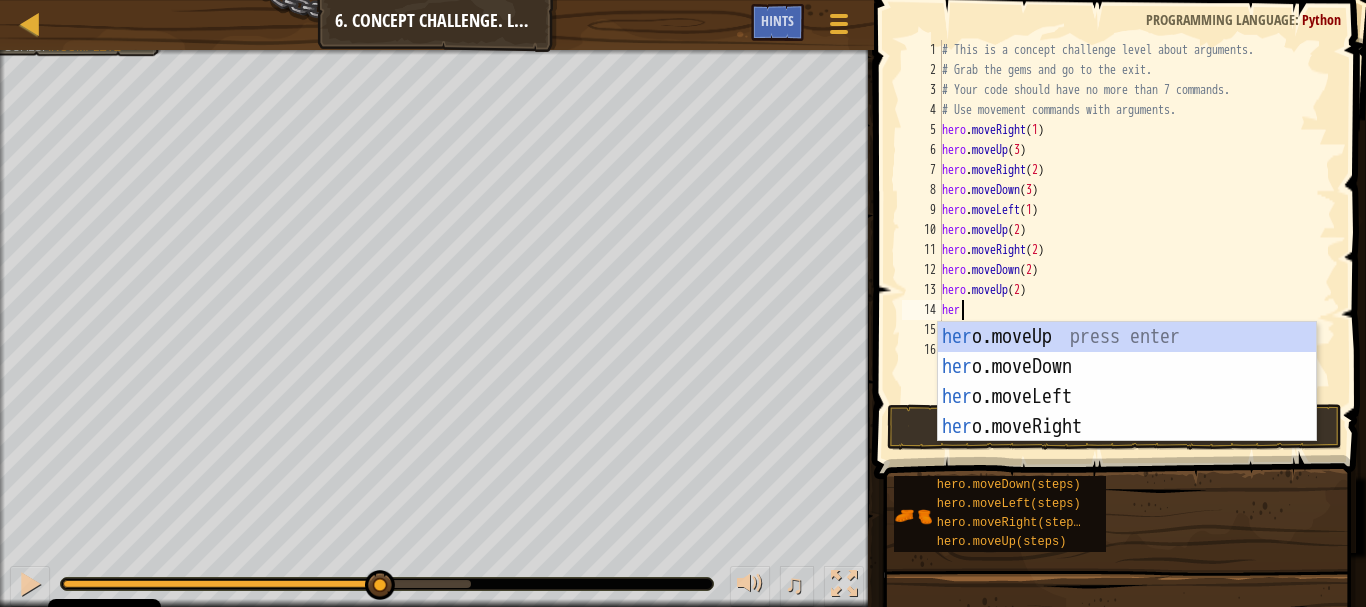 type on "hero" 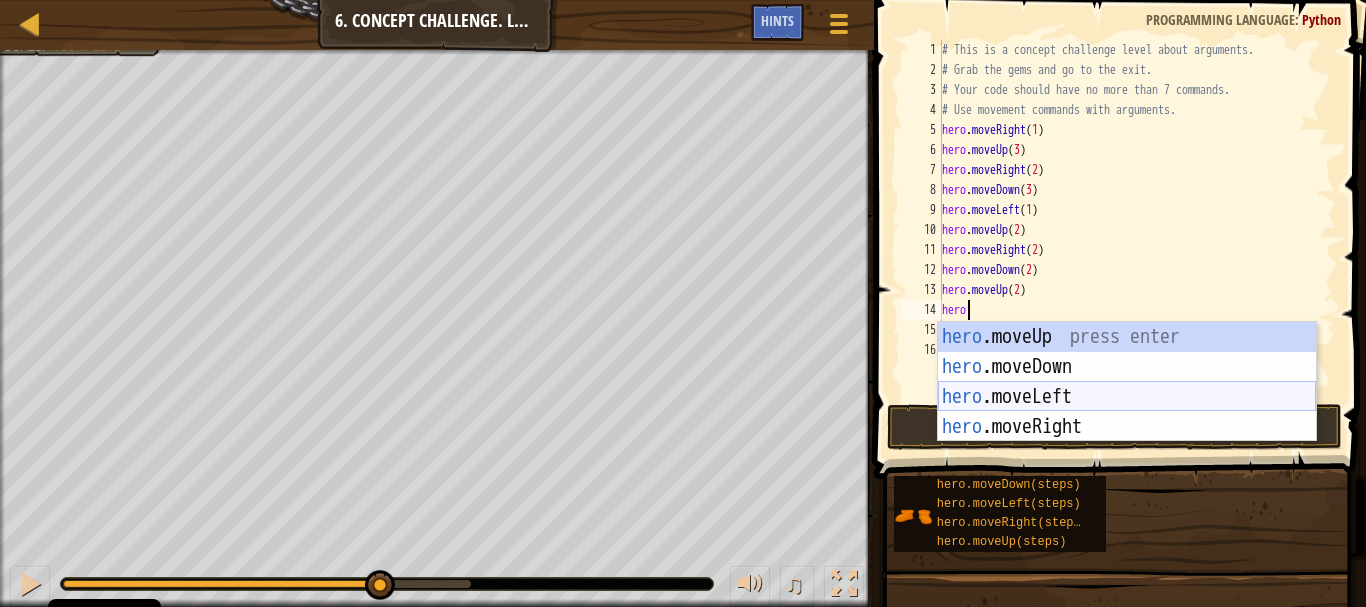 click on "hero .moveUp press enter hero .moveDown press enter hero .moveLeft press enter hero .moveRight press enter" at bounding box center (1127, 412) 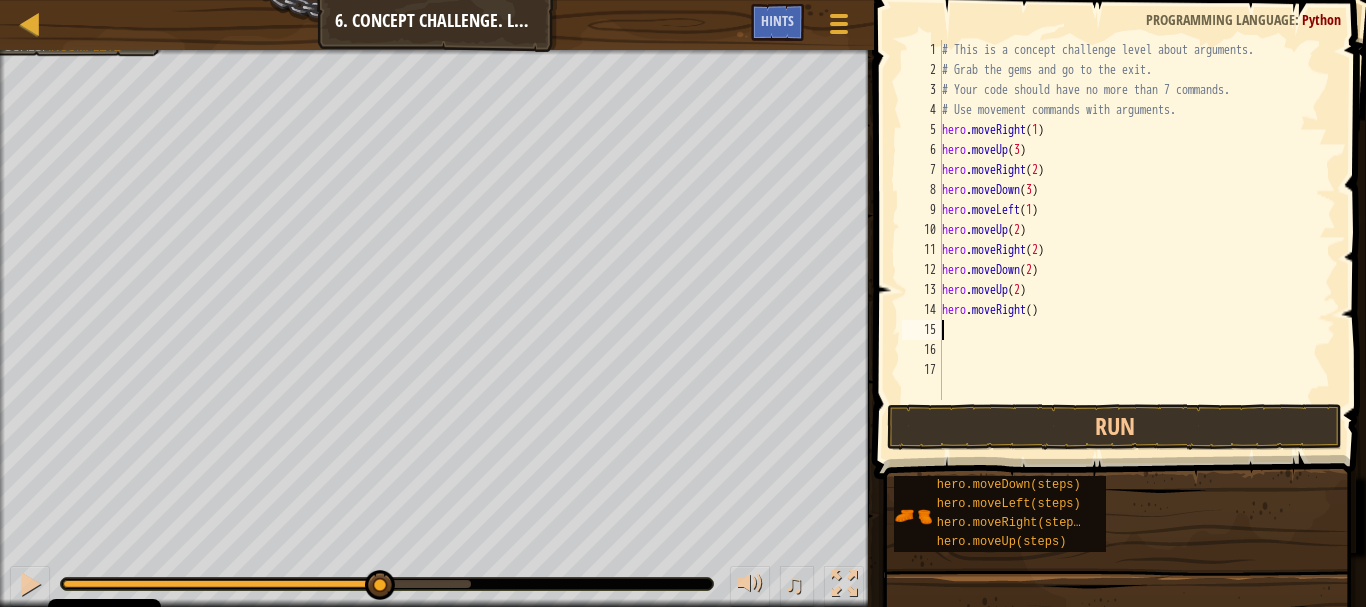 scroll, scrollTop: 9, scrollLeft: 0, axis: vertical 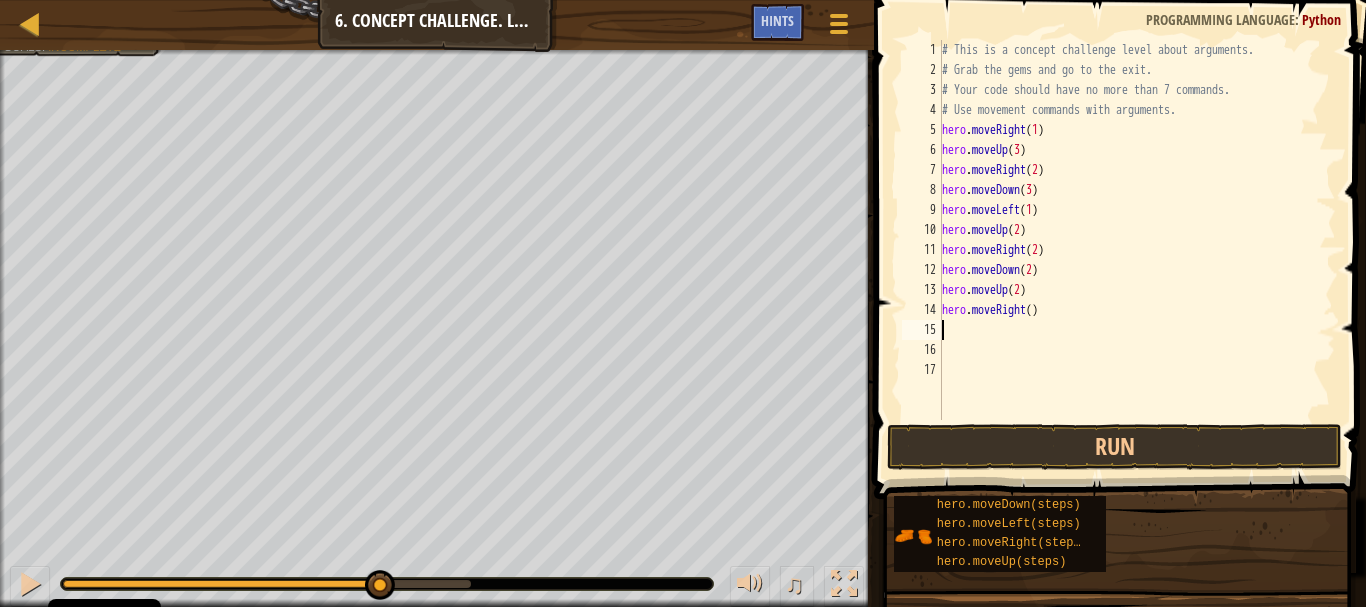 click on "hero . moveRight ( 1 ) hero . moveUp ( 3 ) hero . moveRight ( 2 ) hero . moveDown ( 3 ) hero . moveLeft ( 1 ) hero . moveUp ( 2 ) hero . moveRight ( 2 ) hero . moveDown ( 2 ) hero . moveUp ( 2 ) hero . moveRight ( )" at bounding box center (1137, 250) 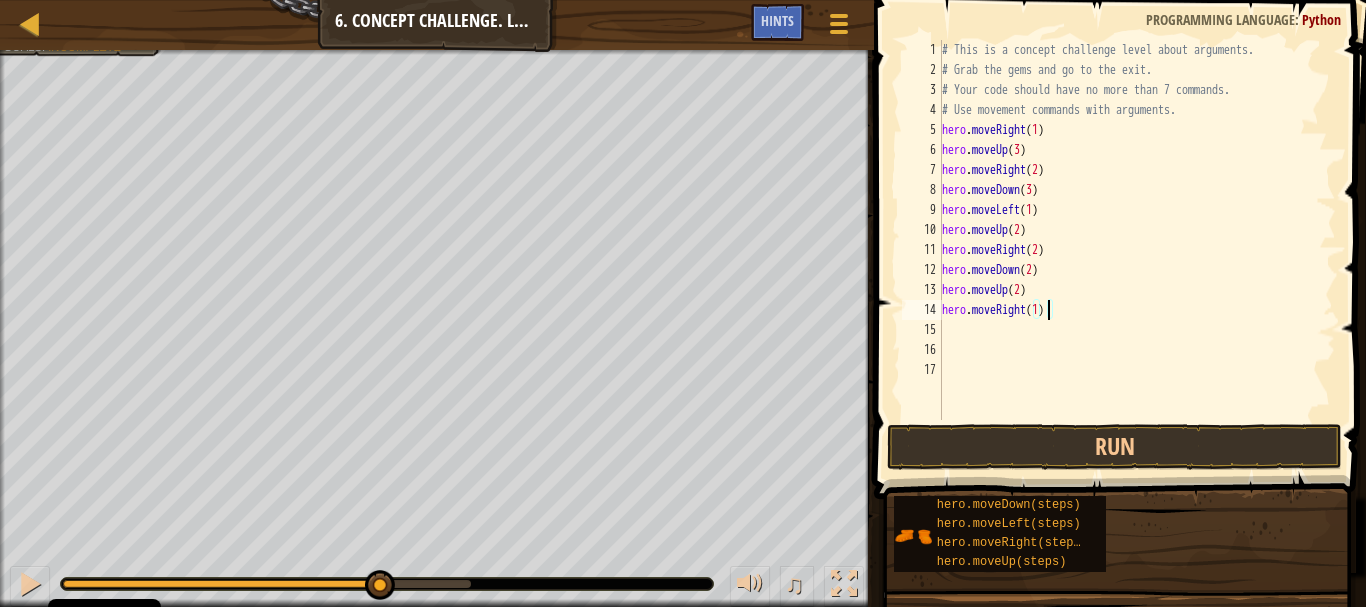 scroll, scrollTop: 9, scrollLeft: 8, axis: both 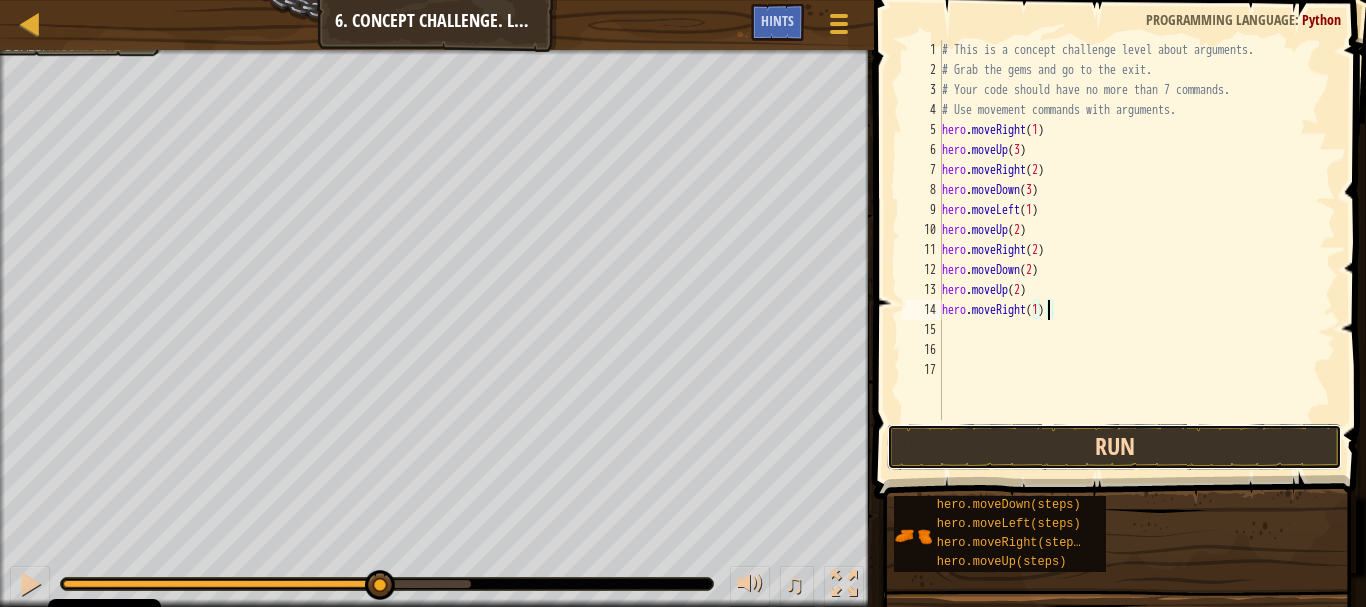 click on "Run" at bounding box center (1114, 447) 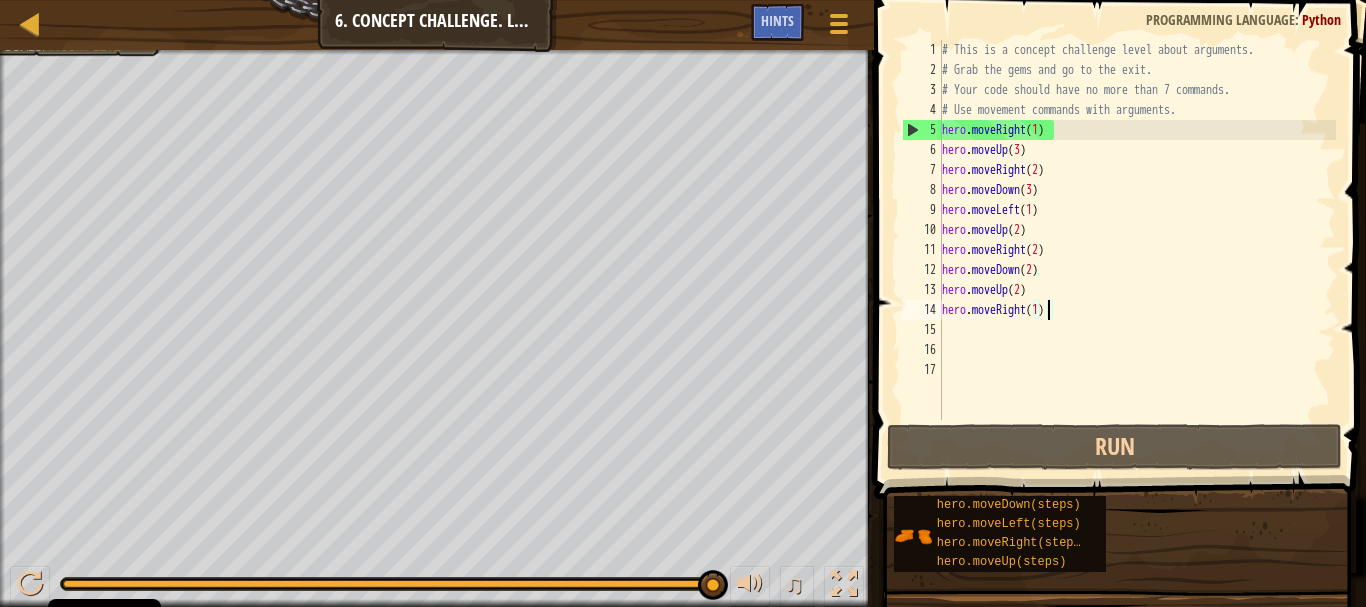click at bounding box center (437, 52) 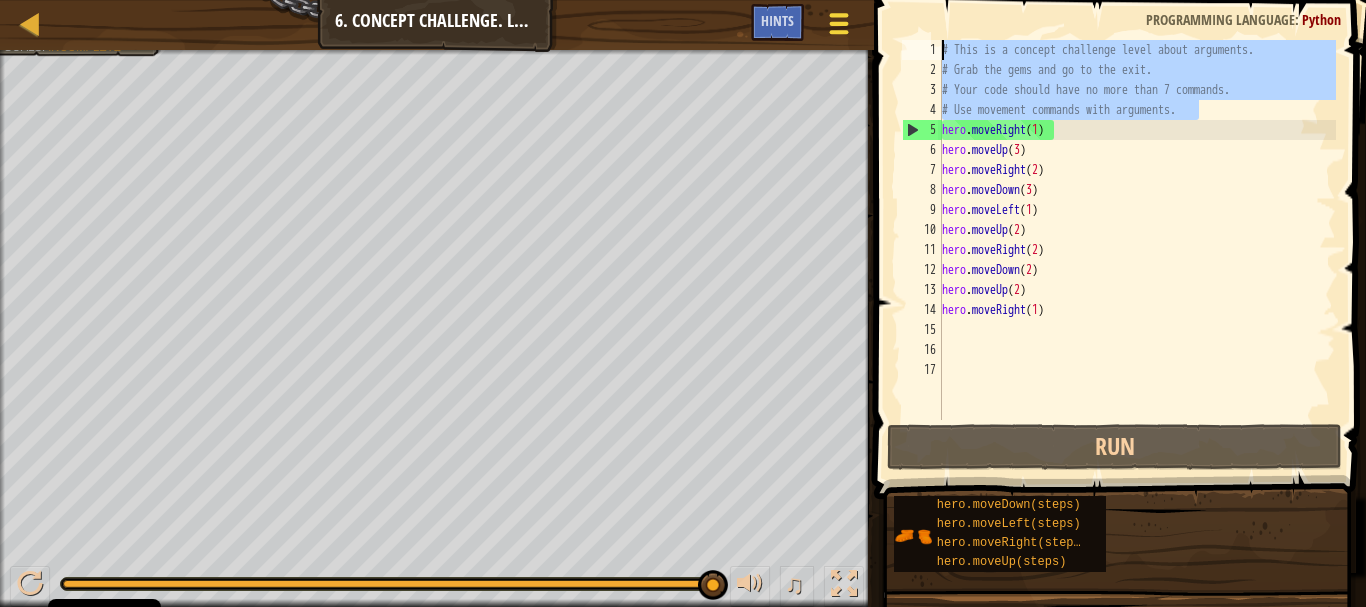 drag, startPoint x: 1208, startPoint y: 117, endPoint x: 861, endPoint y: 18, distance: 360.84622 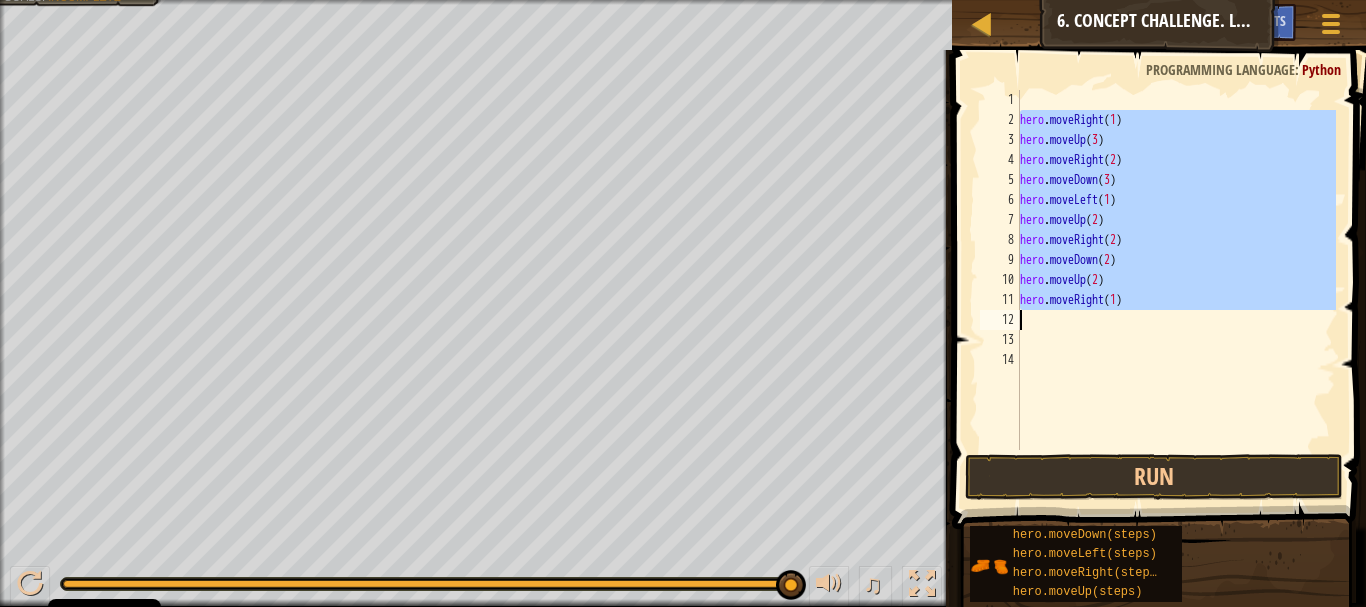 drag, startPoint x: 1022, startPoint y: 124, endPoint x: 1086, endPoint y: 321, distance: 207.13522 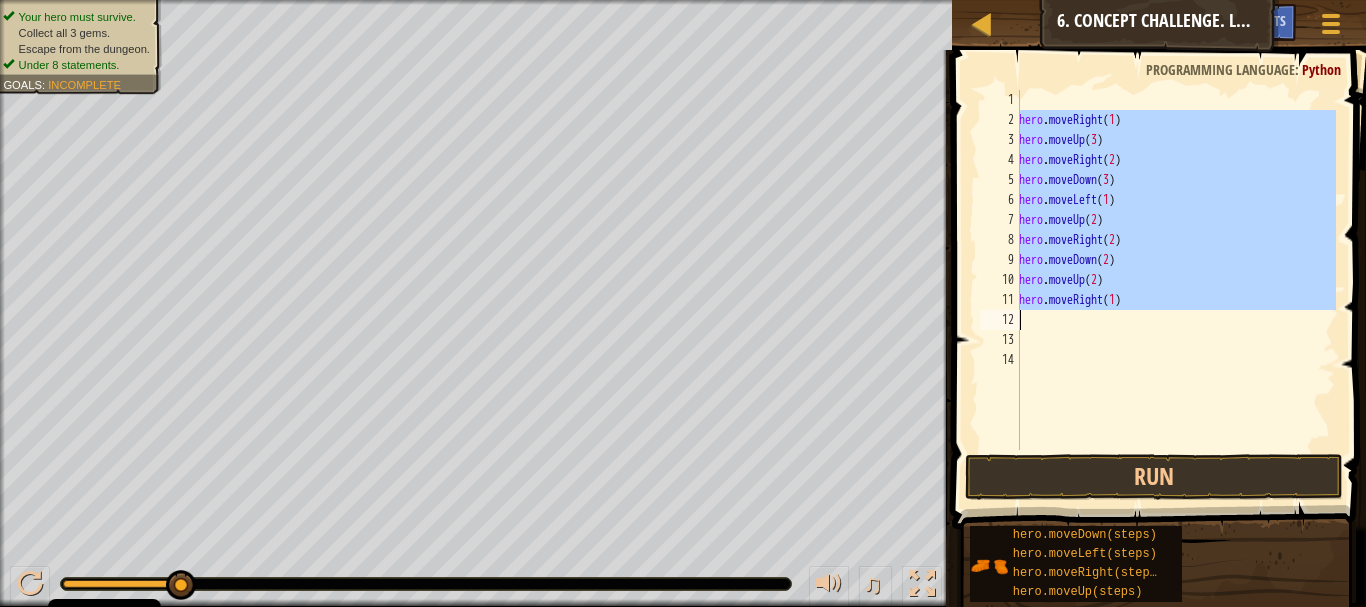 click on "hero . moveRight ( 1 ) hero . moveUp ( 3 ) hero . moveRight ( 2 ) hero . moveDown ( 3 ) hero . moveLeft ( 1 ) hero . moveUp ( 2 ) hero . moveRight ( 2 ) hero . moveDown ( 2 ) hero . moveUp ( 2 ) hero . moveRight ( 1 )" at bounding box center [1175, 270] 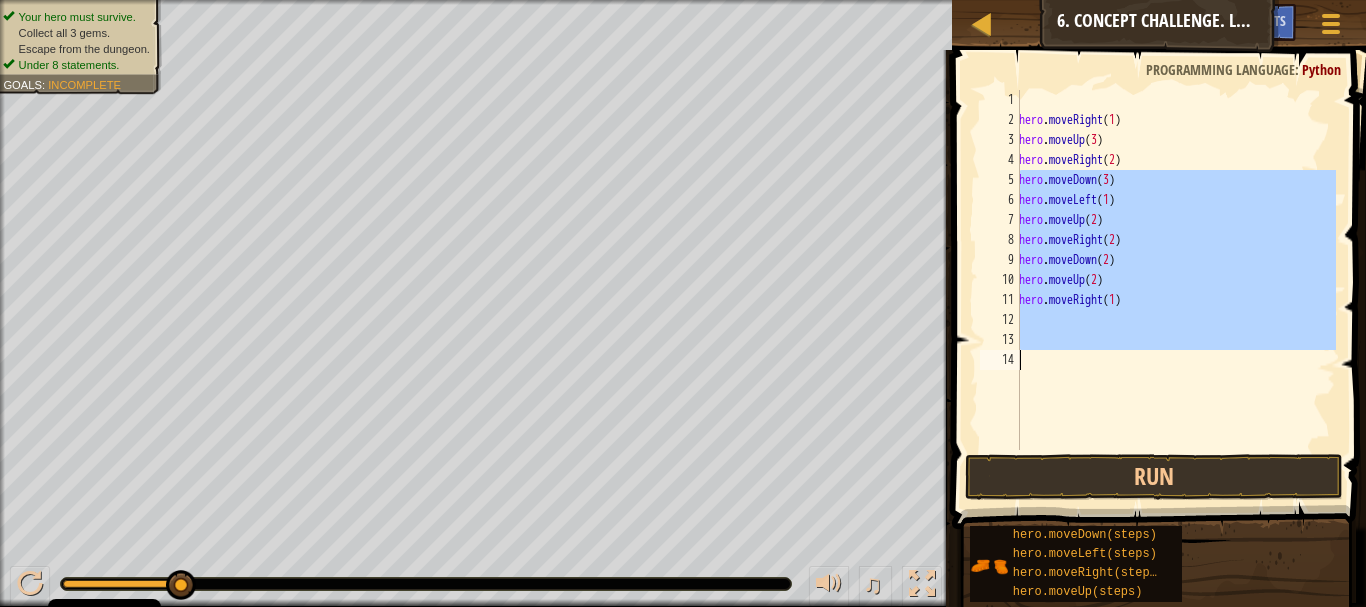 drag, startPoint x: 1020, startPoint y: 179, endPoint x: 1153, endPoint y: 400, distance: 257.9341 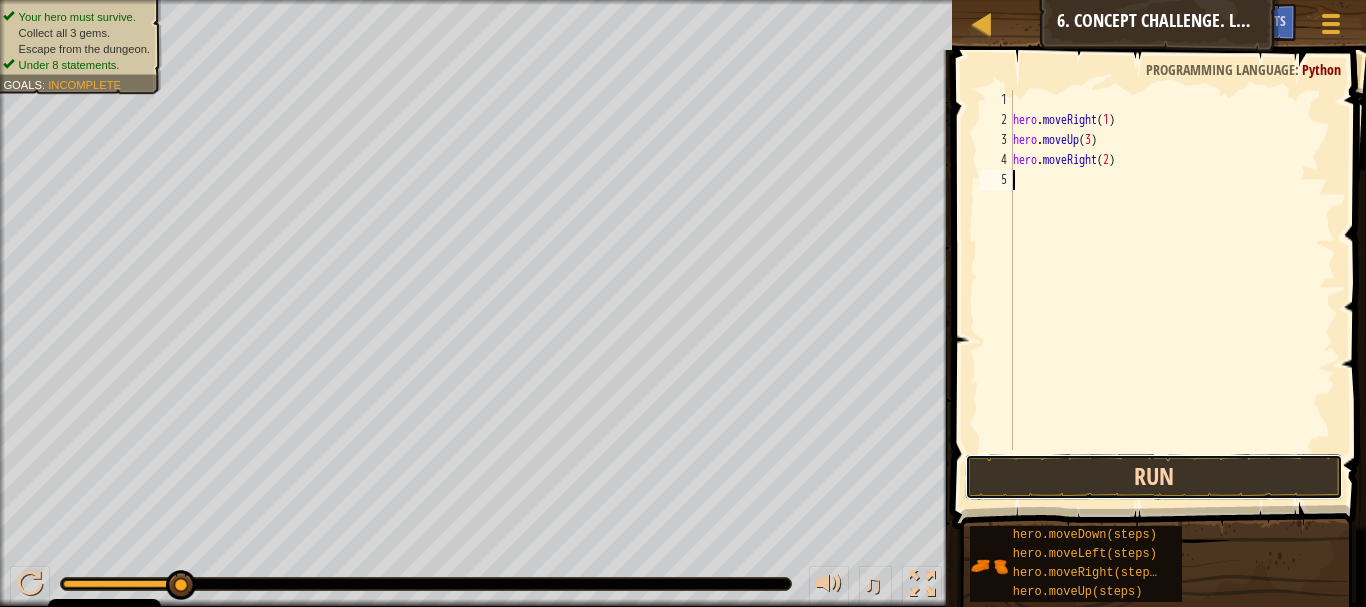 click on "Run" at bounding box center [1154, 477] 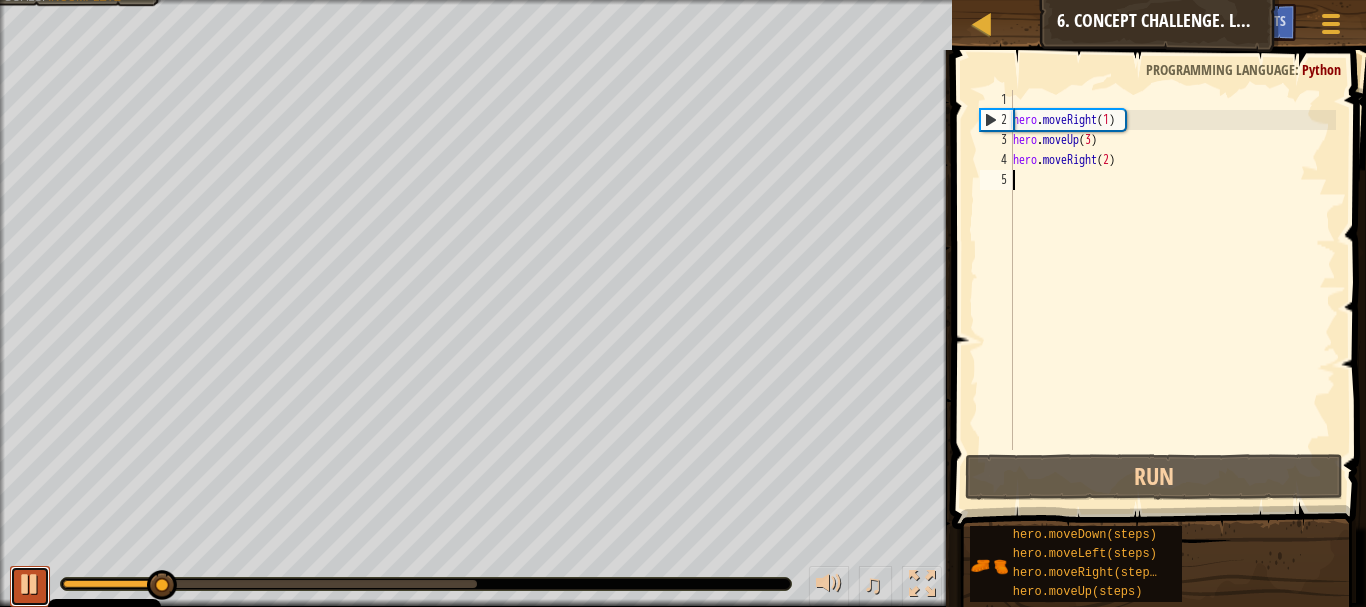 click at bounding box center [30, 584] 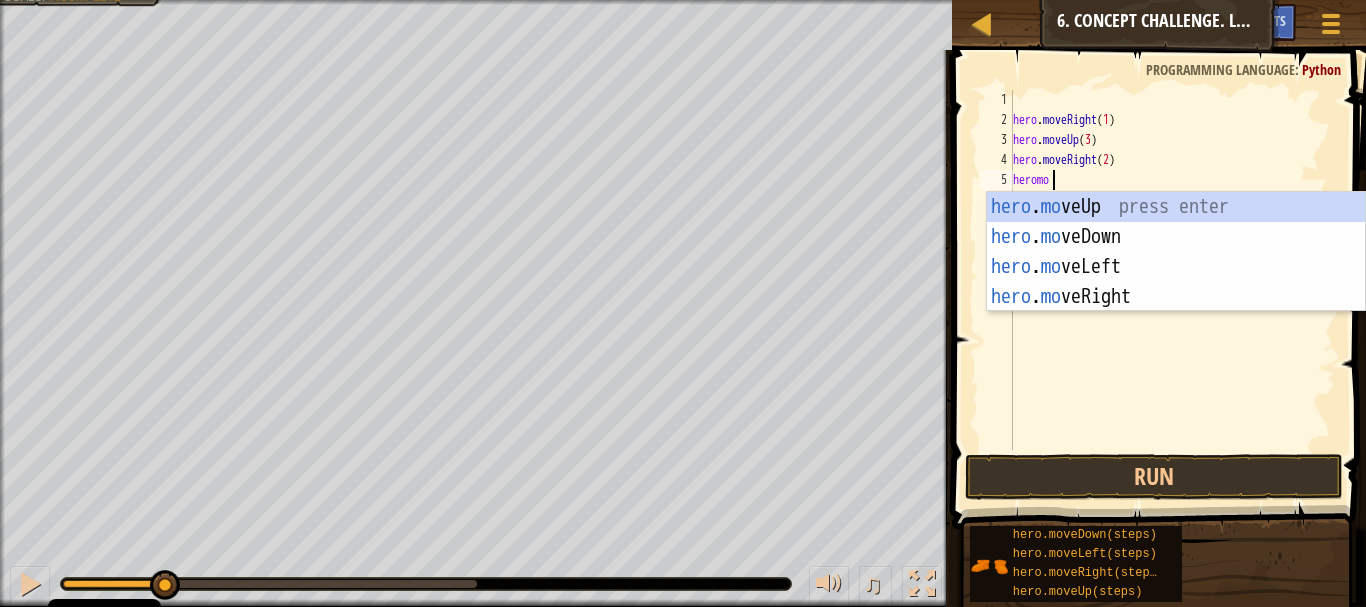 scroll, scrollTop: 9, scrollLeft: 3, axis: both 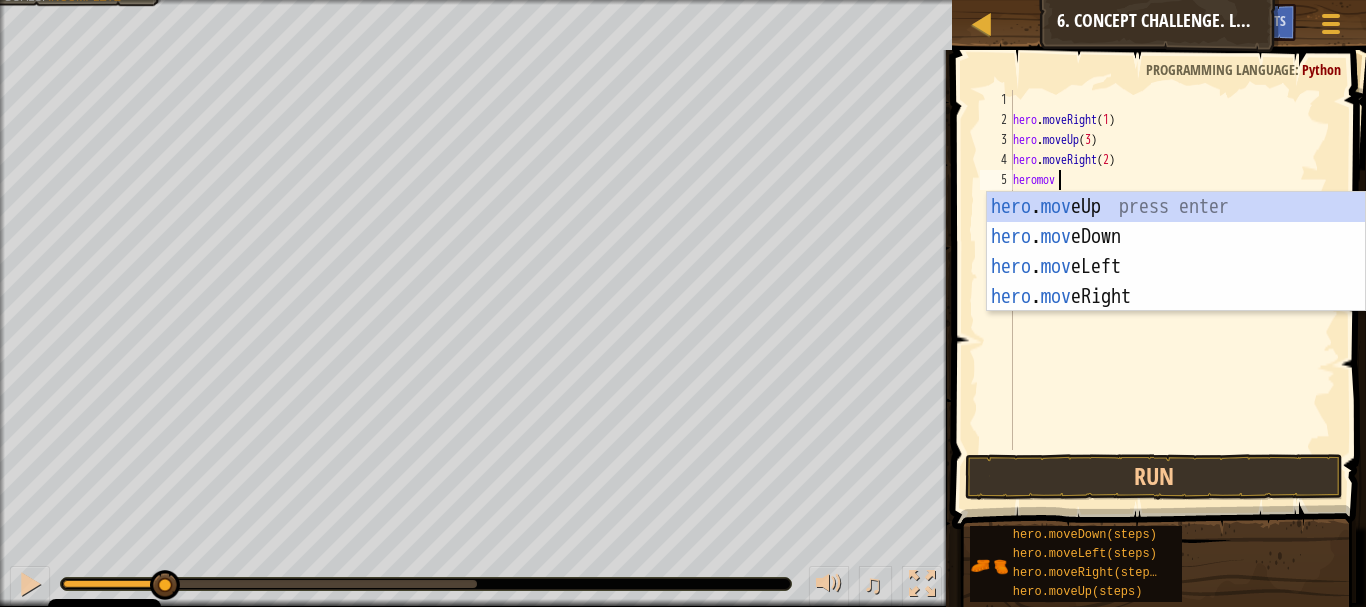 type on "heromove" 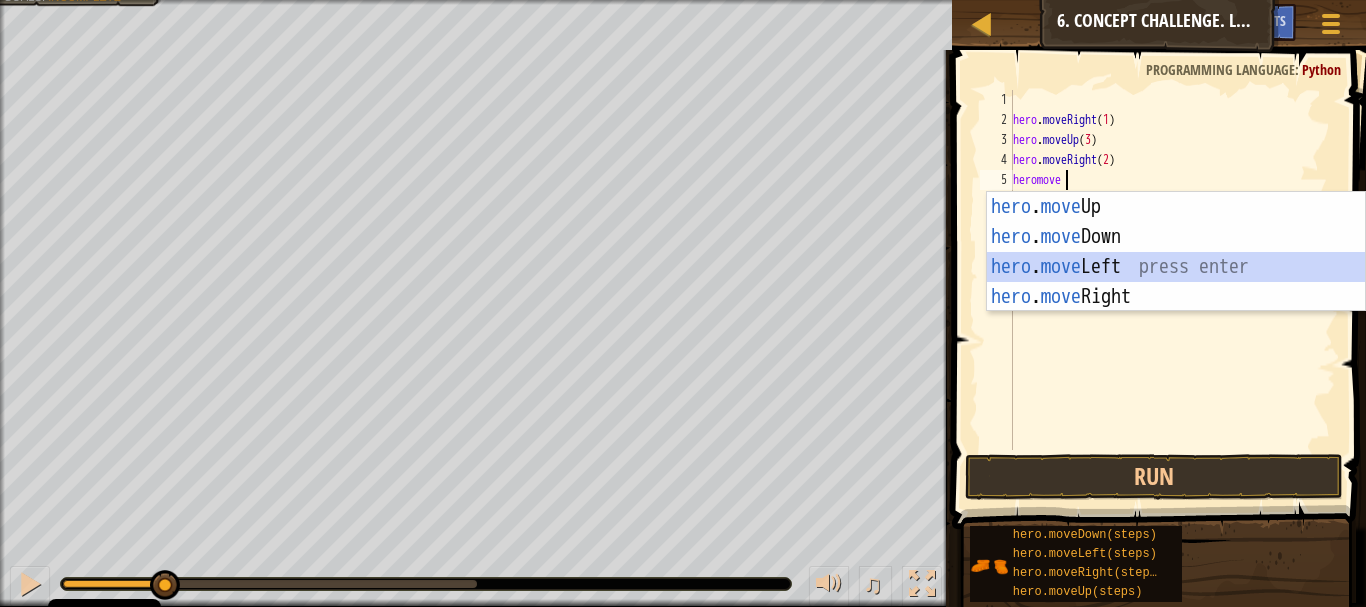 click on "hero . move Up press enter hero . move Down press enter hero . move Left press enter hero . move Right press enter" at bounding box center [1176, 282] 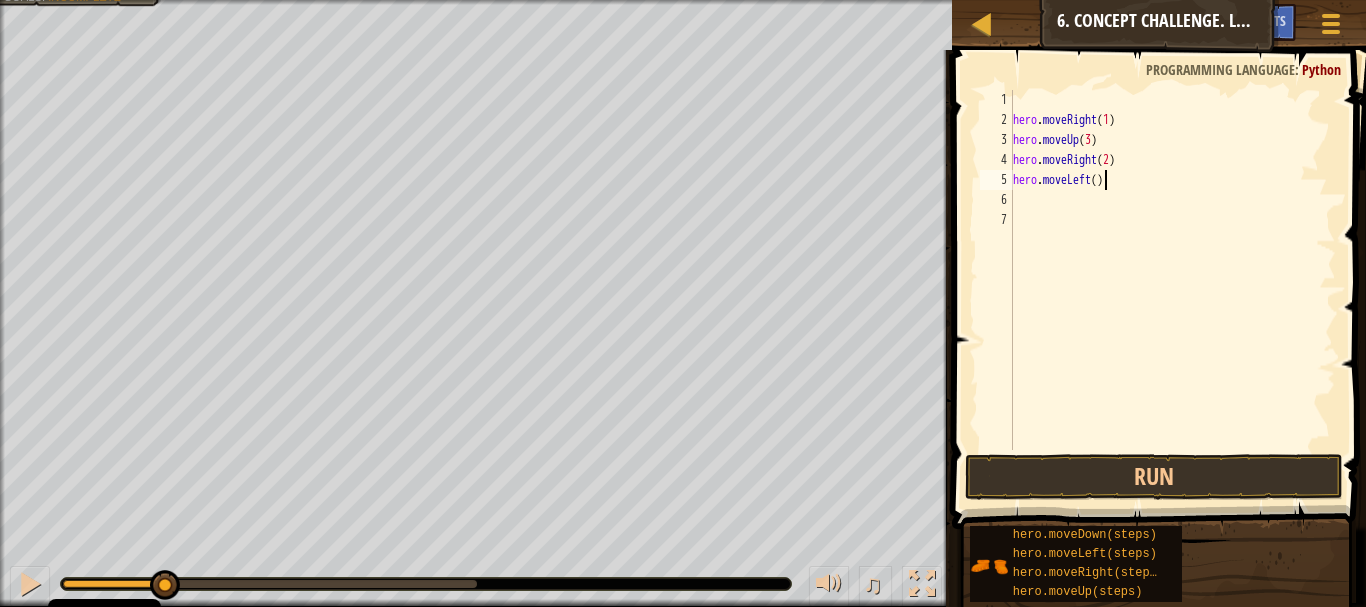 click on "hero . moveRight ( [NUMBER] ) hero . moveUp ( [NUMBER] ) hero . moveRight ( [NUMBER] ) hero . moveLeft ( )" at bounding box center [1172, 290] 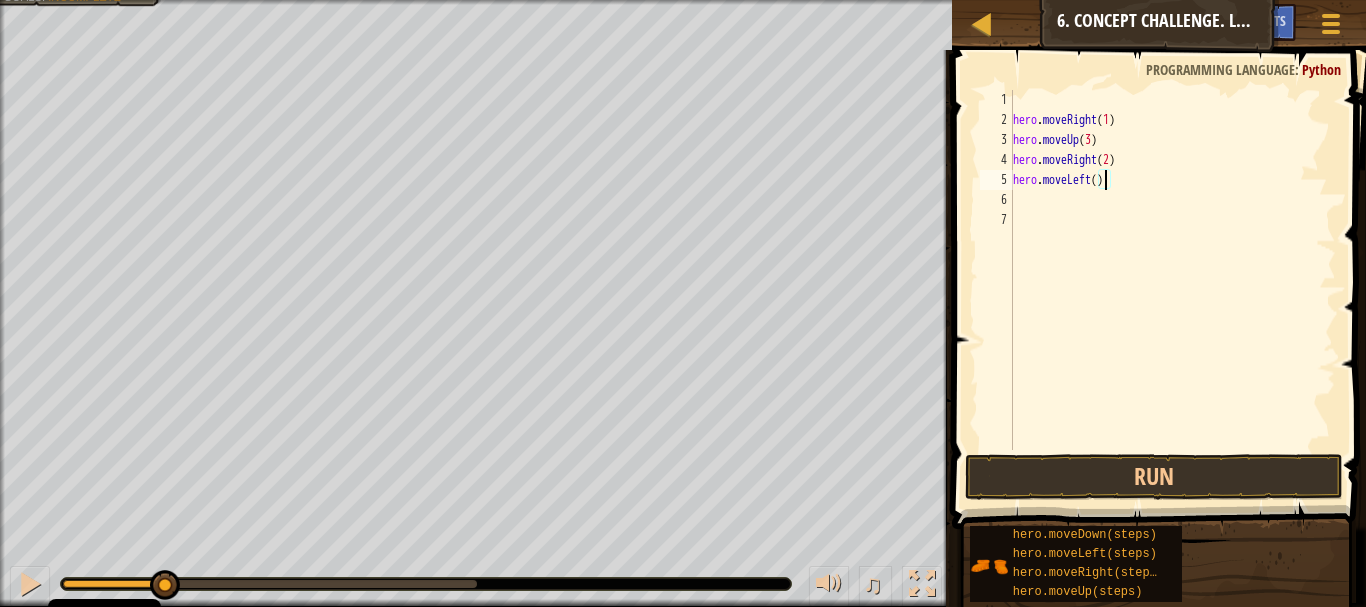 type on "hero.moveLeft(1)" 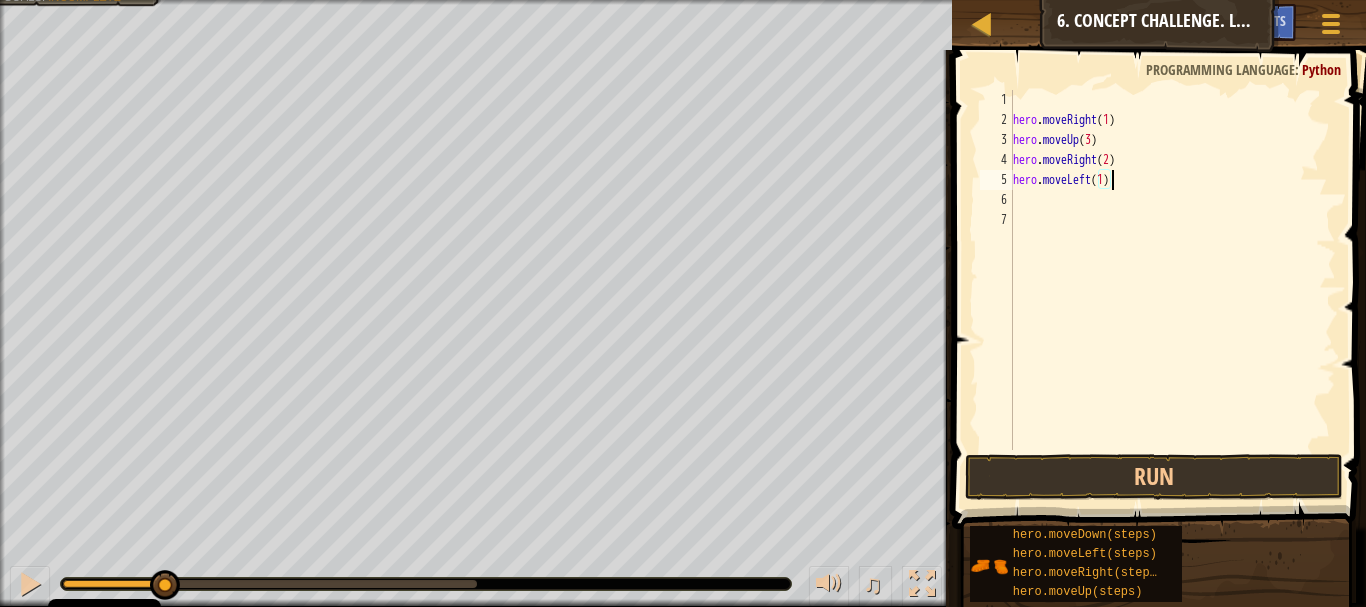 scroll, scrollTop: 9, scrollLeft: 8, axis: both 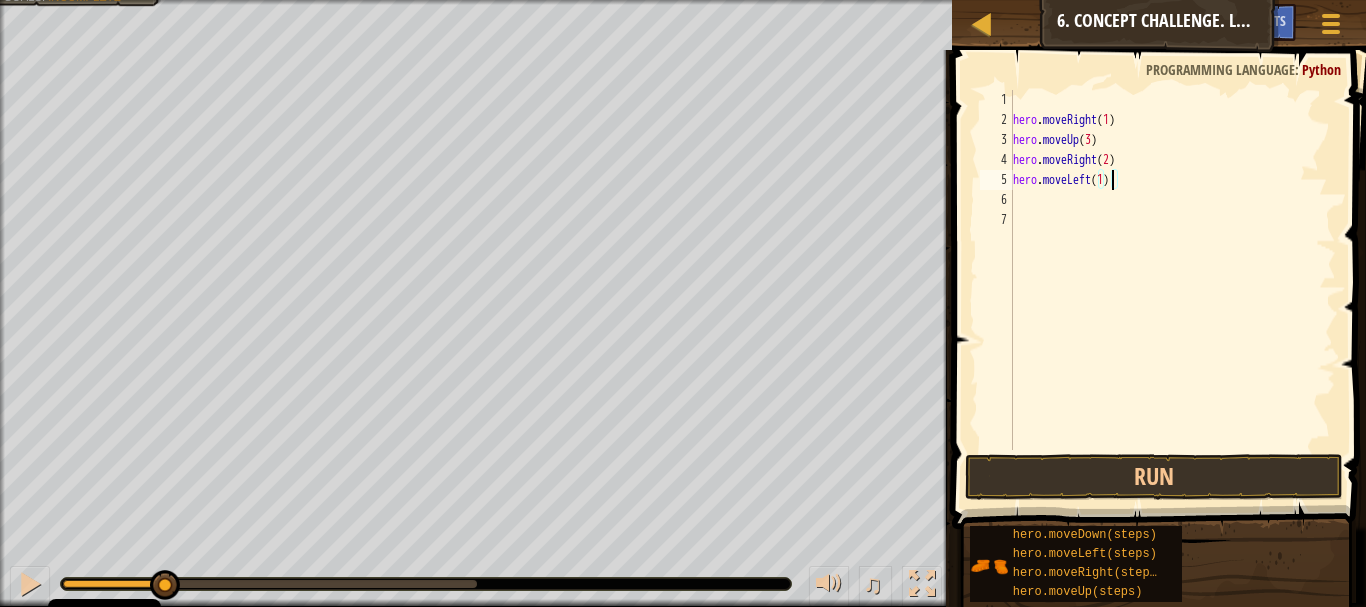 click on "hero . moveRight ( 1 ) hero . moveUp ( 3 ) hero . moveRight ( 2 ) hero . moveLeft ( 1 )" at bounding box center (1172, 290) 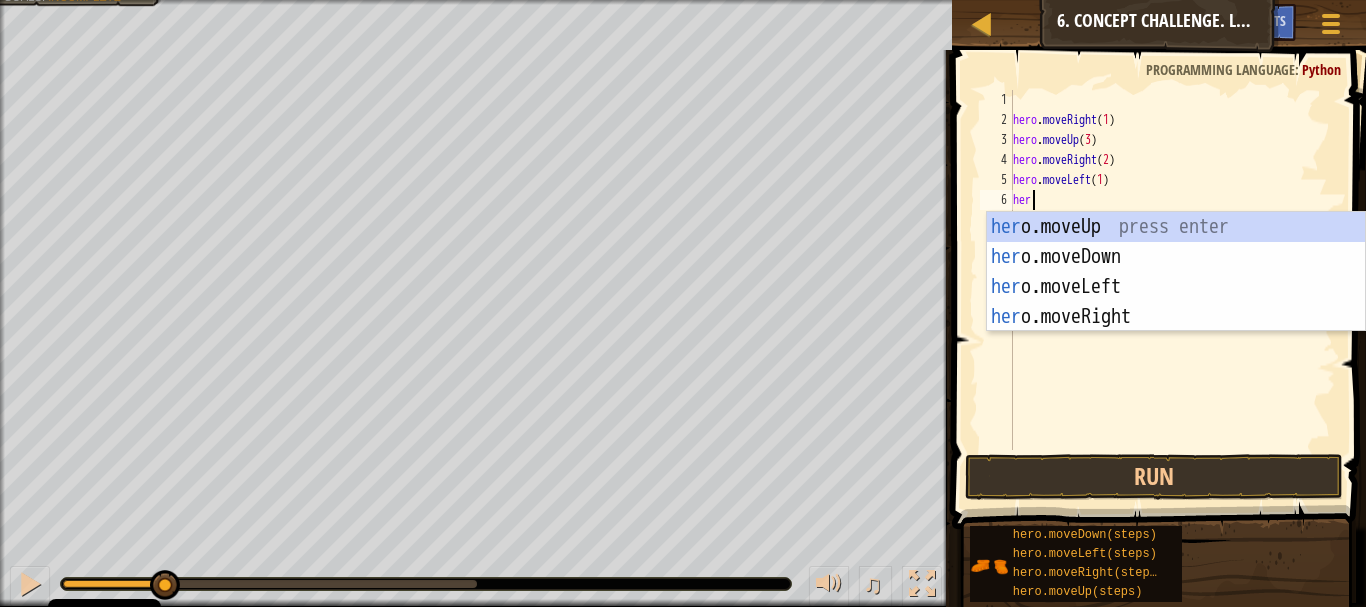 scroll, scrollTop: 9, scrollLeft: 1, axis: both 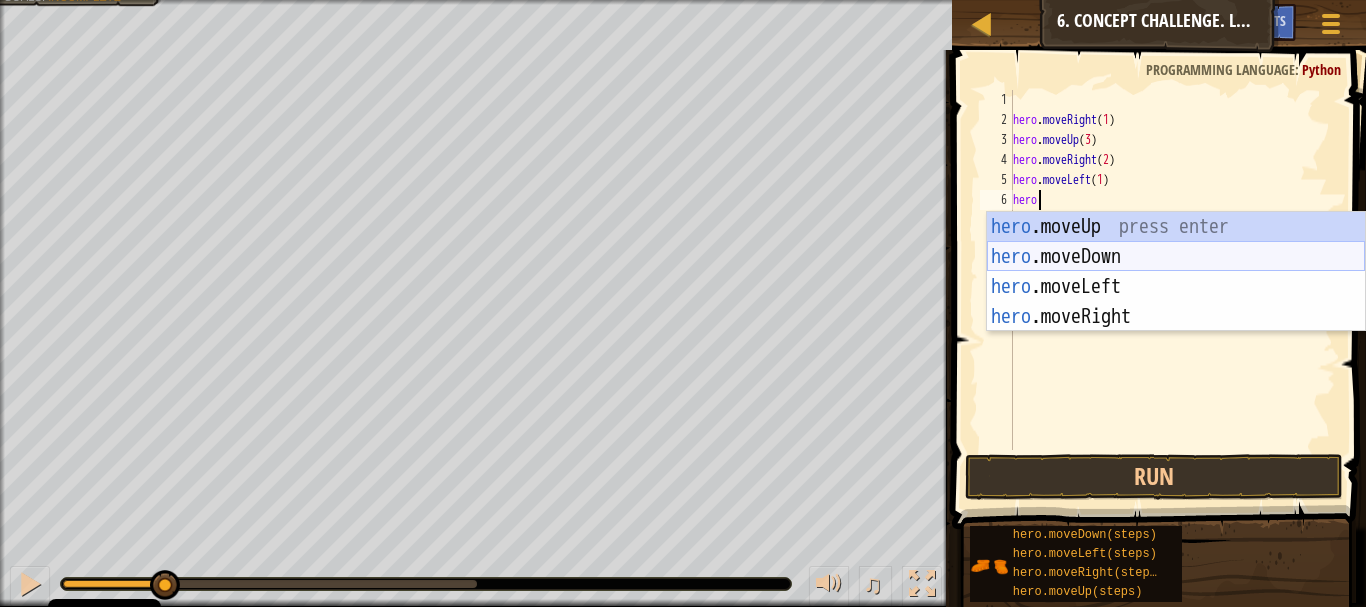 click on "hero .moveUp press enter hero .moveDown press enter hero .moveLeft press enter hero .moveRight press enter" at bounding box center [1176, 302] 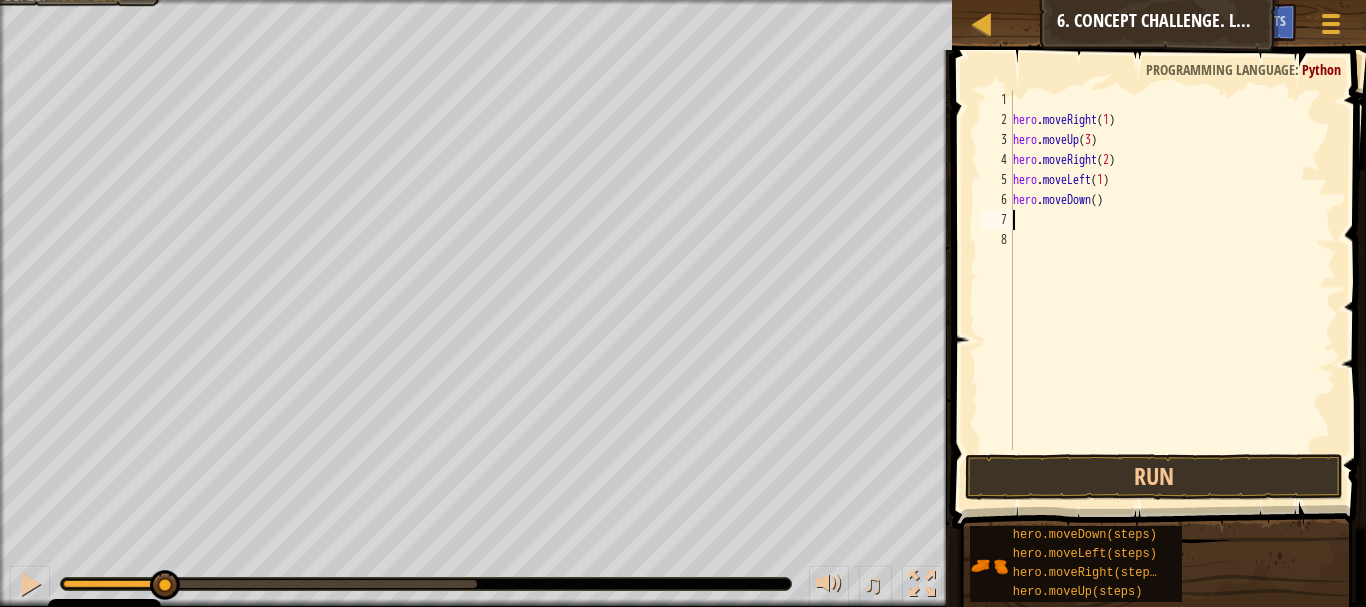 scroll, scrollTop: 9, scrollLeft: 0, axis: vertical 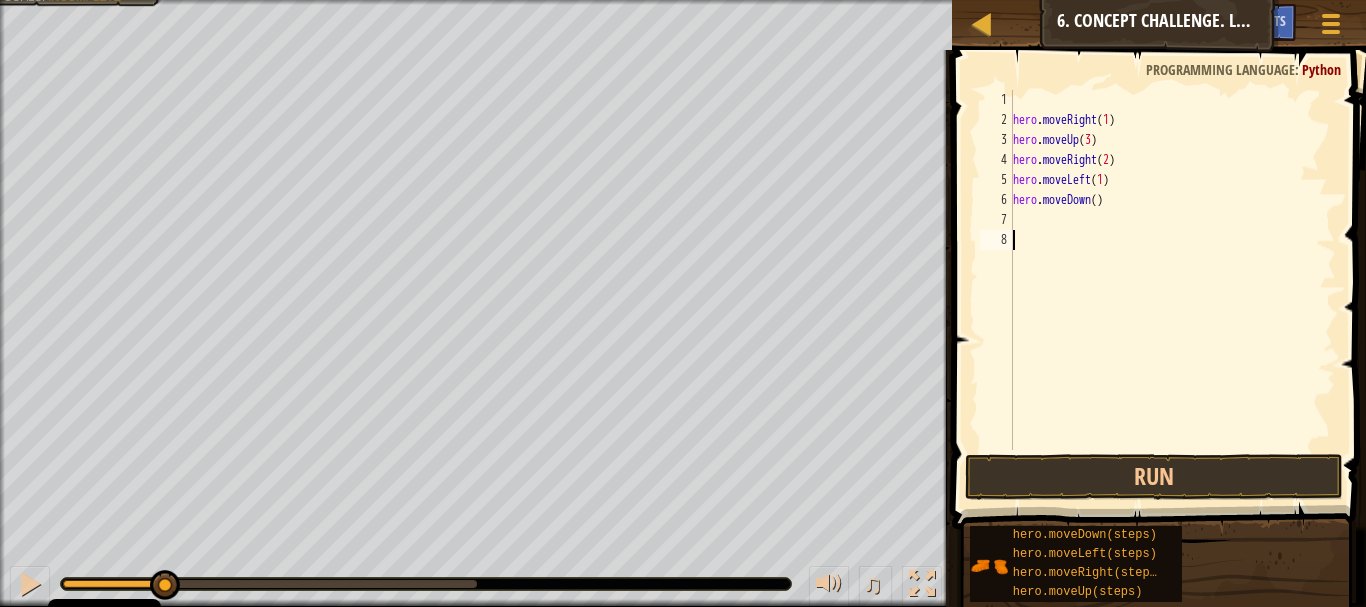 click on "hero . moveRight ( [NUMBER] ) hero . moveUp ( [NUMBER] ) hero . moveRight ( [NUMBER] ) hero . moveLeft ( [NUMBER] ) hero . moveDown ( )" at bounding box center [1172, 290] 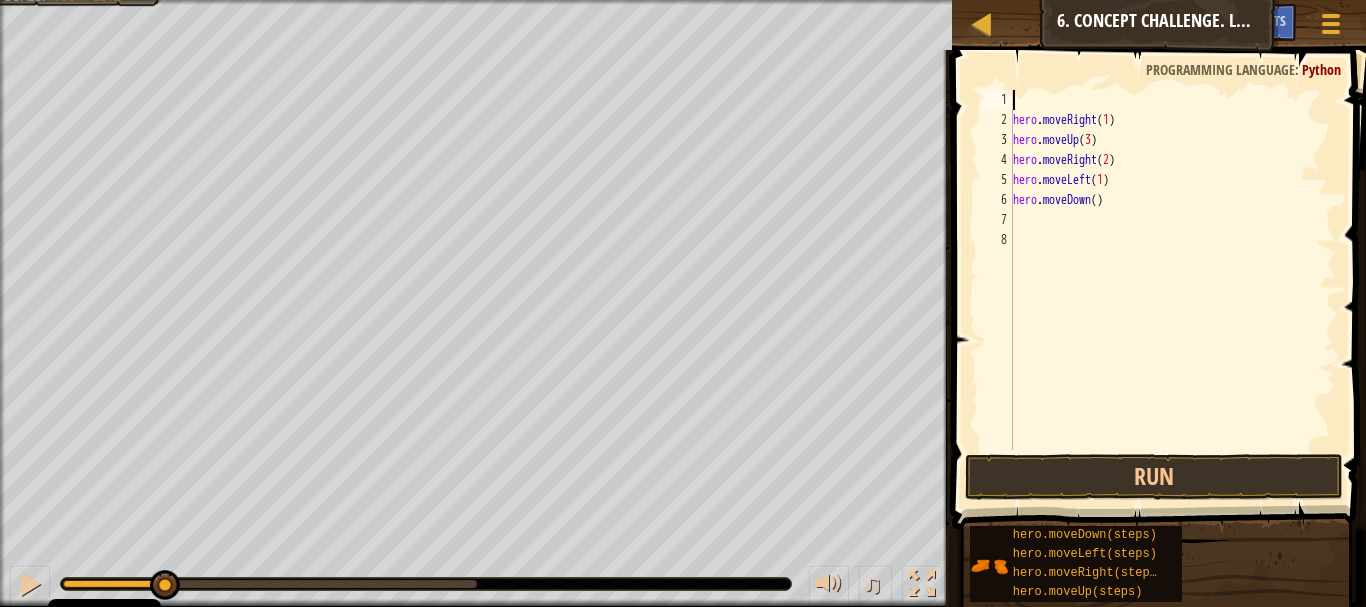 click on "hero . moveRight ( [NUMBER] ) hero . moveUp ( [NUMBER] ) hero . moveRight ( [NUMBER] ) hero . moveLeft ( [NUMBER] ) hero . moveDown ( )" at bounding box center [1172, 290] 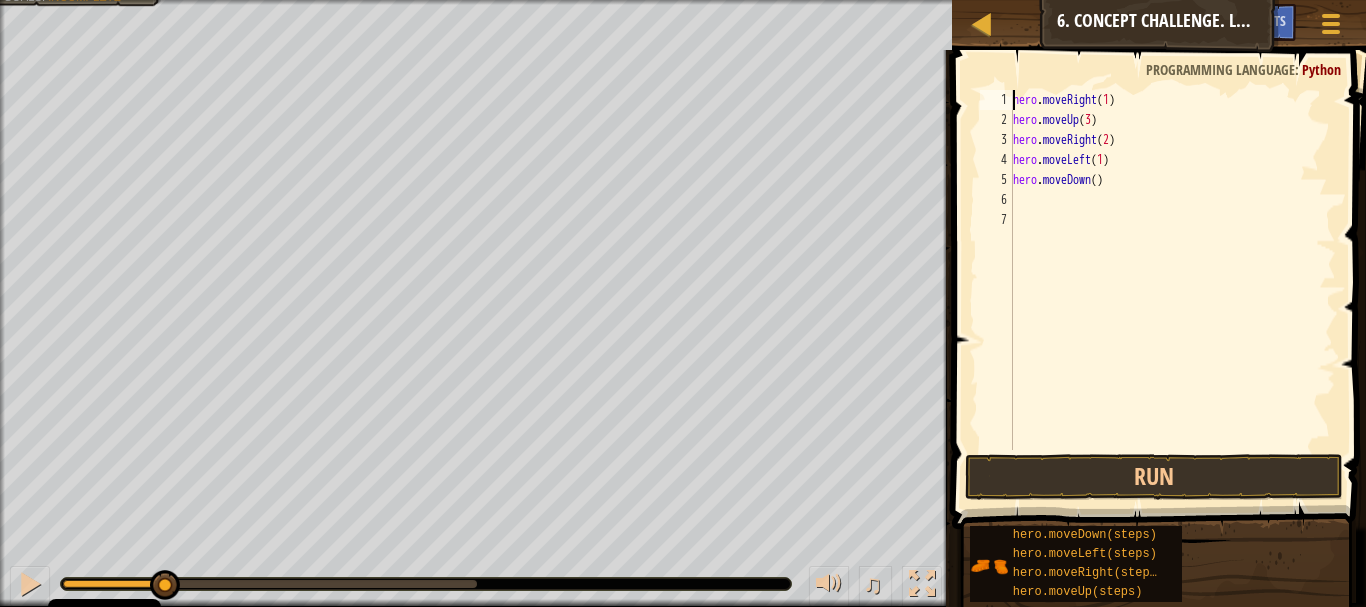 click on "hero . moveRight ( [NUMBER] ) hero . moveUp ( [NUMBER] ) hero . moveRight ( [NUMBER] ) hero . moveLeft ( [NUMBER] ) hero . moveDown ( )" at bounding box center (1172, 290) 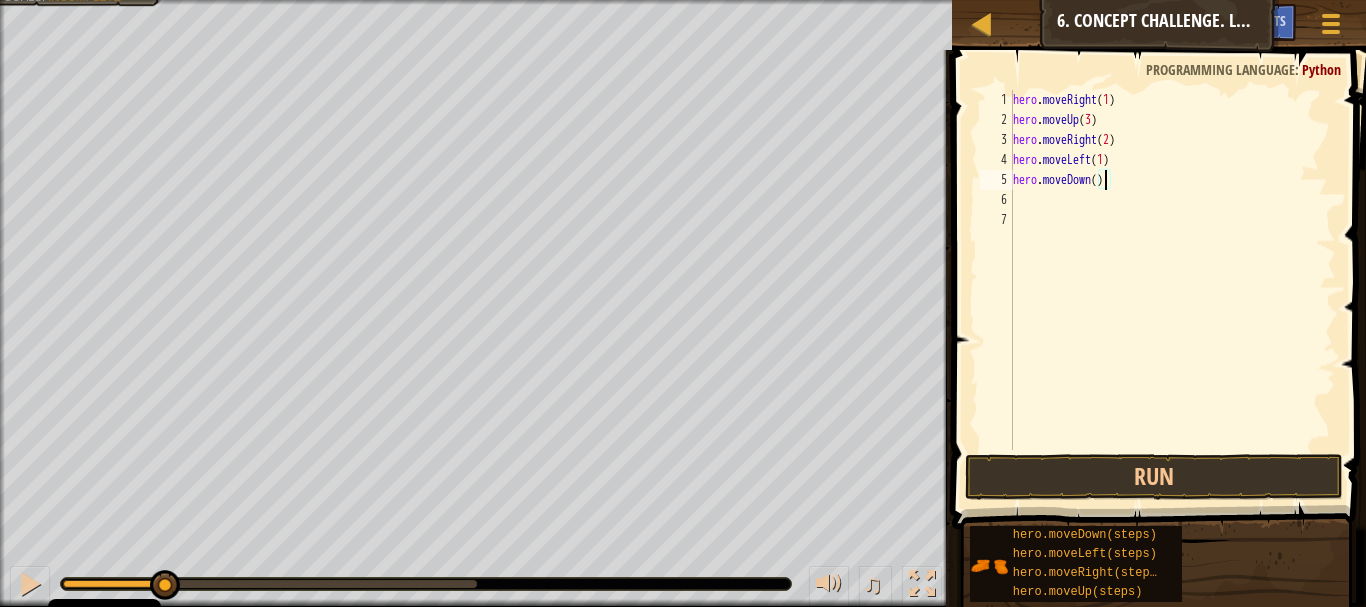 type on "hero.moveDown(2)" 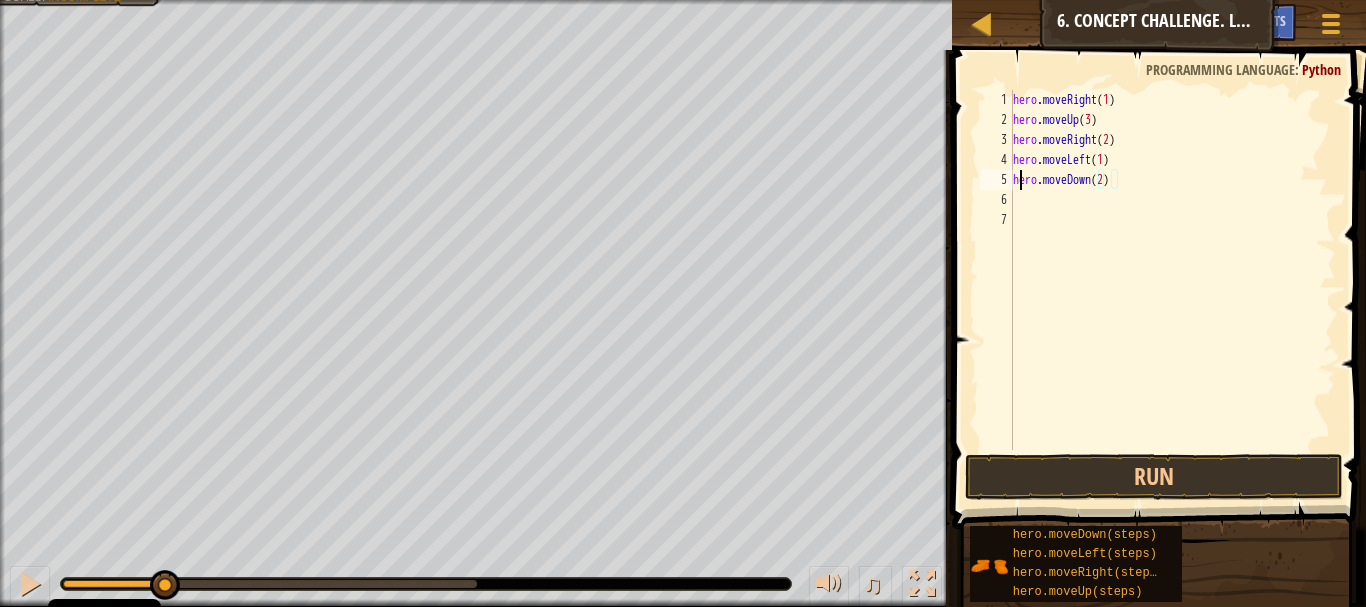 click on "hero . moveRight ( 1 ) hero . moveUp ( 3 ) hero . moveRight ( 2 ) hero . moveLeft ( 1 ) hero . moveDown ( 2 )" at bounding box center (1172, 290) 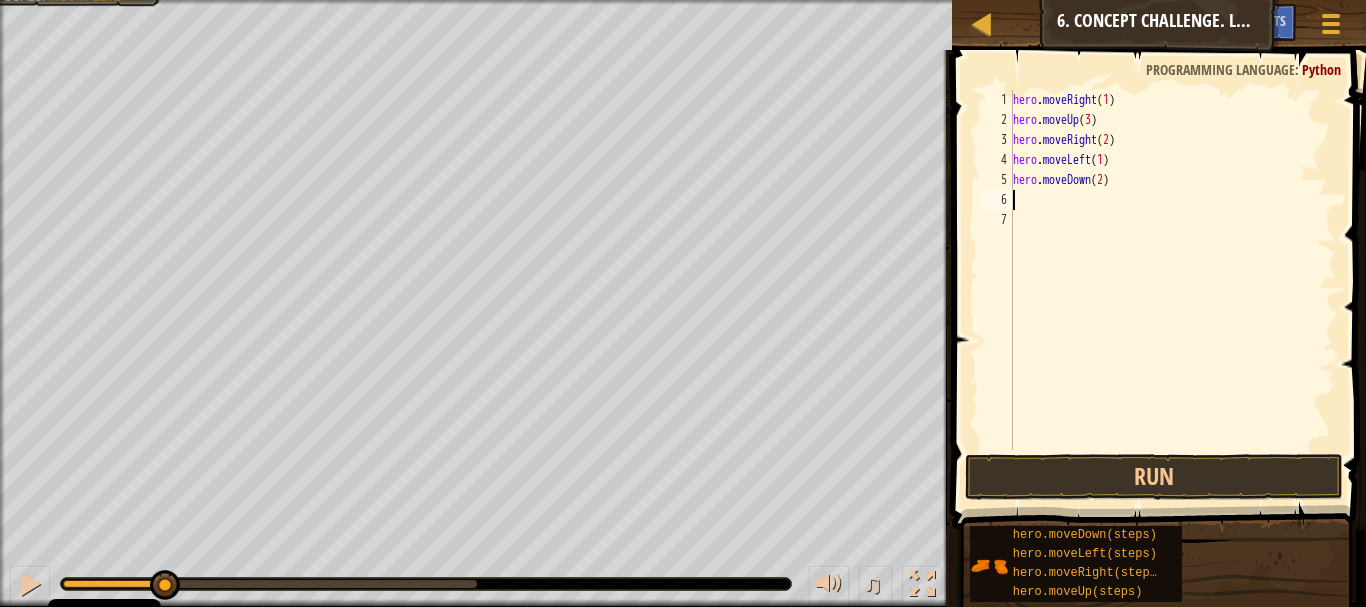 click on "hero . moveRight ( 1 ) hero . moveUp ( 3 ) hero . moveRight ( 2 ) hero . moveLeft ( 1 ) hero . moveDown ( 2 )" at bounding box center [1172, 290] 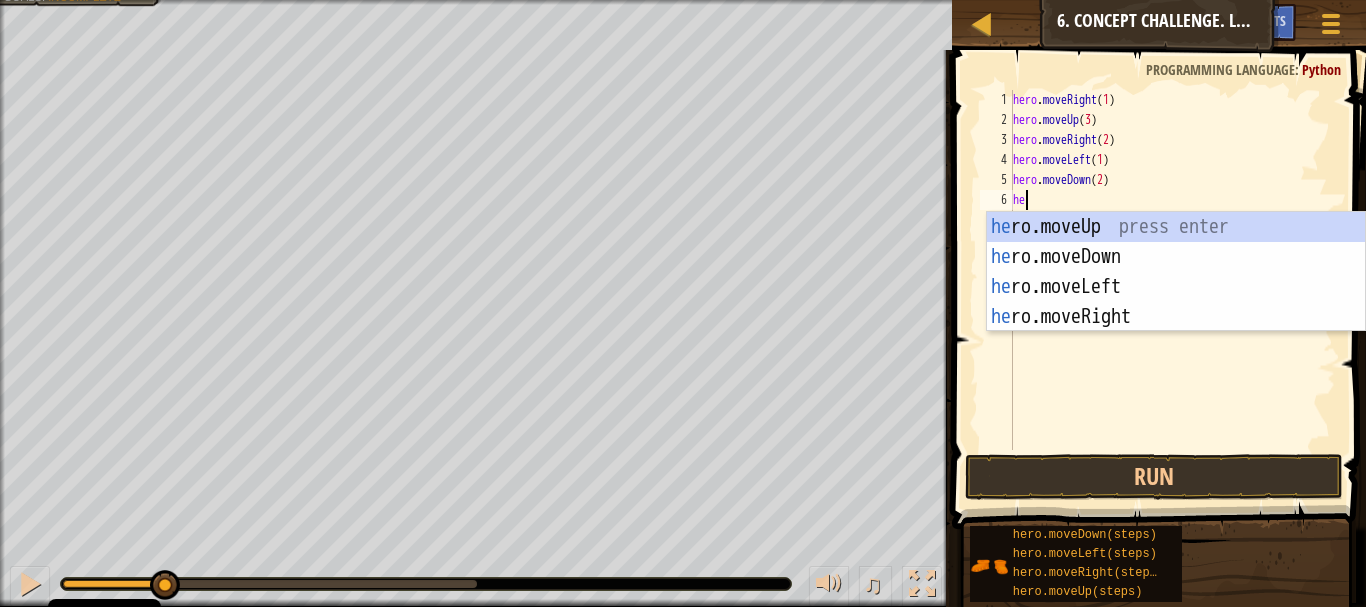 scroll, scrollTop: 9, scrollLeft: 1, axis: both 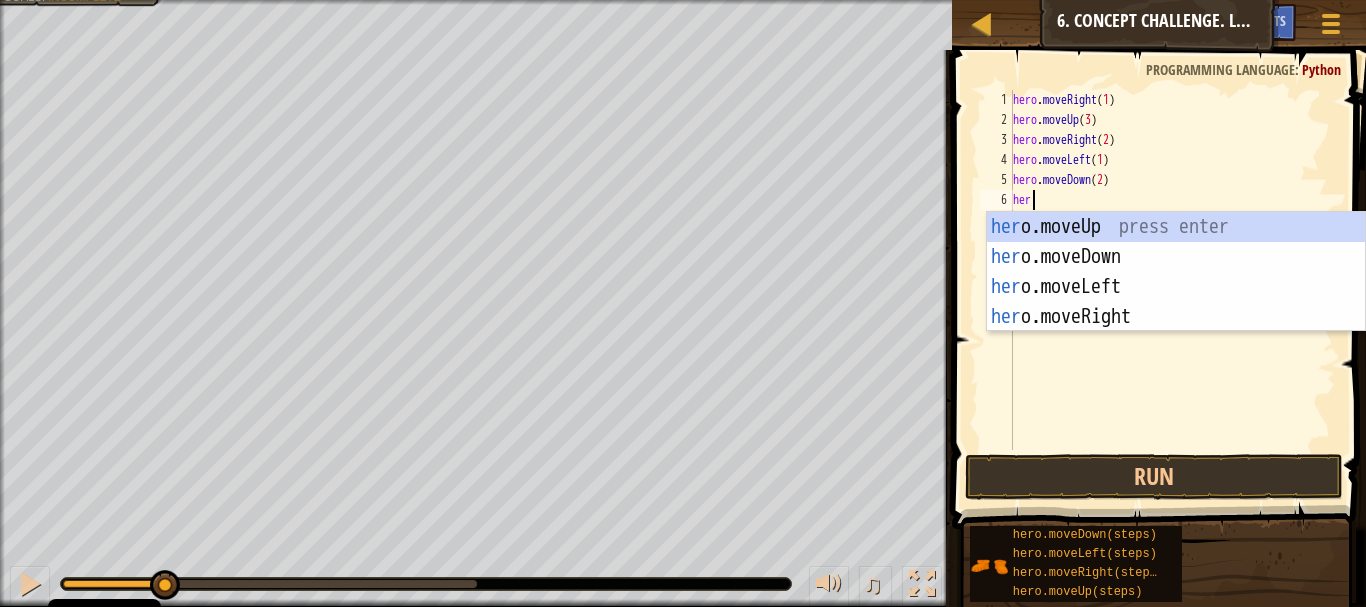 type on "hero" 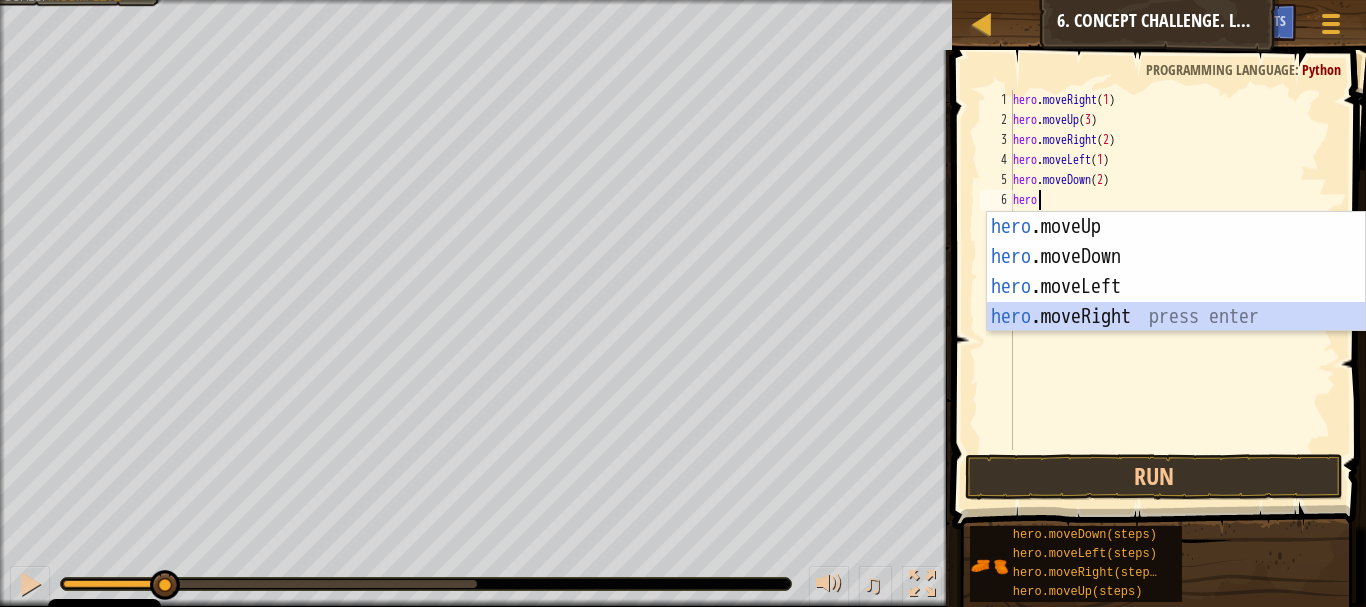 click on "hero .moveUp press enter hero .moveDown press enter hero .moveLeft press enter hero .moveRight press enter" at bounding box center (1176, 302) 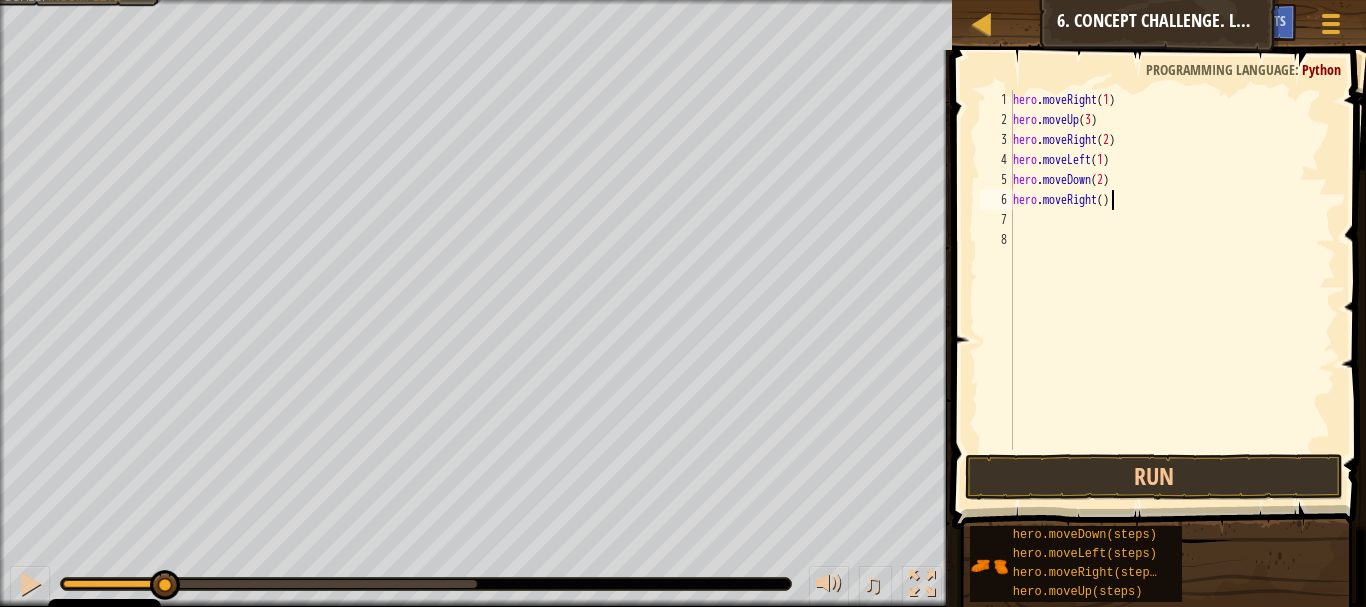 click on "hero . moveRight ( 1 ) hero . moveUp ( 3 ) hero . moveRight ( 2 ) hero . moveLeft ( 1 ) hero . moveDown ( 2 ) hero . moveRight ( )" at bounding box center [1172, 290] 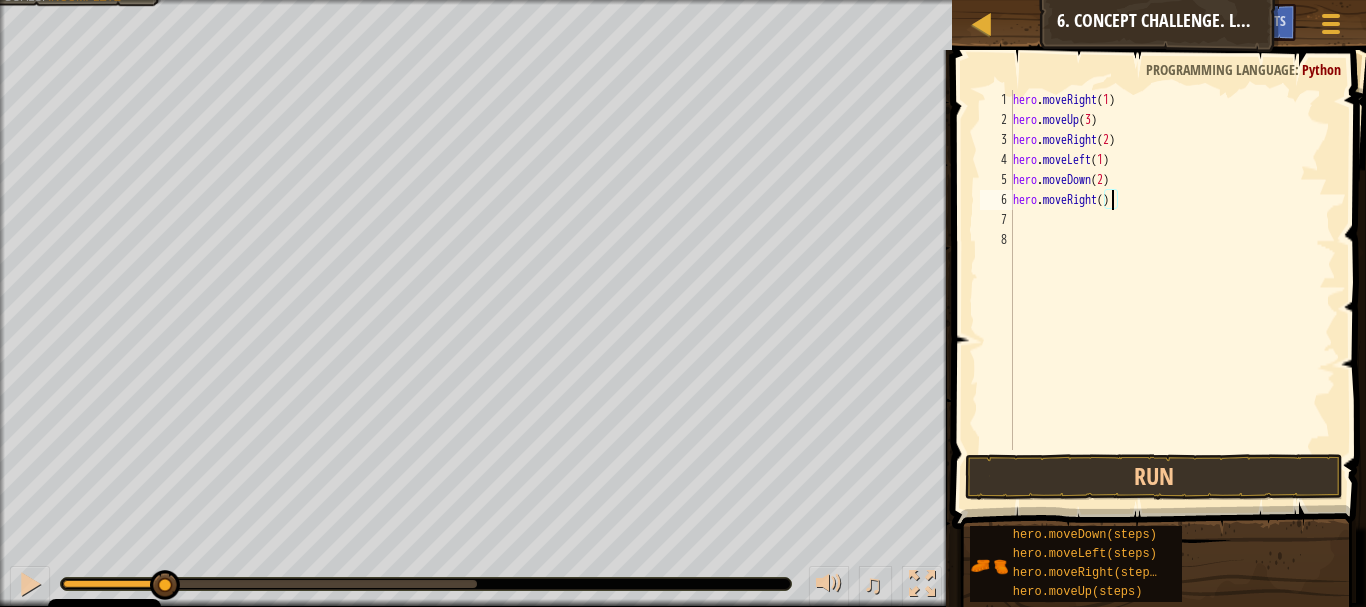 type on "hero.moveRight(1)" 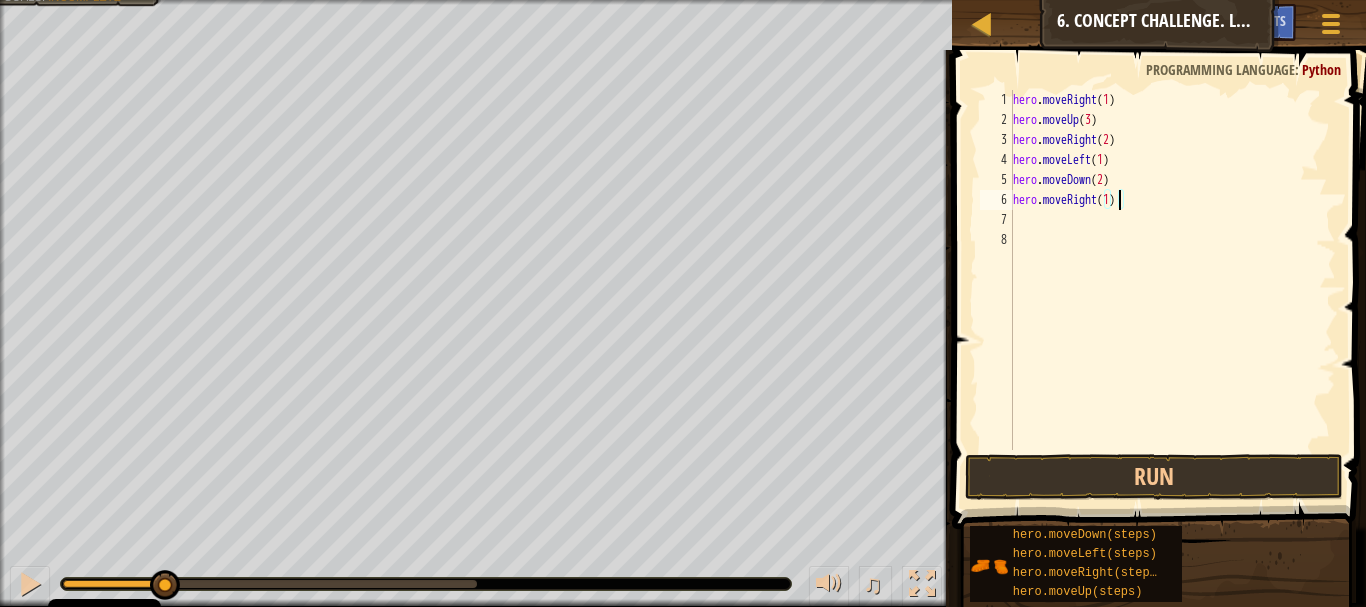 scroll, scrollTop: 9, scrollLeft: 8, axis: both 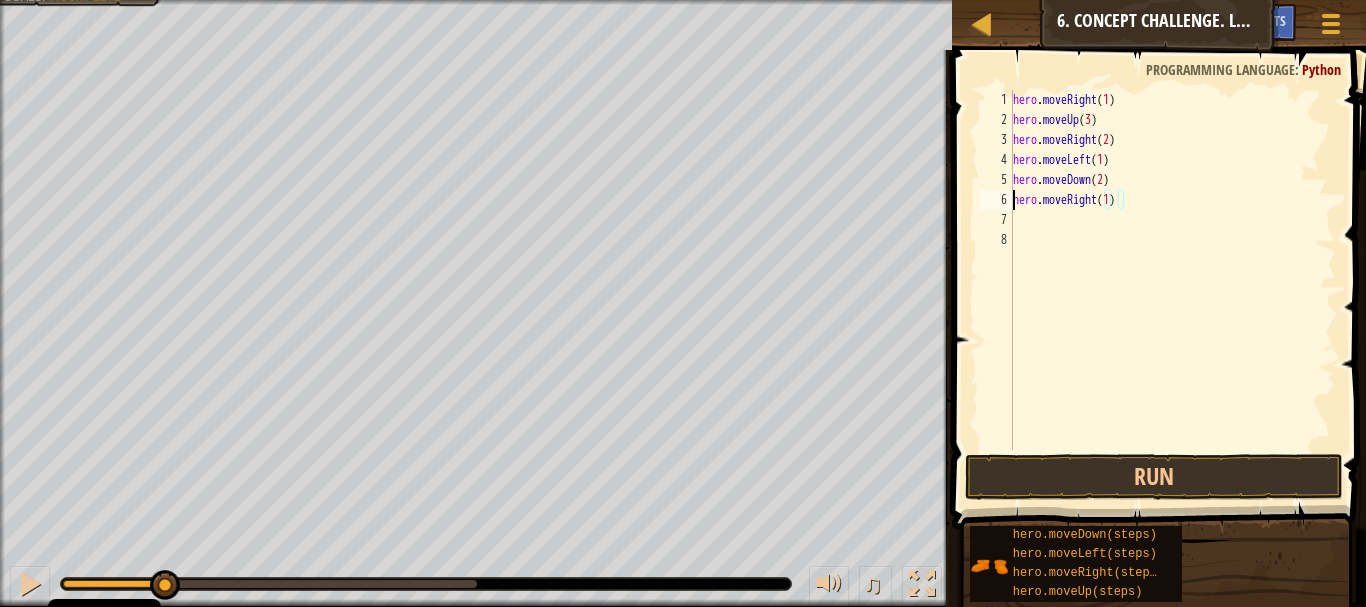 click on "hero . moveRight ( 1 ) hero . moveUp ( 3 ) hero . moveRight ( 2 ) hero . moveLeft ( 1 ) hero . moveDown ( 2 ) hero . moveRight ( 1 )" at bounding box center (1172, 290) 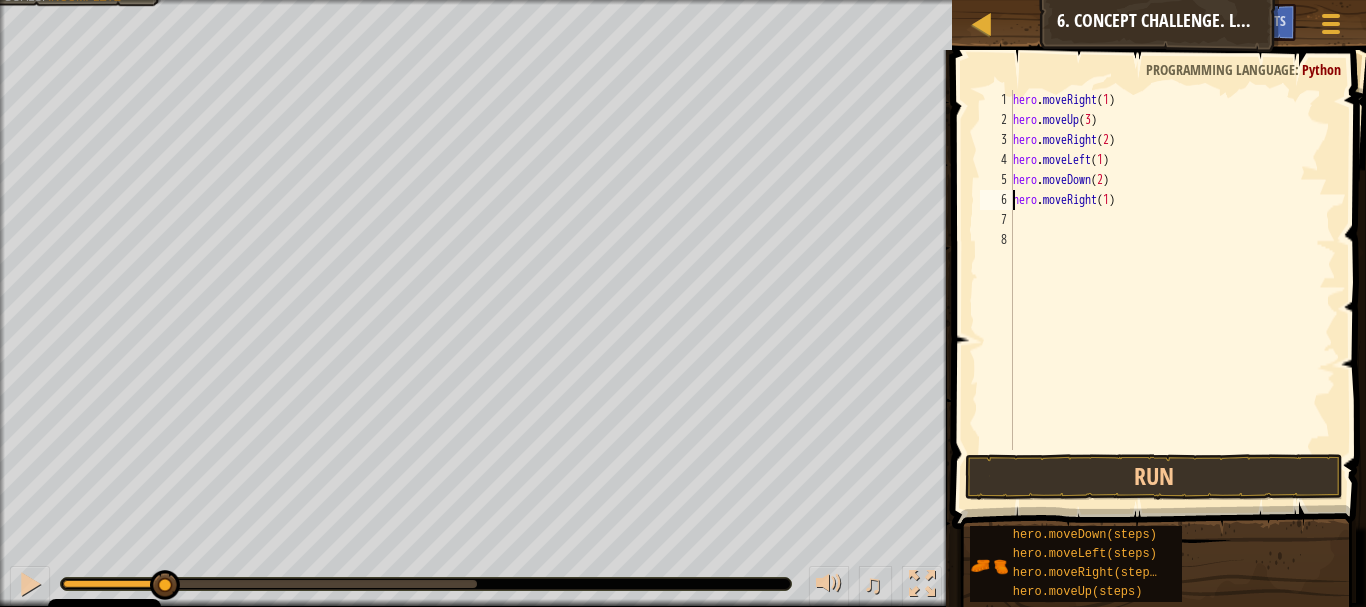click on "hero . moveRight ( 1 ) hero . moveUp ( 3 ) hero . moveRight ( 2 ) hero . moveLeft ( 1 ) hero . moveDown ( 2 ) hero . moveRight ( 1 )" at bounding box center [1172, 290] 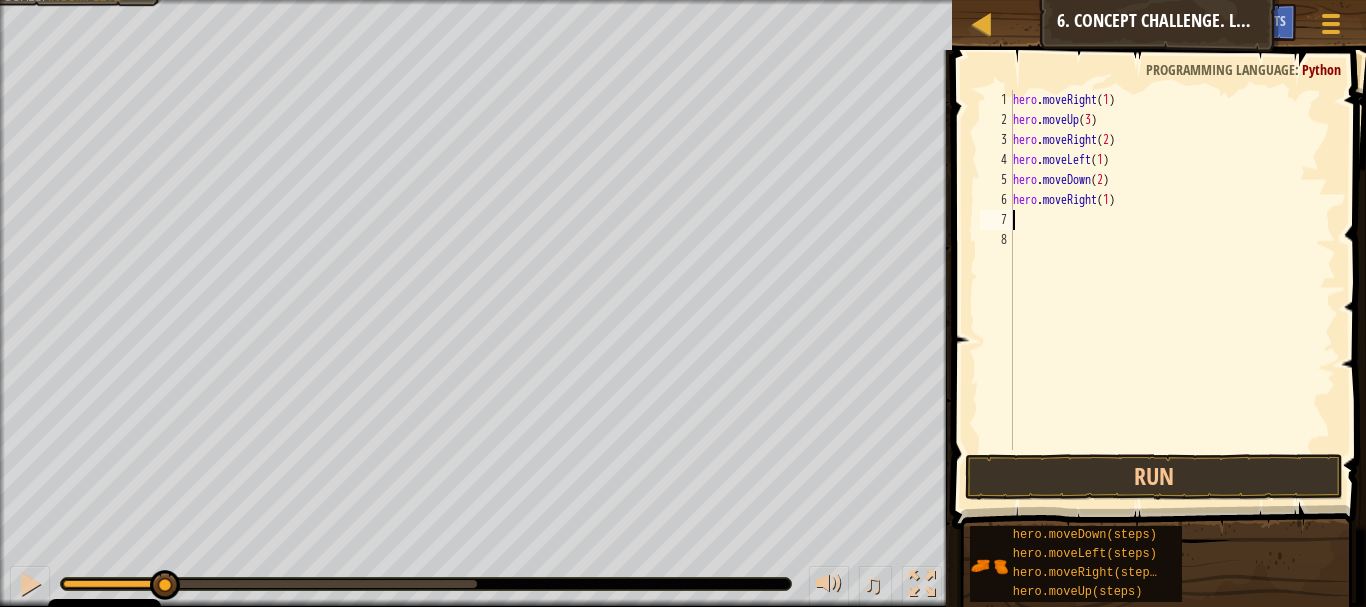 scroll, scrollTop: 9, scrollLeft: 0, axis: vertical 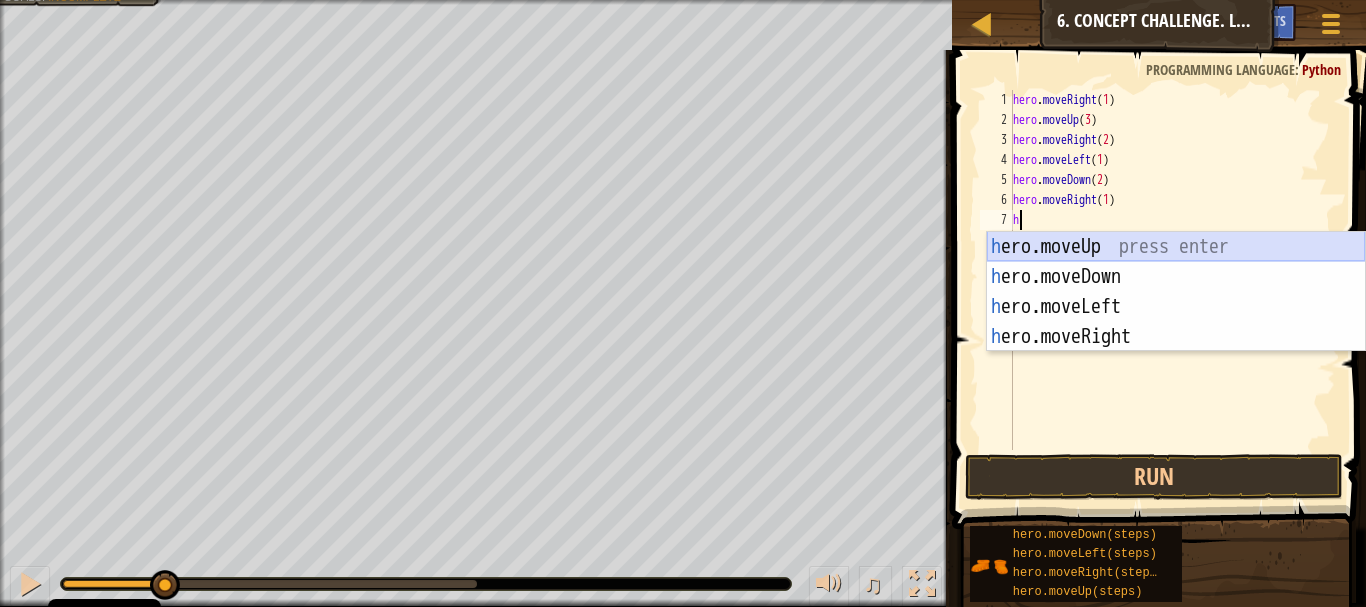 click on "hero . moveRight ( [NUMBER] ) hero . moveUp ( [NUMBER] ) hero . moveRight ( [NUMBER] ) hero . moveLeft ( [NUMBER] ) hero . moveDown ( [NUMBER] ) hero . moveRight ( [NUMBER] ) h" at bounding box center (1172, 290) 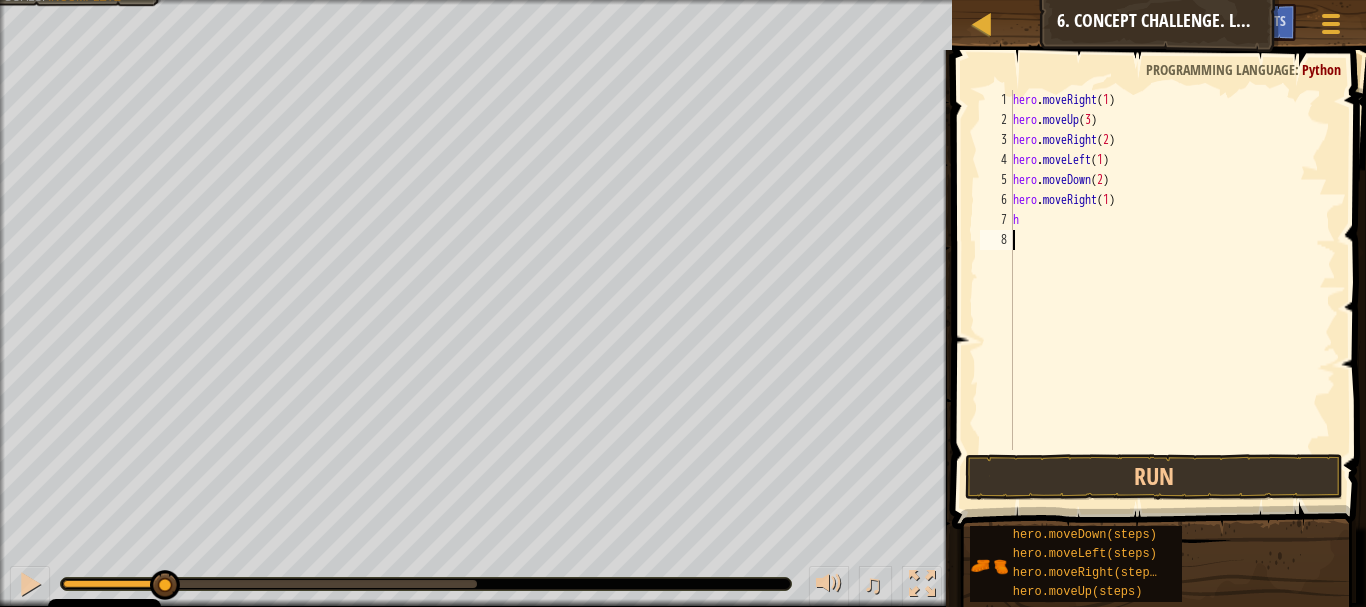 click on "hero . moveRight ( [NUMBER] ) hero . moveUp ( [NUMBER] ) hero . moveRight ( [NUMBER] ) hero . moveLeft ( [NUMBER] ) hero . moveDown ( [NUMBER] ) hero . moveRight ( [NUMBER] ) h" at bounding box center (1172, 290) 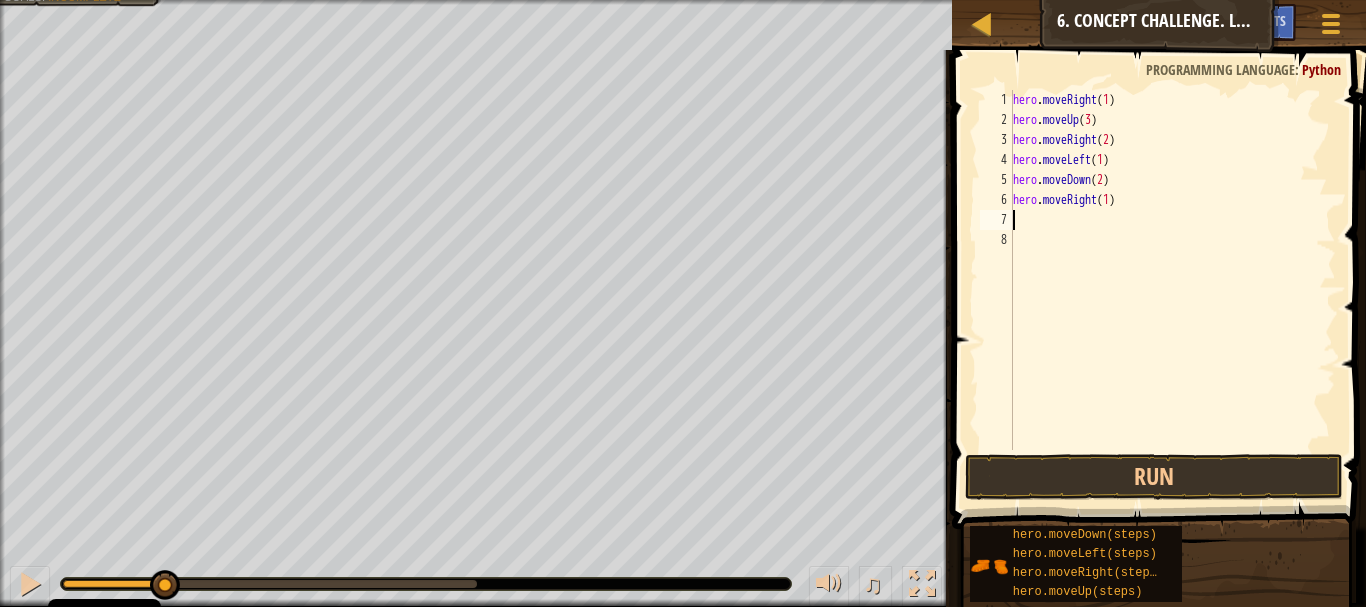 type on "h" 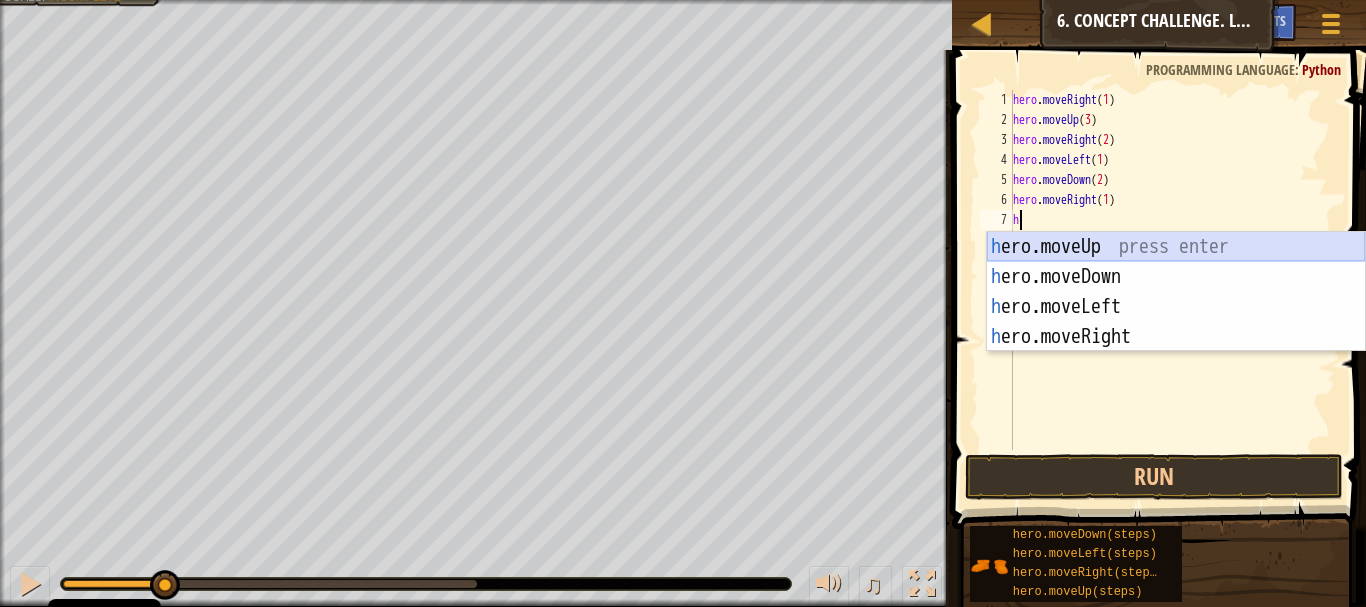 click on "h ero.moveUp press enter h ero.moveDown press enter h ero.moveLeft press enter h ero.moveRight press enter" at bounding box center [1176, 322] 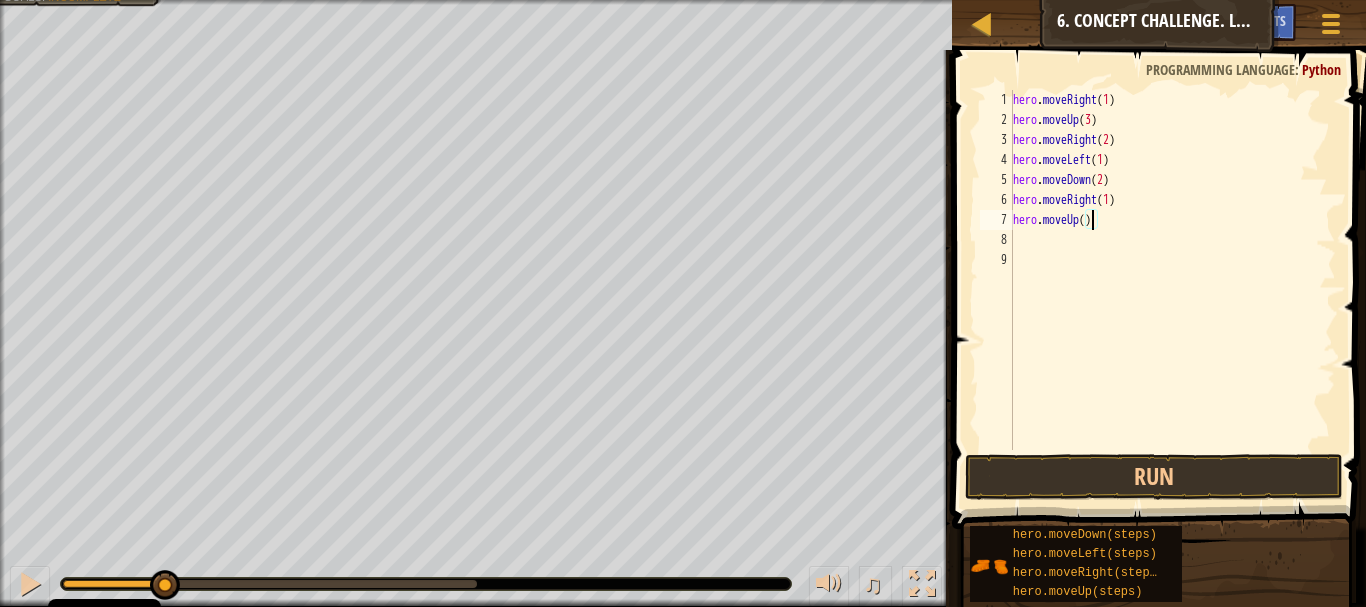 click on "hero . moveRight ( [NUMBER] ) hero . moveUp ( [NUMBER] ) hero . moveRight ( [NUMBER] ) hero . moveLeft ( [NUMBER] ) hero . moveDown ( [NUMBER] ) hero . moveUp ( )" at bounding box center [1172, 290] 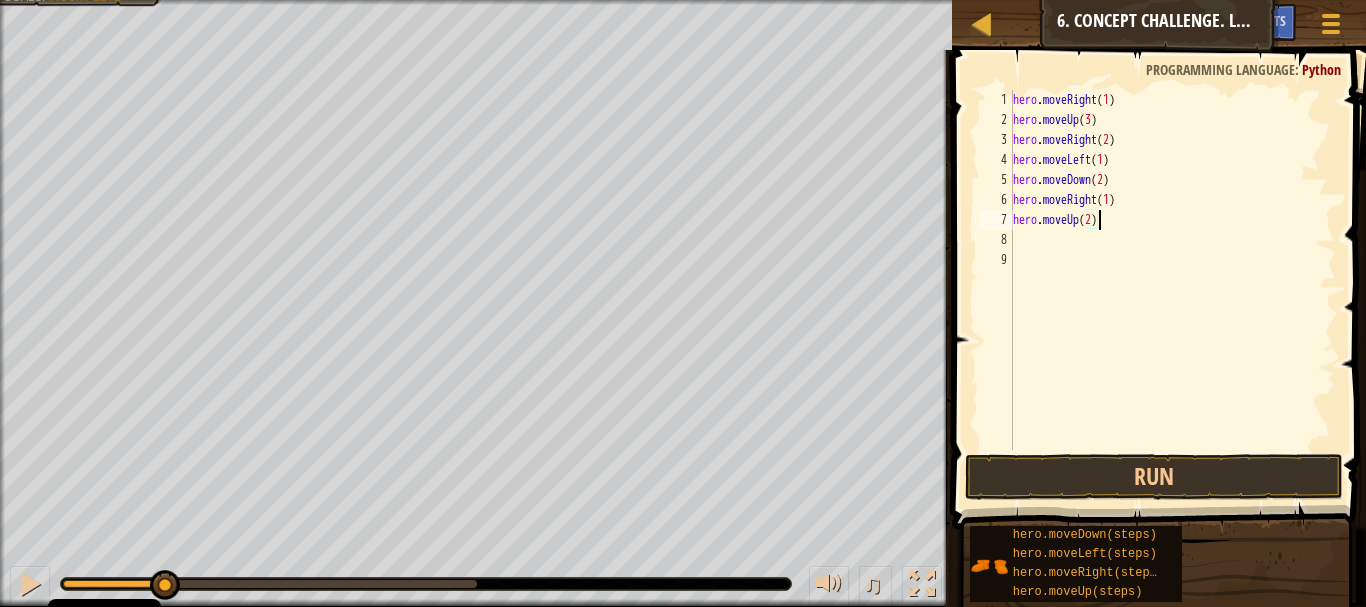 type on "hero.moveUp(2)" 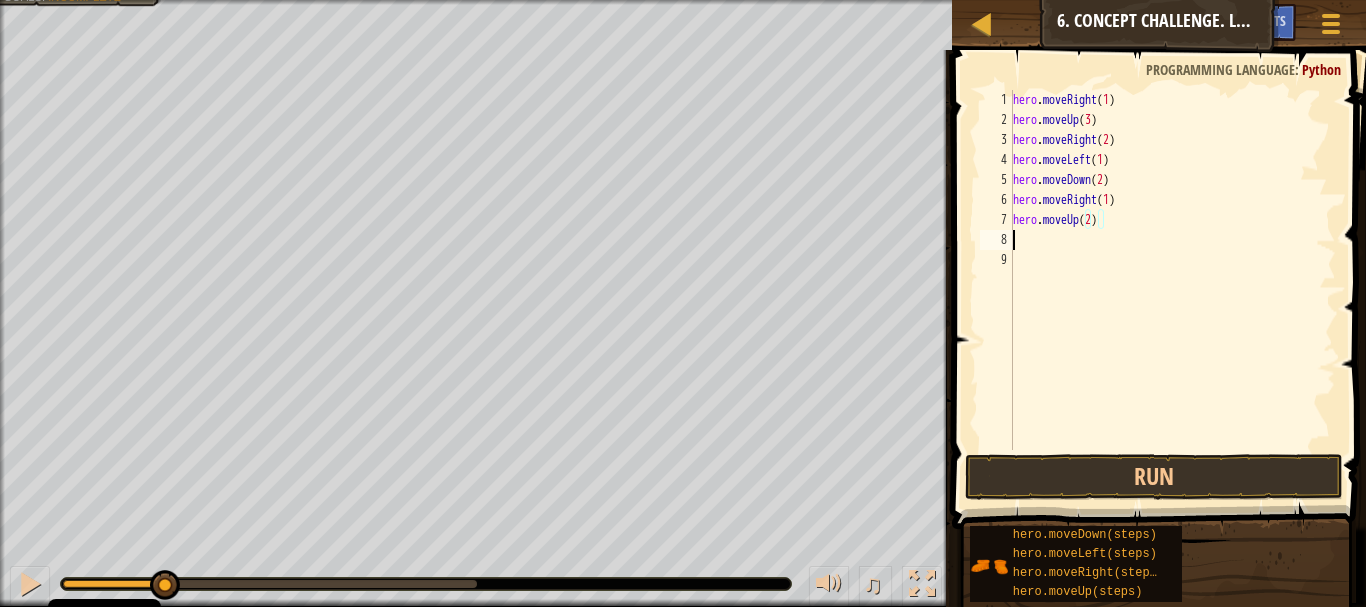 click on "hero . moveRight ( 1 ) hero . moveUp ( 3 ) hero . moveRight ( 2 ) hero . moveLeft ( 1 ) hero . moveDown ( 2 ) hero . moveRight ( 1 ) hero . moveUp ( 2 )" at bounding box center (1172, 290) 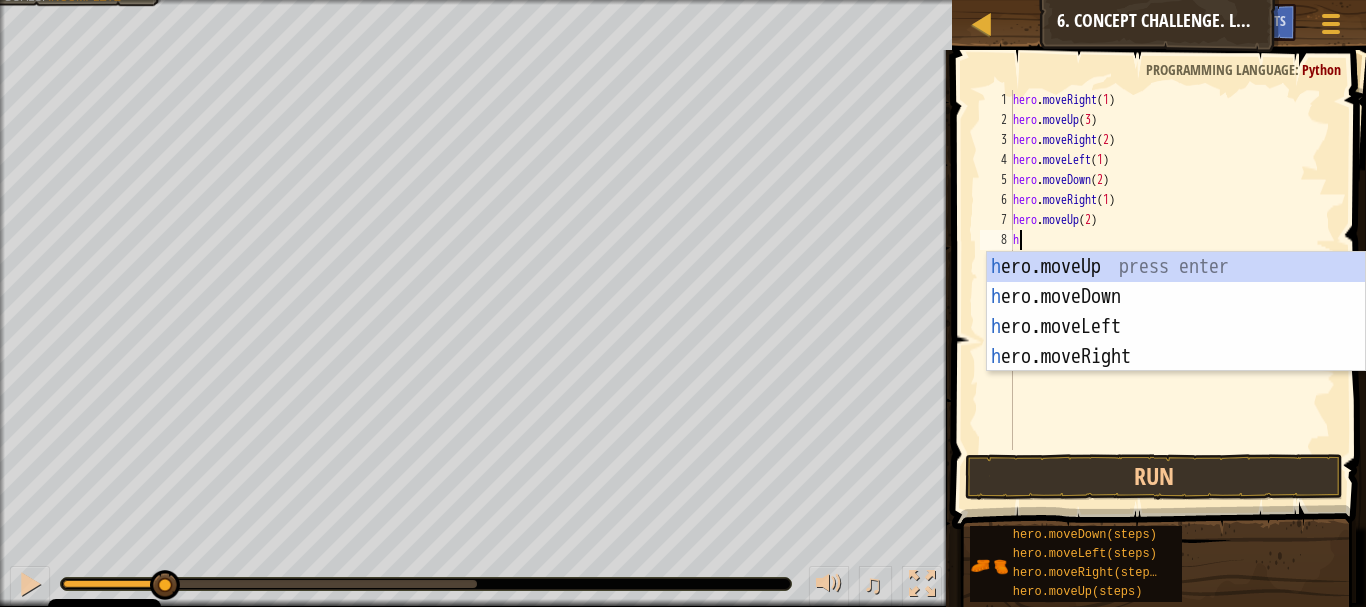 type on "he" 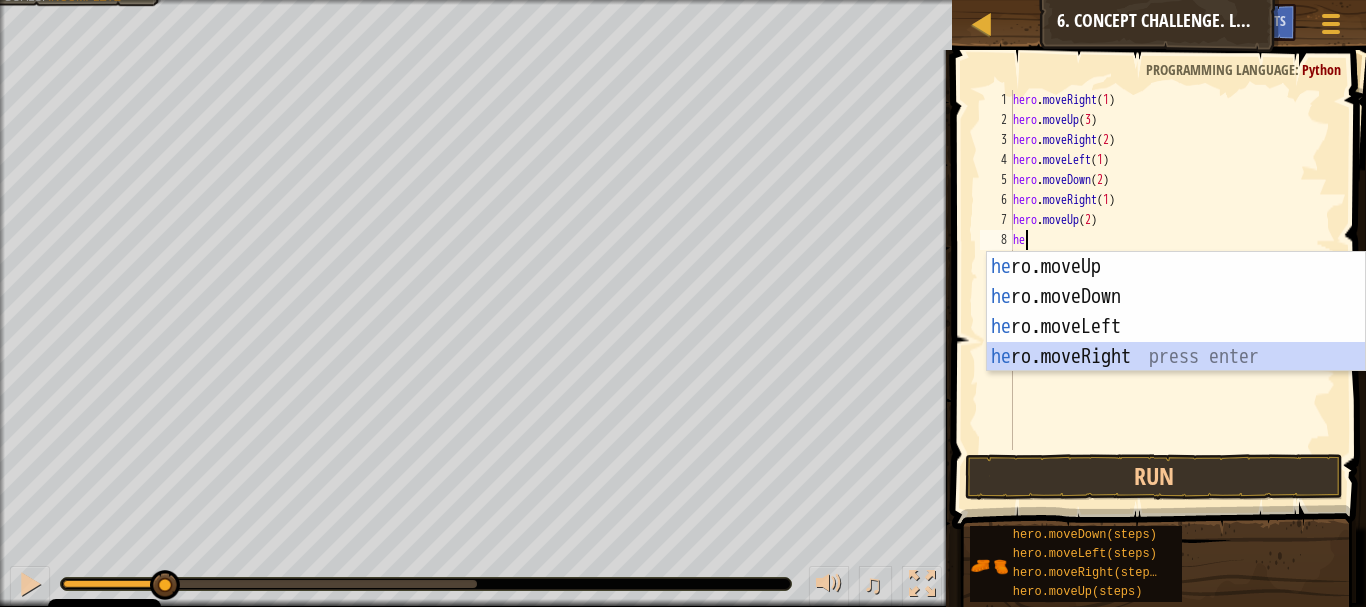 click on "he ro.moveUp press enter he ro.moveDown press enter he ro.moveLeft press enter he ro.moveRight press enter" at bounding box center [1176, 342] 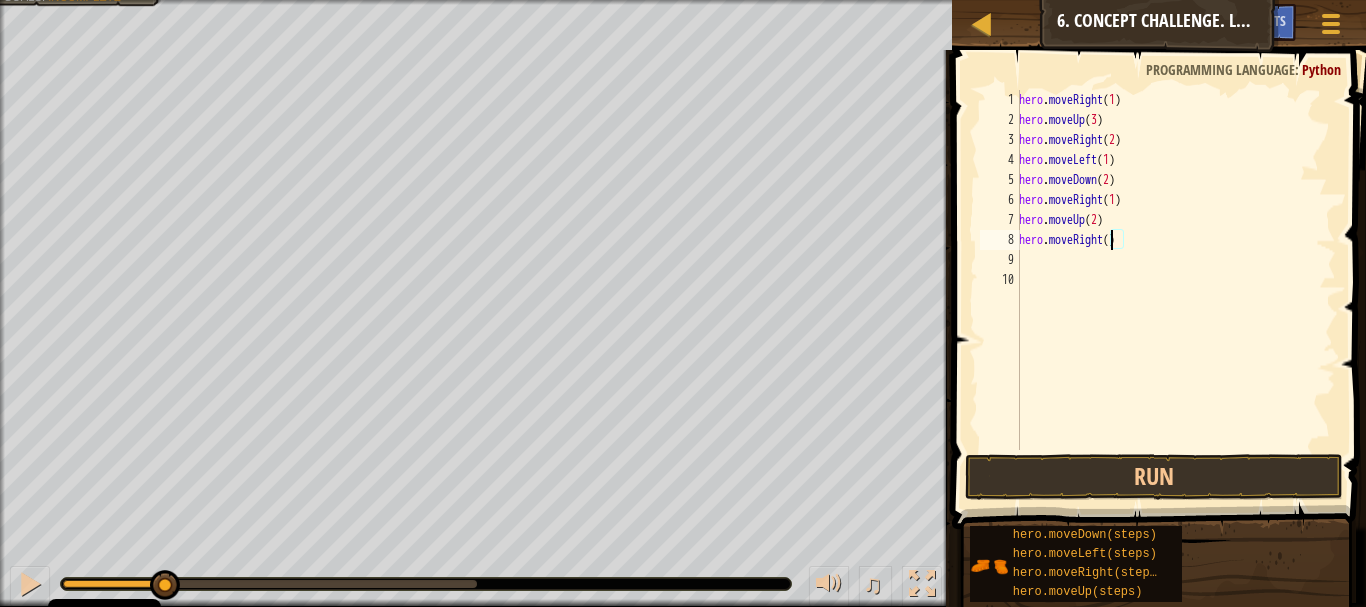 click on "hero . moveRight ( [NUMBER] ) hero . moveUp ( [NUMBER] ) hero . moveRight ( [NUMBER] ) hero . moveLeft ( [NUMBER] ) hero . moveDown ( [NUMBER] ) hero . moveRight ( [NUMBER] ) hero . moveUp ( [NUMBER] ) hero . moveRight ( )" at bounding box center (1175, 290) 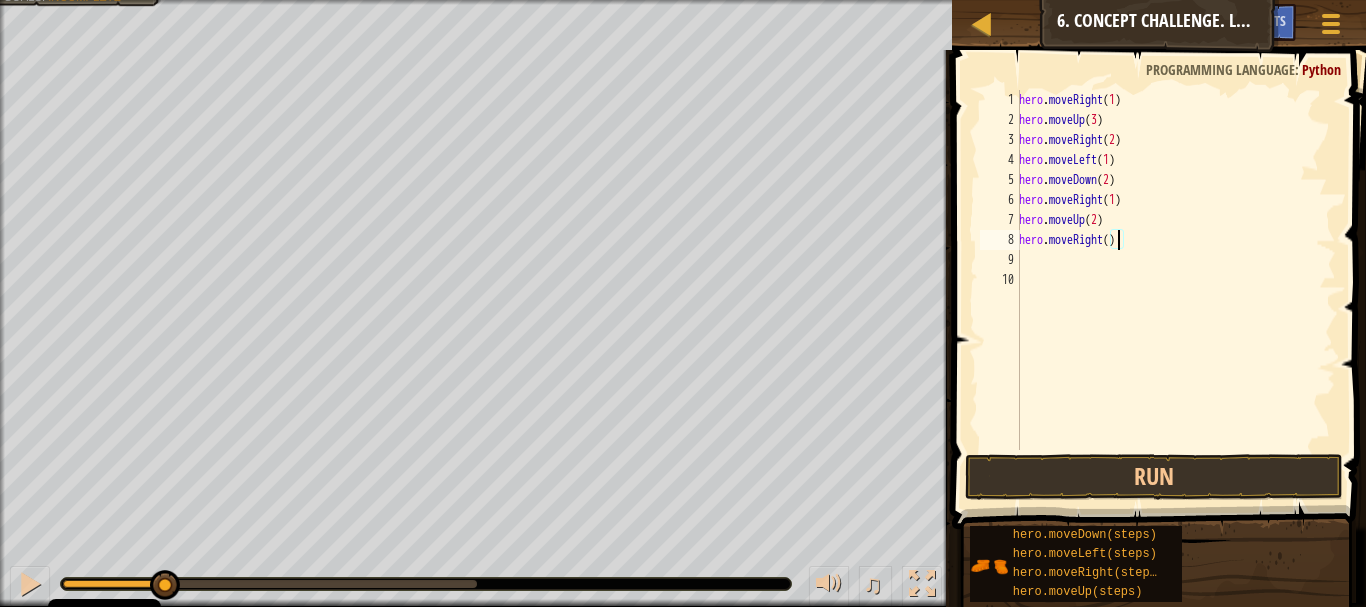 click on "hero . moveRight ( [NUMBER] ) hero . moveUp ( [NUMBER] ) hero . moveRight ( [NUMBER] ) hero . moveLeft ( [NUMBER] ) hero . moveDown ( [NUMBER] ) hero . moveRight ( [NUMBER] ) hero . moveUp ( [NUMBER] ) hero . moveRight ( )" at bounding box center [1175, 290] 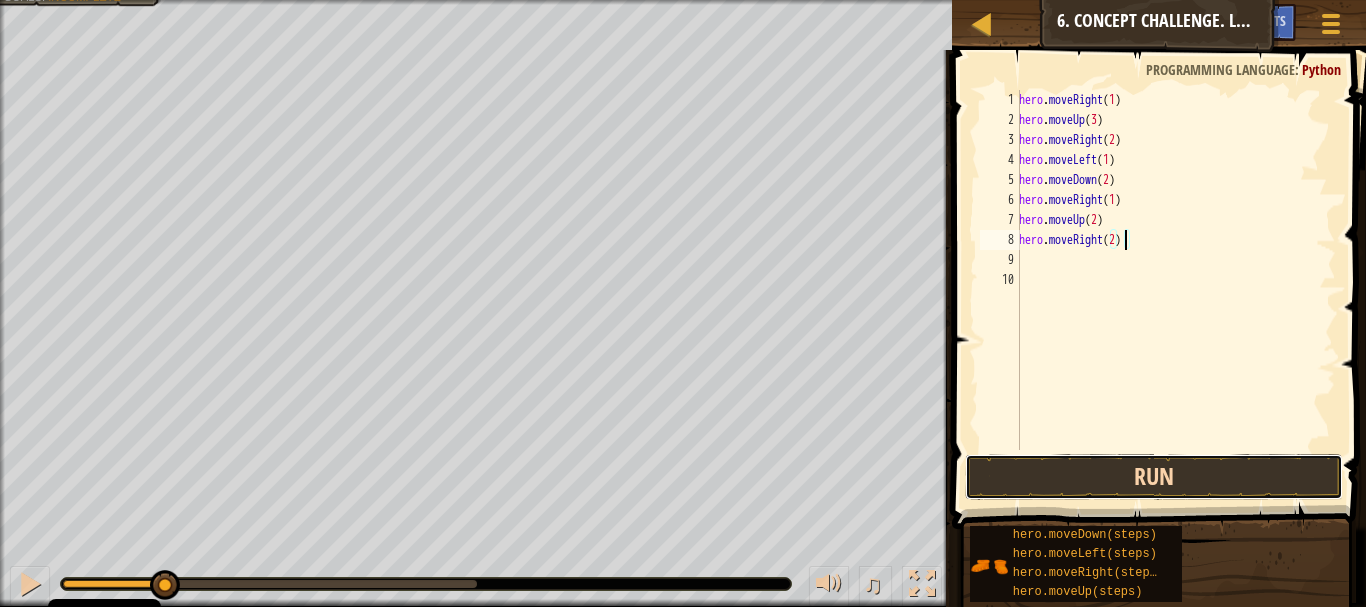 click on "Run" at bounding box center [1154, 477] 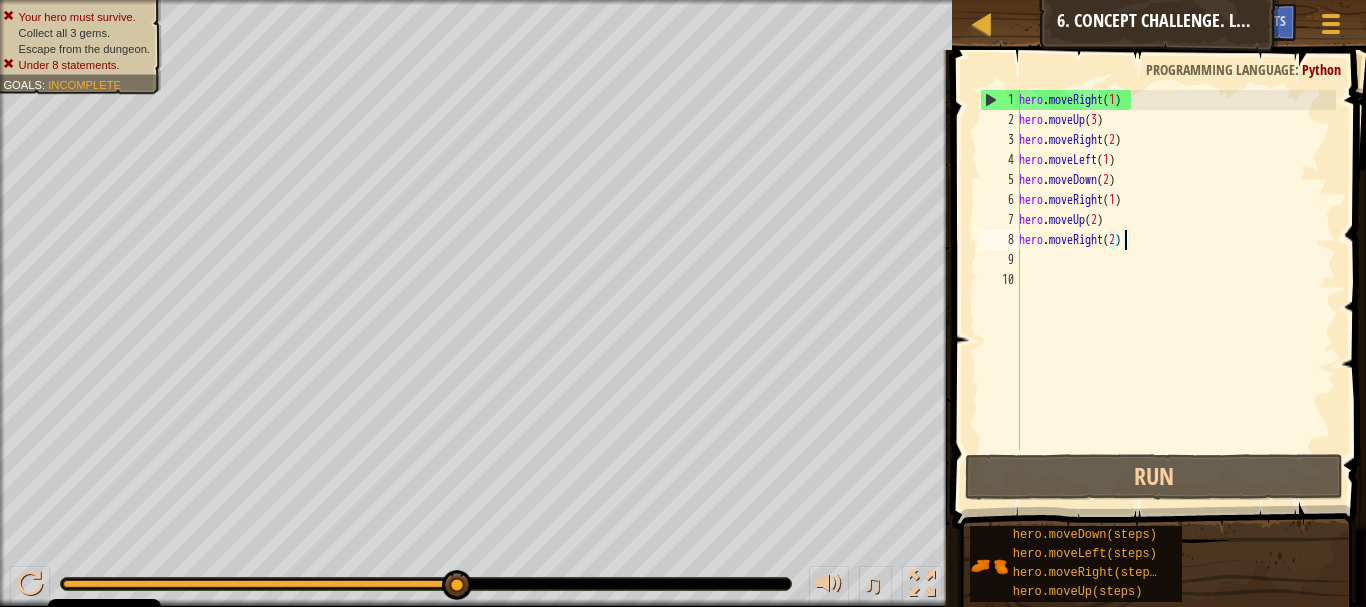 click on "hero . moveRight ( [NUMBER] ) hero . moveUp ( [NUMBER] ) hero . moveRight ( [NUMBER] ) hero . moveLeft ( [NUMBER] ) hero . moveDown ( [NUMBER] ) hero . moveRight ( [NUMBER] ) hero . moveUp ( [NUMBER] ) hero . moveRight ( [NUMBER] )" at bounding box center (1175, 290) 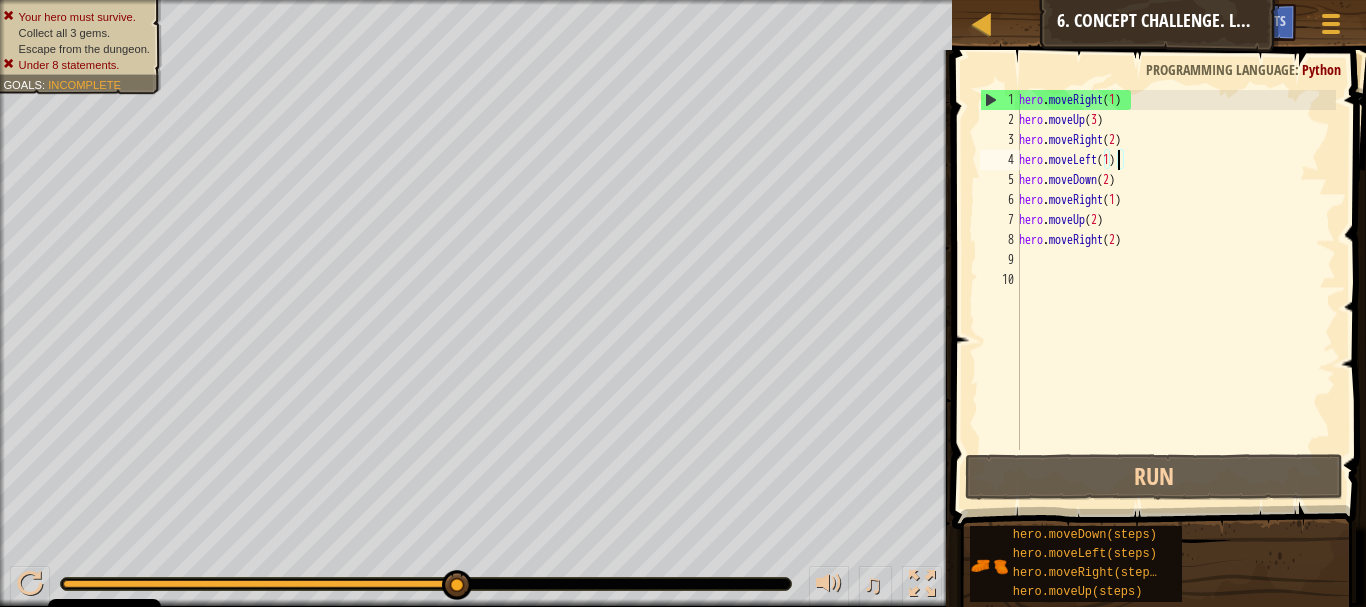 scroll, scrollTop: 9, scrollLeft: 7, axis: both 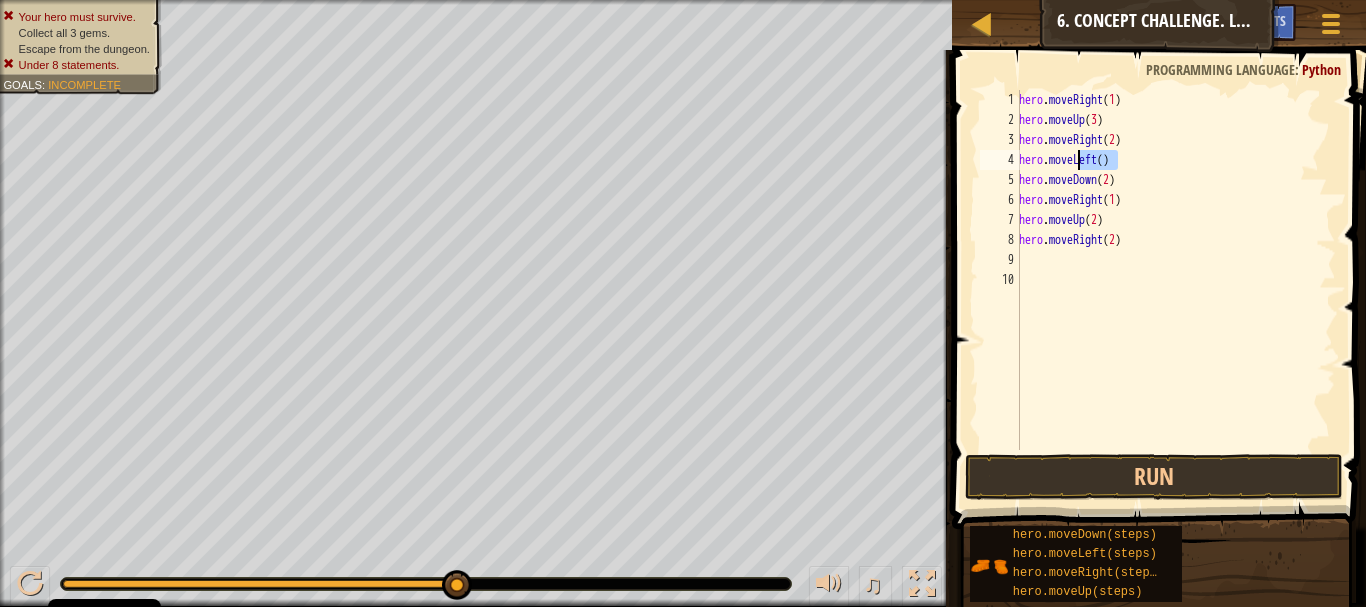 drag, startPoint x: 1120, startPoint y: 164, endPoint x: 1081, endPoint y: 160, distance: 39.20459 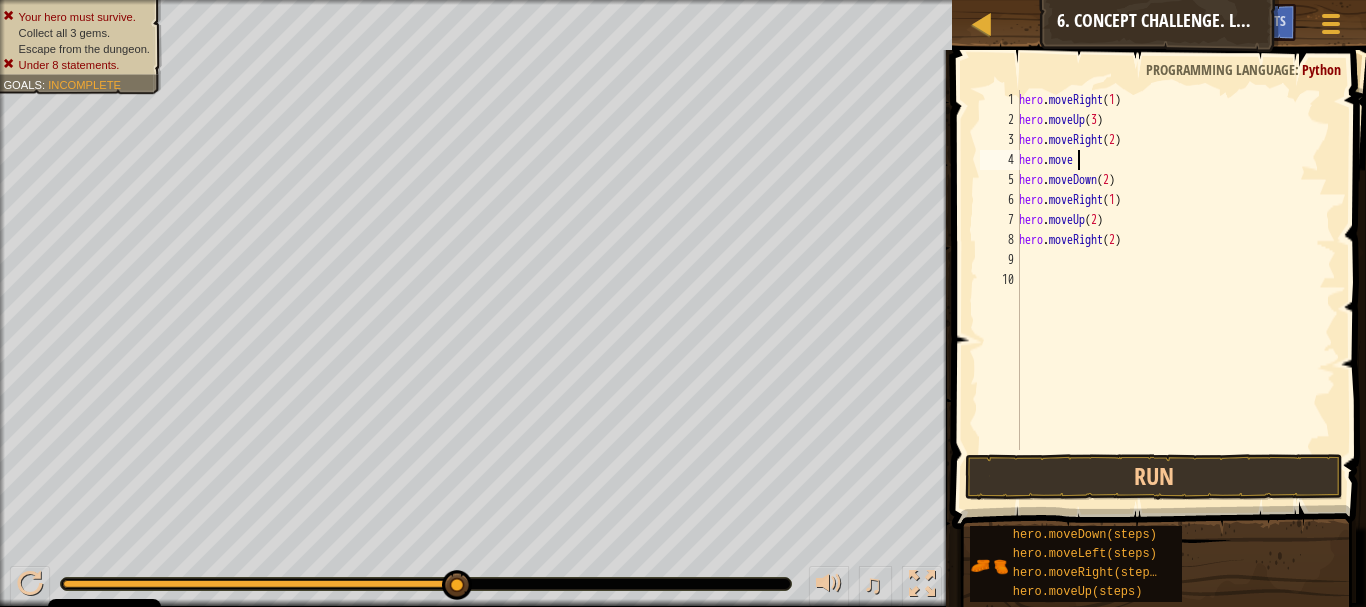scroll, scrollTop: 9, scrollLeft: 4, axis: both 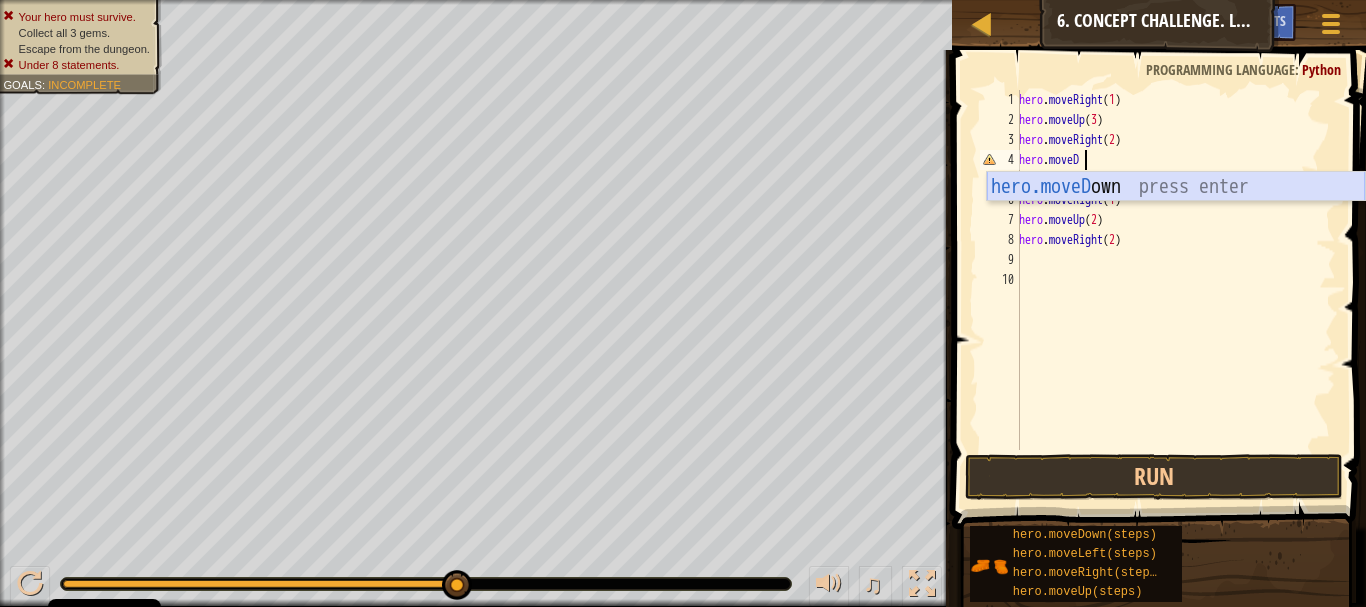 click on "hero.moveD own press enter" at bounding box center (1176, 217) 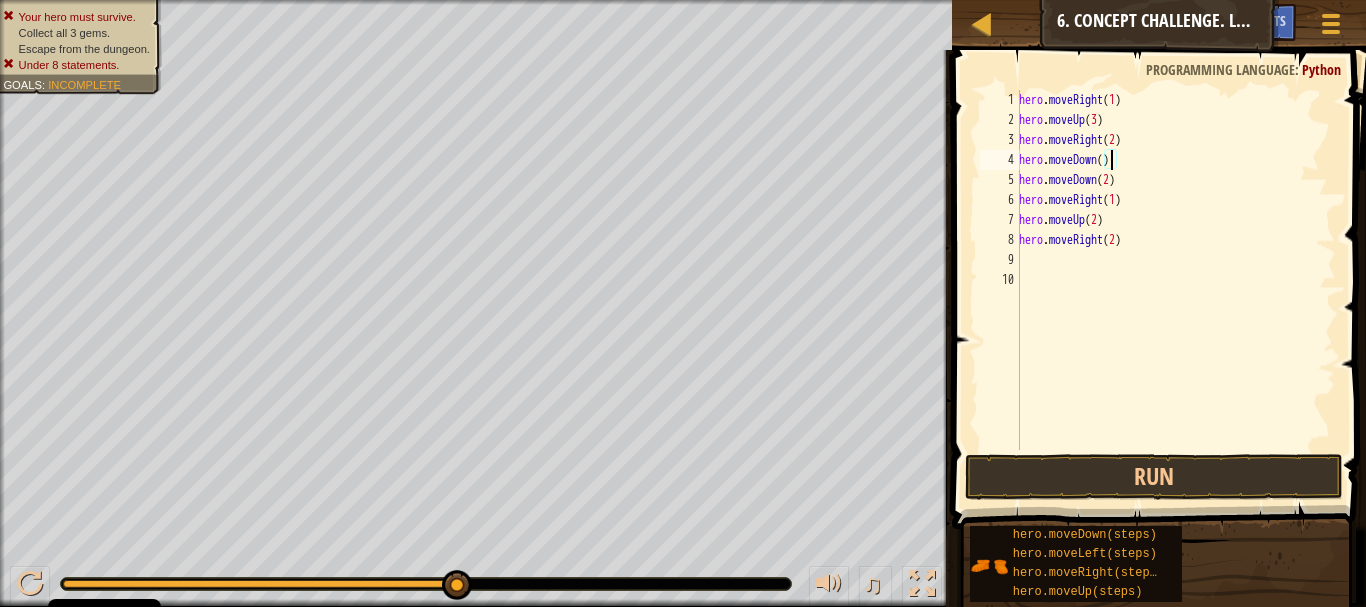 click on "hero . moveRight ( [NUMBER] ) hero . moveUp ( [NUMBER] ) hero . moveRight ( [NUMBER] ) hero . moveDown ( ) hero . moveDown ( [NUMBER] ) hero . moveRight ( [NUMBER] ) hero . moveUp ( [NUMBER] ) hero . moveRight ( [NUMBER] )" at bounding box center (1175, 290) 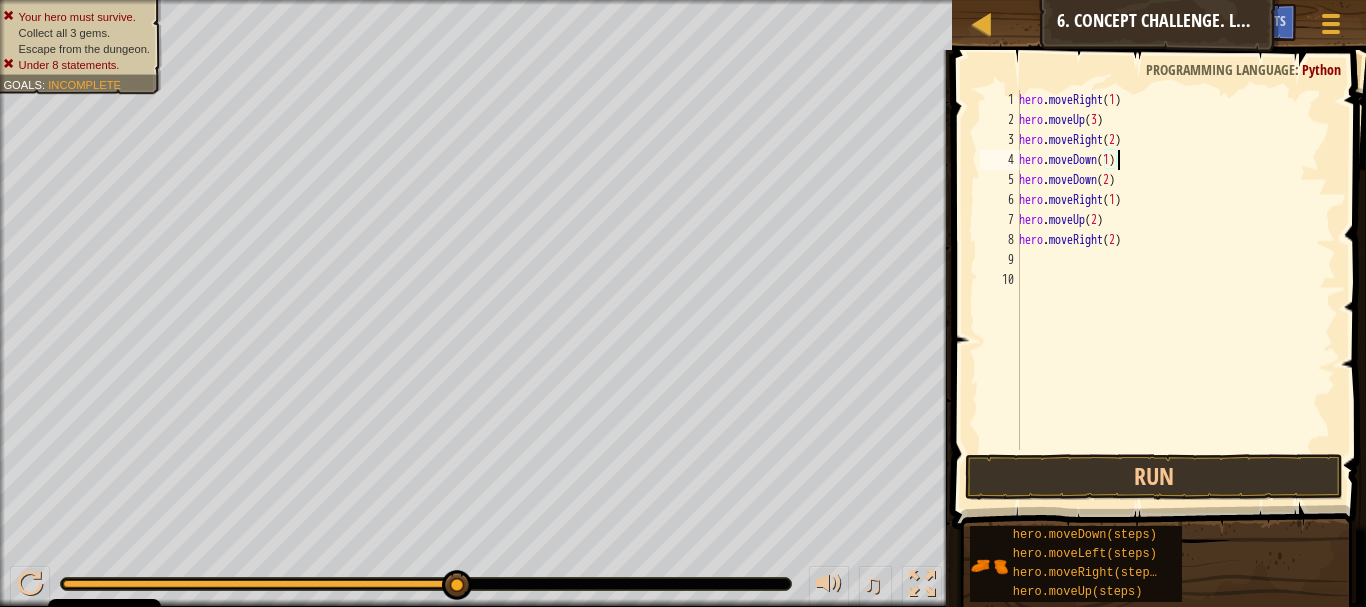 scroll, scrollTop: 9, scrollLeft: 8, axis: both 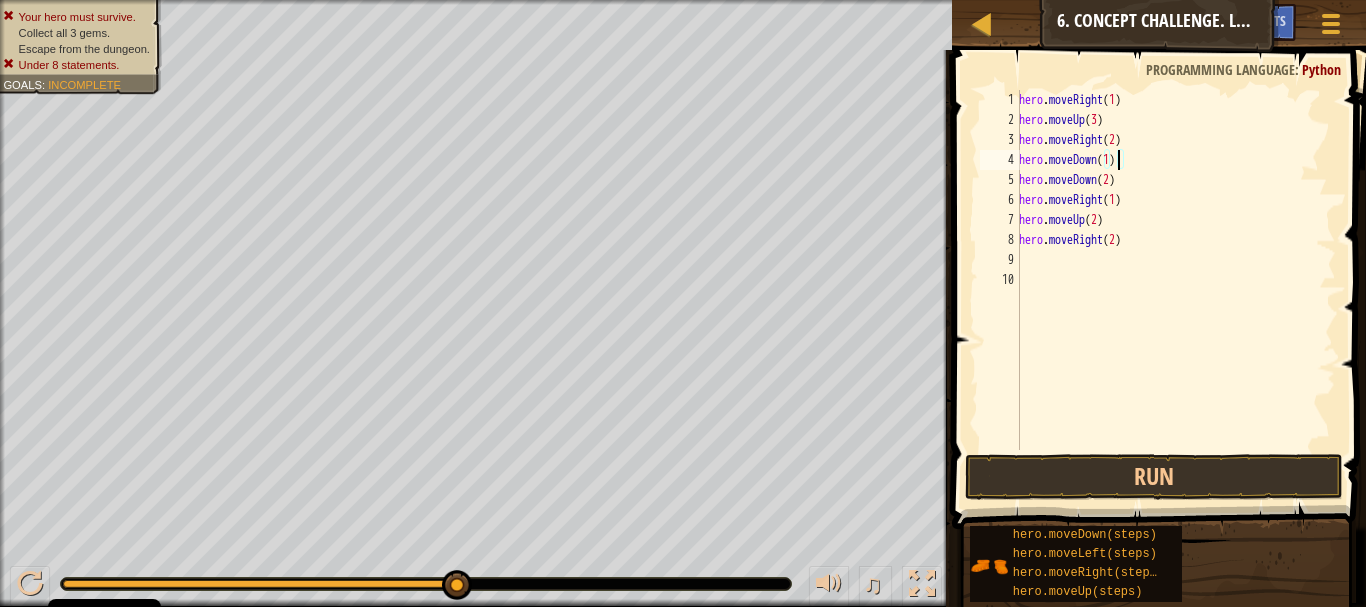 click at bounding box center (1161, 261) 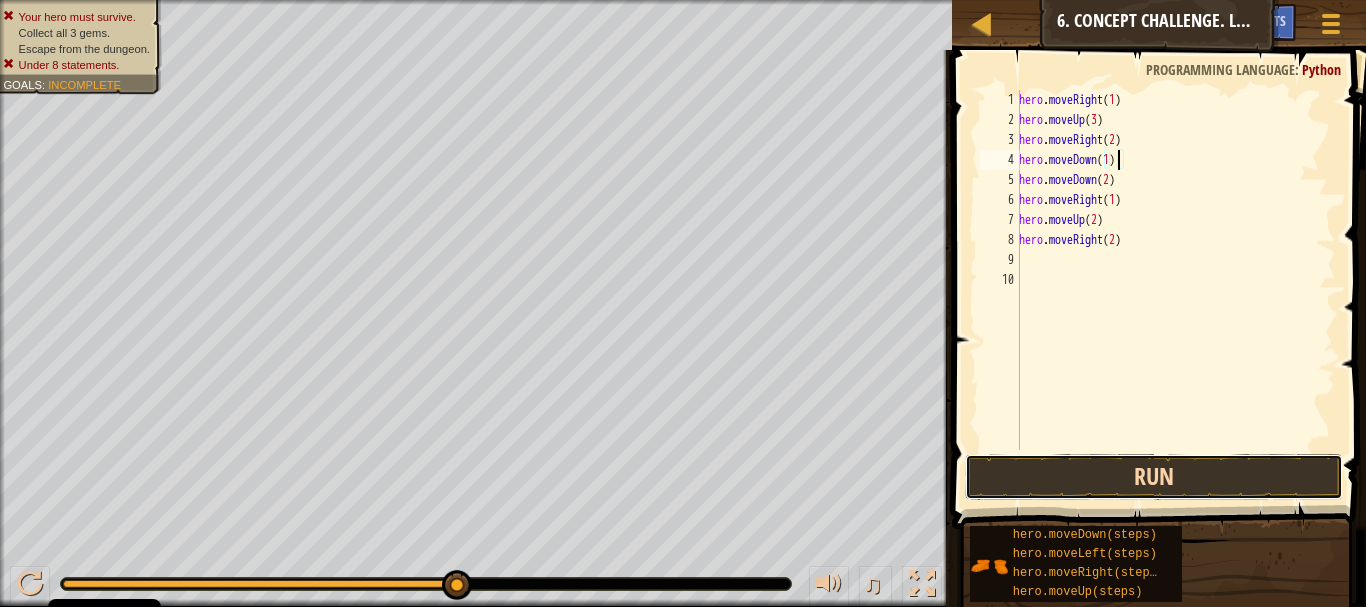 click on "Run" at bounding box center [1154, 477] 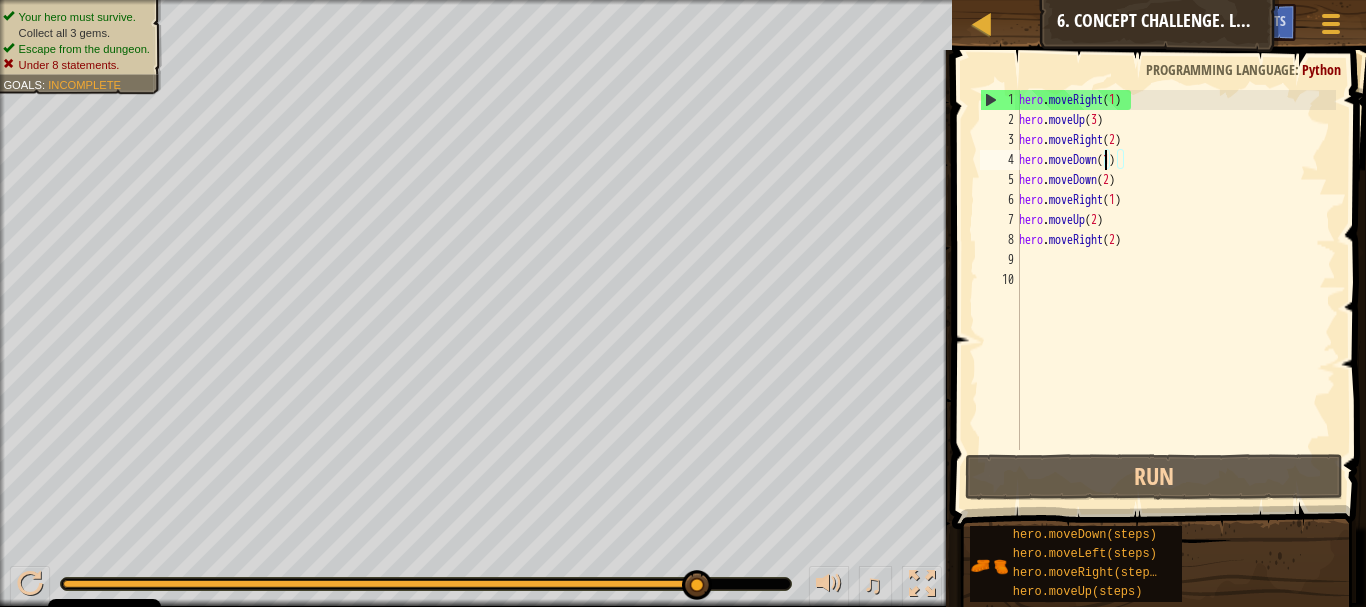 click on "hero . moveRight ( 1 ) hero . moveUp ( 3 ) hero . moveRight ( 2 ) hero . moveDown ( 1 ) hero . moveDown ( 2 ) hero . moveRight ( 1 ) hero . moveUp ( 2 ) hero . moveRight ( 2 )" at bounding box center (1175, 290) 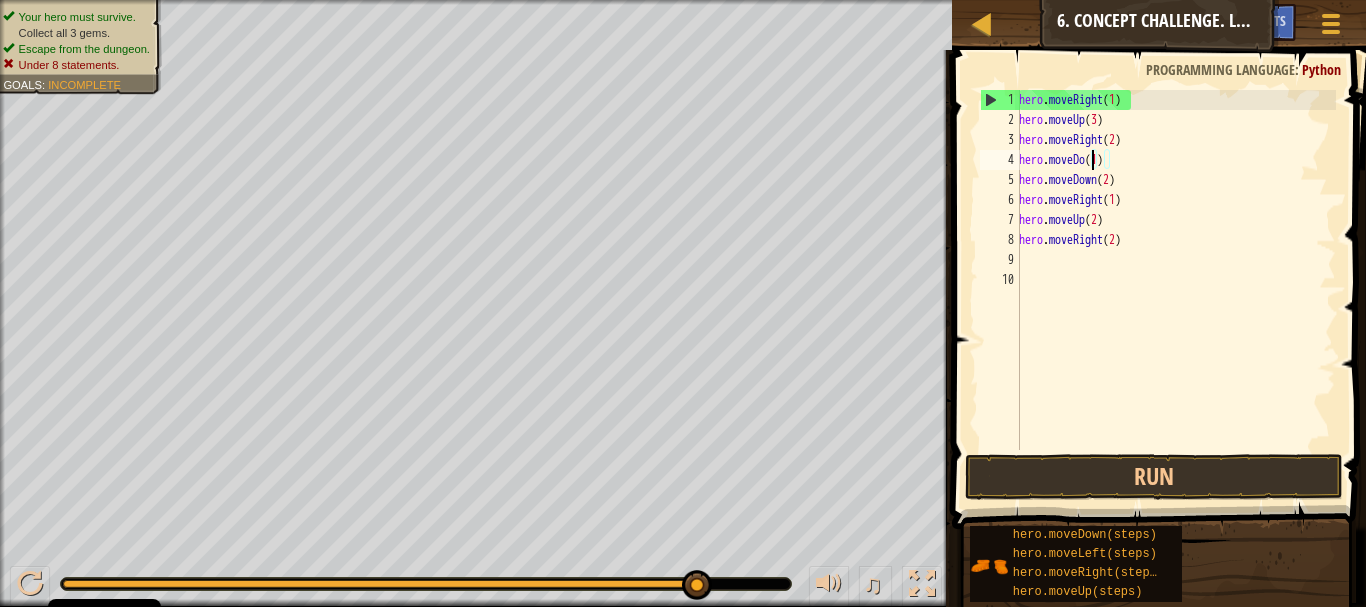 scroll, scrollTop: 9, scrollLeft: 6, axis: both 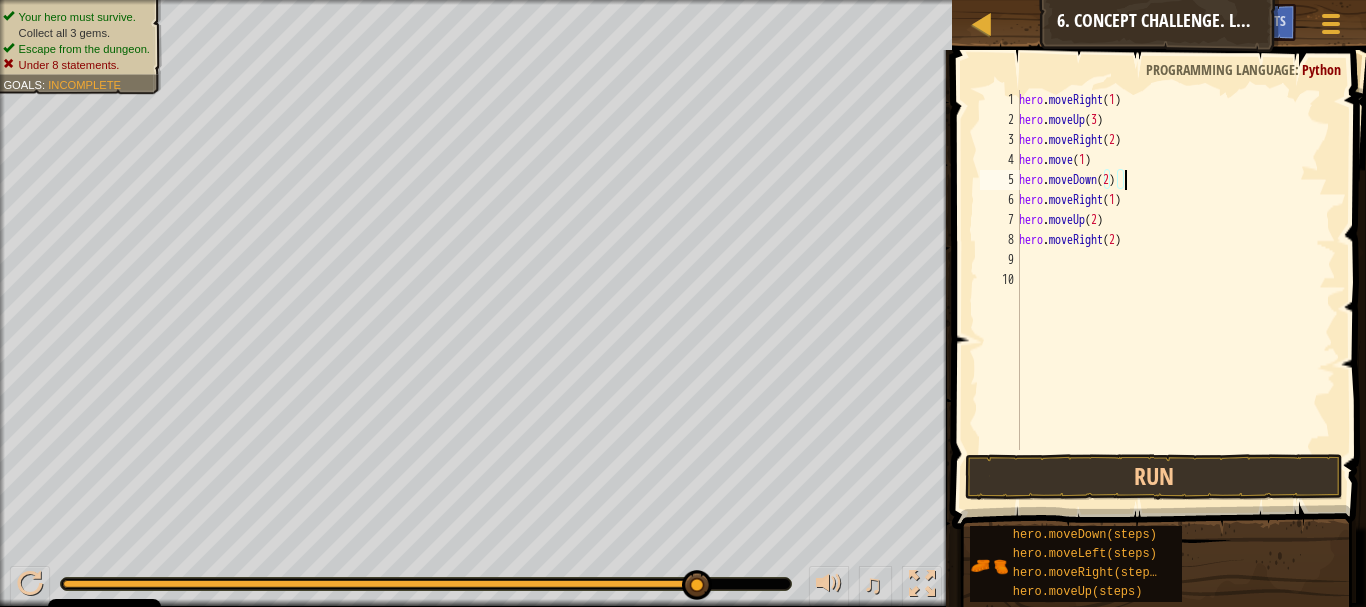 drag, startPoint x: 1178, startPoint y: 189, endPoint x: 1091, endPoint y: 104, distance: 121.630585 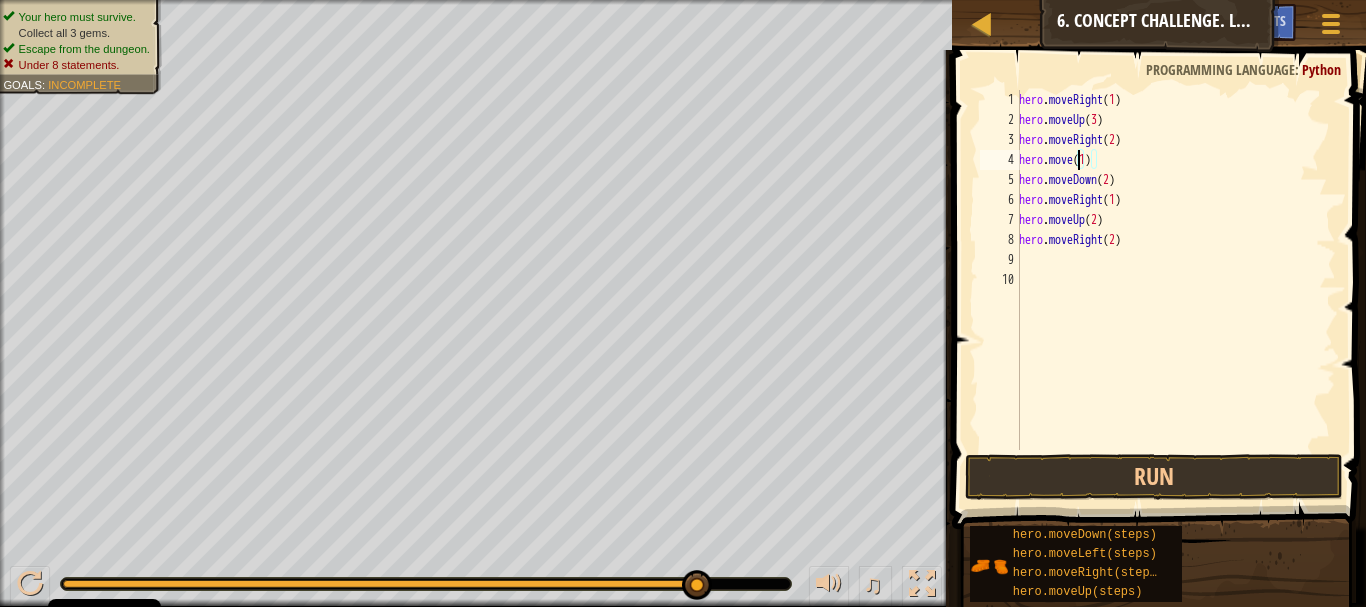 click on "hero . moveRight ( [NUMBER] ) hero . moveUp ( [NUMBER] ) hero . moveRight ( [NUMBER] ) hero . move ( [NUMBER] ) hero . moveDown ( [NUMBER] ) hero . moveRight ( [NUMBER] ) hero . moveUp ( [NUMBER] ) hero . moveRight ( [NUMBER] )" at bounding box center (1175, 290) 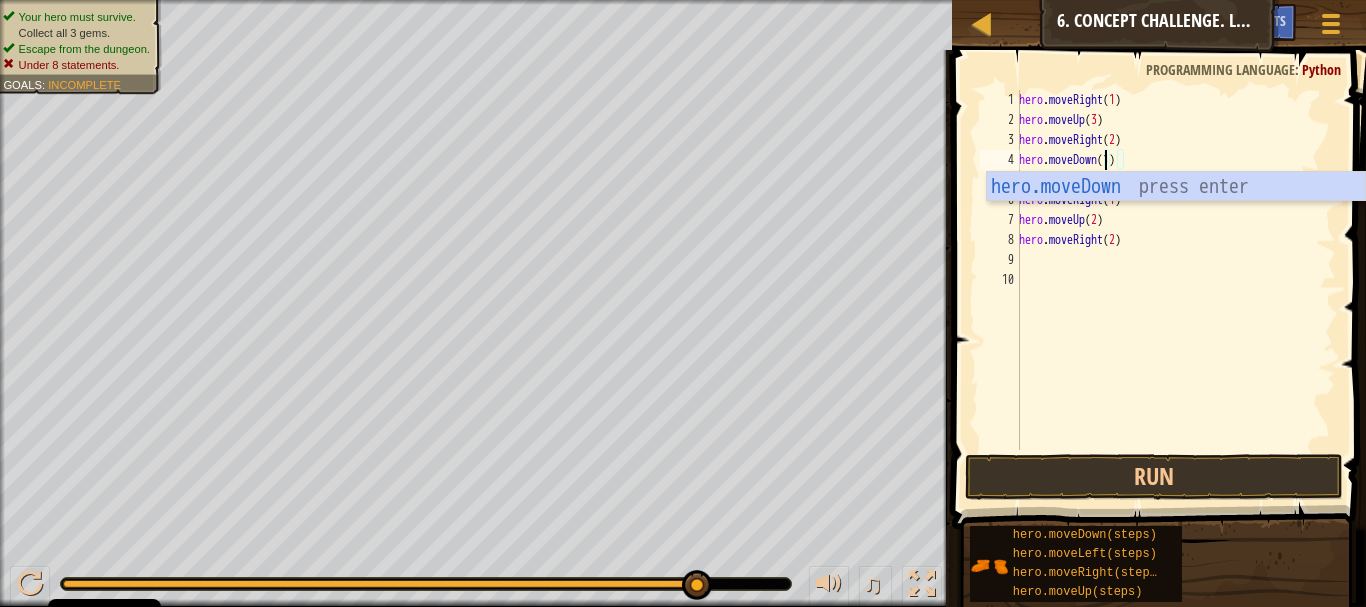 scroll, scrollTop: 9, scrollLeft: 8, axis: both 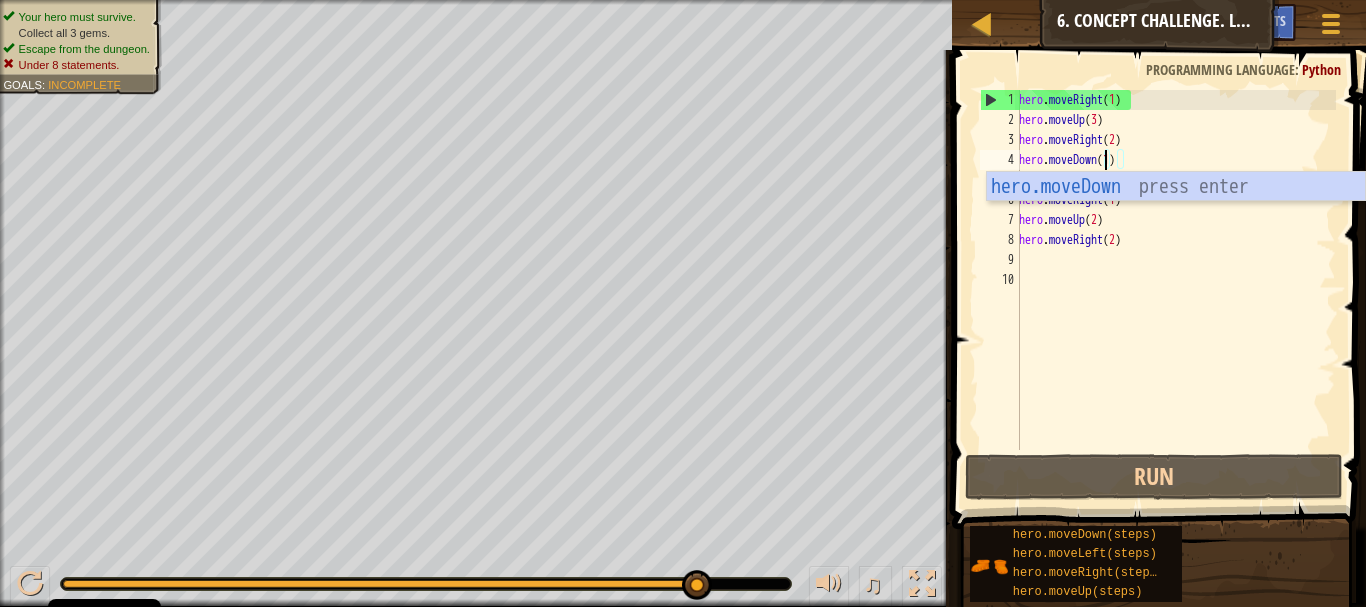 click on "hero . moveRight ( 1 ) hero . moveUp ( 3 ) hero . moveRight ( 2 ) hero . moveDown ( 1 ) hero . moveDown ( 2 ) hero . moveRight ( 1 ) hero . moveUp ( 2 ) hero . moveRight ( 2 )" at bounding box center [1175, 290] 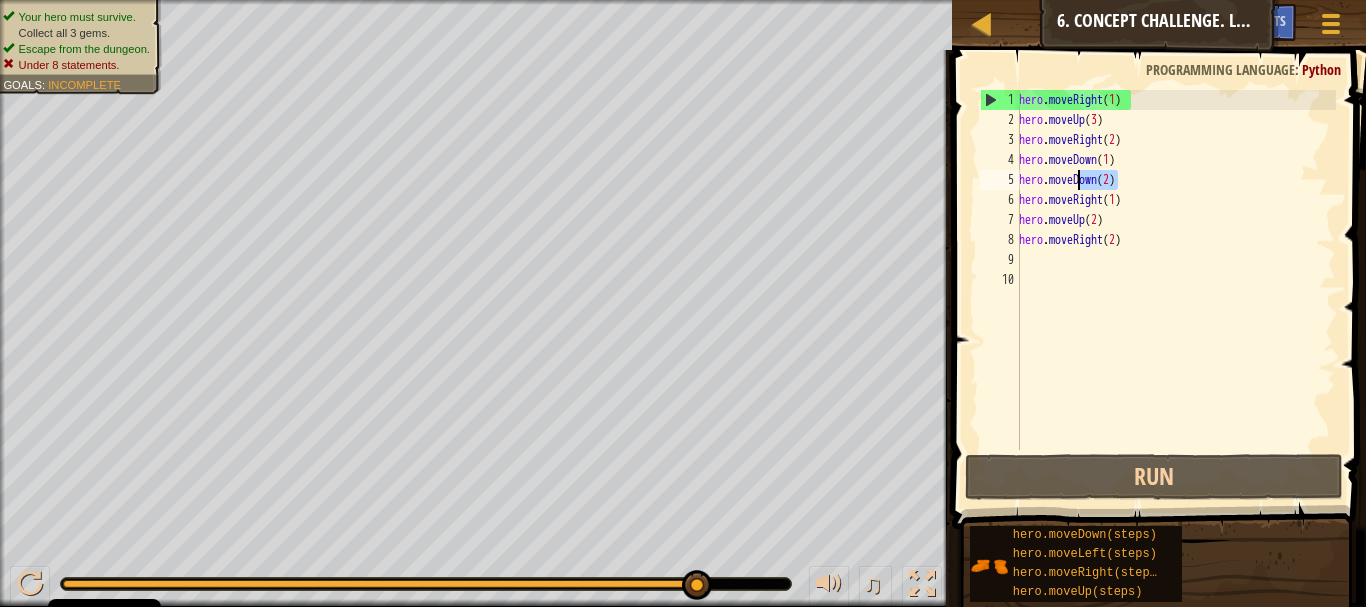 drag, startPoint x: 1121, startPoint y: 179, endPoint x: 1080, endPoint y: 180, distance: 41.01219 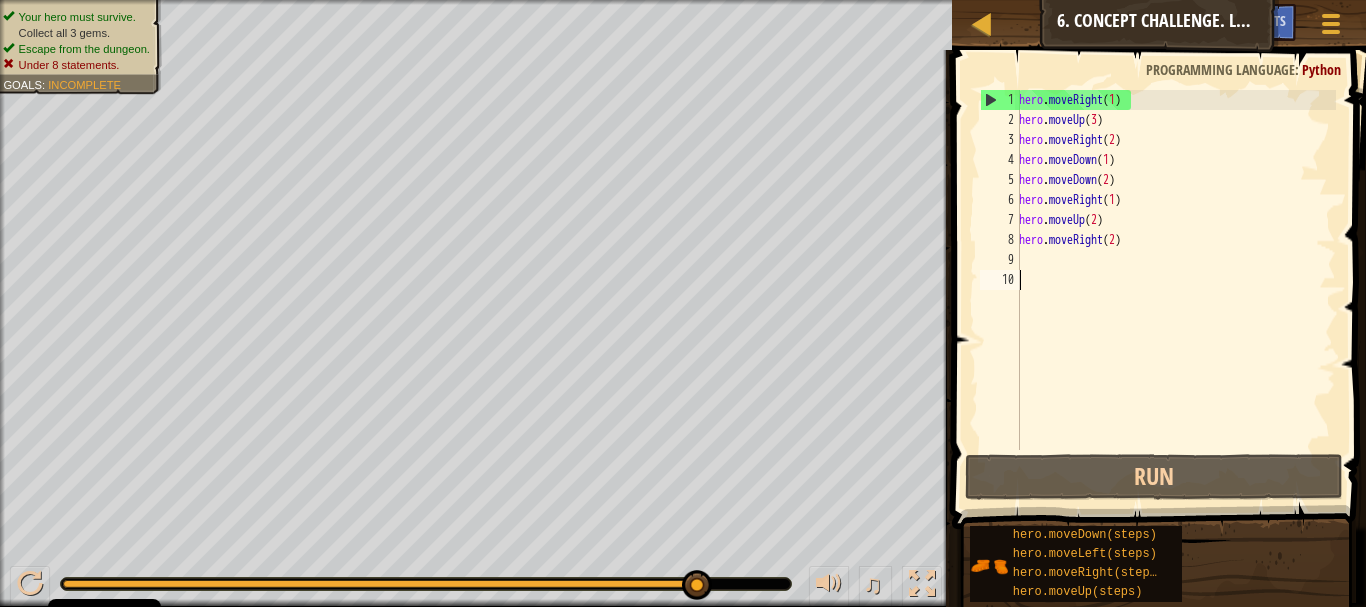 scroll, scrollTop: 9, scrollLeft: 0, axis: vertical 